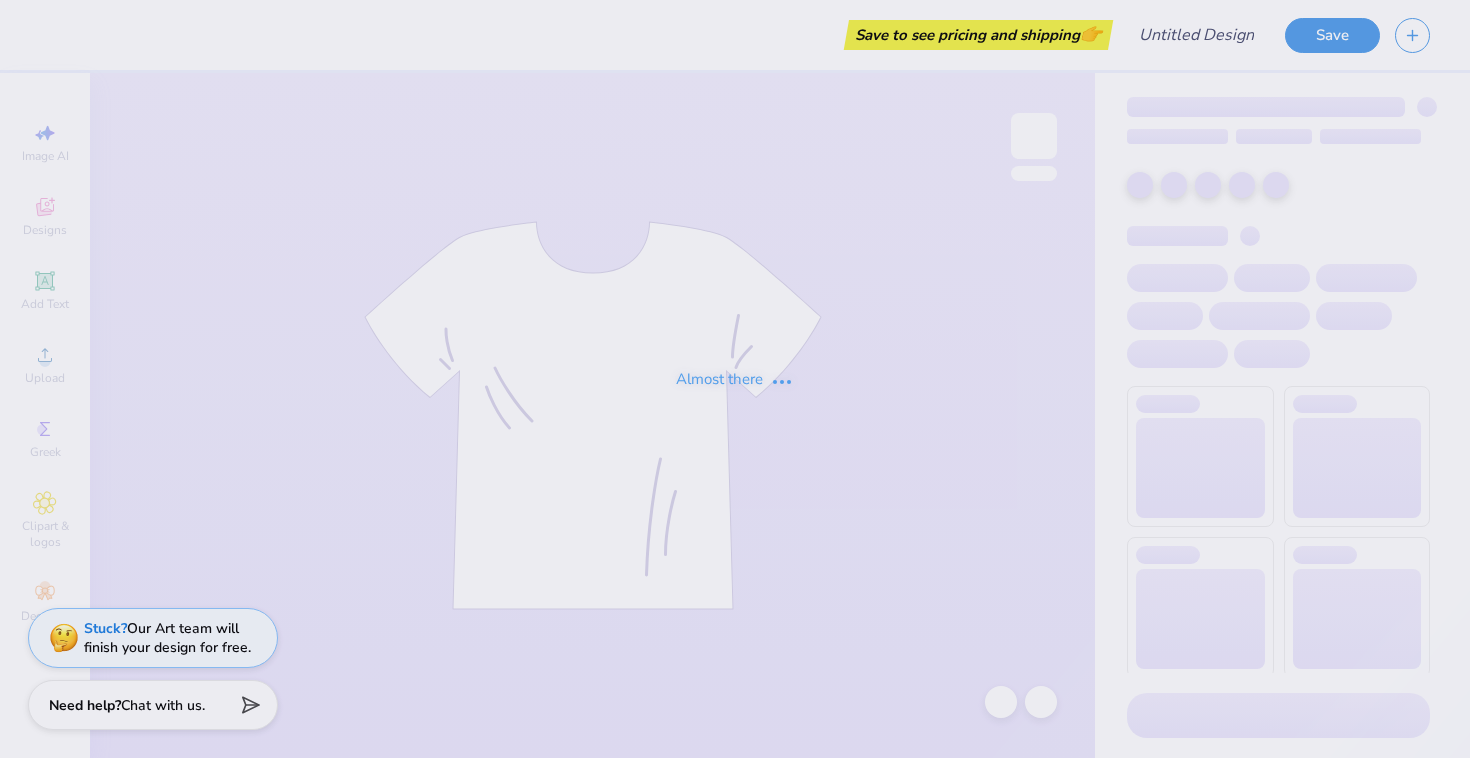 scroll, scrollTop: 0, scrollLeft: 0, axis: both 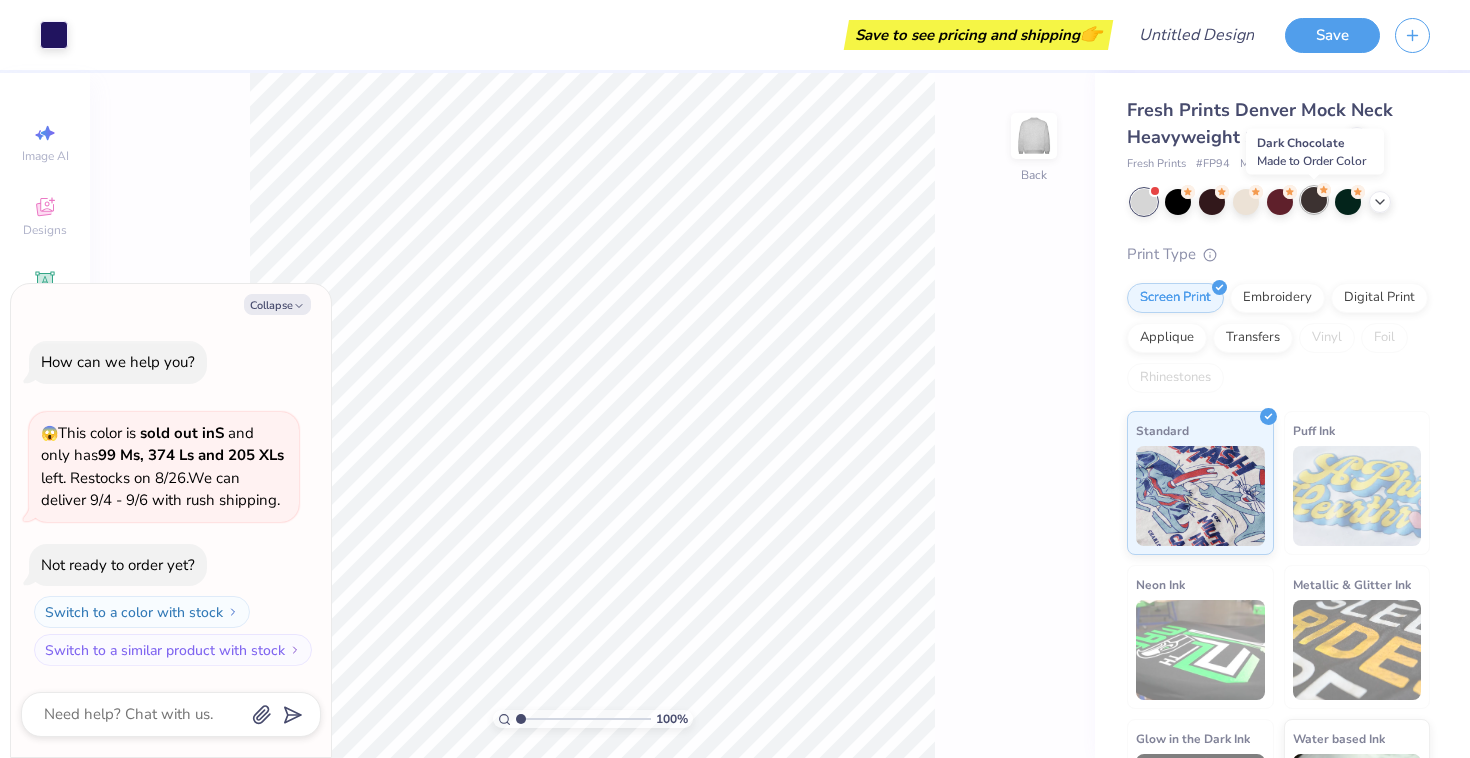 click at bounding box center [1314, 200] 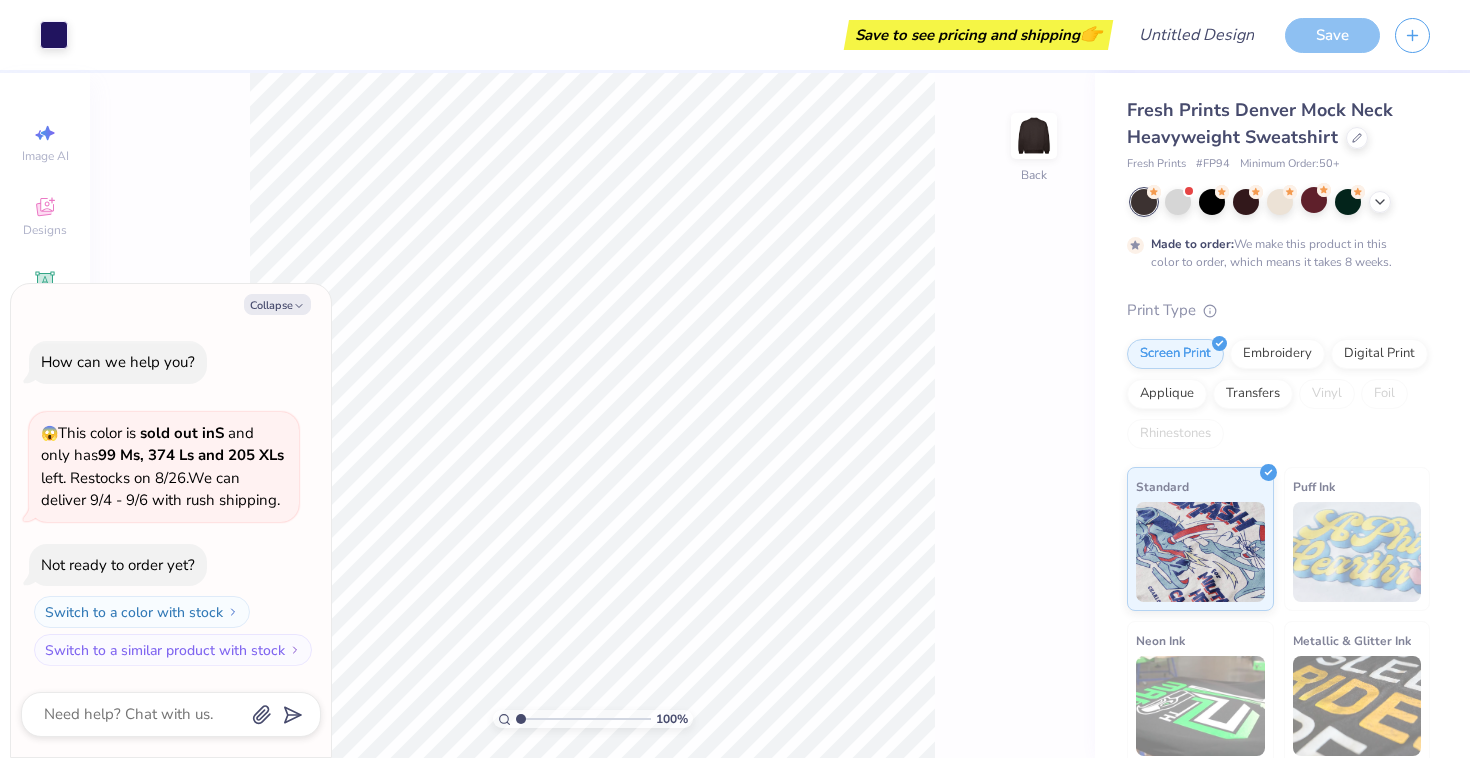 scroll, scrollTop: 39, scrollLeft: 0, axis: vertical 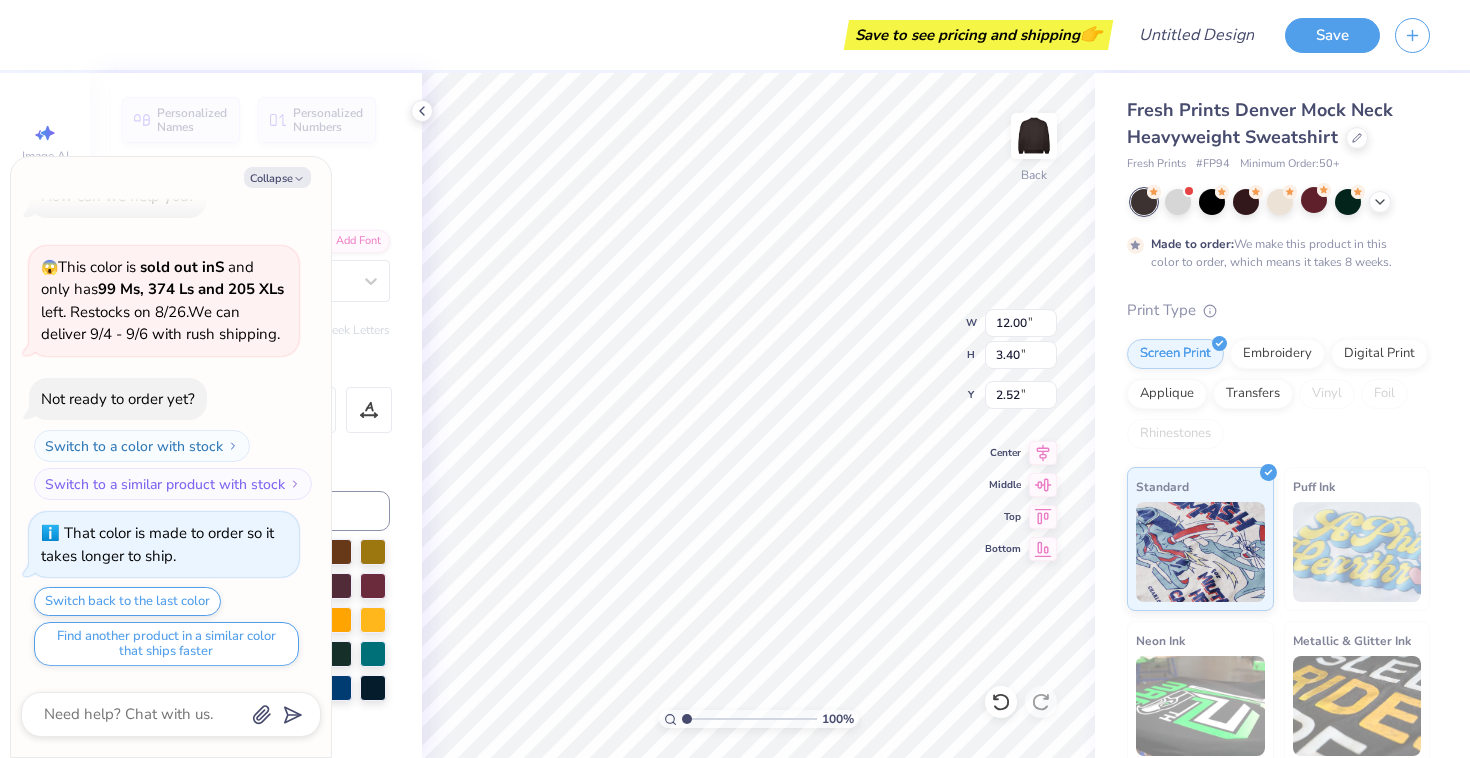 type on "x" 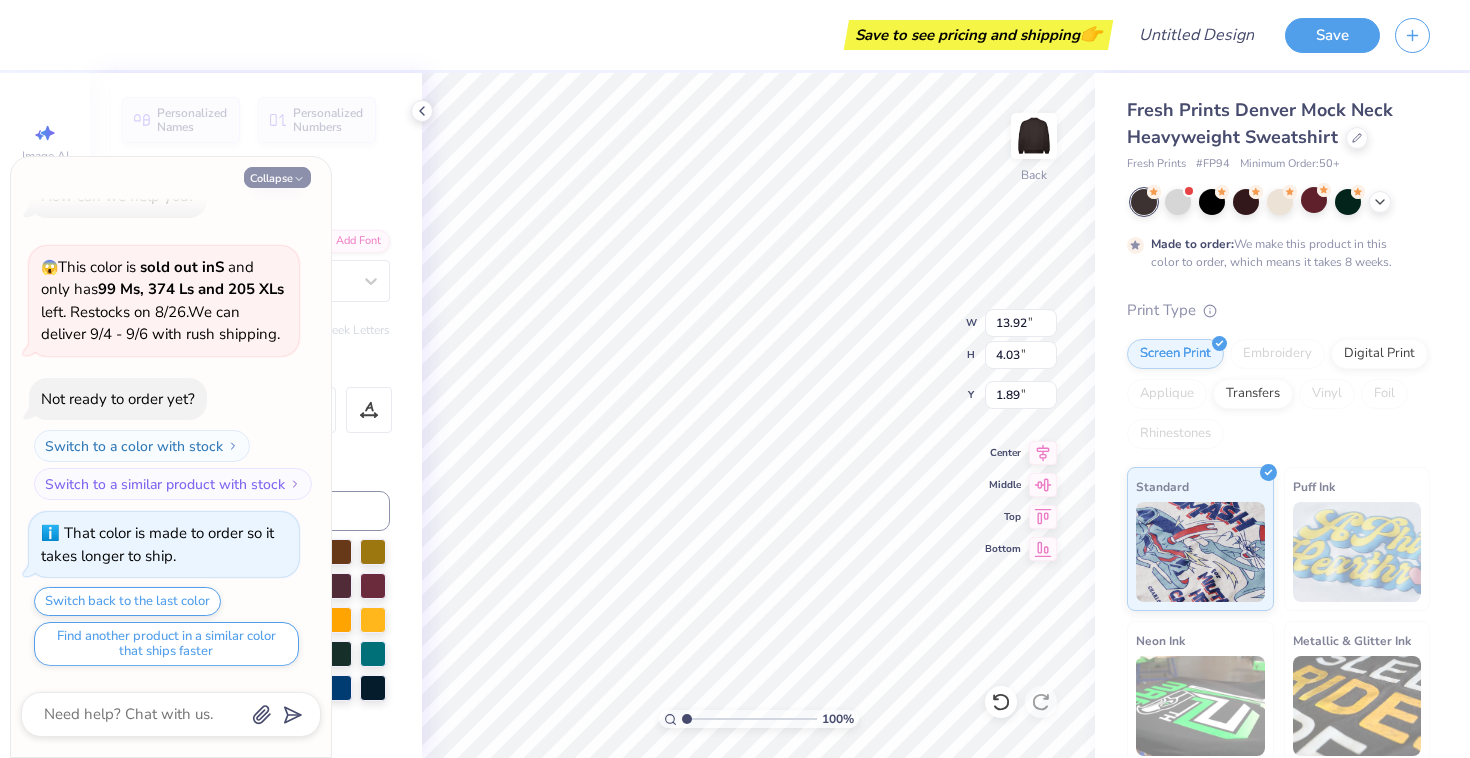 click on "Collapse" at bounding box center (277, 177) 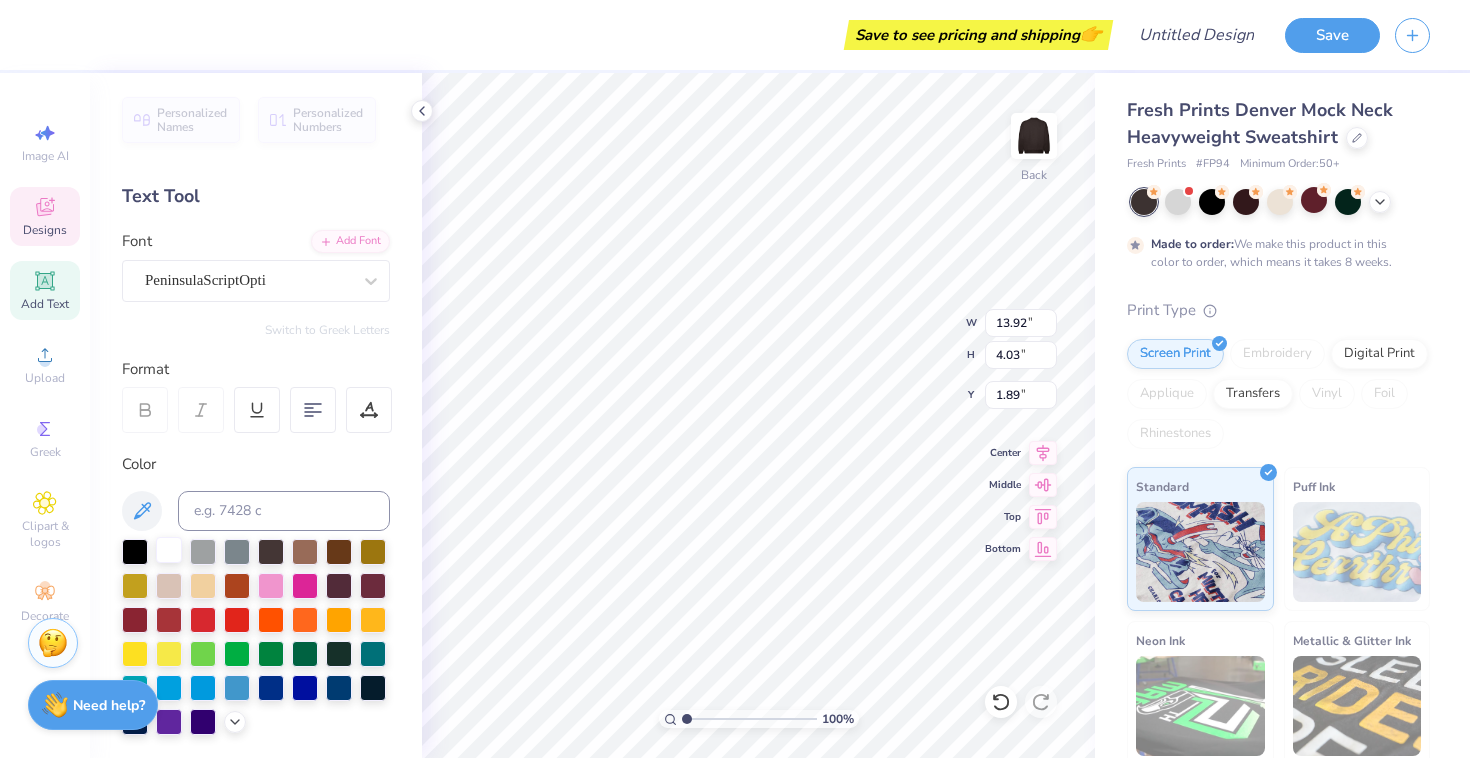 click at bounding box center (169, 550) 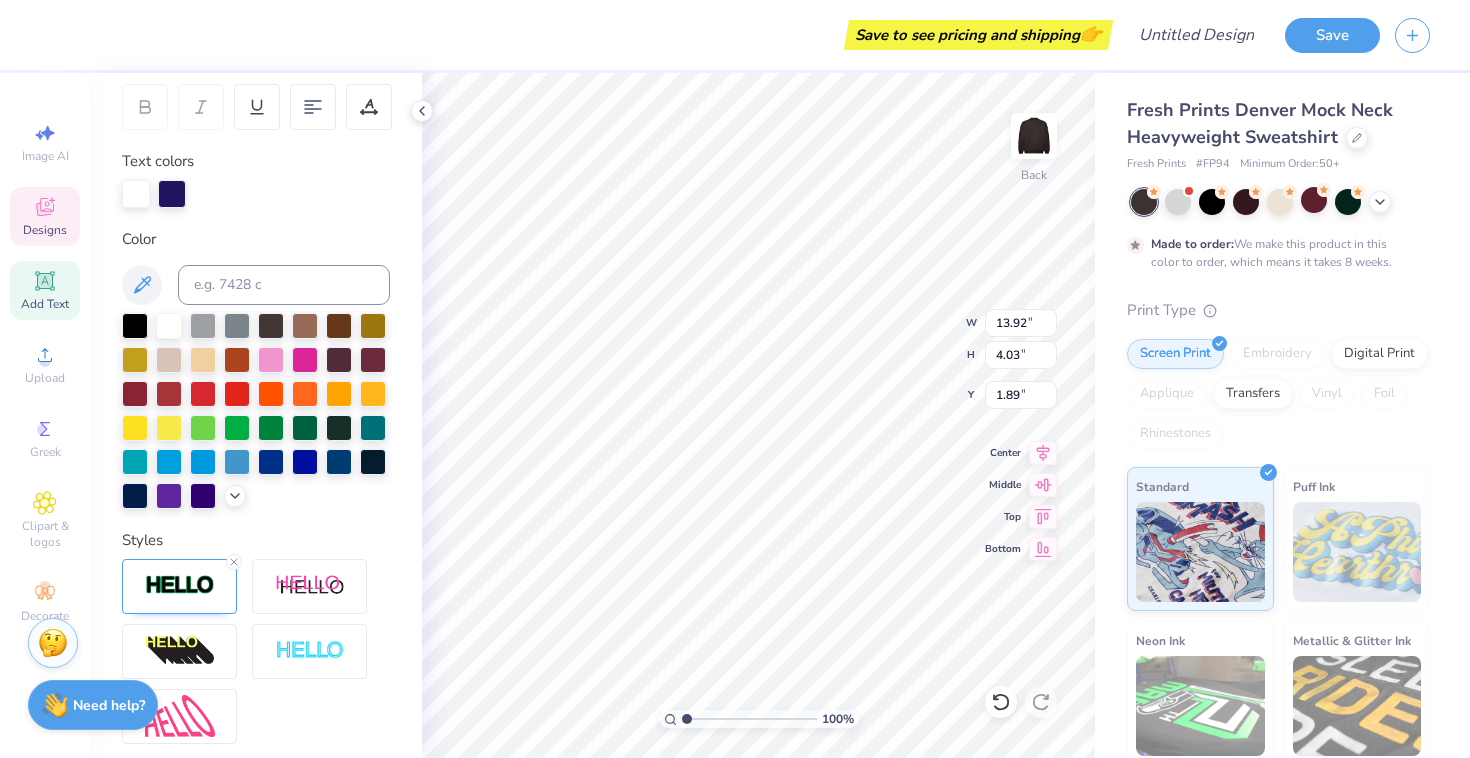 scroll, scrollTop: 482, scrollLeft: 0, axis: vertical 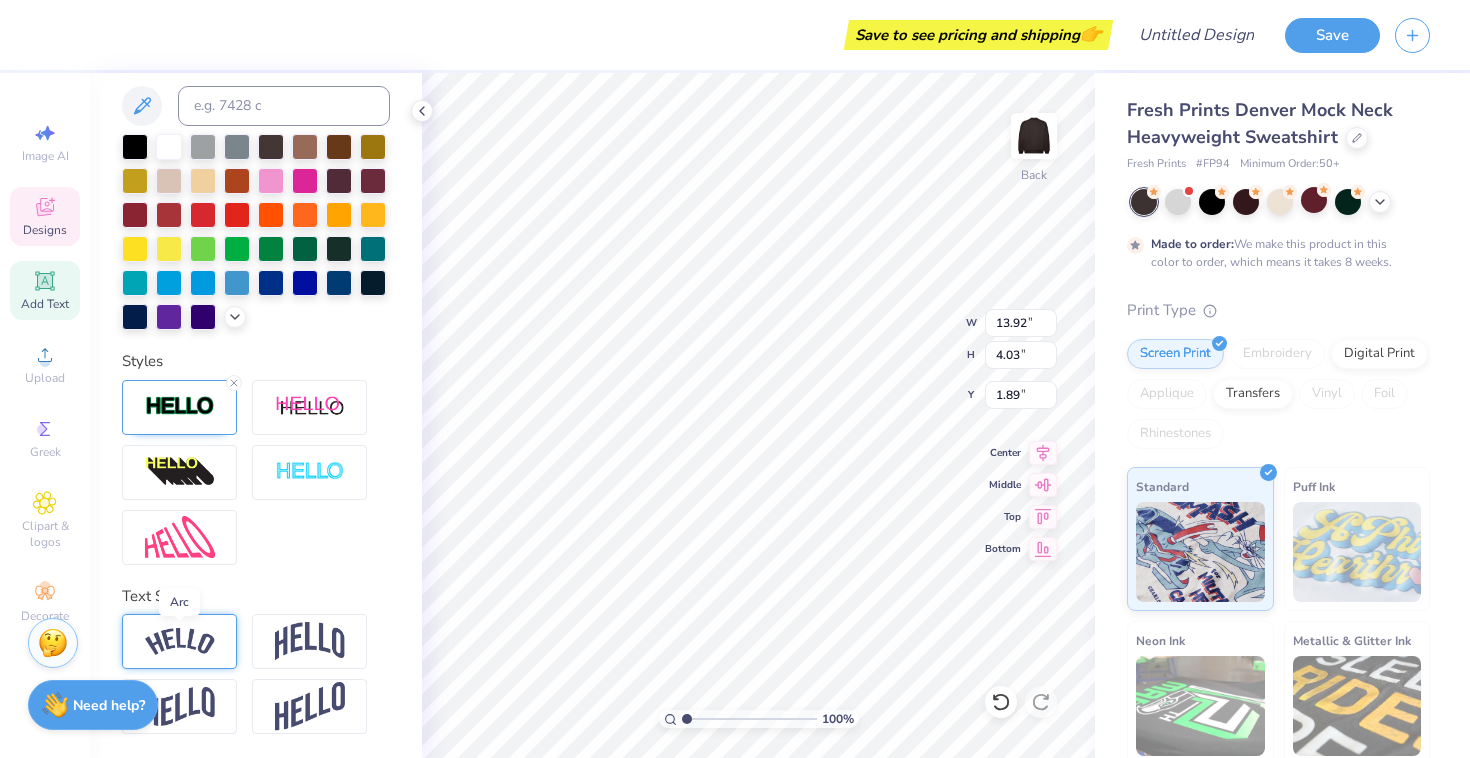 click at bounding box center (180, 641) 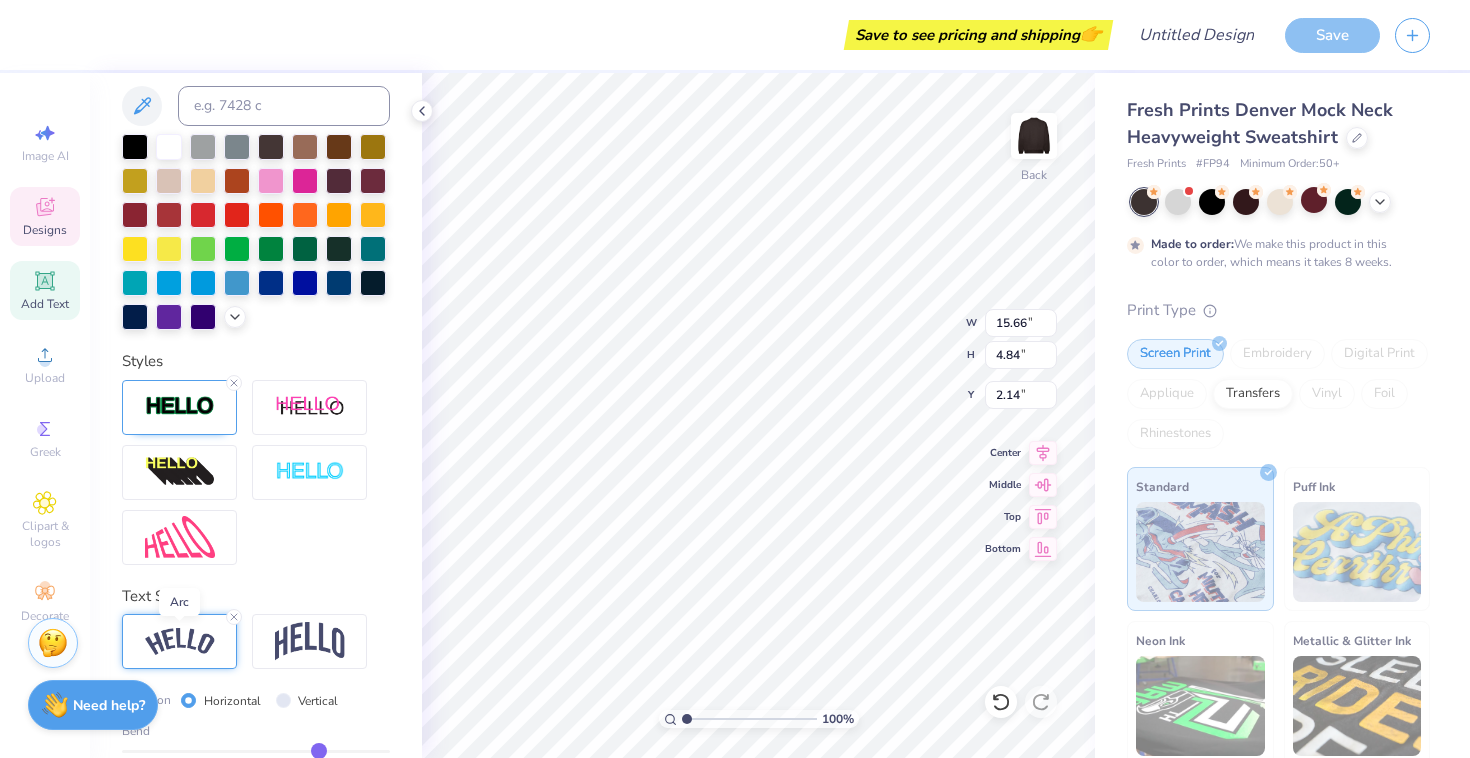 type on "15.66" 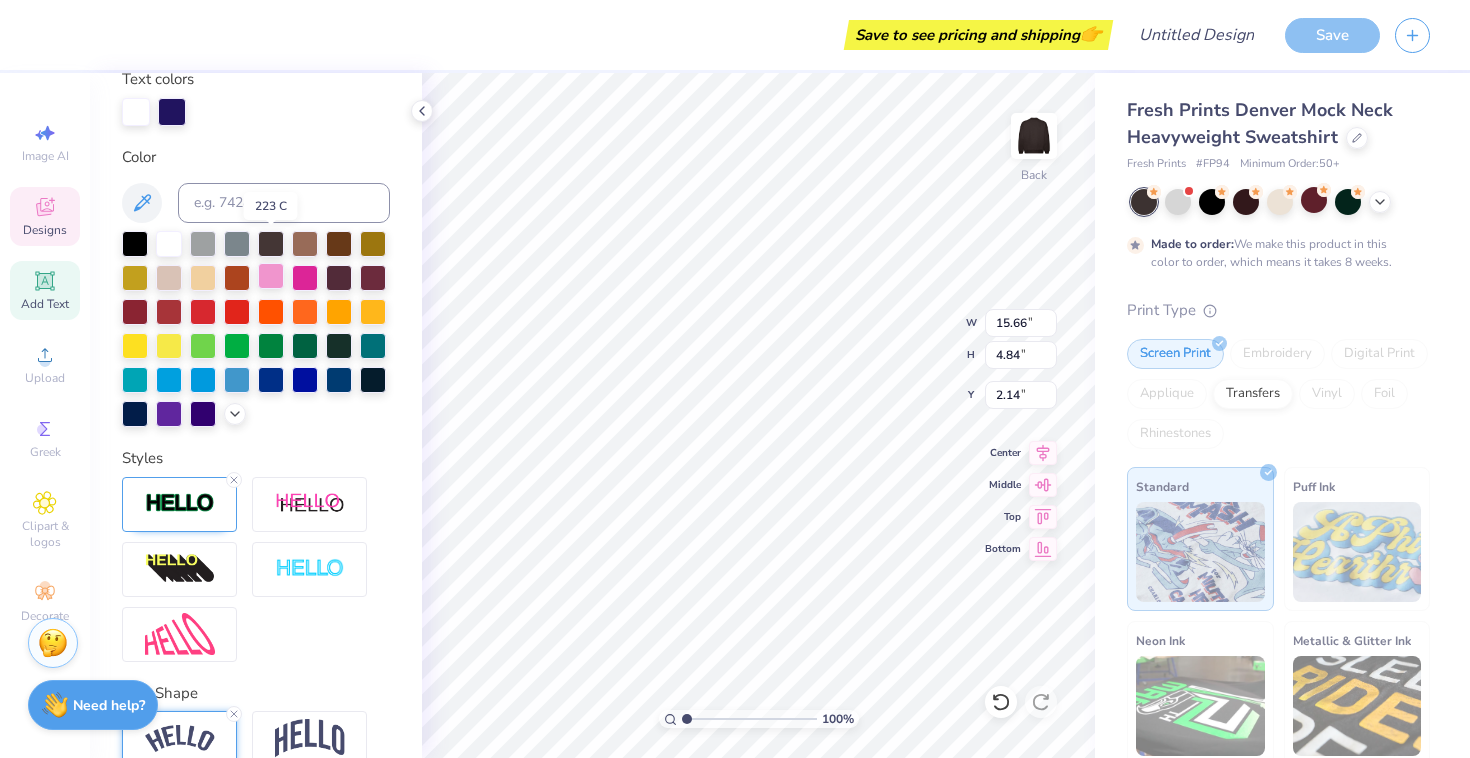 scroll, scrollTop: 362, scrollLeft: 0, axis: vertical 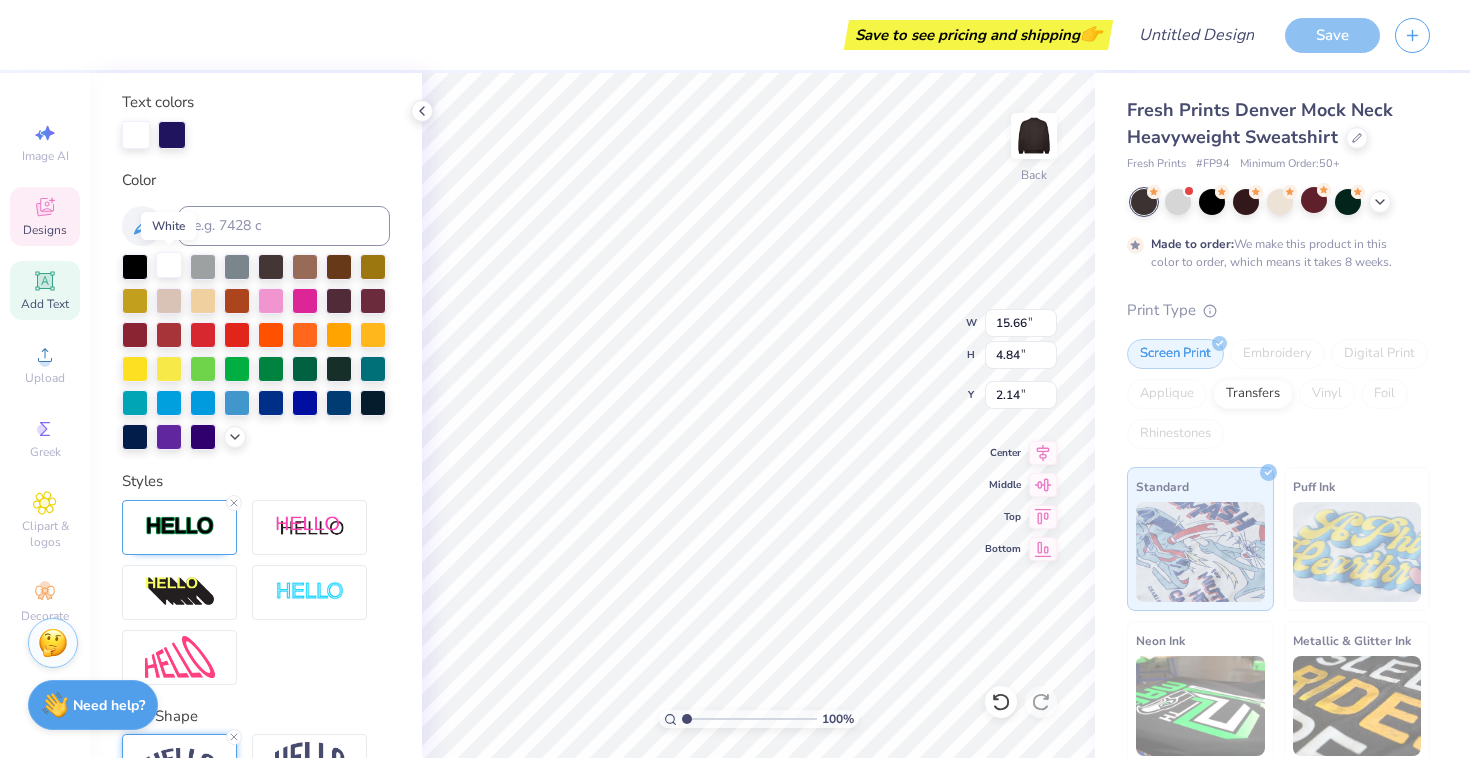 click at bounding box center (169, 265) 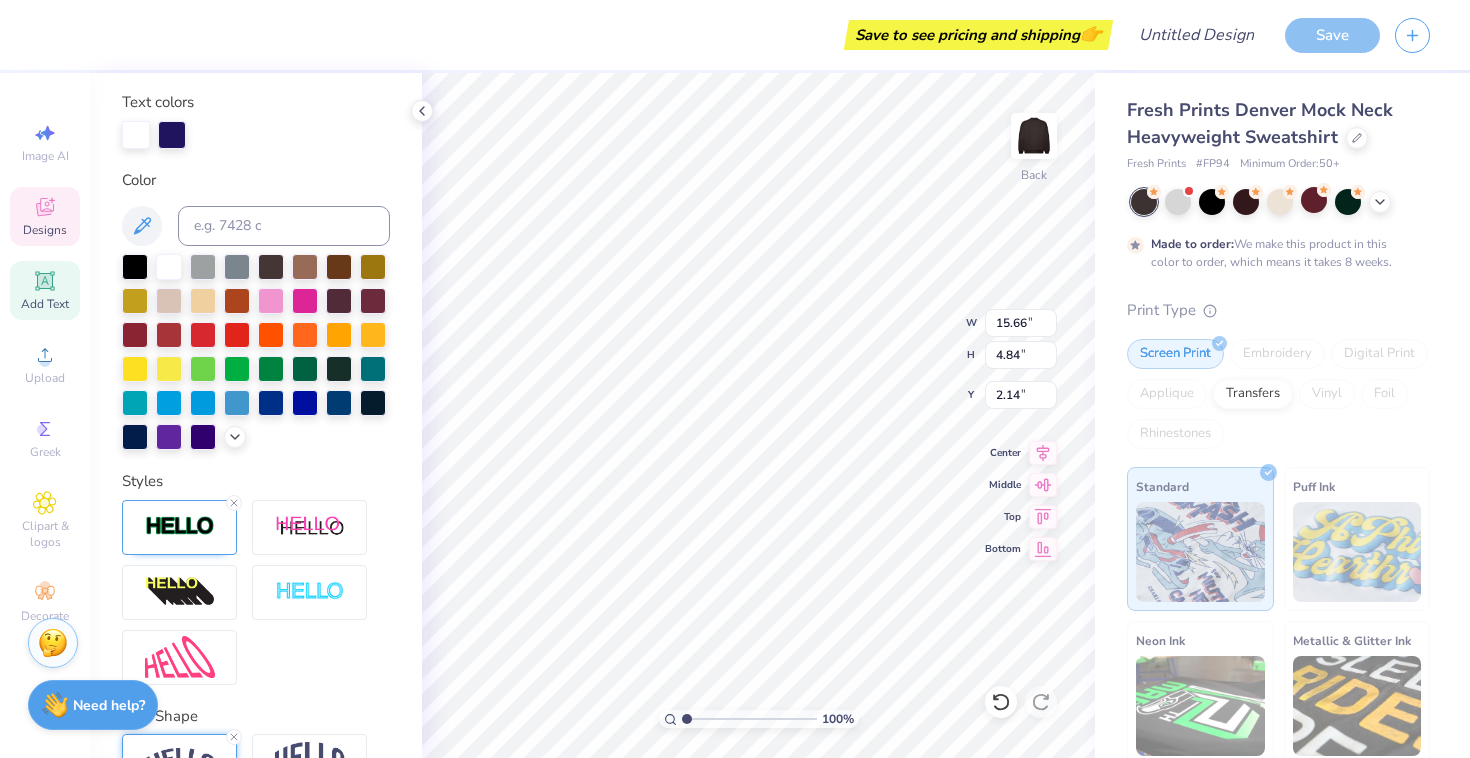 type on "1.18" 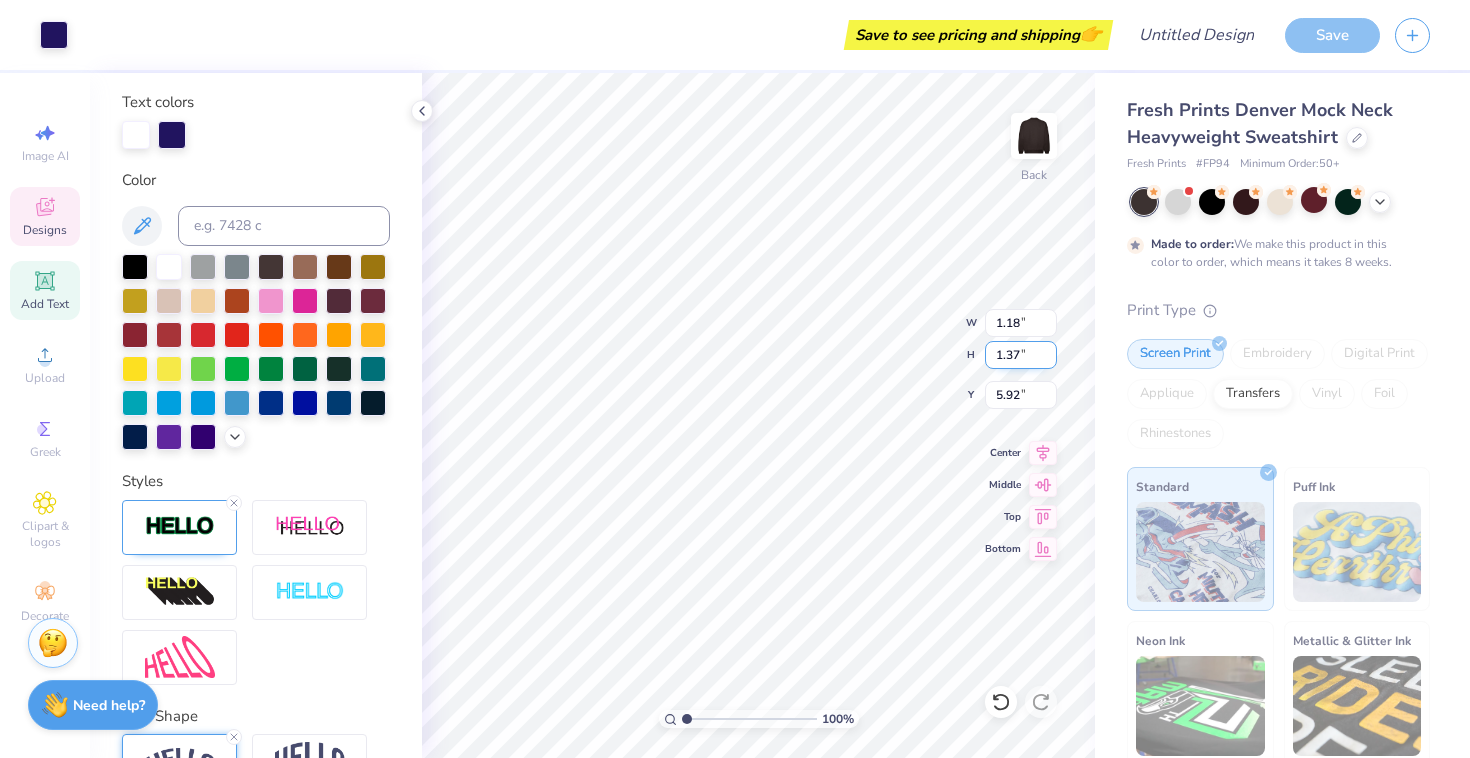 click on "100  % Back W 1.18 1.18 " H 1.37 1.37 " Y 5.92 5.92 " Center Middle Top Bottom" at bounding box center [758, 415] 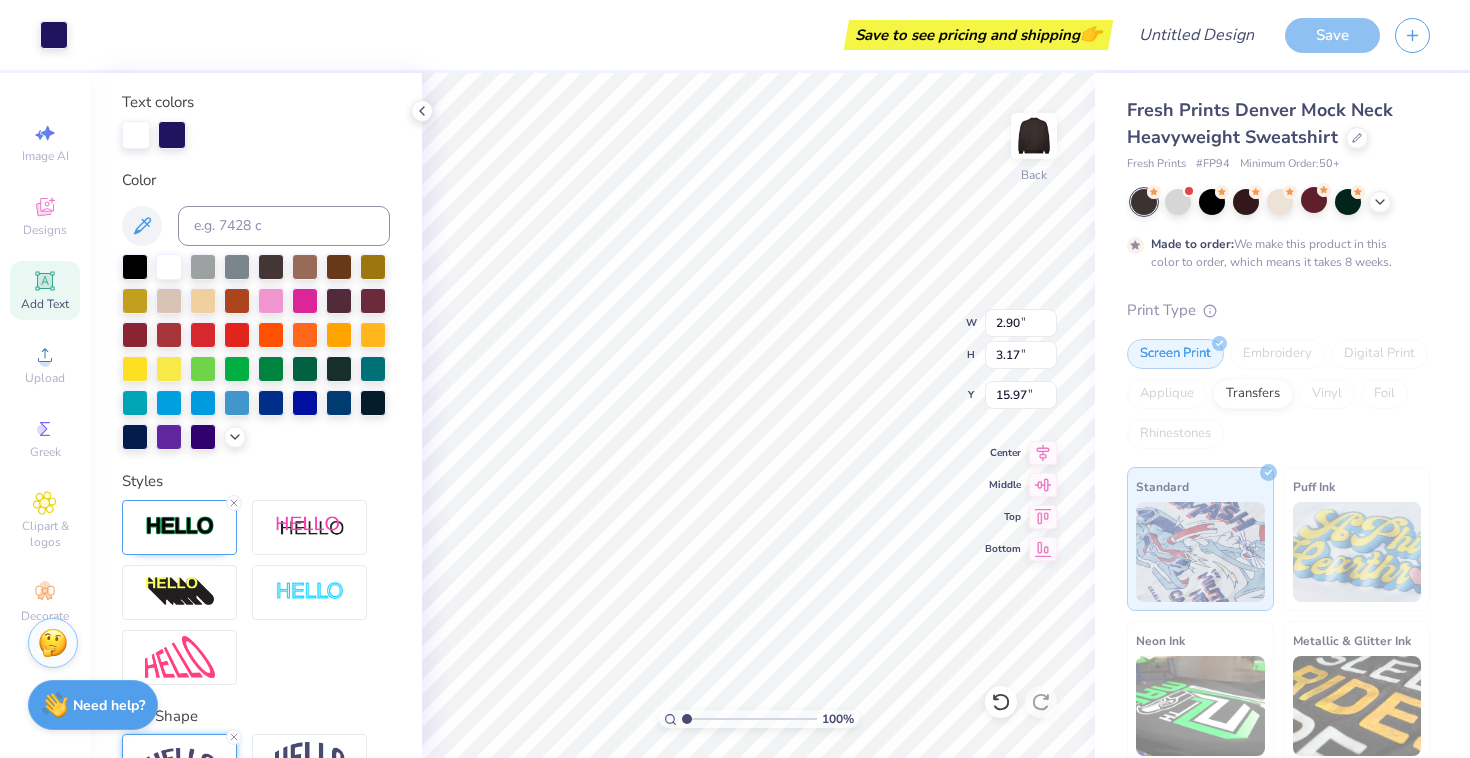 type on "15.97" 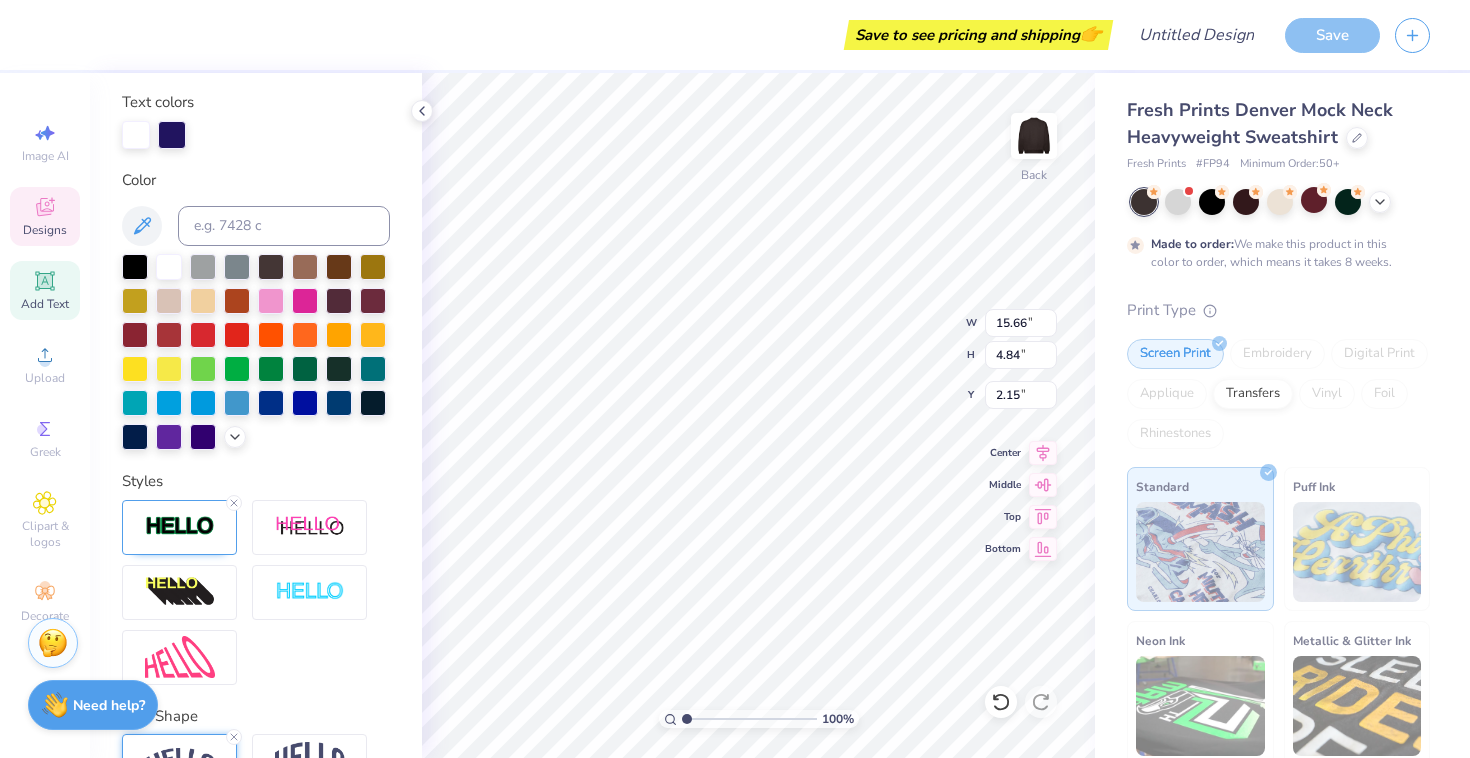 type on "15.88" 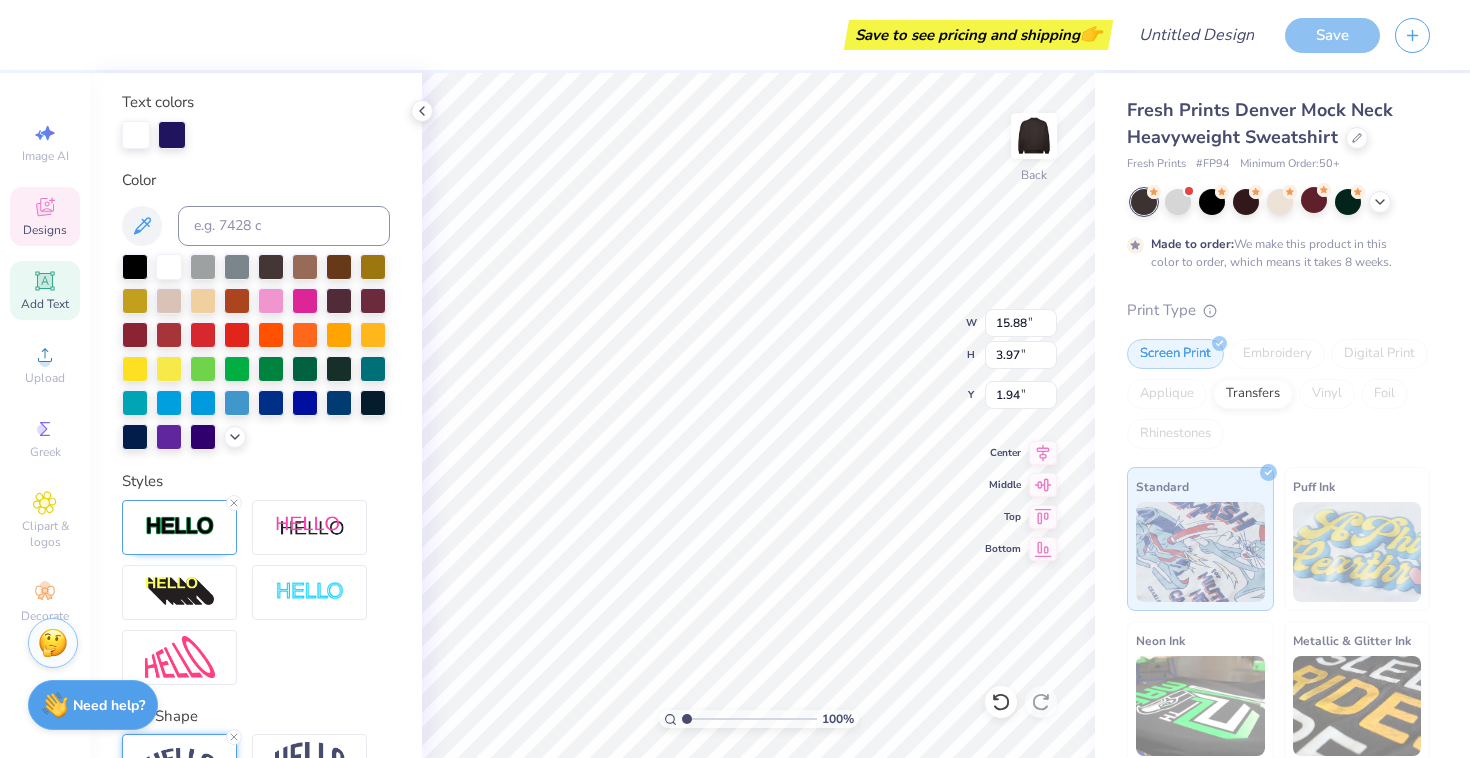 type on "3.27" 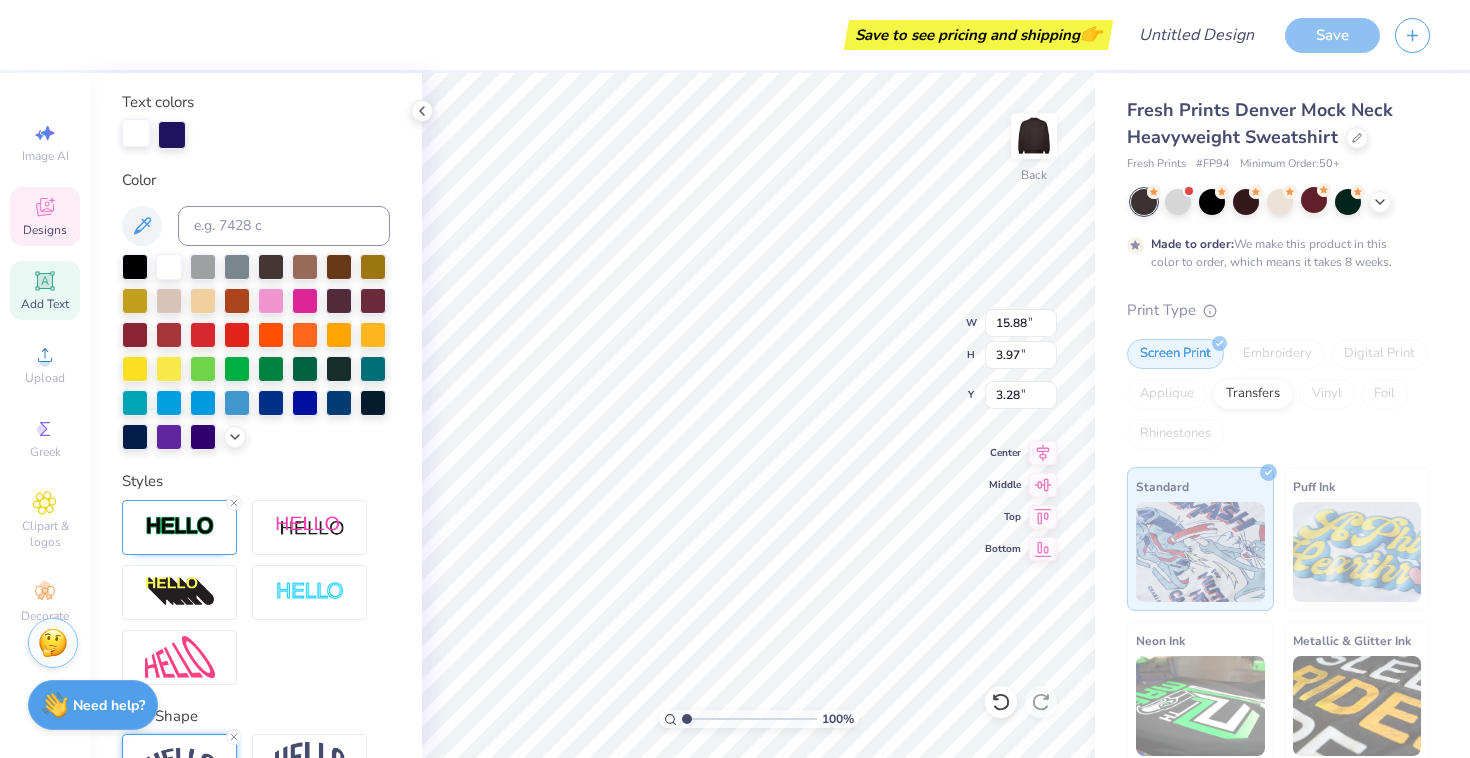 click at bounding box center [136, 133] 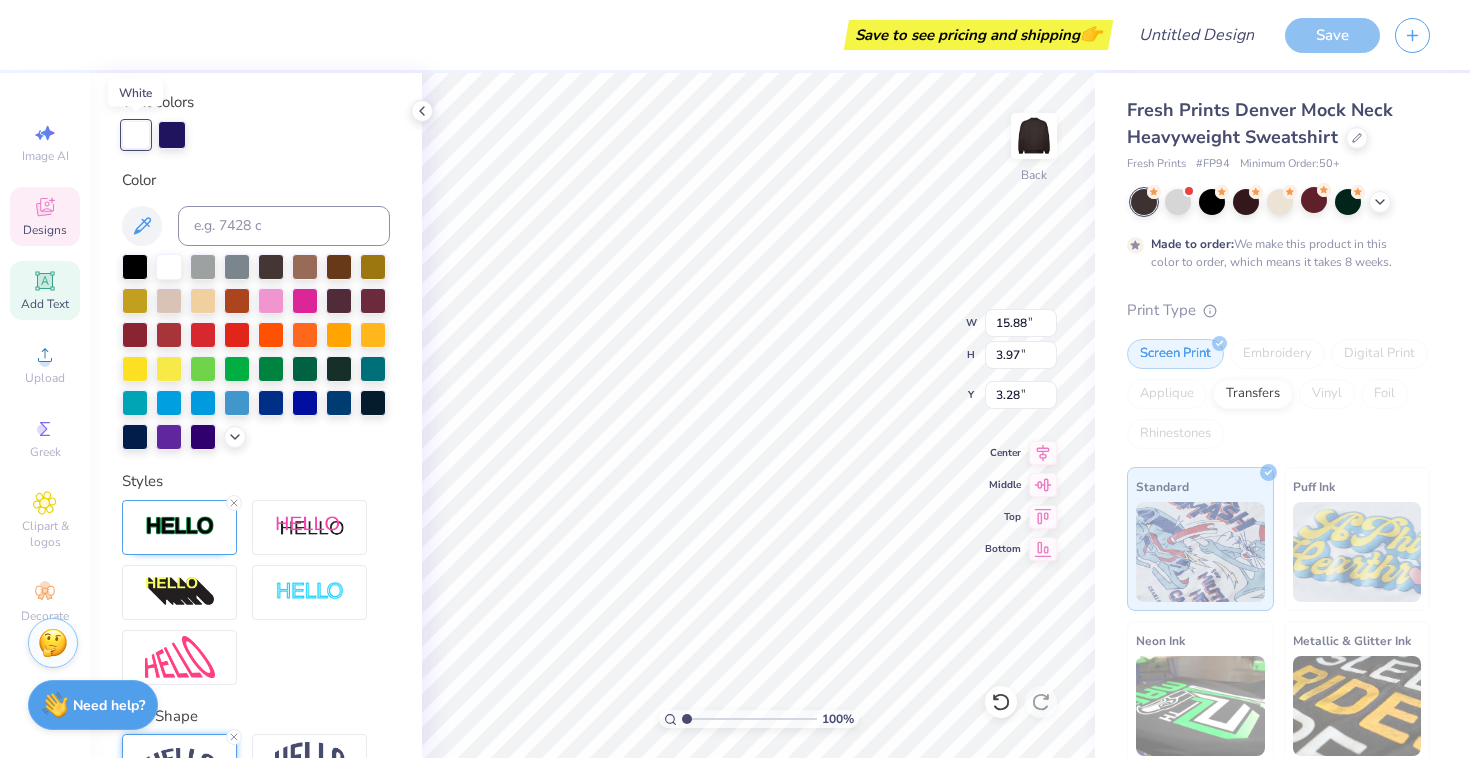 click at bounding box center [136, 135] 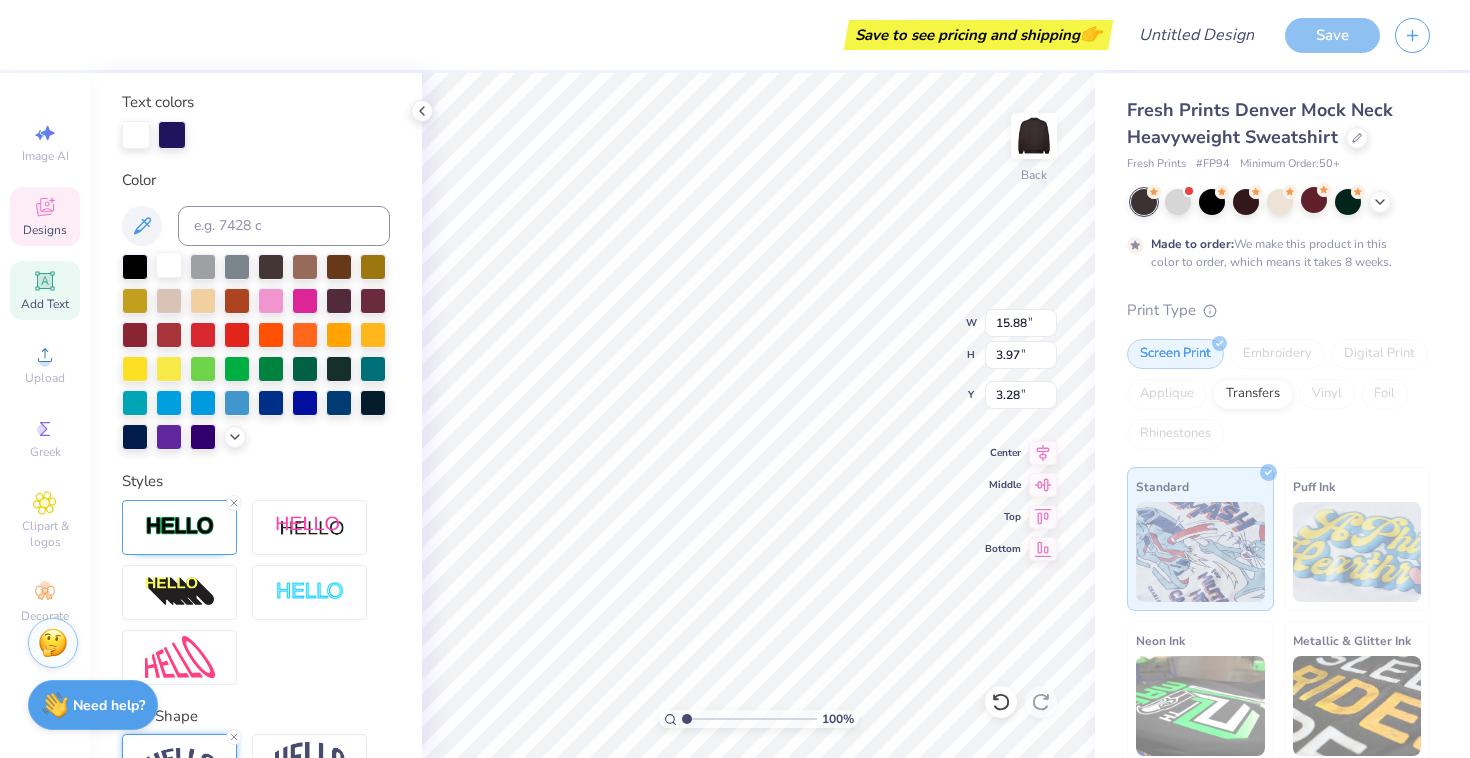 click at bounding box center [169, 265] 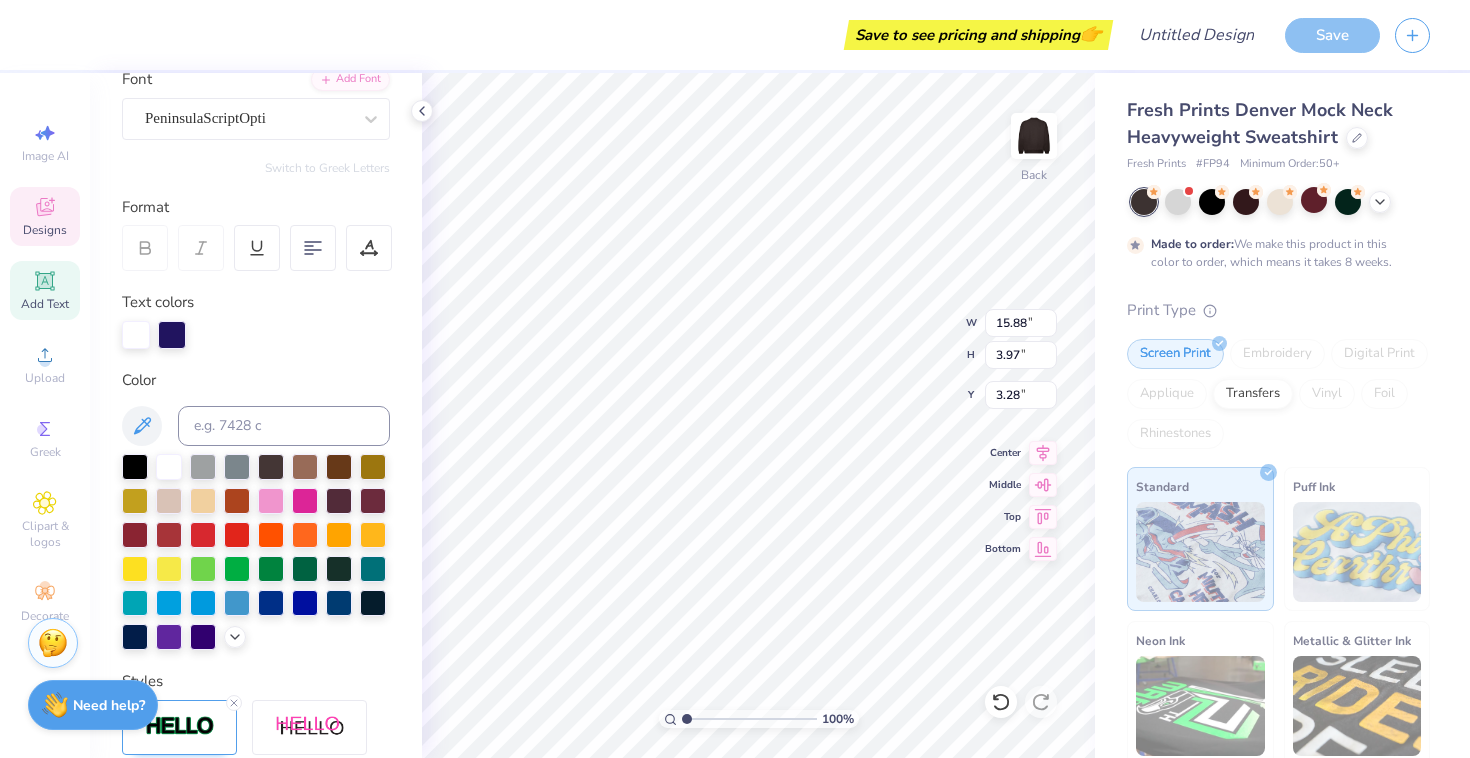 scroll, scrollTop: 164, scrollLeft: 0, axis: vertical 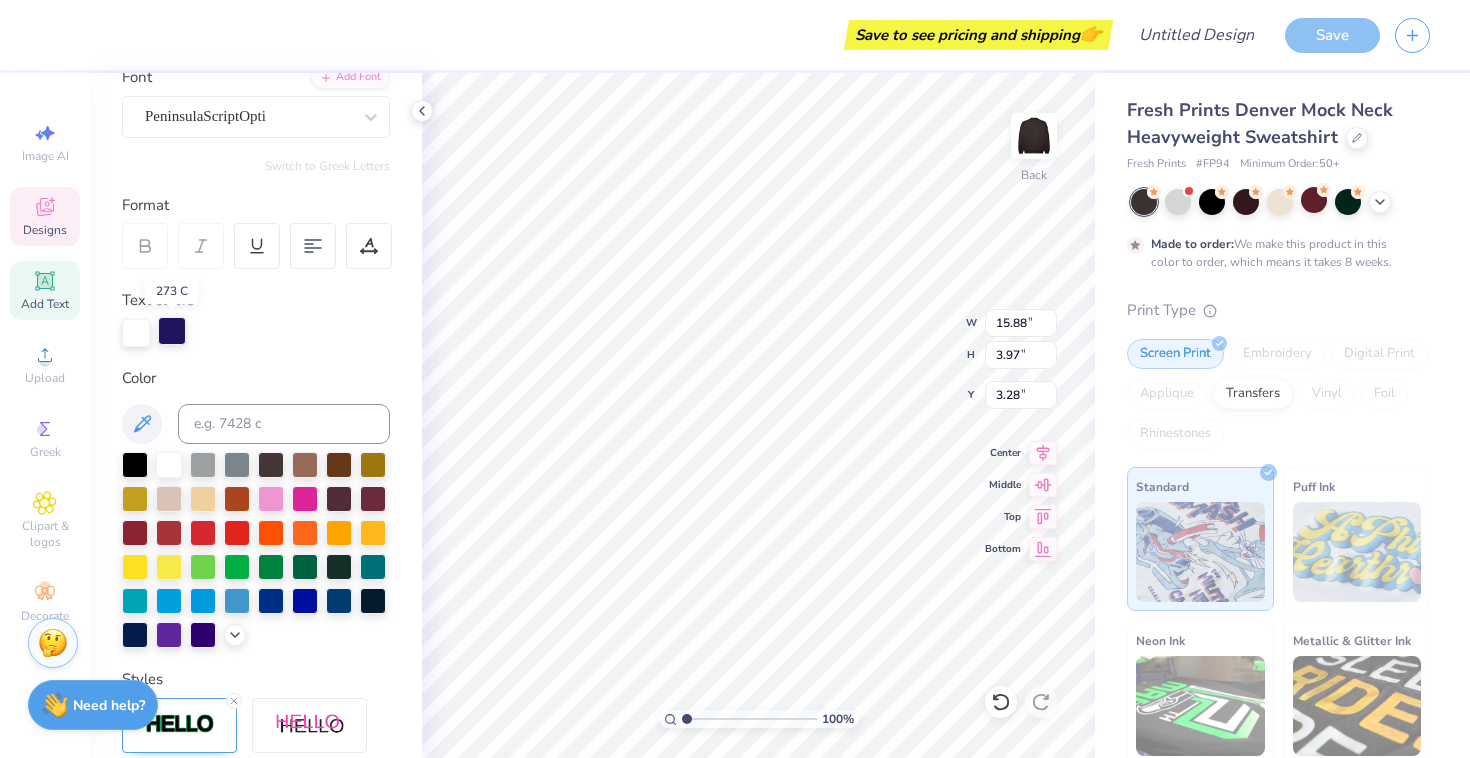 click at bounding box center (172, 331) 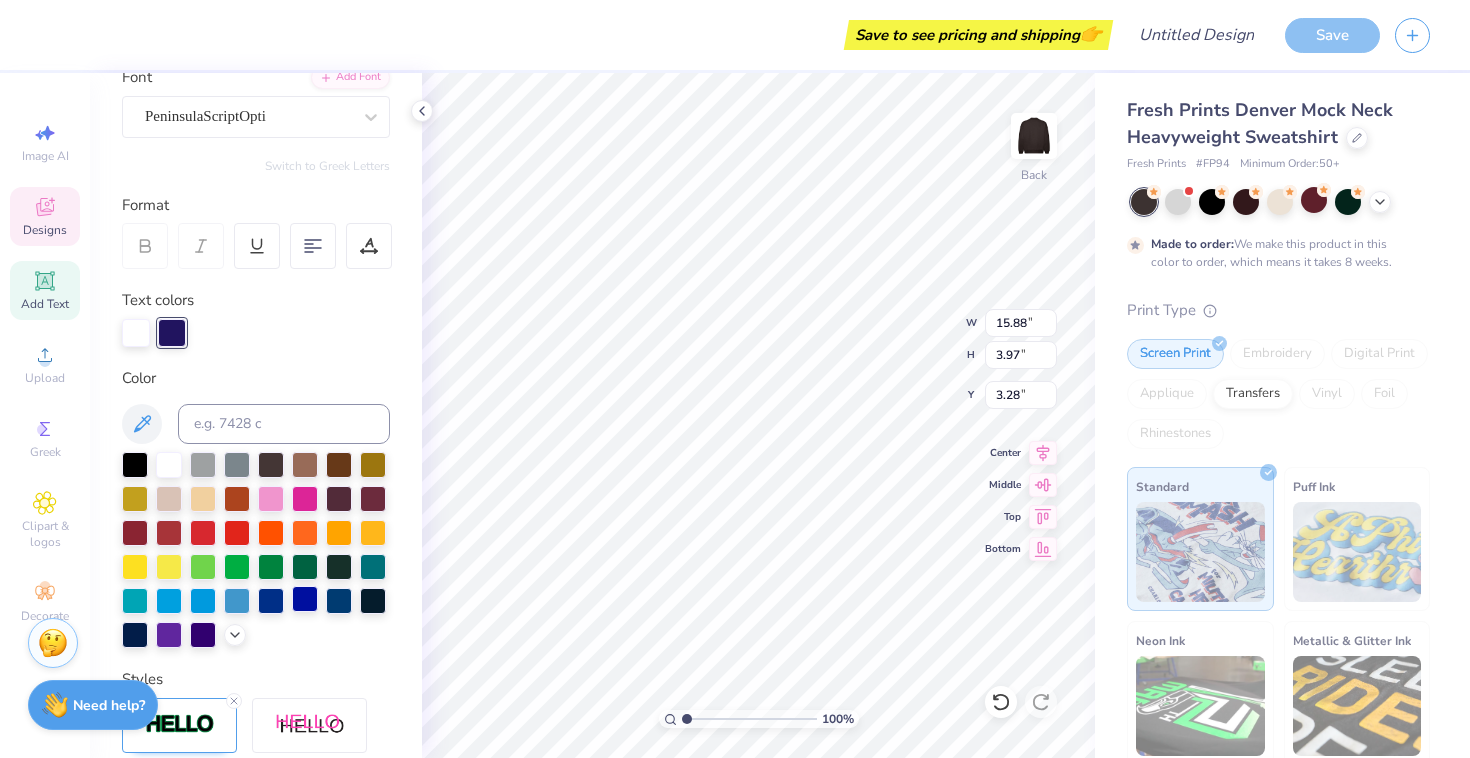 click at bounding box center [305, 599] 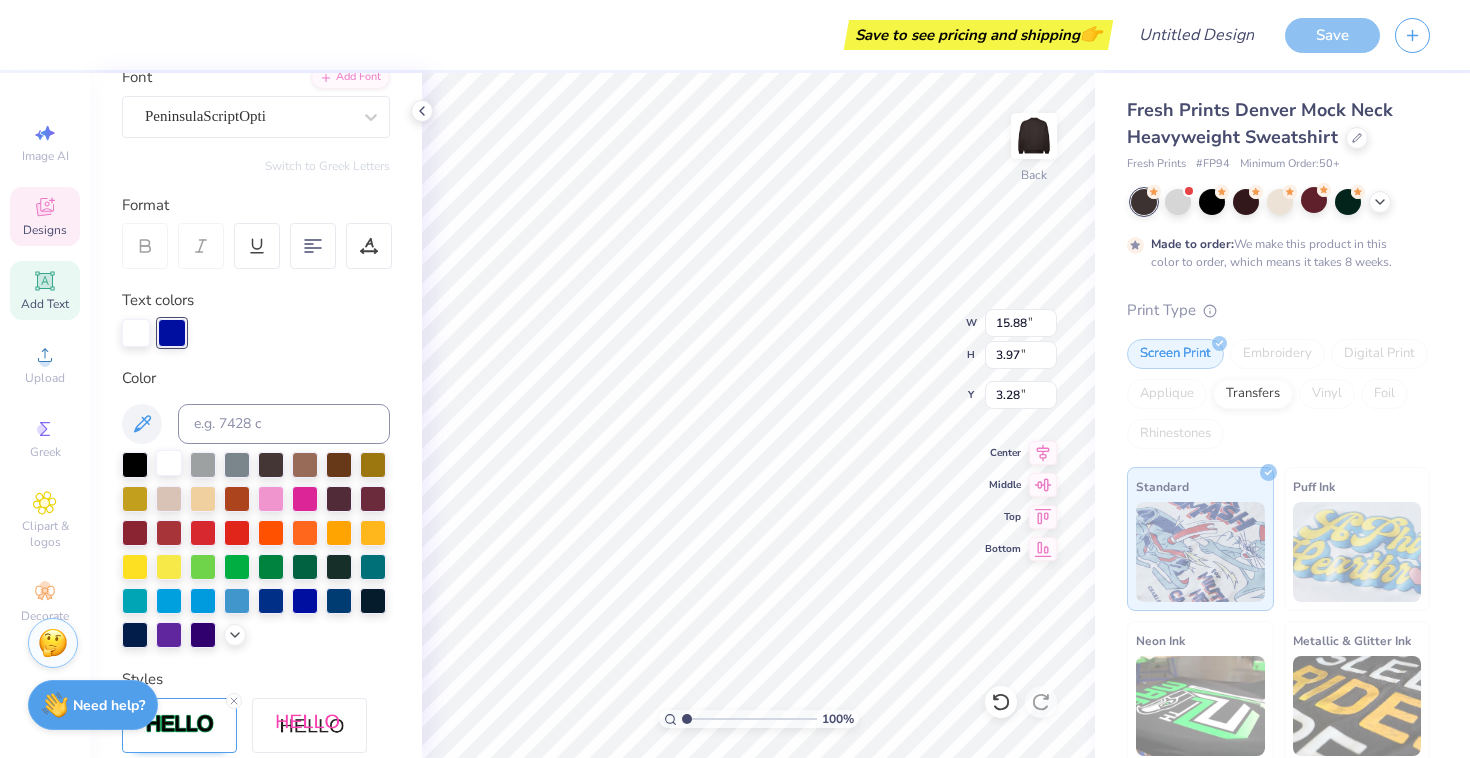 click at bounding box center [169, 463] 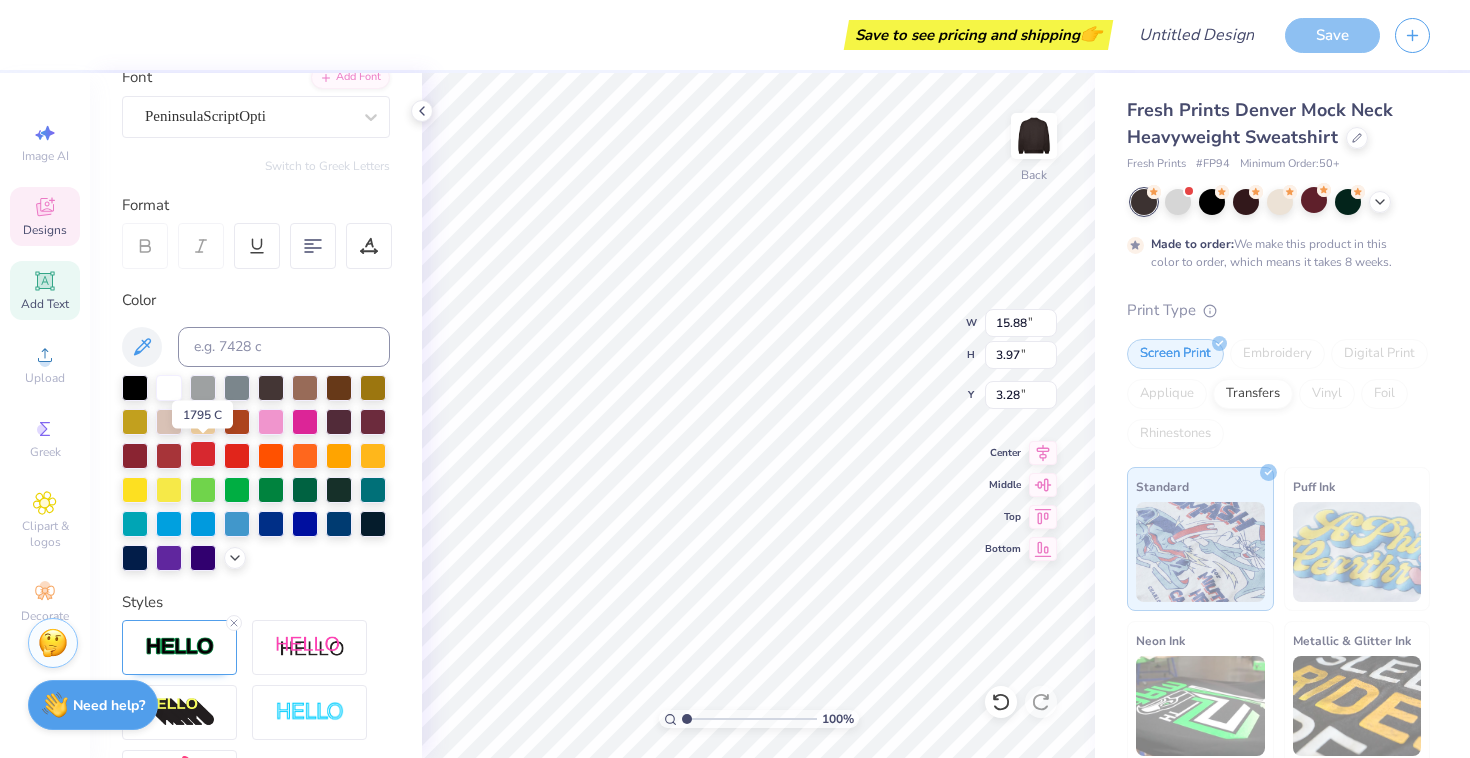 click at bounding box center [203, 454] 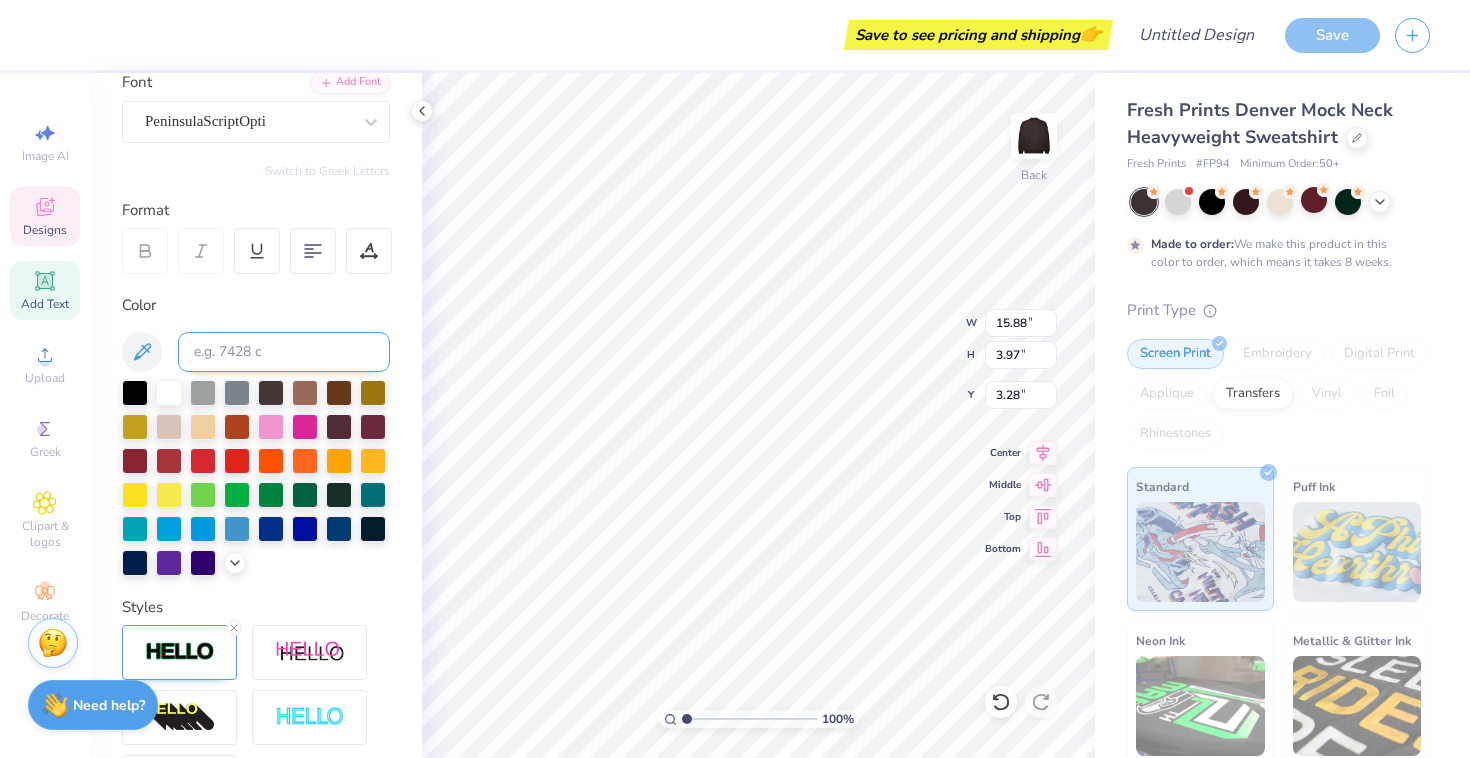 scroll, scrollTop: 152, scrollLeft: 0, axis: vertical 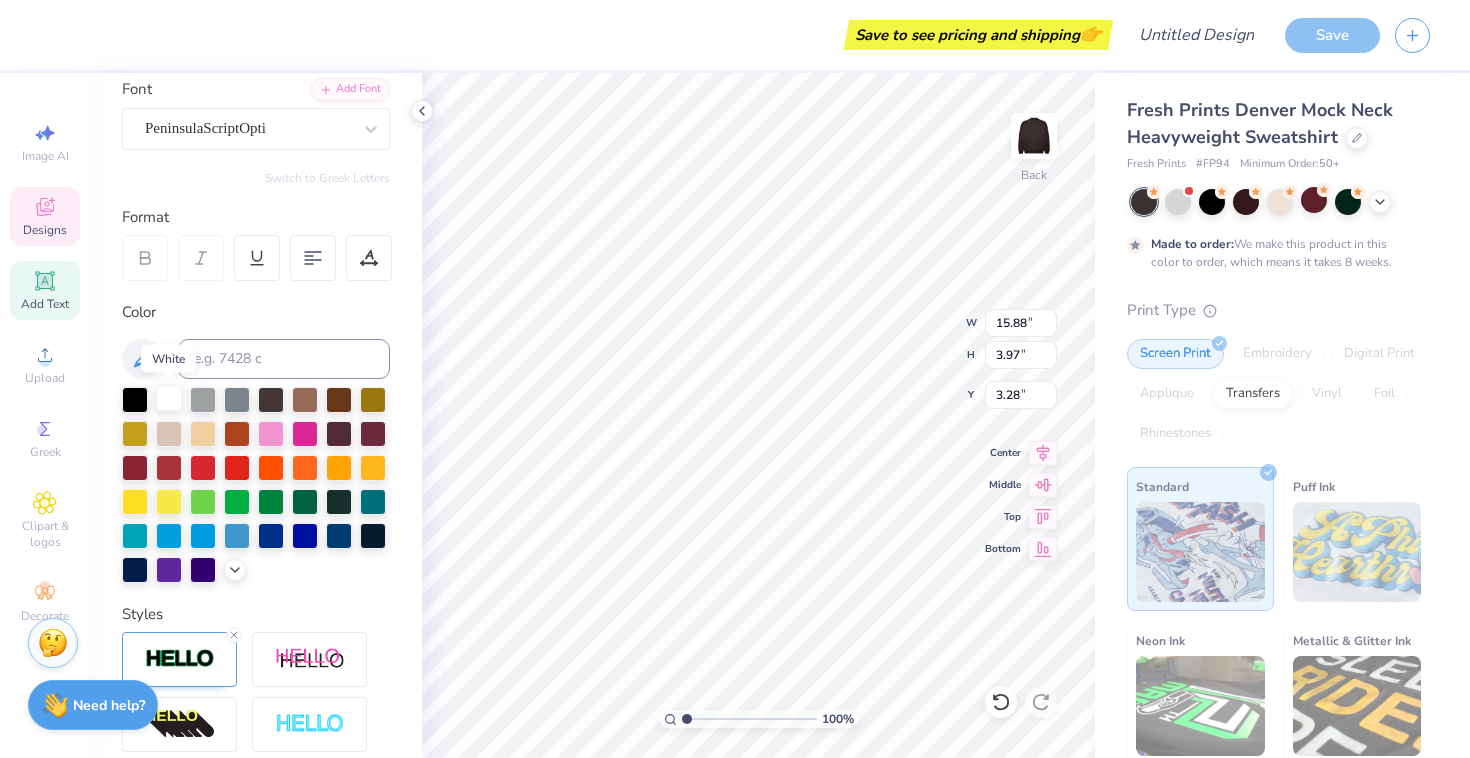 click at bounding box center [169, 398] 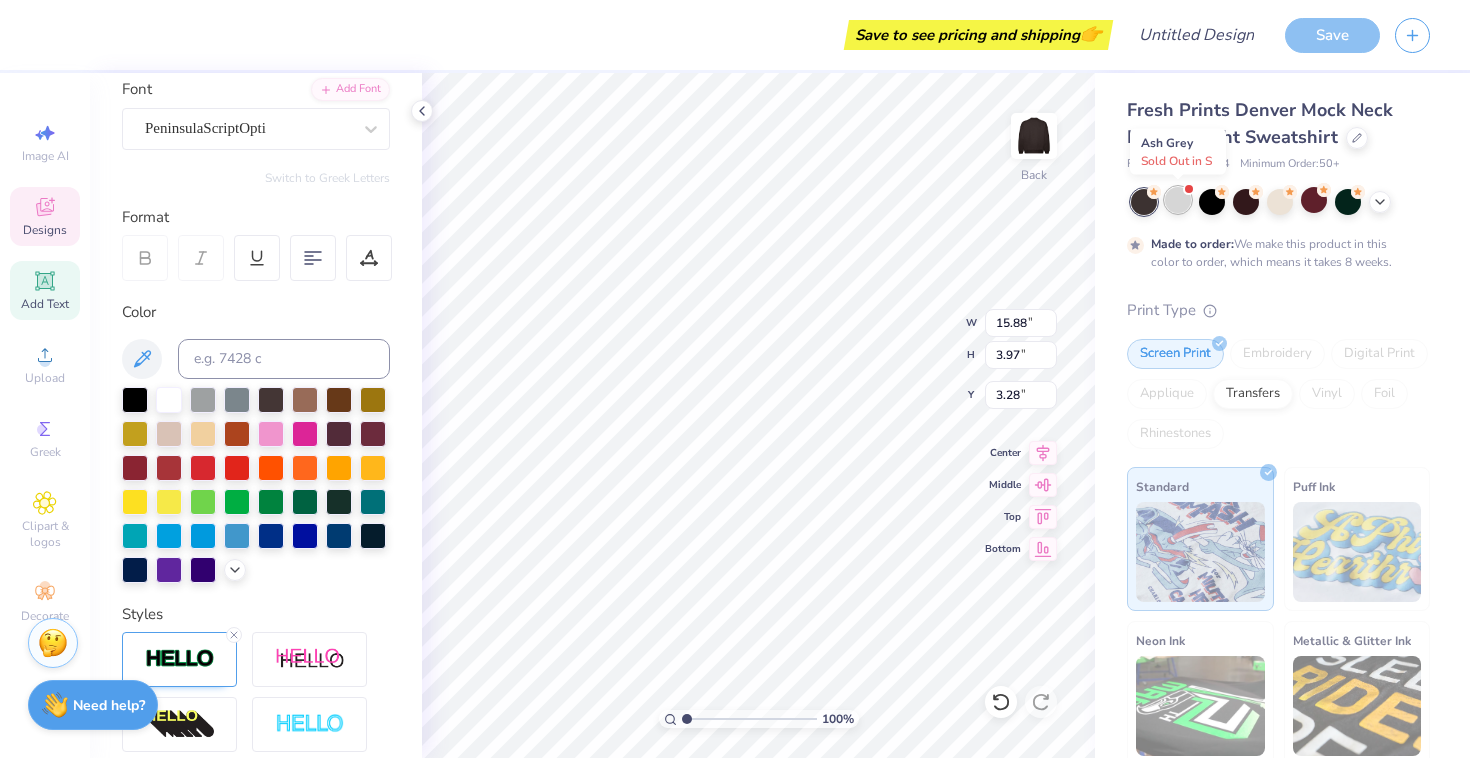 click at bounding box center (1178, 200) 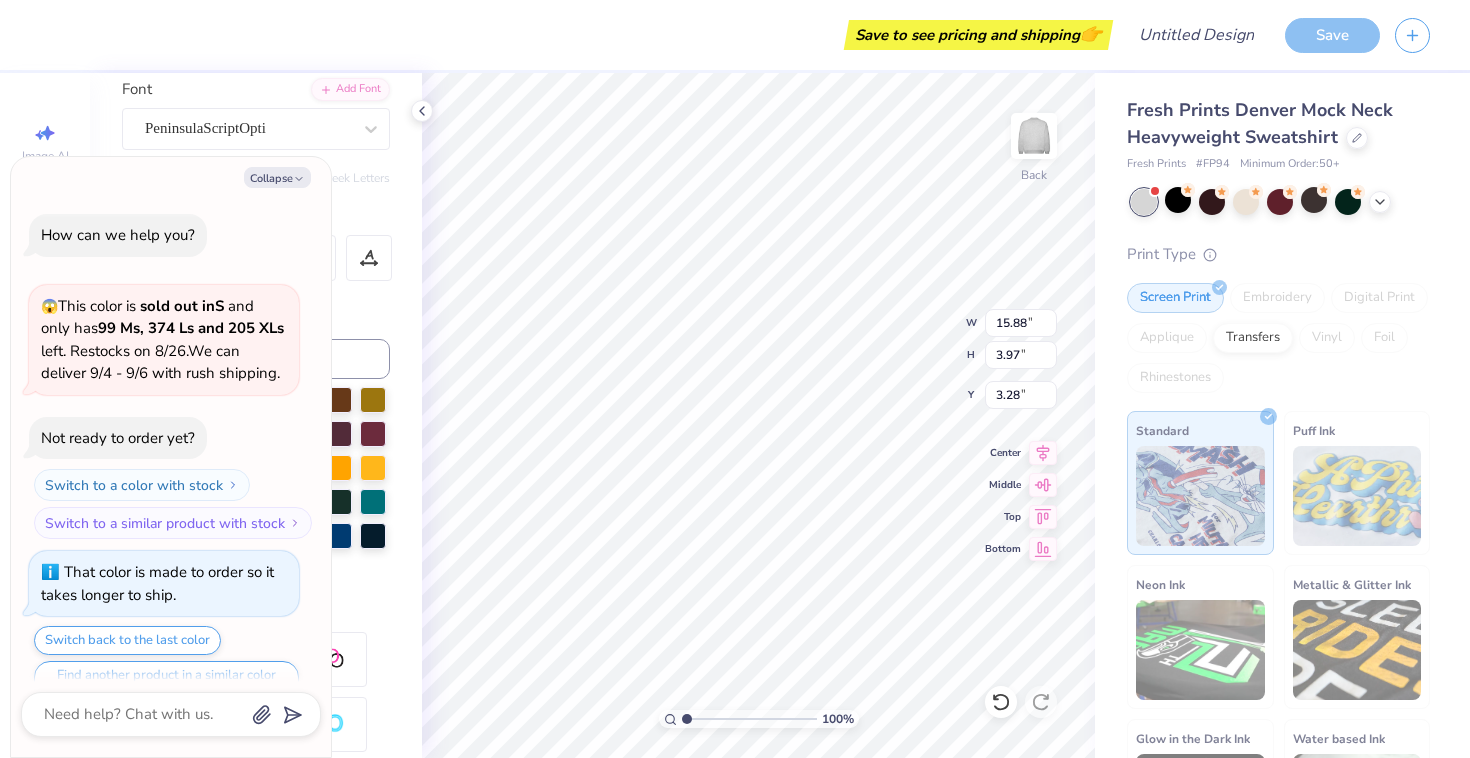 scroll, scrollTop: 421, scrollLeft: 0, axis: vertical 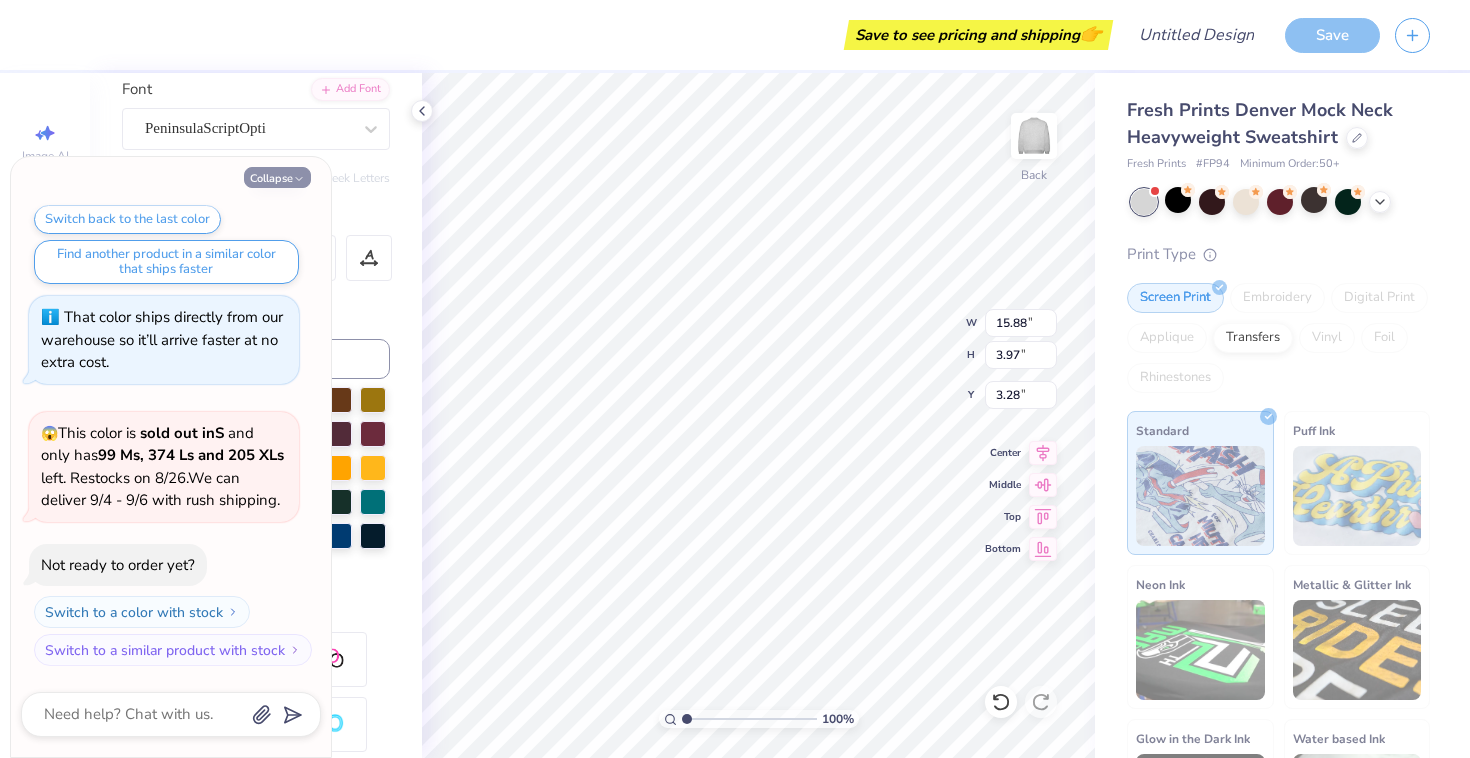 click on "Collapse" at bounding box center [277, 177] 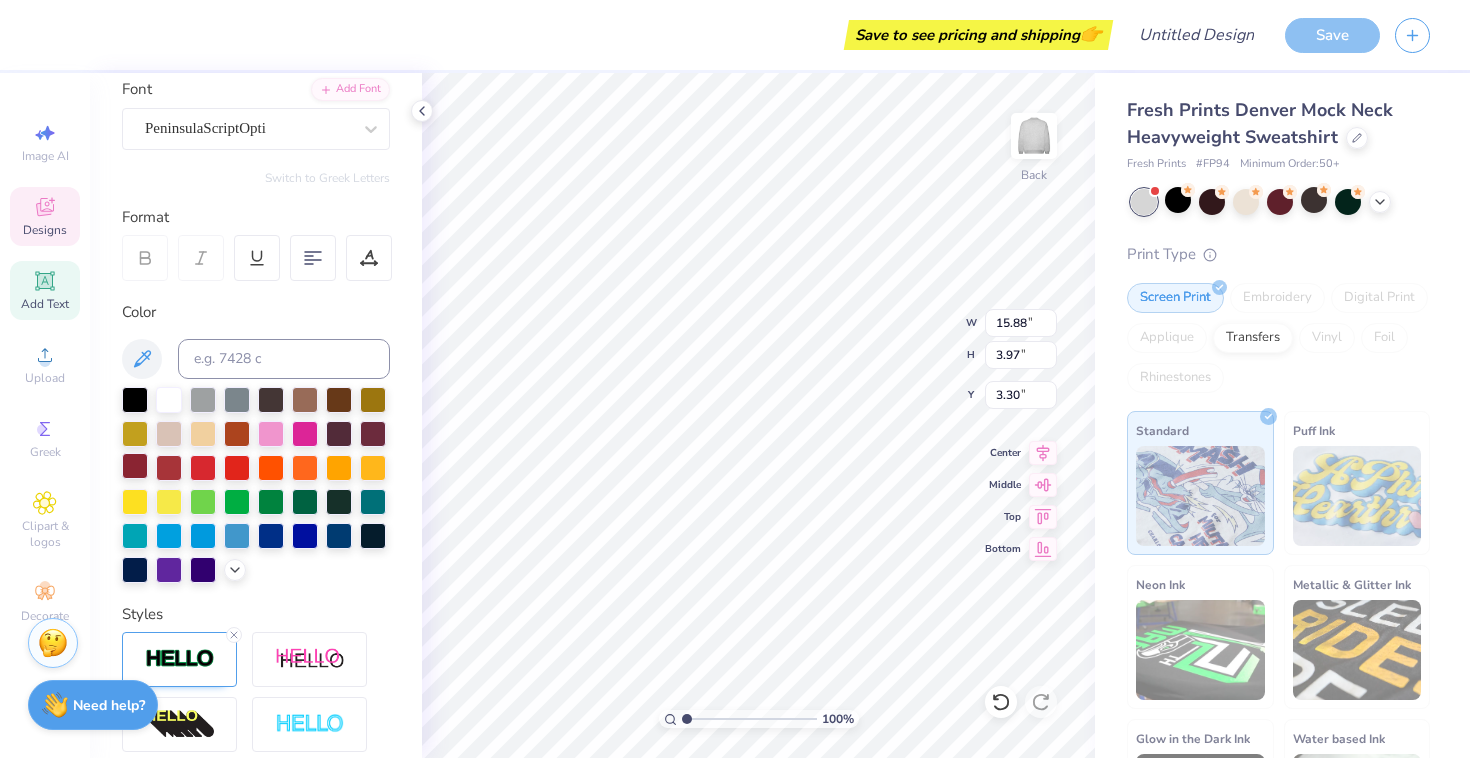 click at bounding box center (135, 466) 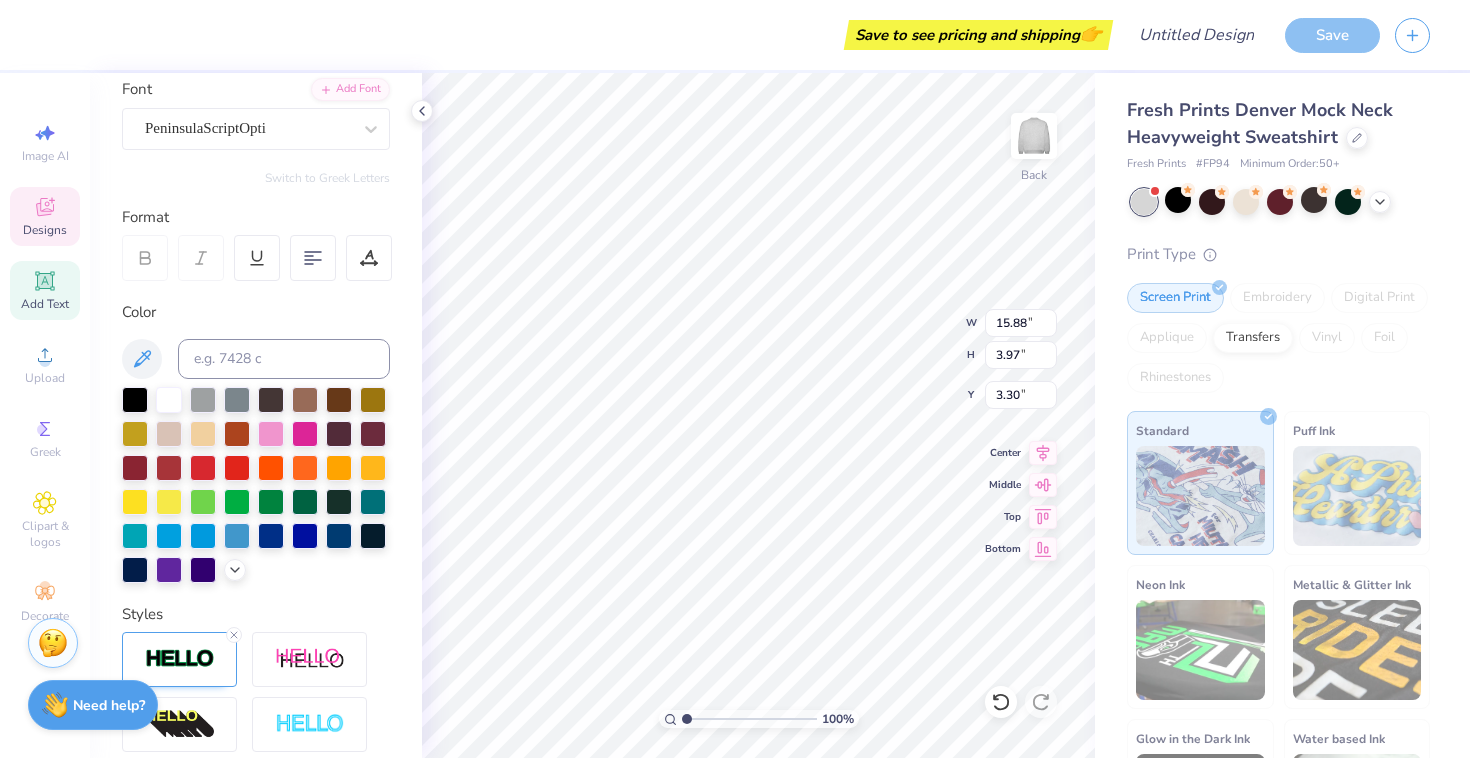 type on "3.00" 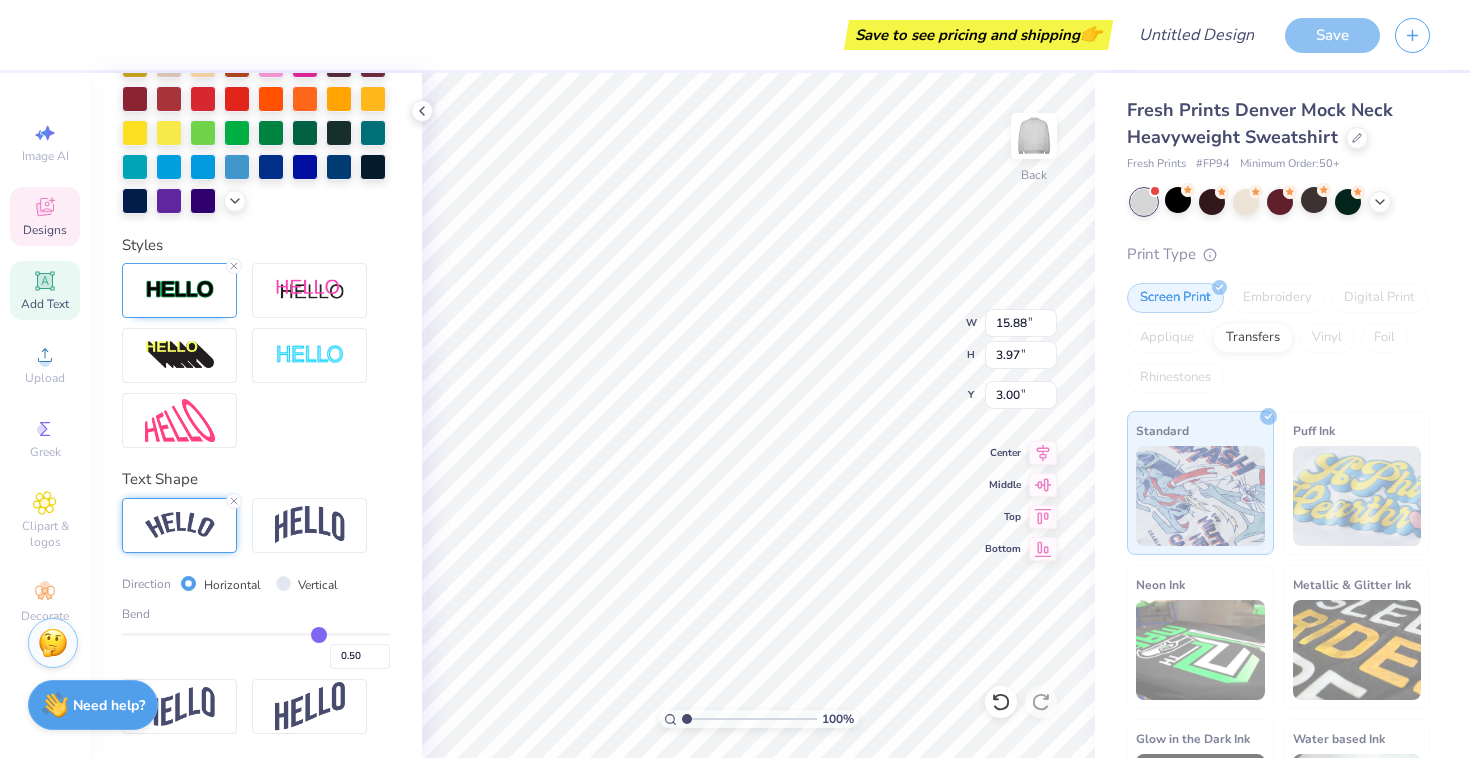 scroll, scrollTop: 0, scrollLeft: 0, axis: both 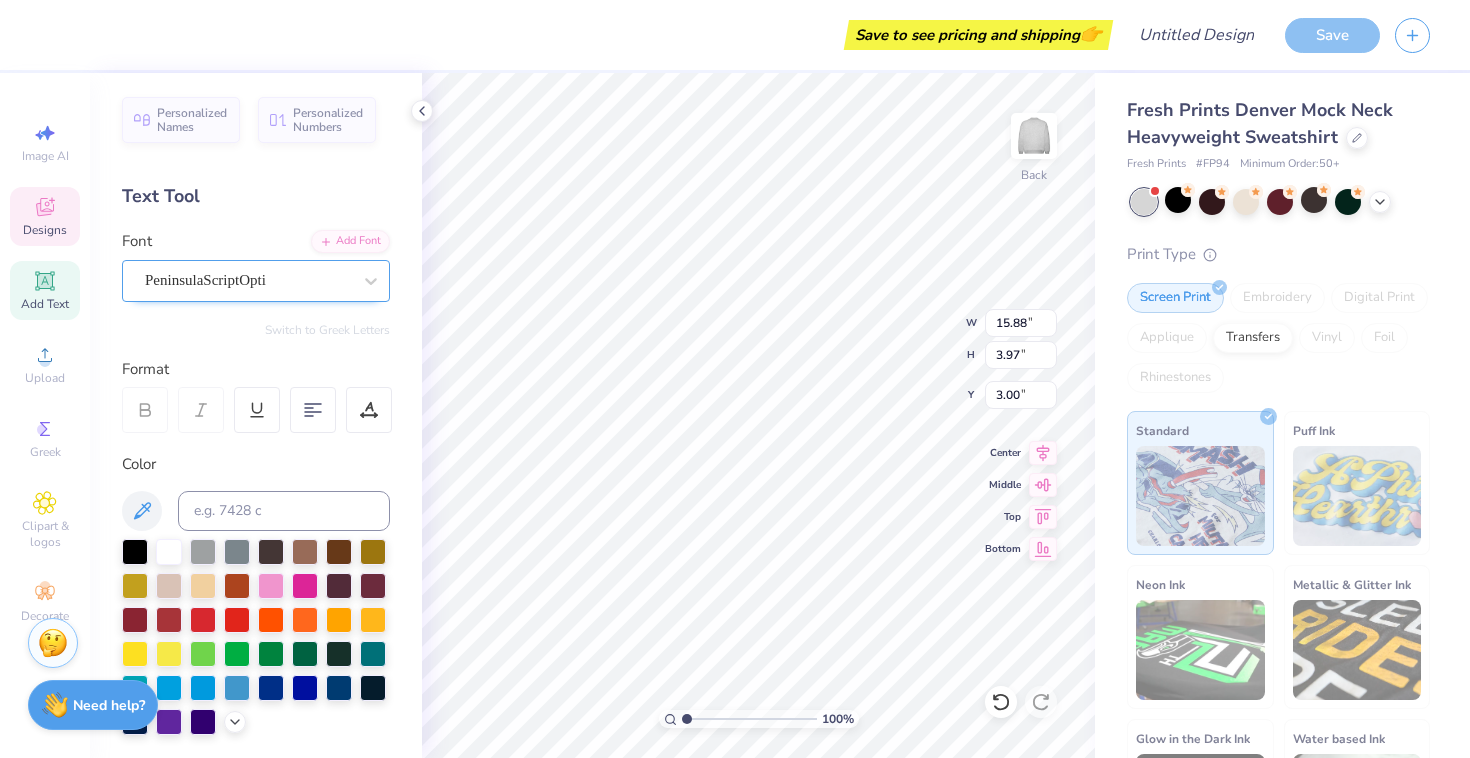 click on "PeninsulaScriptOpti" at bounding box center [248, 280] 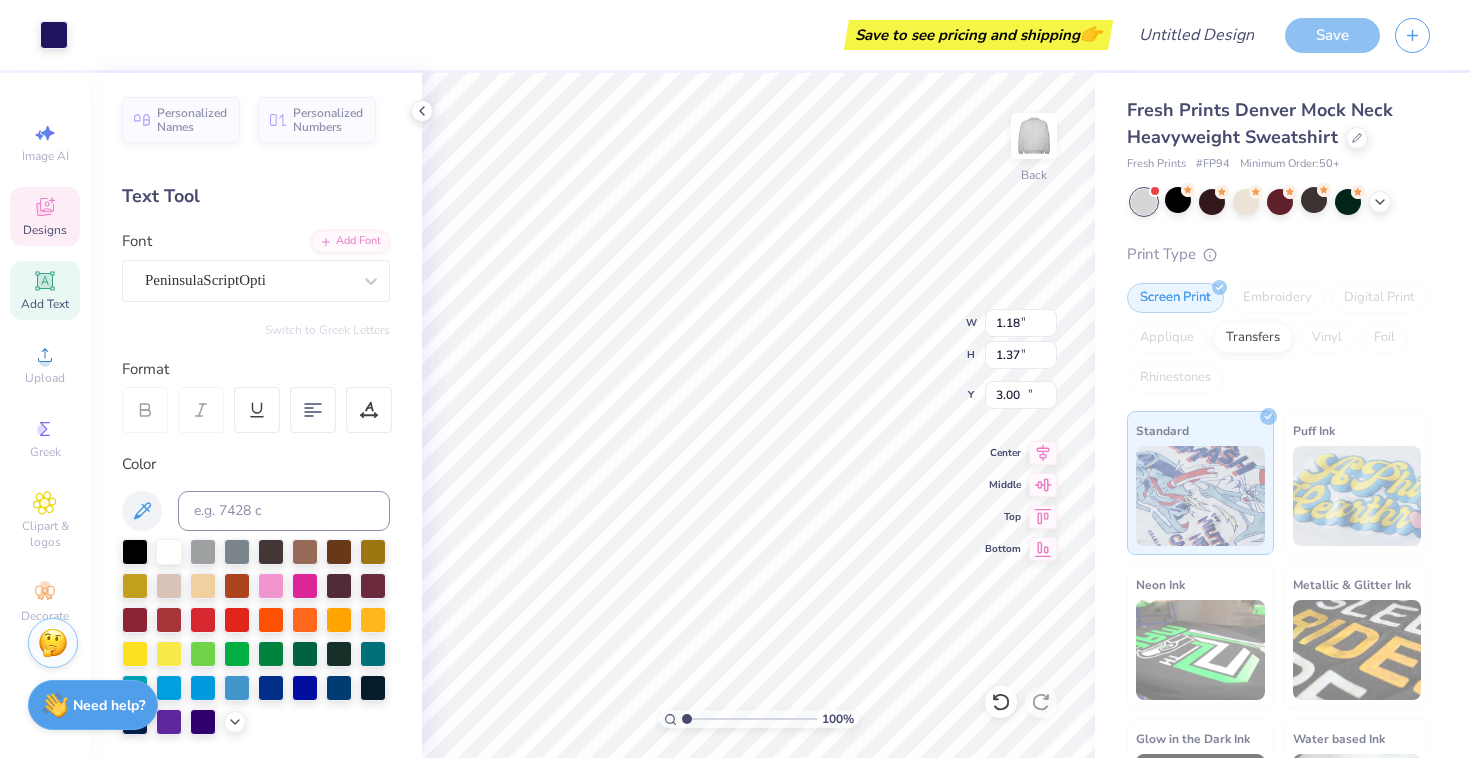 type on "1.18" 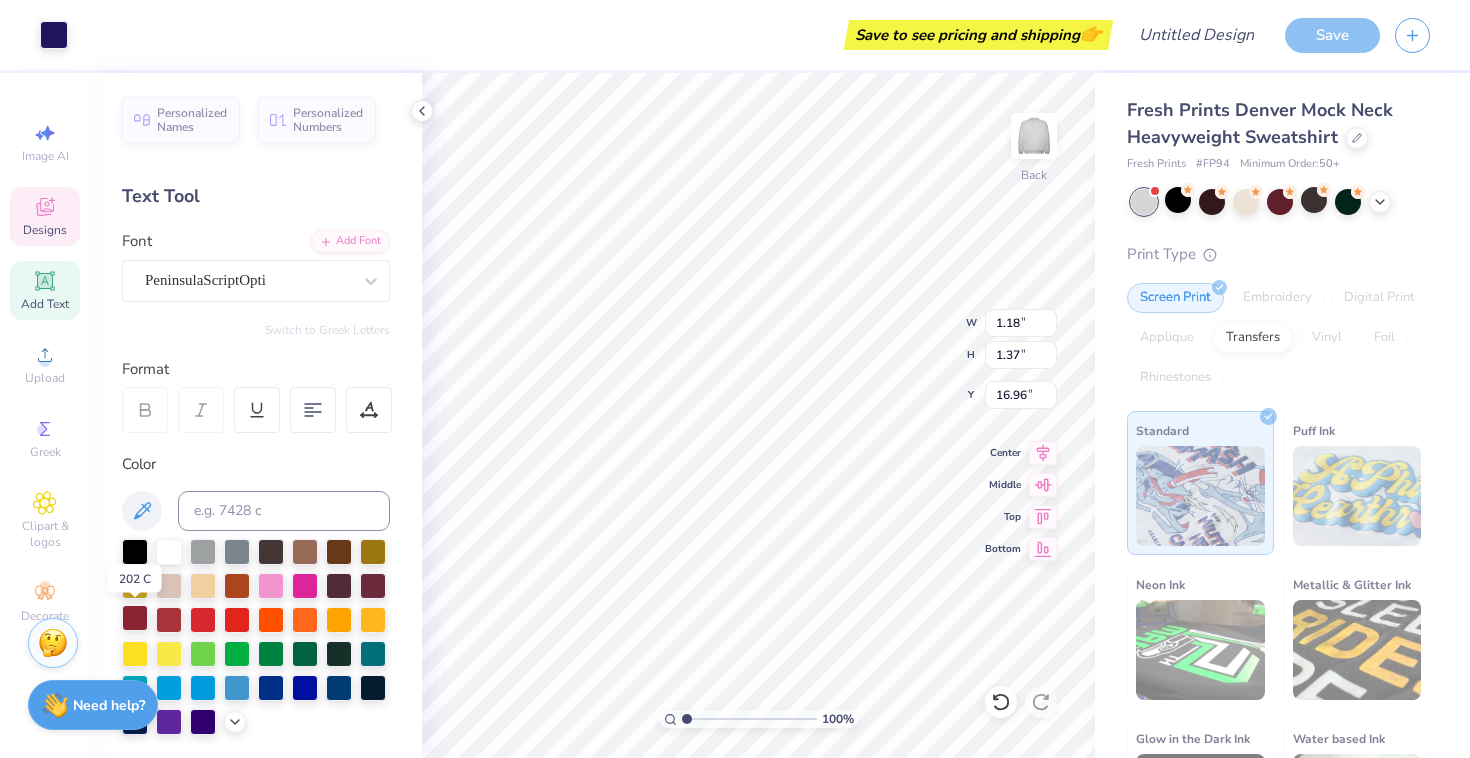 click at bounding box center (135, 618) 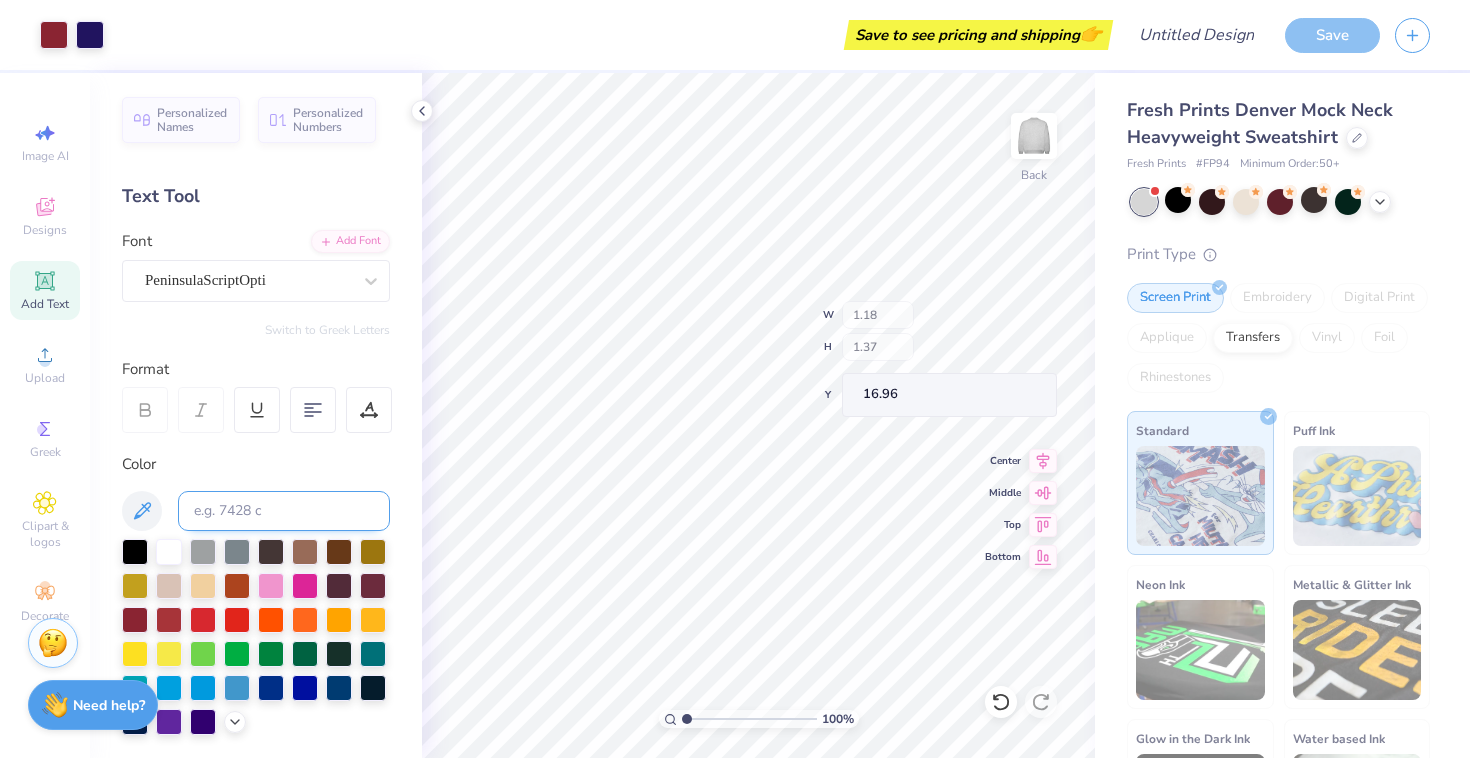 type on "2.90" 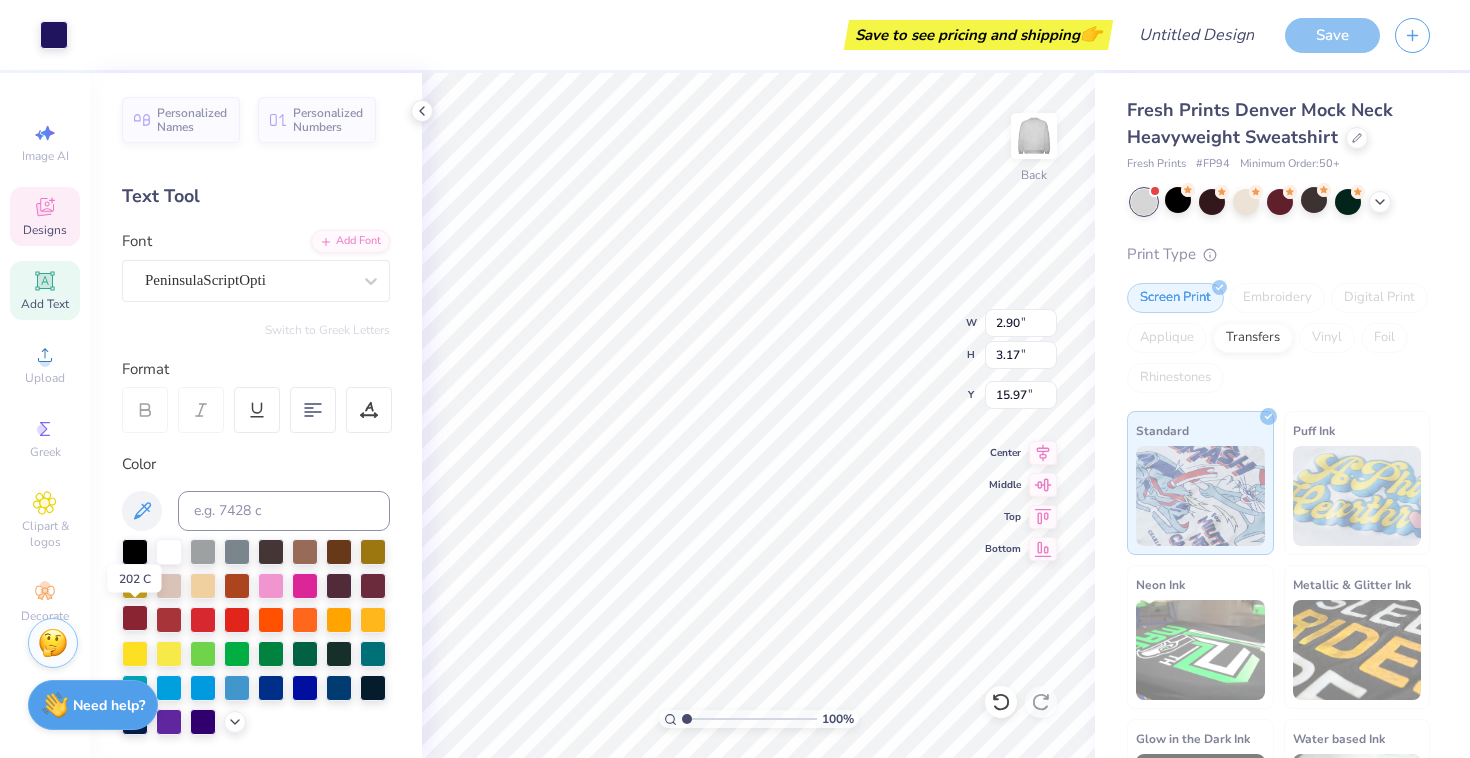 click at bounding box center [135, 618] 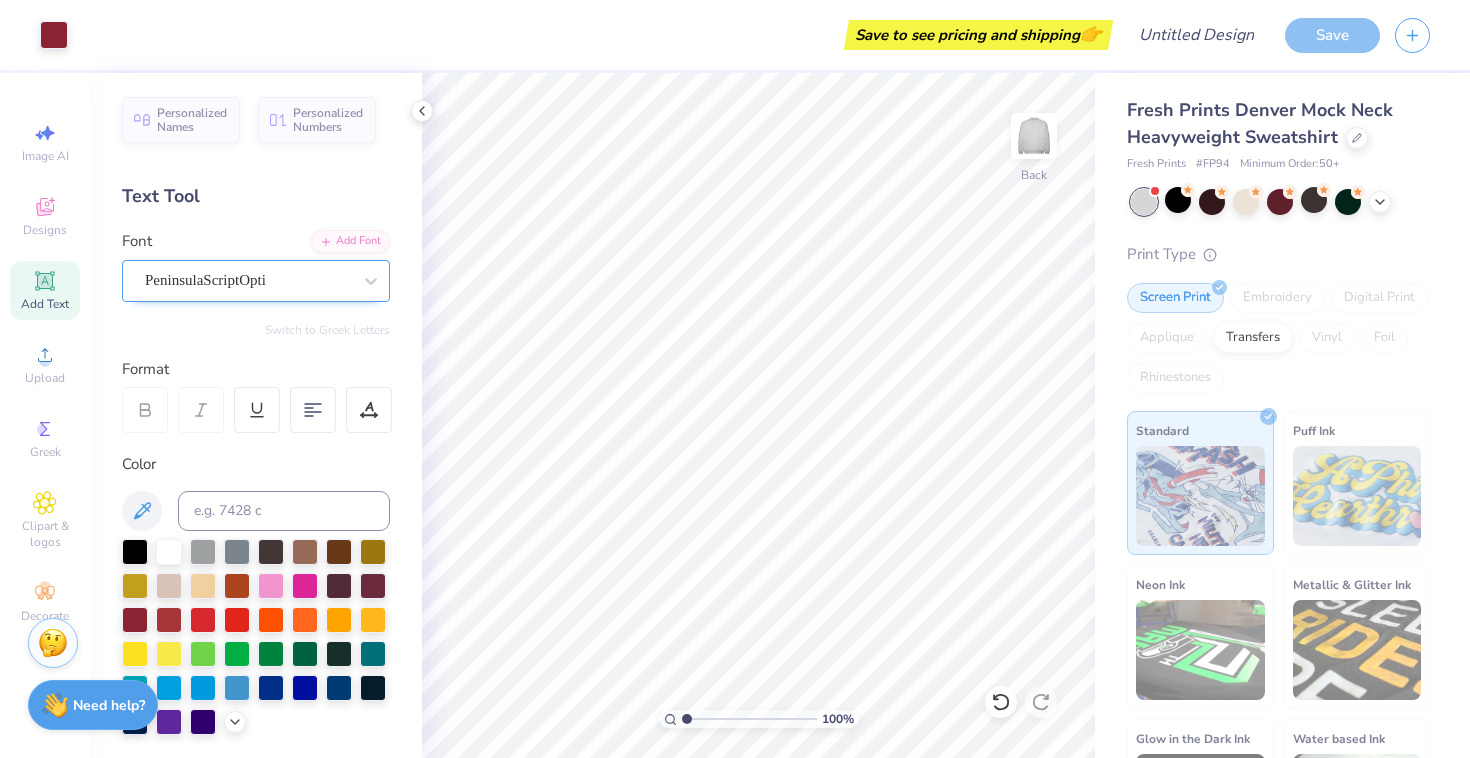 click on "PeninsulaScriptOpti" at bounding box center (248, 280) 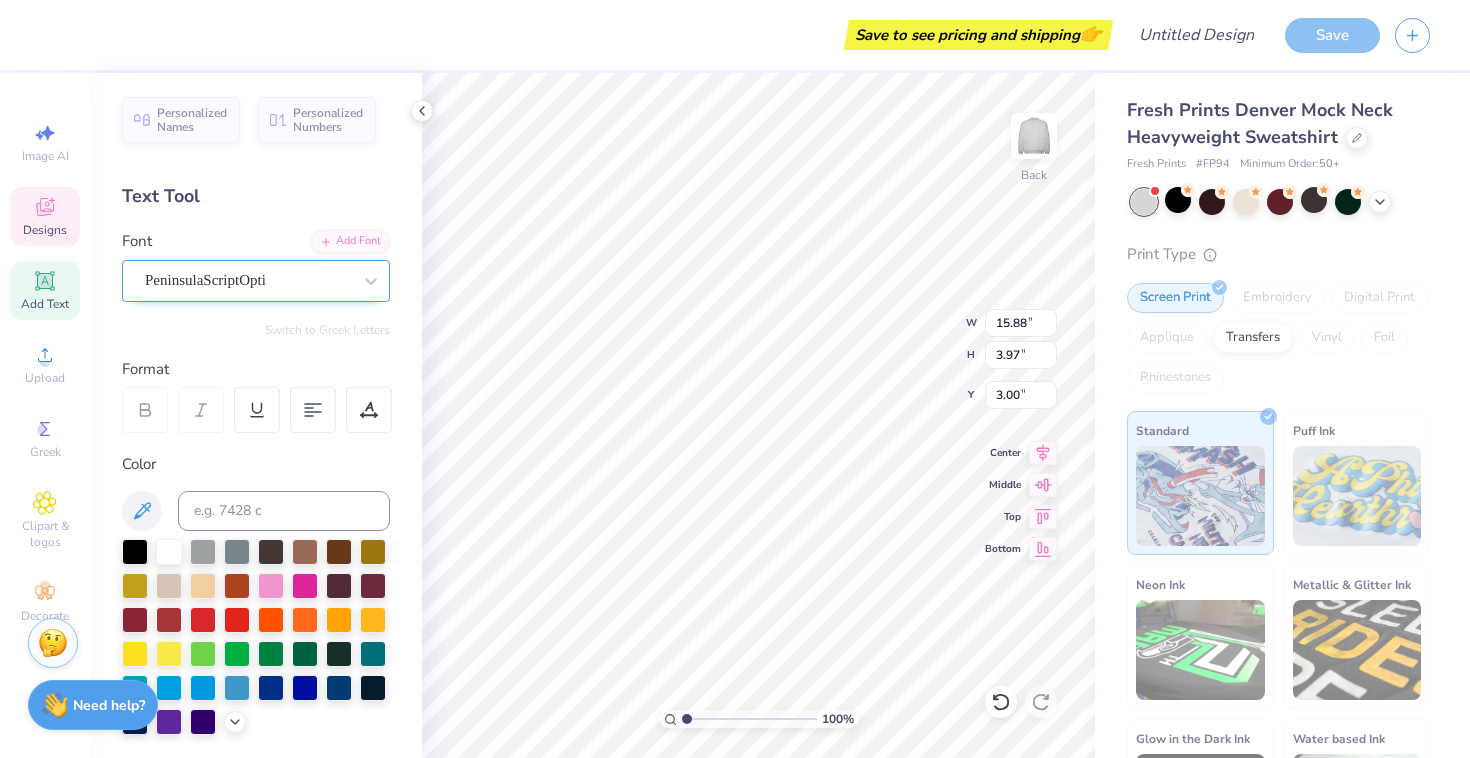 click on "PeninsulaScriptOpti" at bounding box center [248, 280] 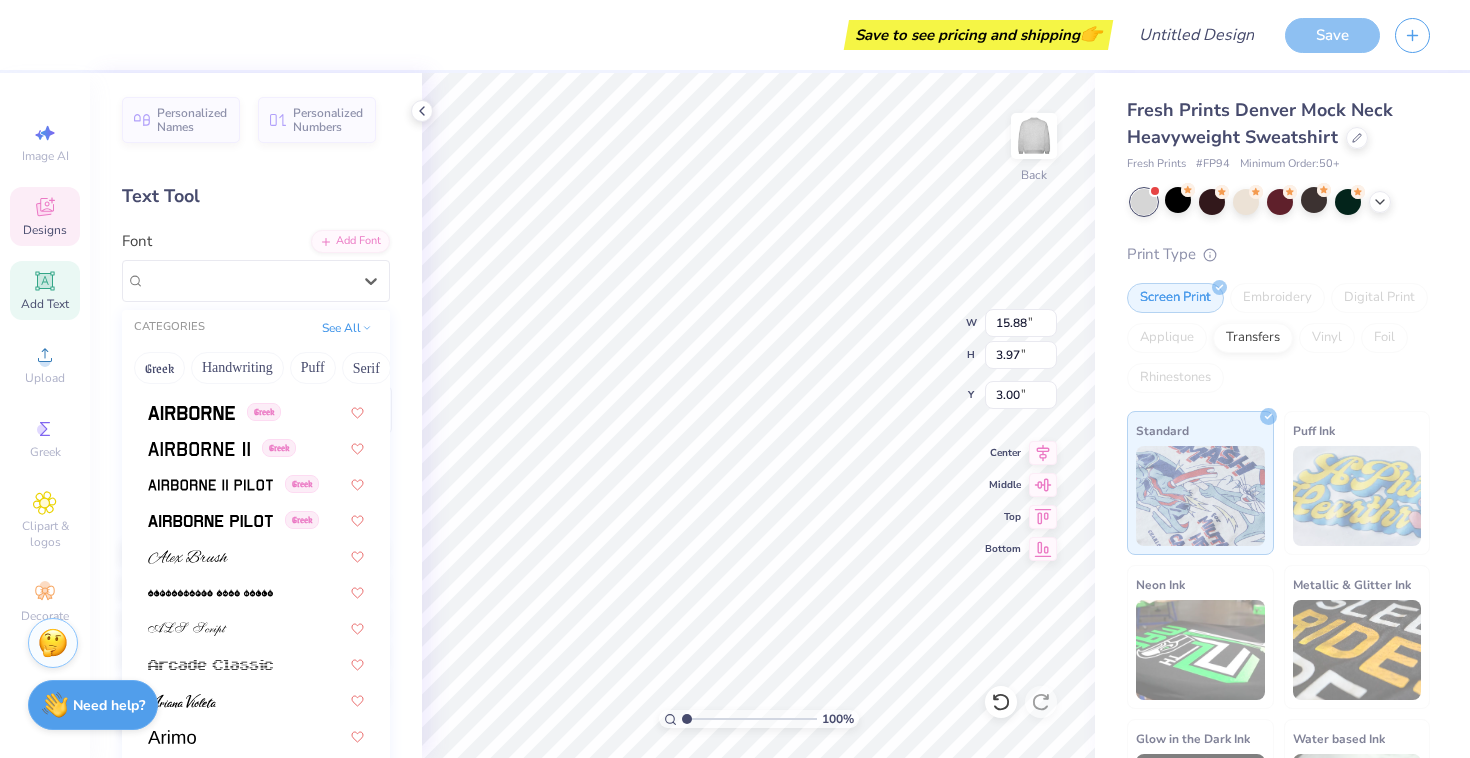 scroll, scrollTop: 542, scrollLeft: 0, axis: vertical 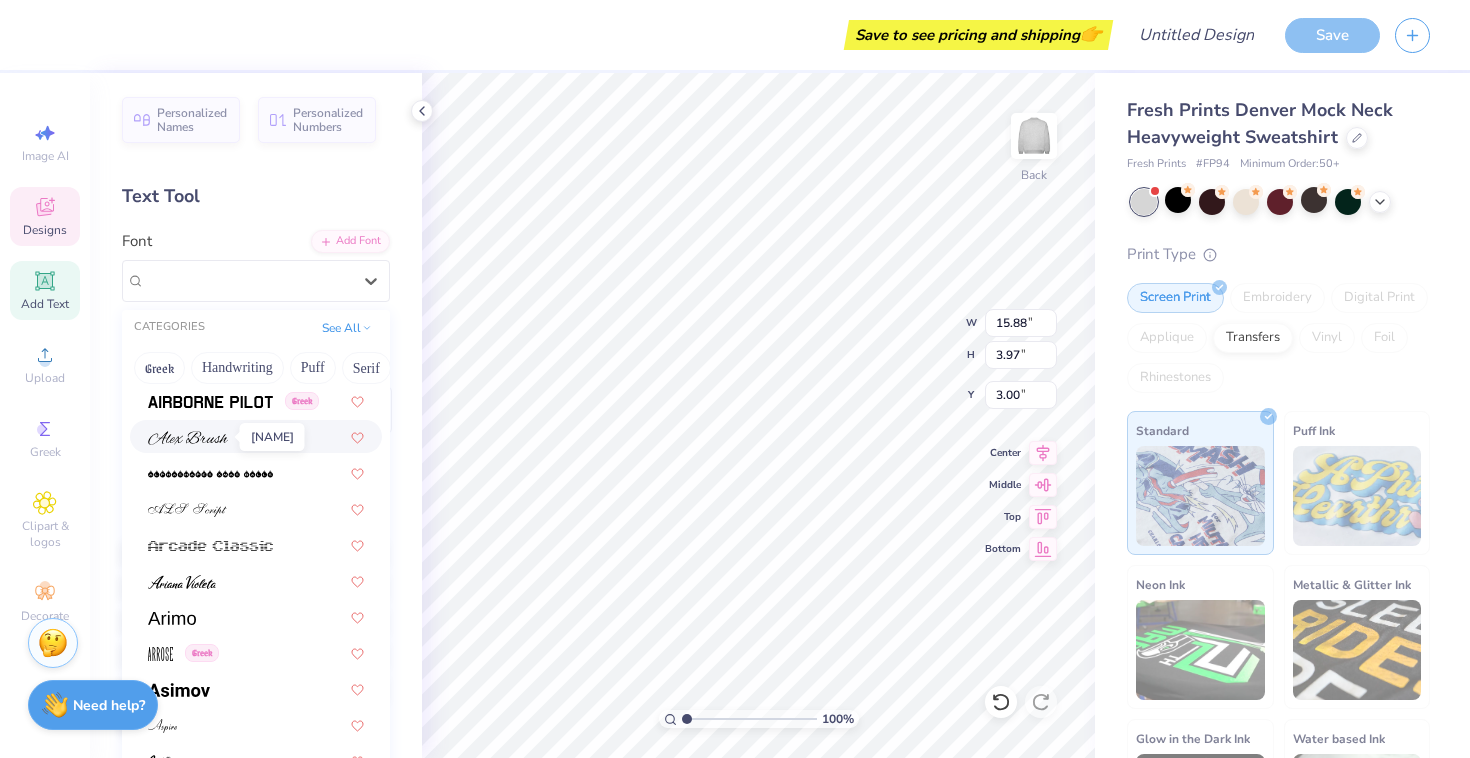 click at bounding box center [188, 438] 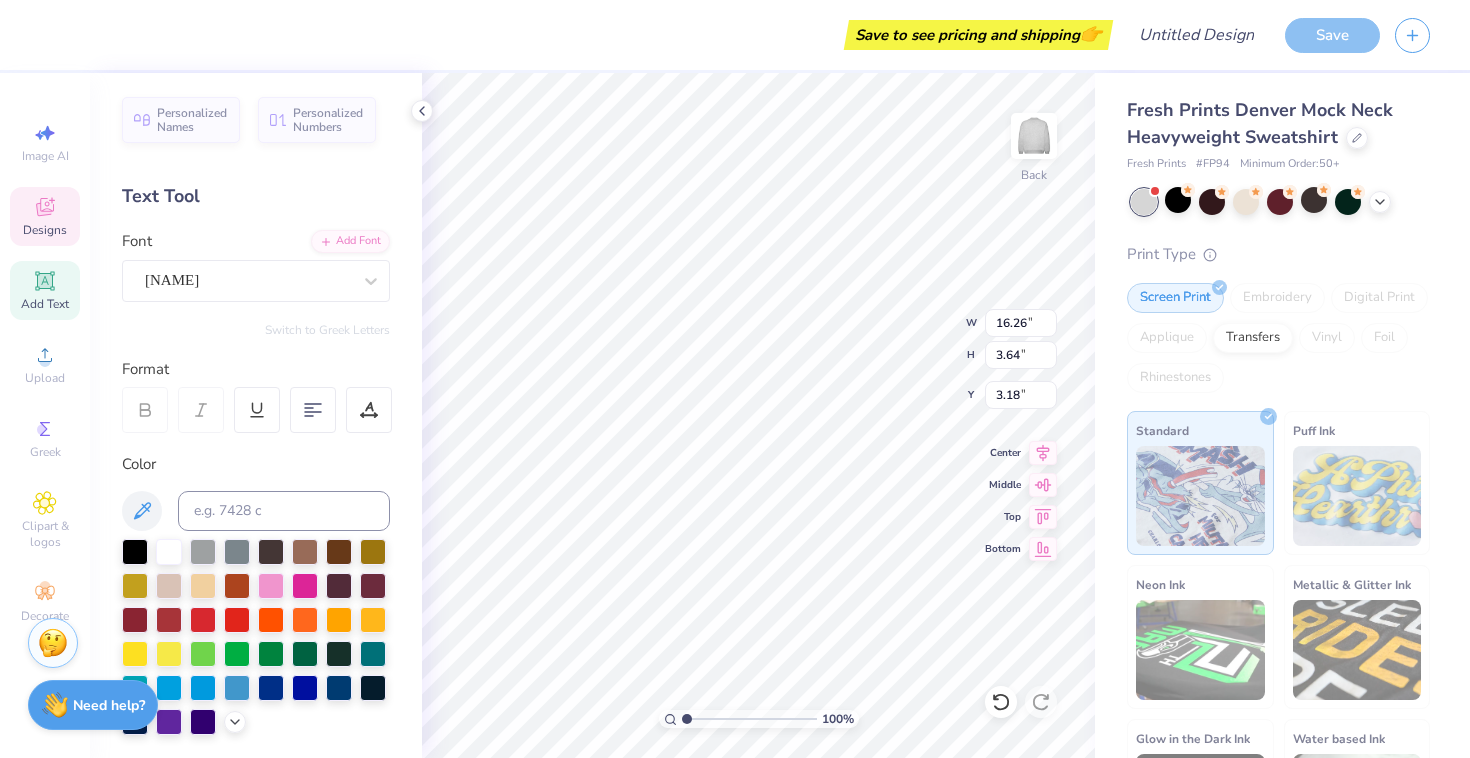 type on "16.26" 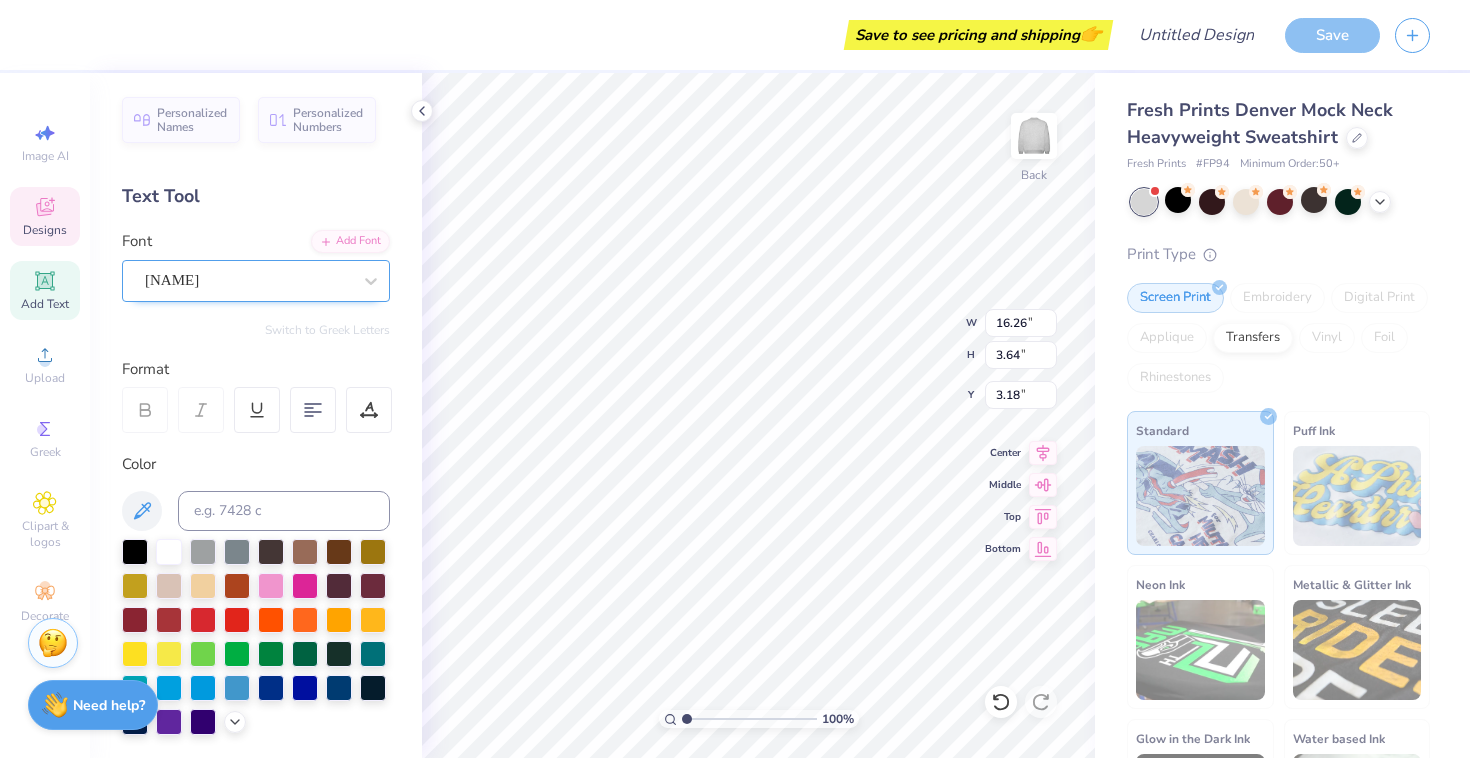 click on "[NAME]" at bounding box center (248, 280) 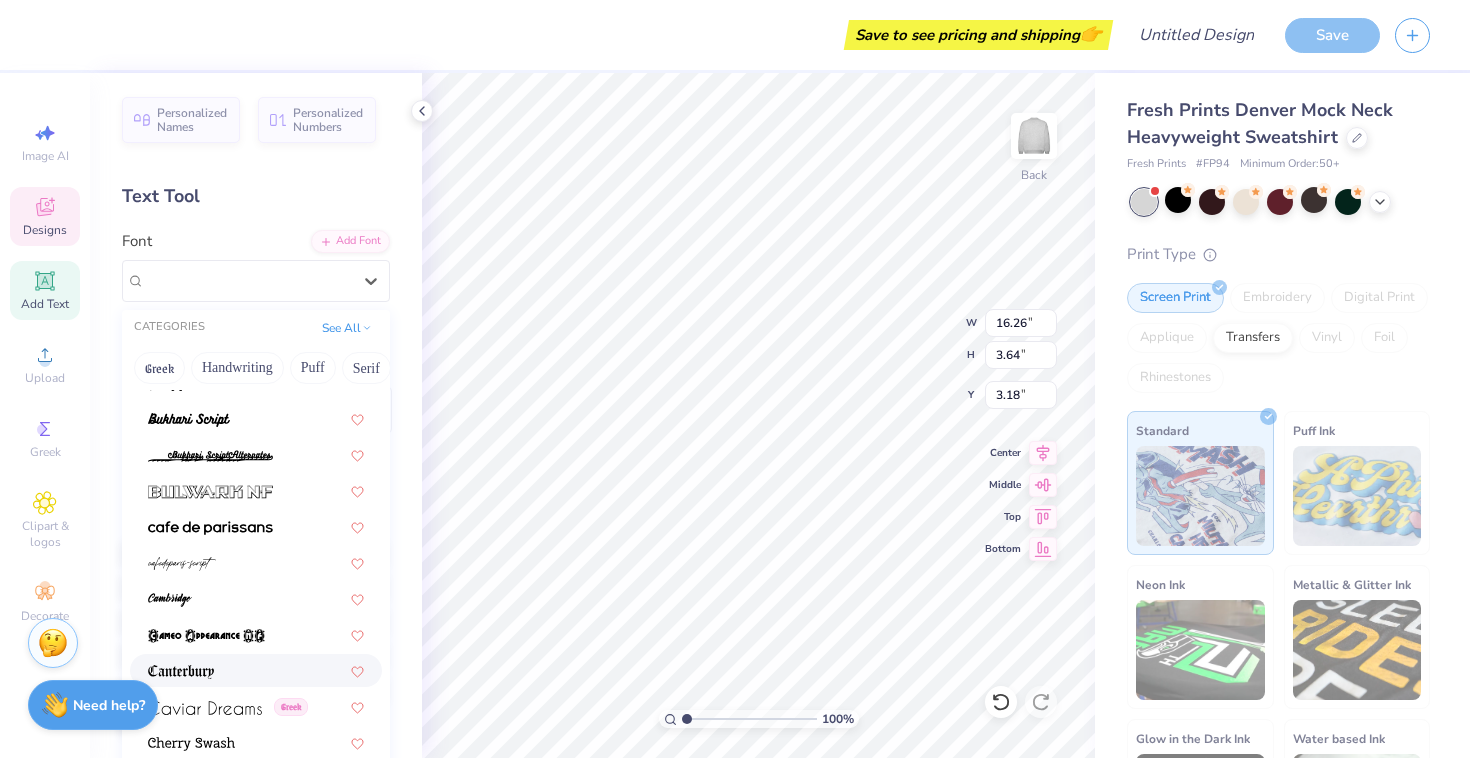 scroll, scrollTop: 2064, scrollLeft: 0, axis: vertical 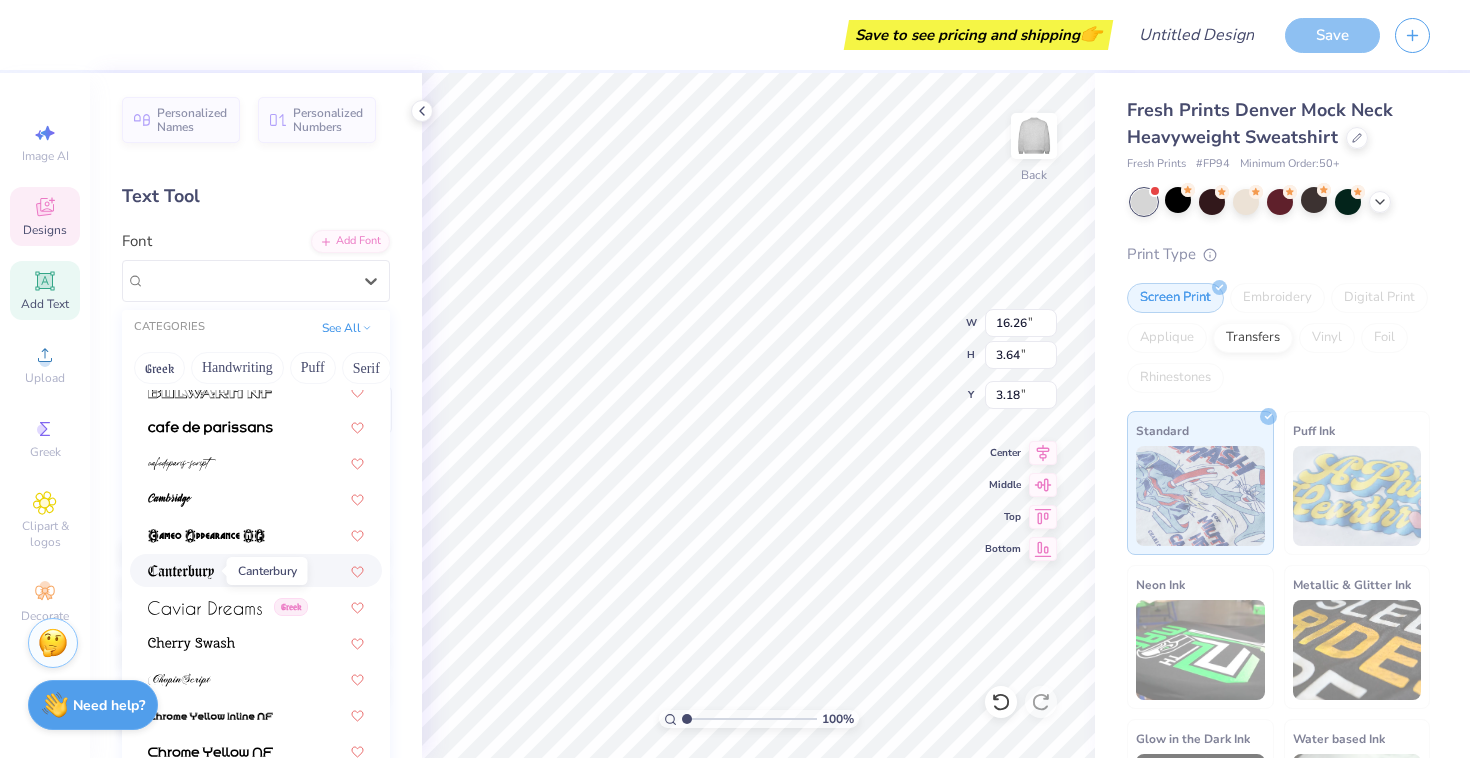 click at bounding box center [181, 570] 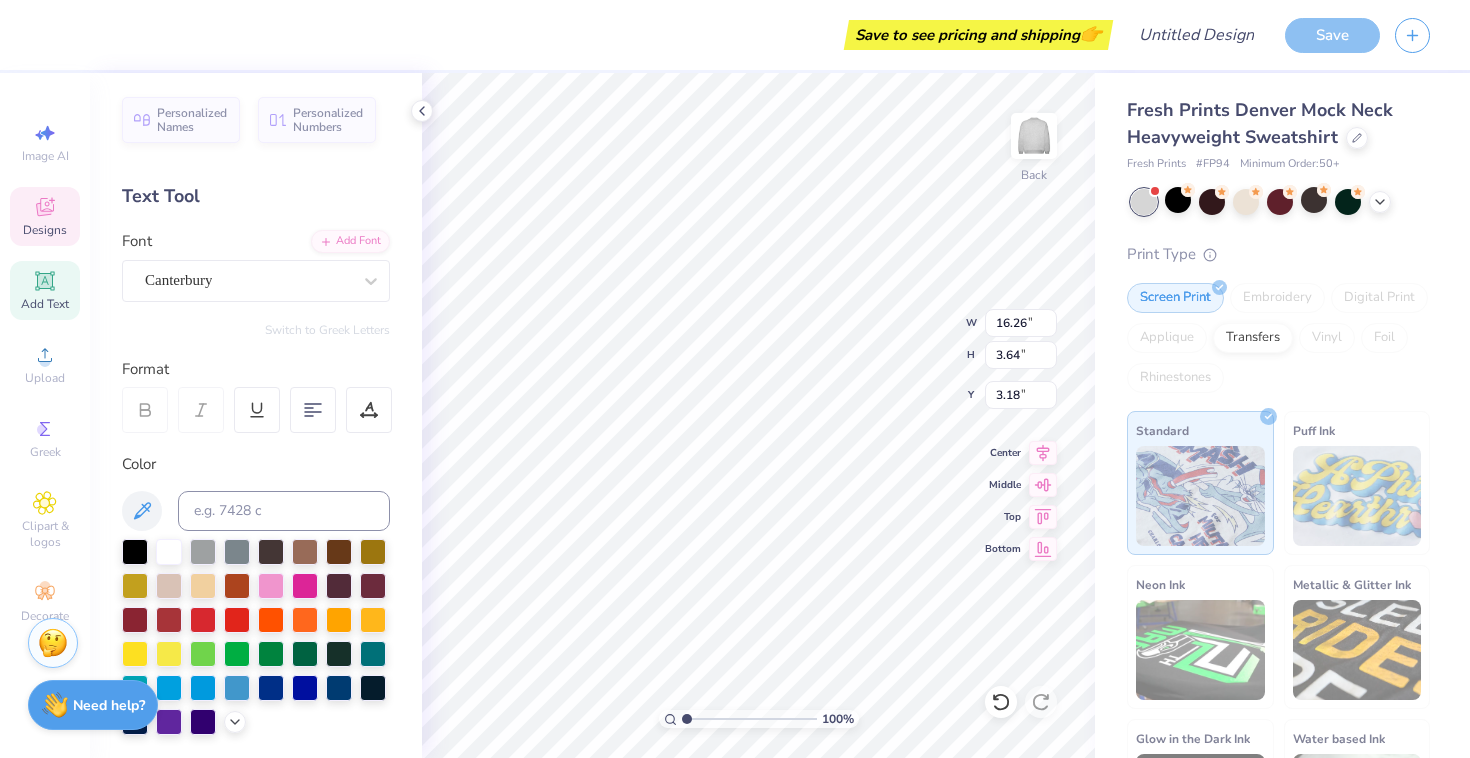 type on "16.14" 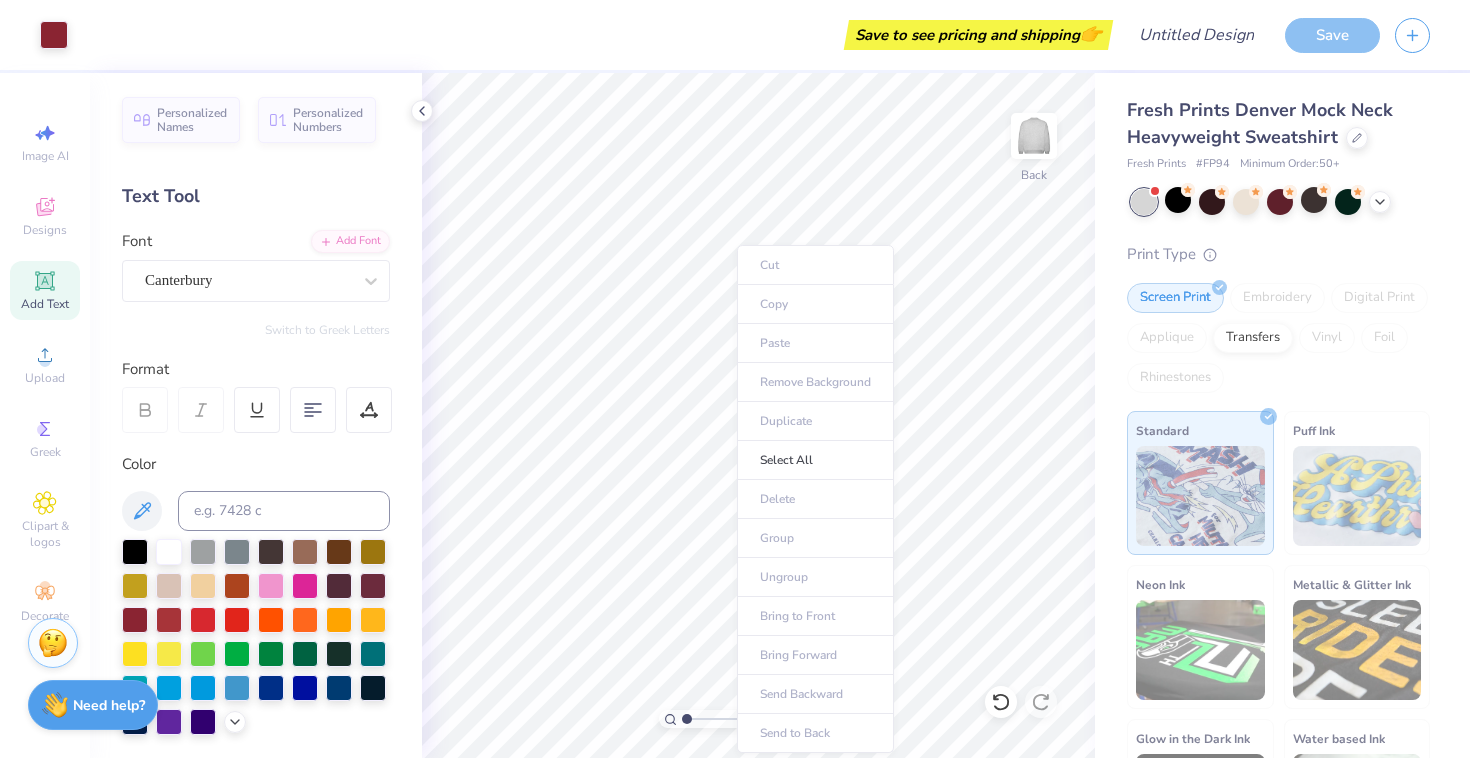 click on "Cut Copy Paste Remove Background Duplicate Select All Delete Group Ungroup Bring to Front Bring Forward Send Backward Send to Back" at bounding box center [815, 499] 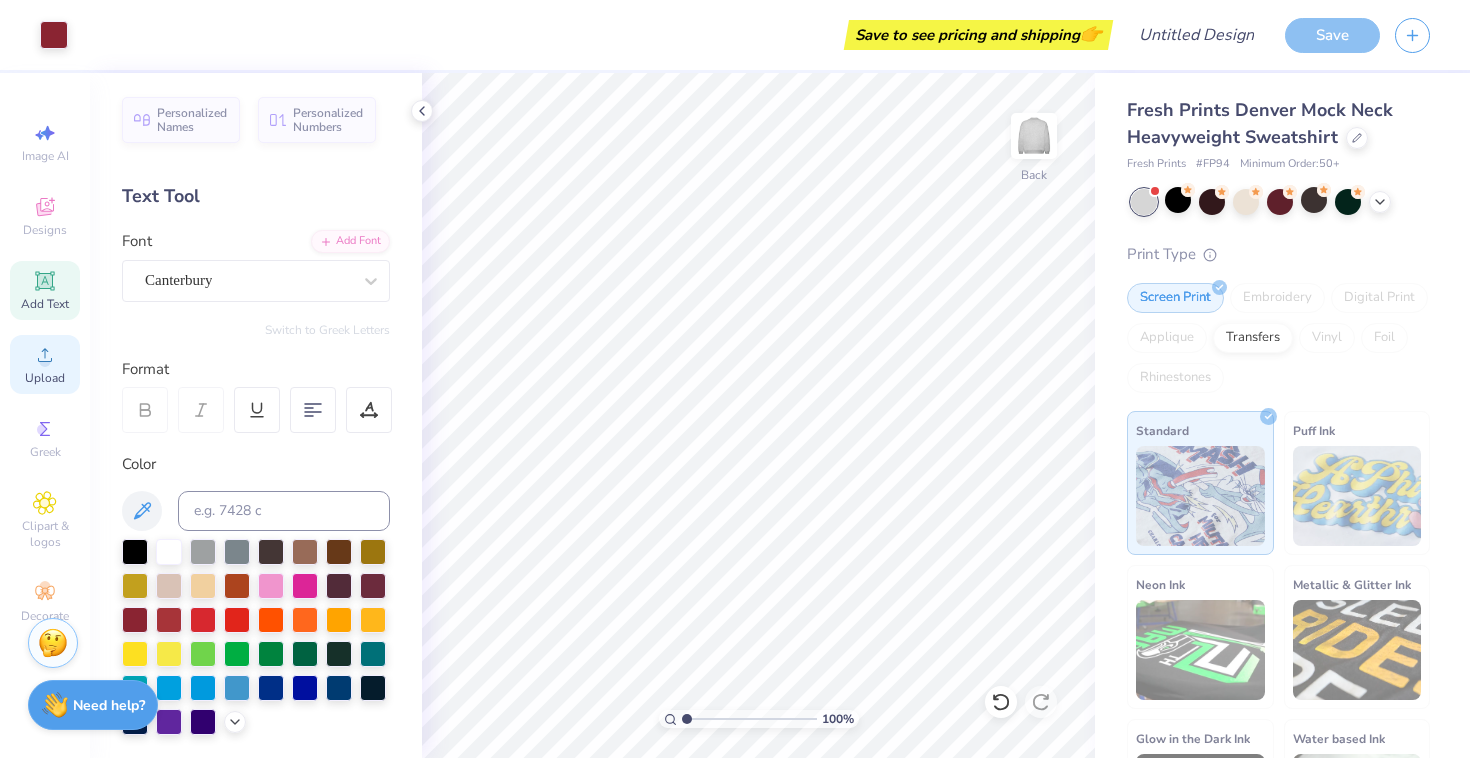 click 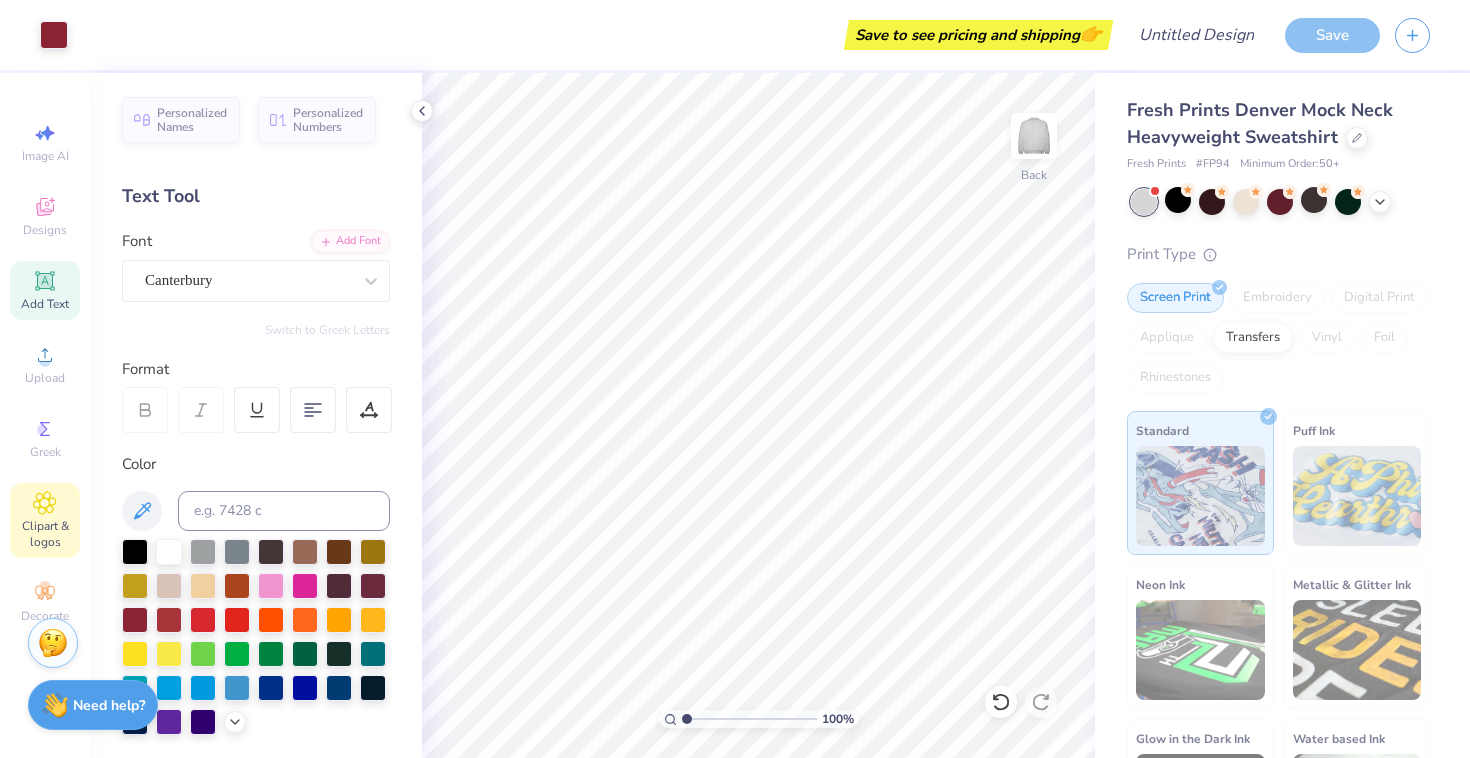 click 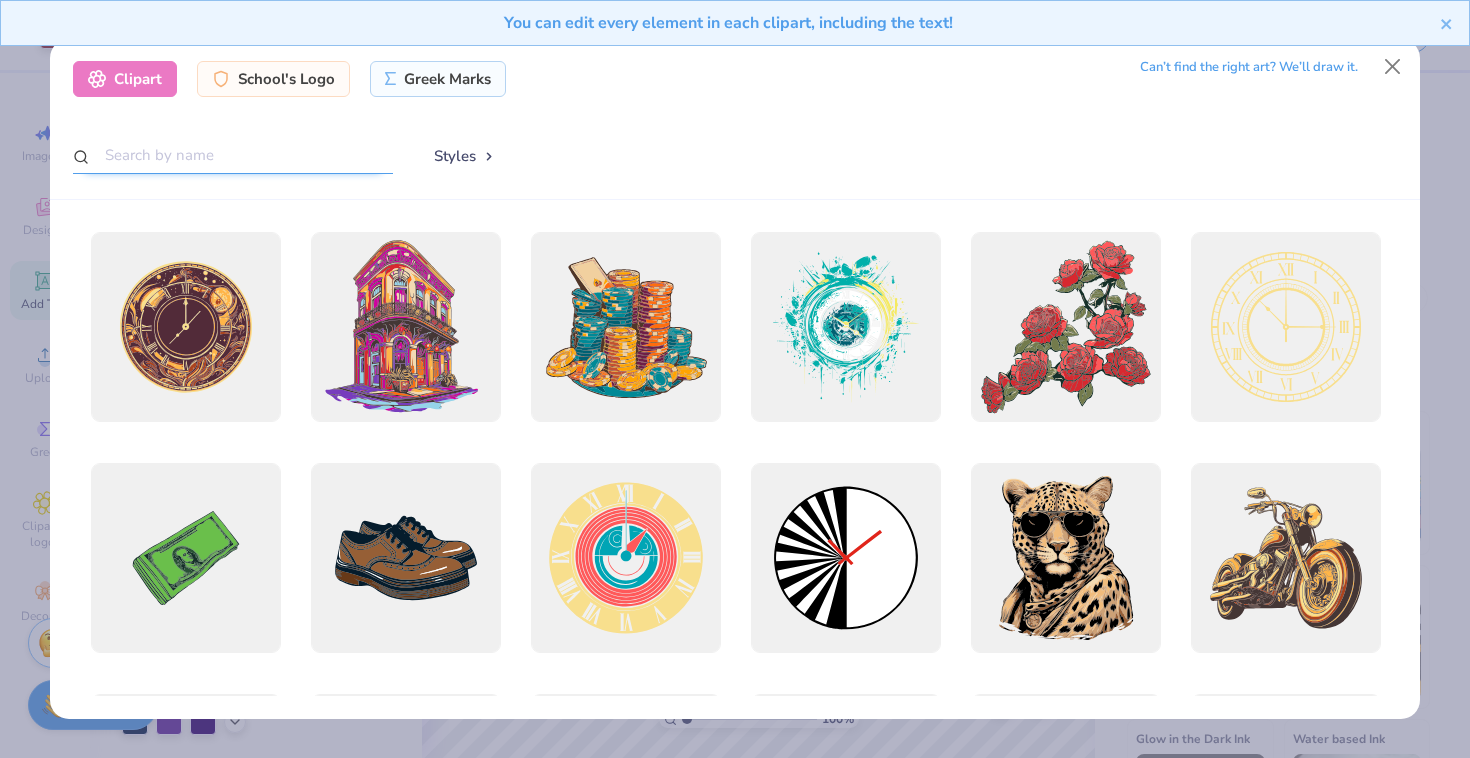 click at bounding box center (233, 155) 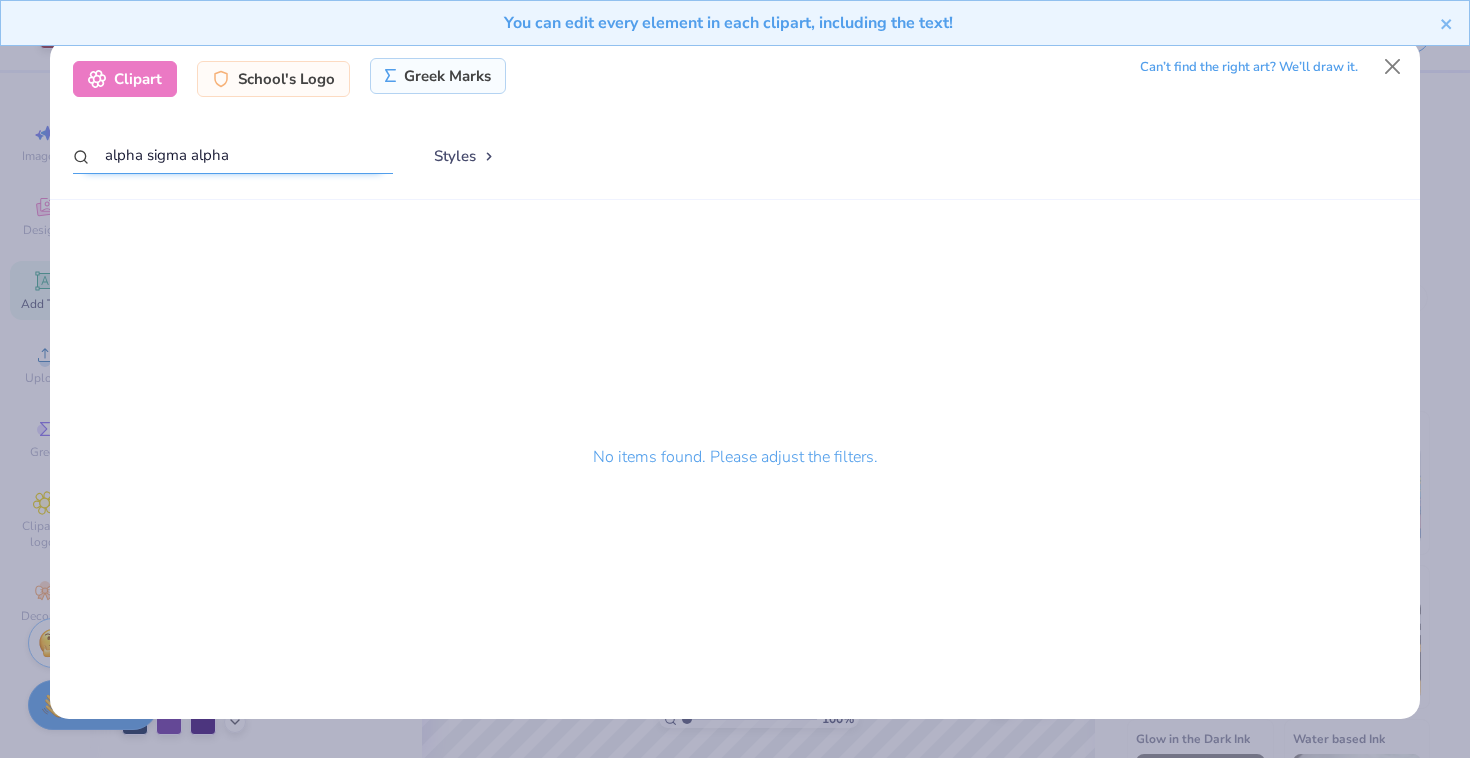 type on "alpha sigma alpha" 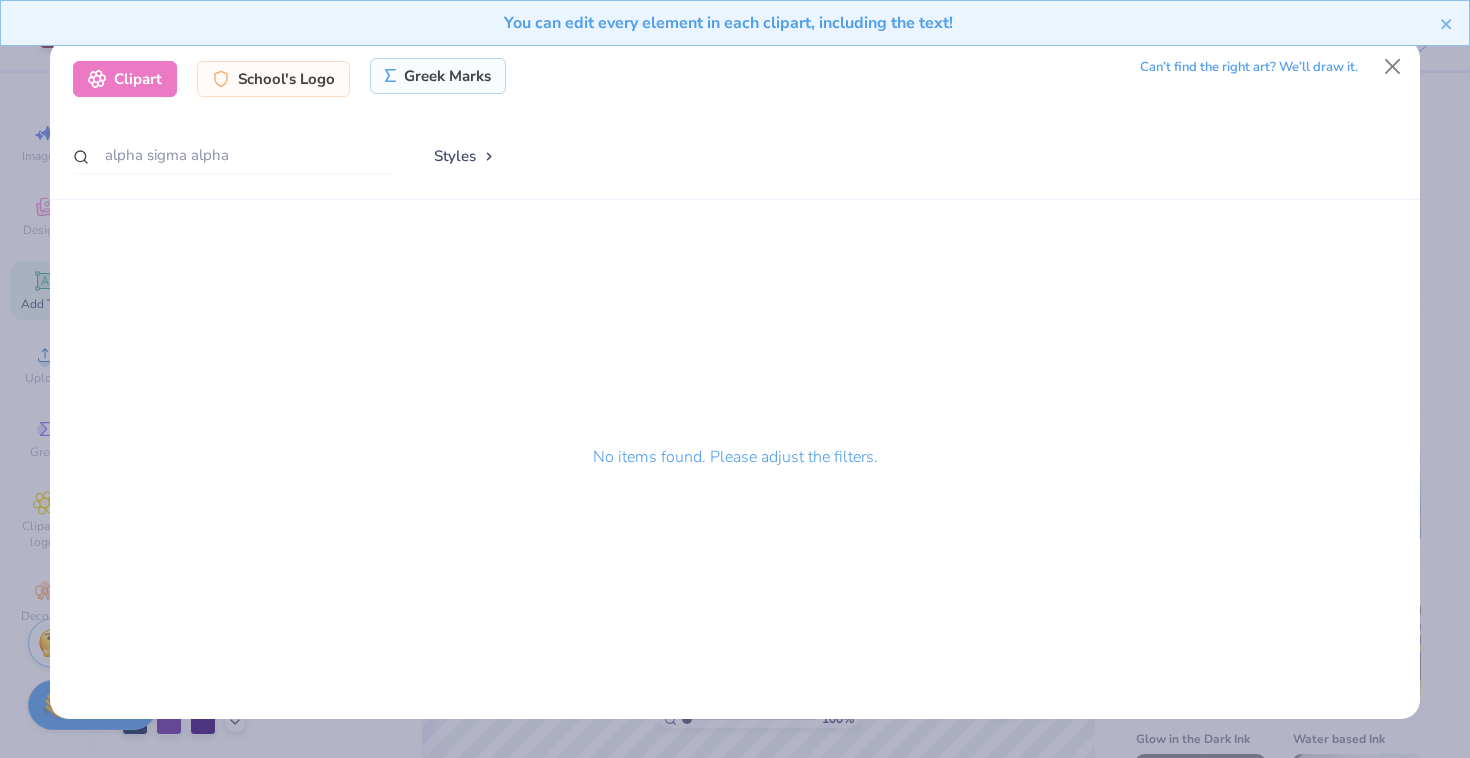 click on "Greek Marks" at bounding box center (438, 76) 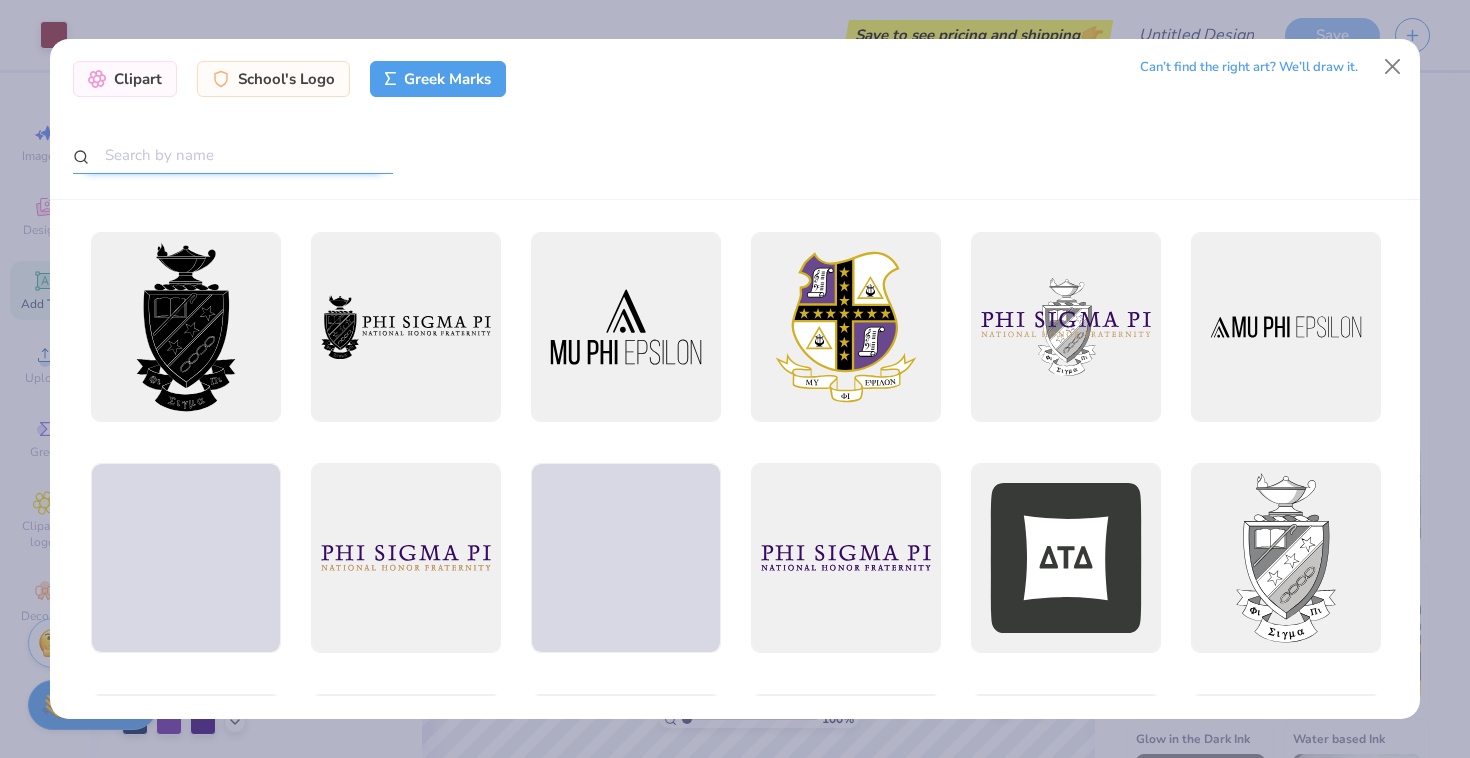 click at bounding box center [233, 155] 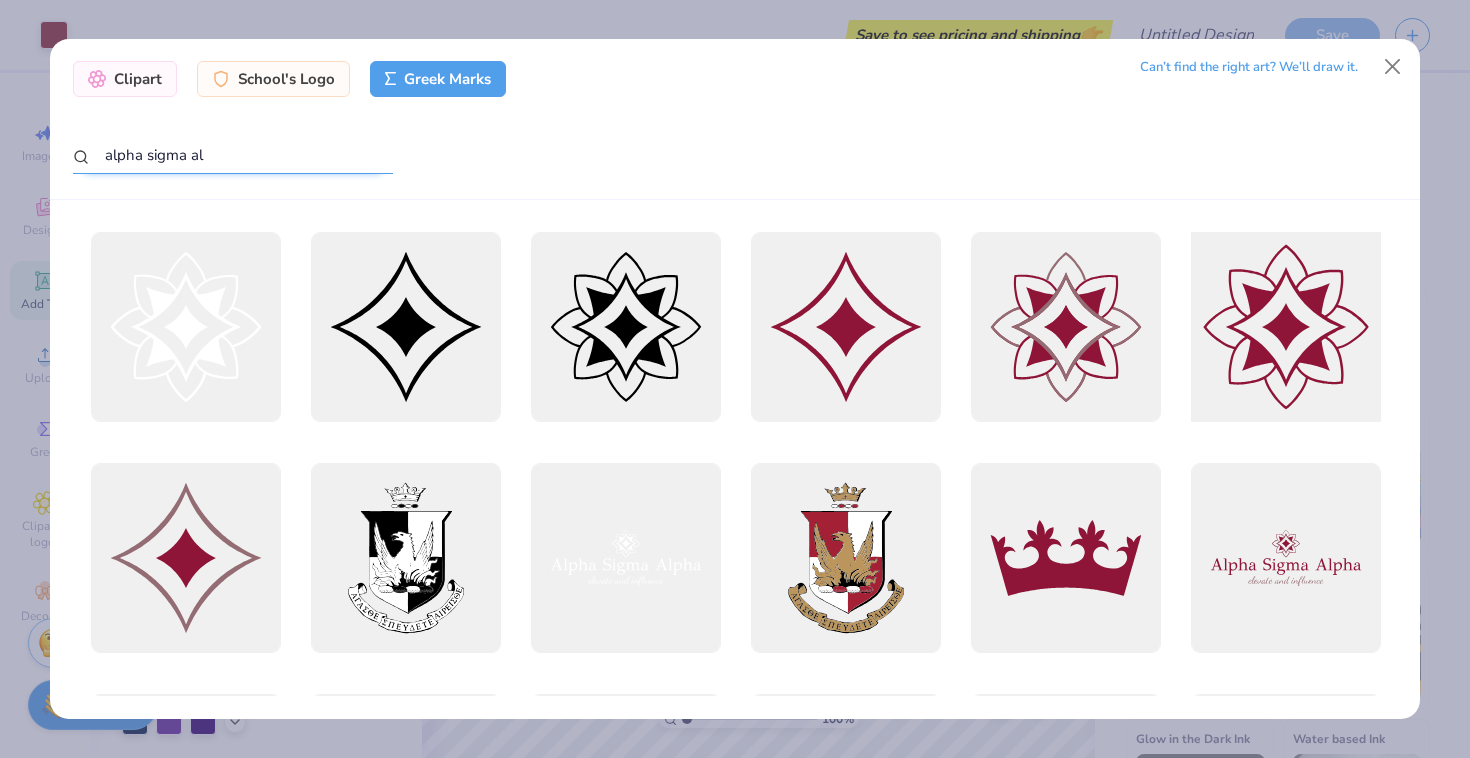 type on "alpha sigma al" 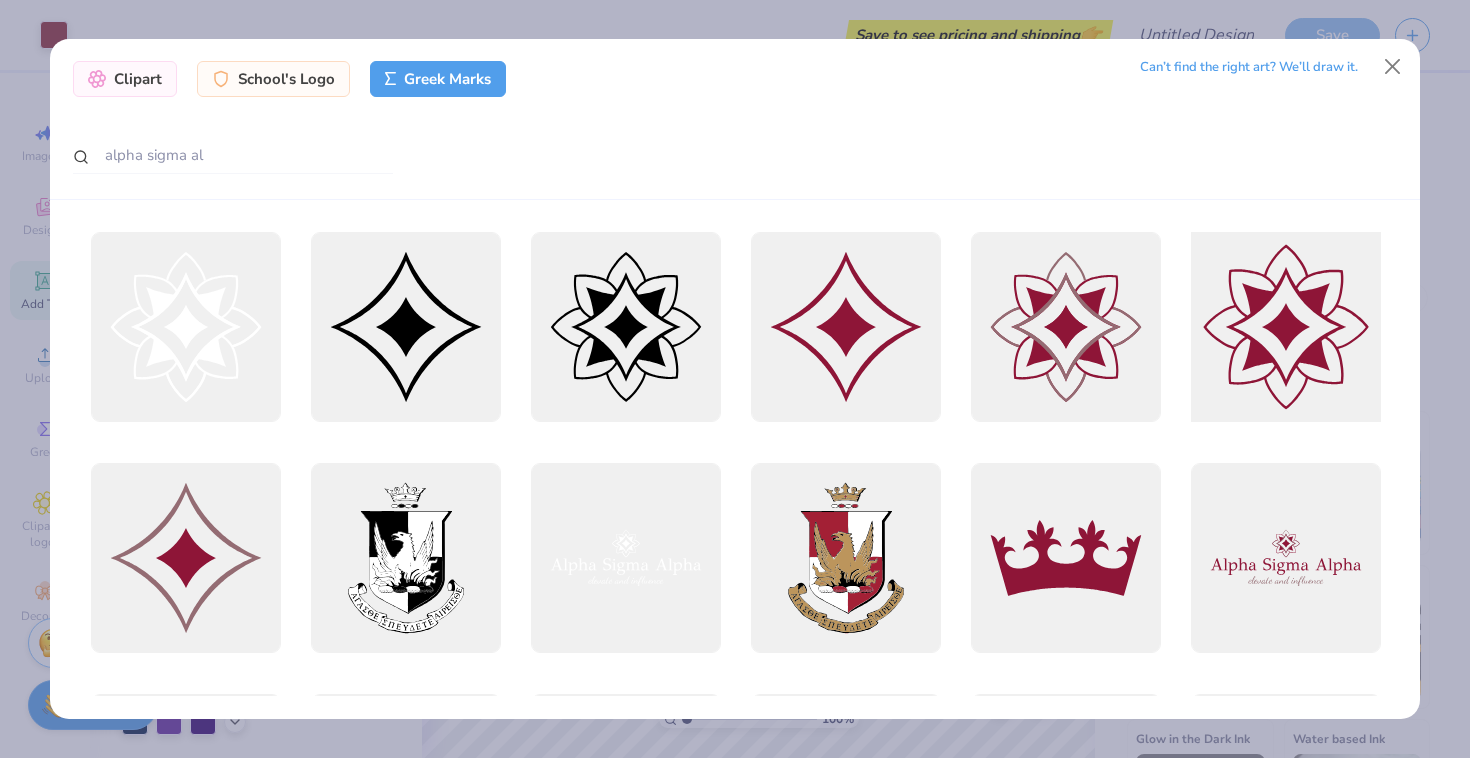 click at bounding box center (1285, 327) 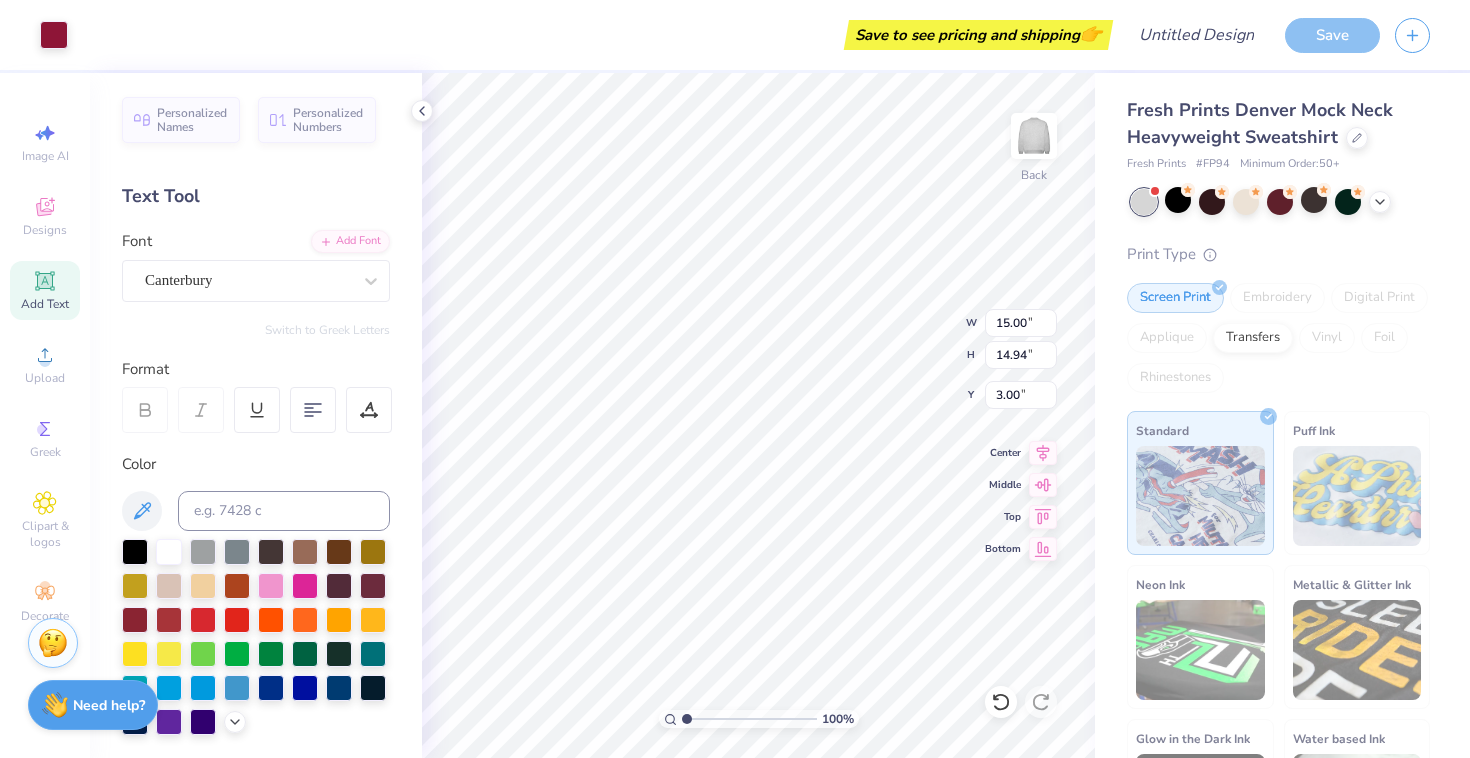 type on "3.27" 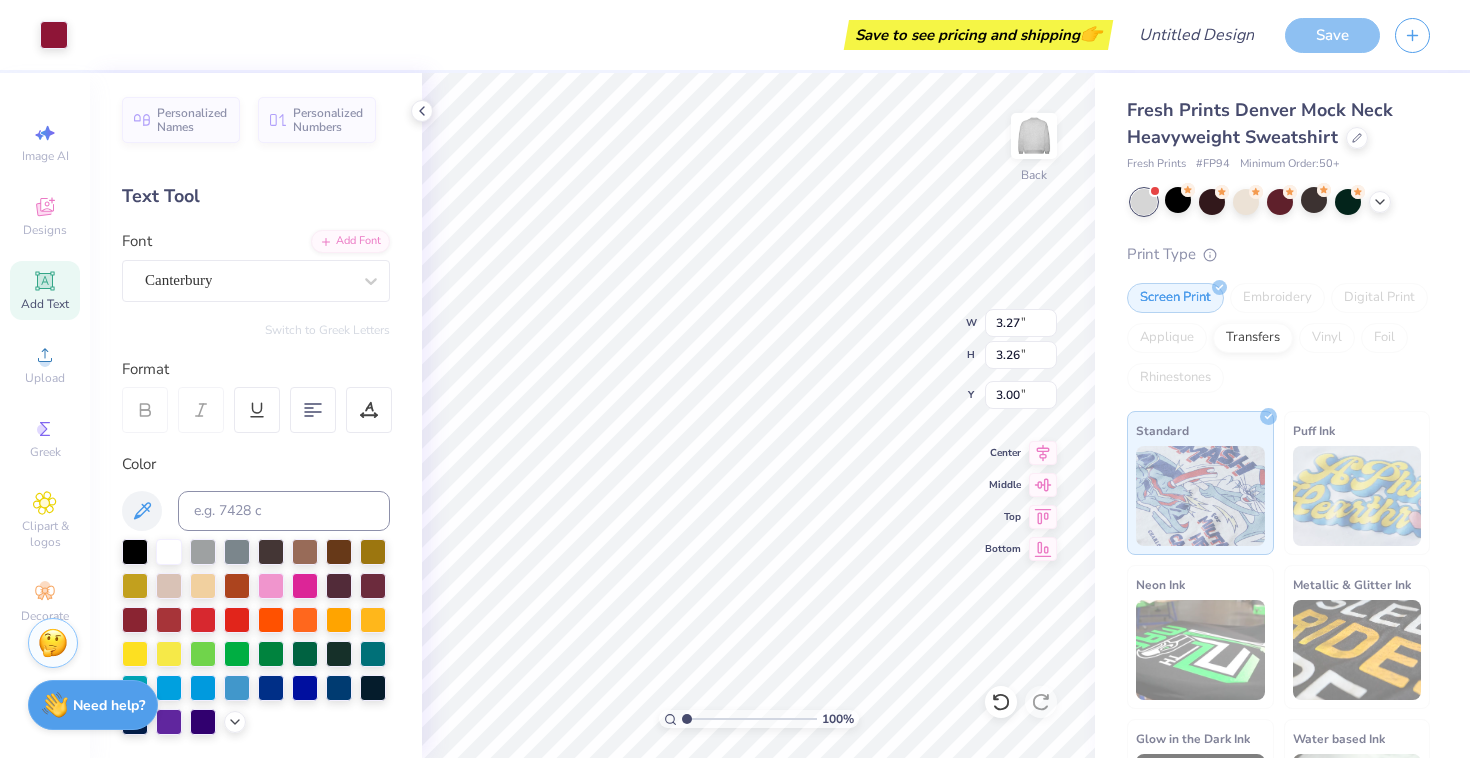 type on "3.26" 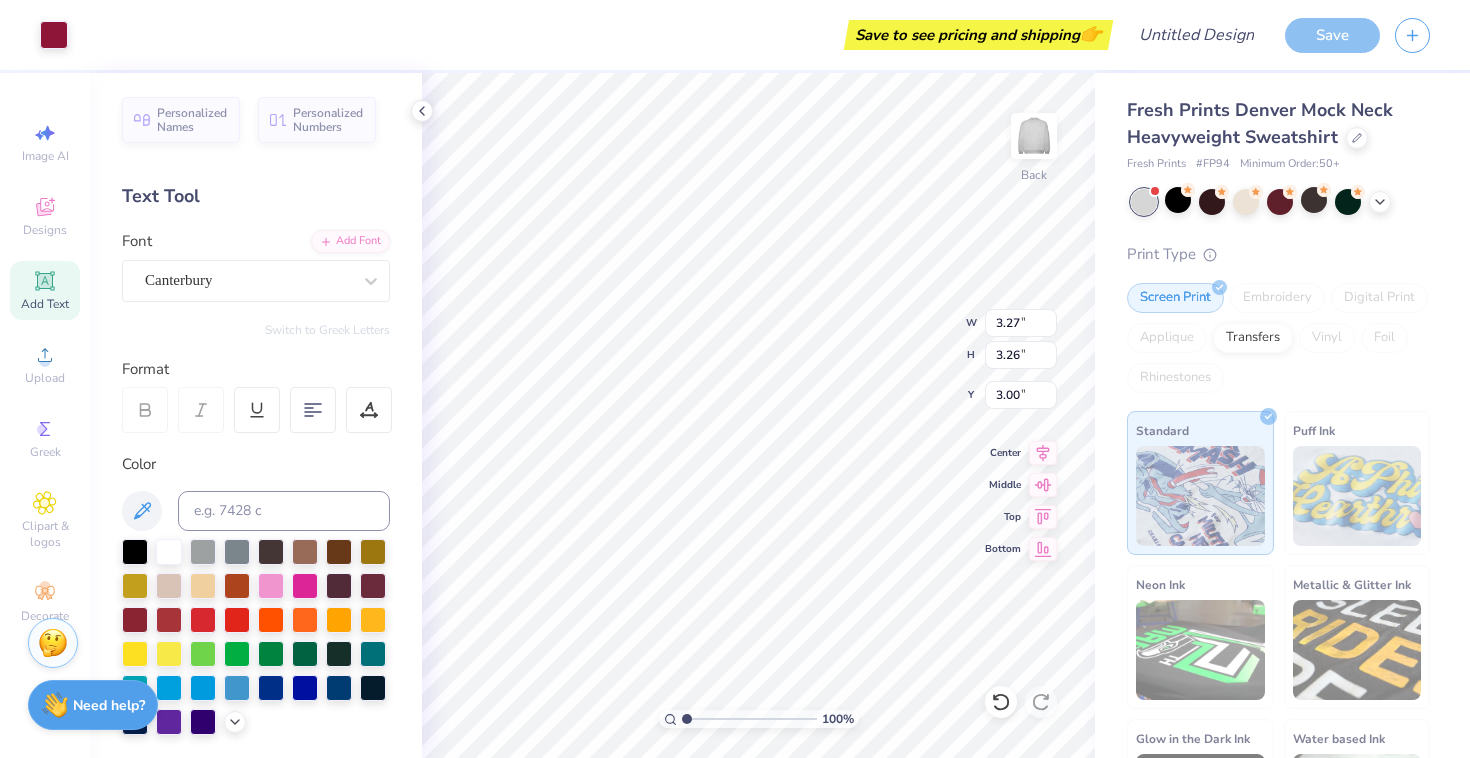 type on "5.50" 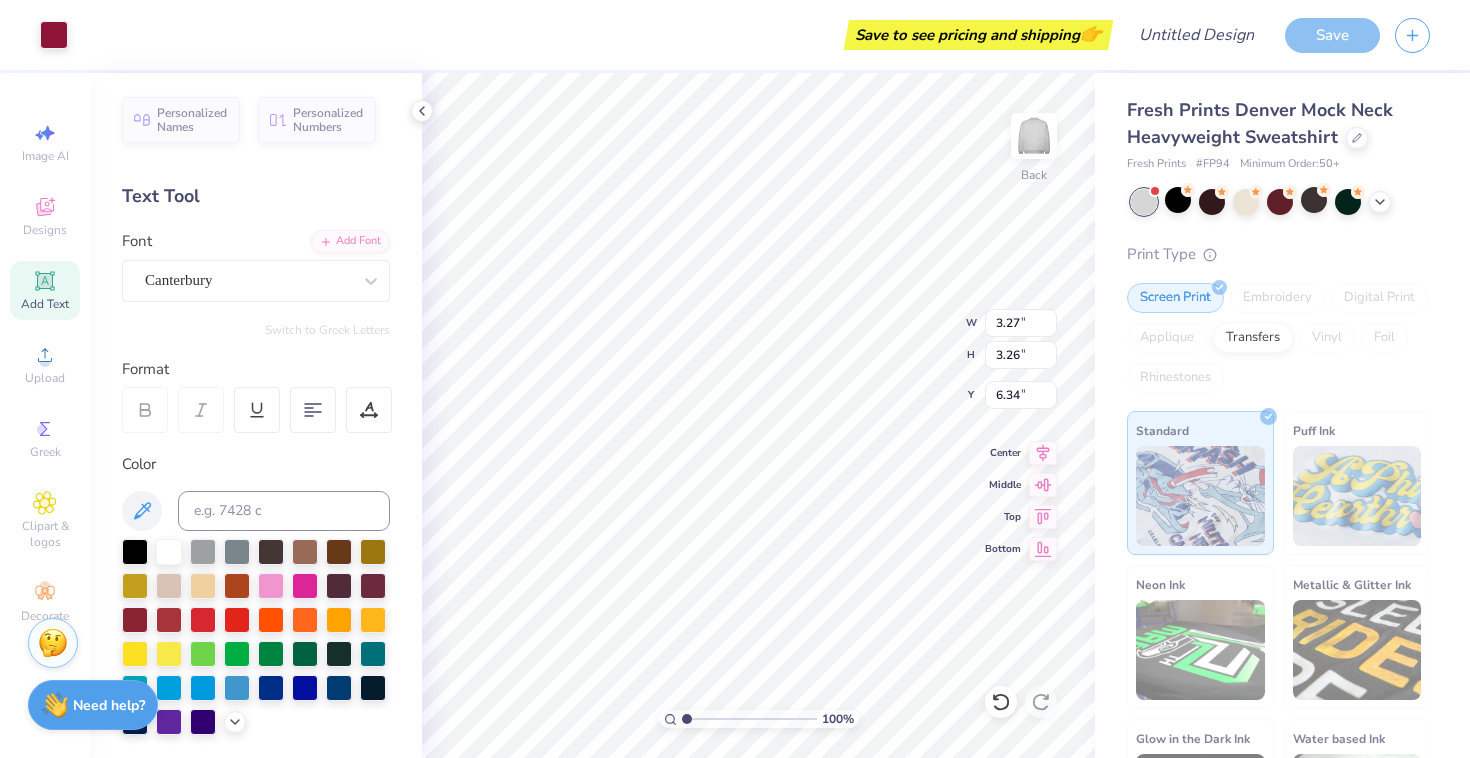 type on "6.34" 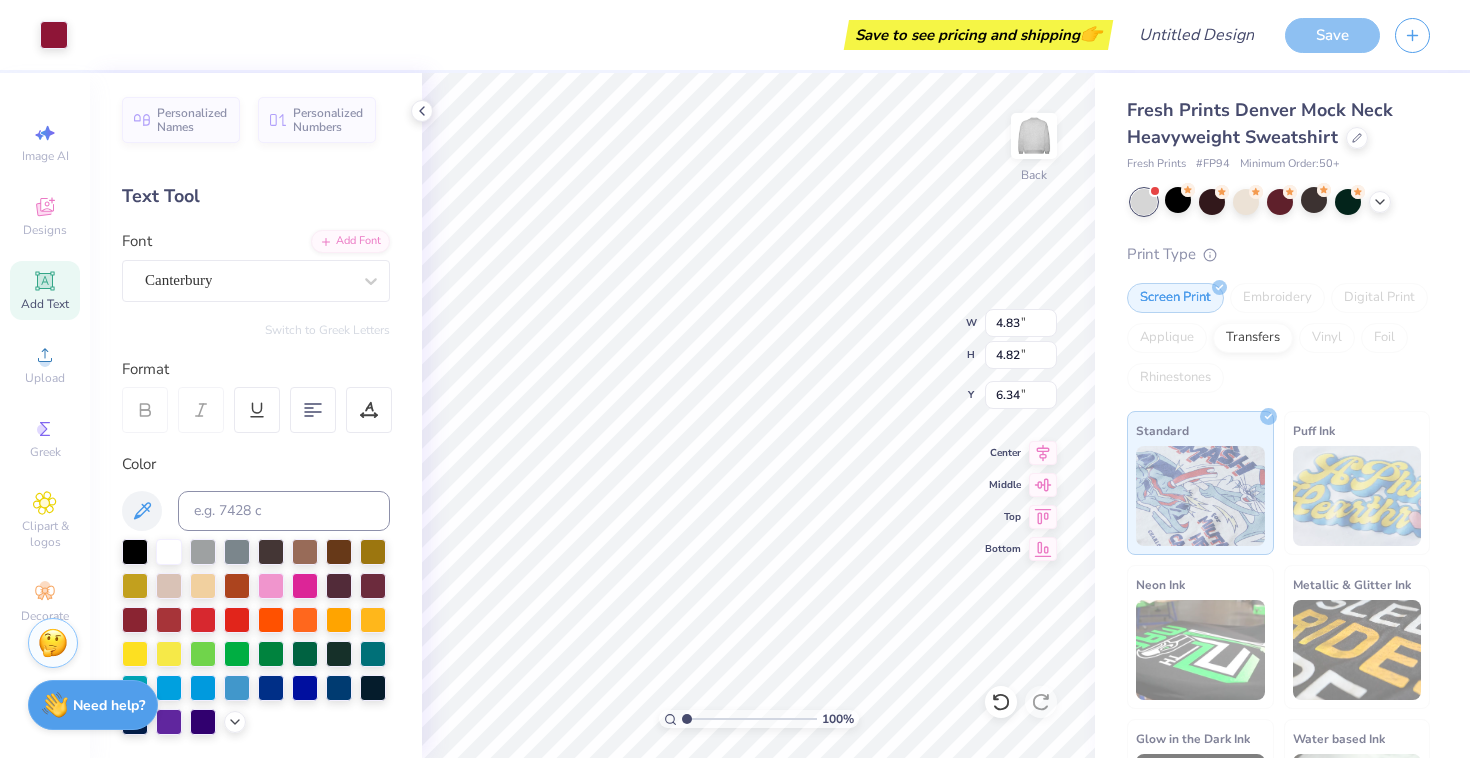 type on "4.83" 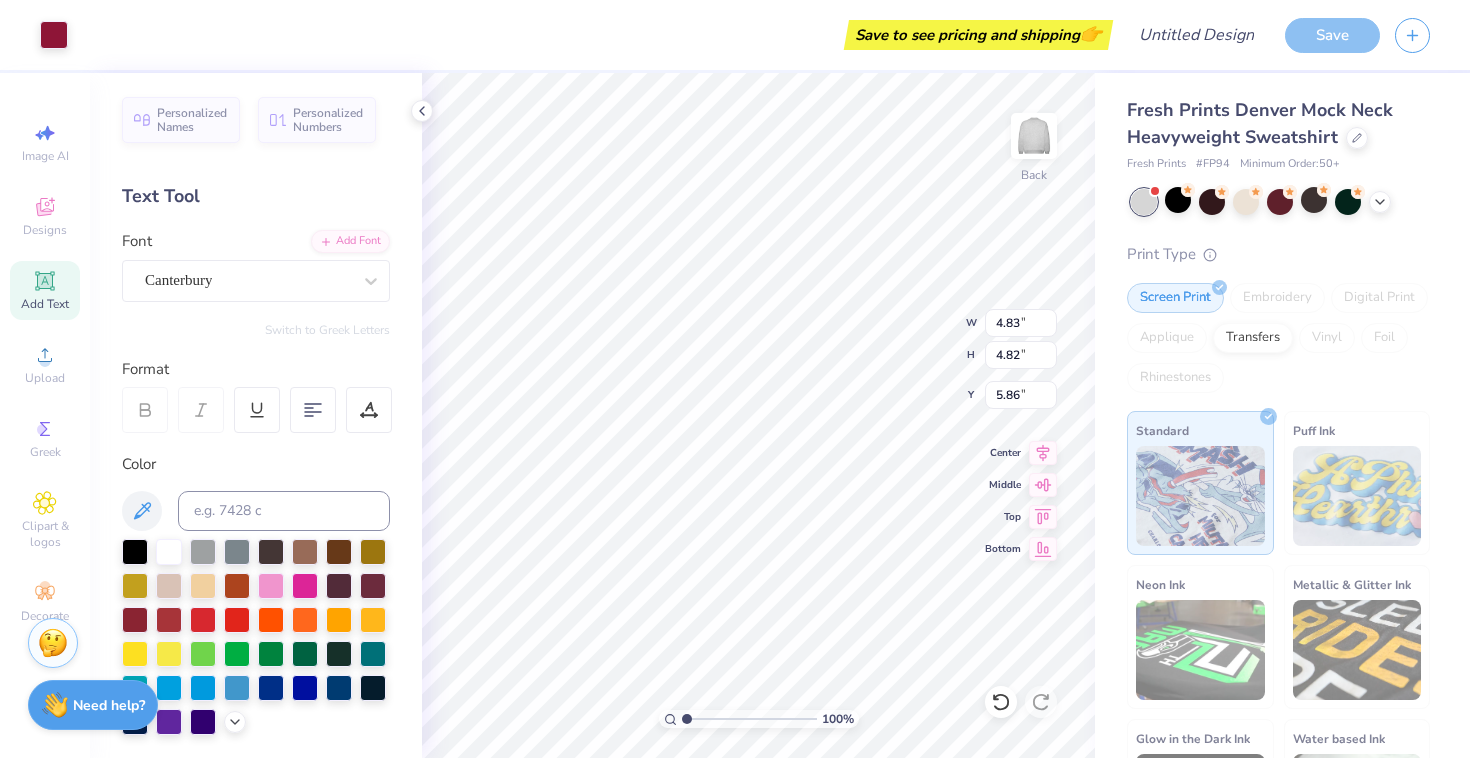 type on "5.86" 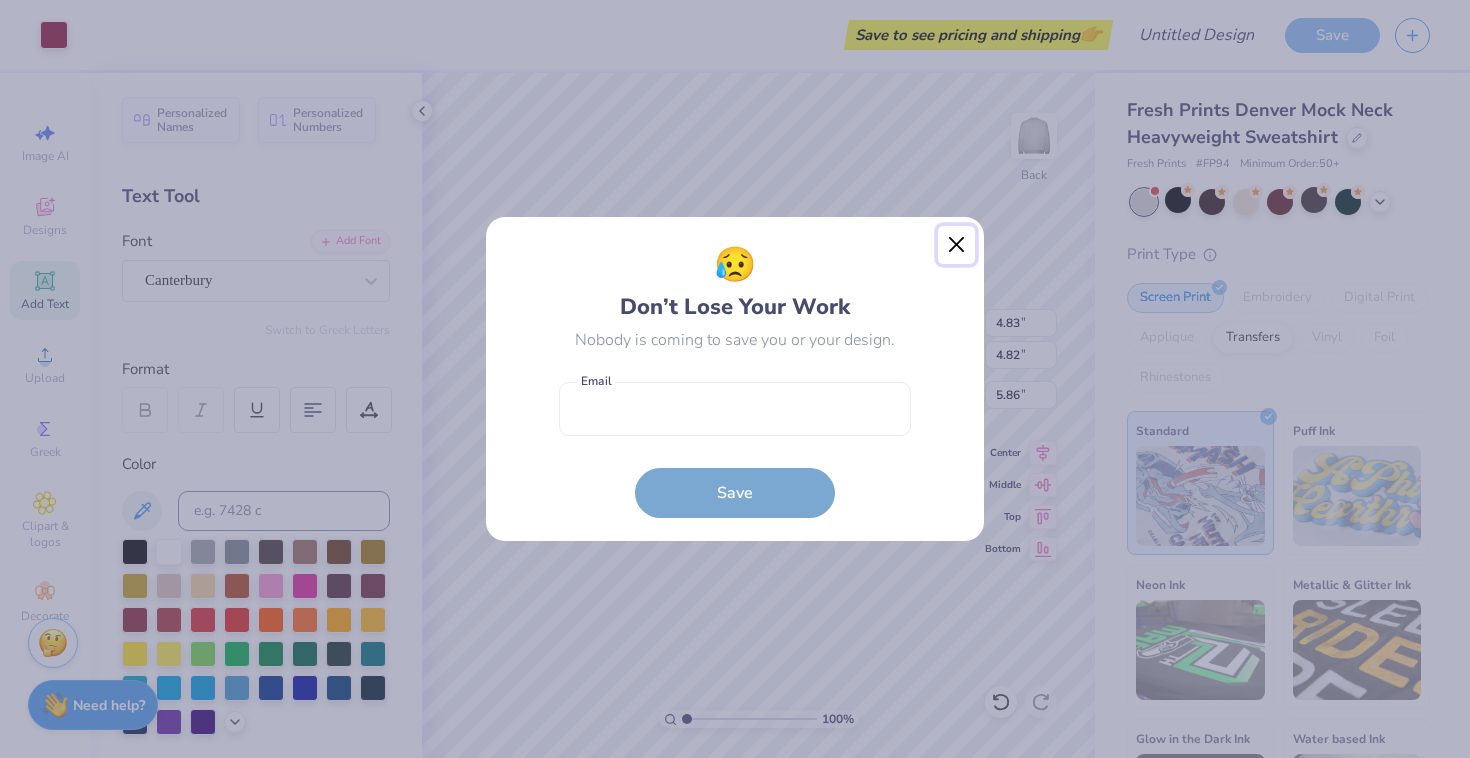 click at bounding box center (957, 245) 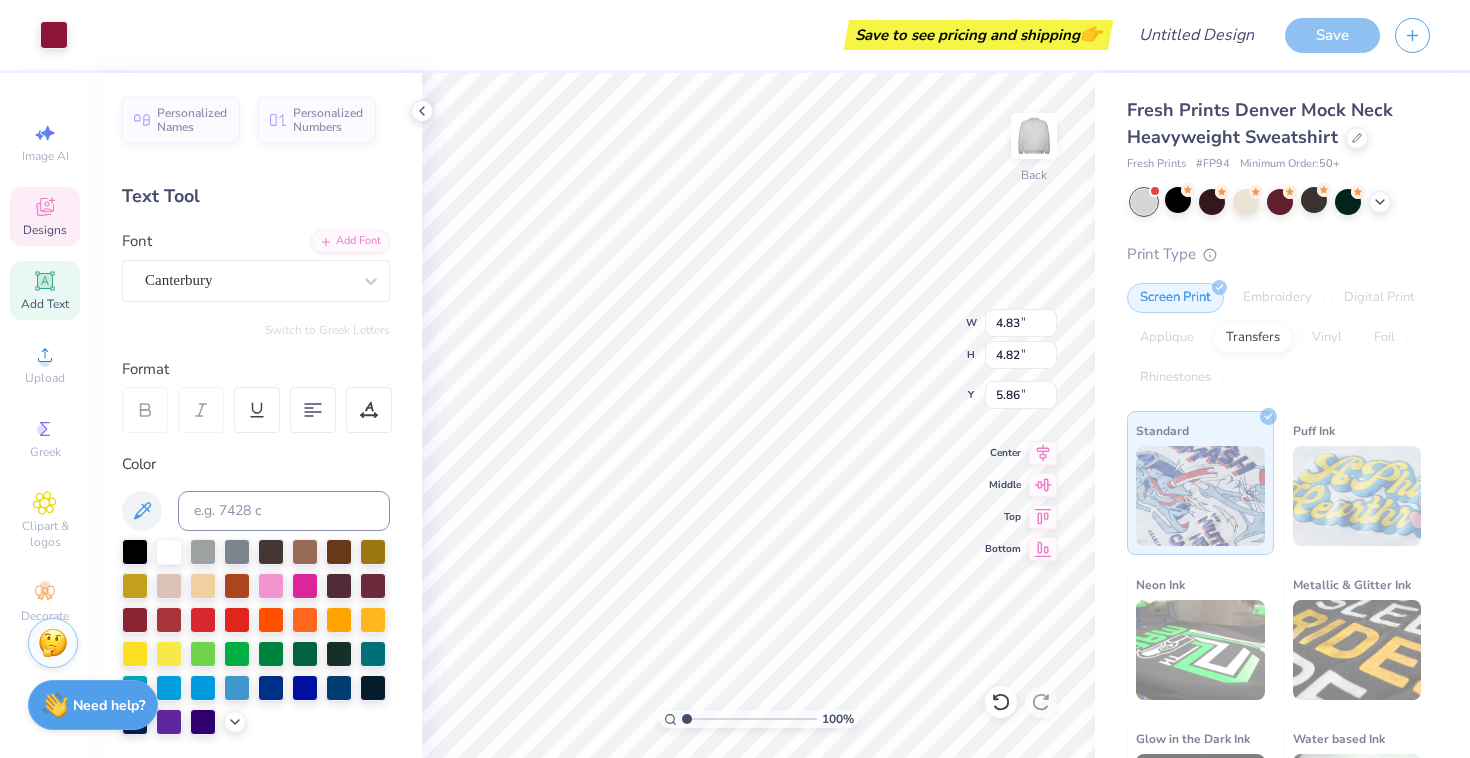 click on "Designs" at bounding box center [45, 230] 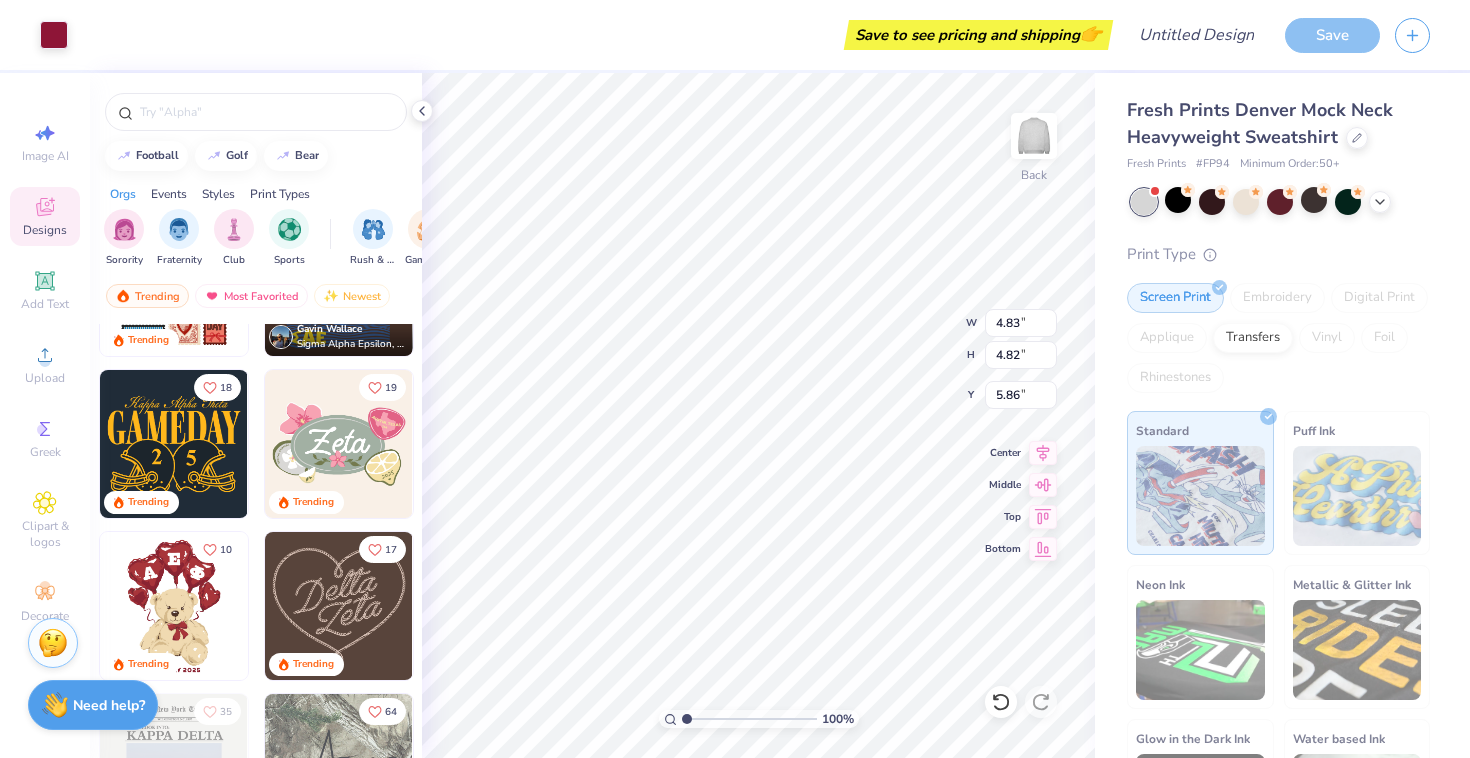 scroll, scrollTop: 0, scrollLeft: 0, axis: both 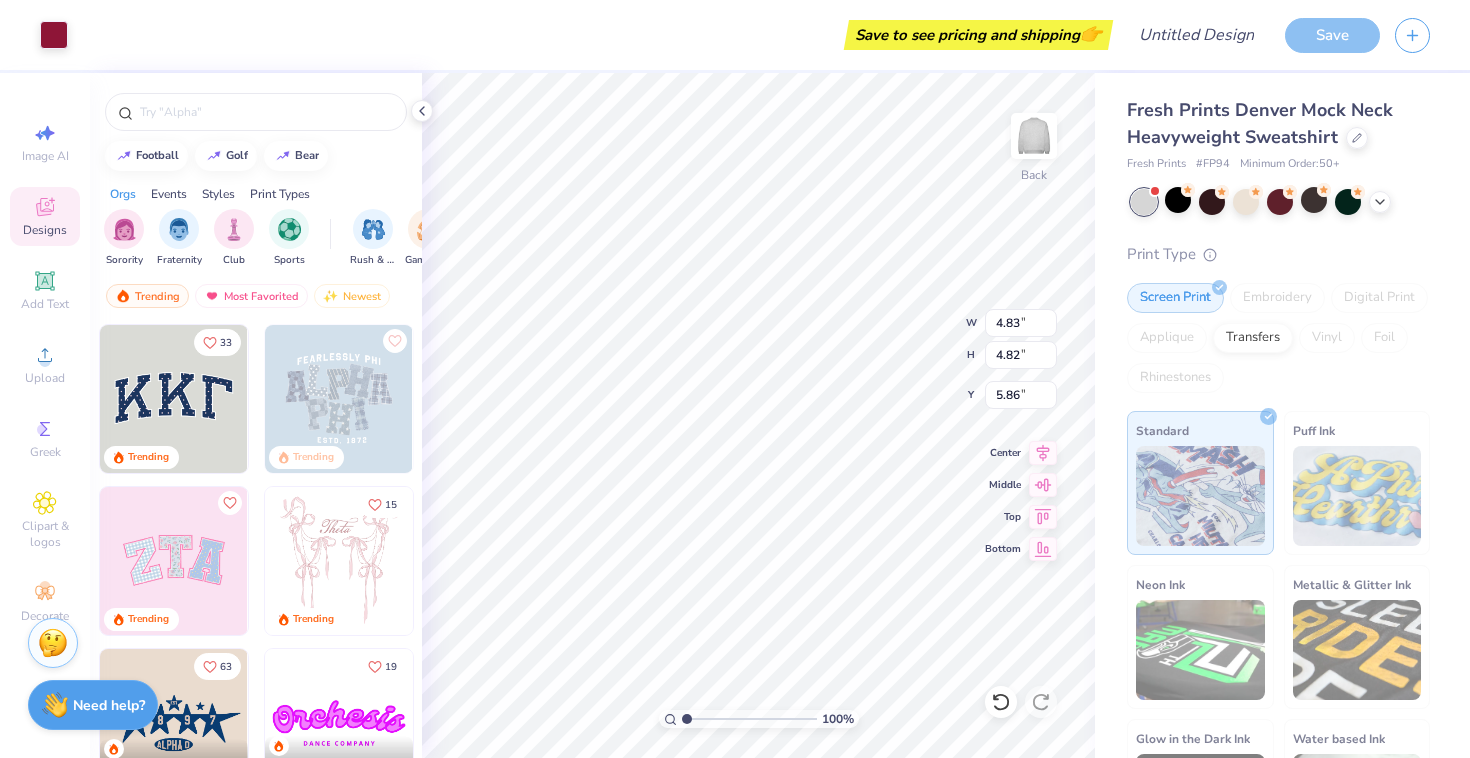click at bounding box center [174, 399] 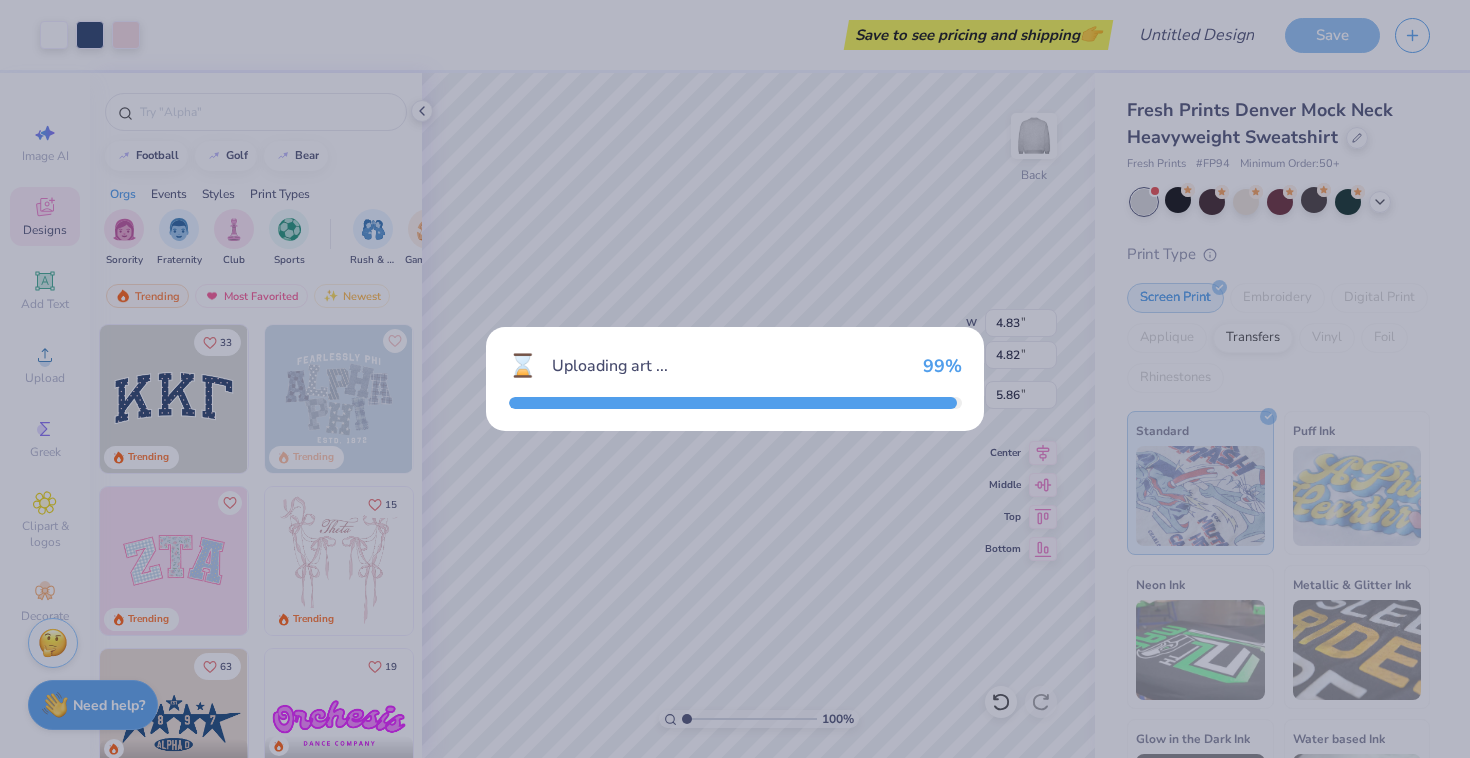 type on "10.91" 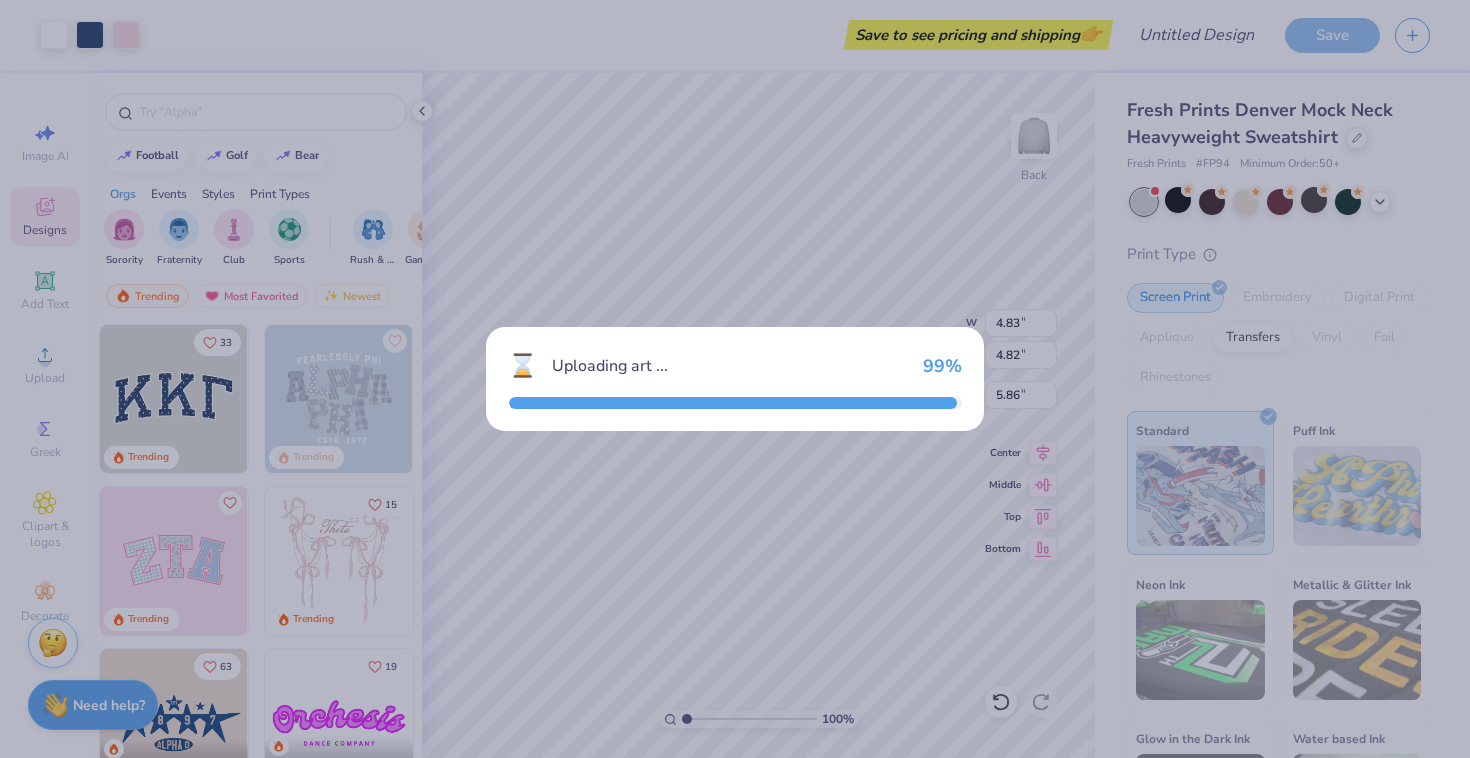 type on "4.79" 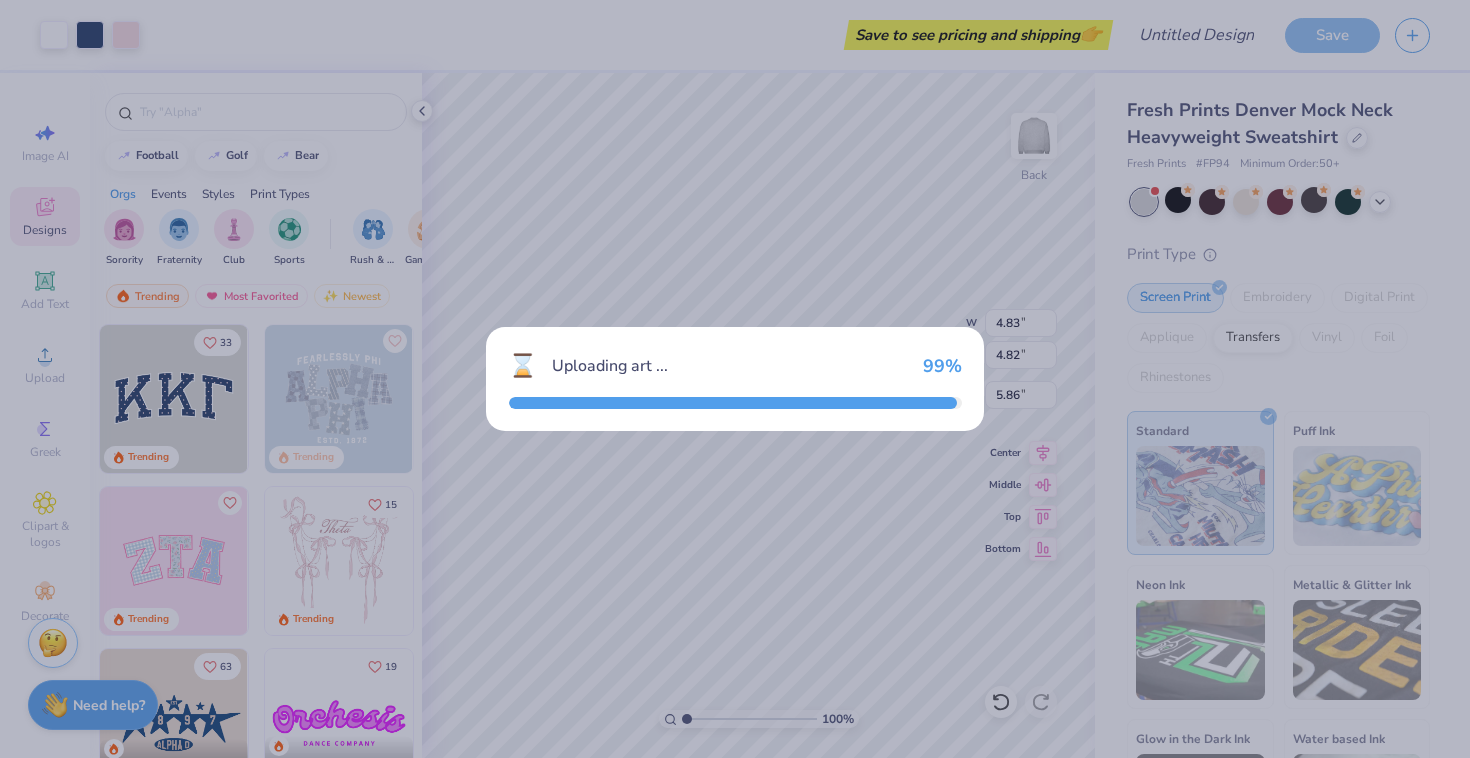 type on "3.00" 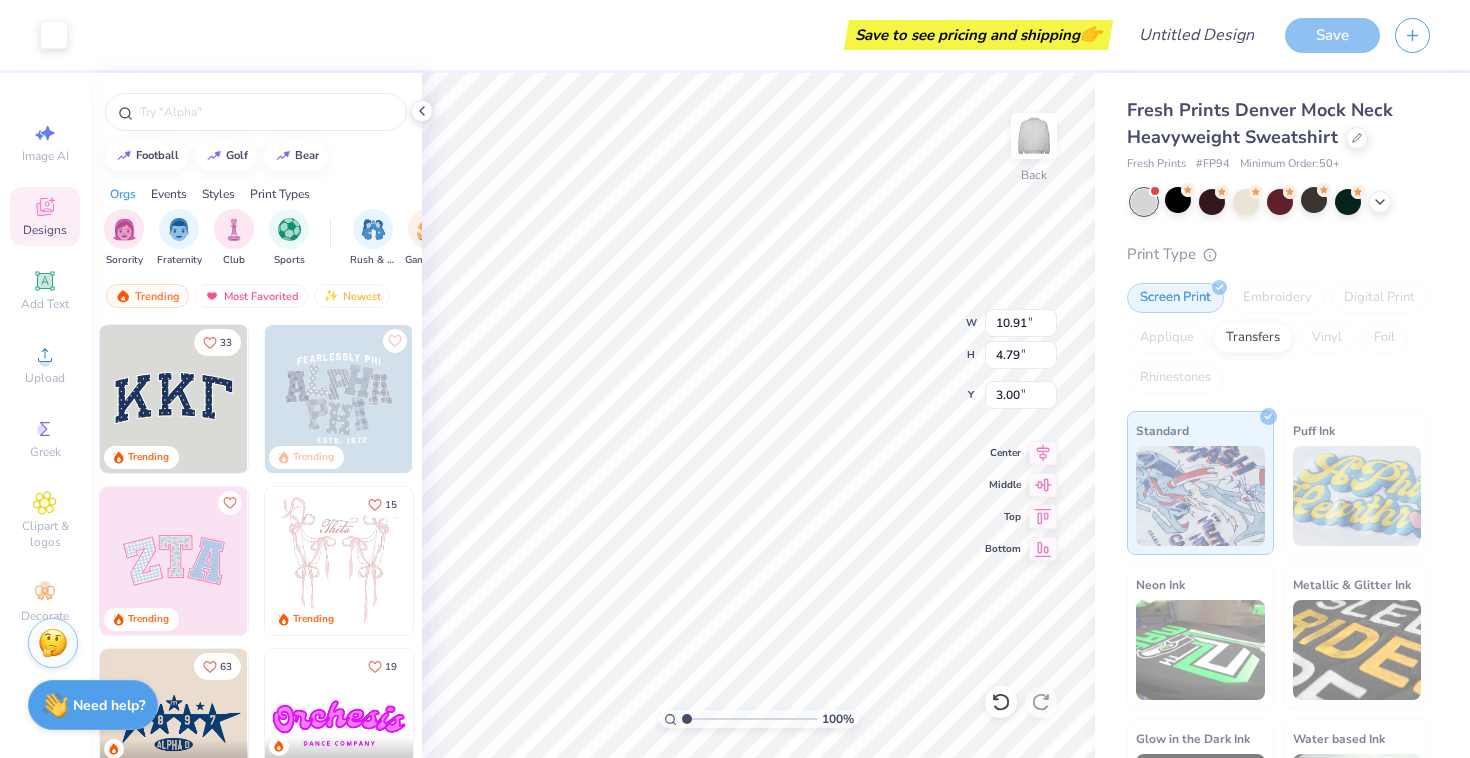 type on "10.72" 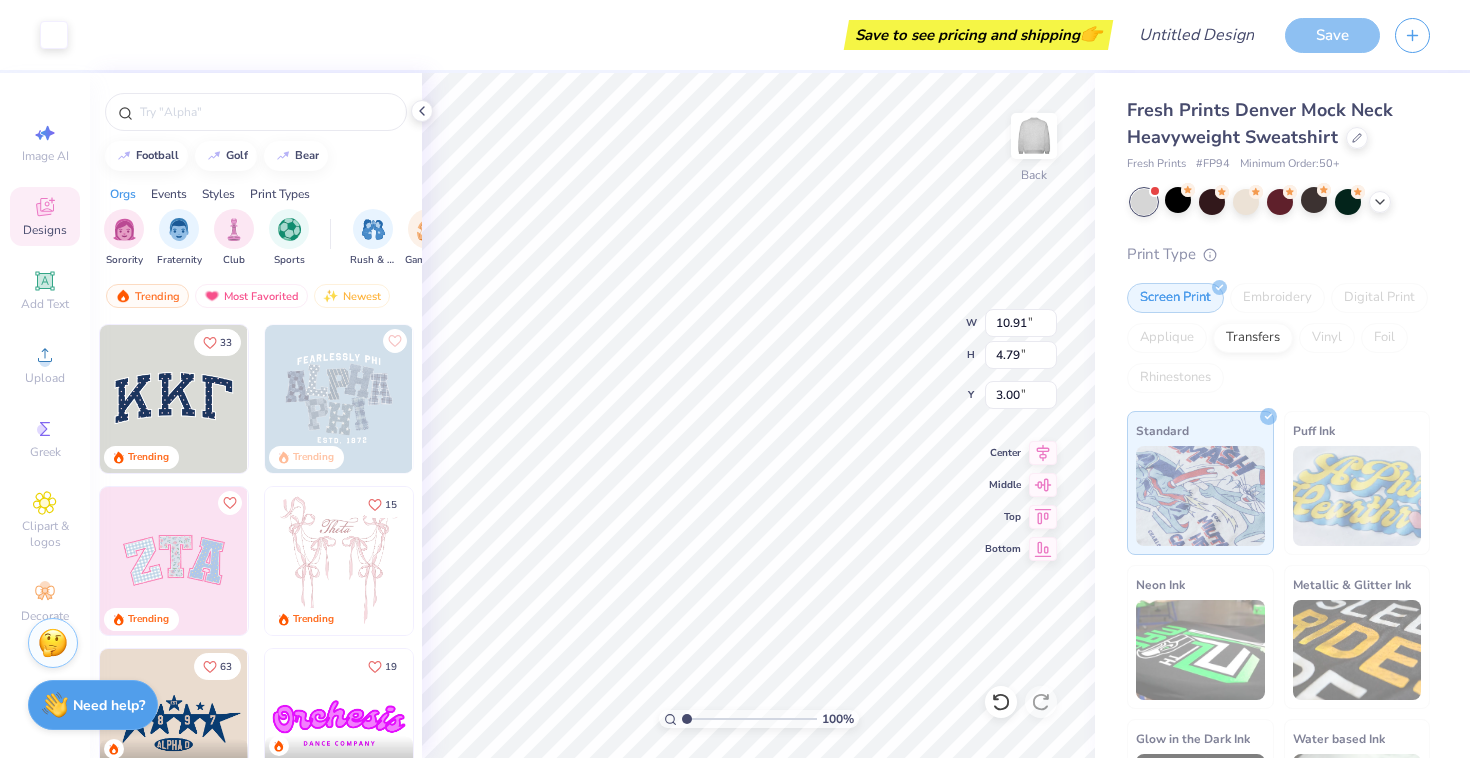 type on "4.57" 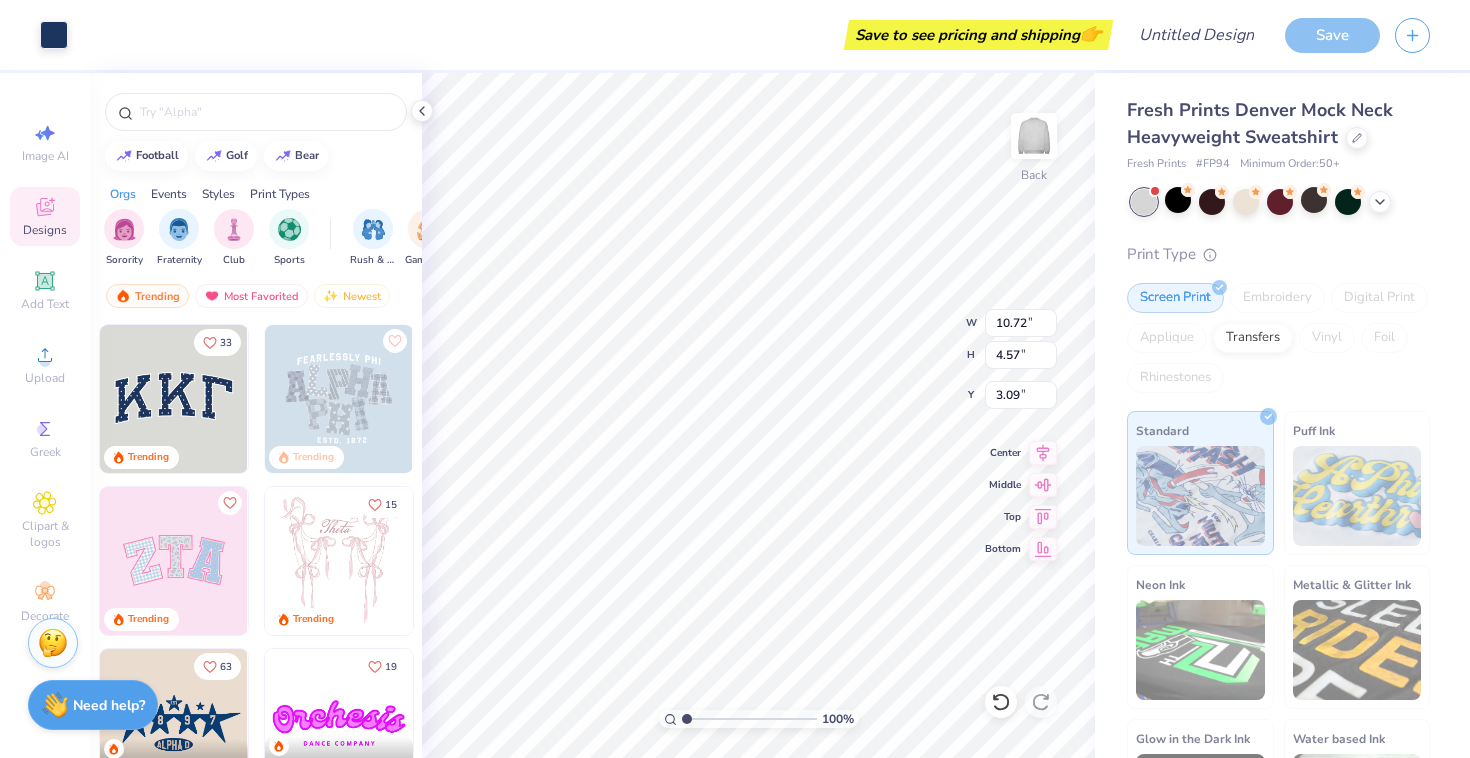 type on "3.00" 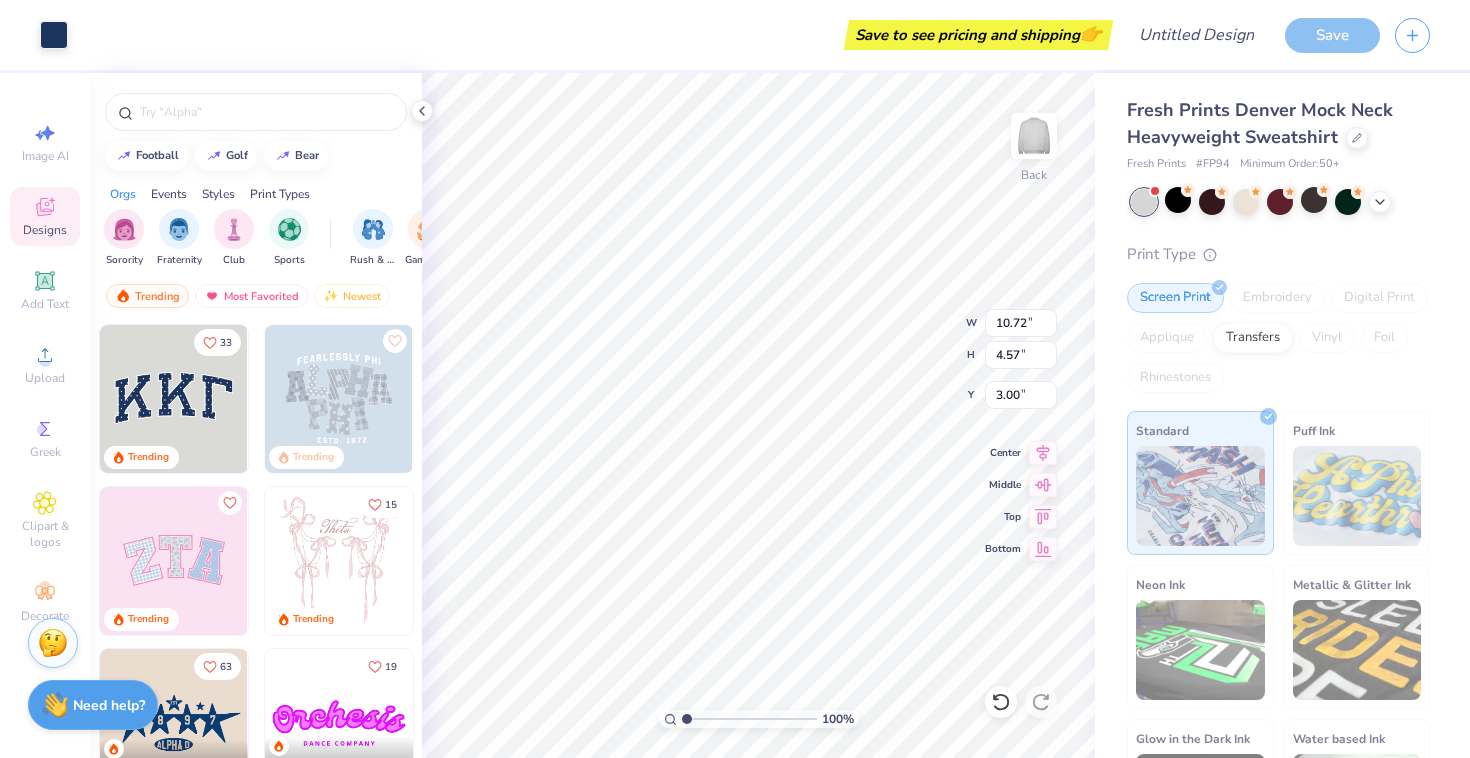 type on "10.91" 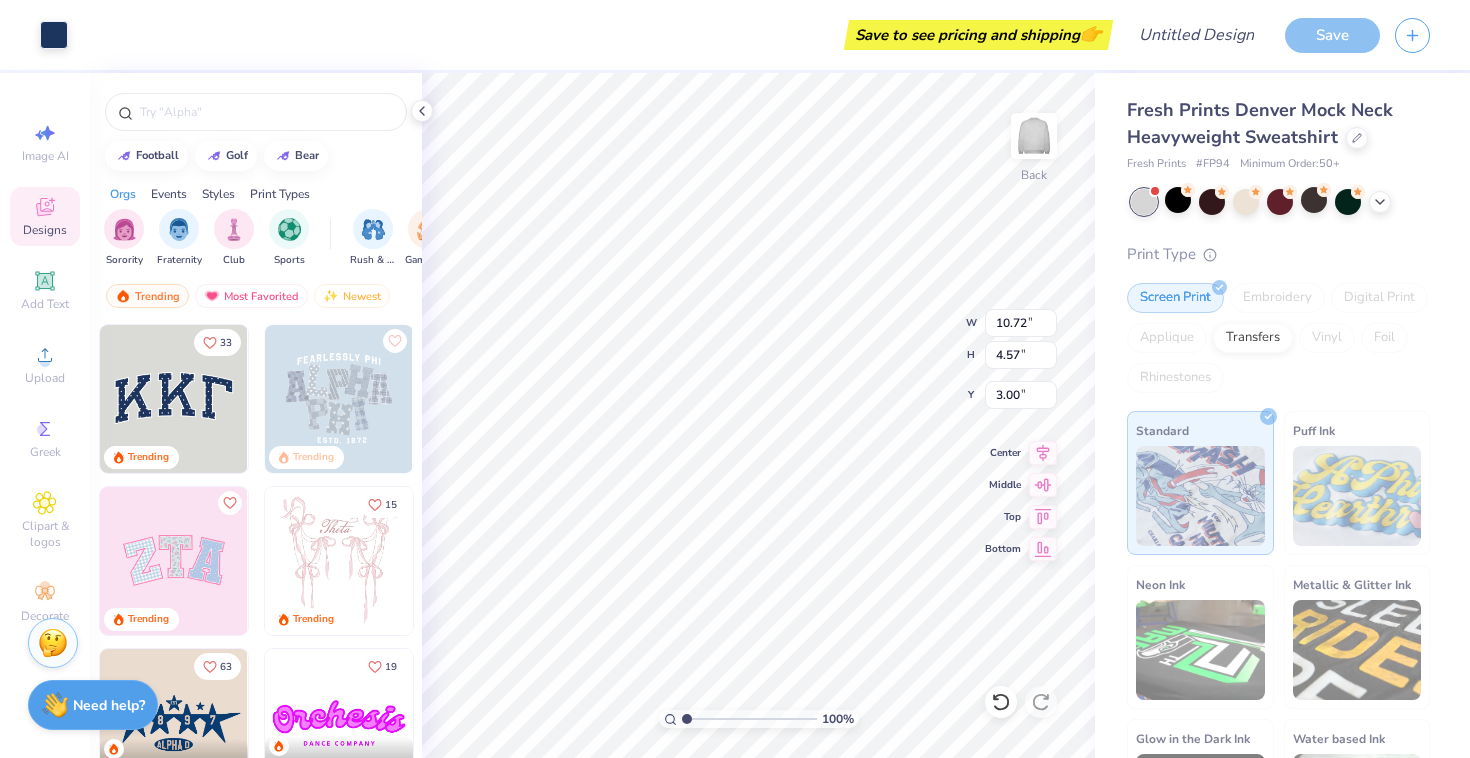 type on "4.79" 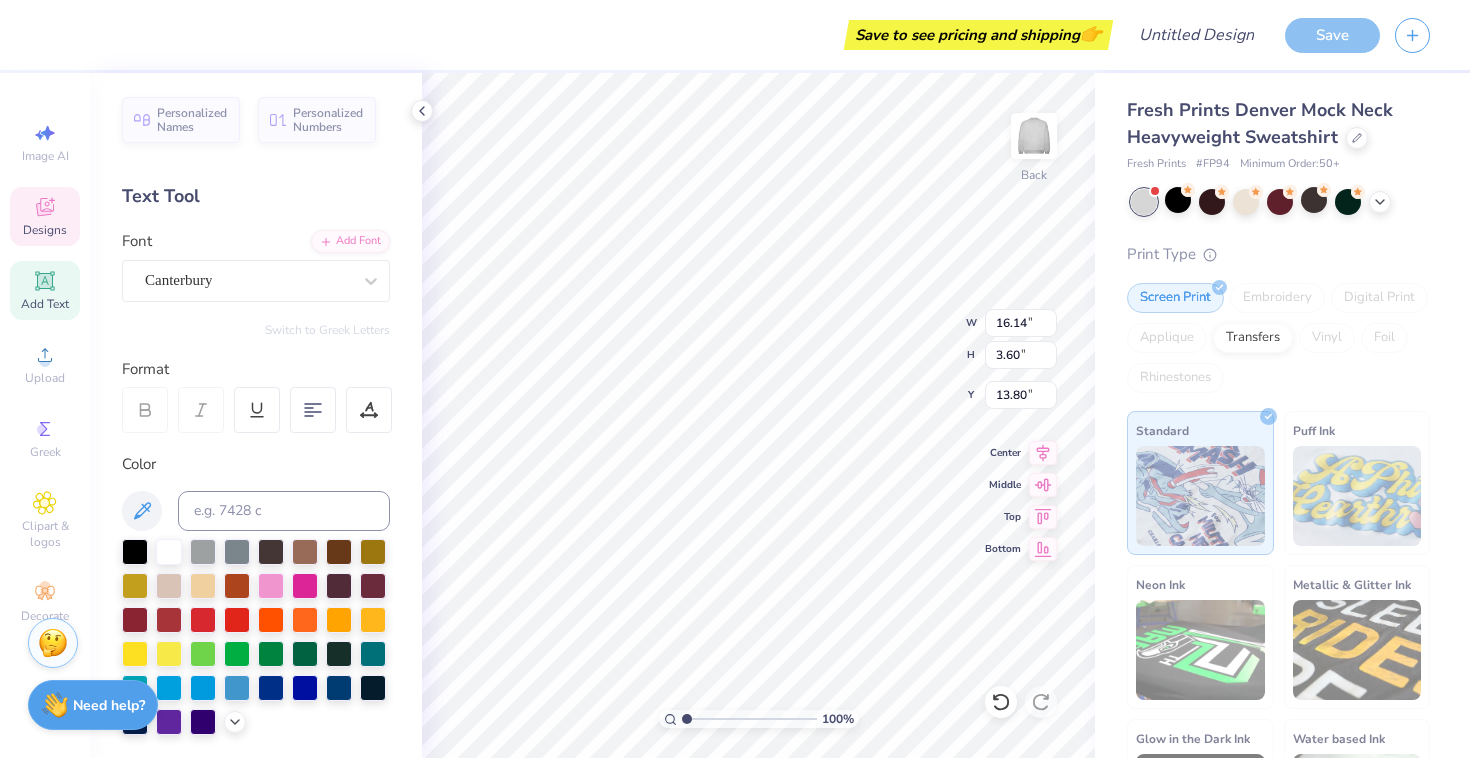 type on "13.80" 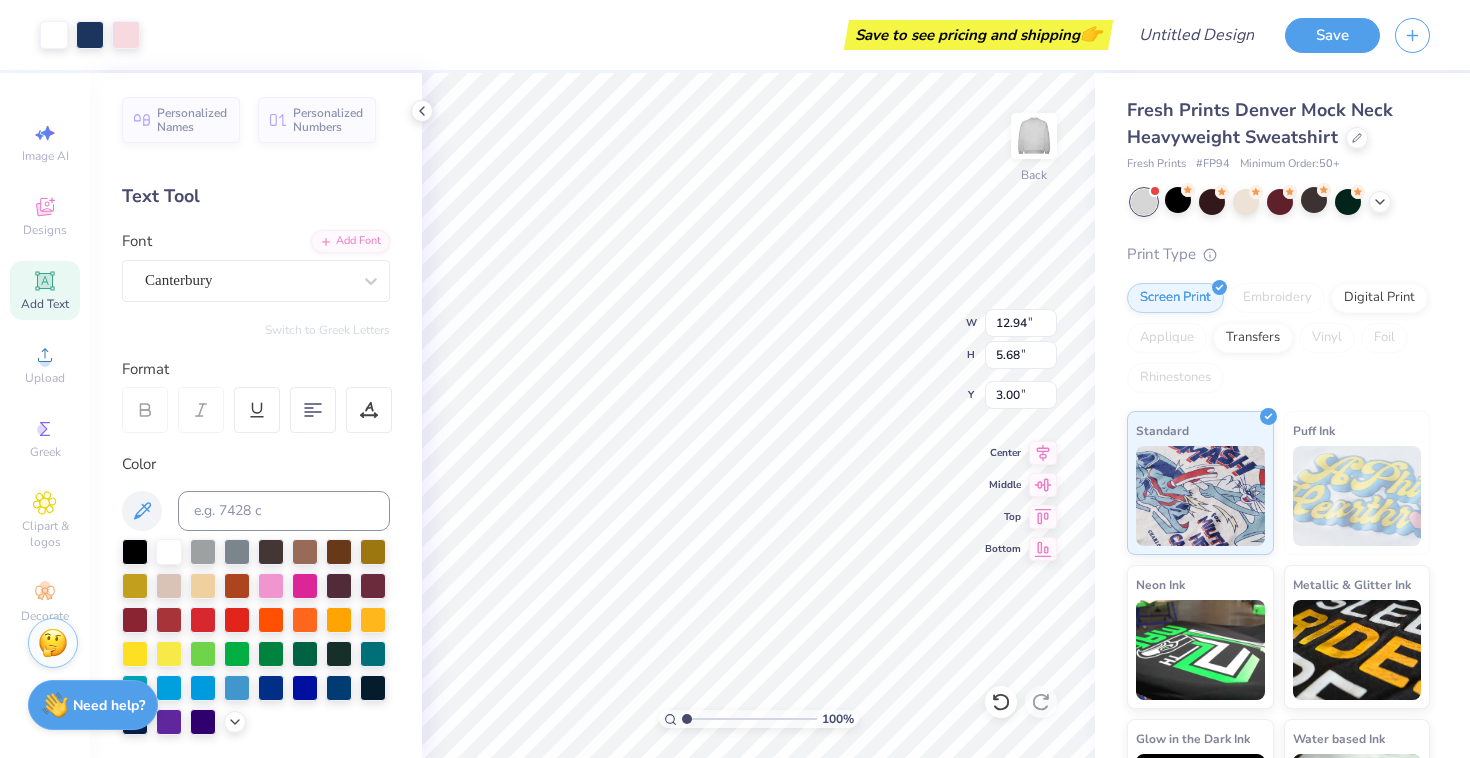 type on "12.94" 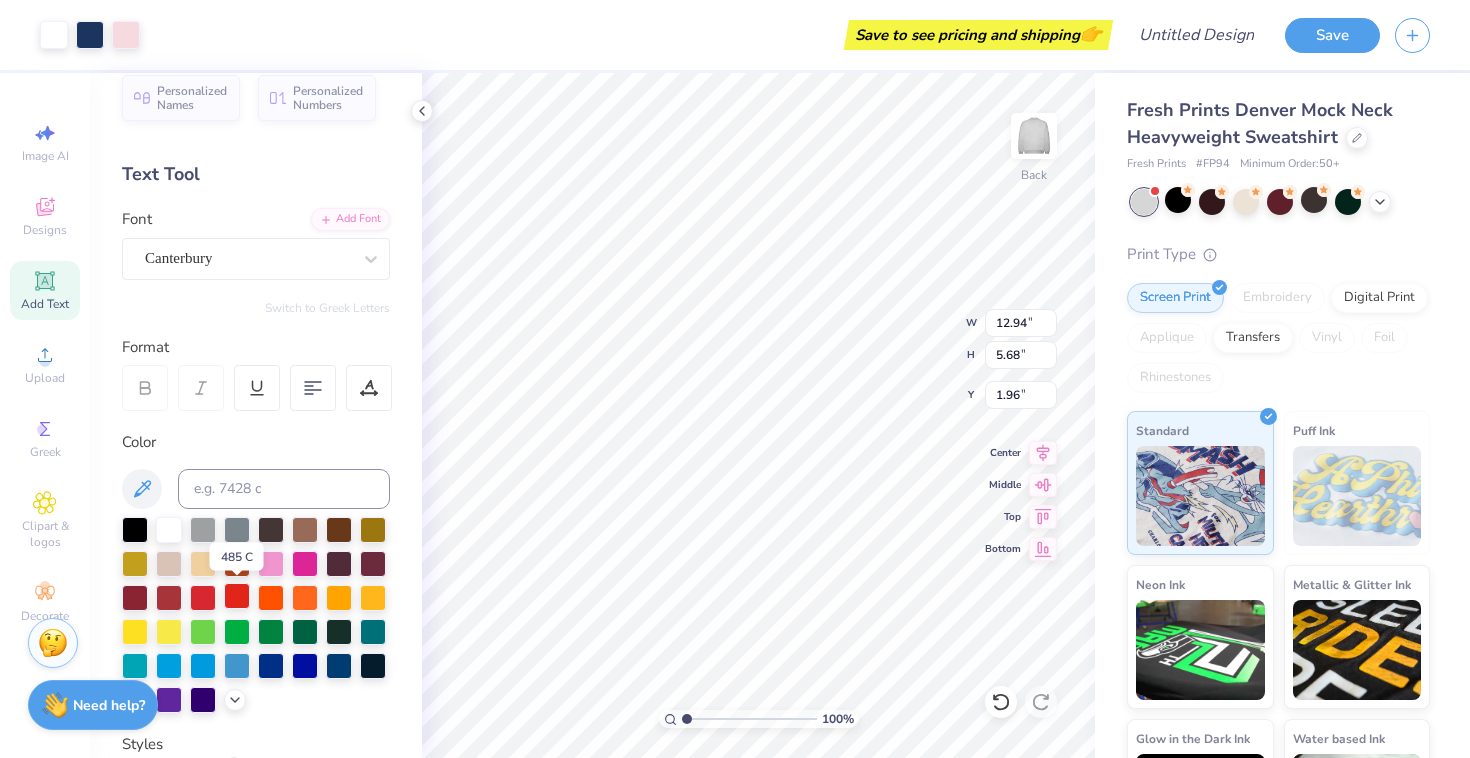 scroll, scrollTop: 25, scrollLeft: 0, axis: vertical 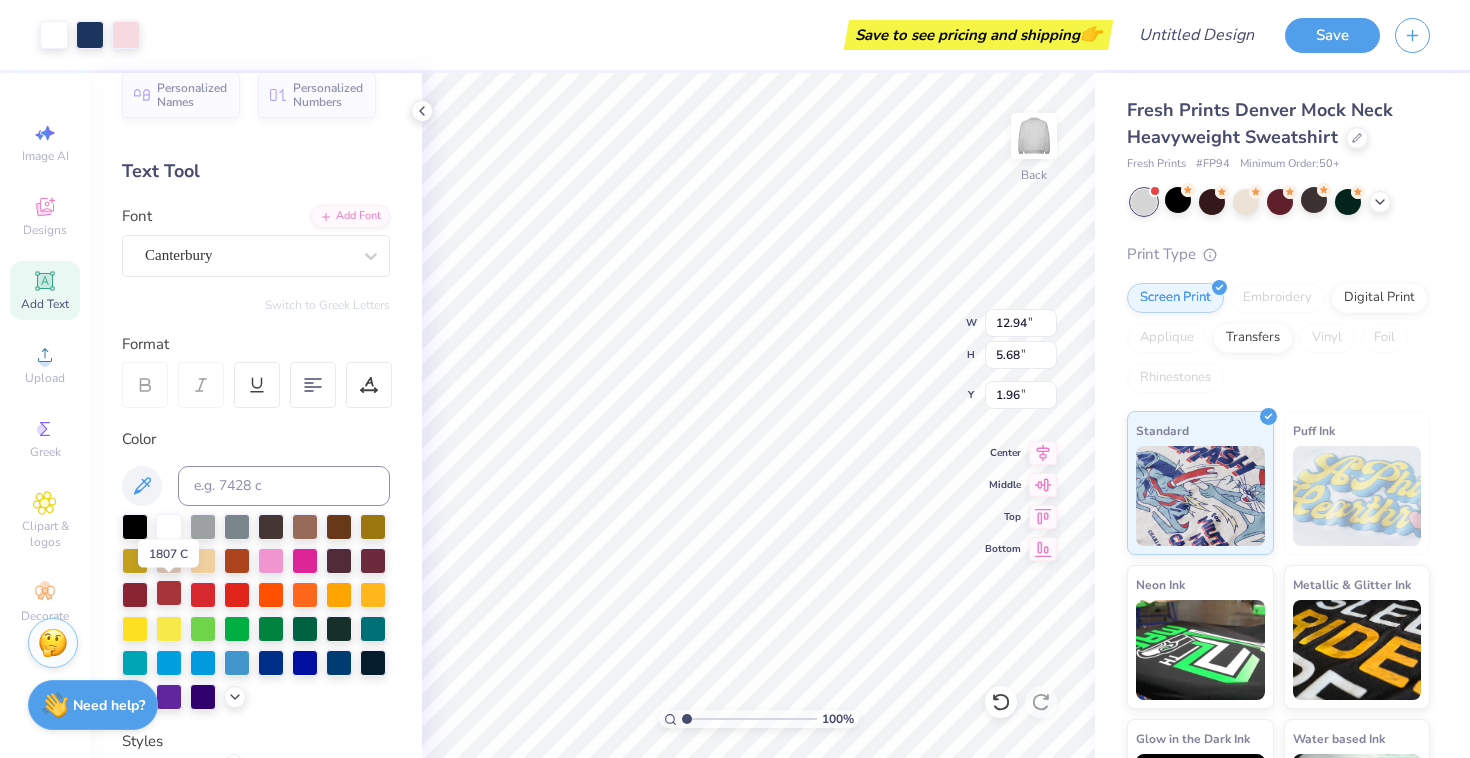 click at bounding box center [169, 593] 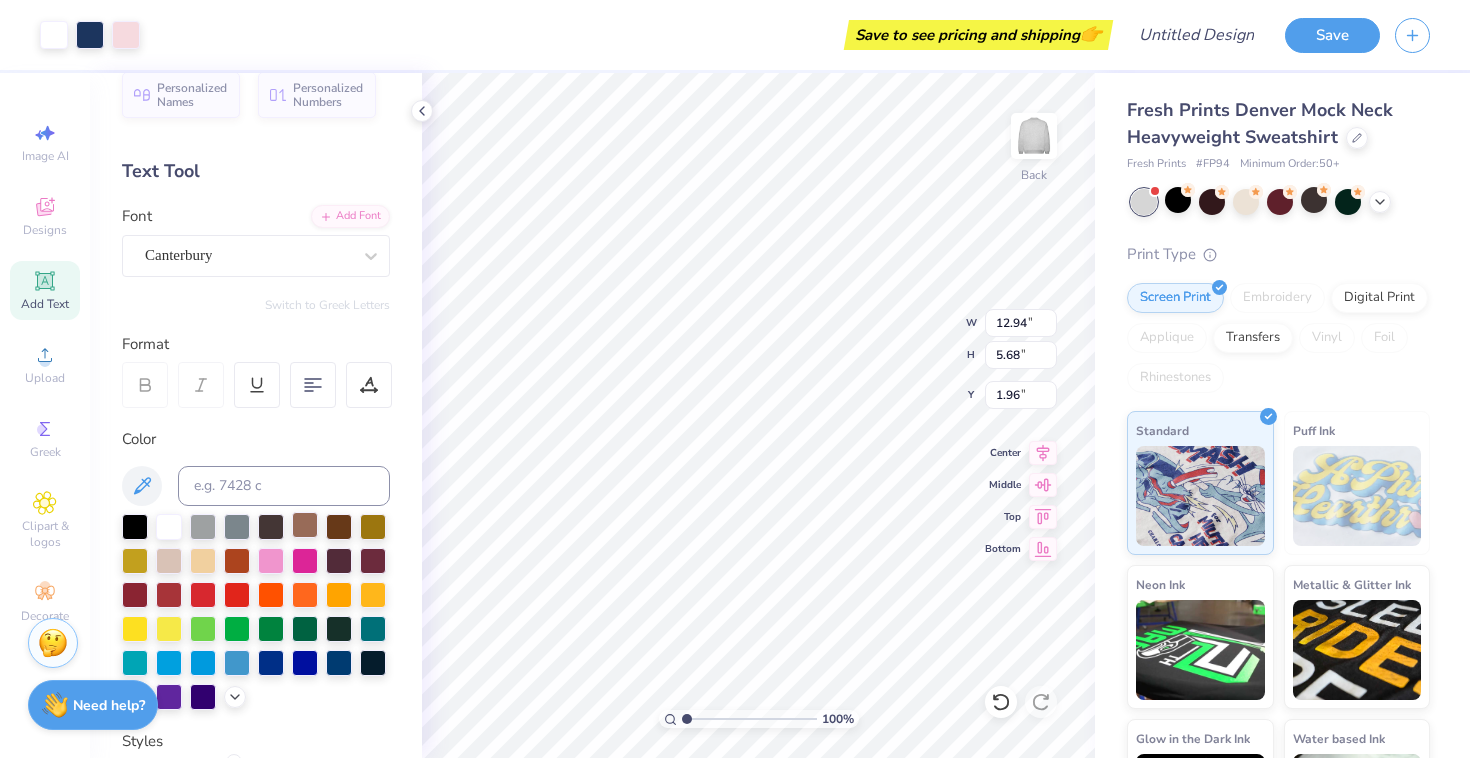 type on "1.97" 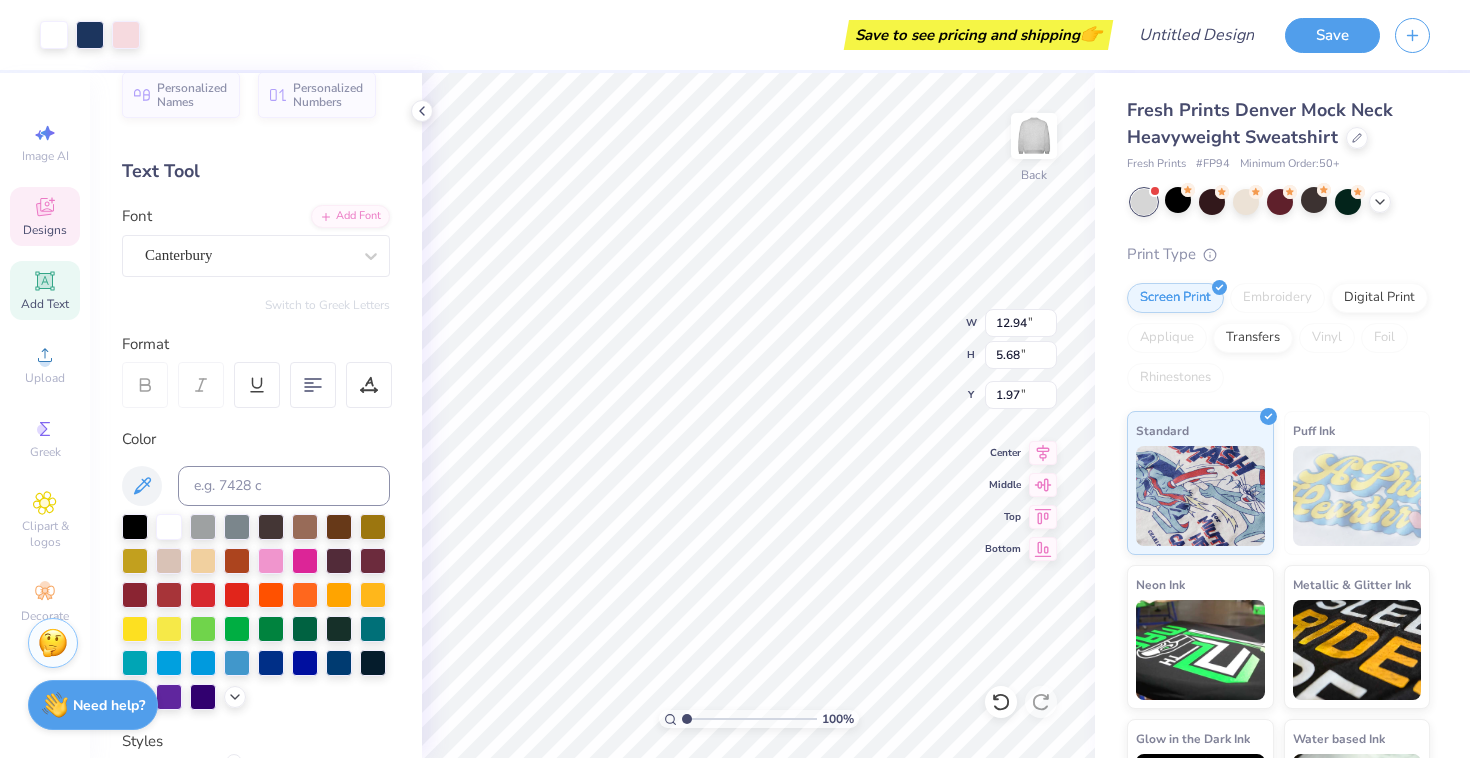click on "Designs" at bounding box center (45, 216) 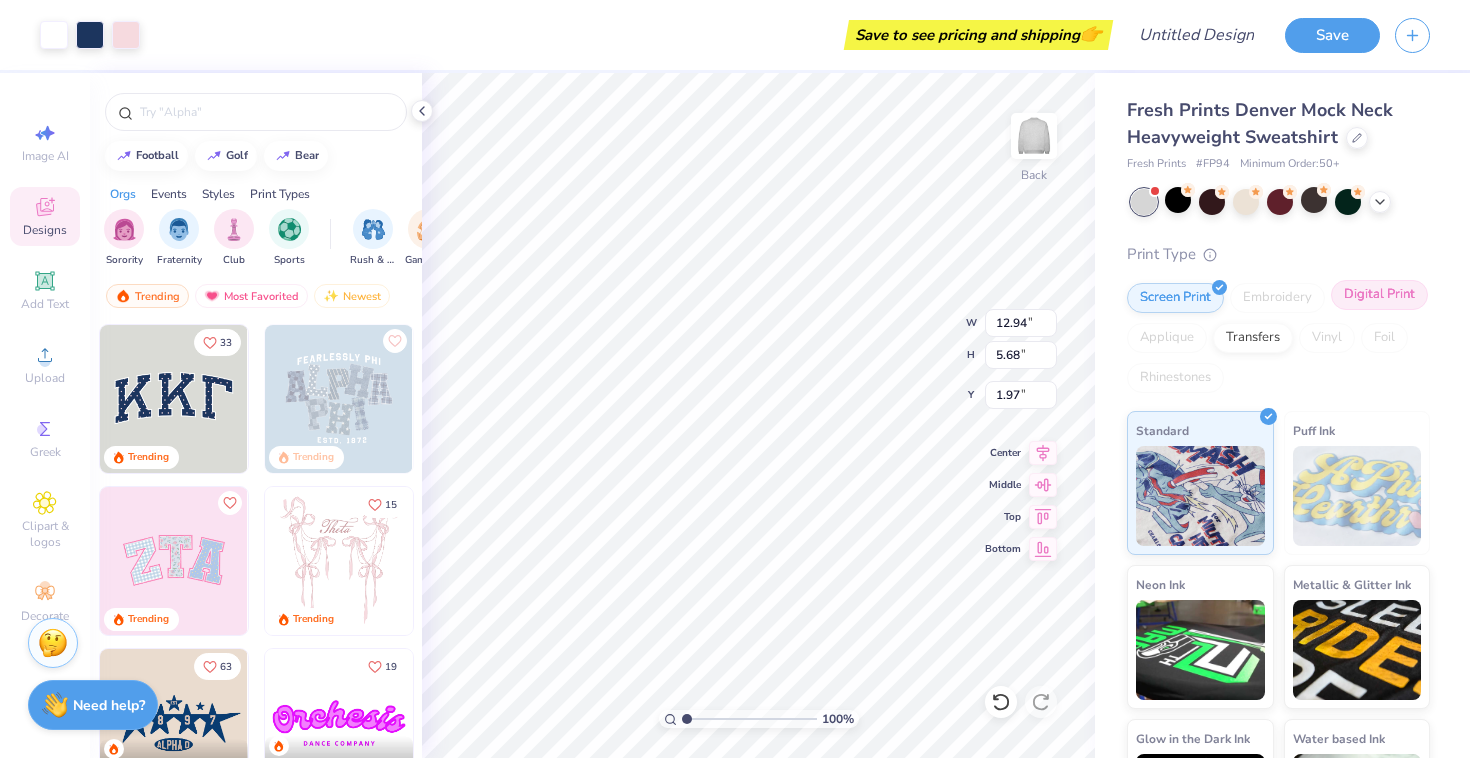 click on "Digital Print" at bounding box center [1379, 295] 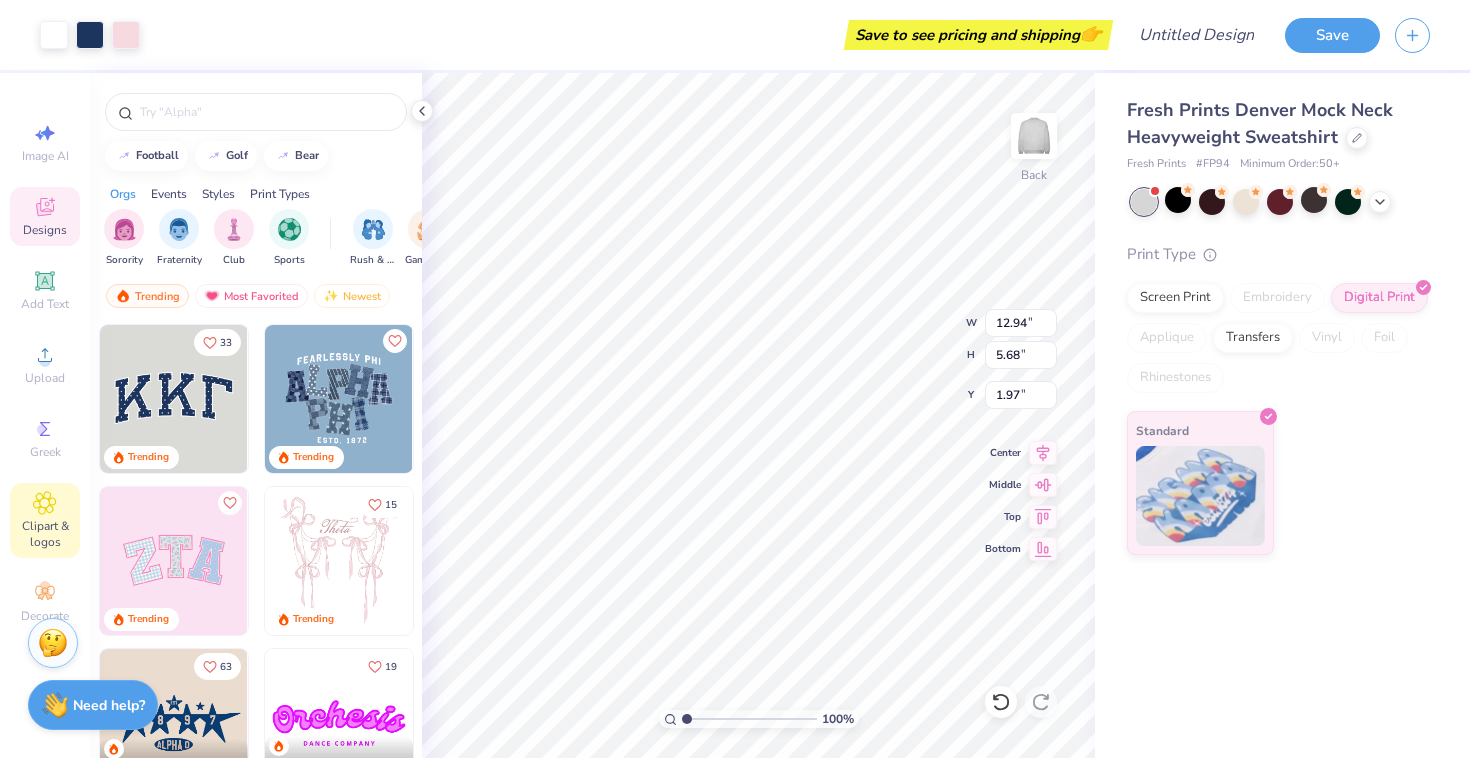 click on "Clipart & logos" at bounding box center [45, 534] 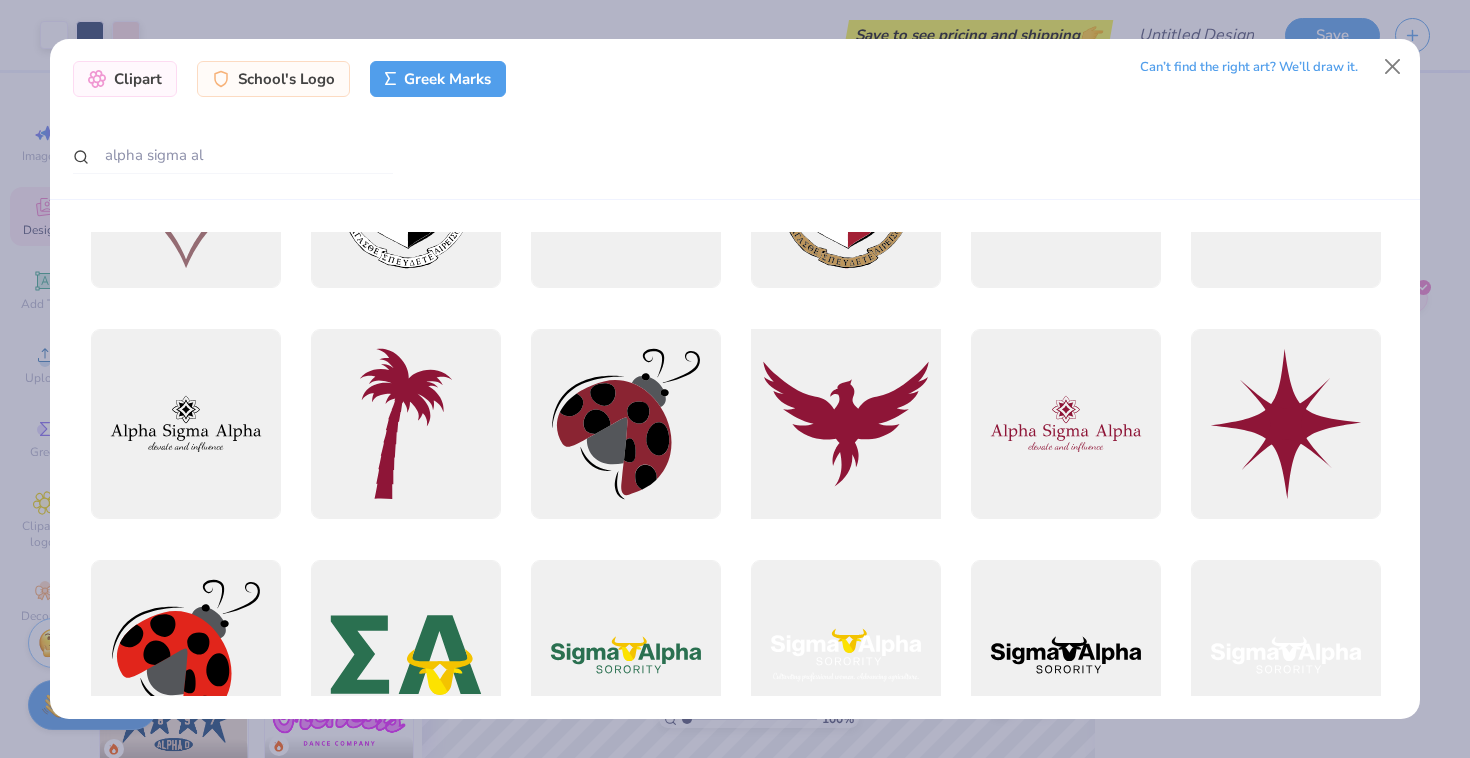 scroll, scrollTop: 0, scrollLeft: 0, axis: both 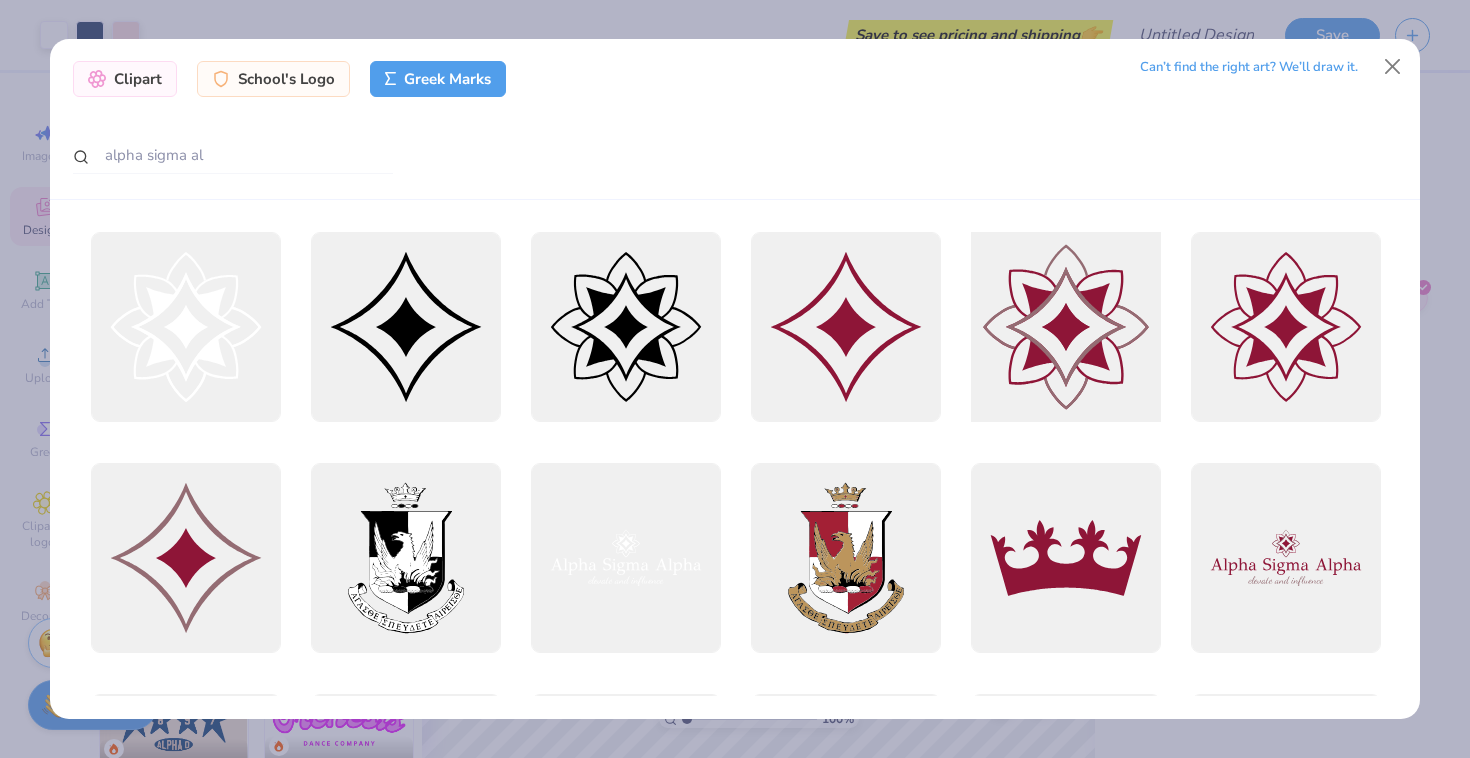 click at bounding box center [1065, 327] 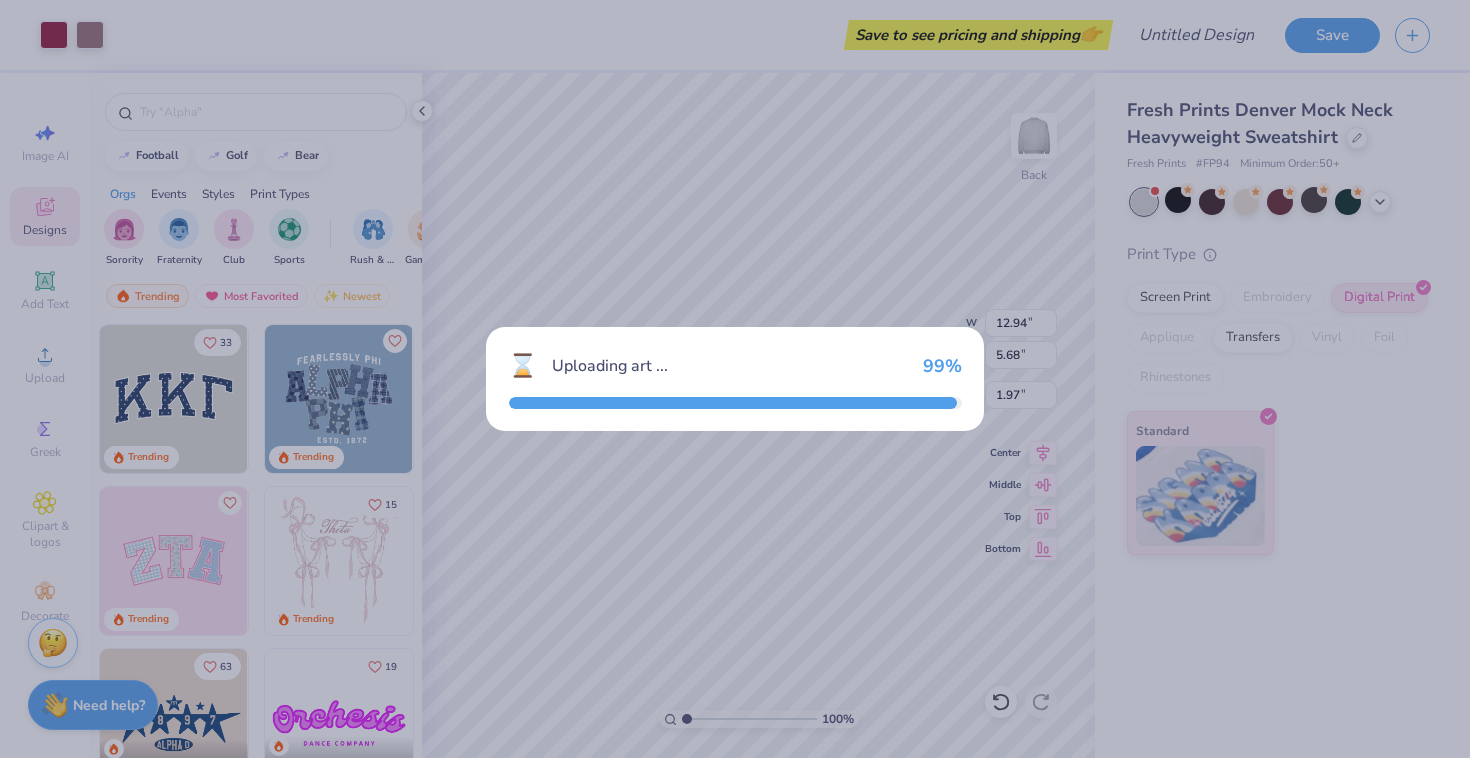 type on "15.00" 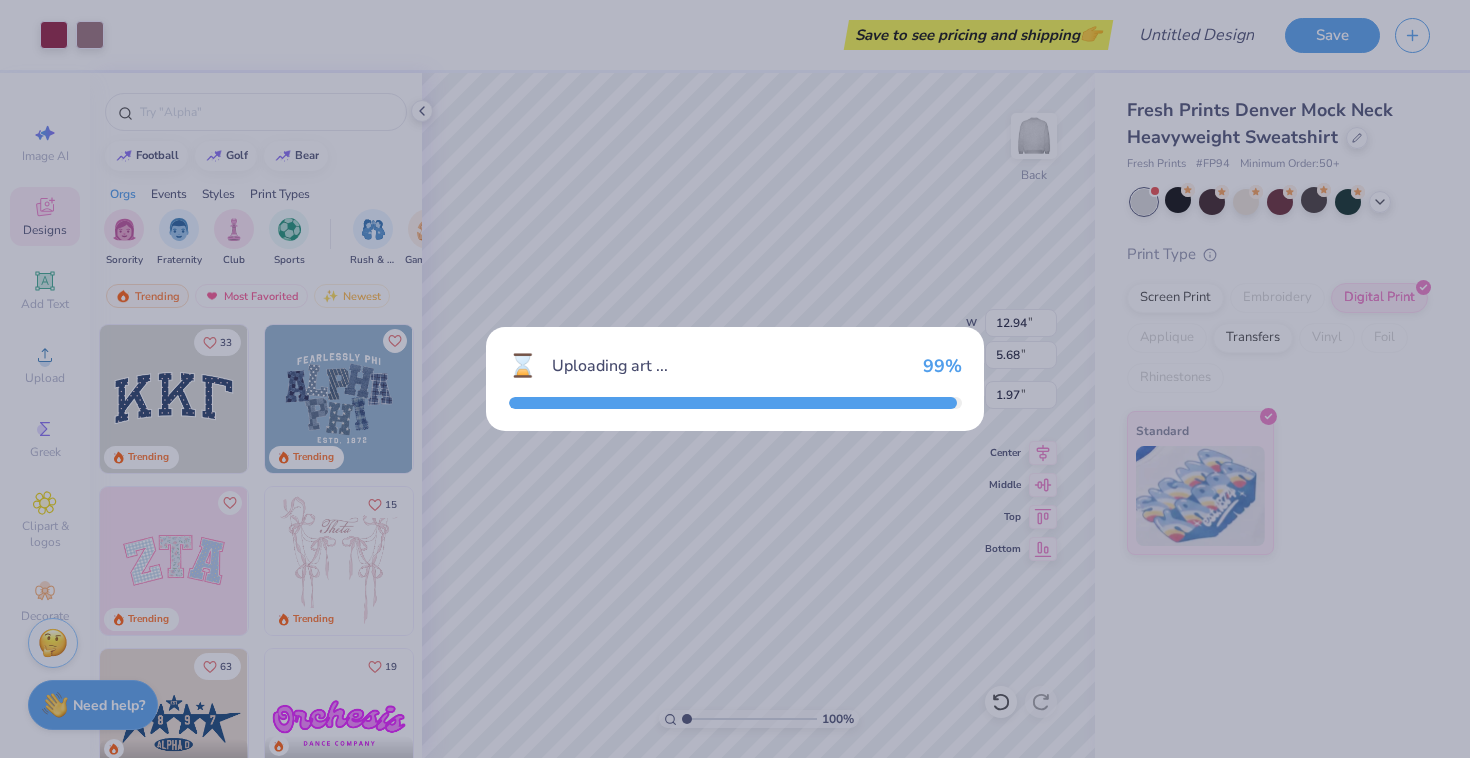 type on "14.93" 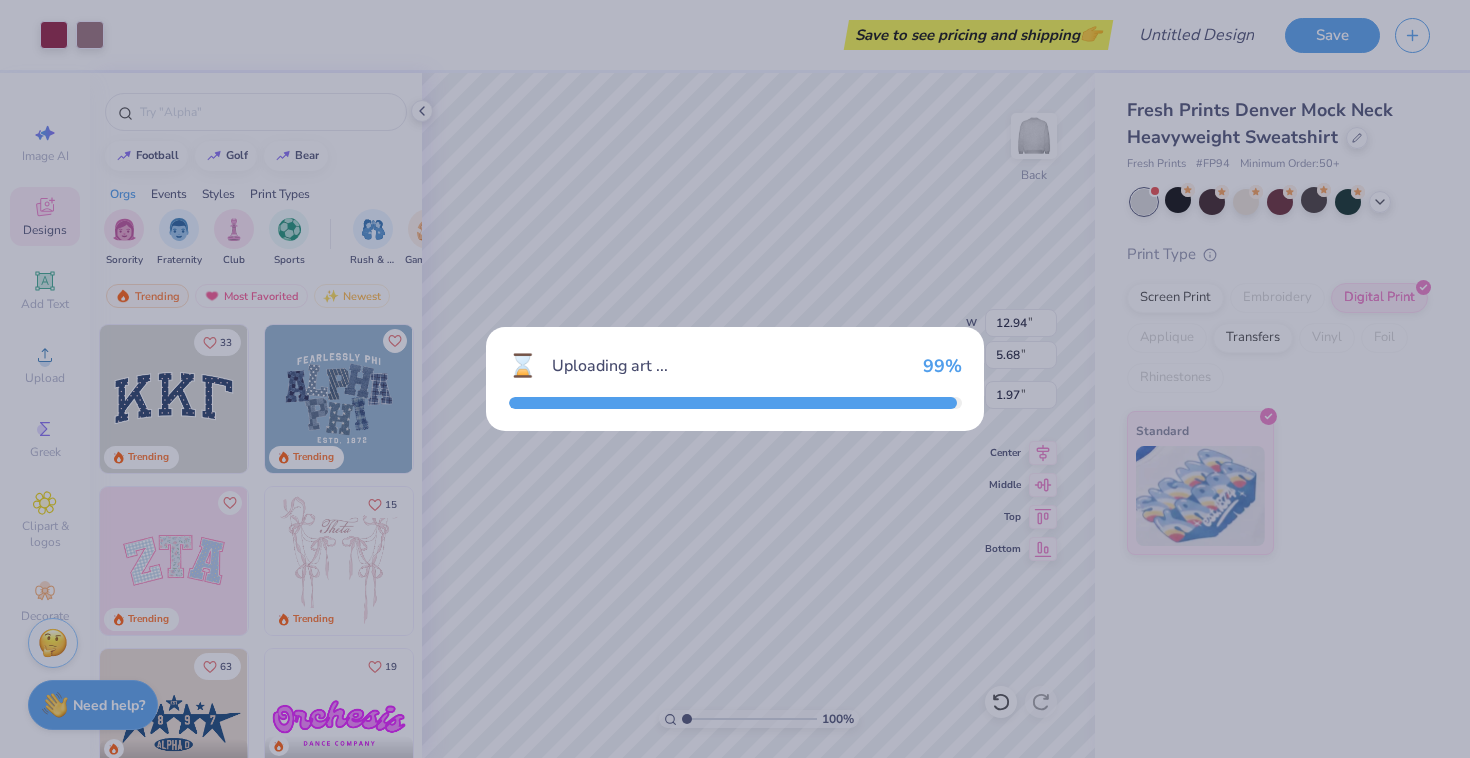 type on "3.00" 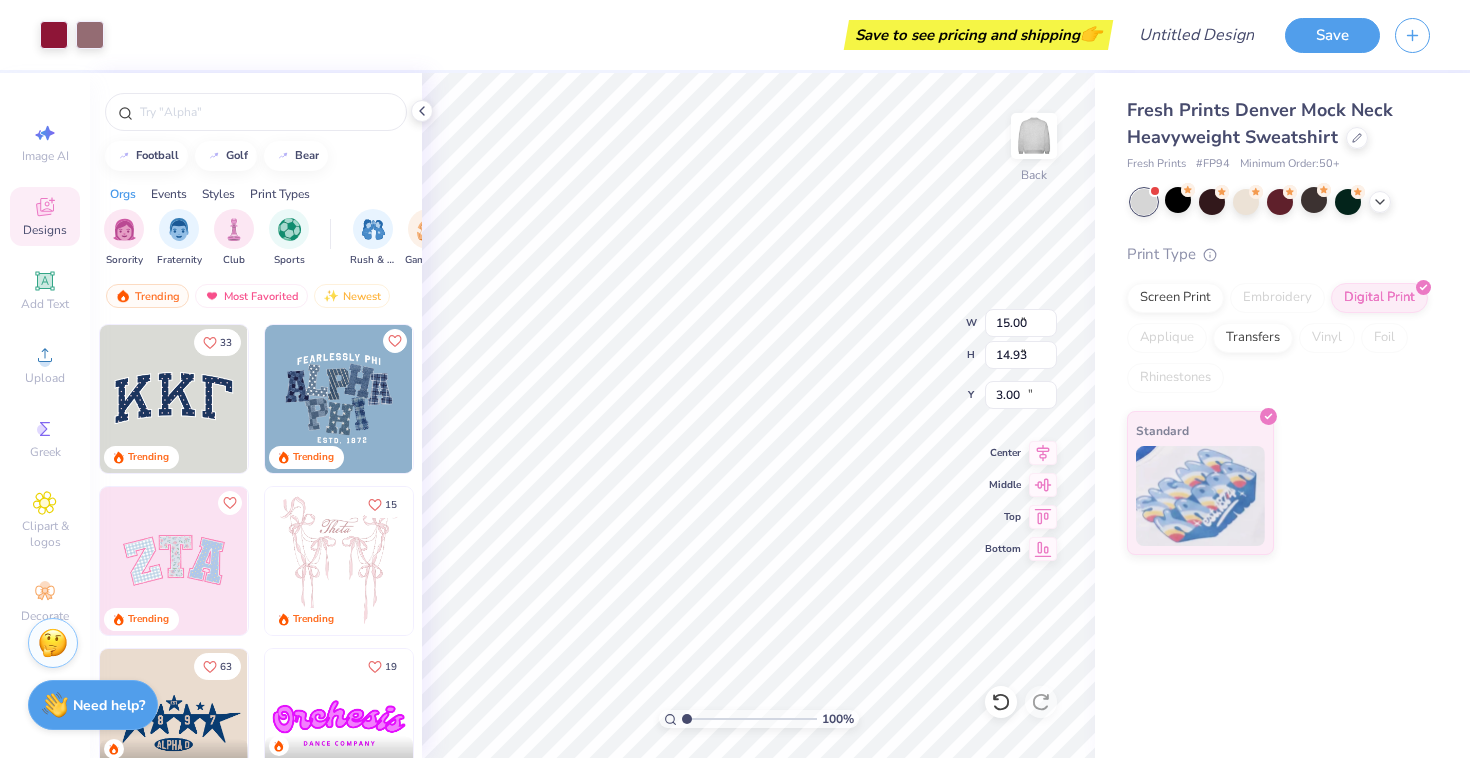 type on "5.37" 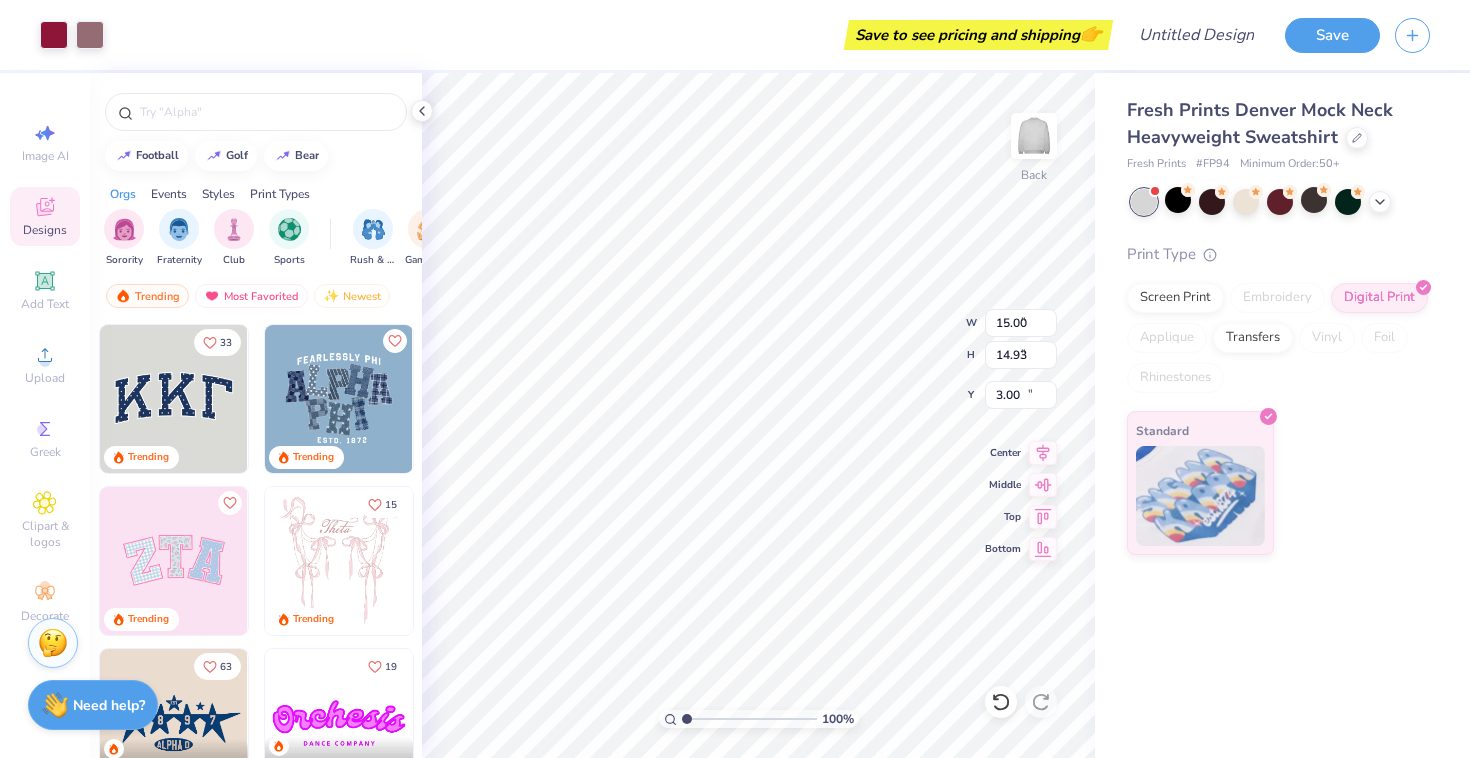 type on "5.35" 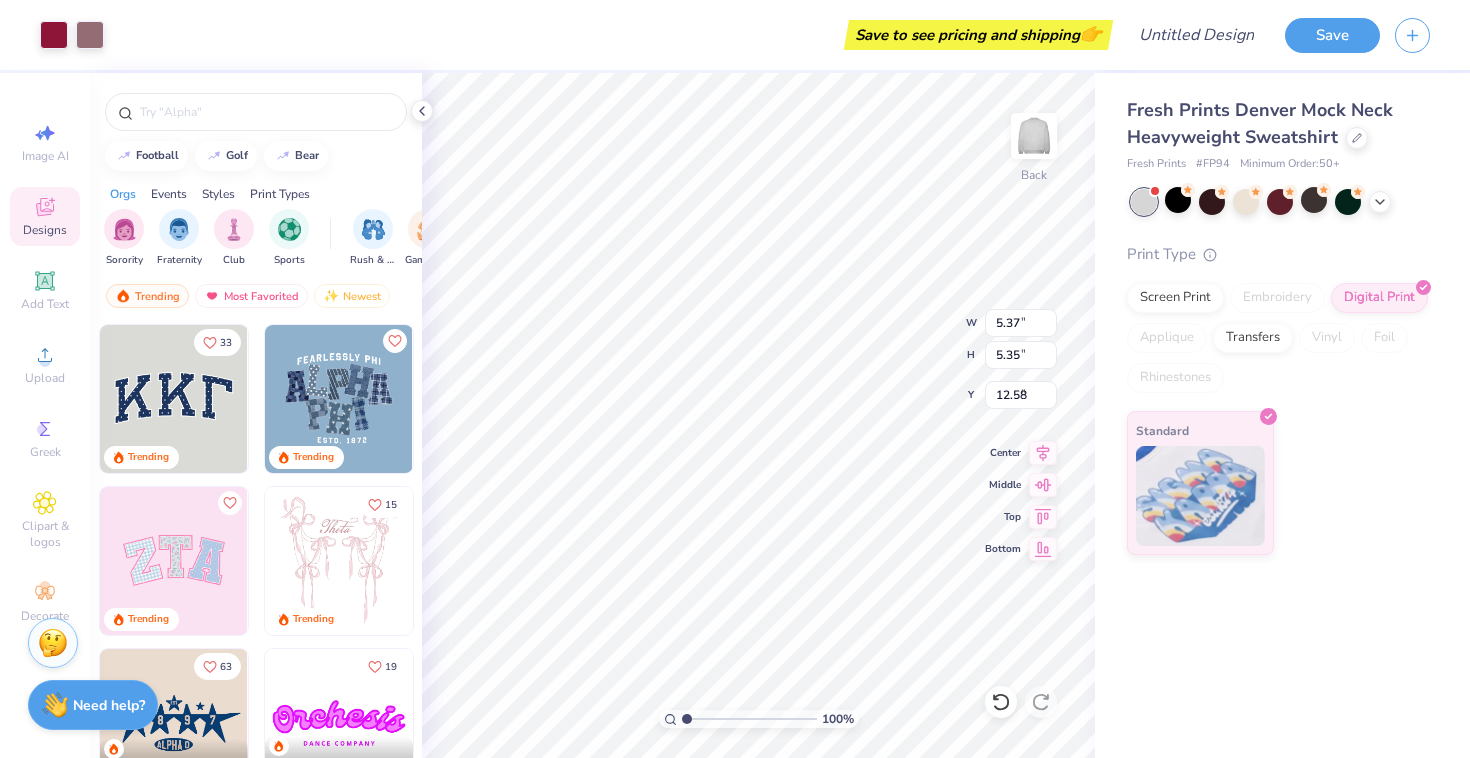 type on "7.65" 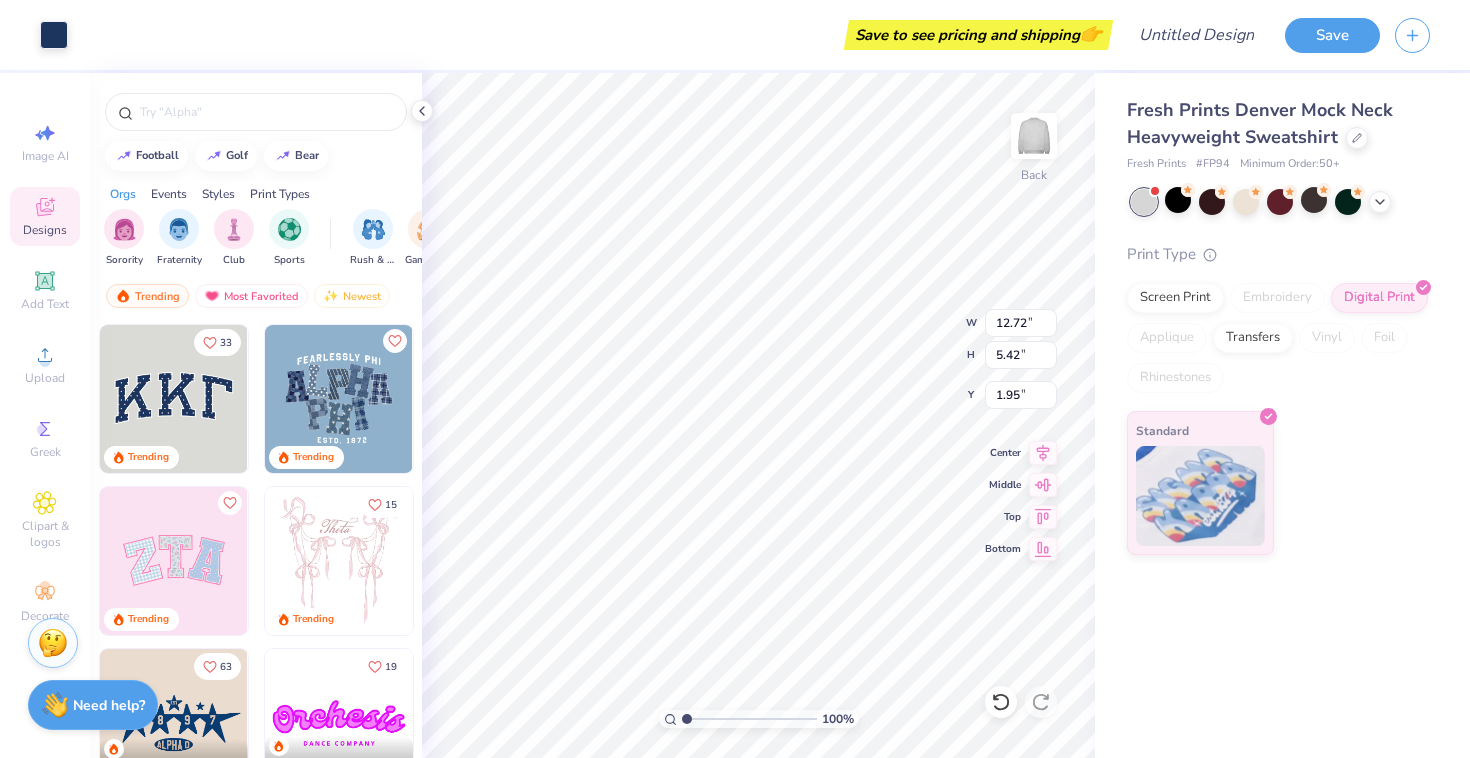 click at bounding box center [174, 561] 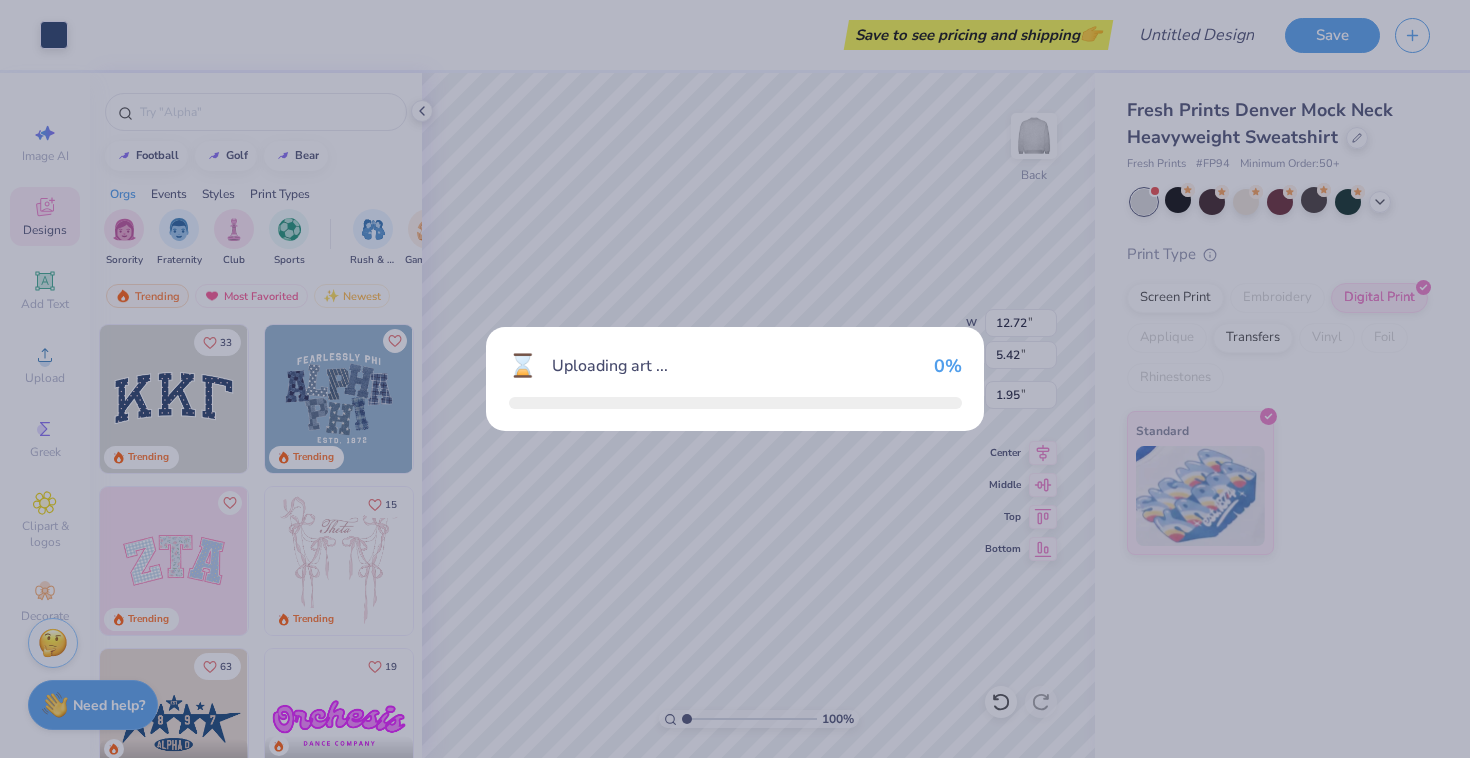 click on "⌛ Uploading art ... 0 %" at bounding box center [735, 379] 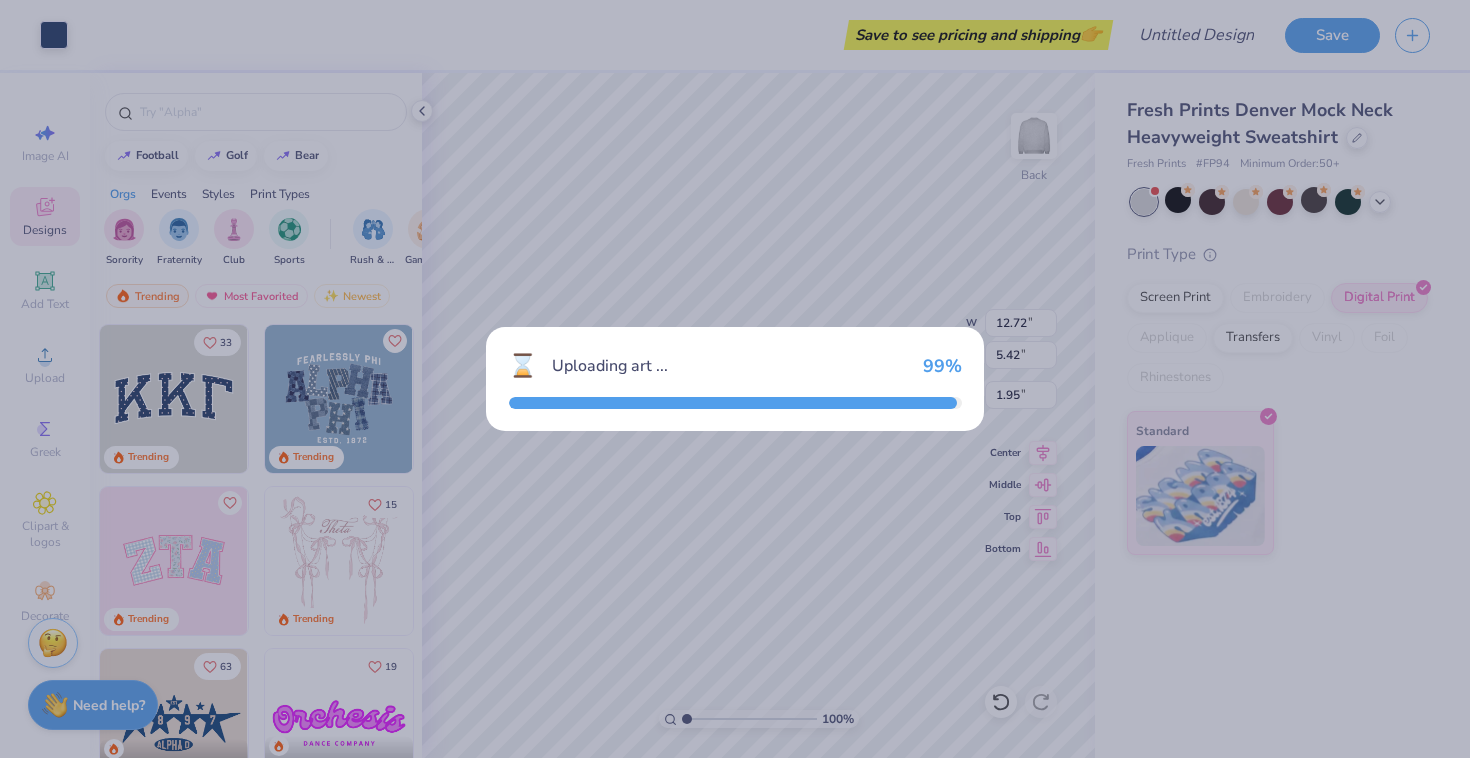 type on "10.14" 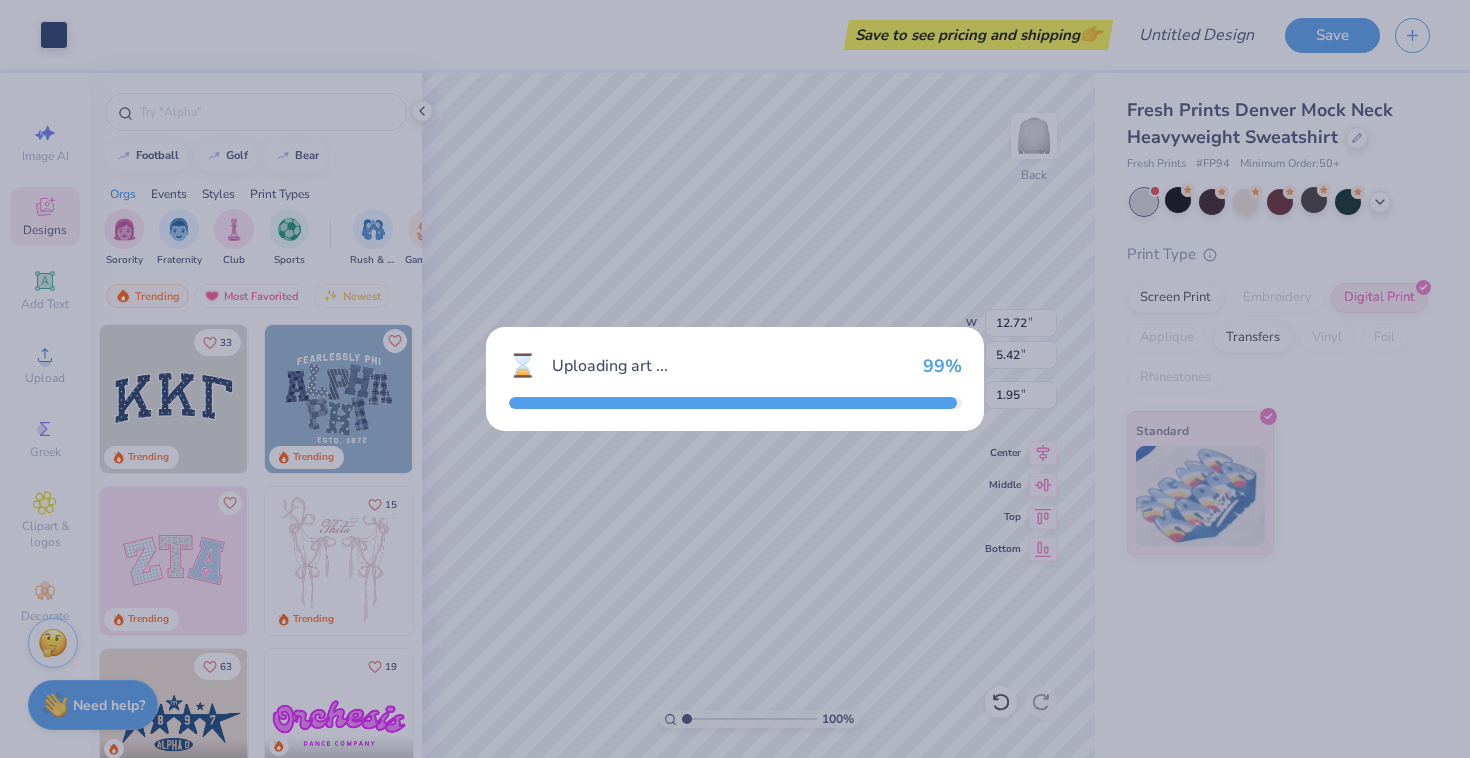 type on "5.08" 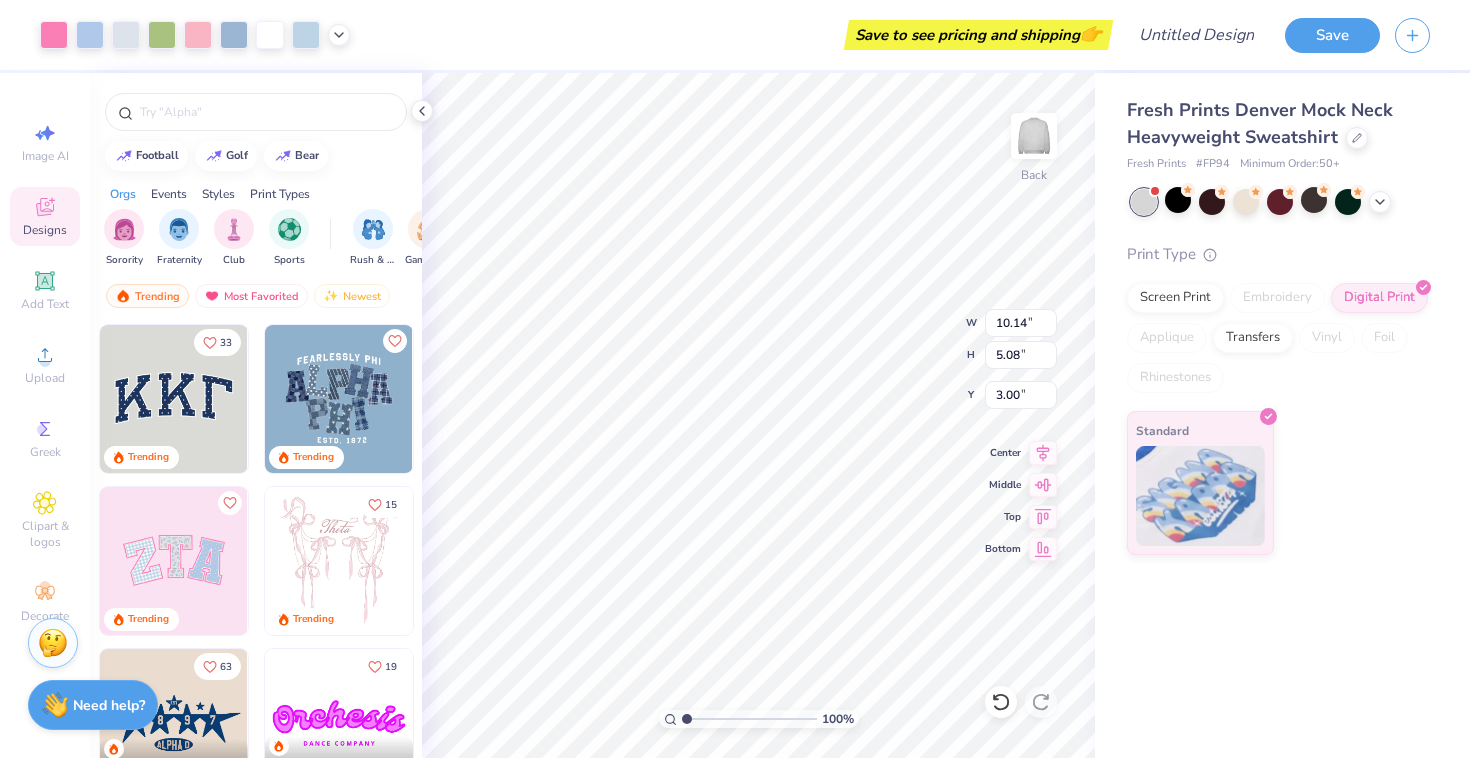 type on "8.65" 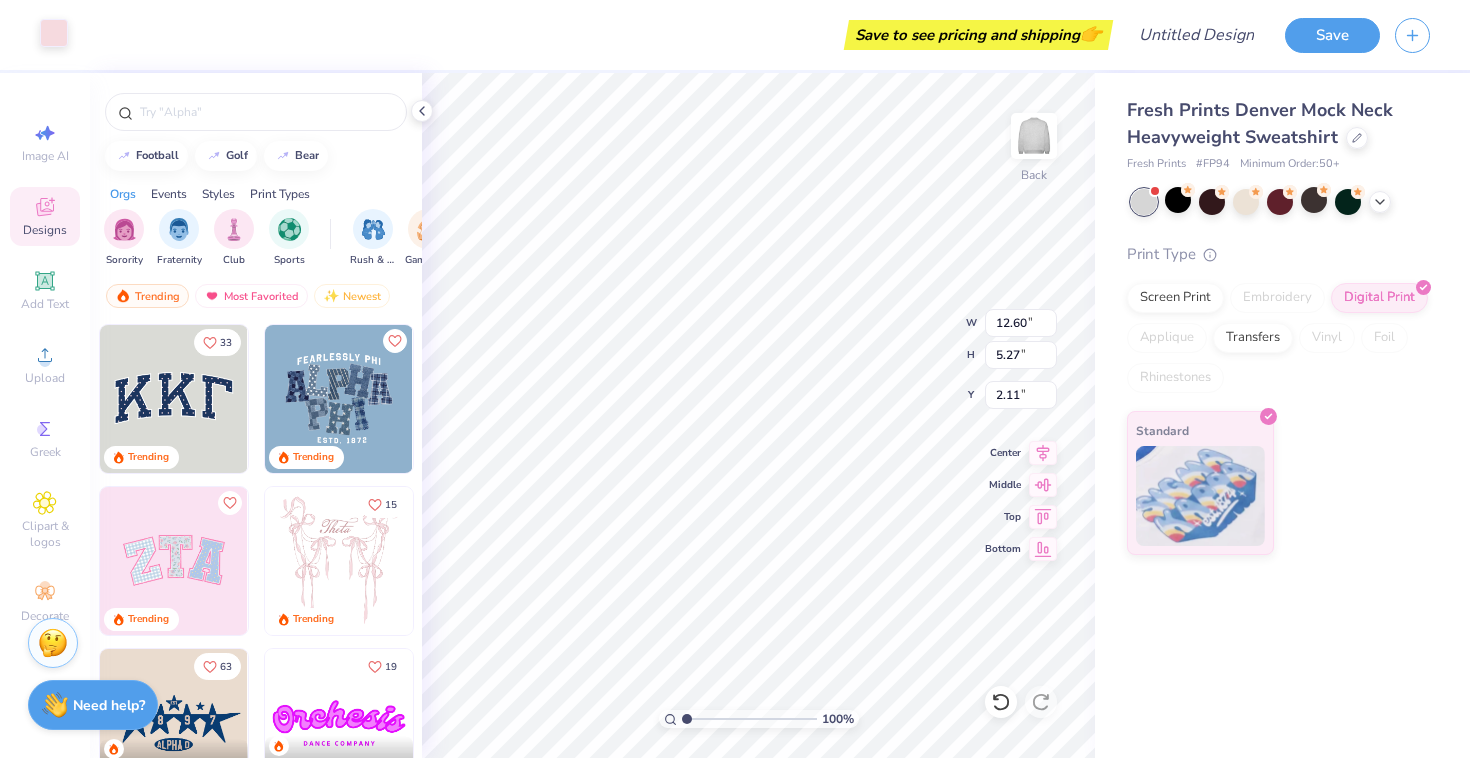 click at bounding box center (54, 33) 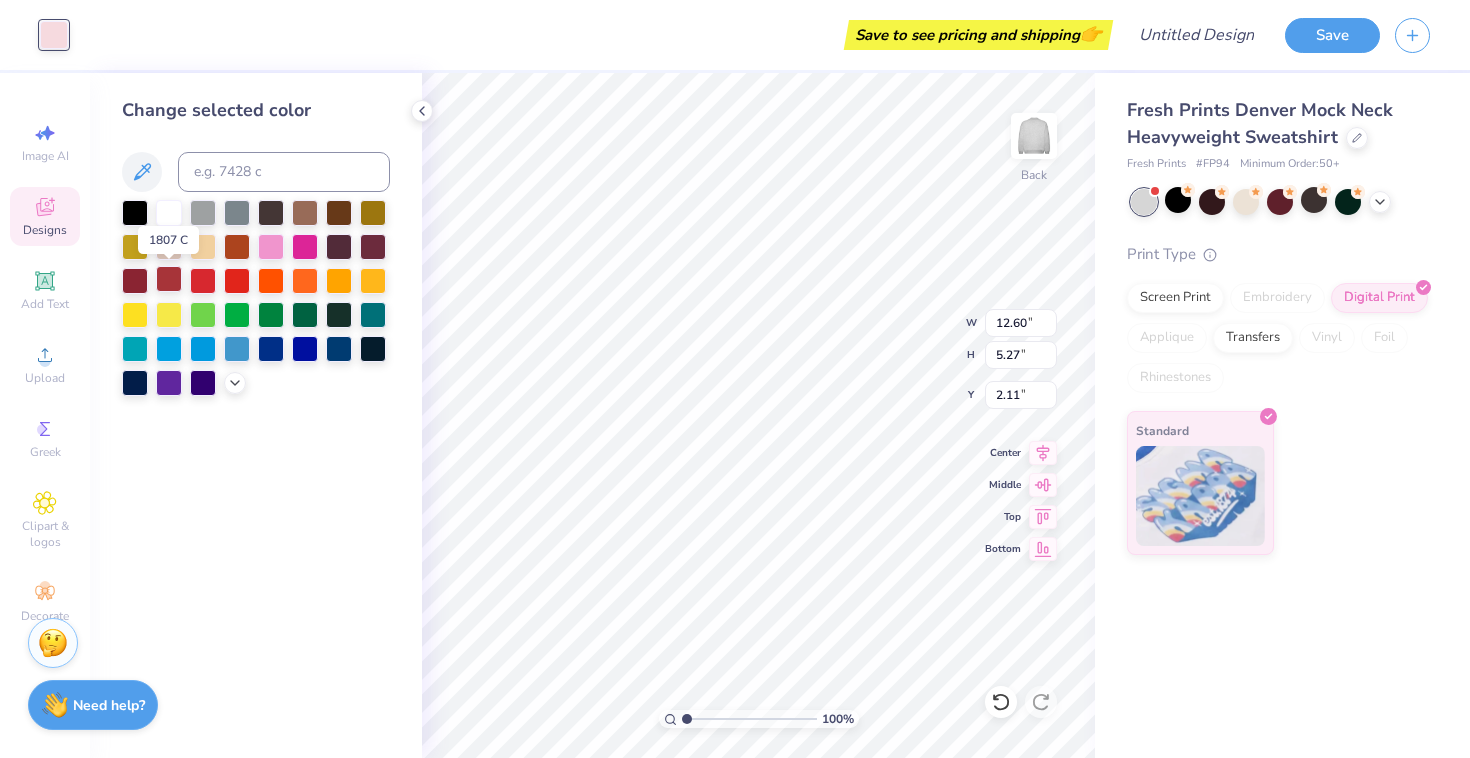 click at bounding box center [169, 279] 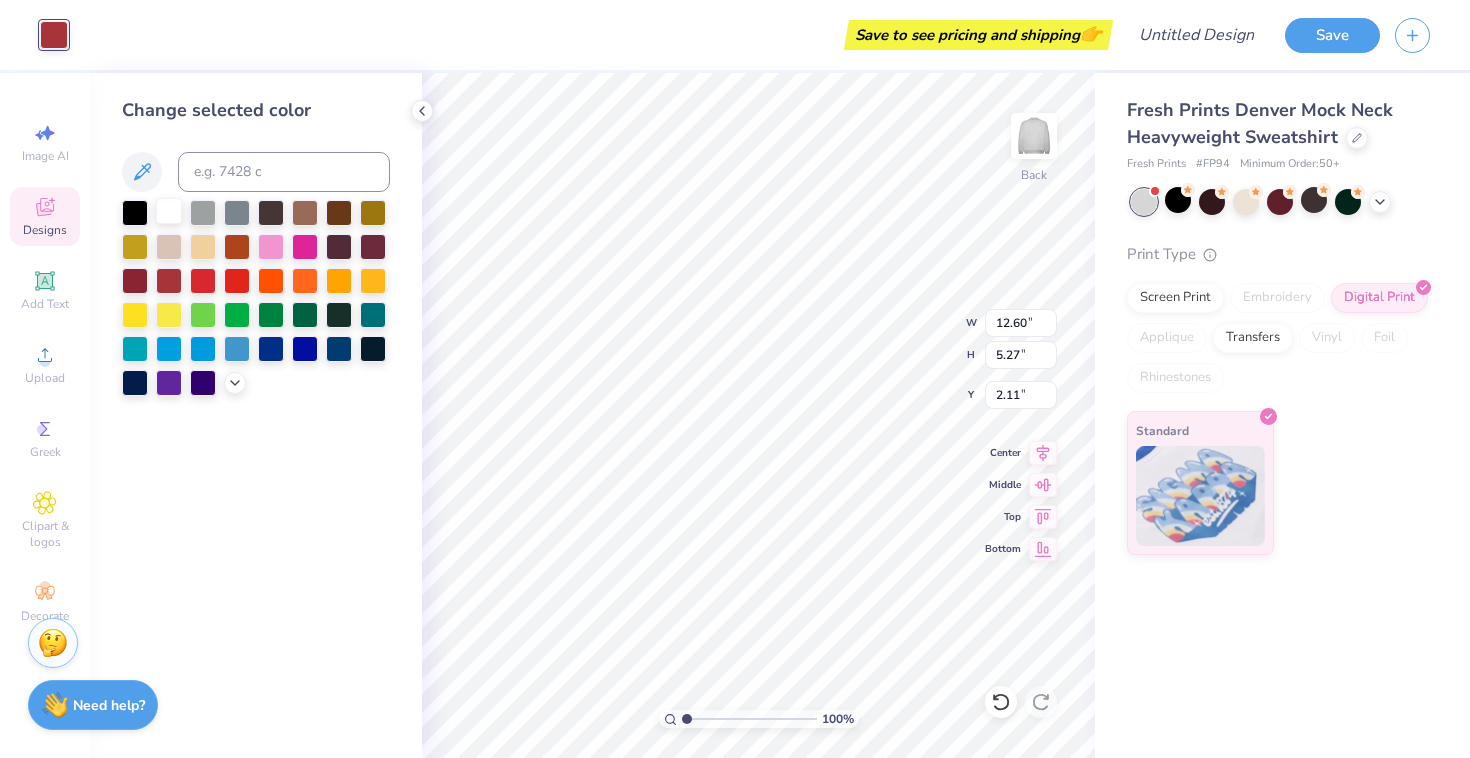 click at bounding box center (169, 211) 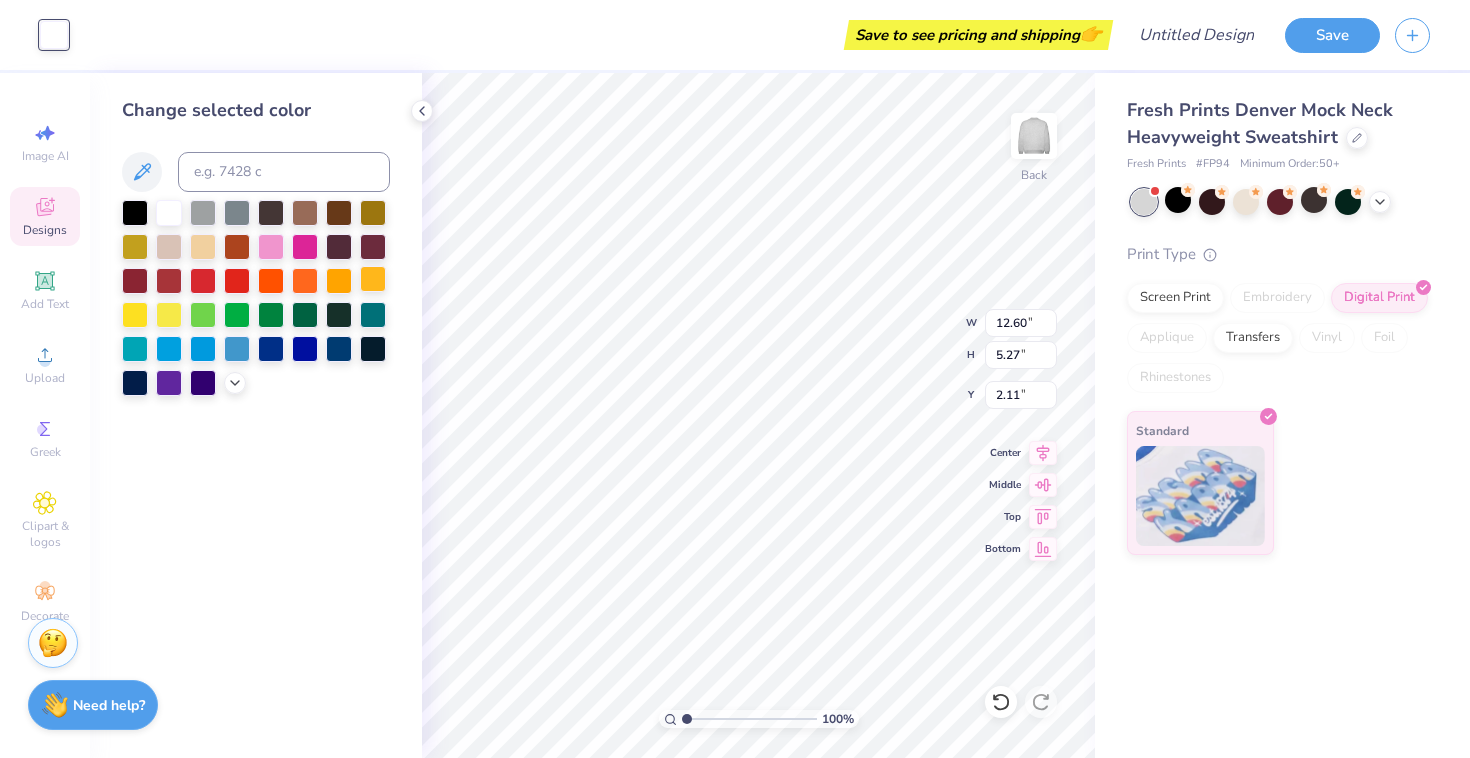 type on "12.72" 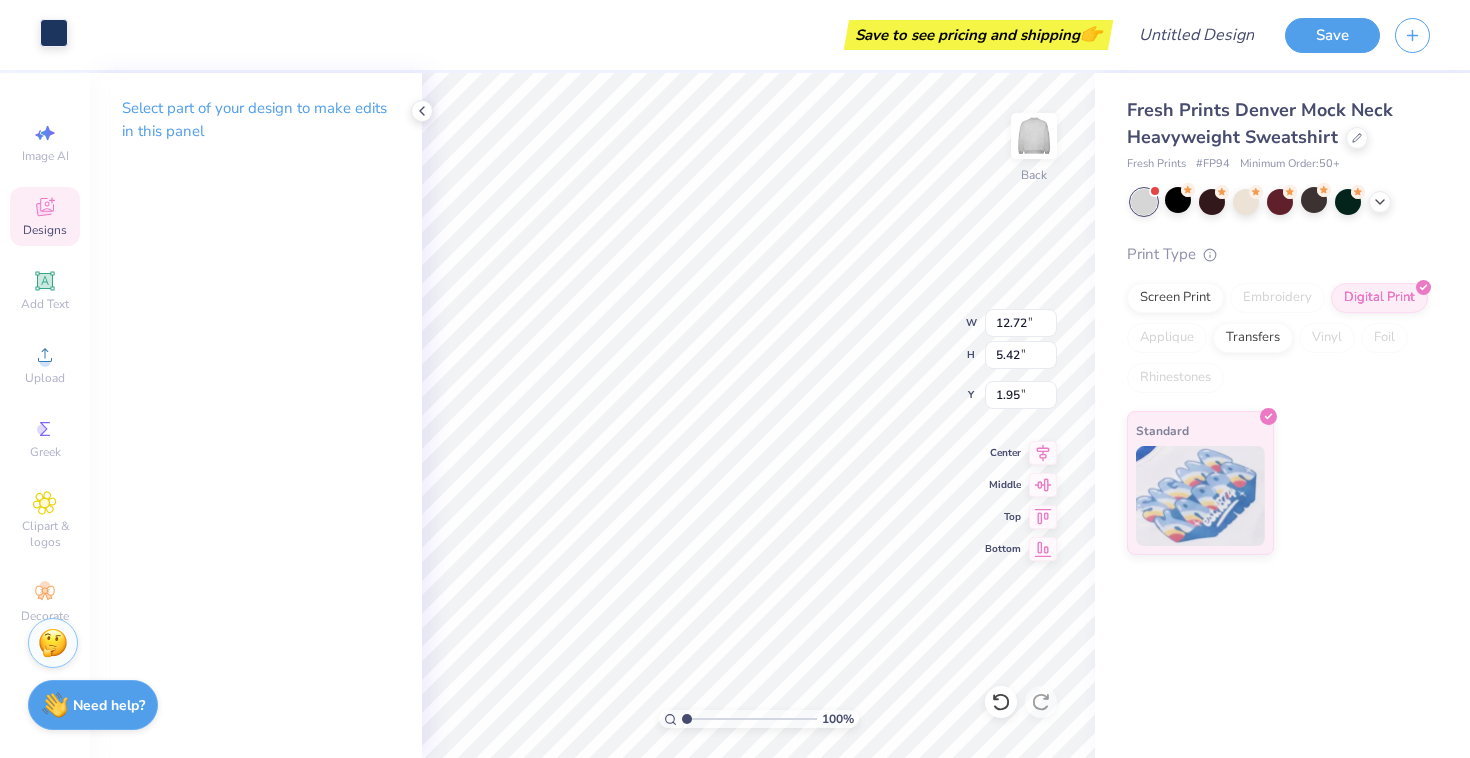 click at bounding box center (54, 33) 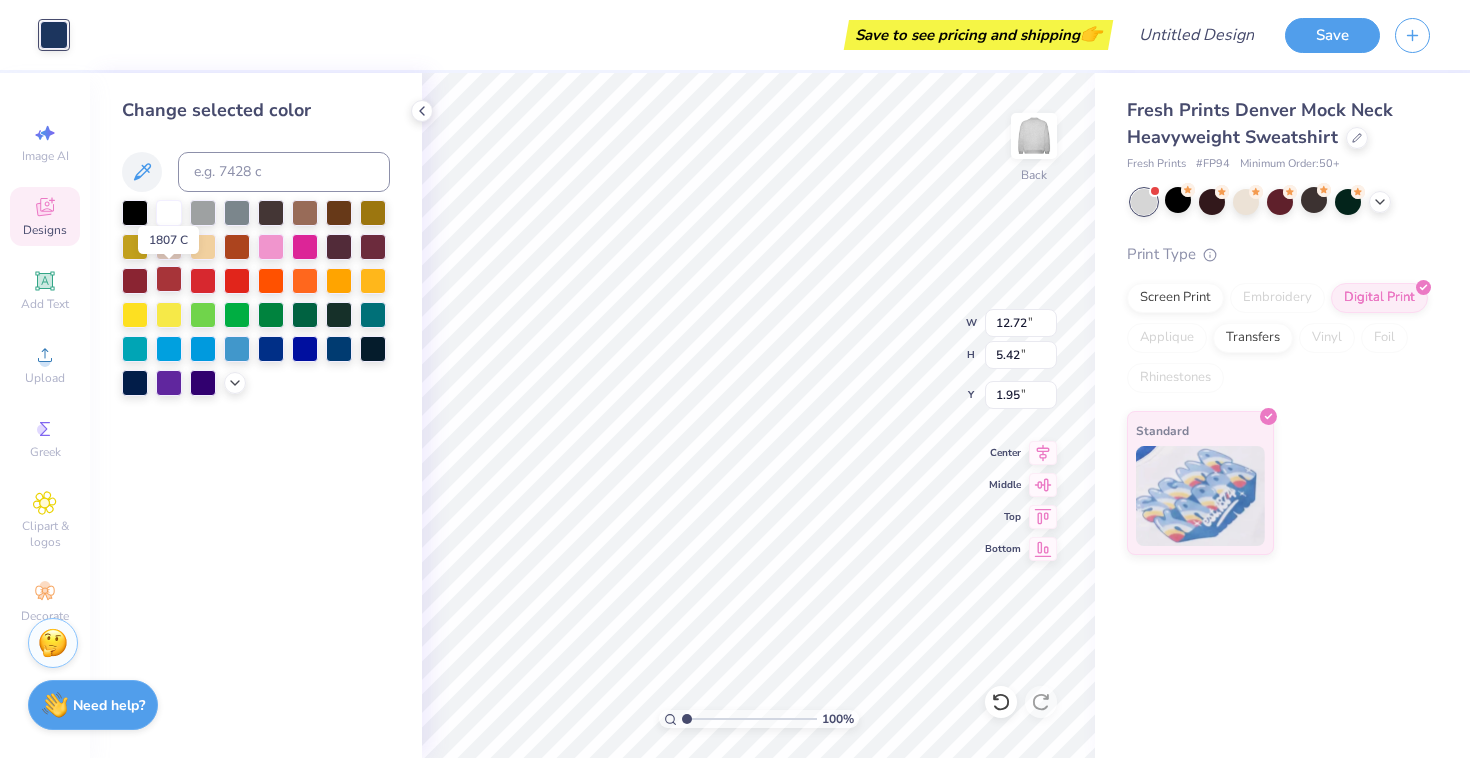 click at bounding box center (169, 279) 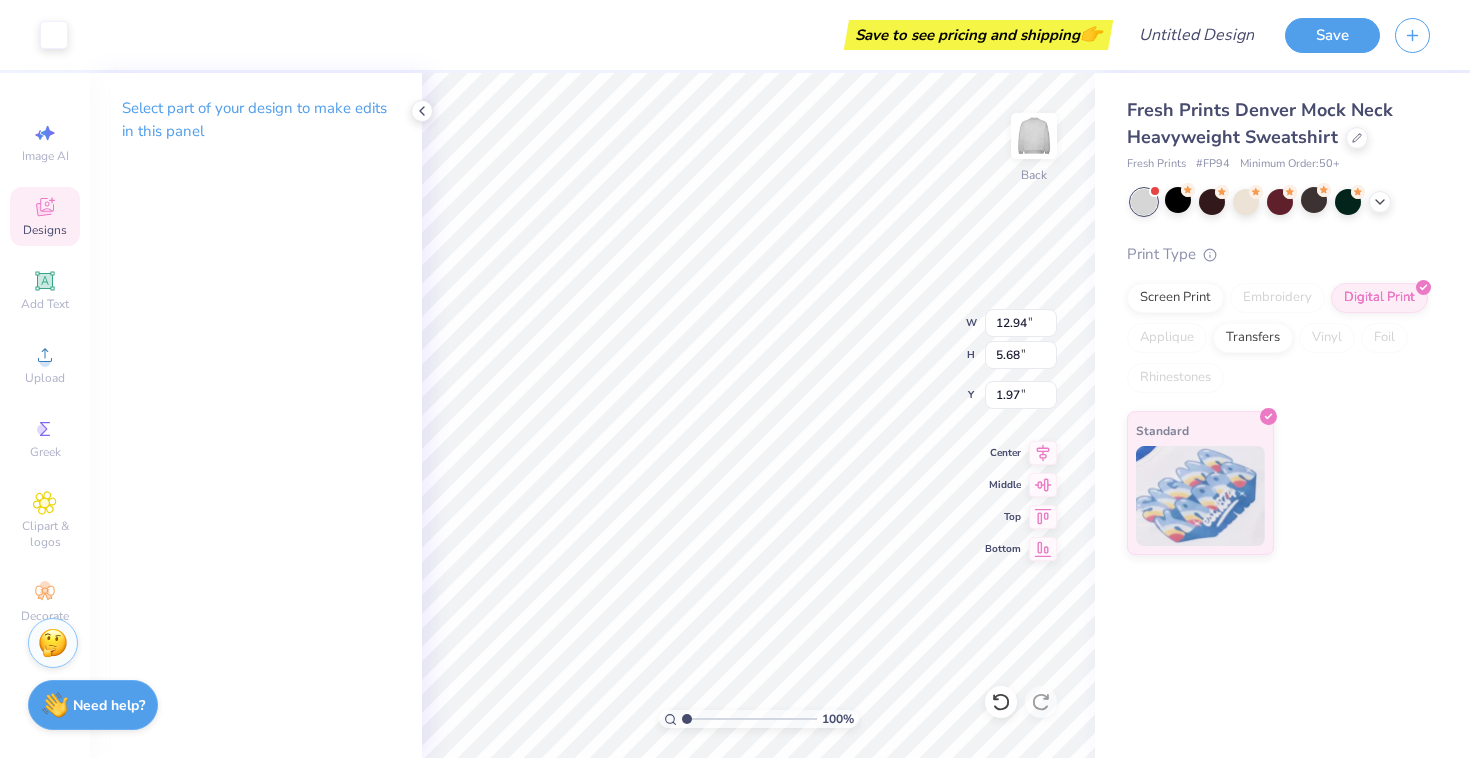 type on "2.11" 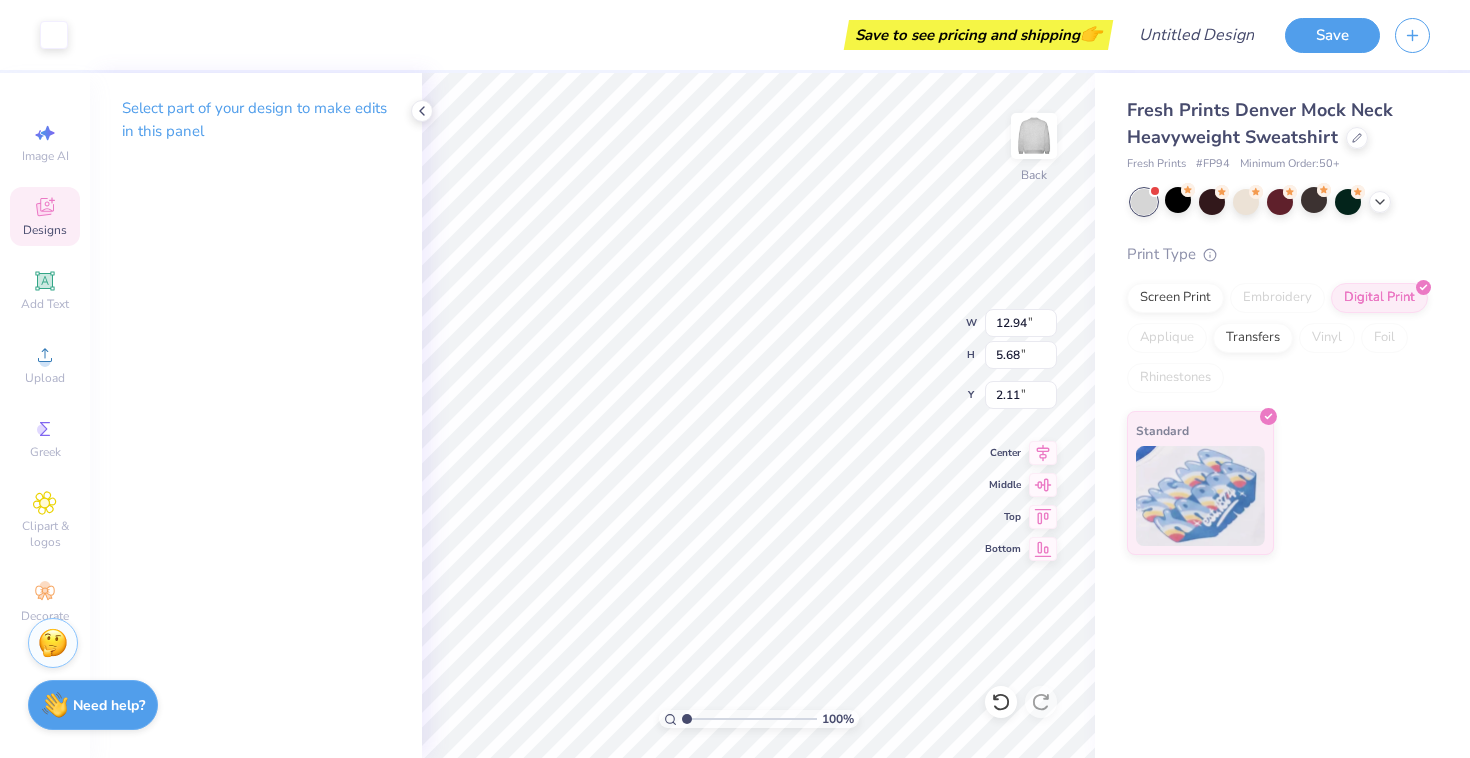type on "10.14" 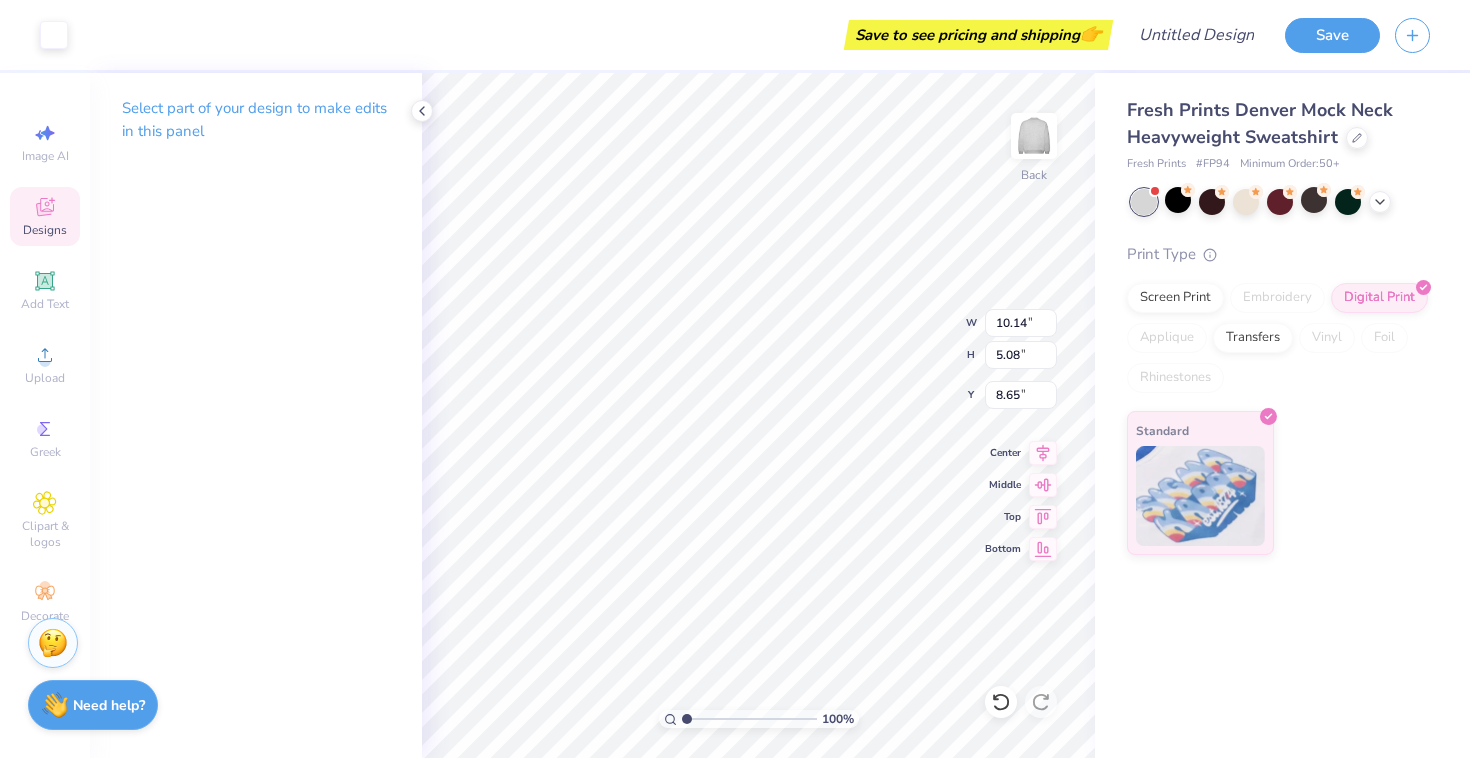 type on "8.66" 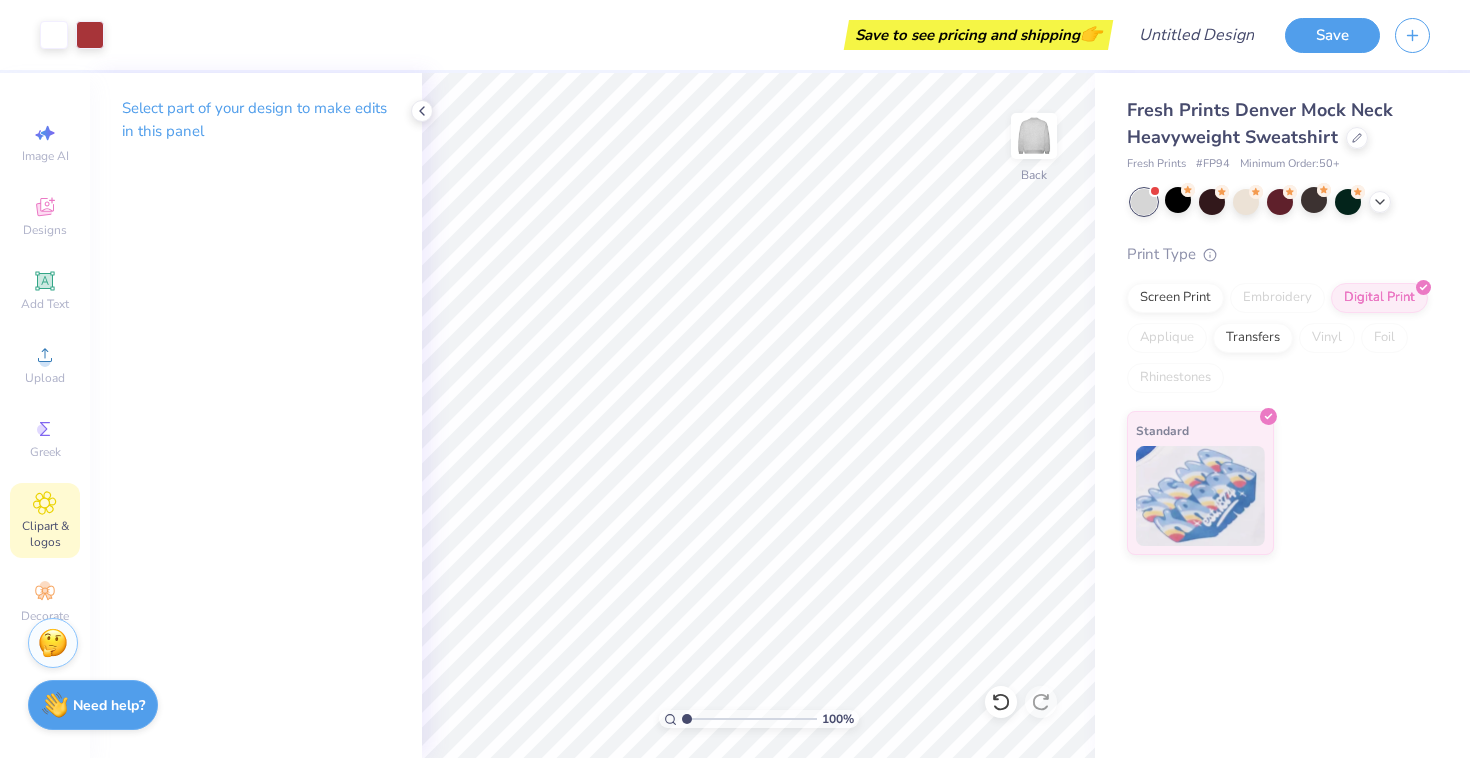 click on "Clipart & logos" at bounding box center (45, 534) 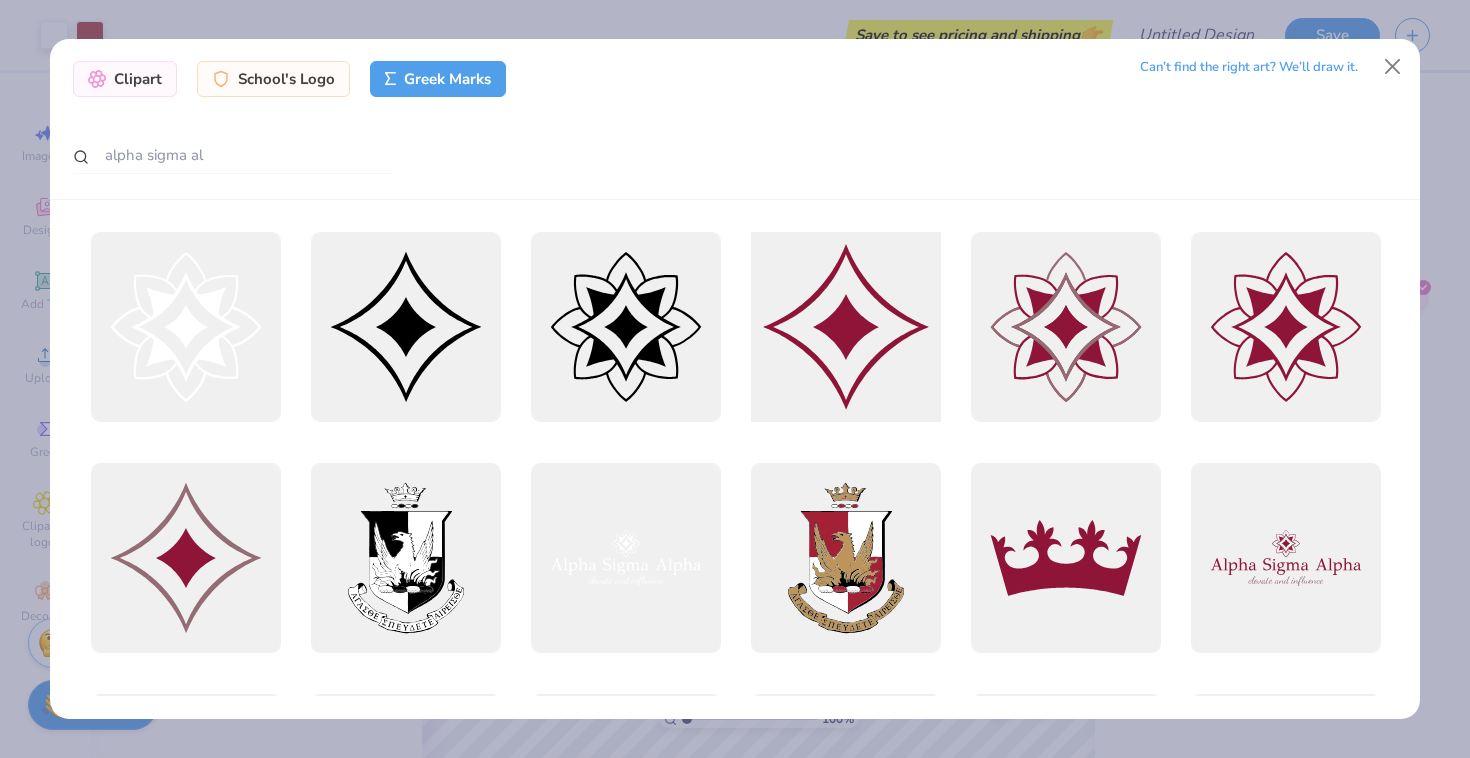 click at bounding box center (845, 327) 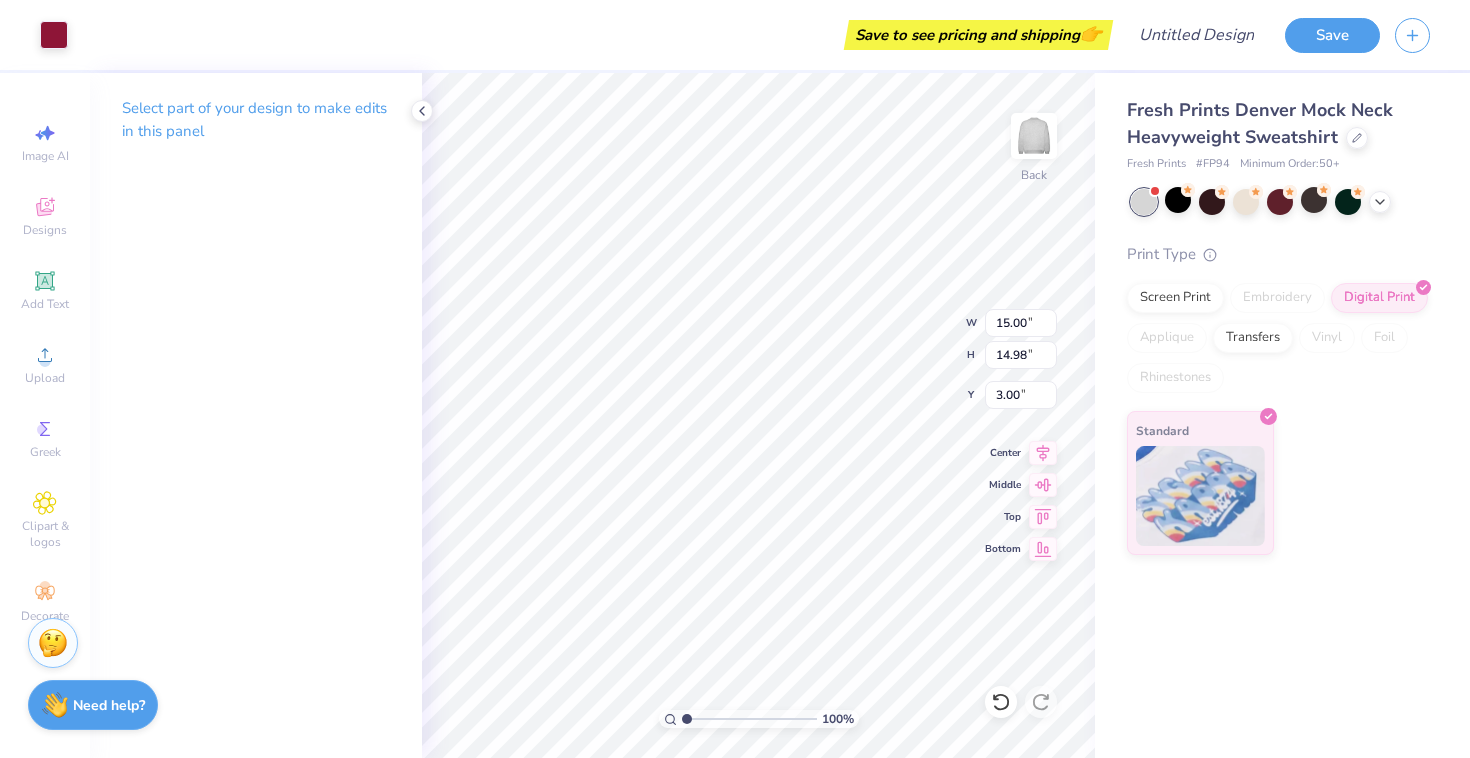 type on "4.60" 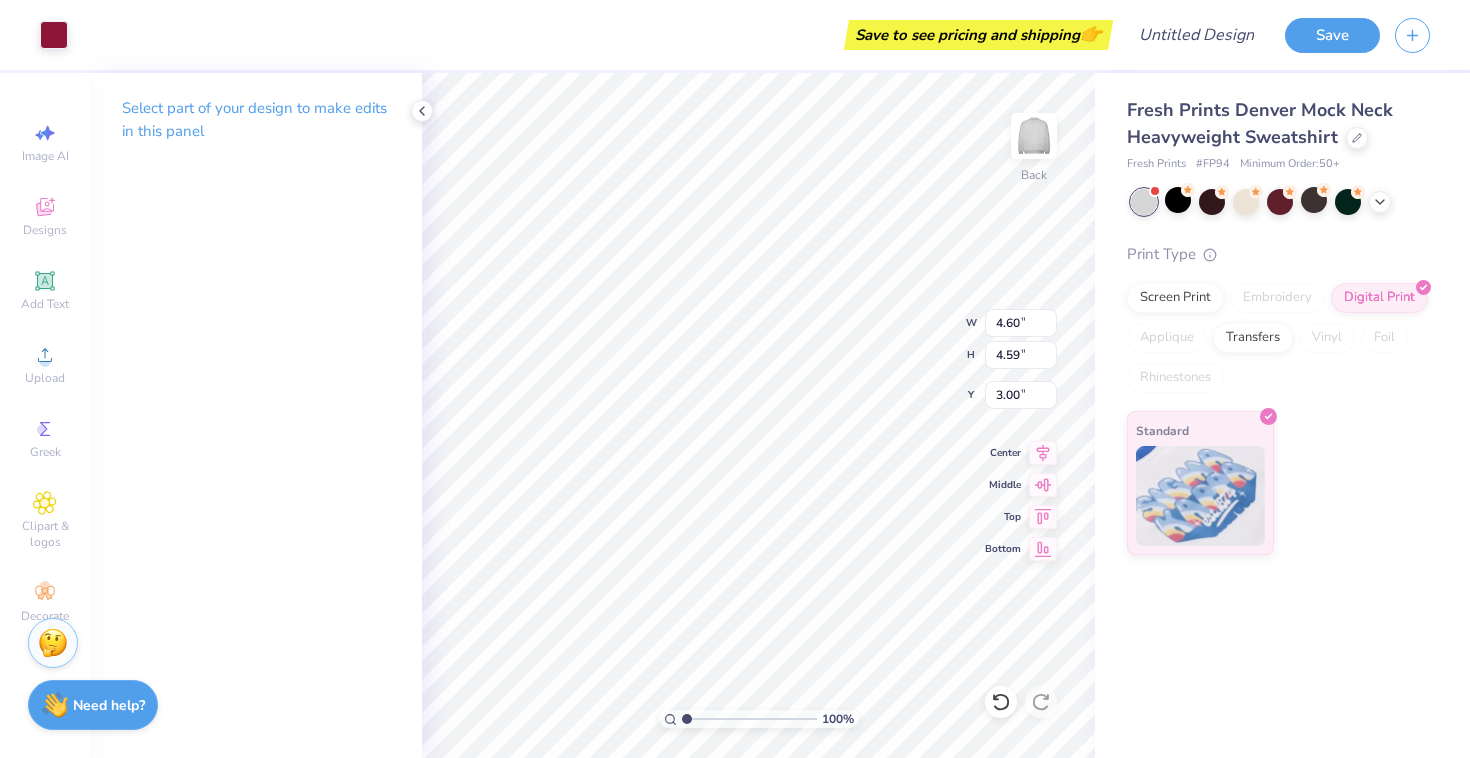 type on "7.70" 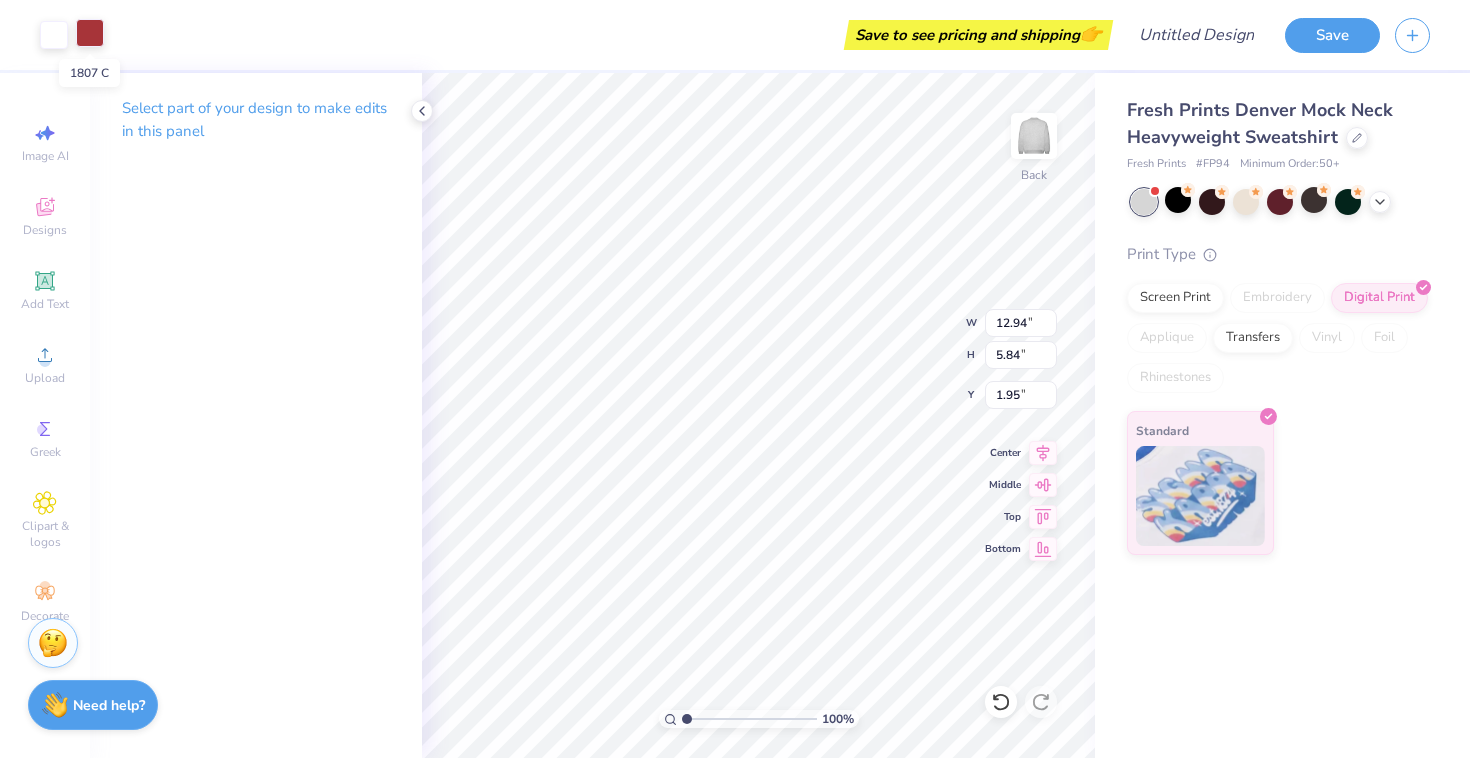 click at bounding box center [90, 33] 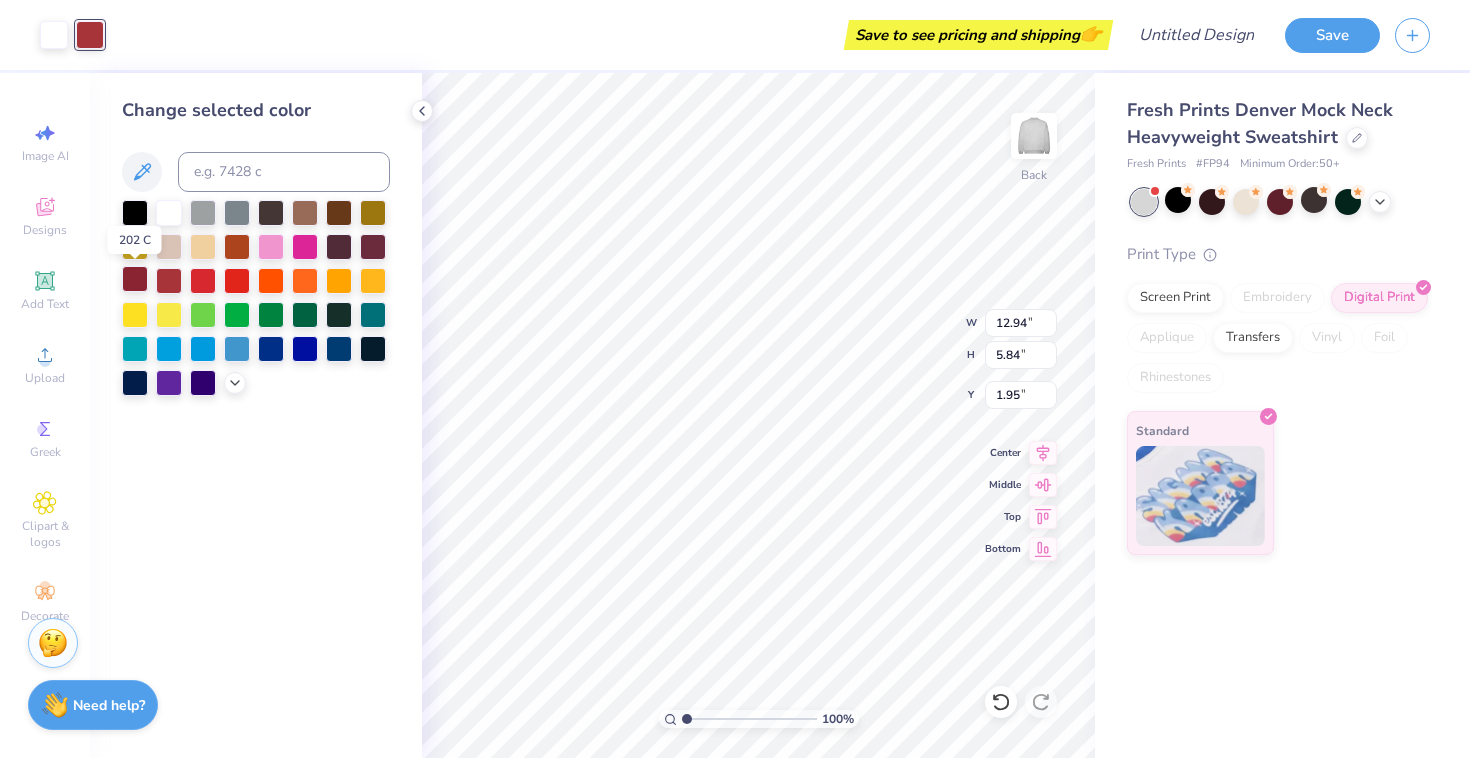 click at bounding box center (135, 279) 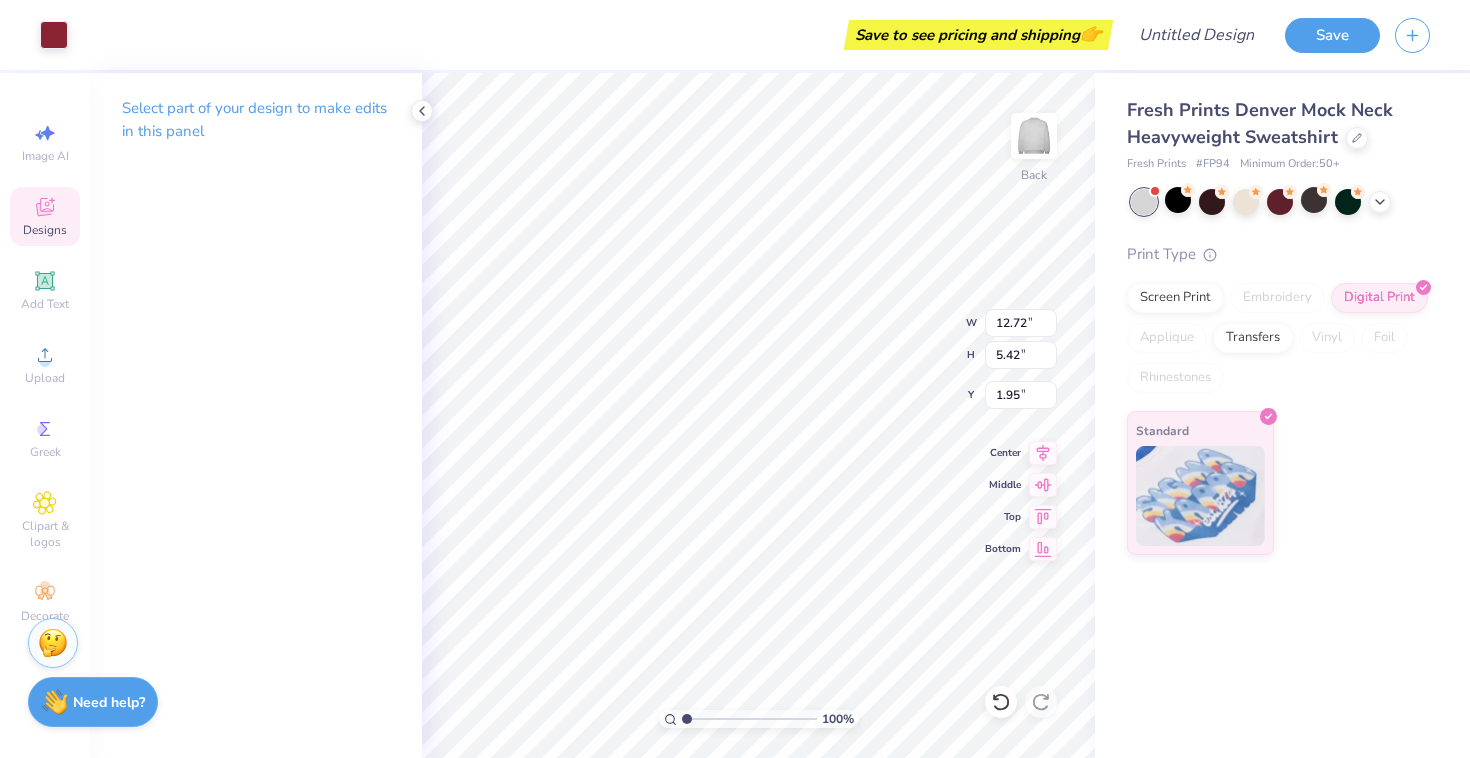 click on "Need help?  Chat with us." at bounding box center [93, 702] 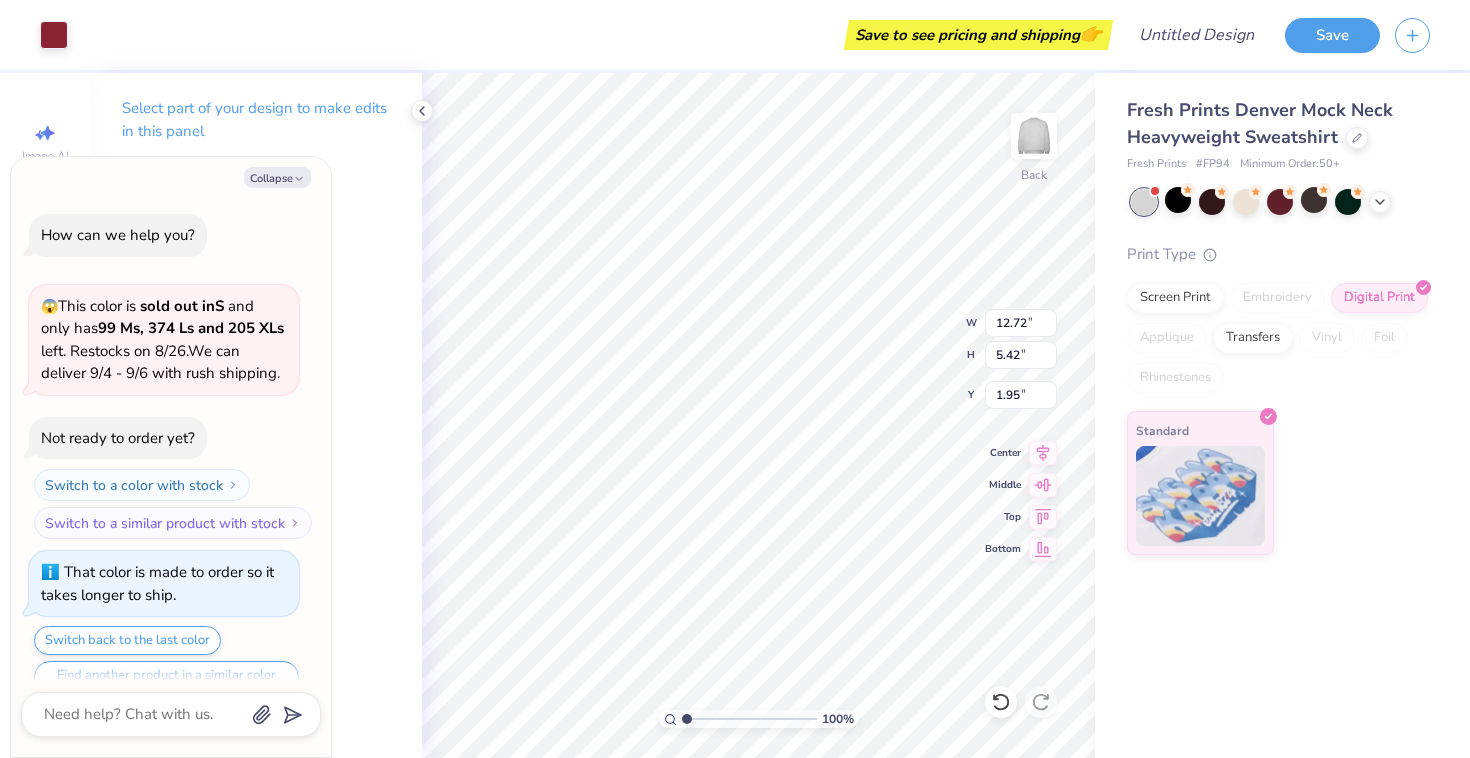 scroll, scrollTop: 421, scrollLeft: 0, axis: vertical 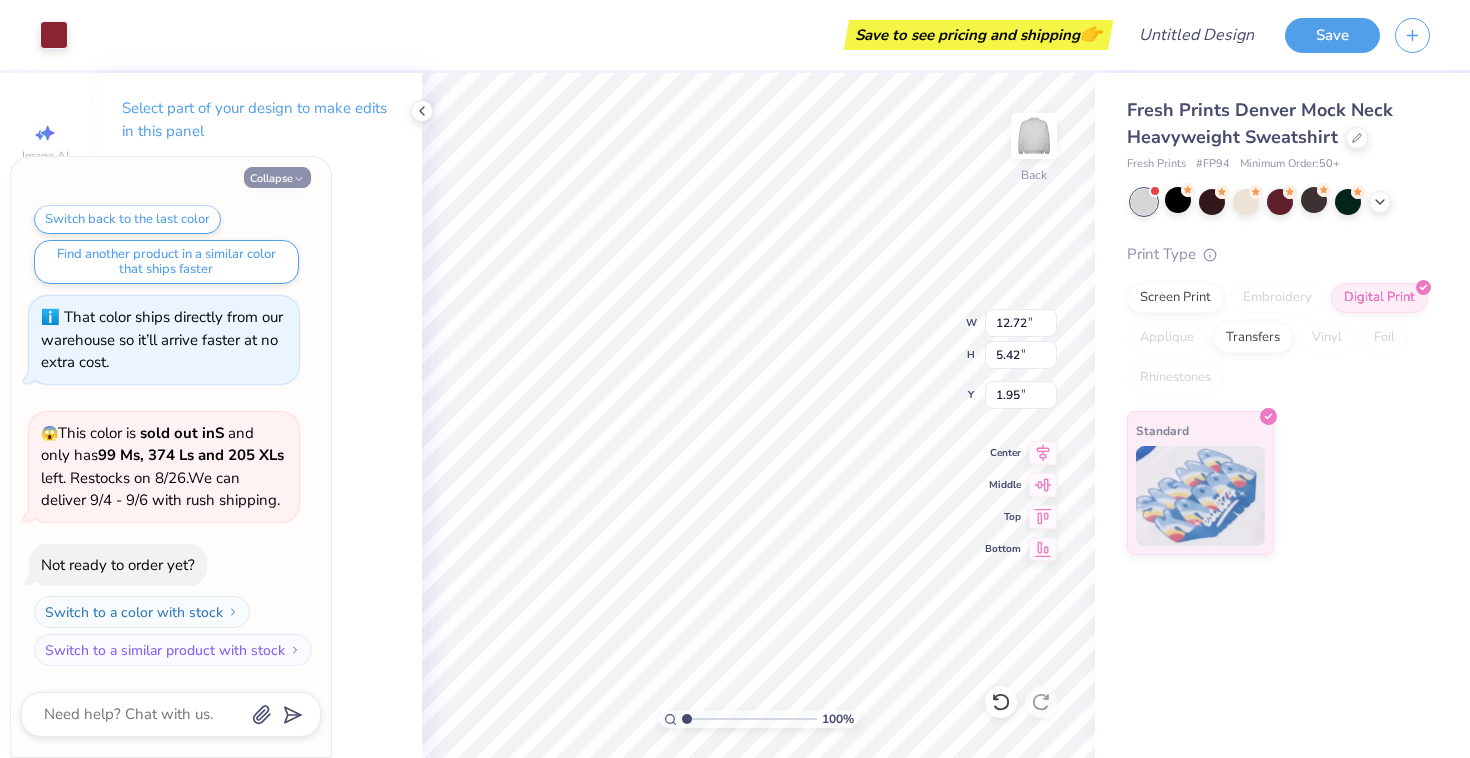 click 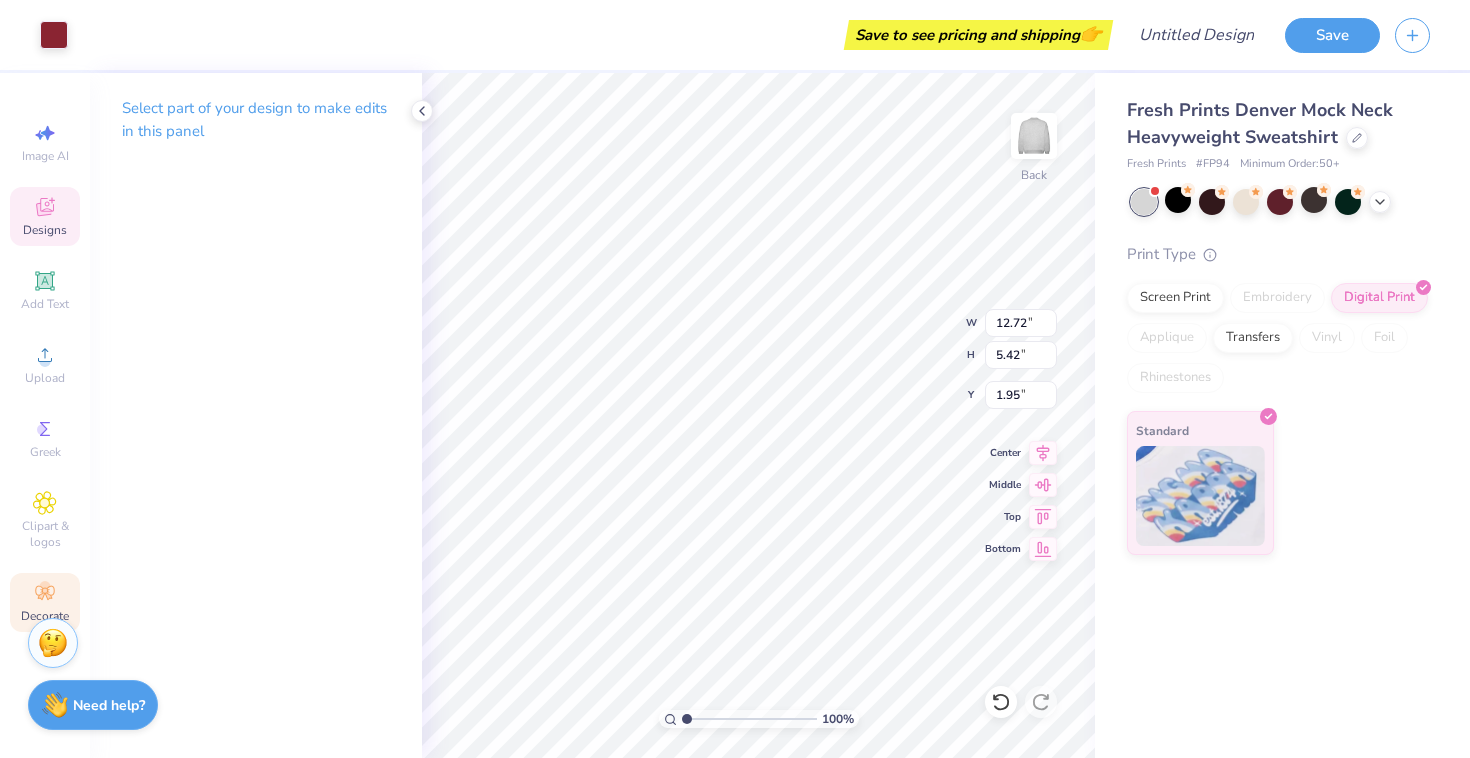 click 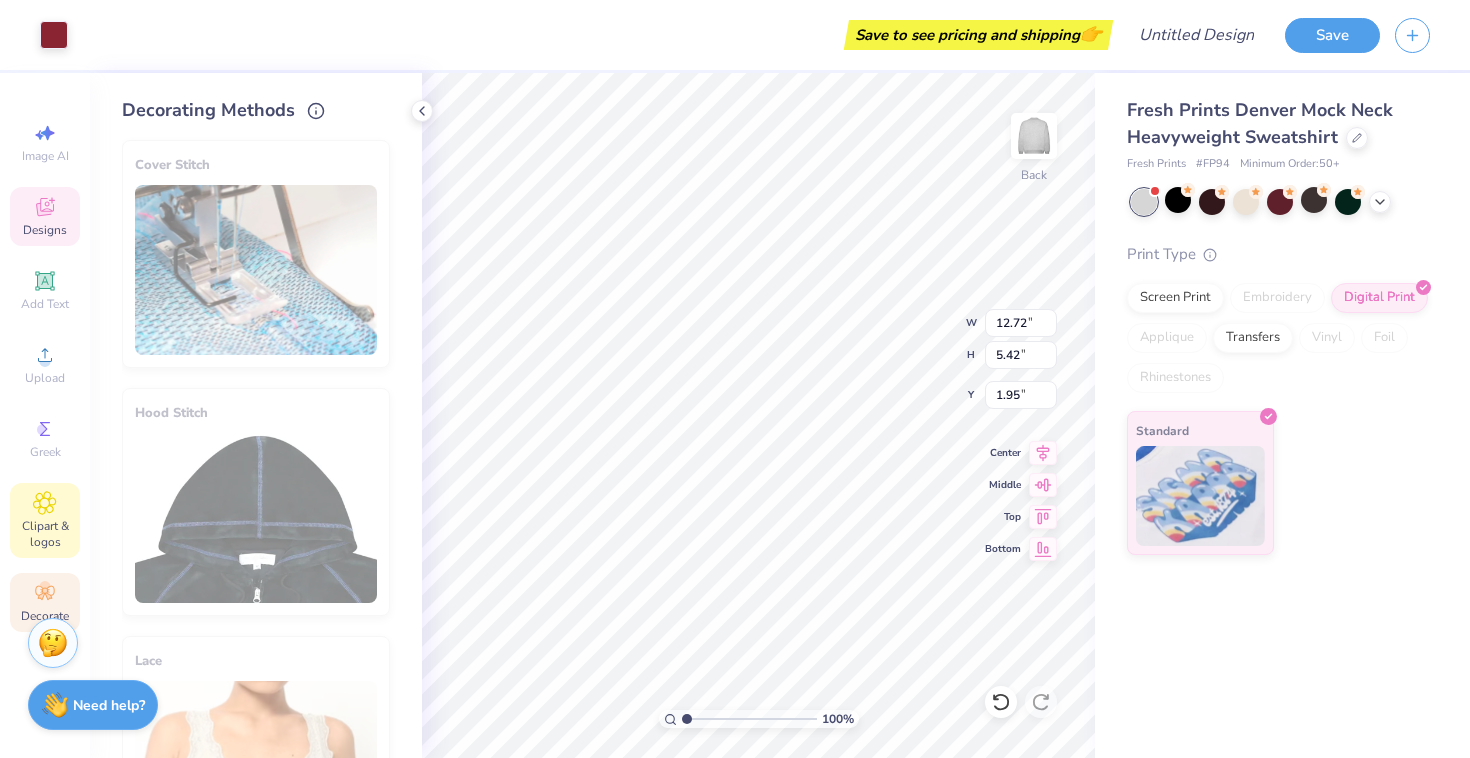 click on "Clipart & logos" at bounding box center [45, 534] 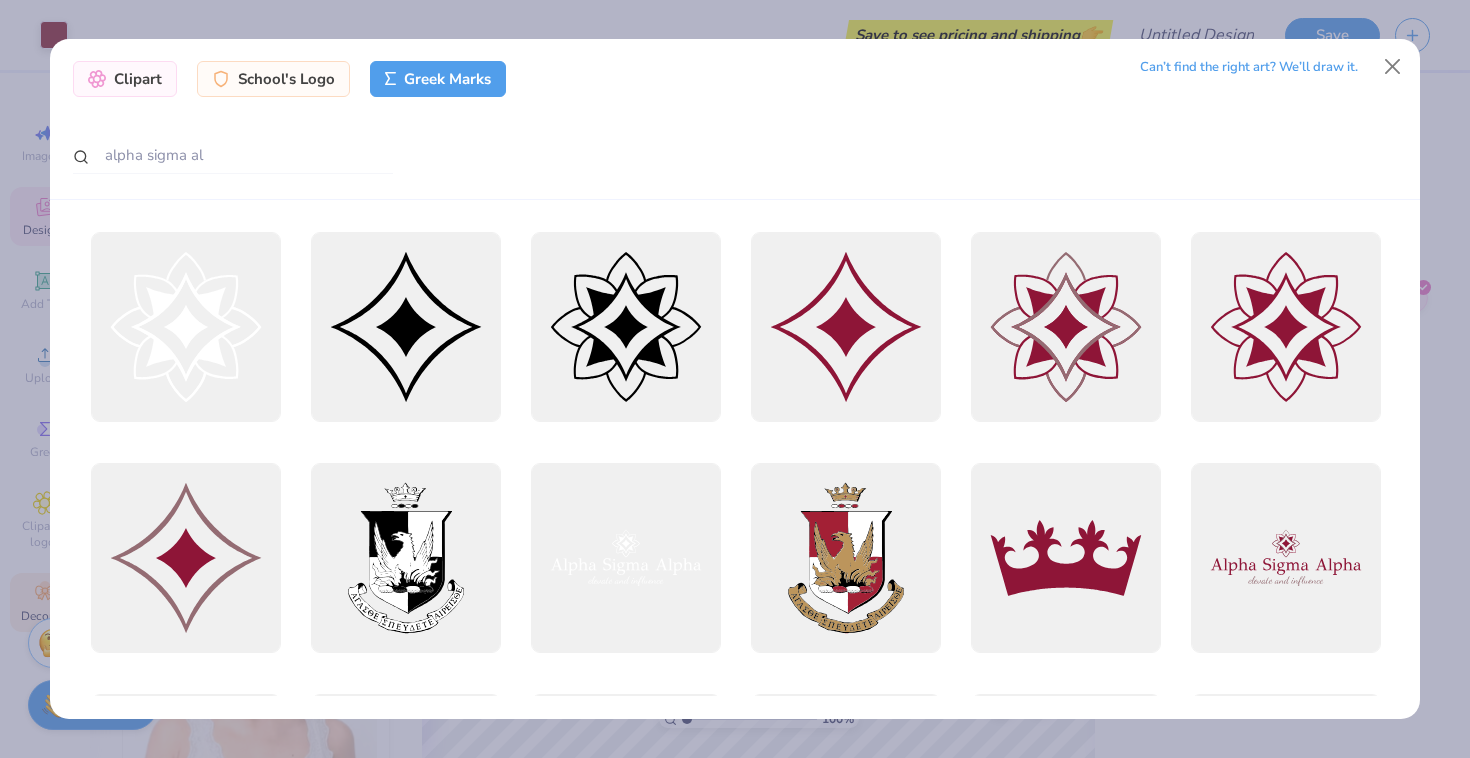 click 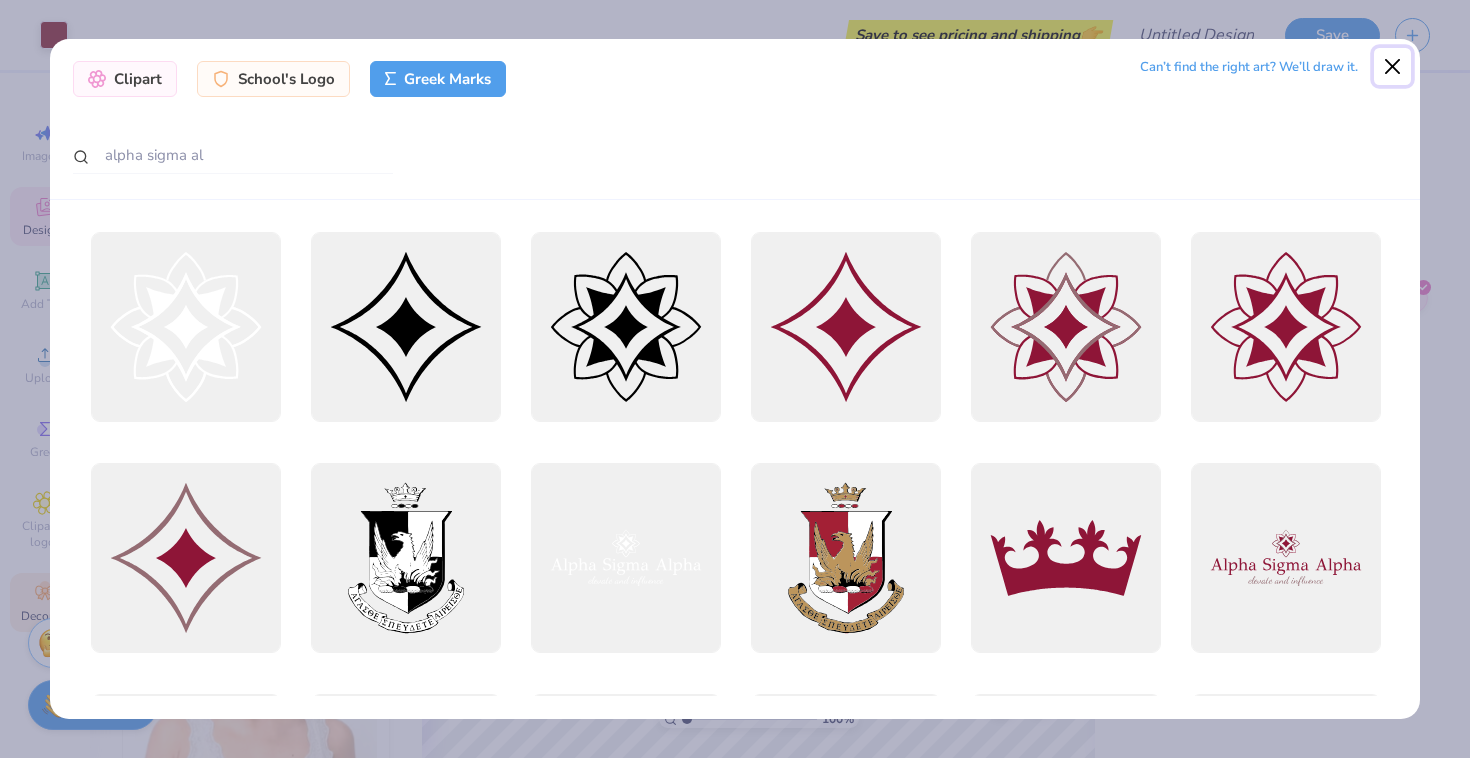 click at bounding box center (1393, 67) 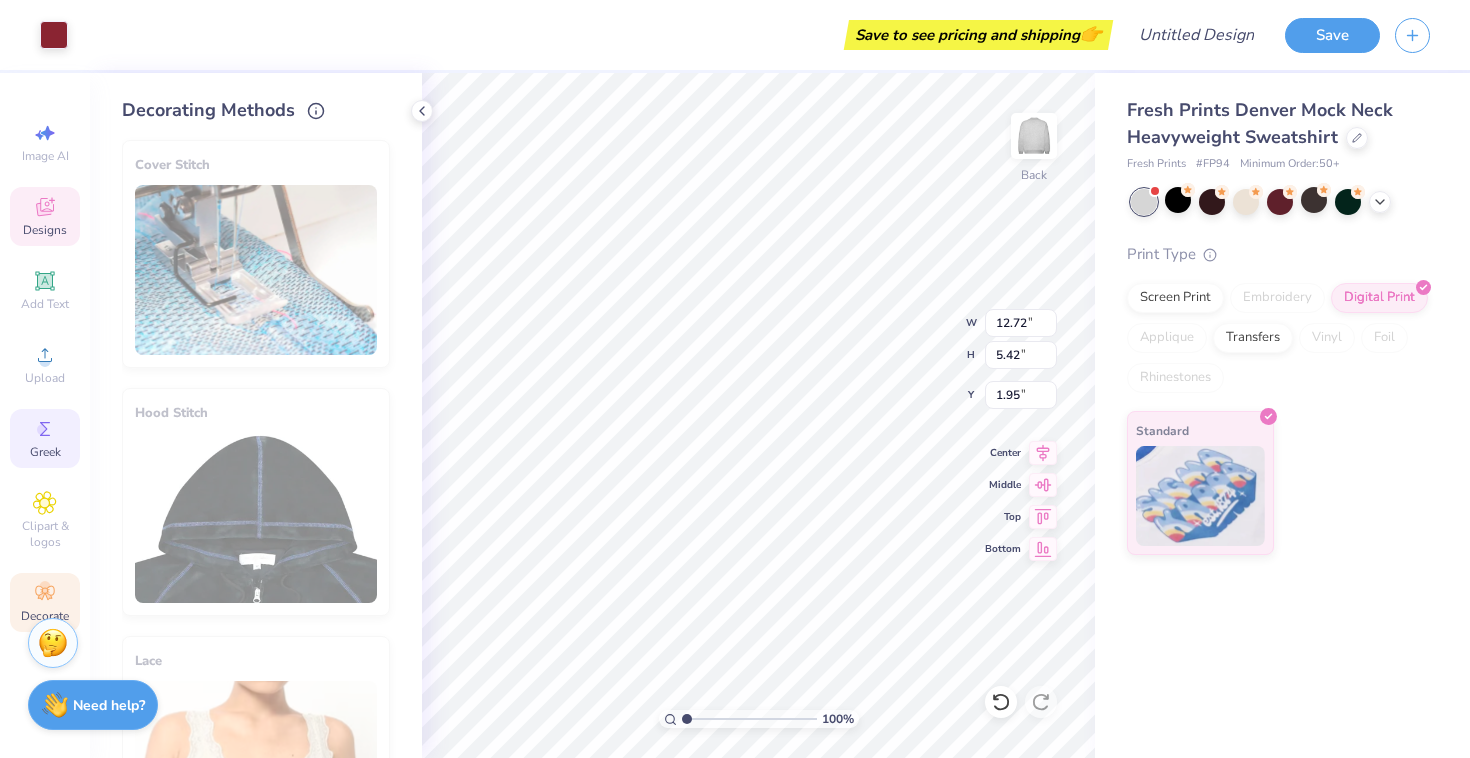 click on "Greek" at bounding box center (45, 452) 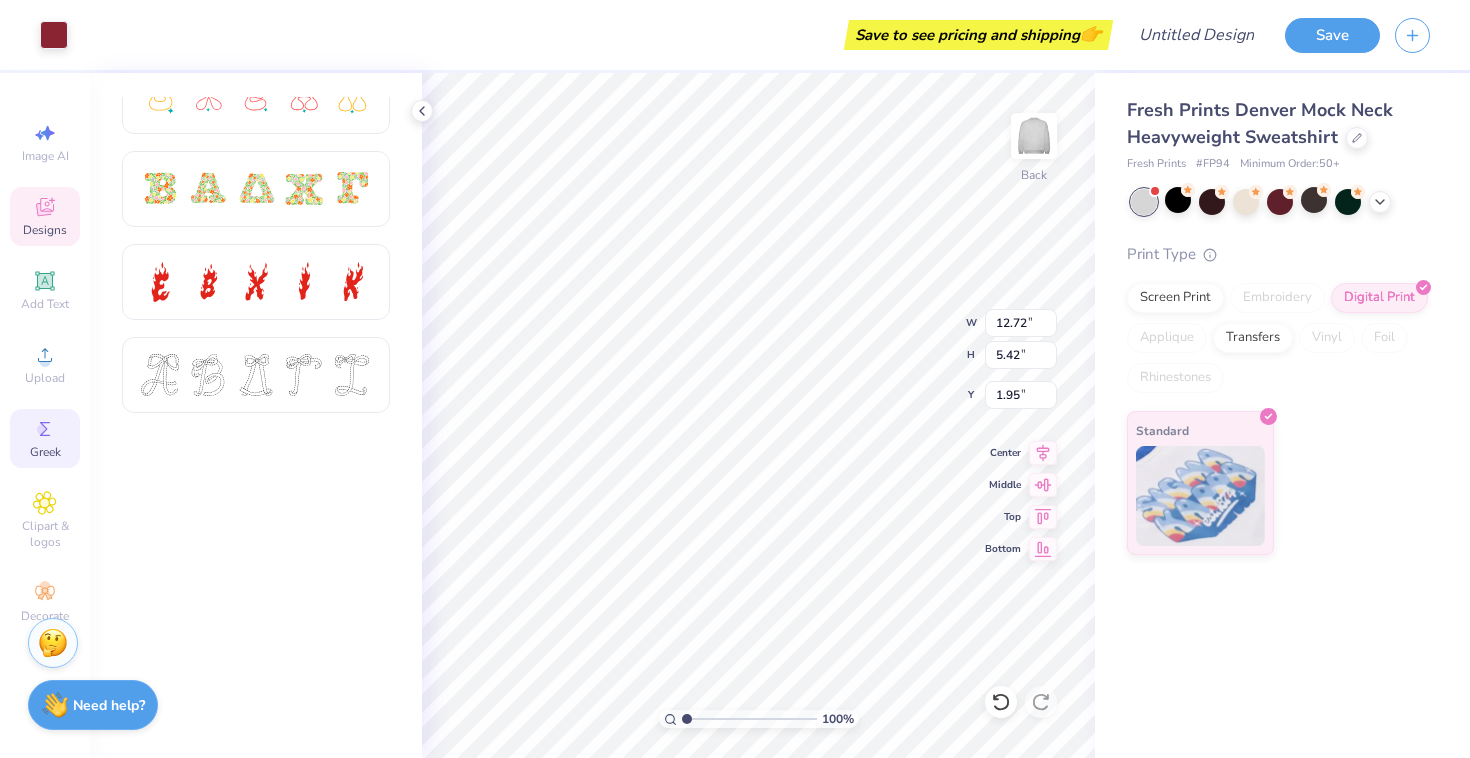scroll, scrollTop: 0, scrollLeft: 0, axis: both 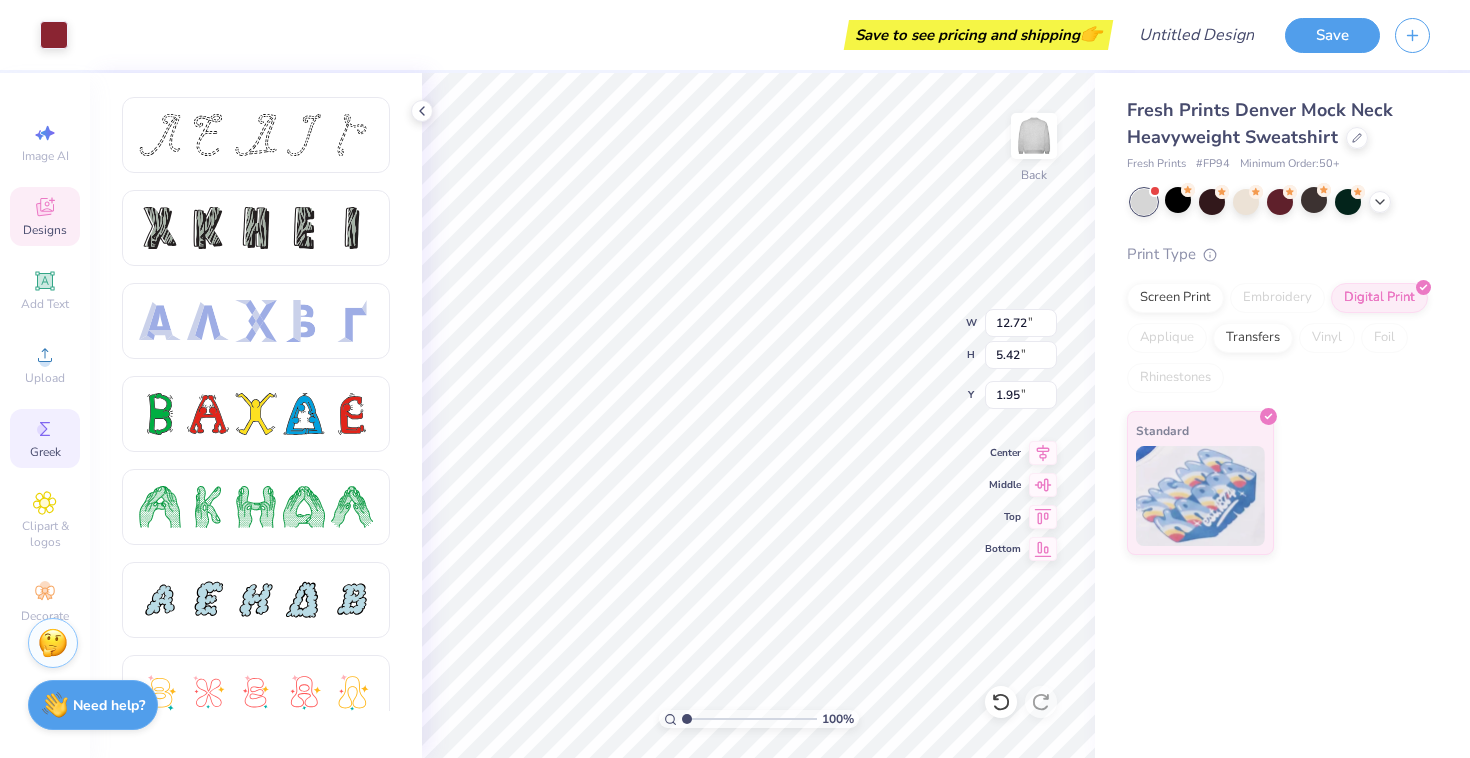 click on "Designs" at bounding box center [45, 230] 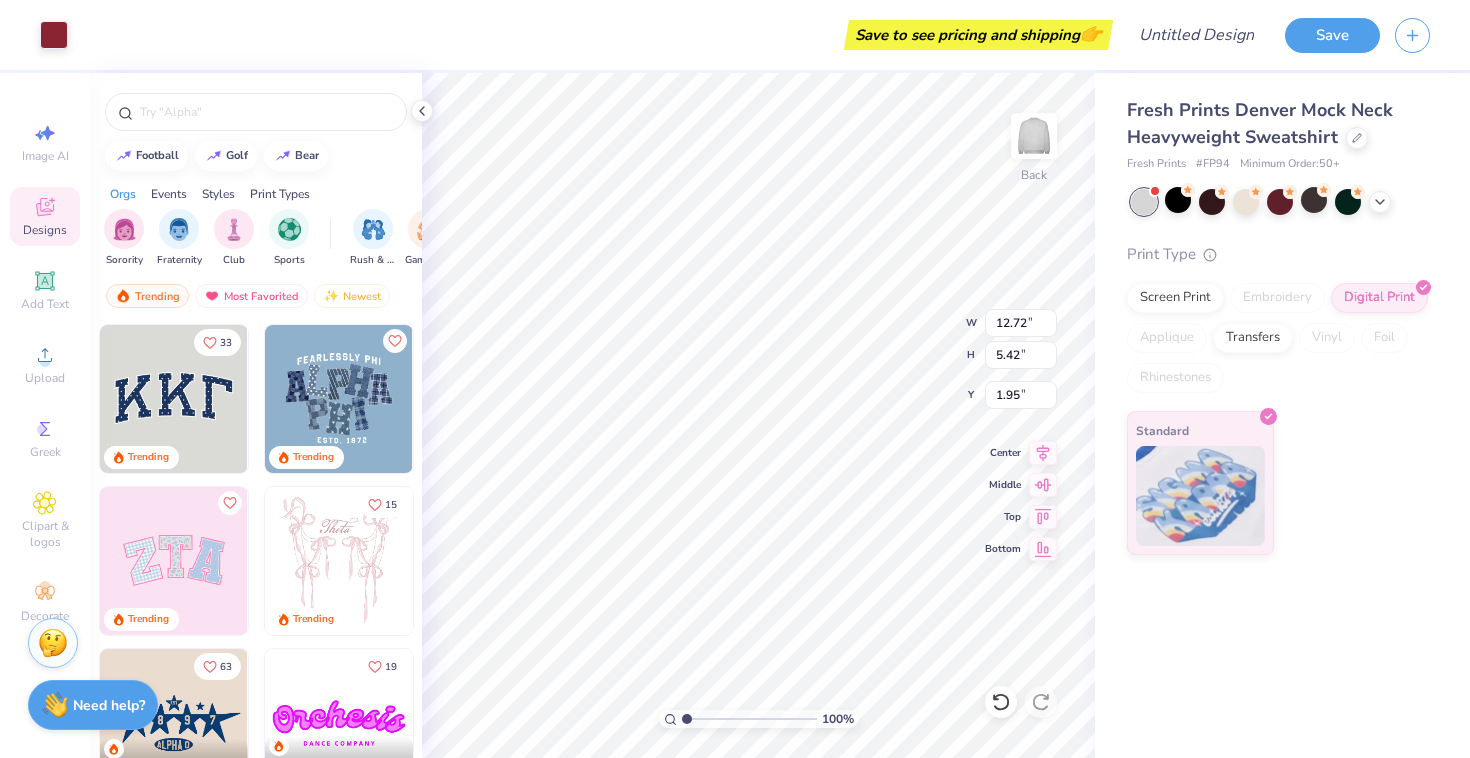 click on "Trending" at bounding box center (148, 457) 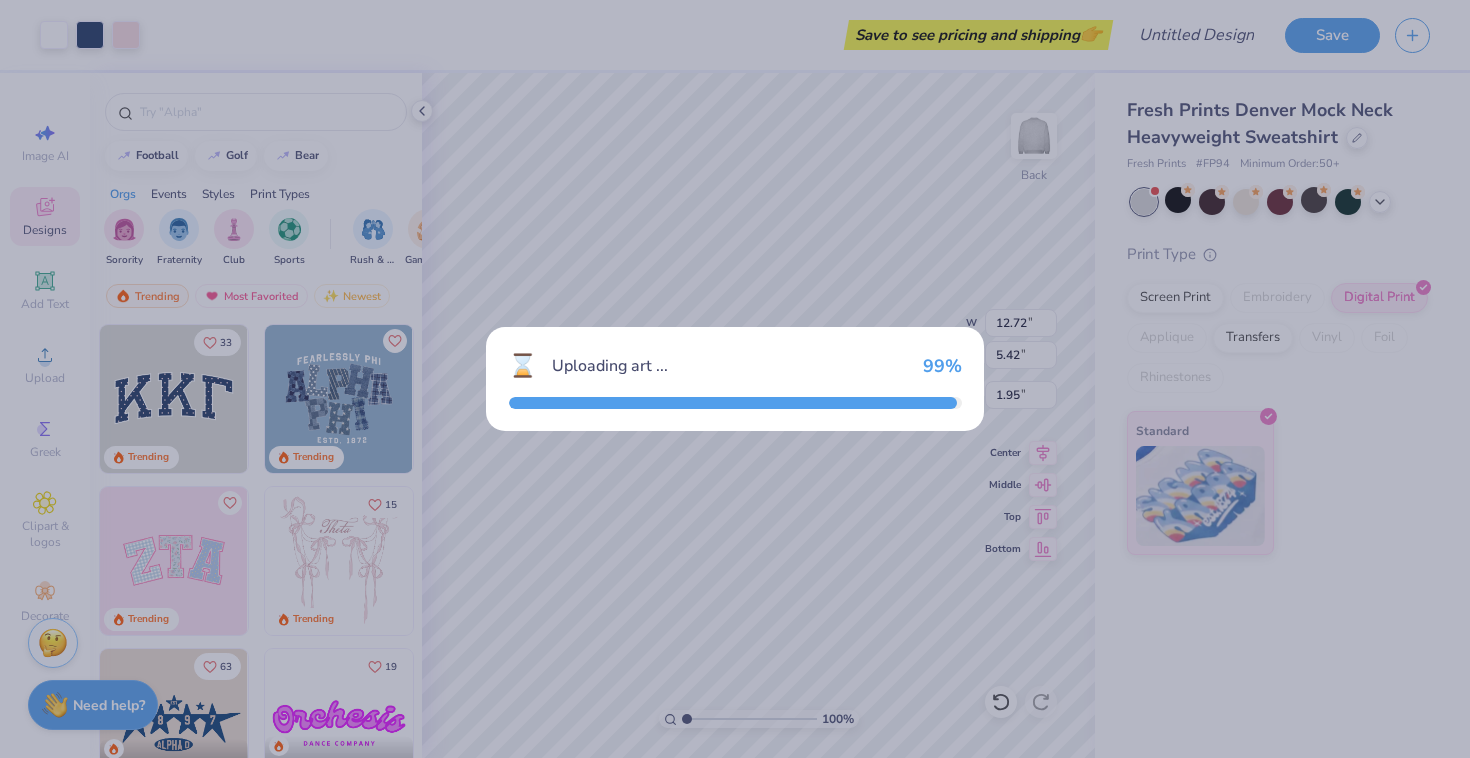type on "10.91" 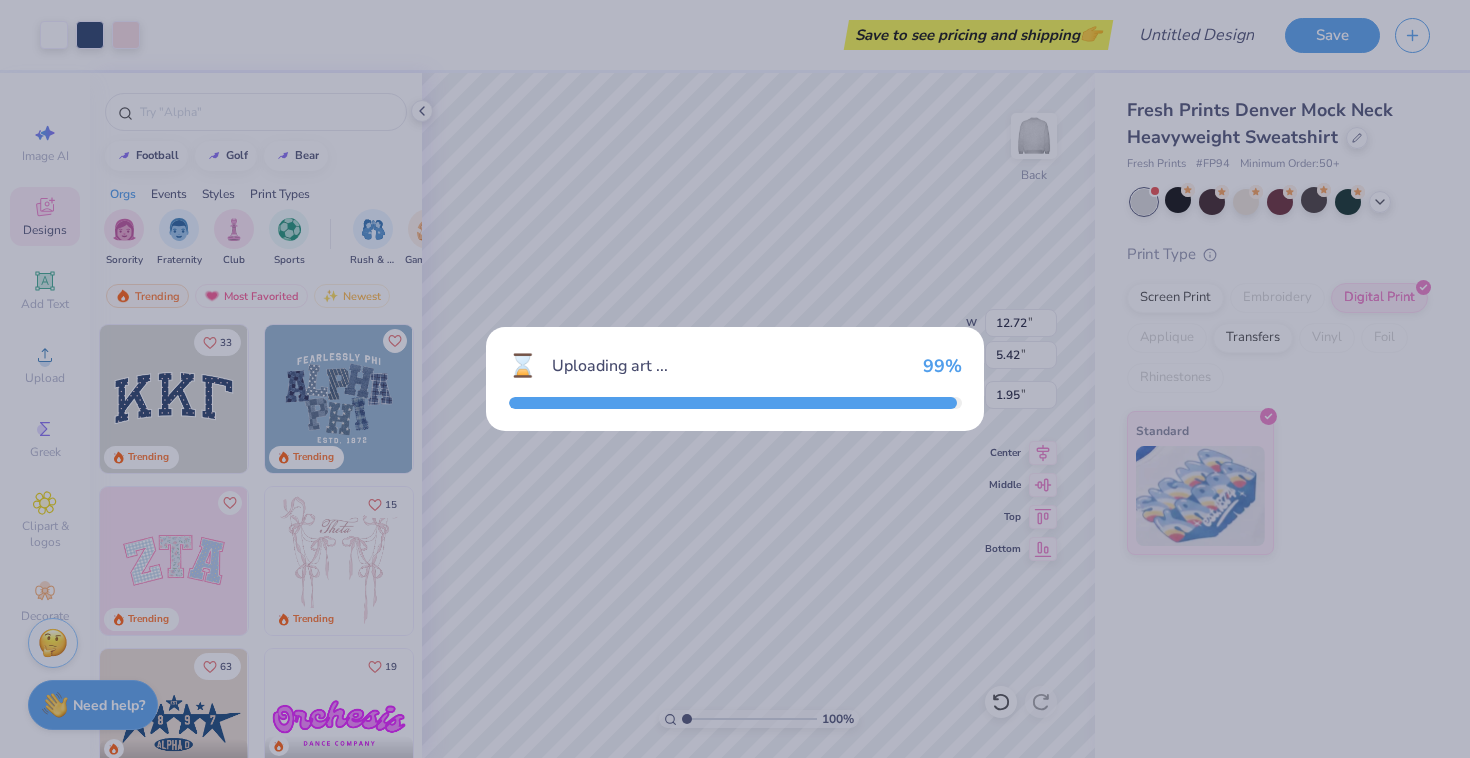 type on "4.79" 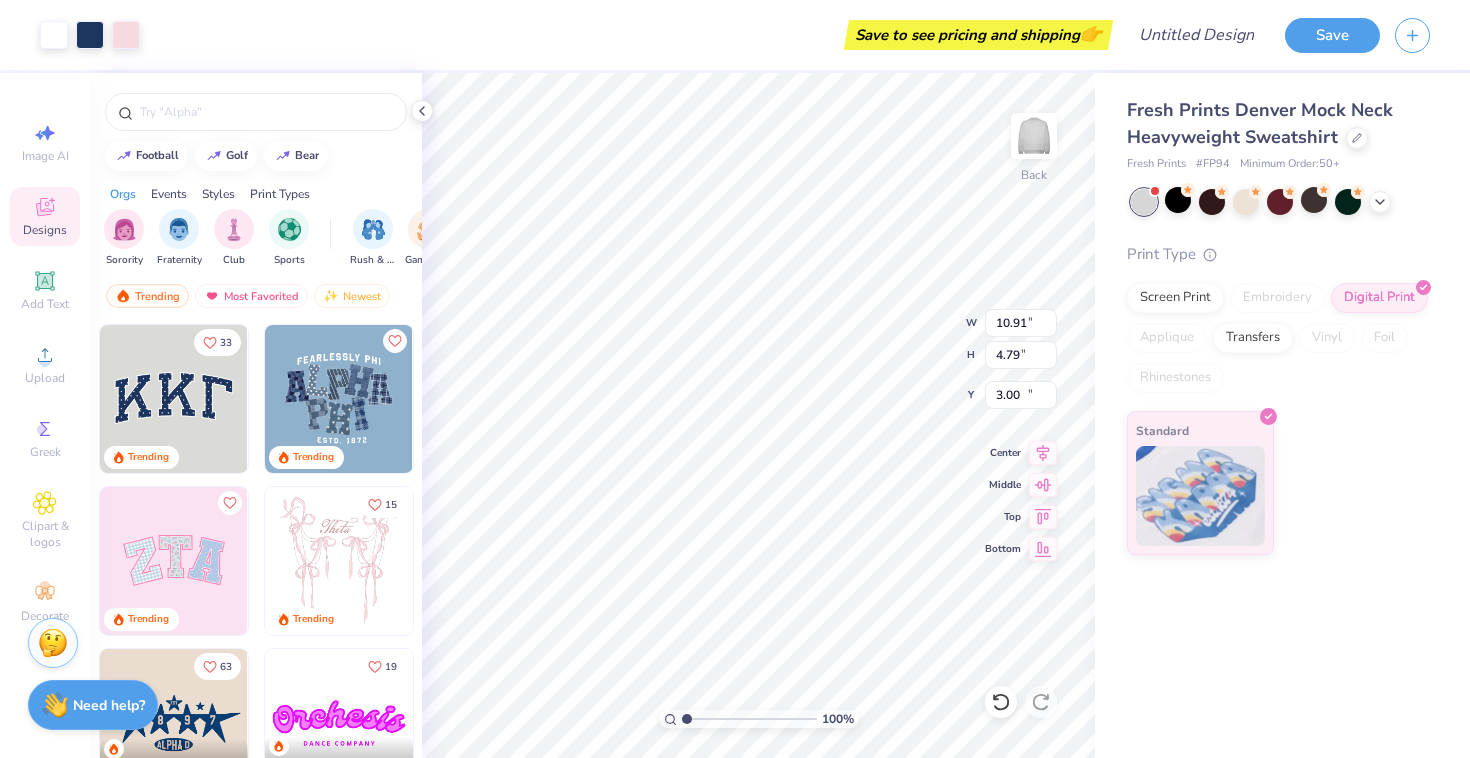 type on "14.06" 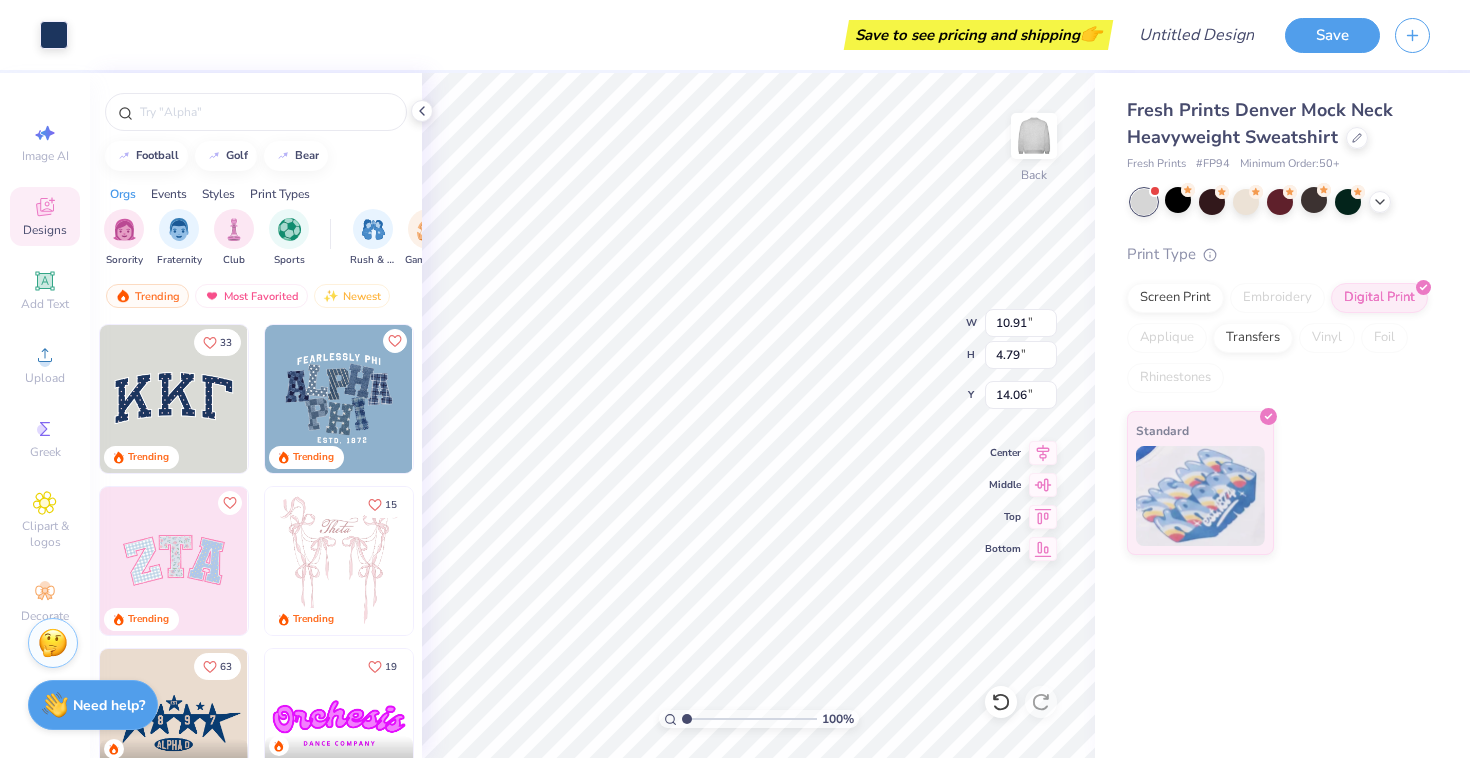 type on "10.72" 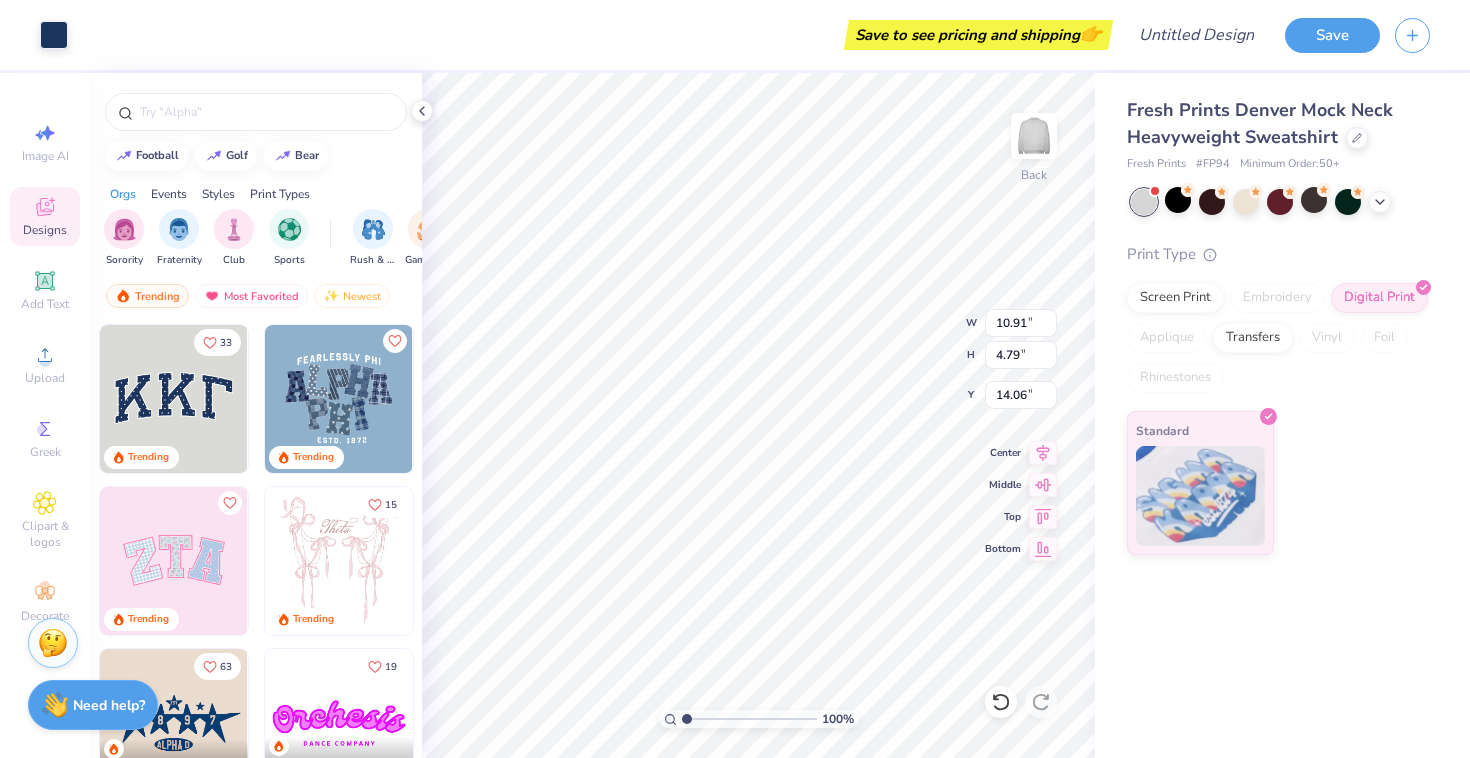 type on "4.57" 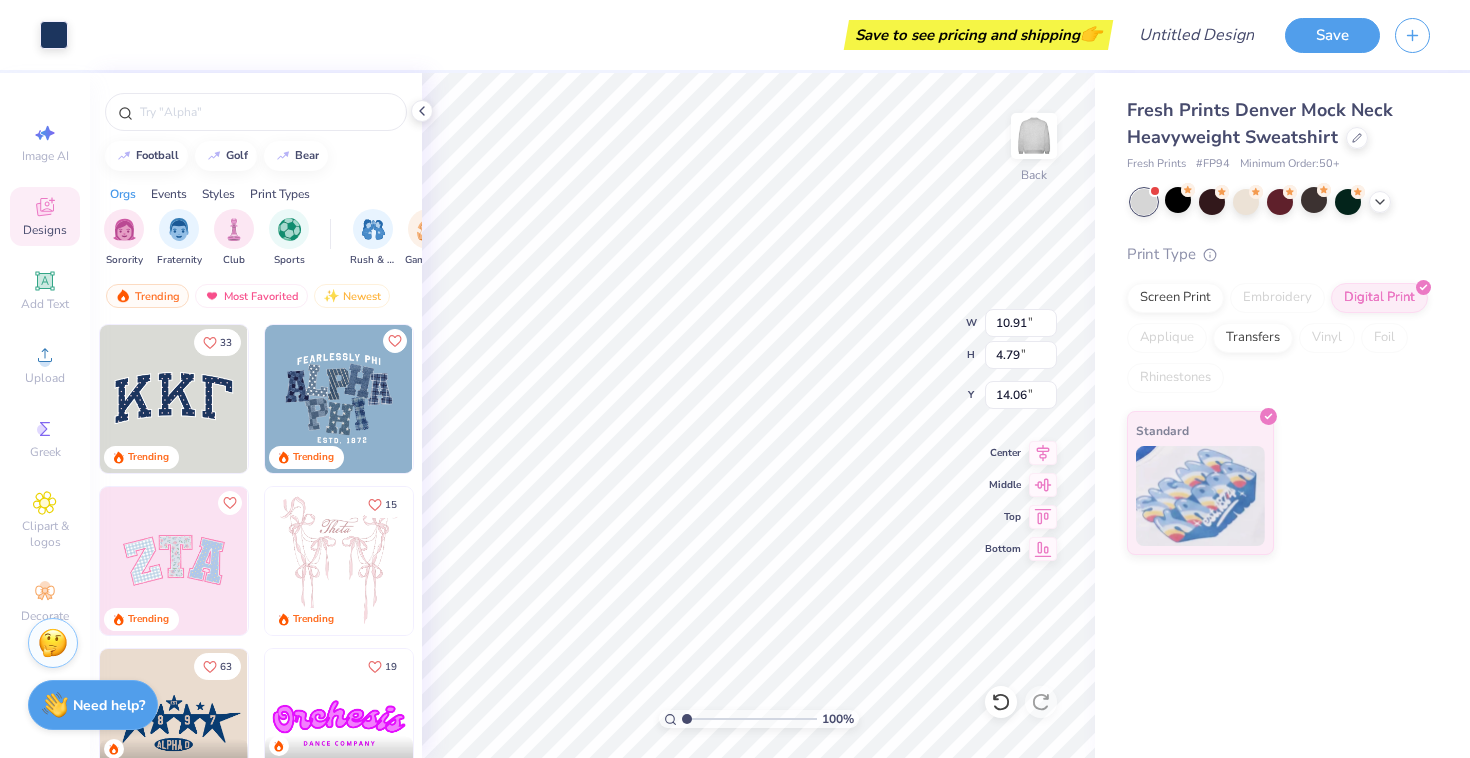type on "14.15" 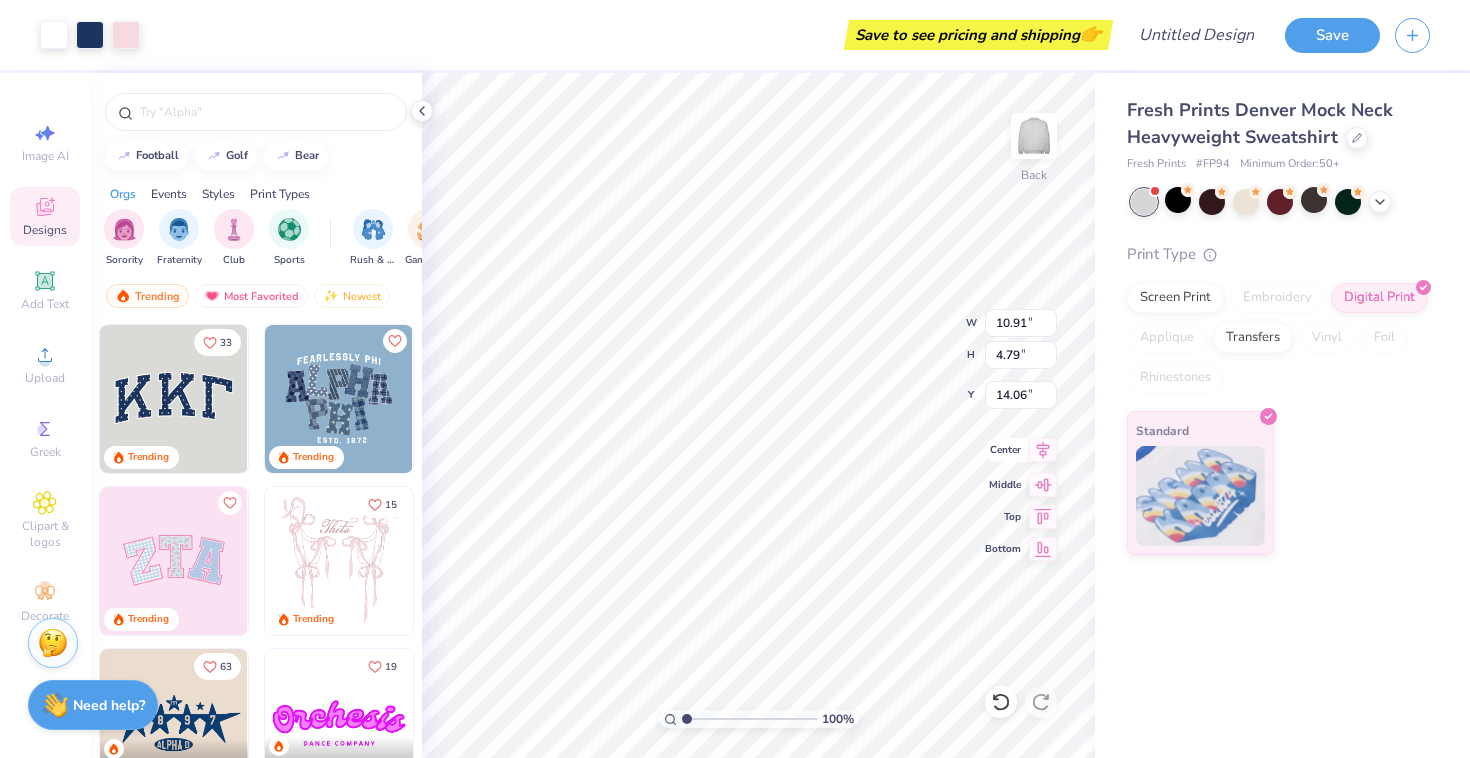 click 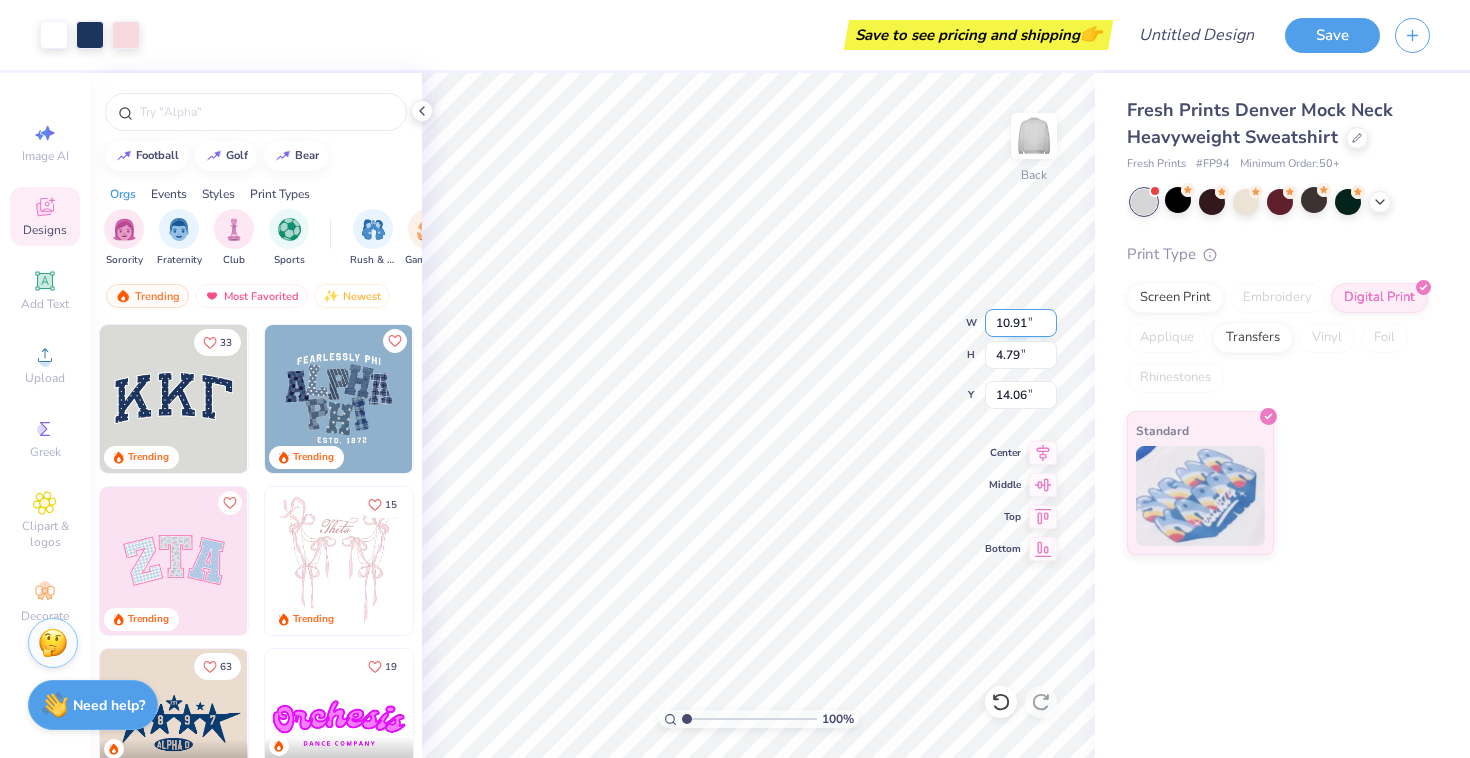 click on "10.91" at bounding box center [1021, 323] 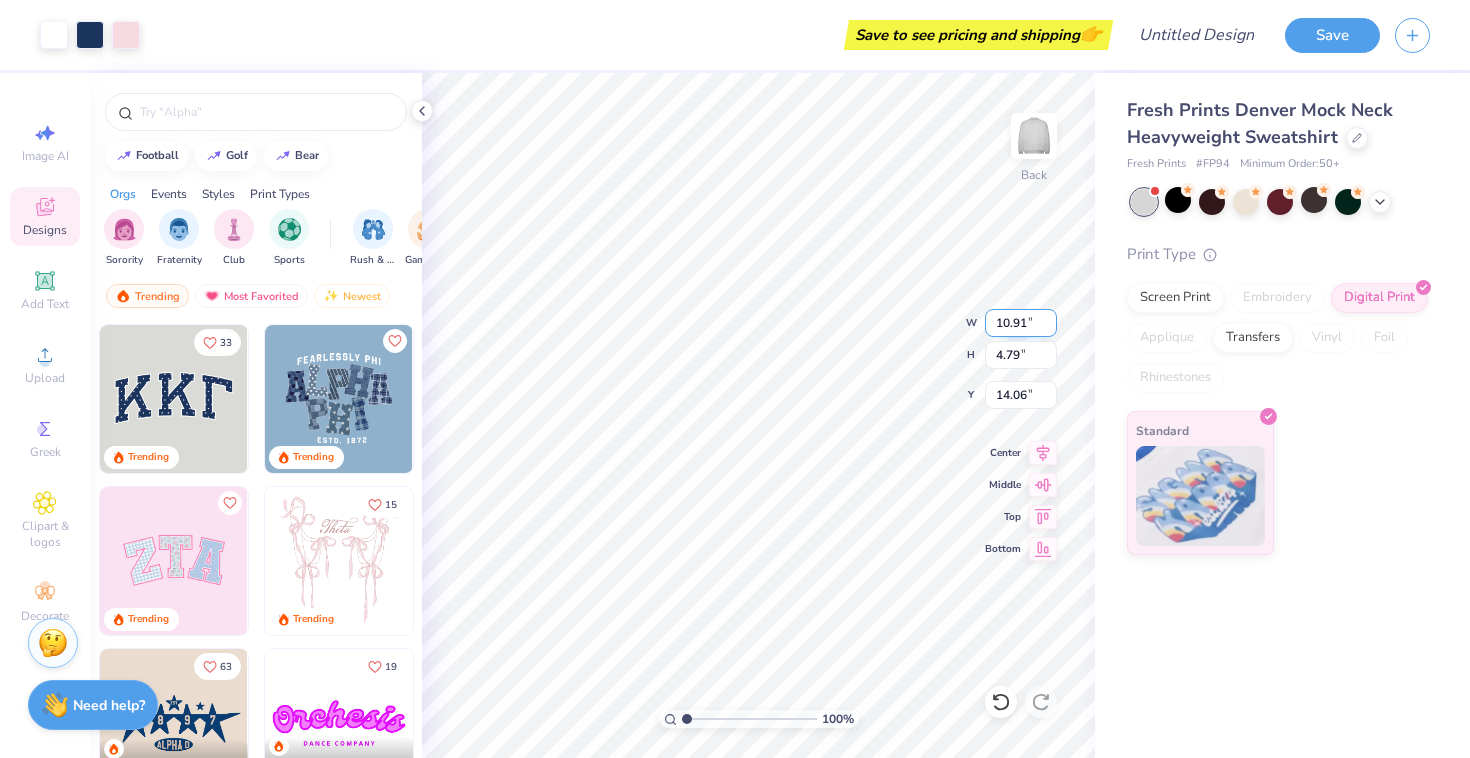 click on "10.91" at bounding box center [1021, 323] 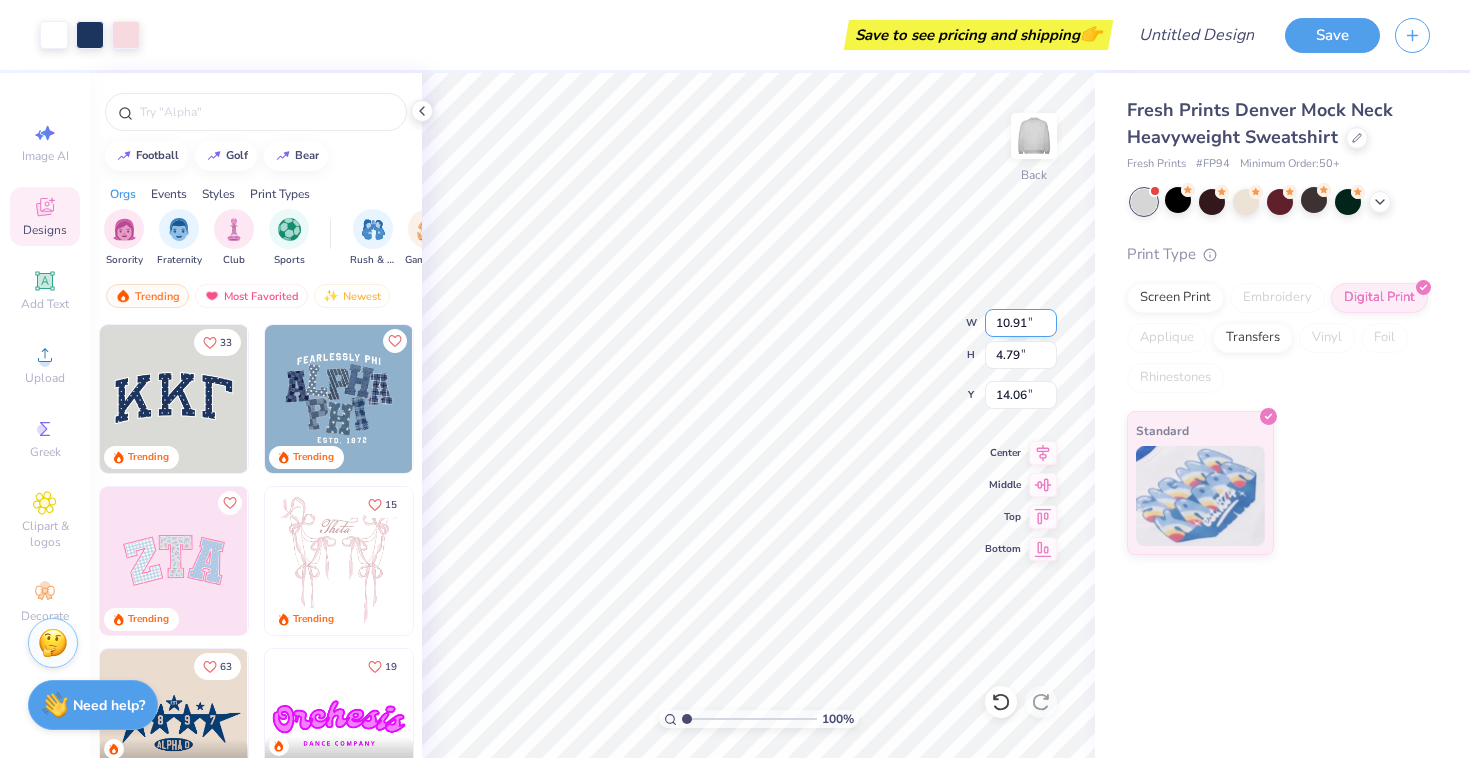 click on "10.91" at bounding box center (1021, 323) 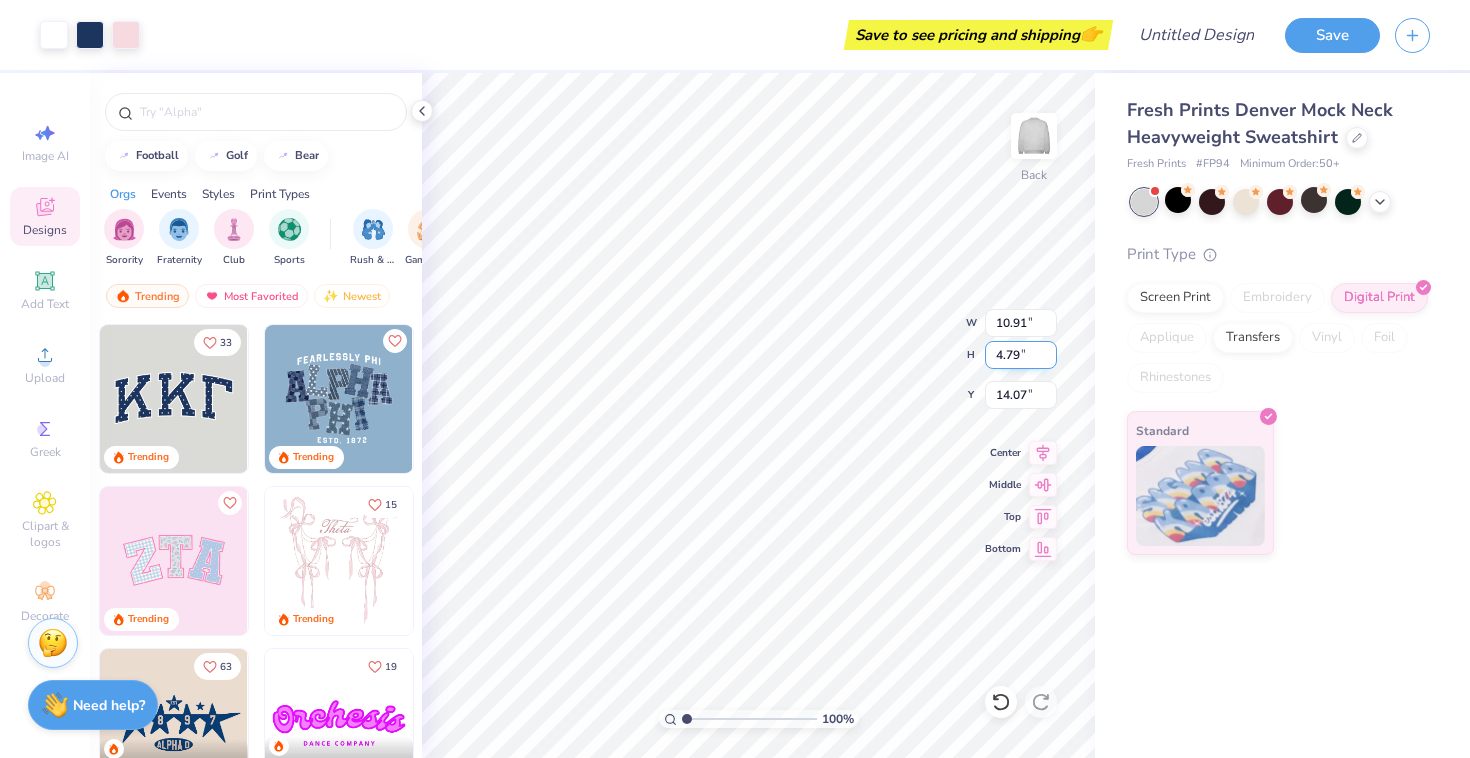 type on "14.07" 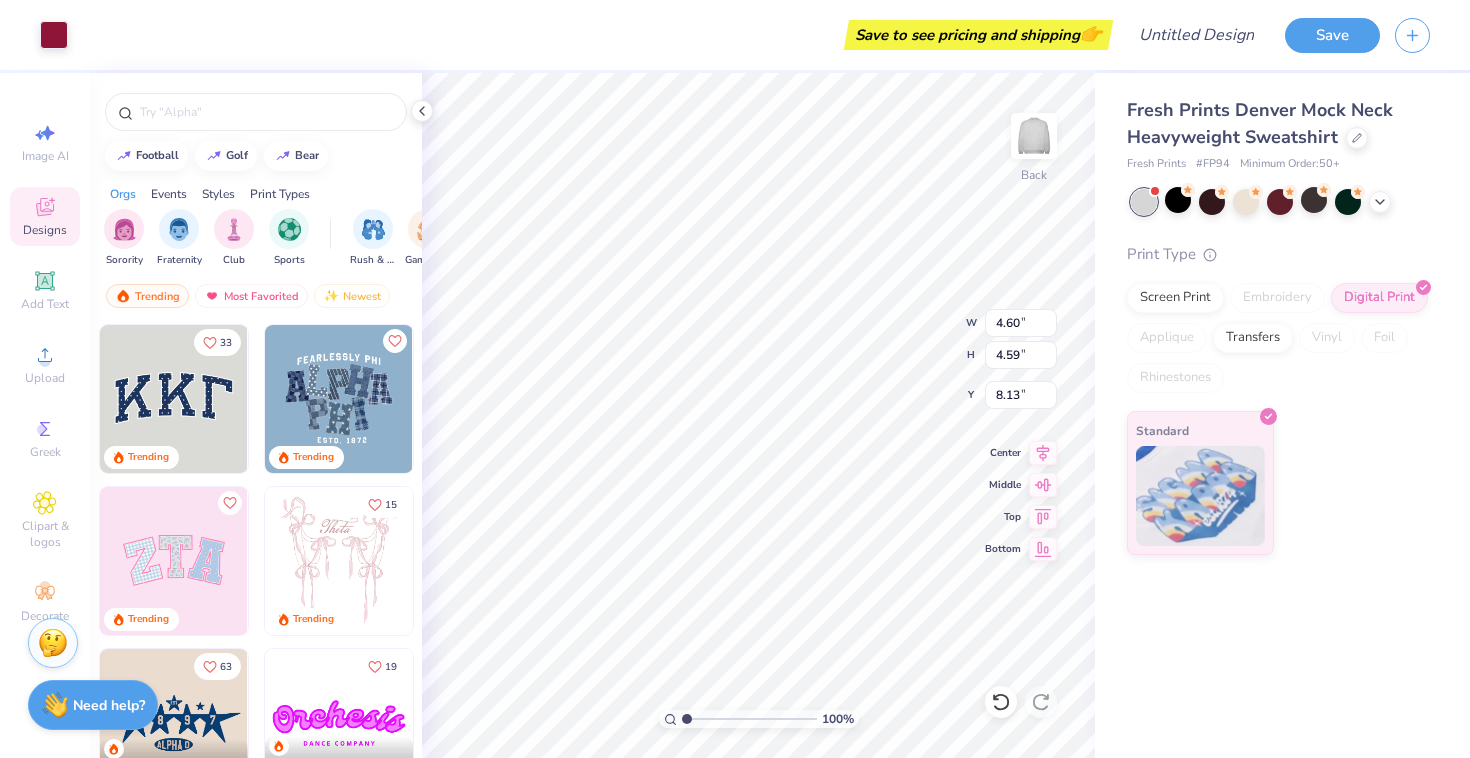 type on "8.13" 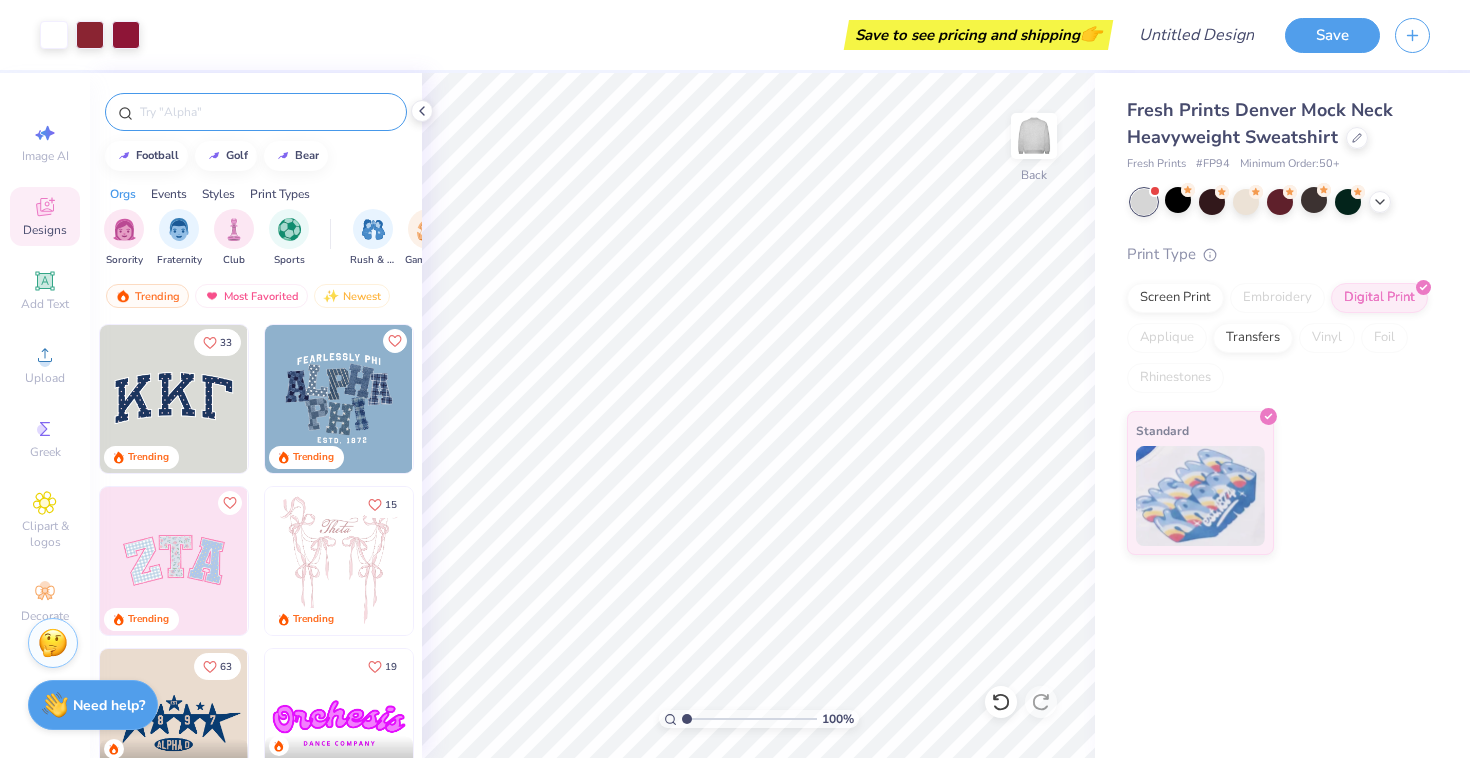 click at bounding box center [266, 112] 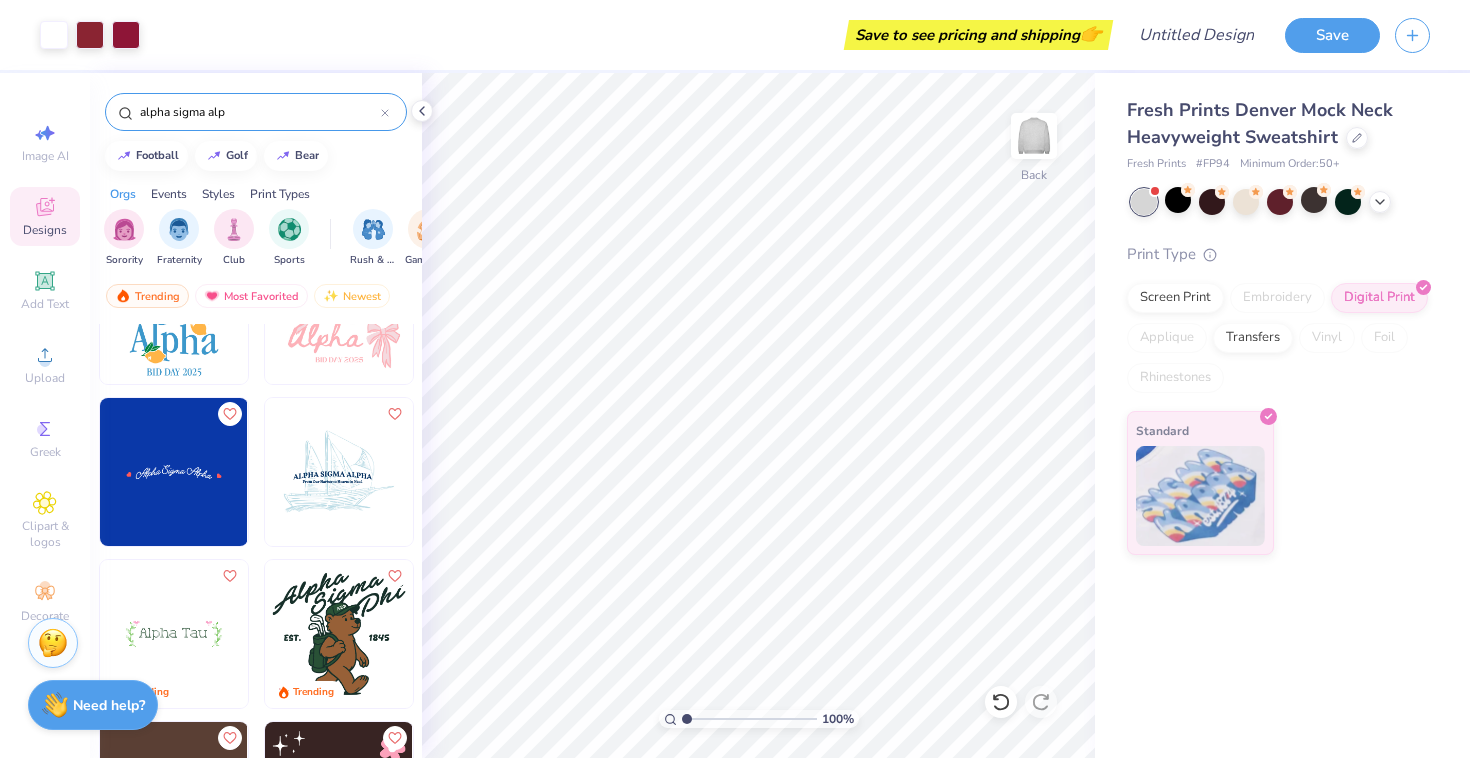 scroll, scrollTop: 576, scrollLeft: 0, axis: vertical 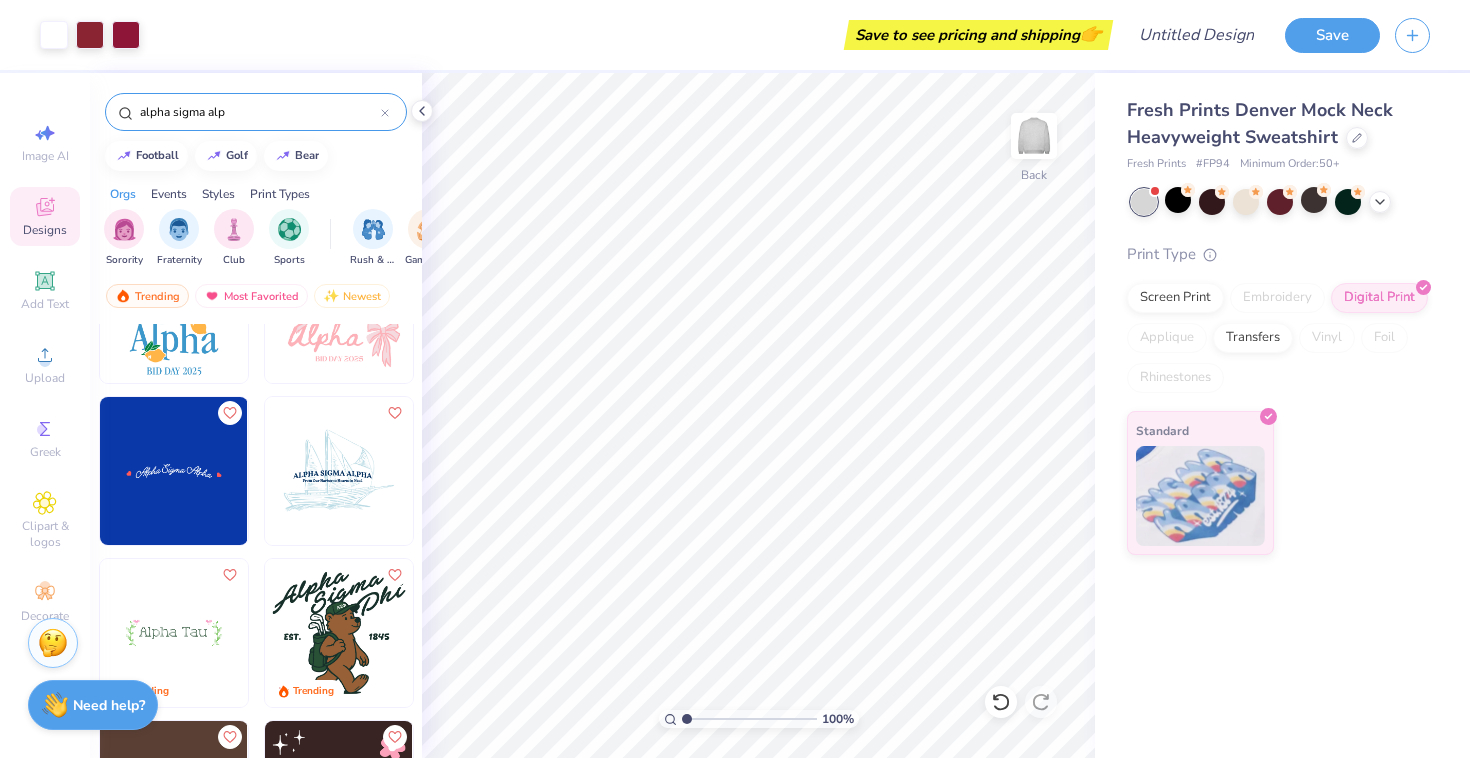 type on "alpha sigma alp" 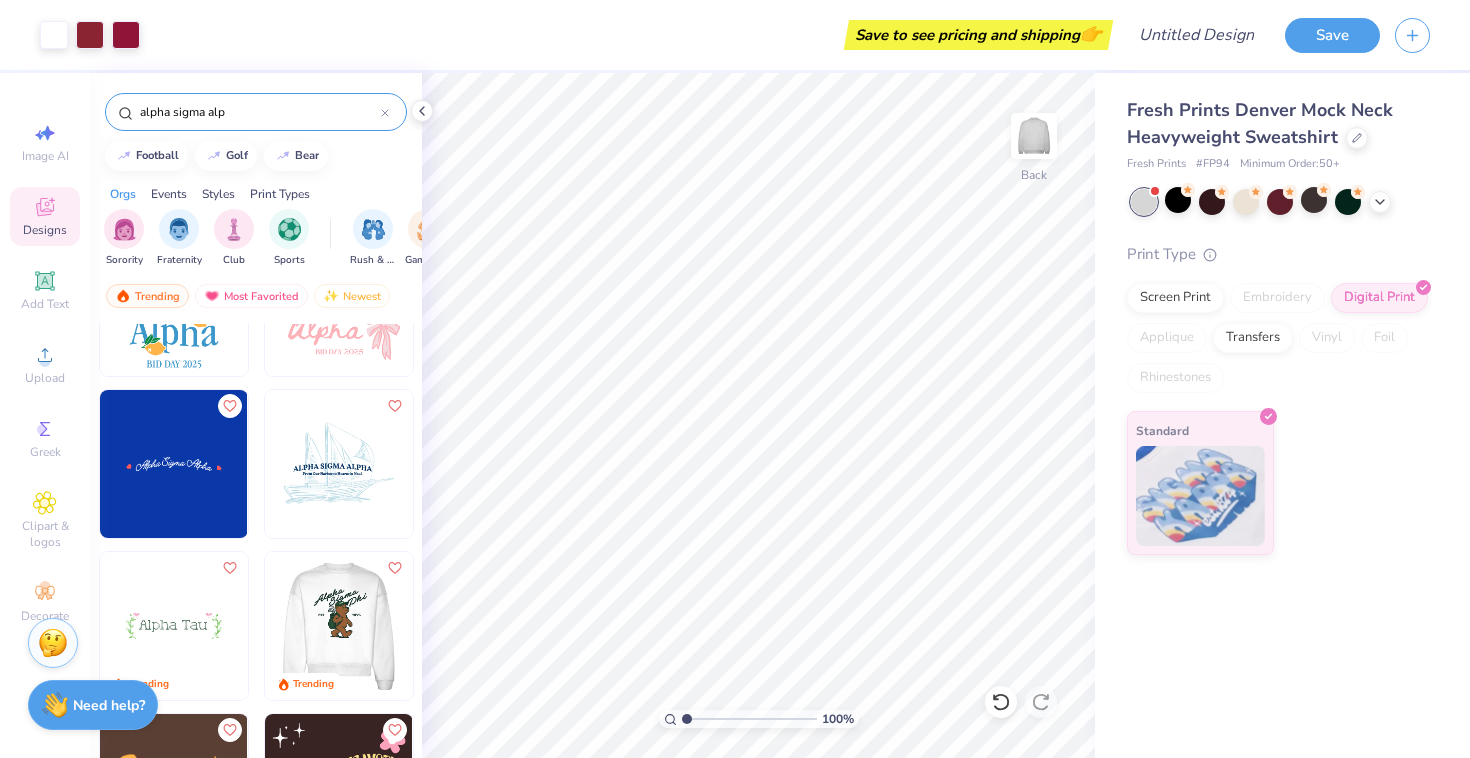 scroll, scrollTop: 662, scrollLeft: 0, axis: vertical 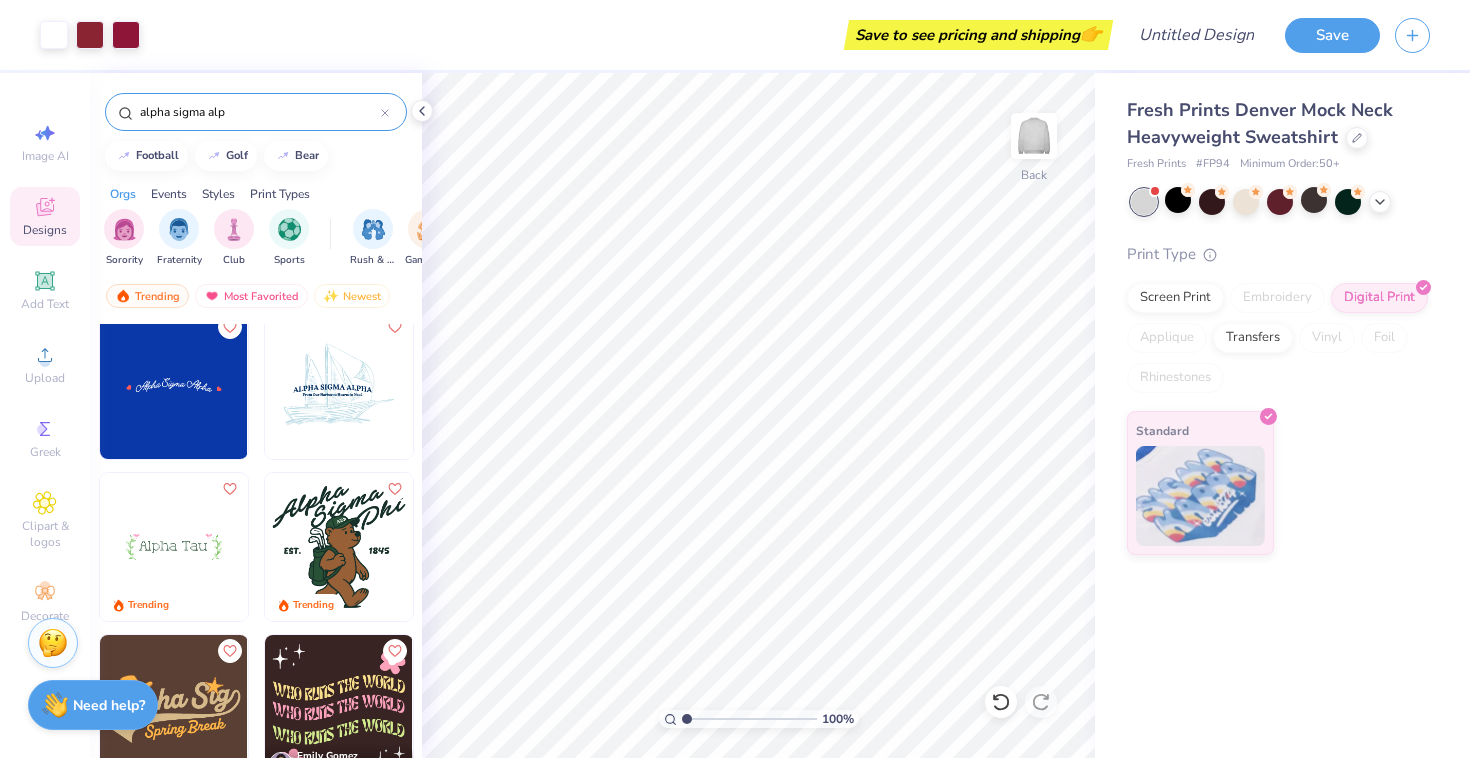 click at bounding box center (174, 385) 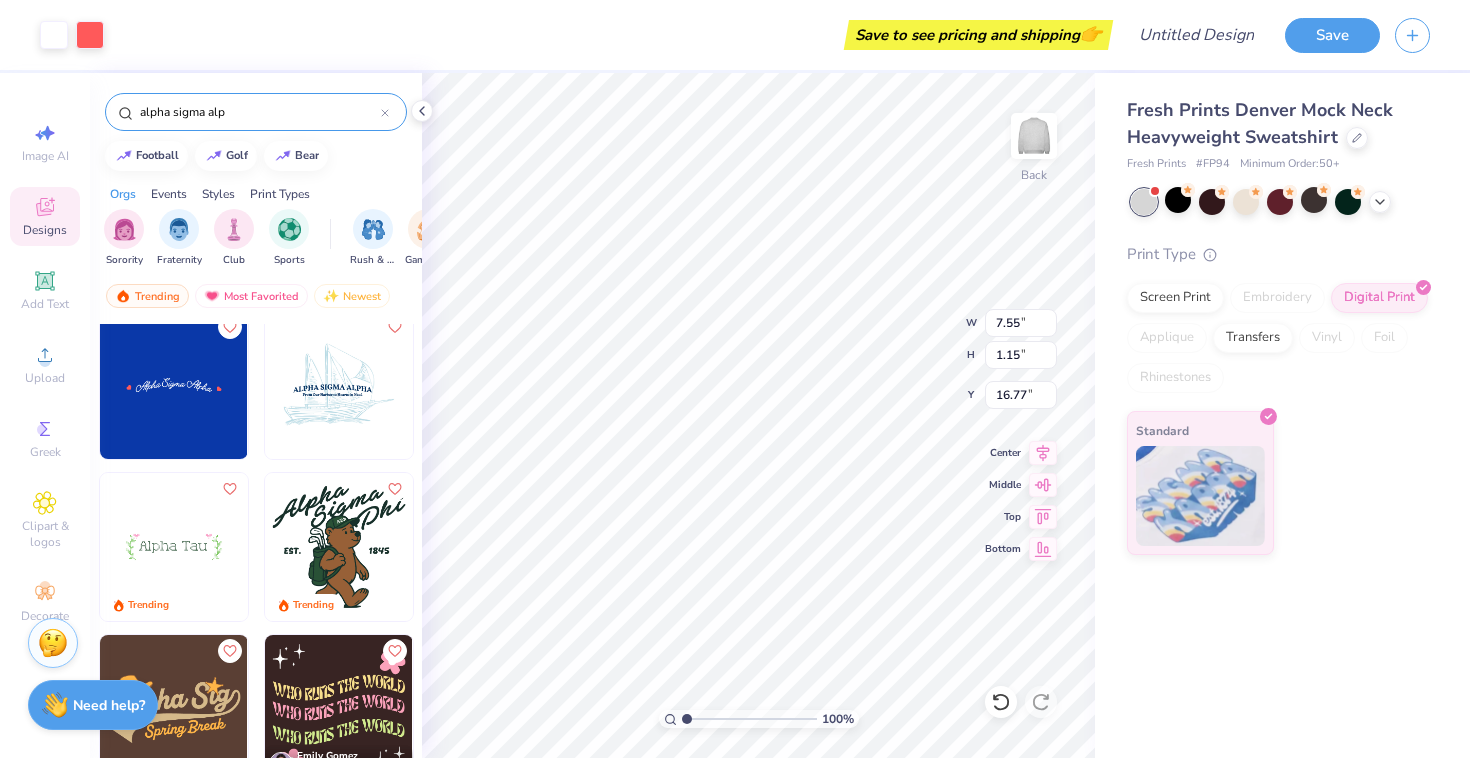type on "16.77" 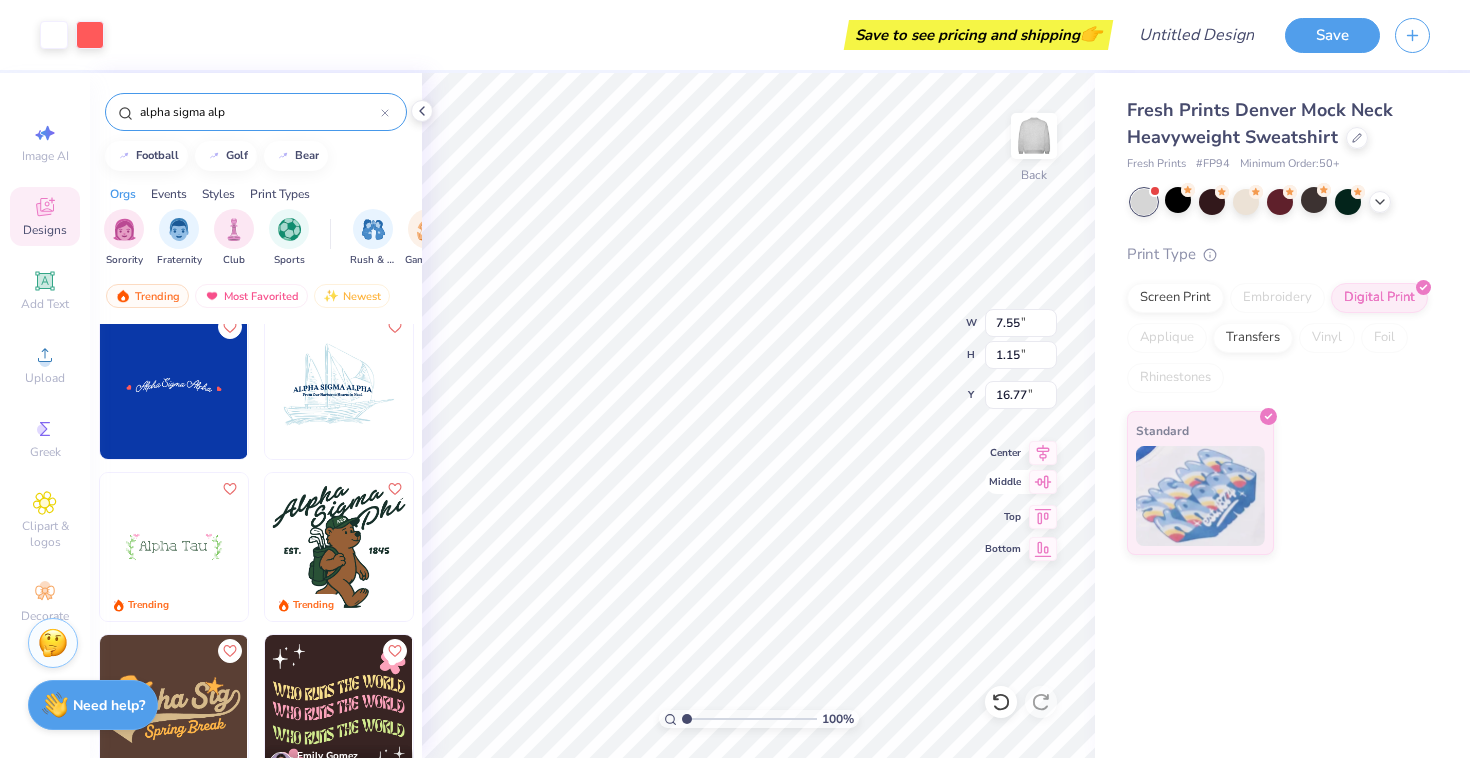 click on "100  % Back W 7.55 7.55 " H 1.15 1.15 " Y 16.77 16.77 " Center Middle Top Bottom" at bounding box center (758, 415) 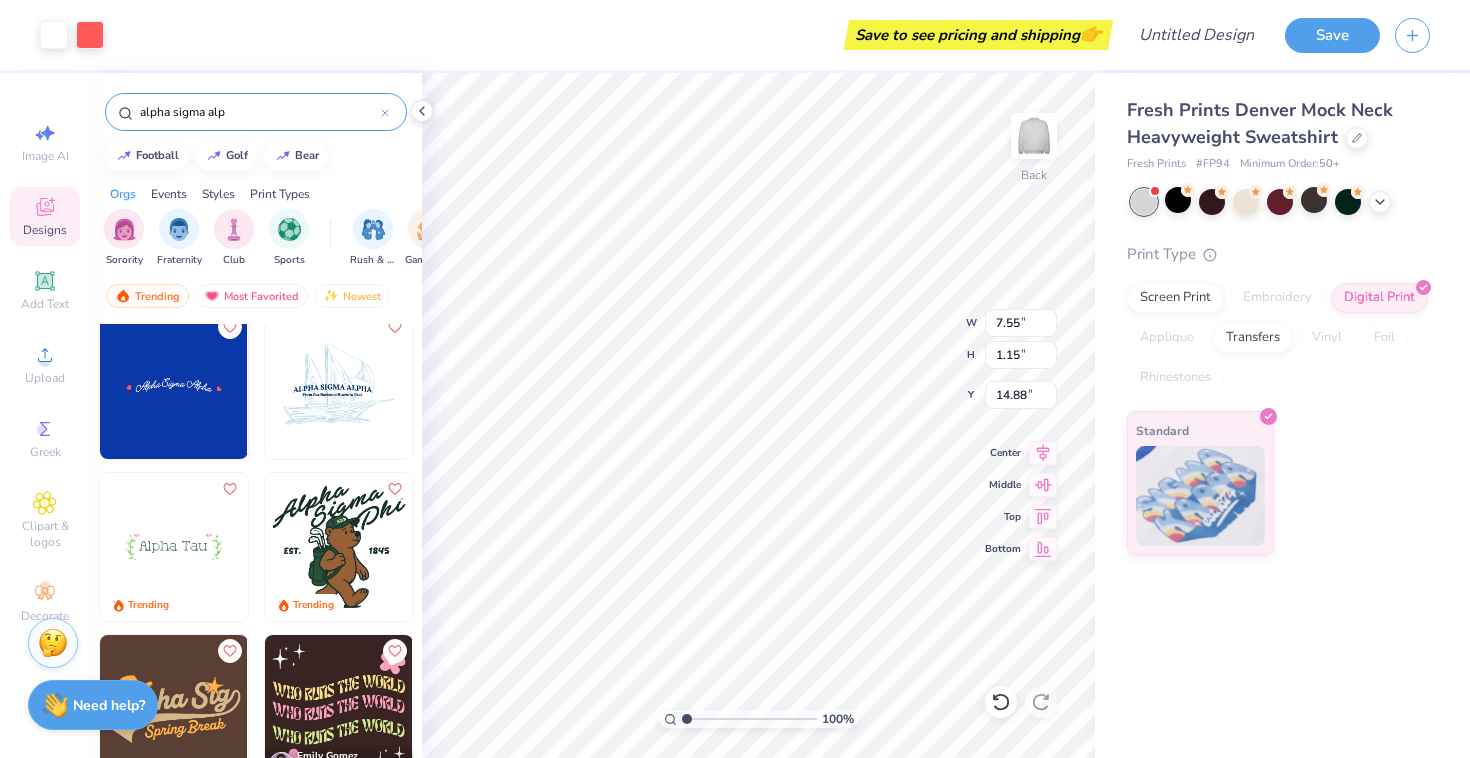 type on "14.88" 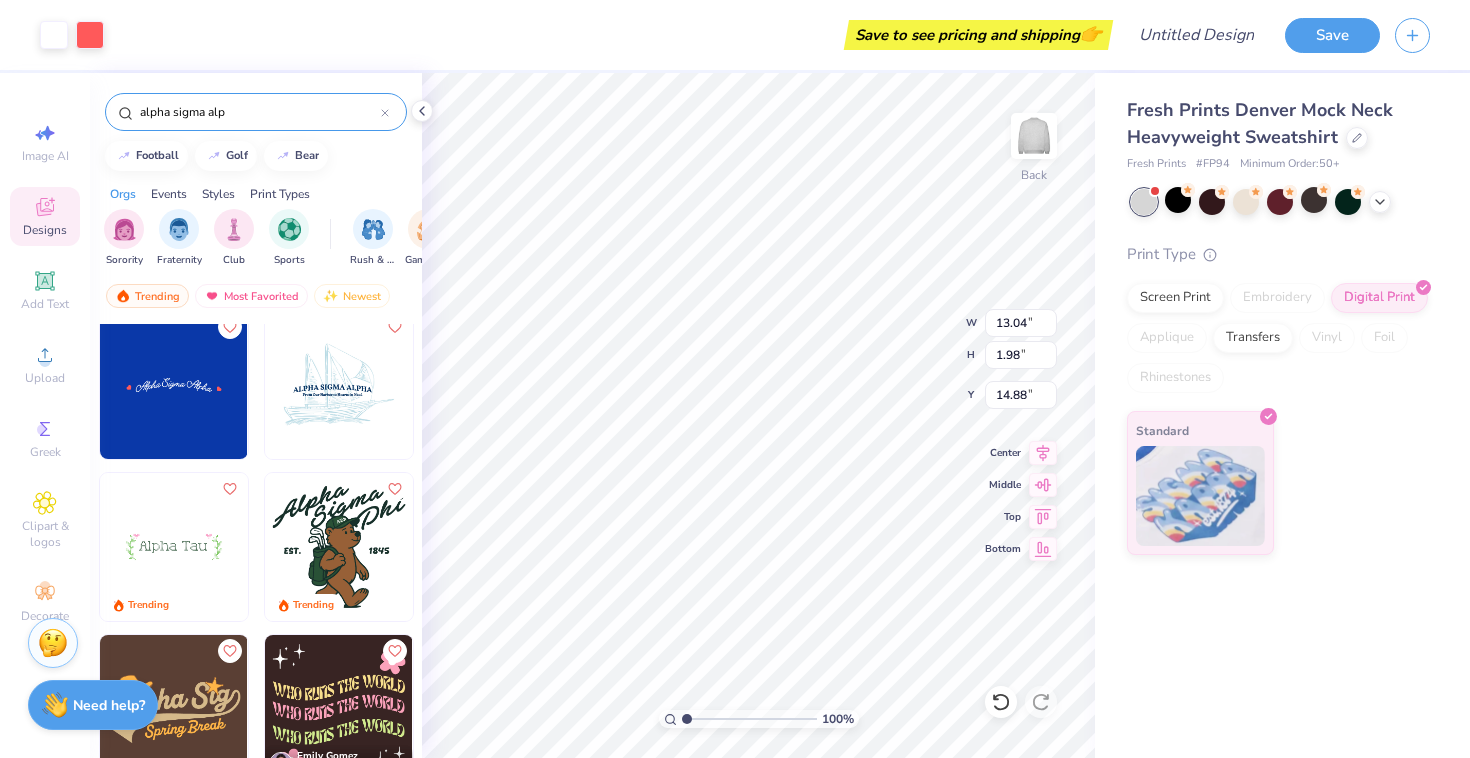 type on "13.04" 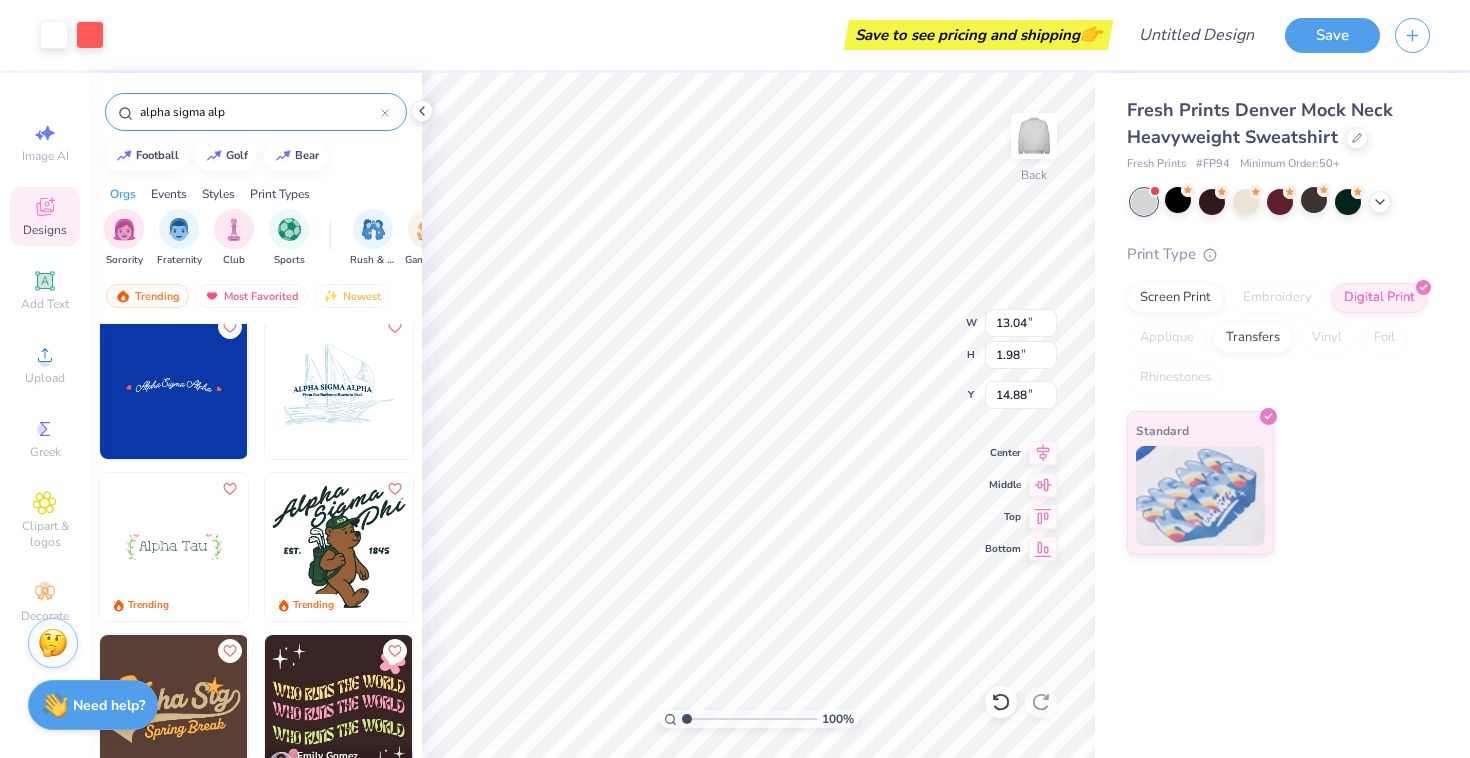 type on "1.98" 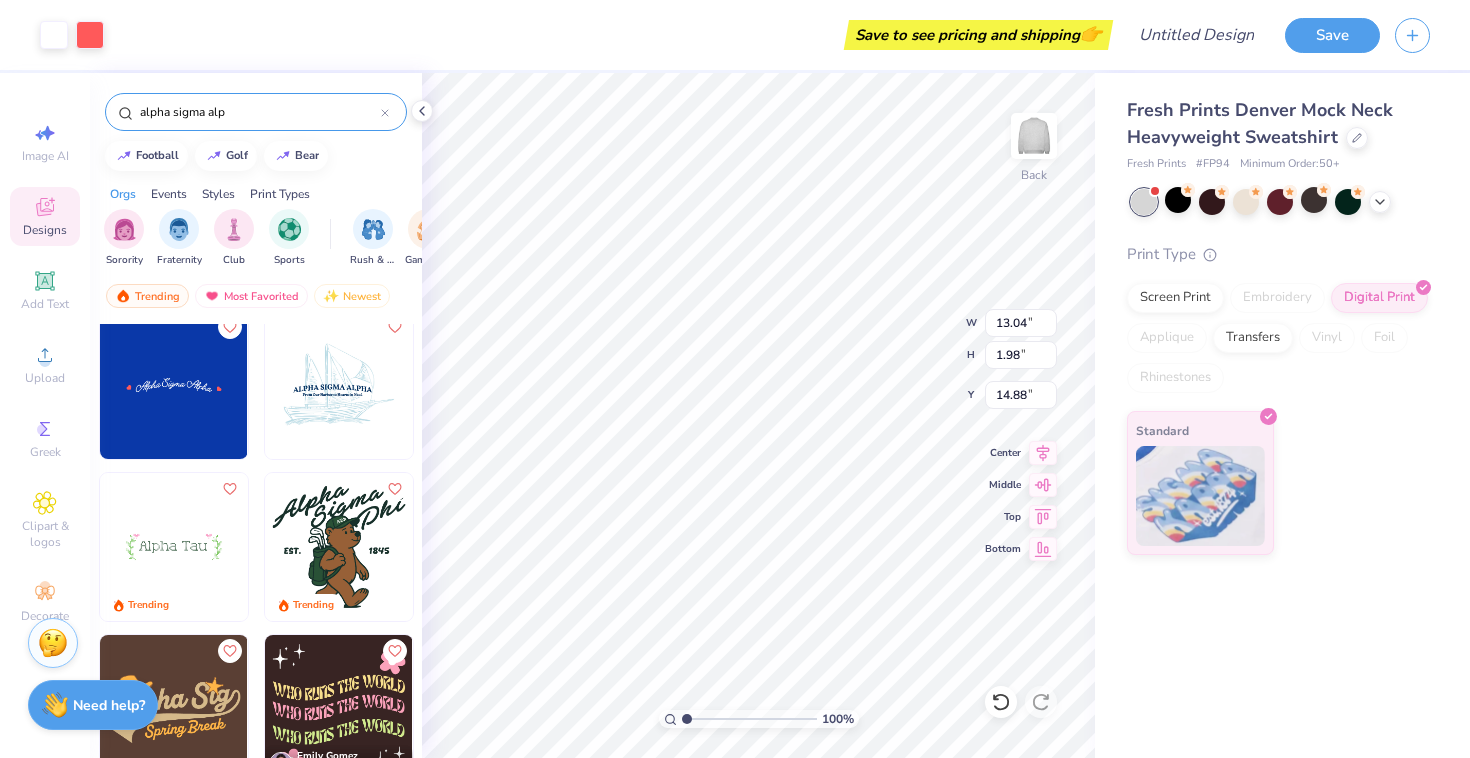 type on "14.05" 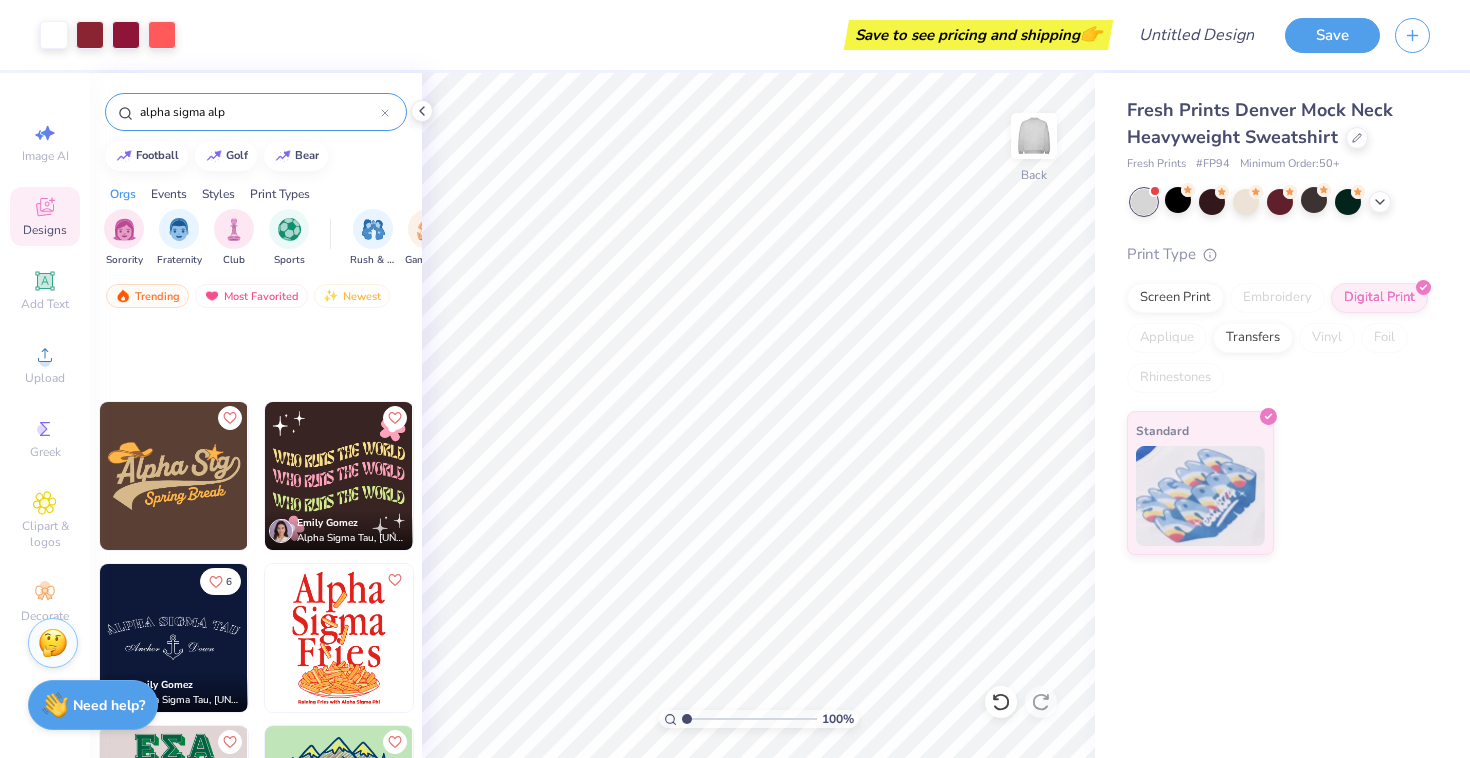 scroll, scrollTop: 0, scrollLeft: 0, axis: both 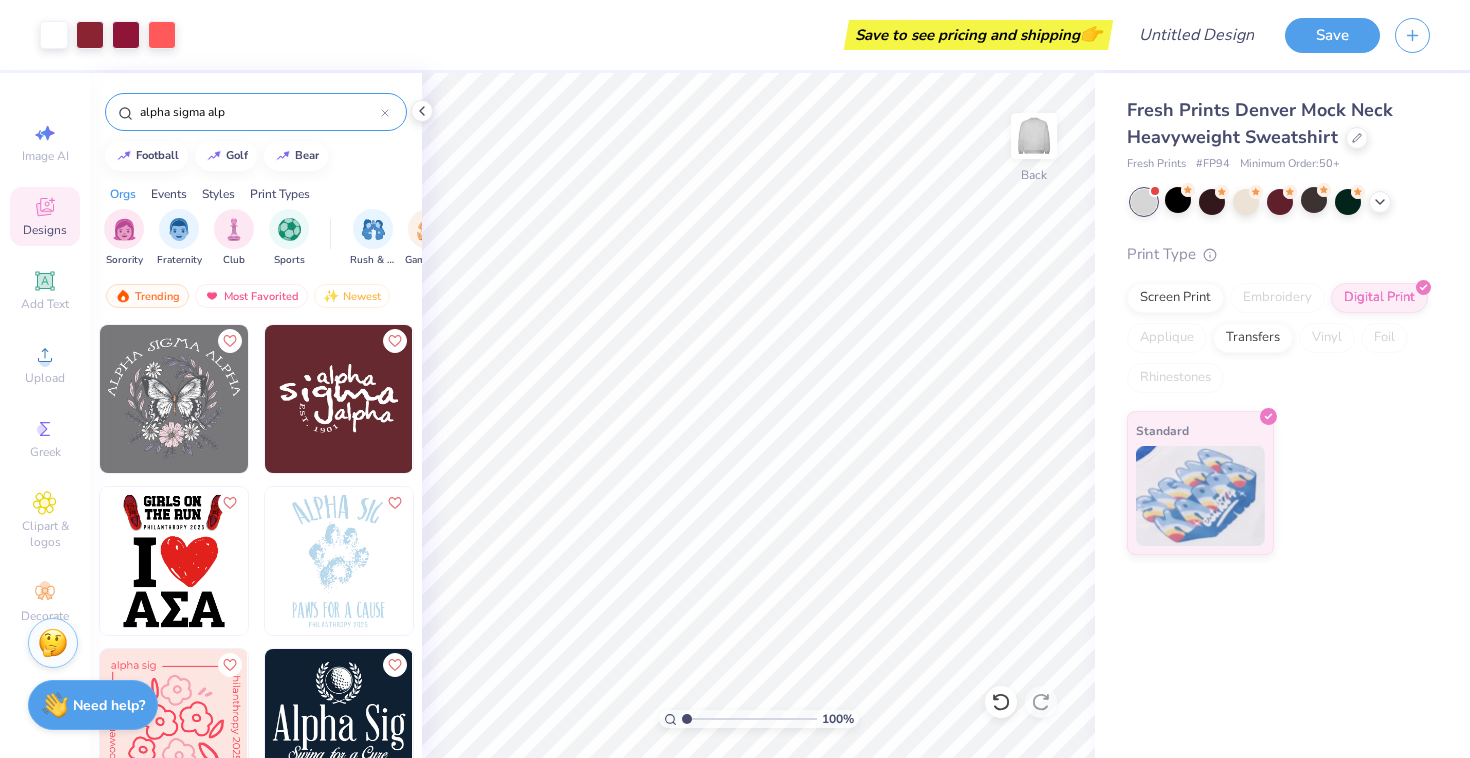 click 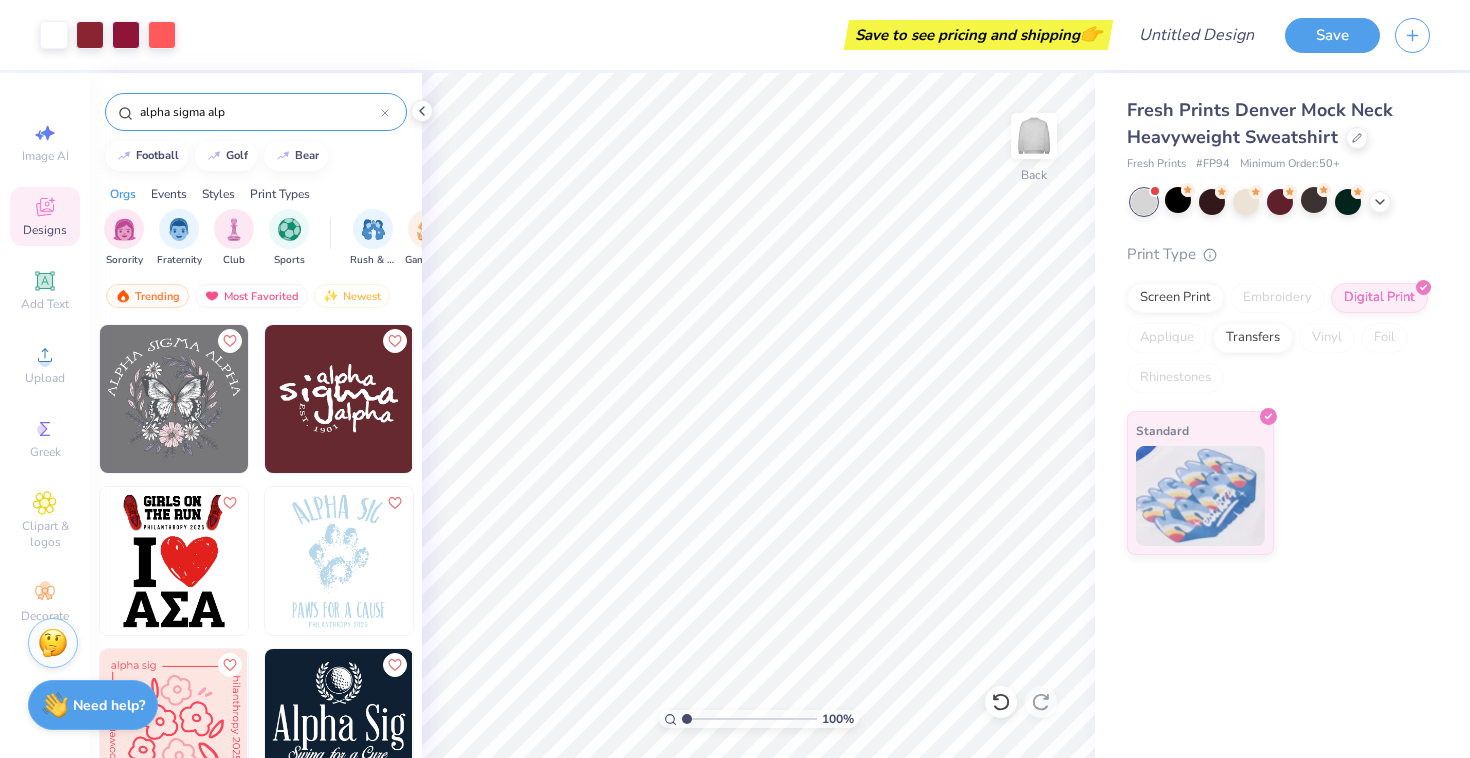 type 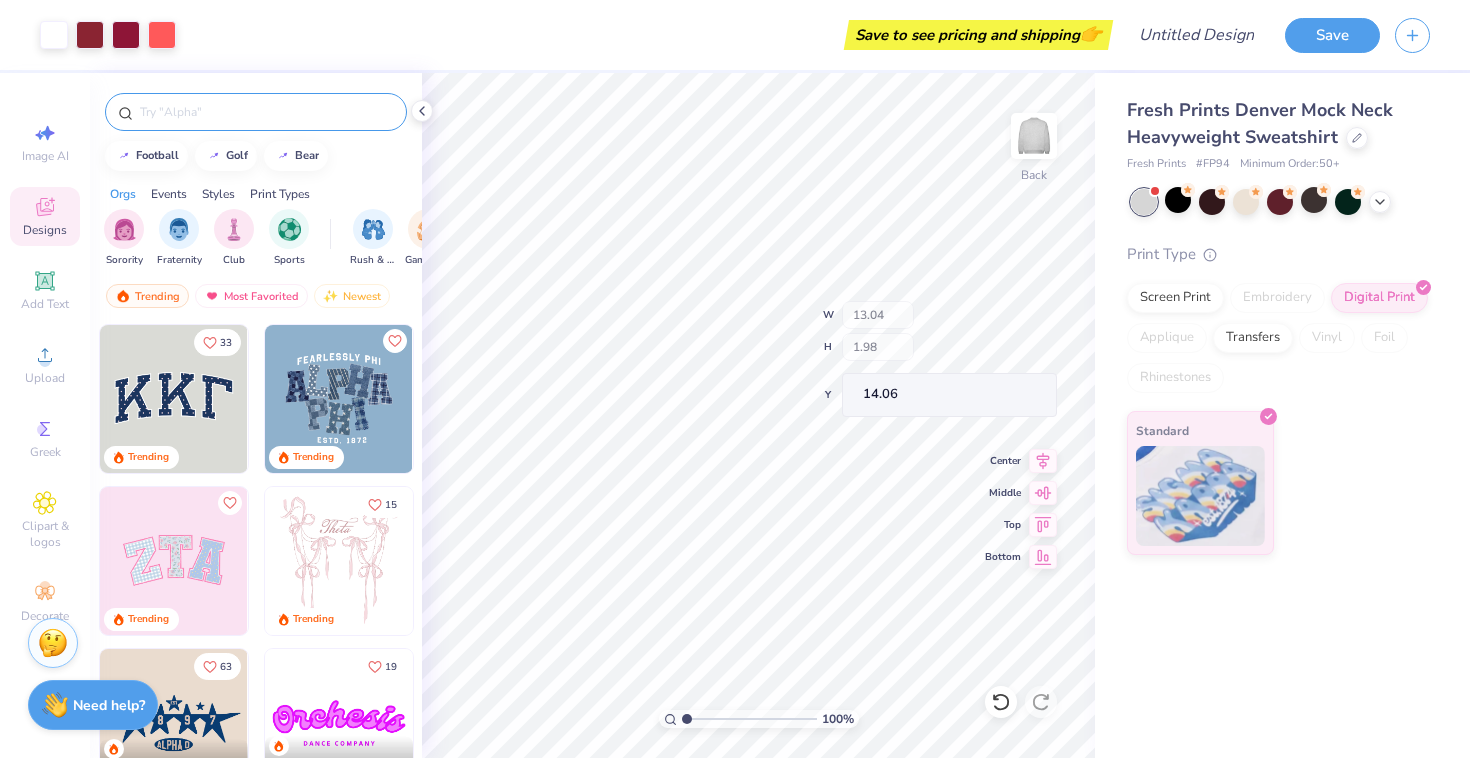 type on "14.06" 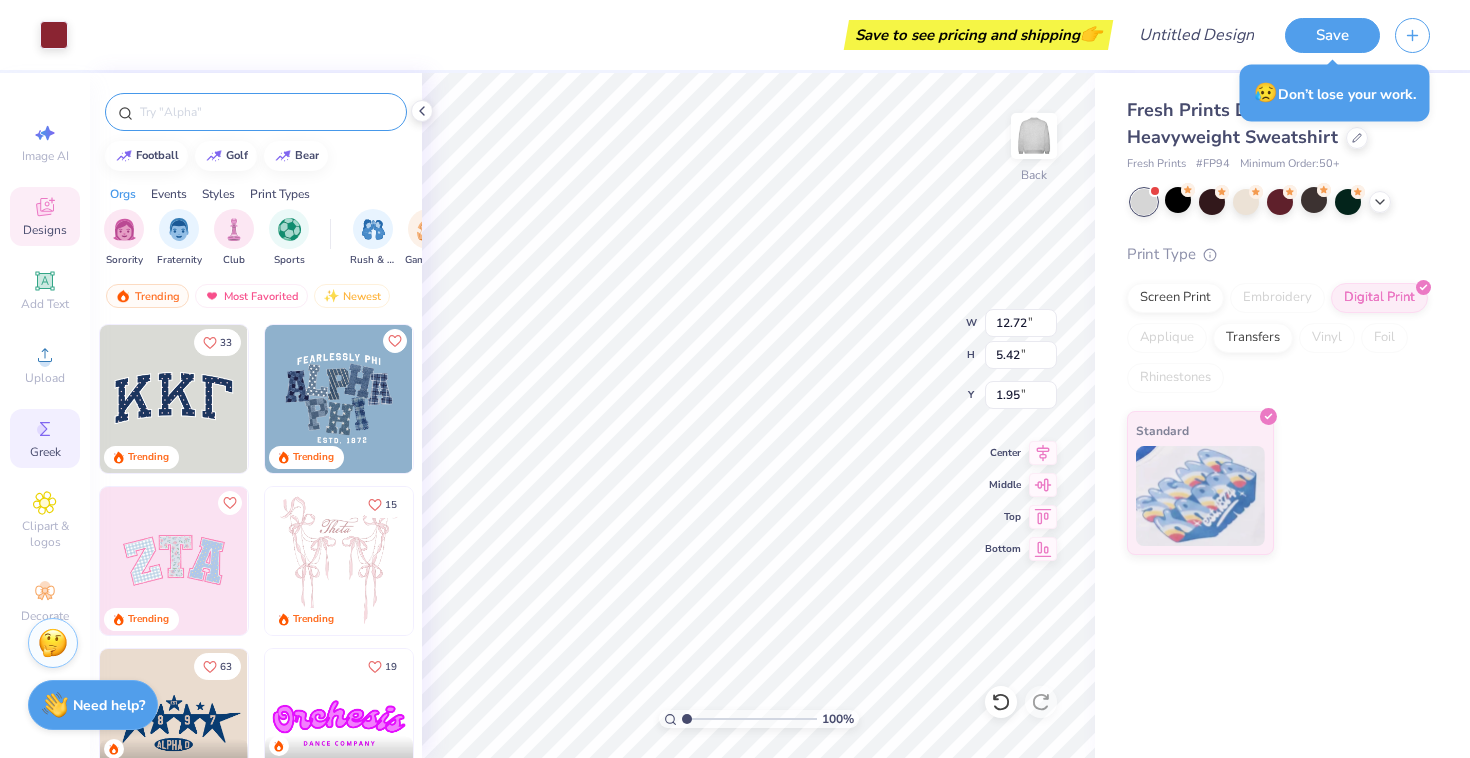 click 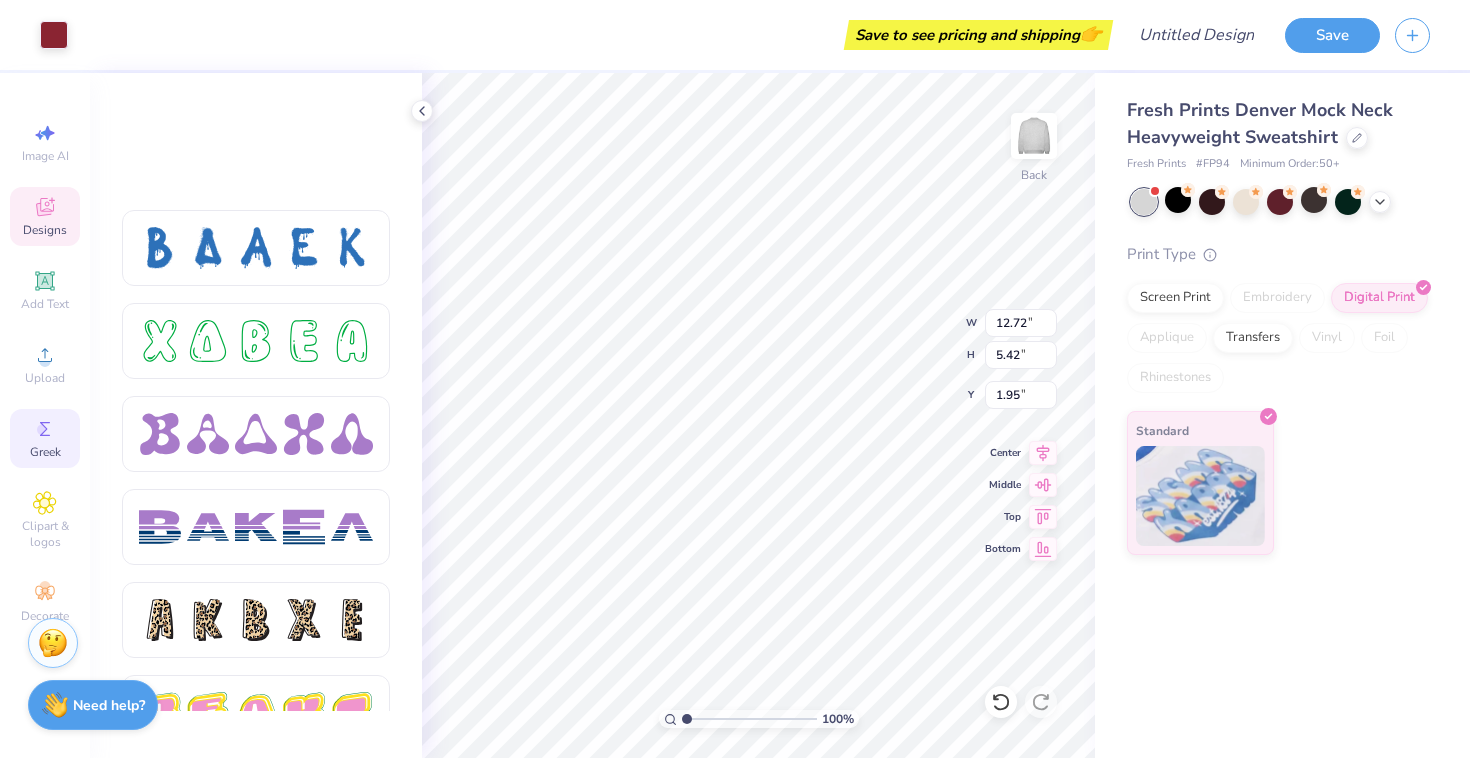 scroll, scrollTop: 2517, scrollLeft: 0, axis: vertical 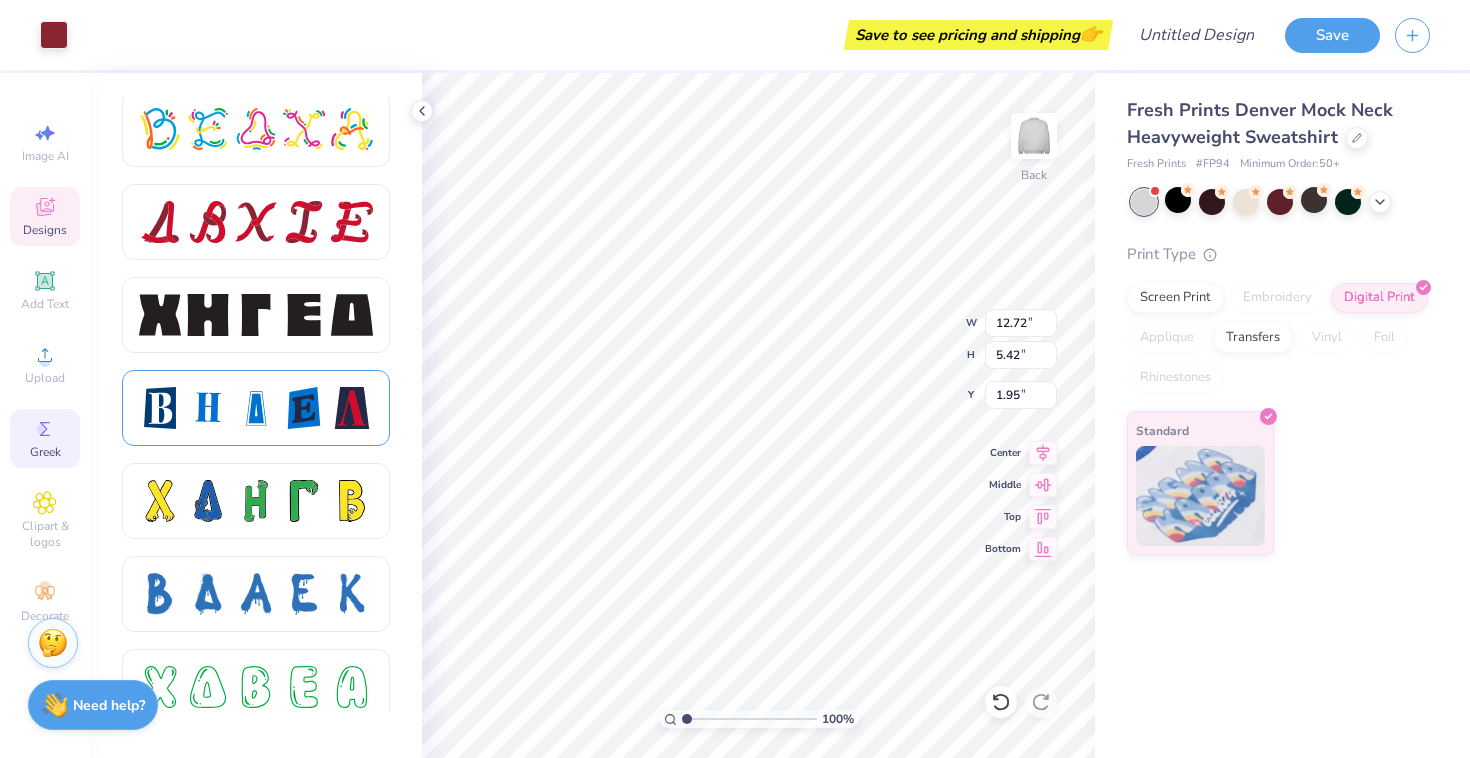 click at bounding box center [256, 408] 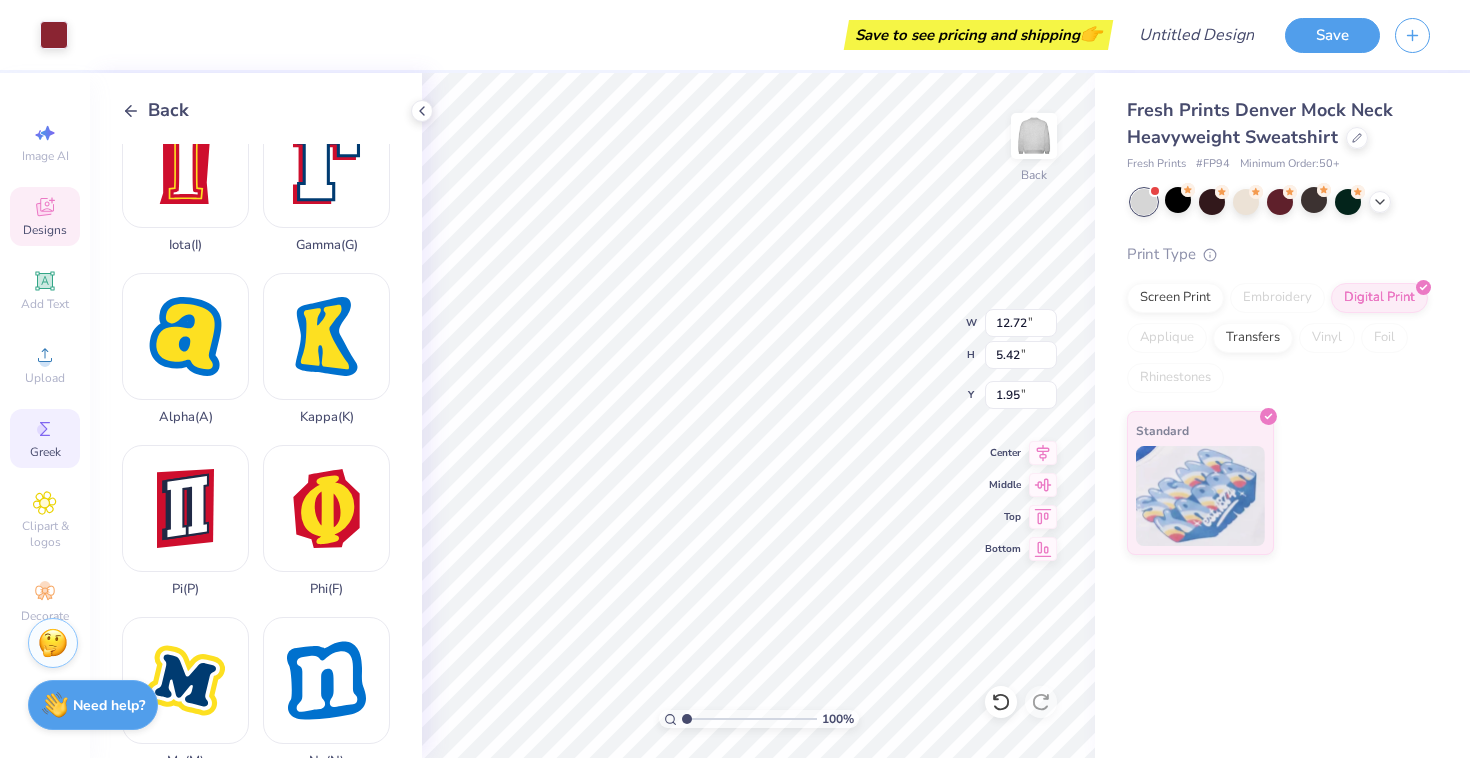 scroll, scrollTop: 560, scrollLeft: 0, axis: vertical 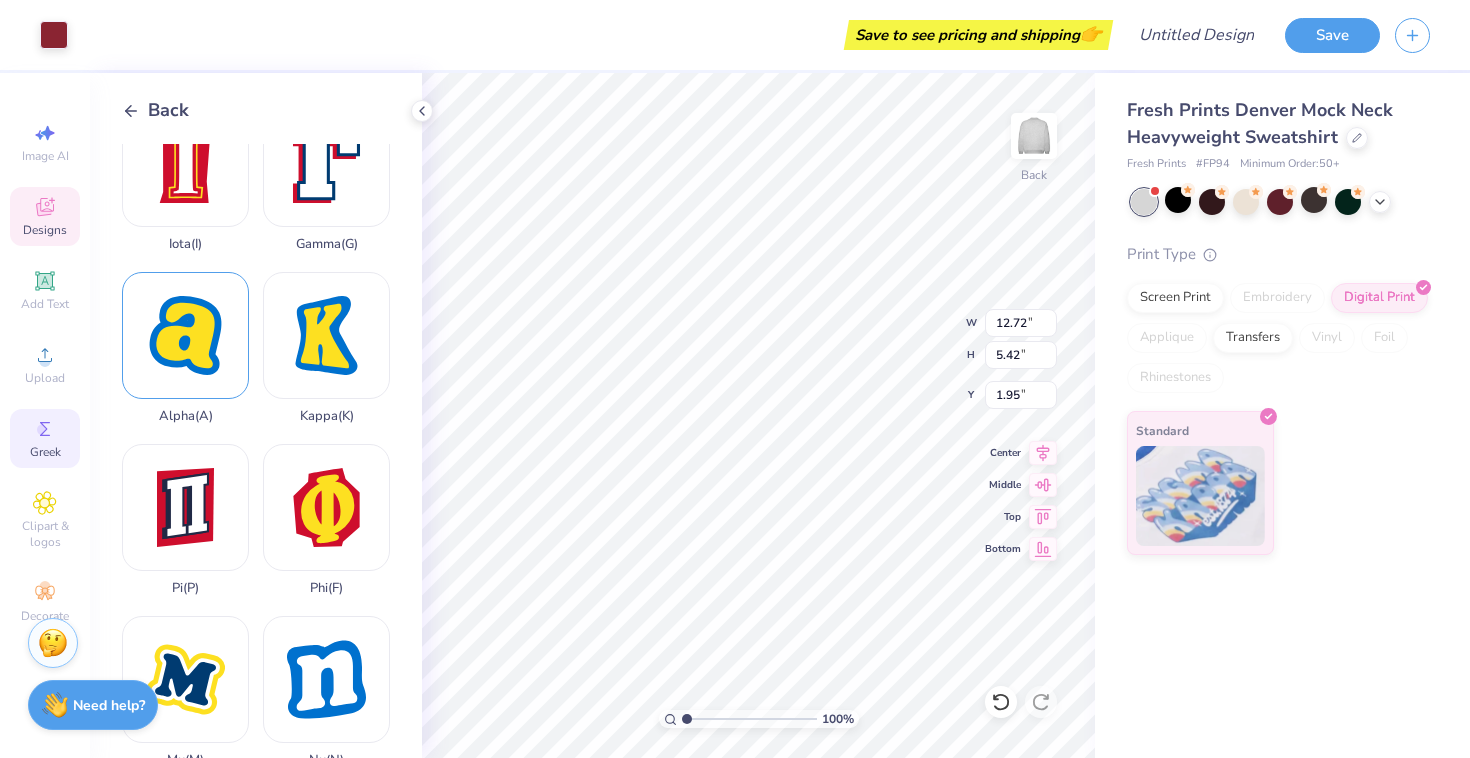 click on "Alpha  ( A )" at bounding box center [185, 348] 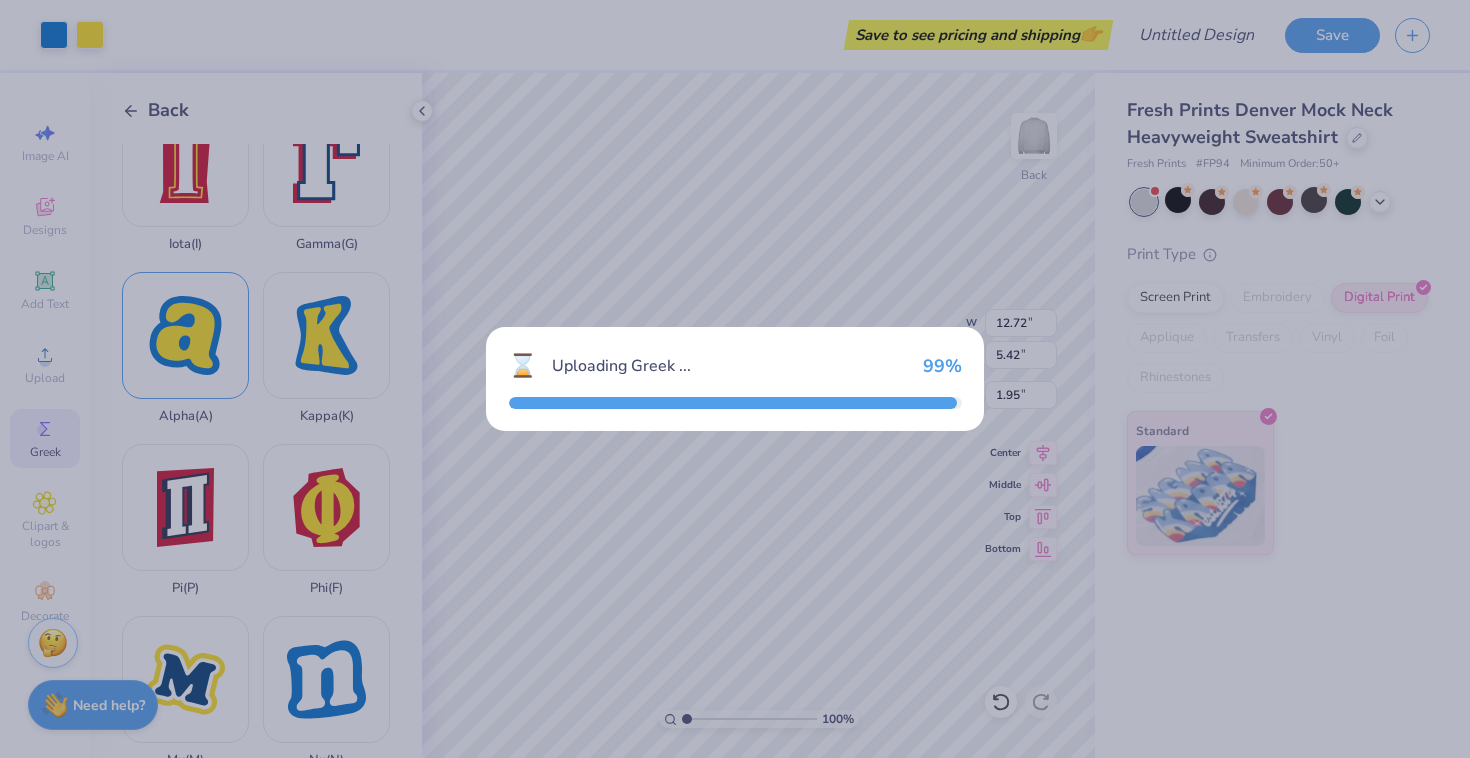 type on "2.85" 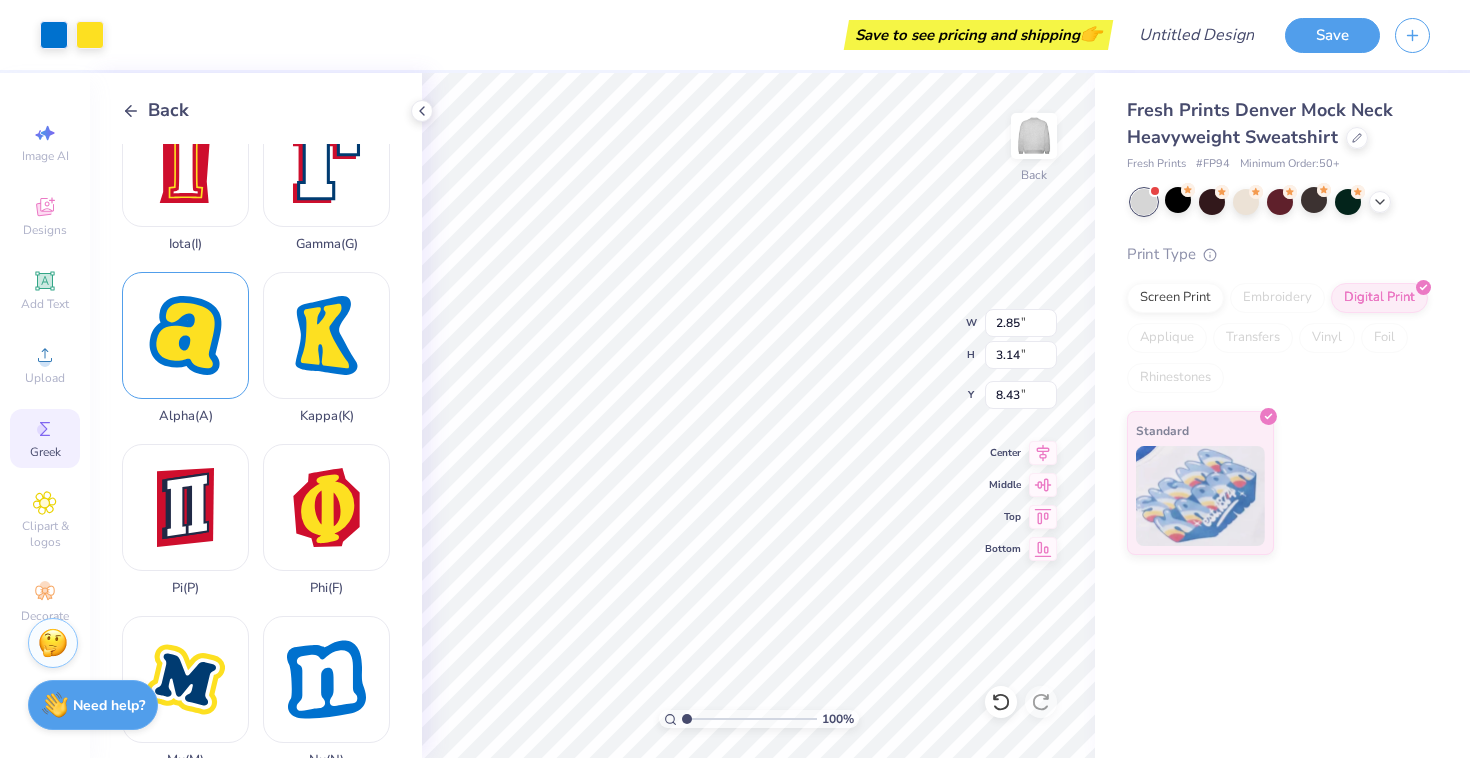 click on "Alpha  ( A )" at bounding box center [185, 348] 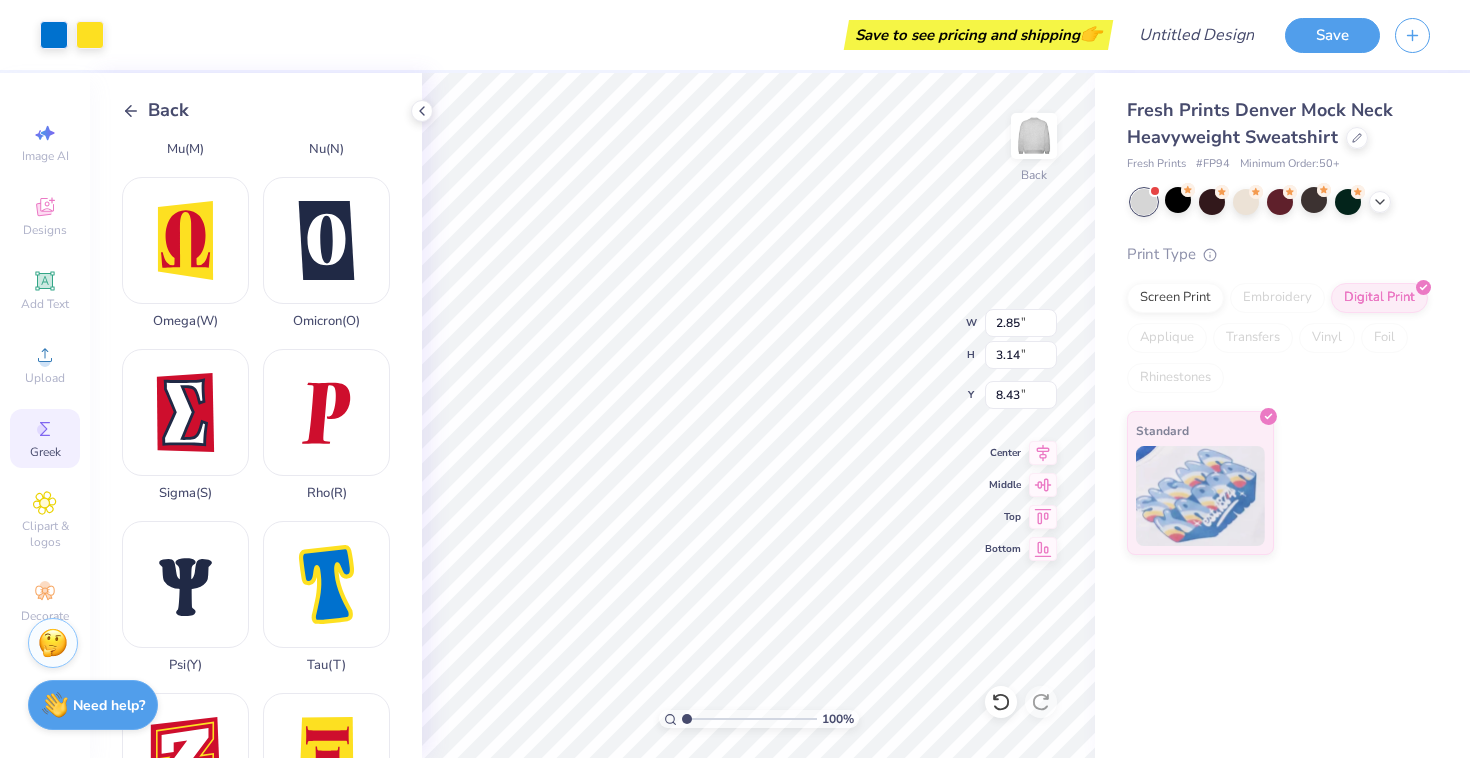 scroll, scrollTop: 1194, scrollLeft: 0, axis: vertical 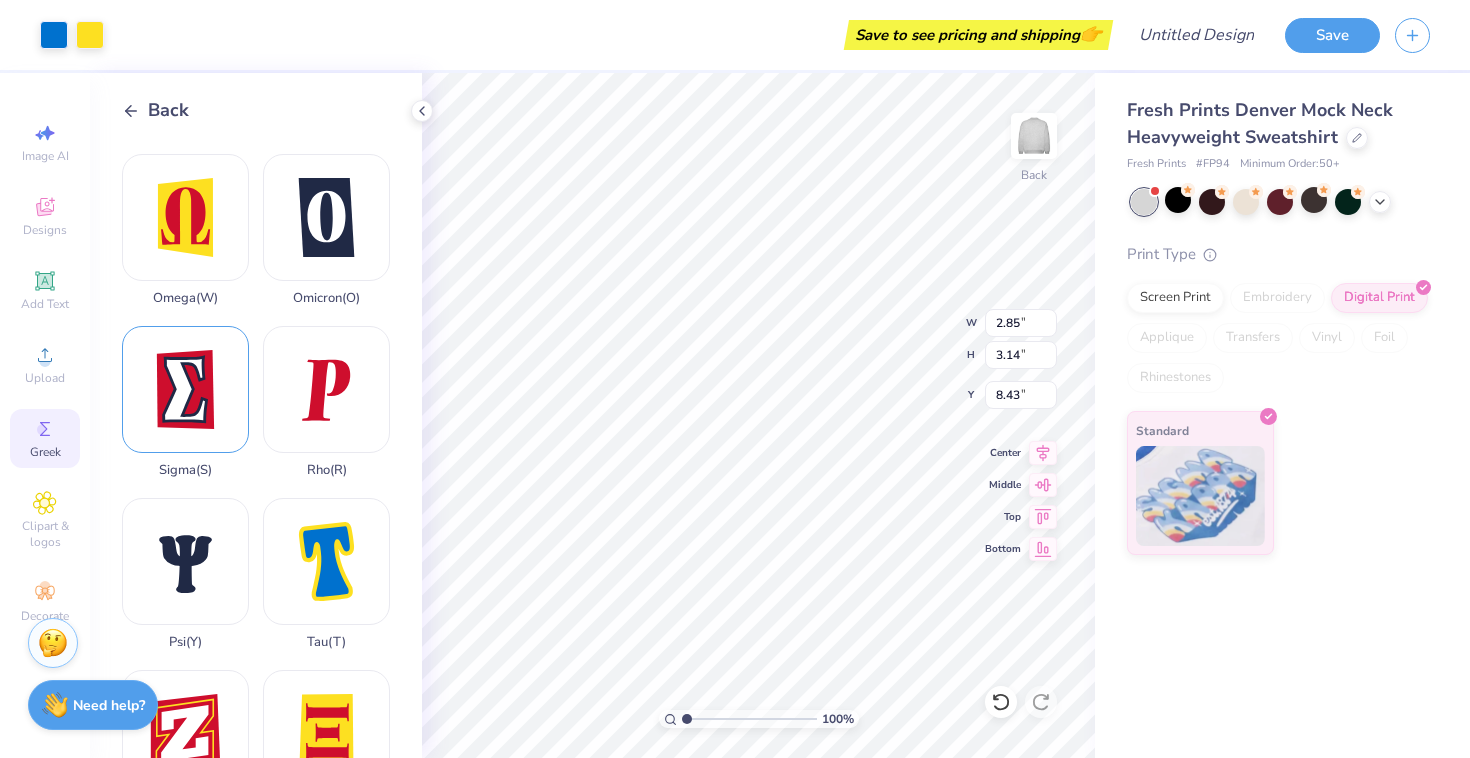 click on "Sigma  ( S )" at bounding box center [185, 402] 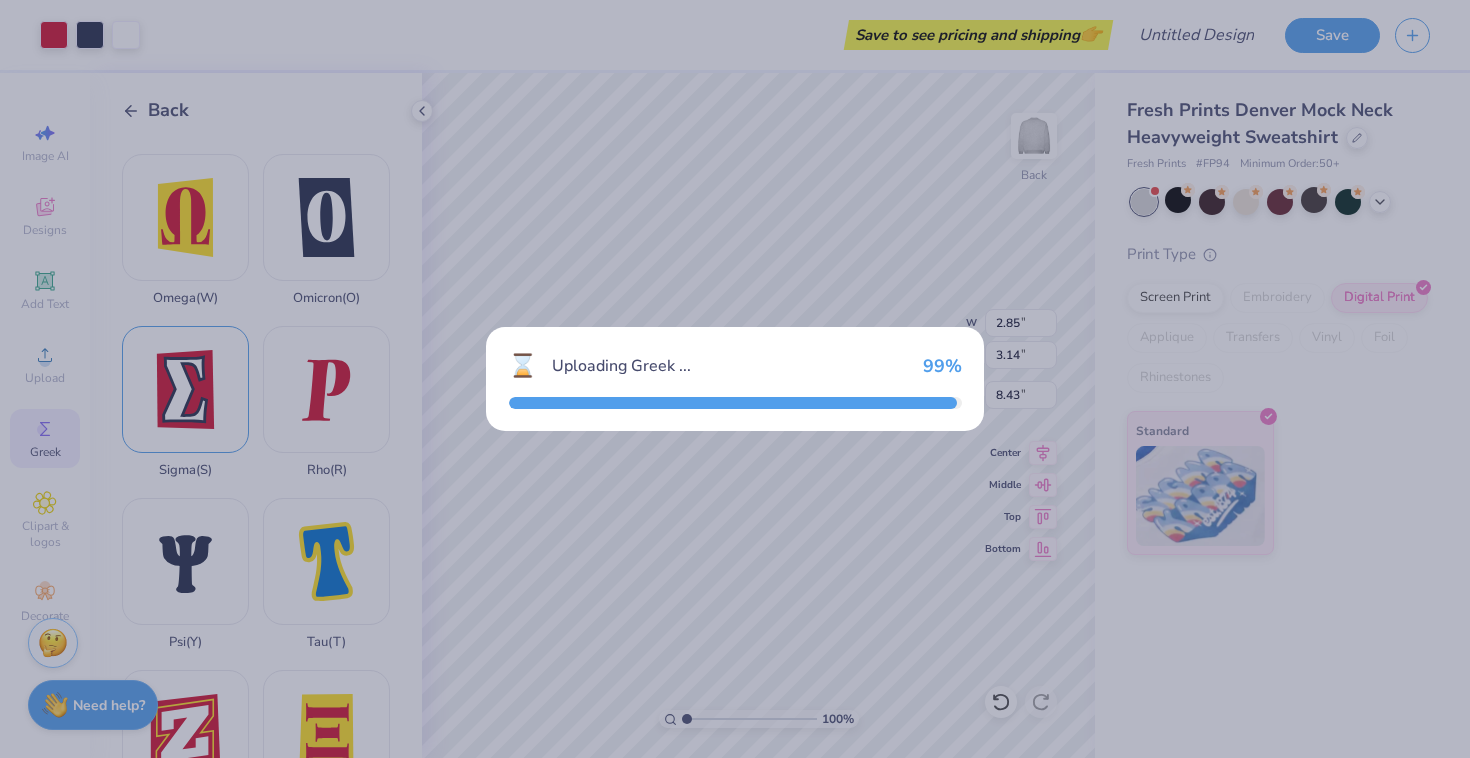 type on "3.14" 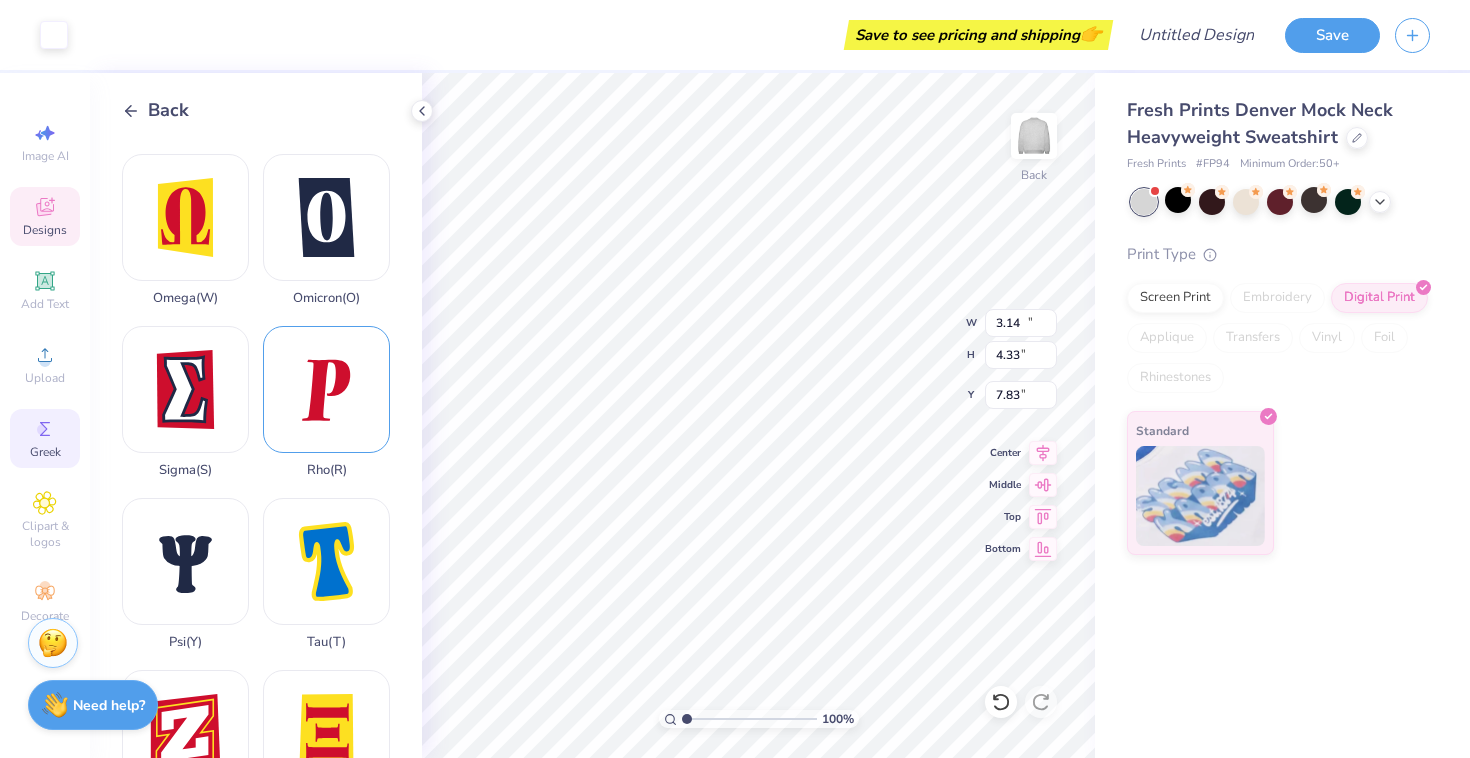 type on "12.94" 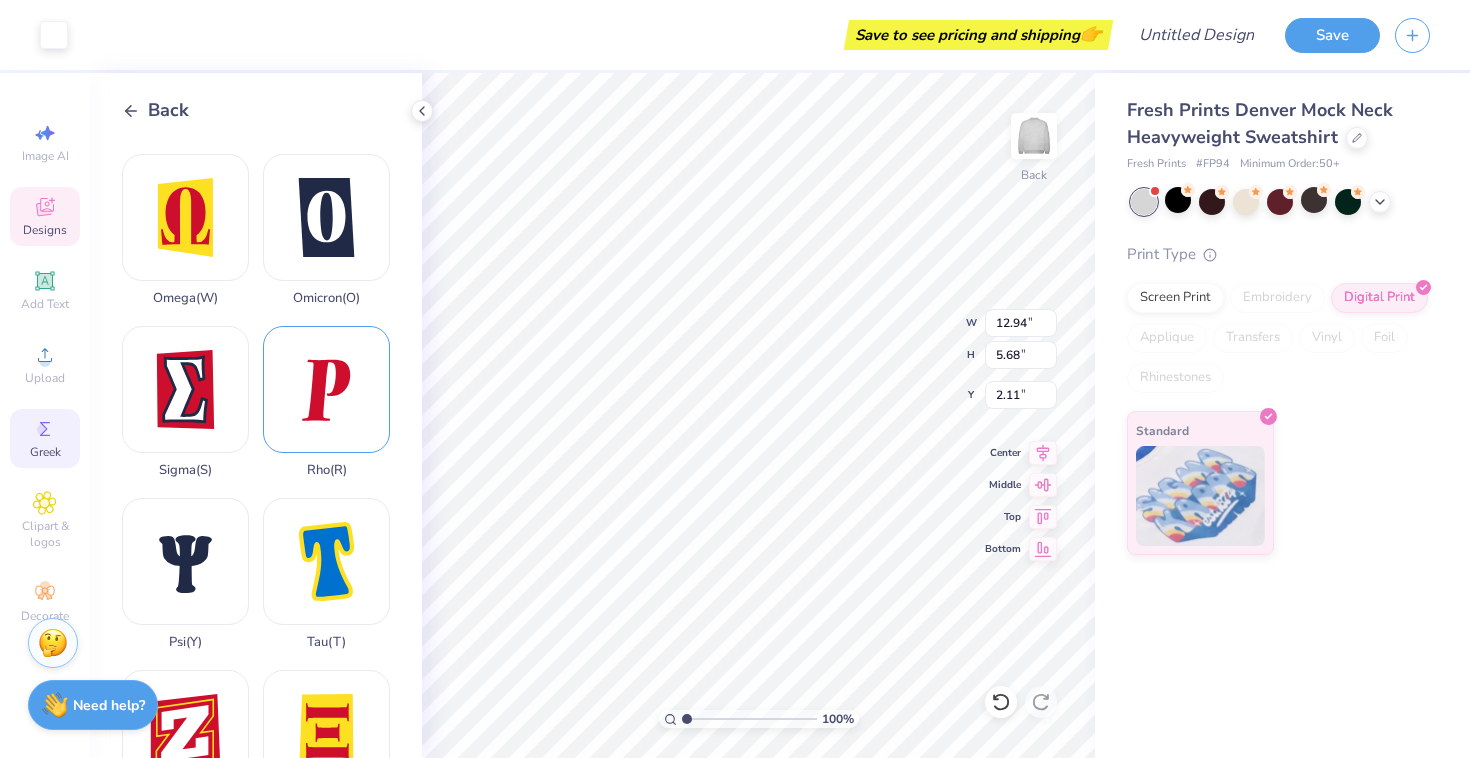 type on "2.15" 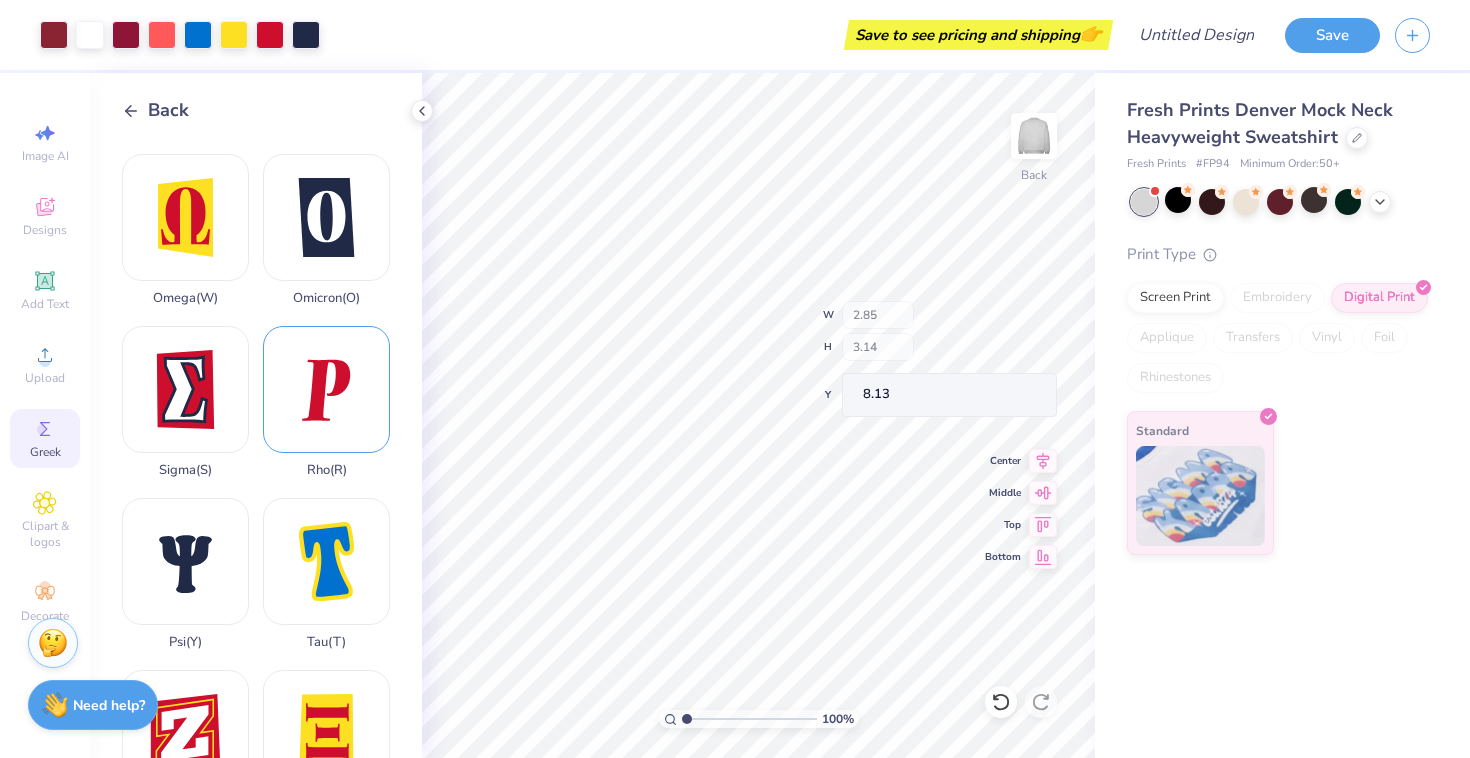type on "8.13" 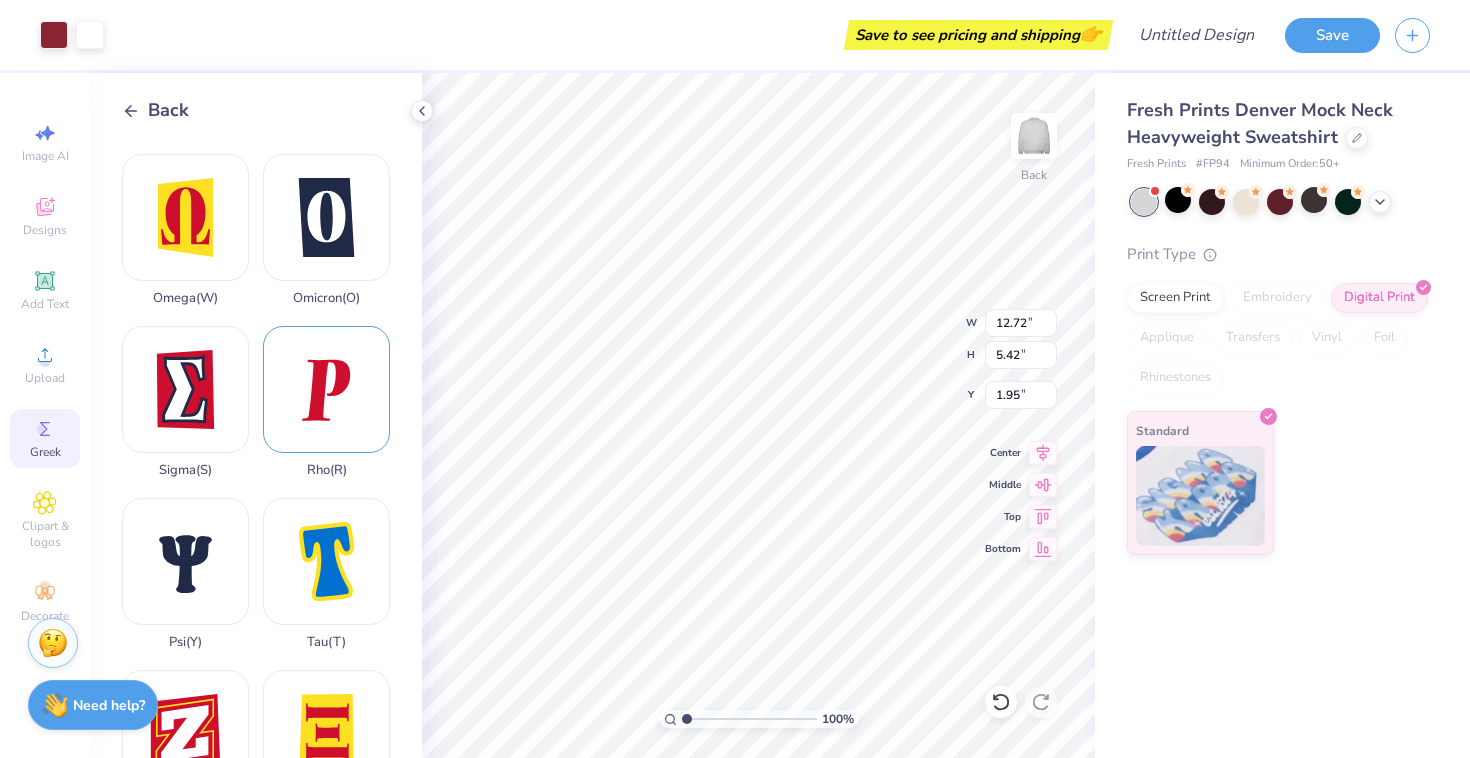 type on "4.60" 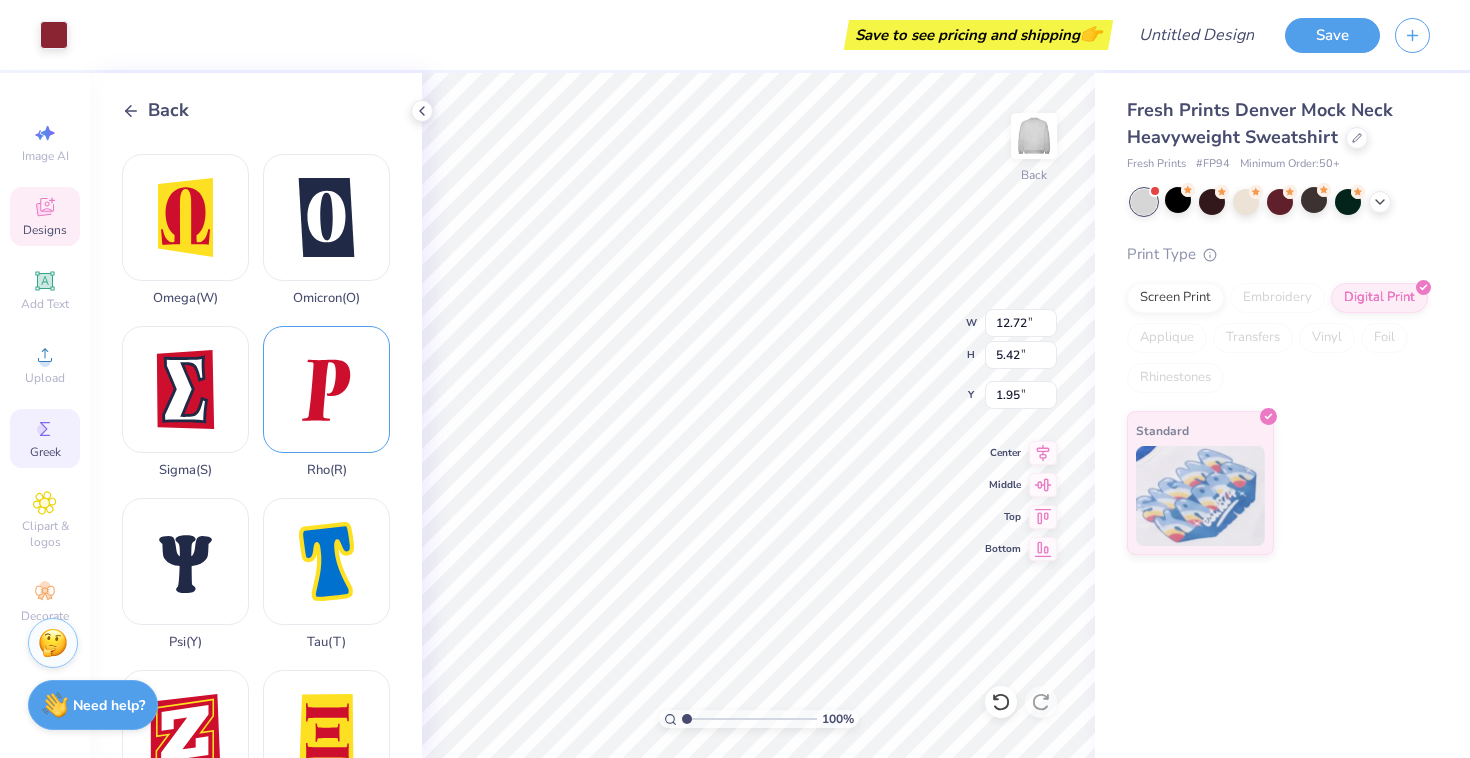type on "1.65" 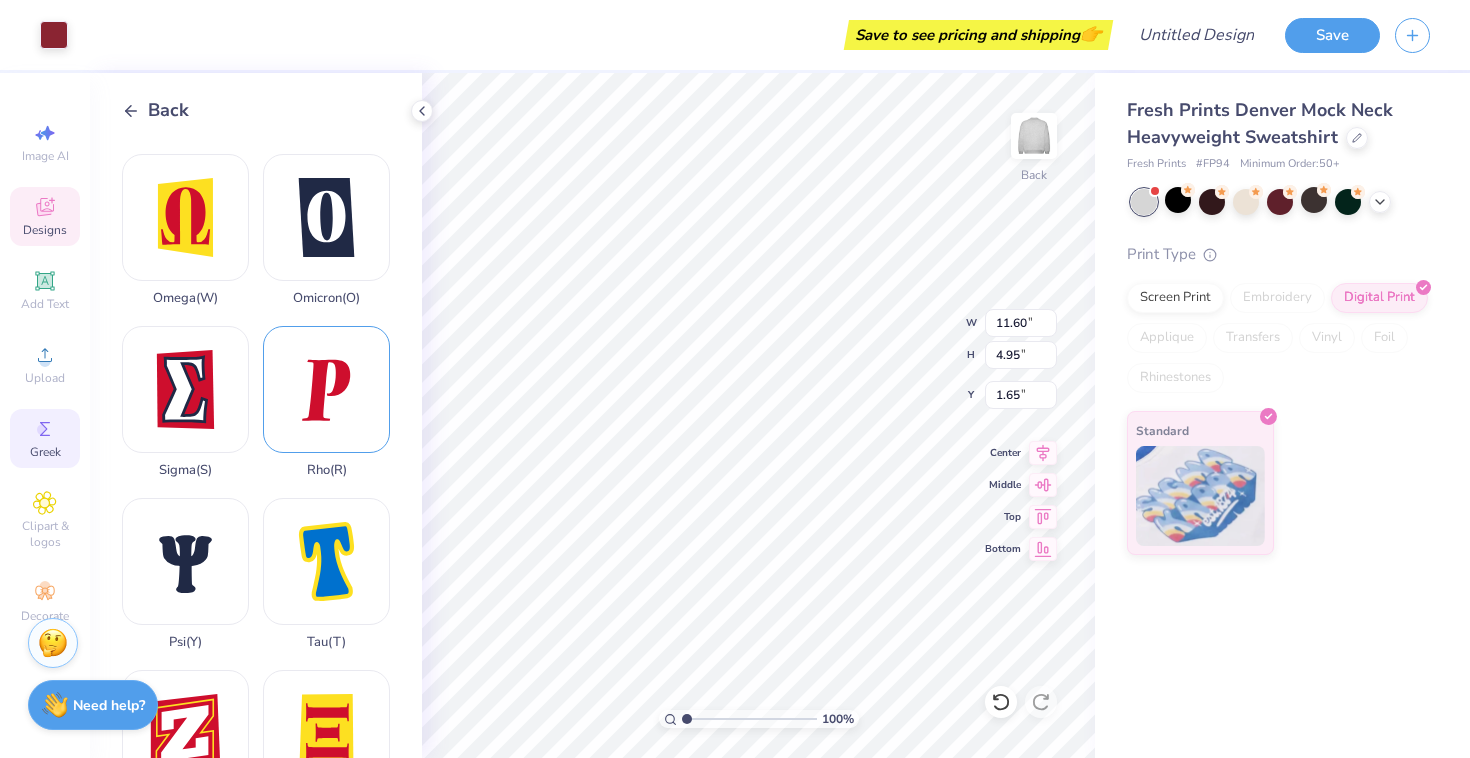 type on "11.60" 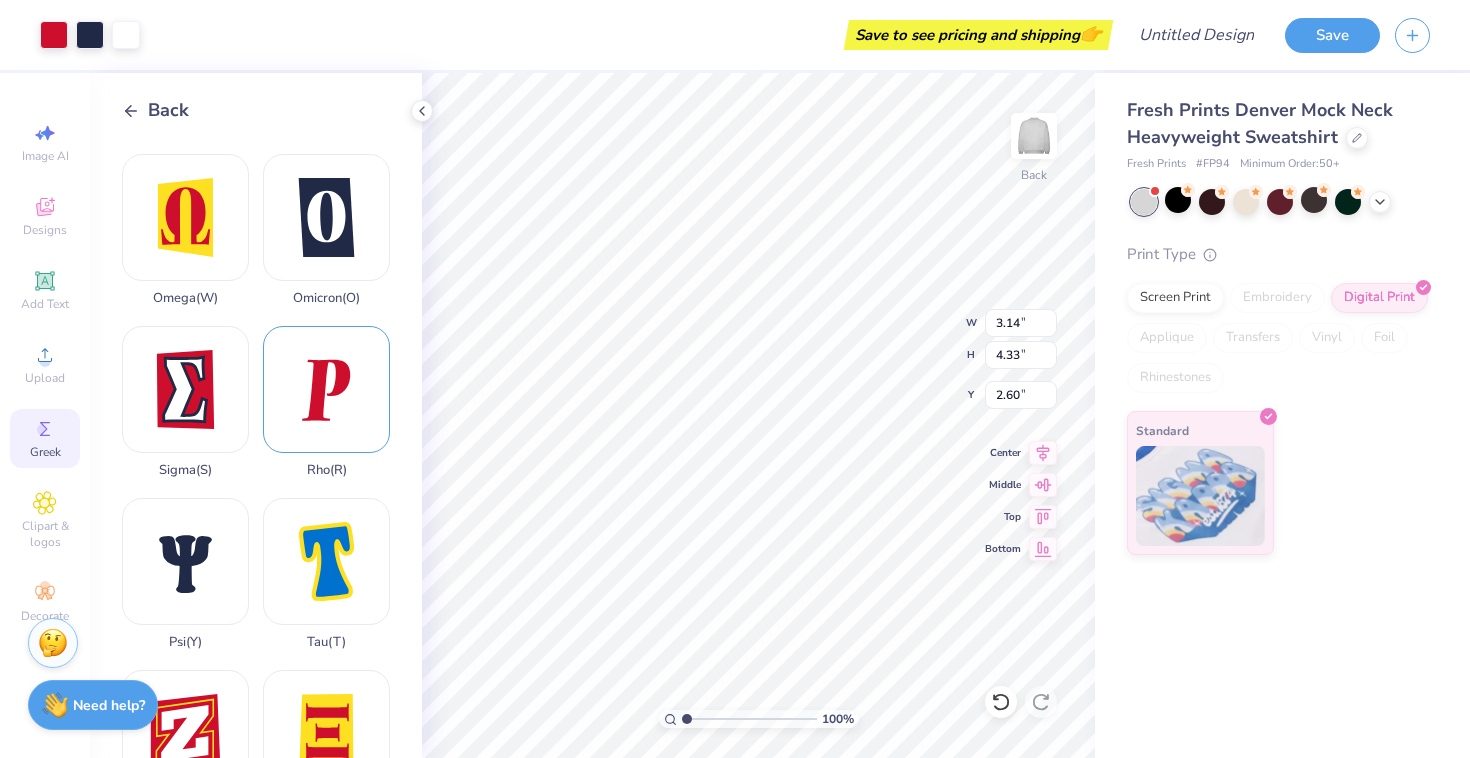 type on "2.60" 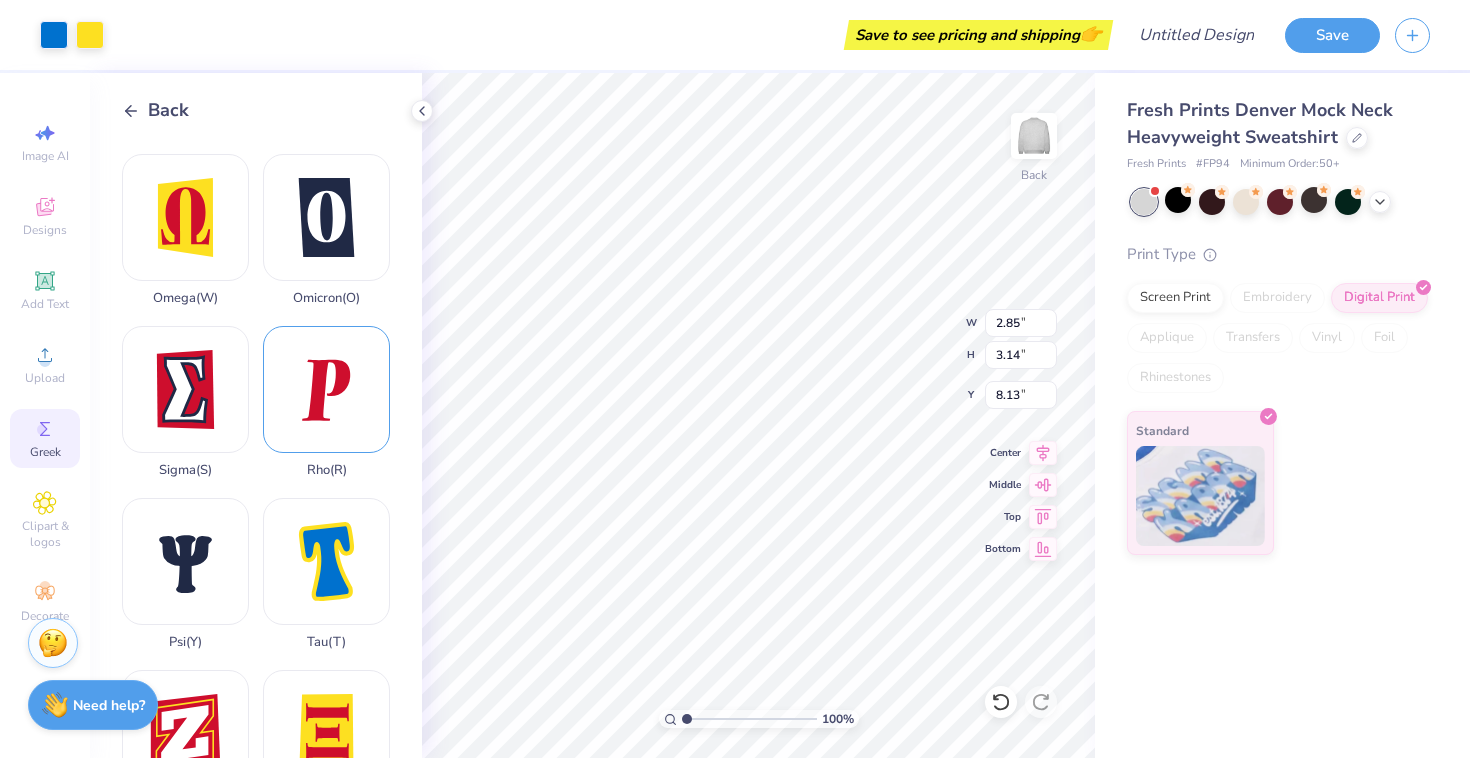 type on "3.00" 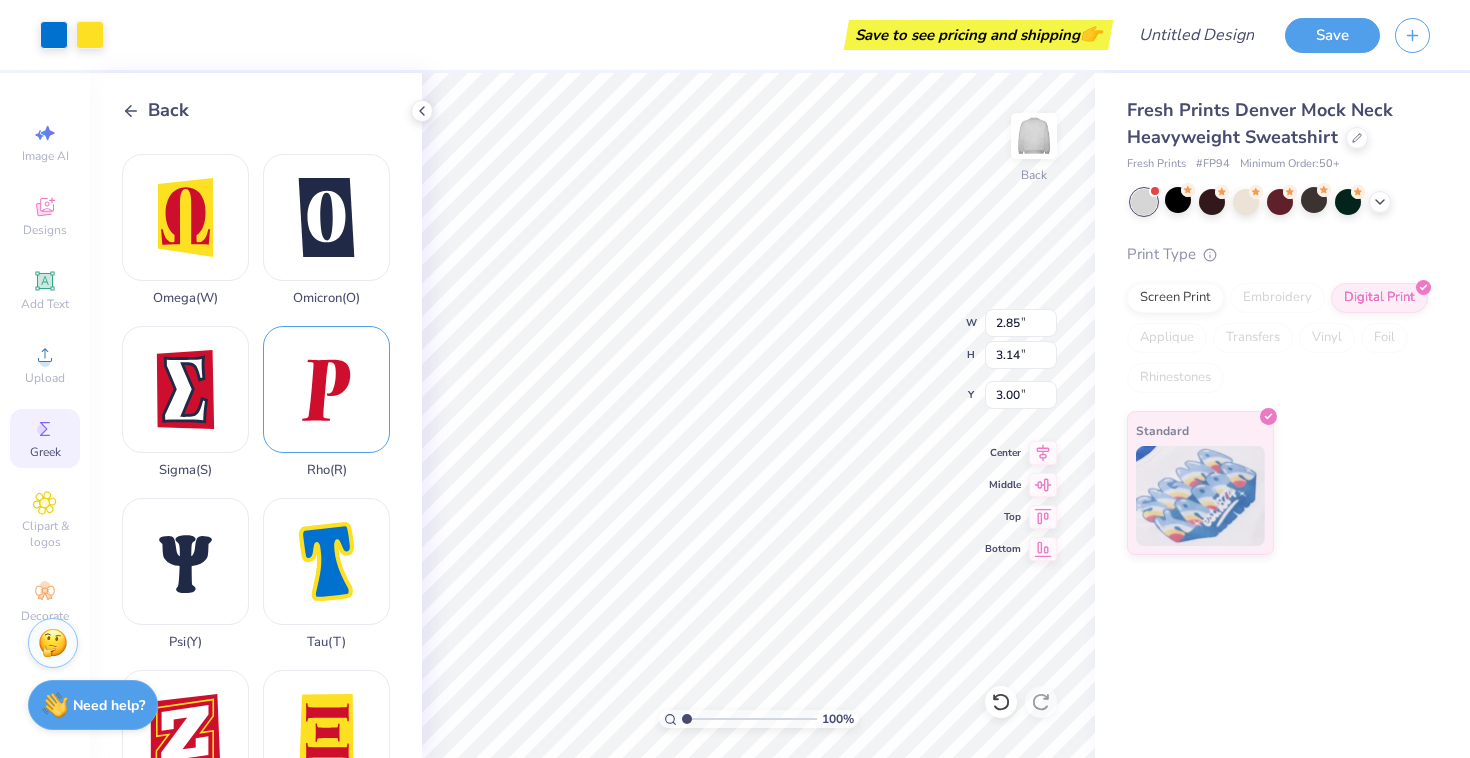 type on "3.14" 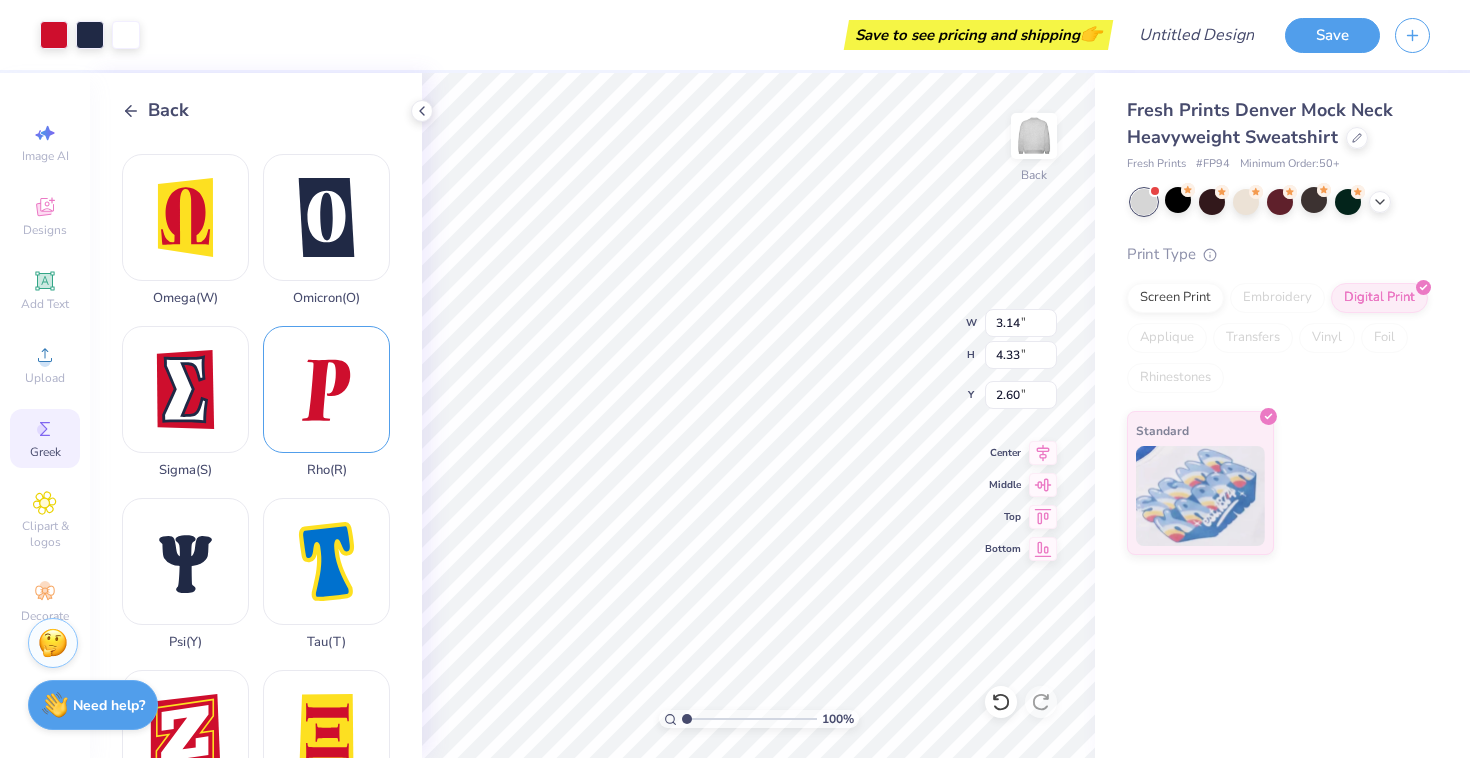 type on "2.40" 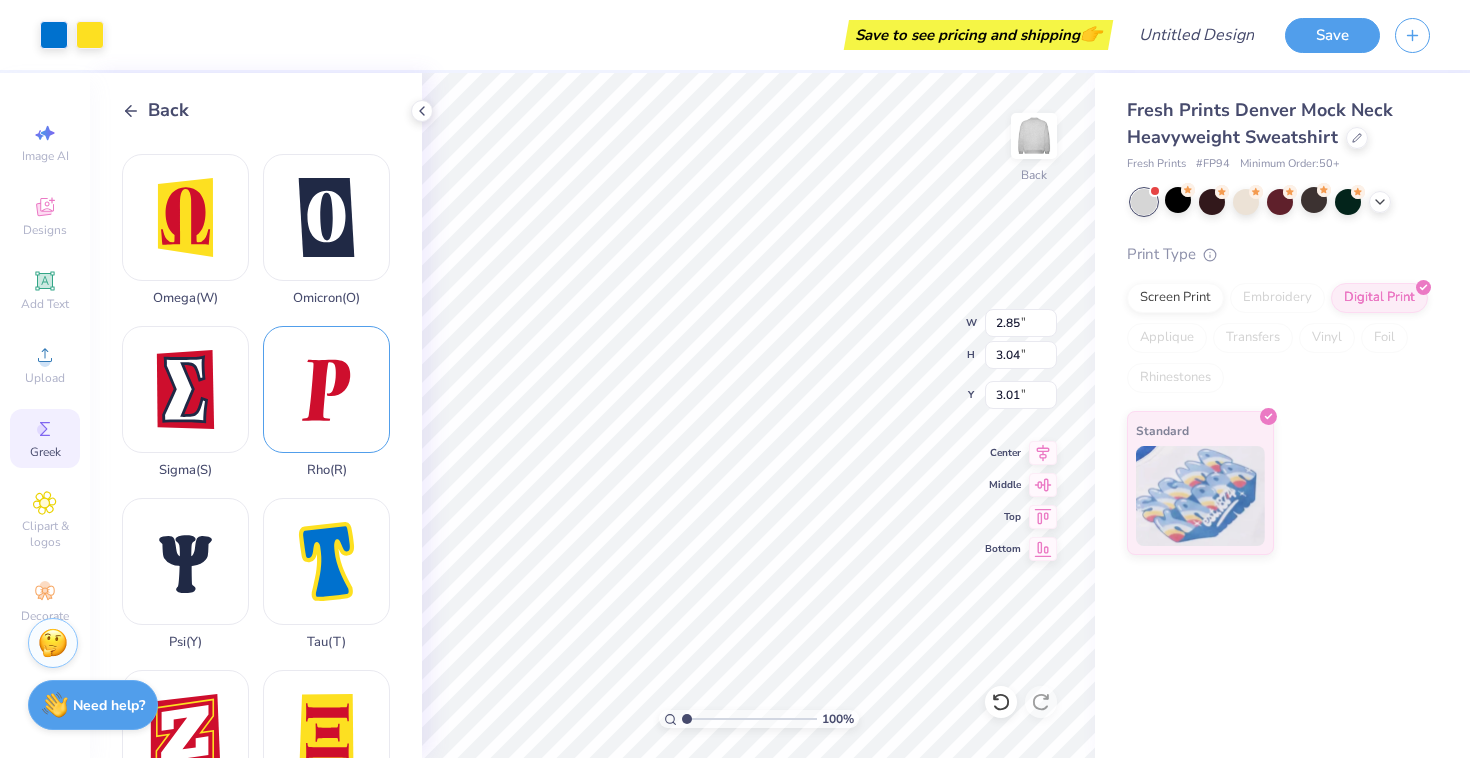 type on "3.04" 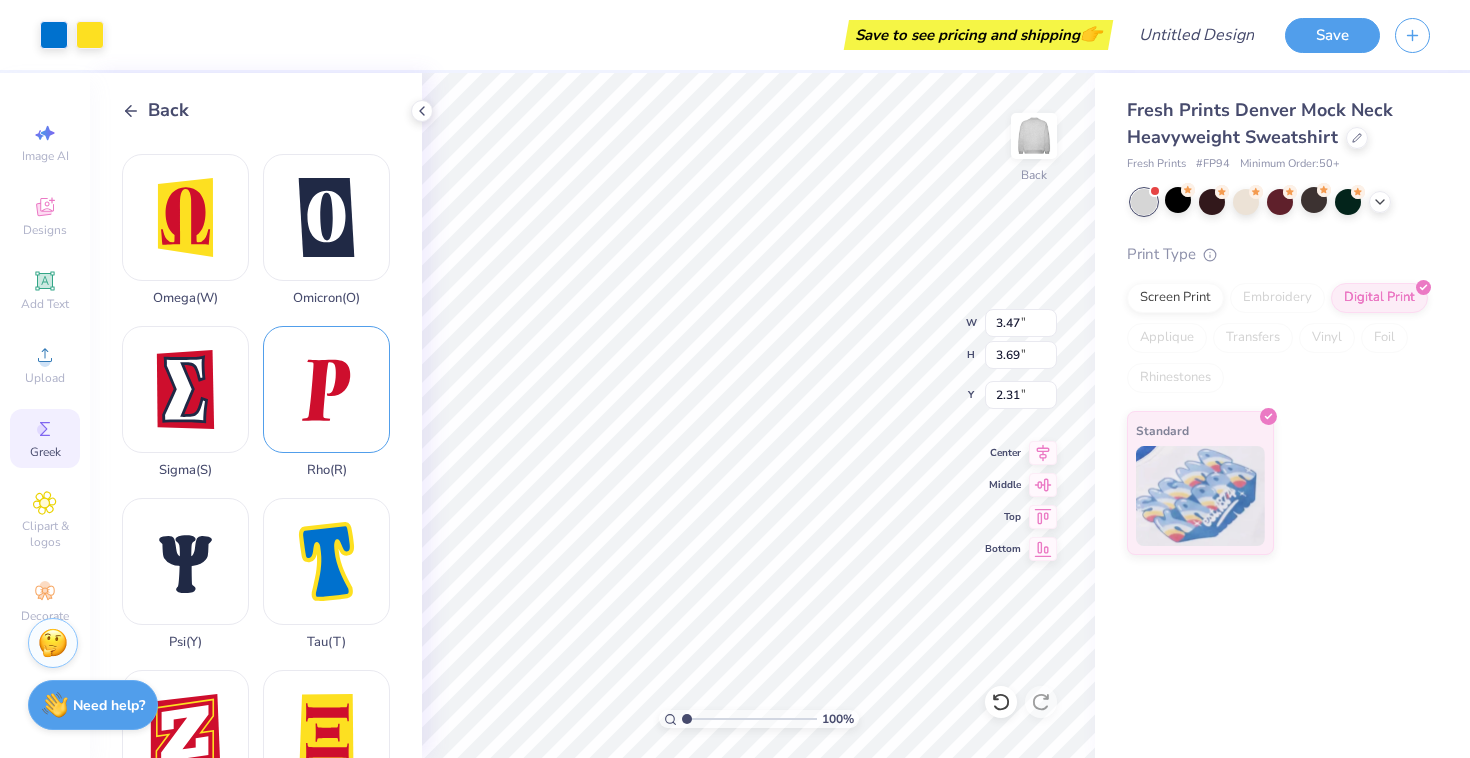 type on "2.72" 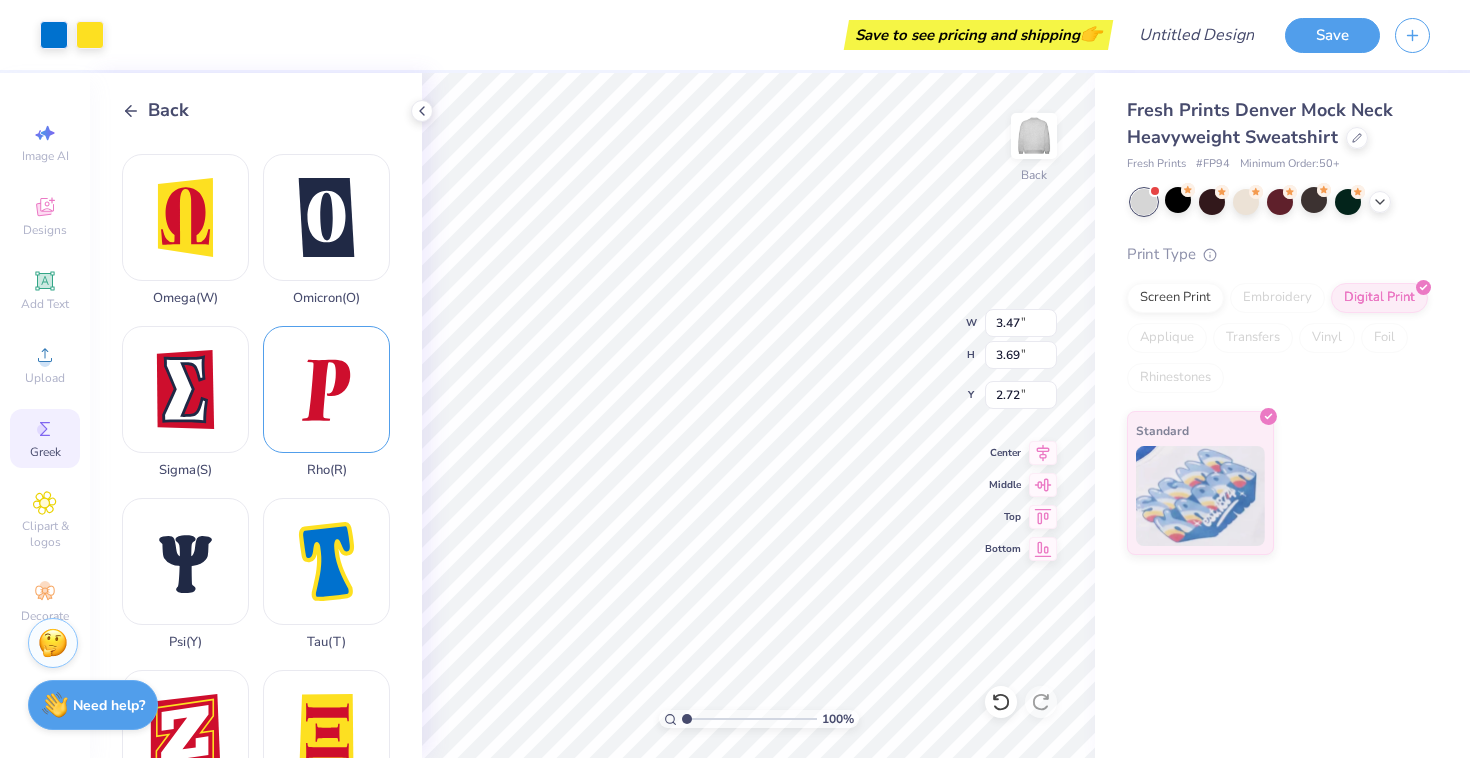 type on "2.85" 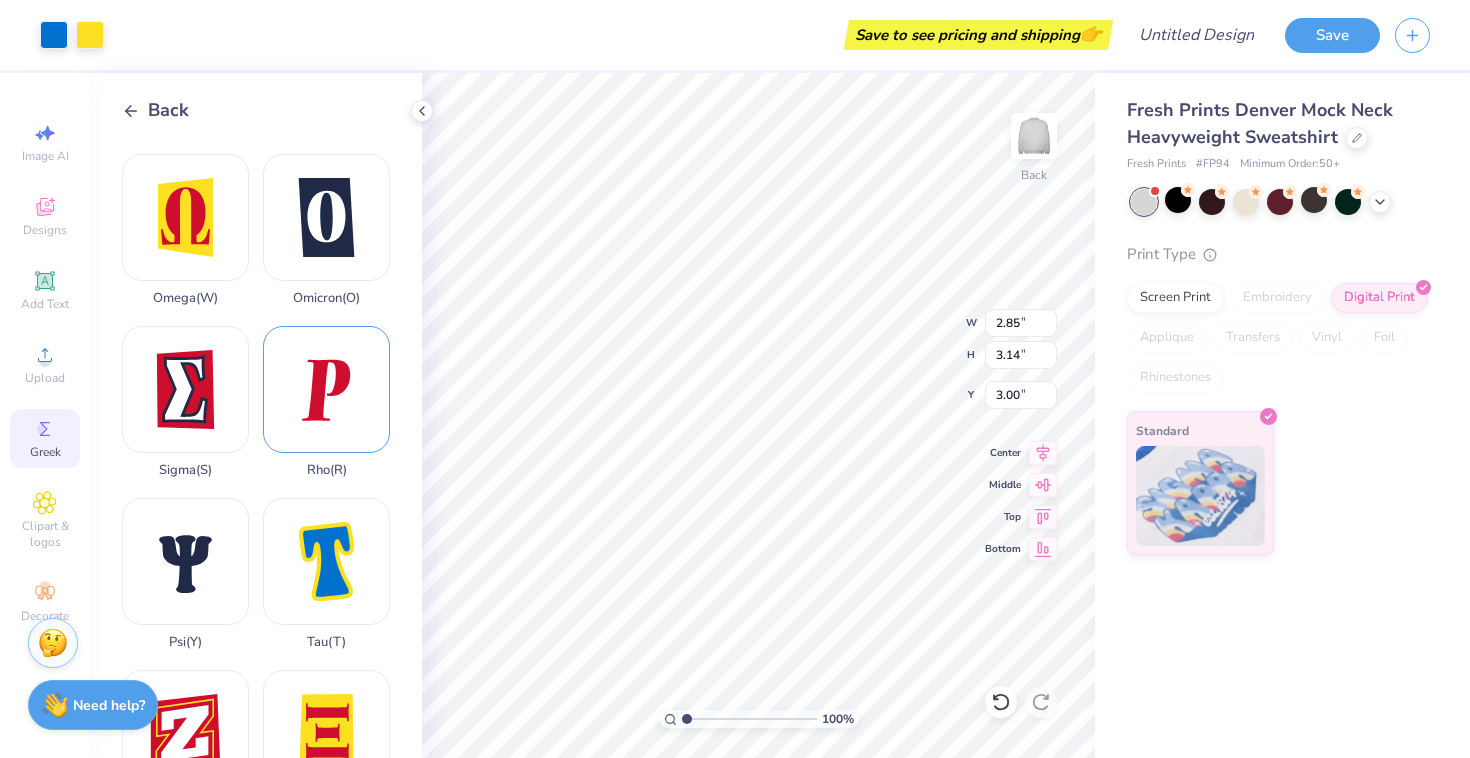type on "3.28" 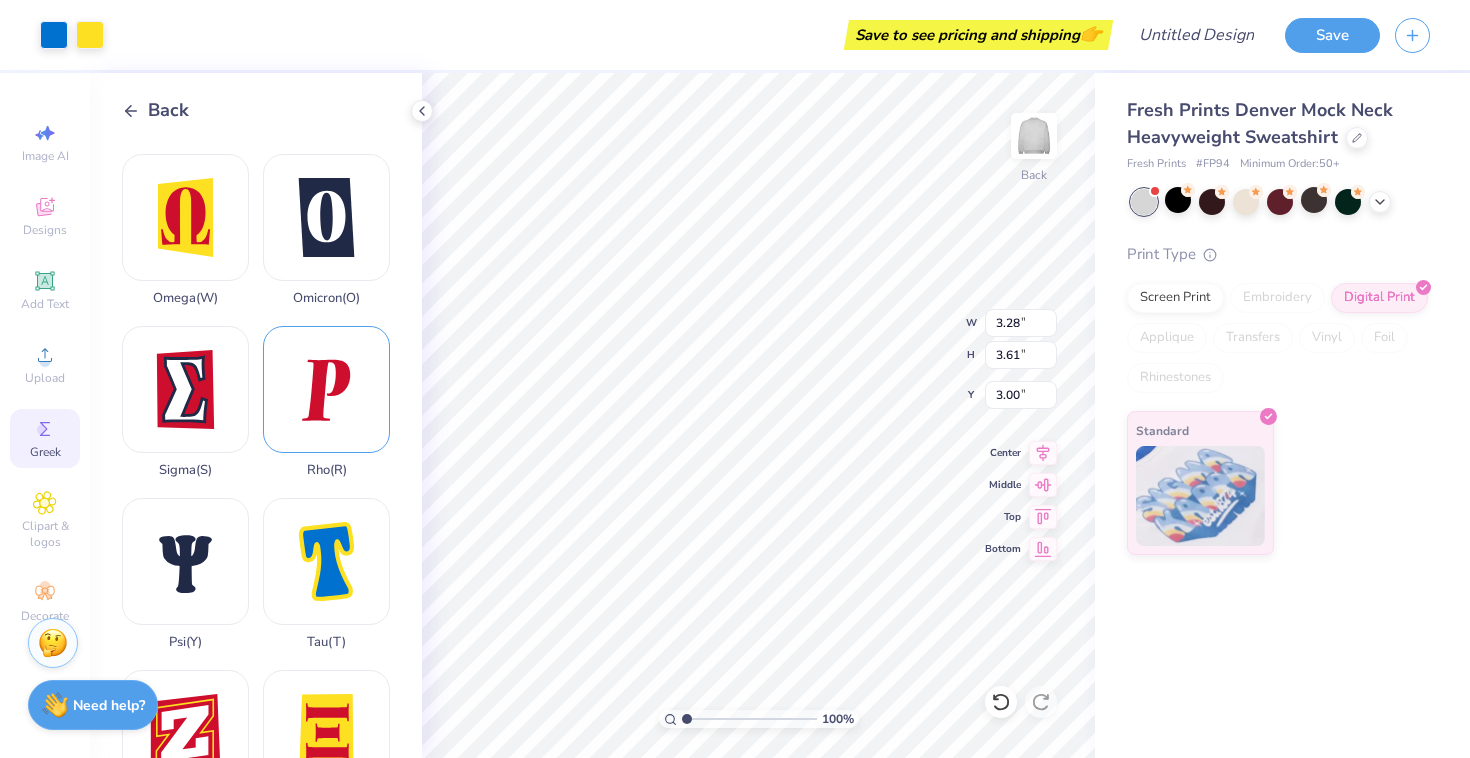 type on "3.00" 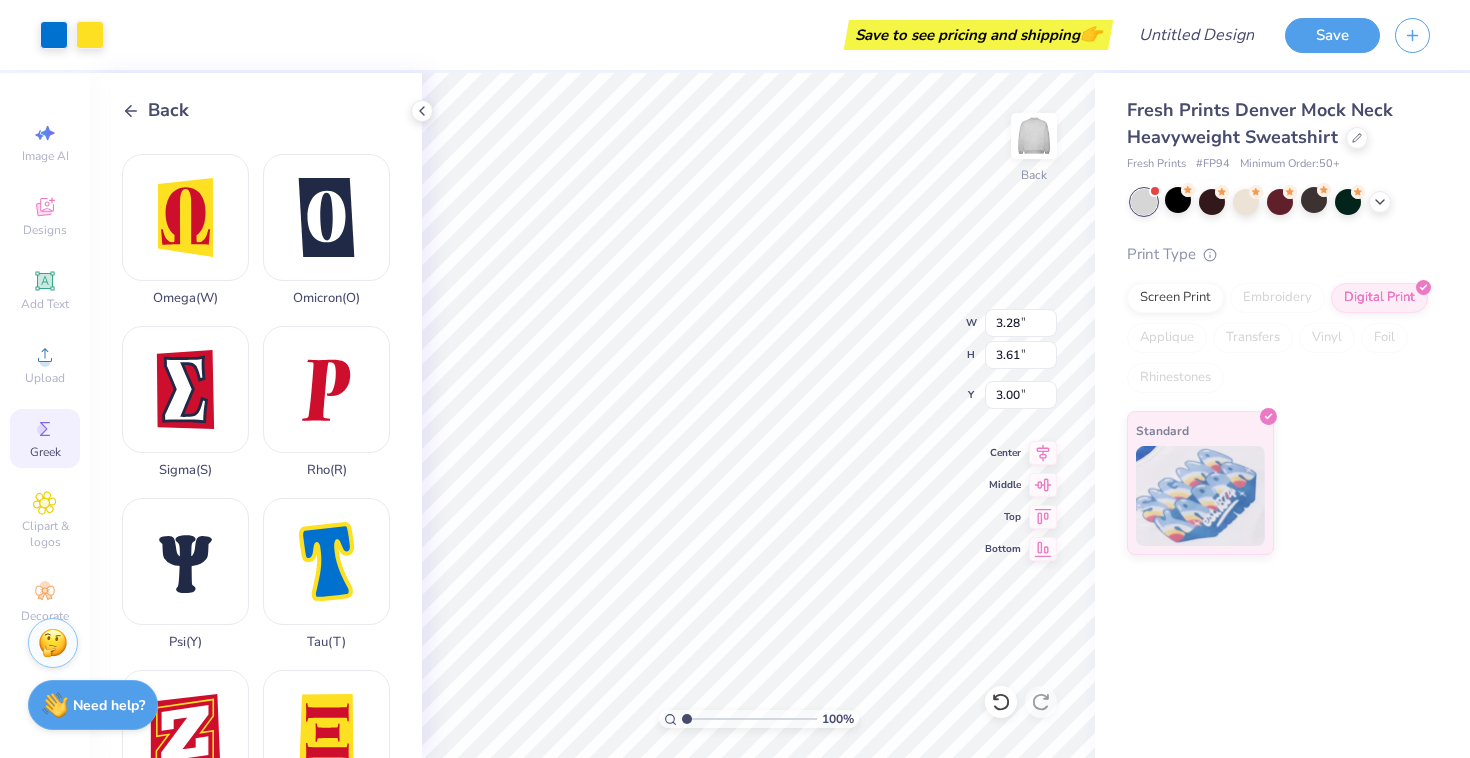 scroll, scrollTop: 1454, scrollLeft: 0, axis: vertical 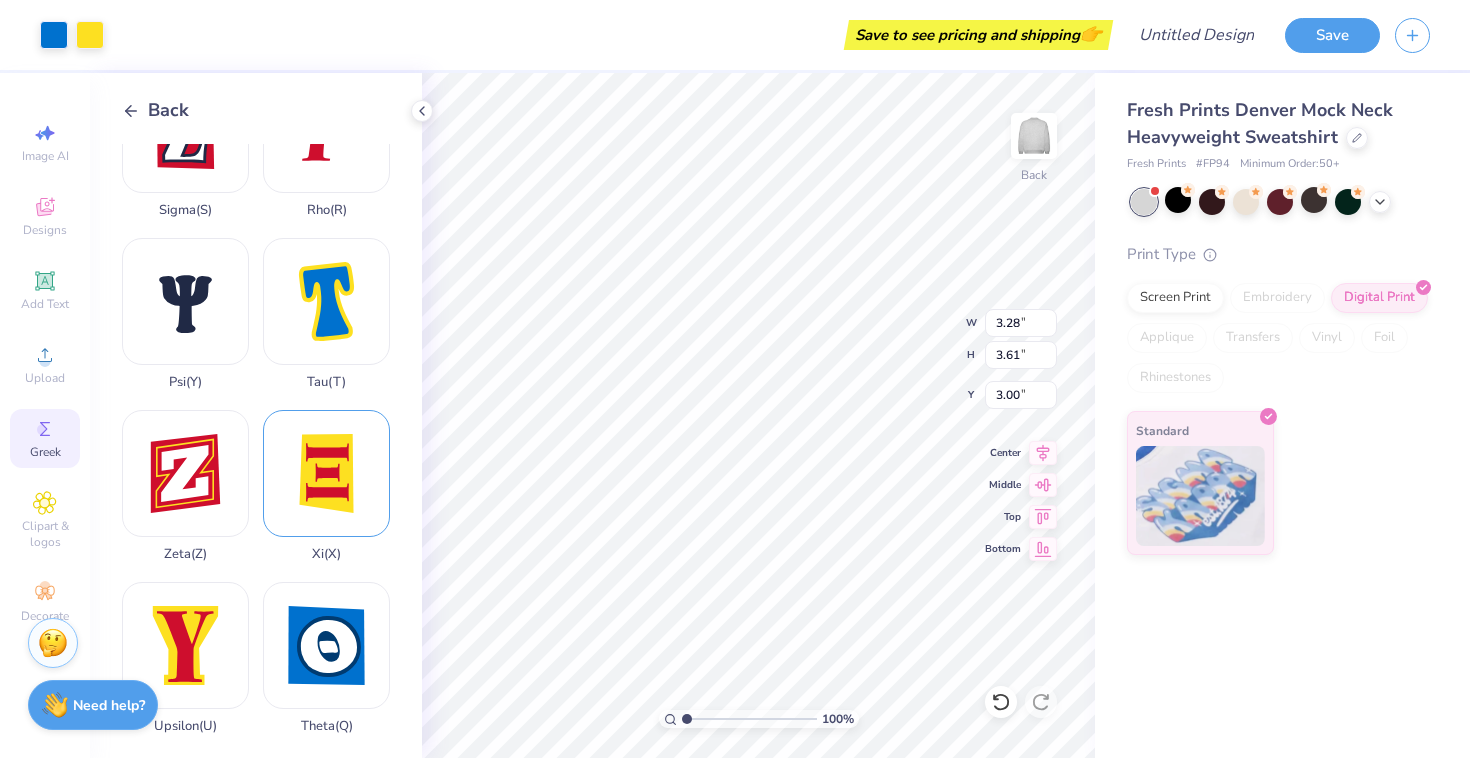 type on "3.37" 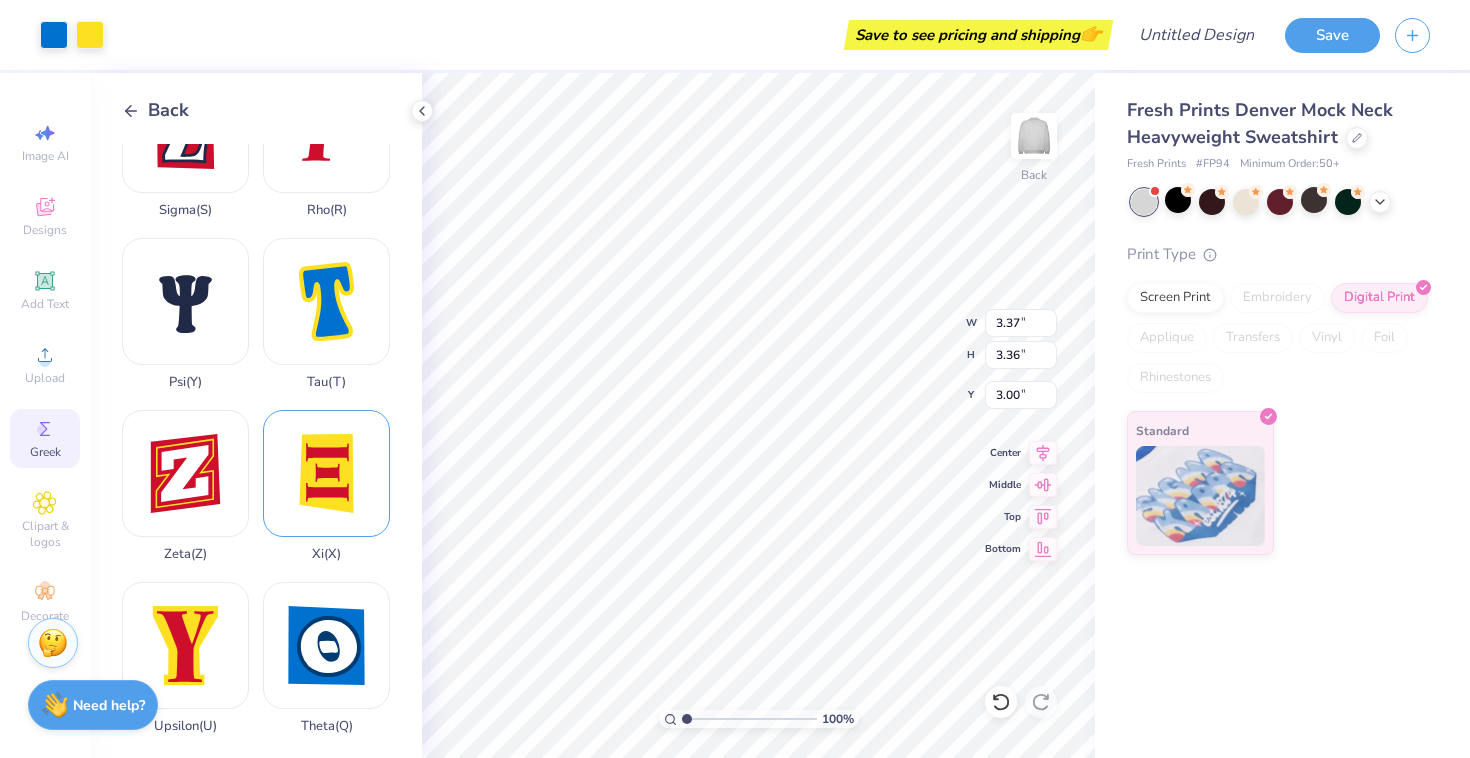type on "13.04" 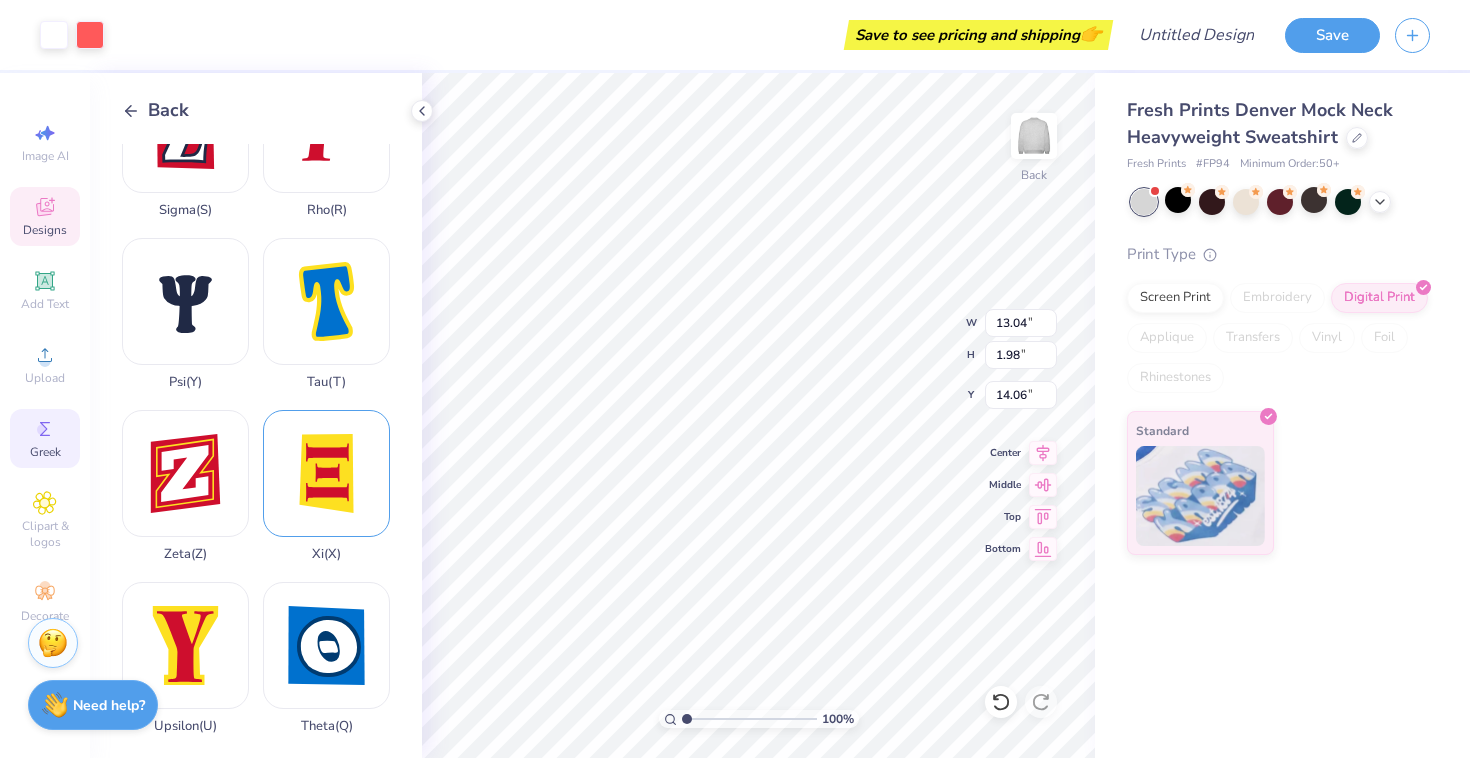 type on "3.47" 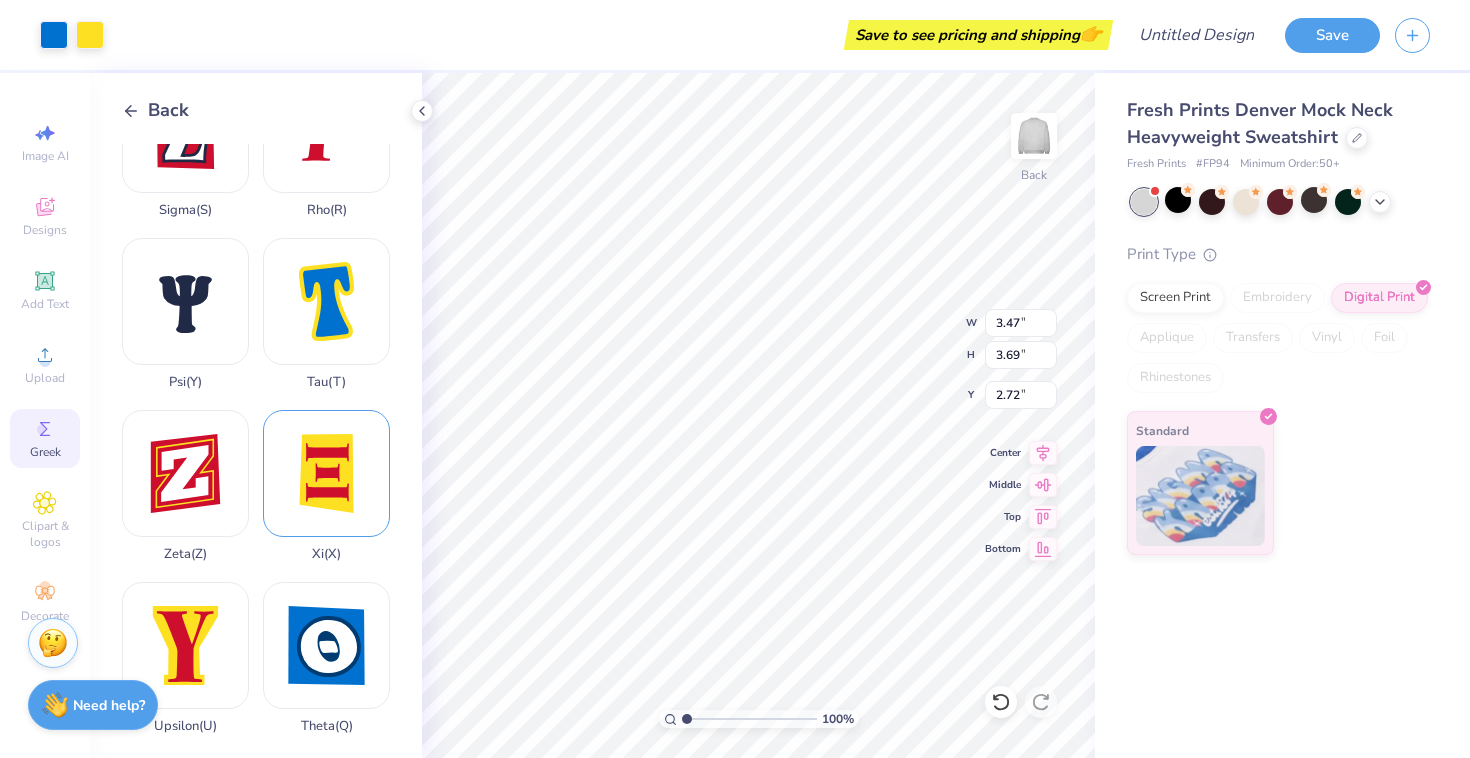 type on "3.00" 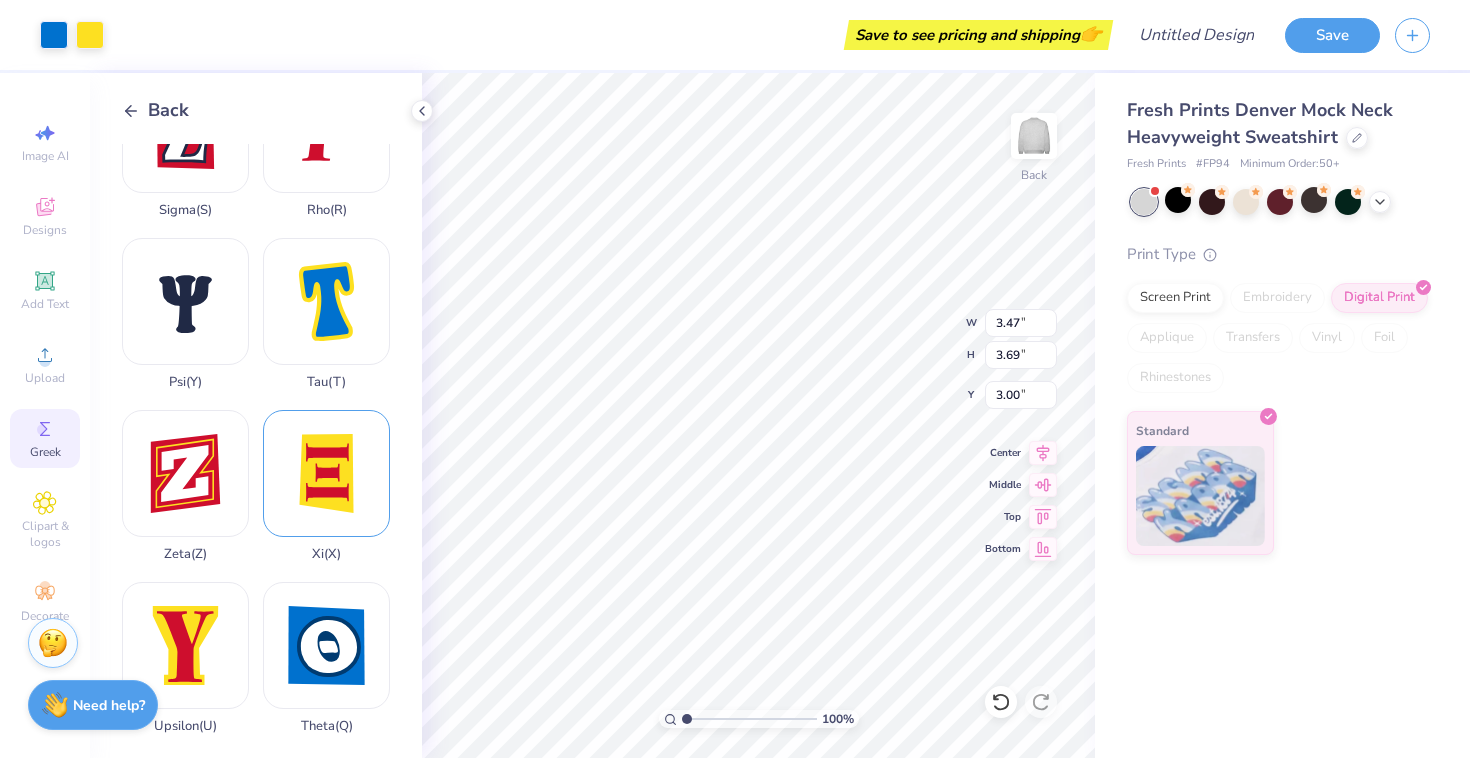 type on "13.04" 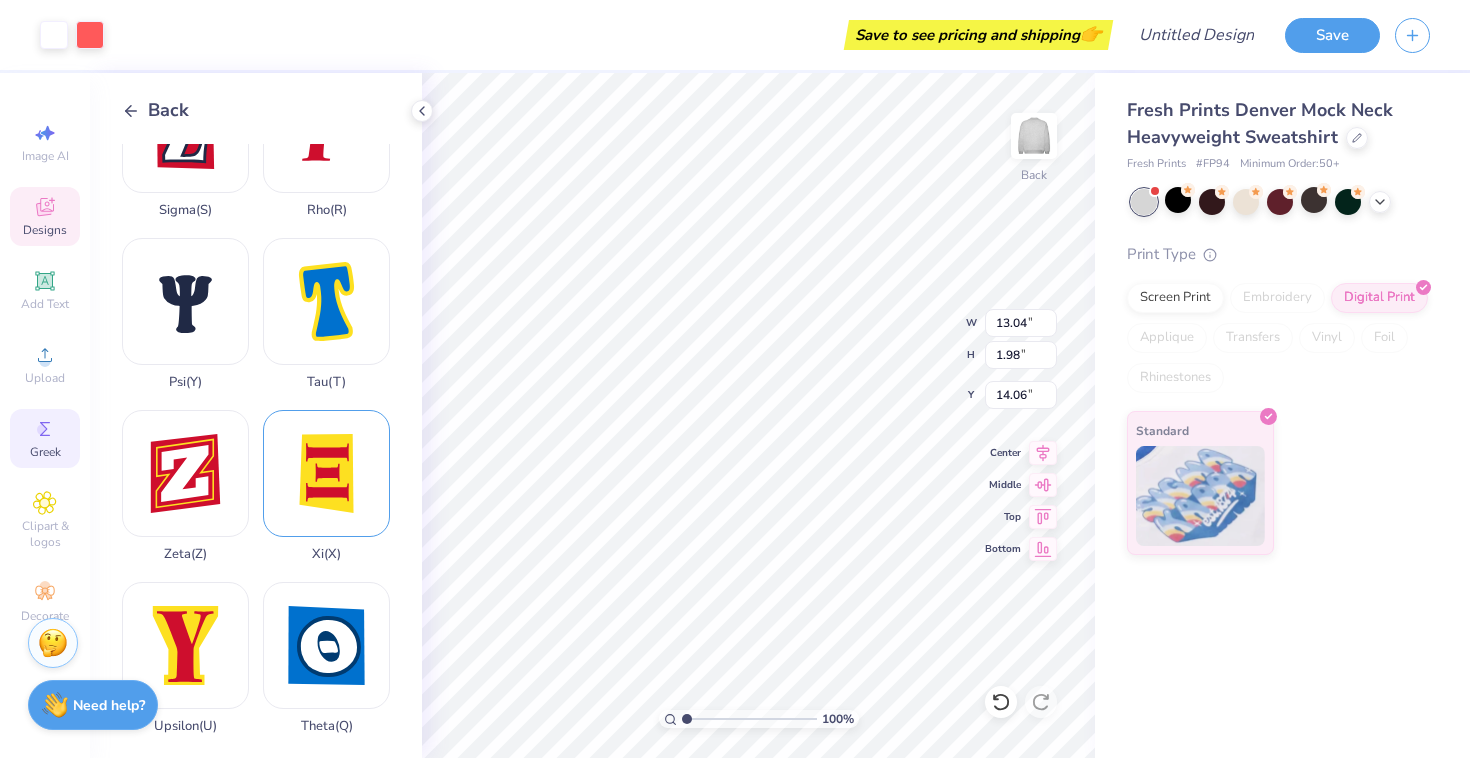 type on "13.29" 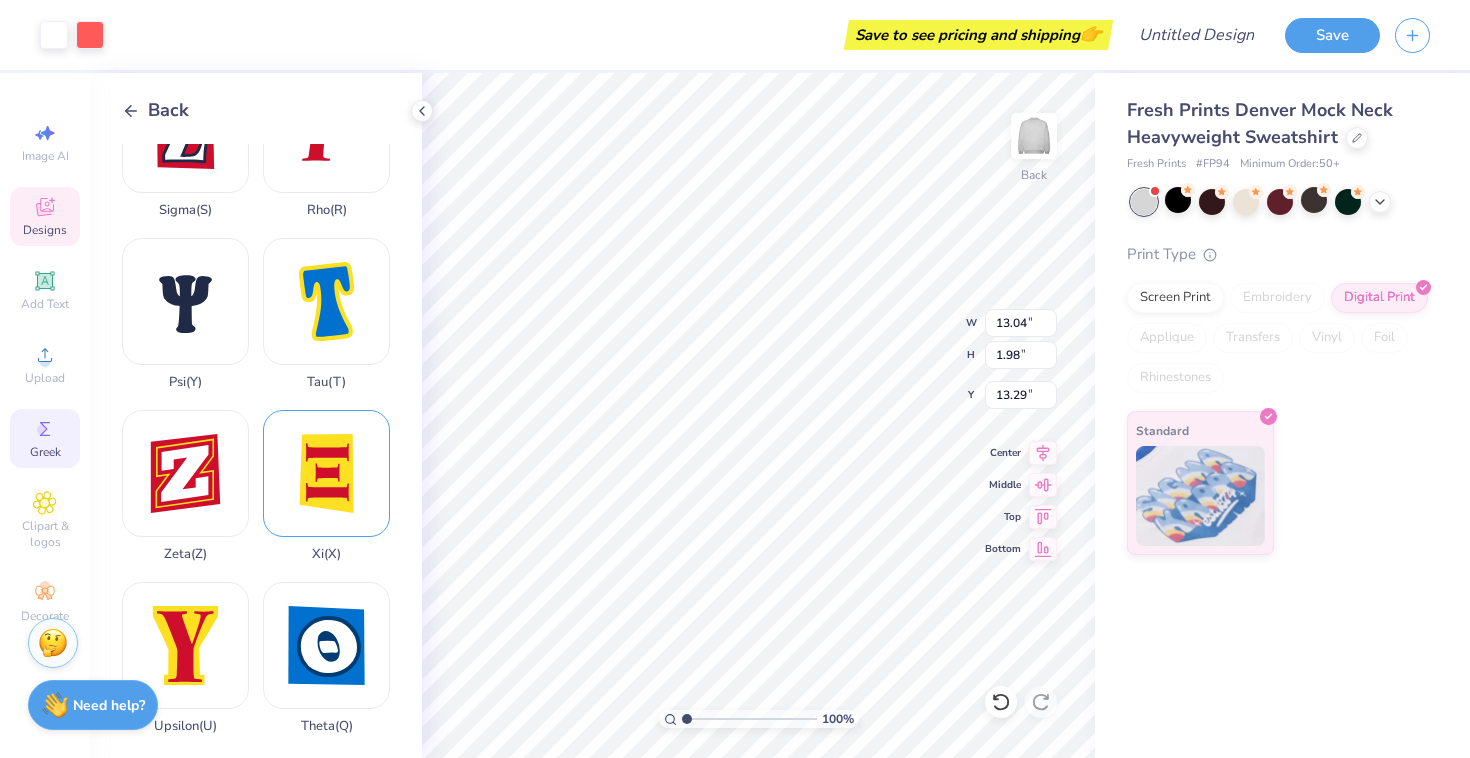 type on "3.37" 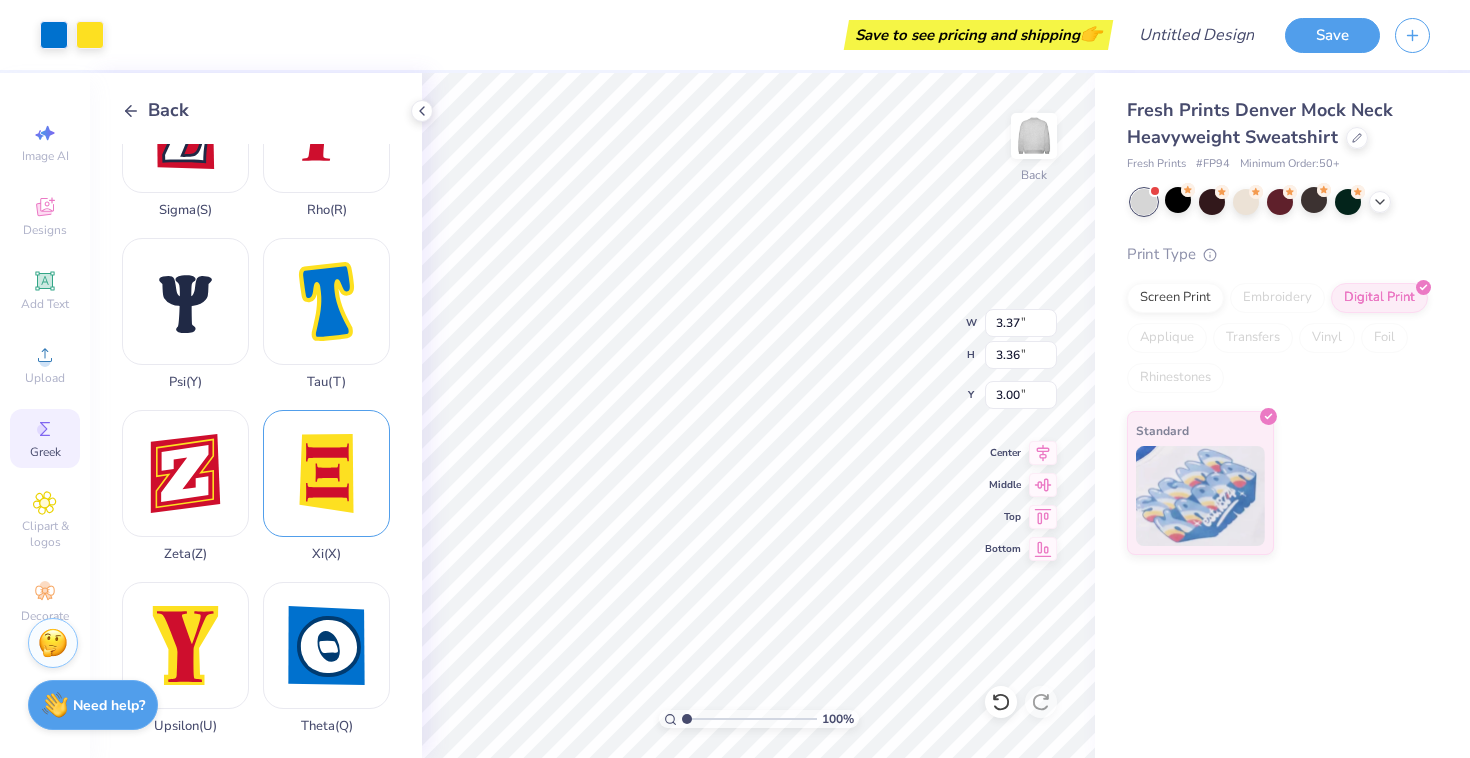 type on "3.14" 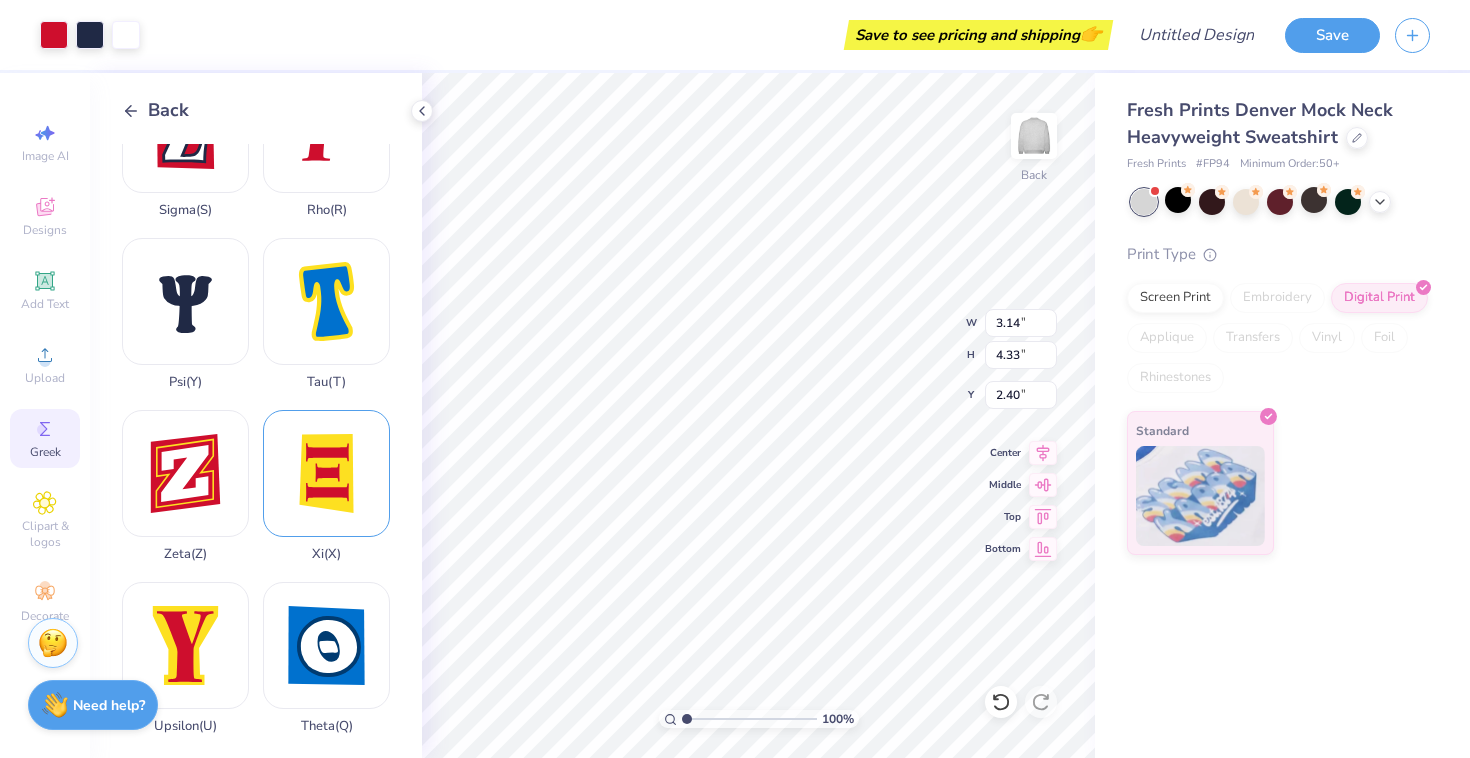 type on "4.85" 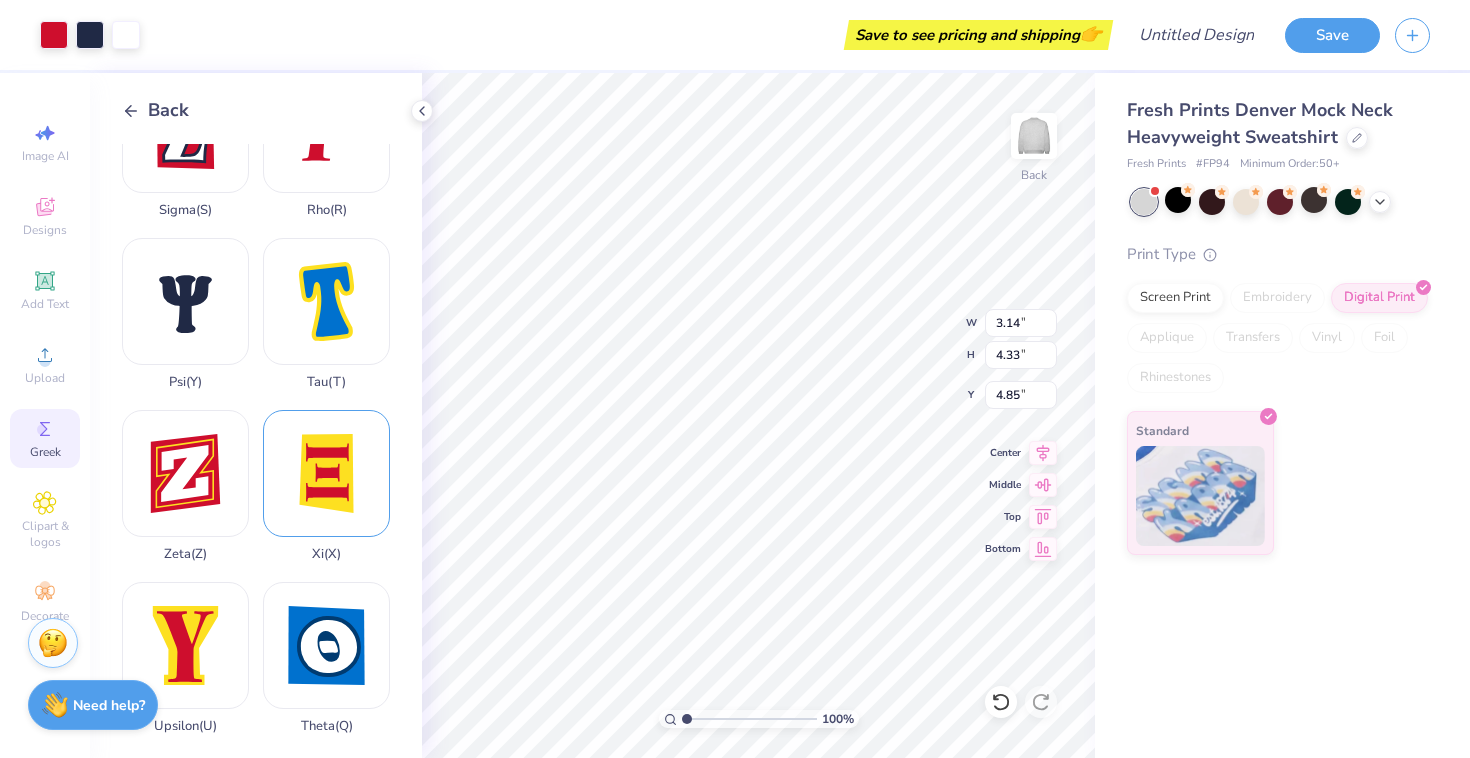 type on "3.47" 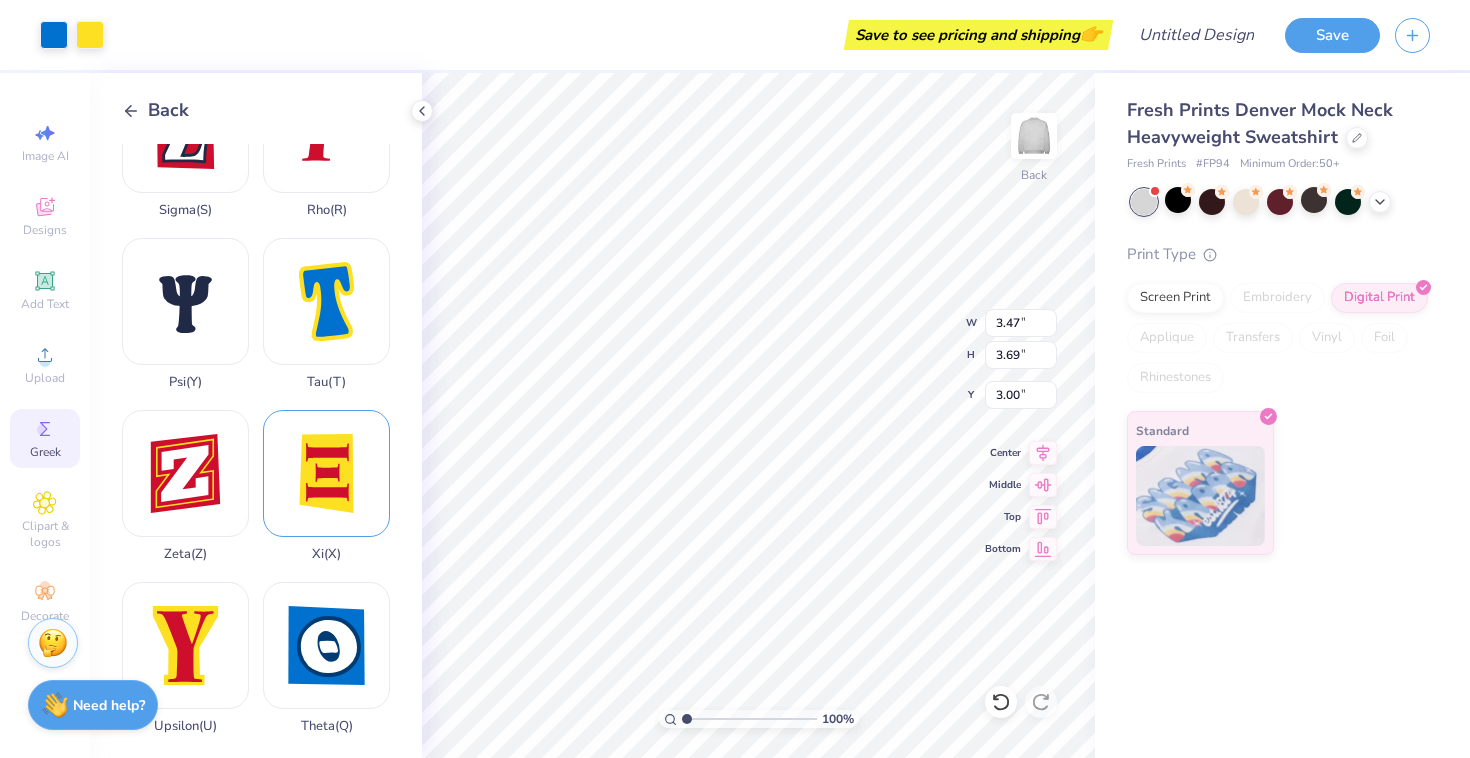 type on "5.17" 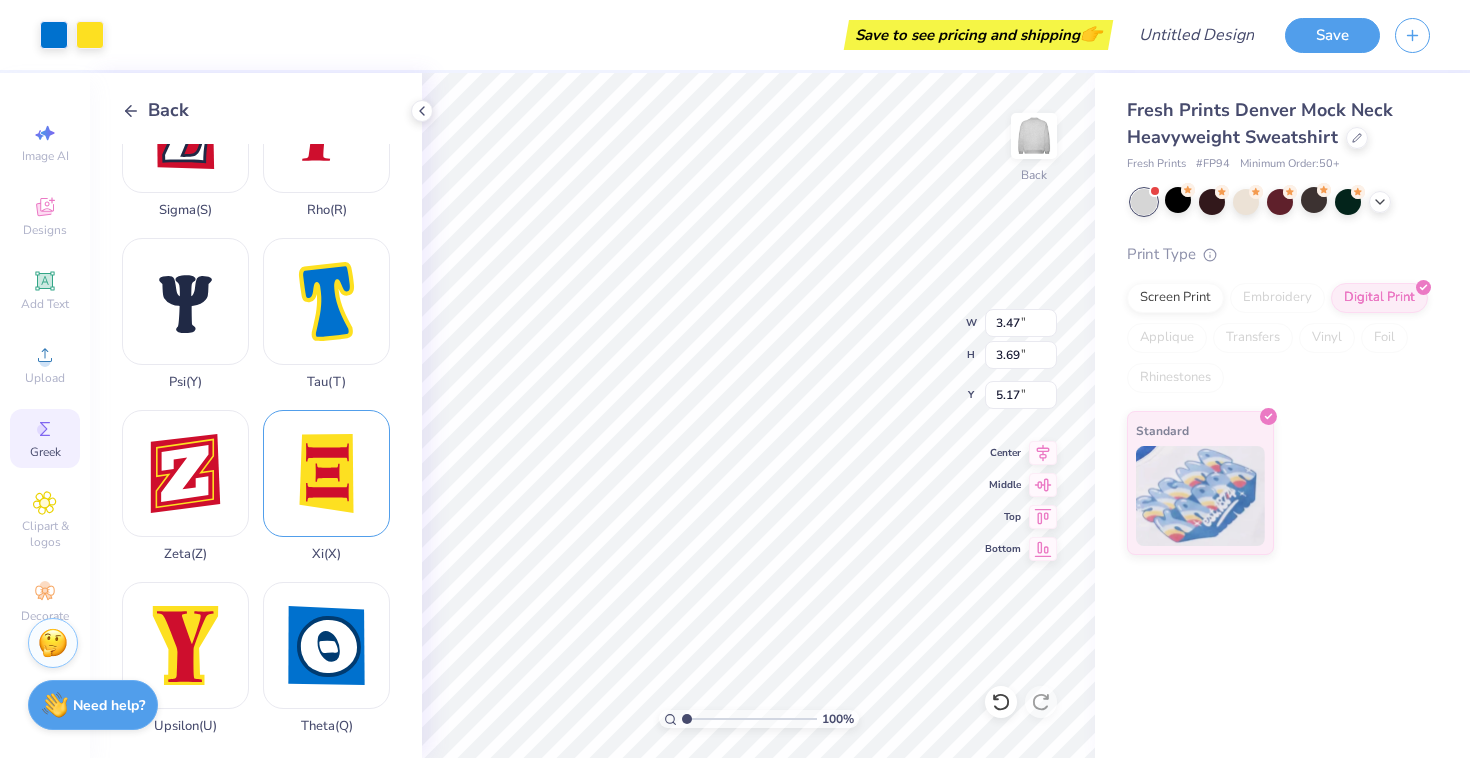type on "3.37" 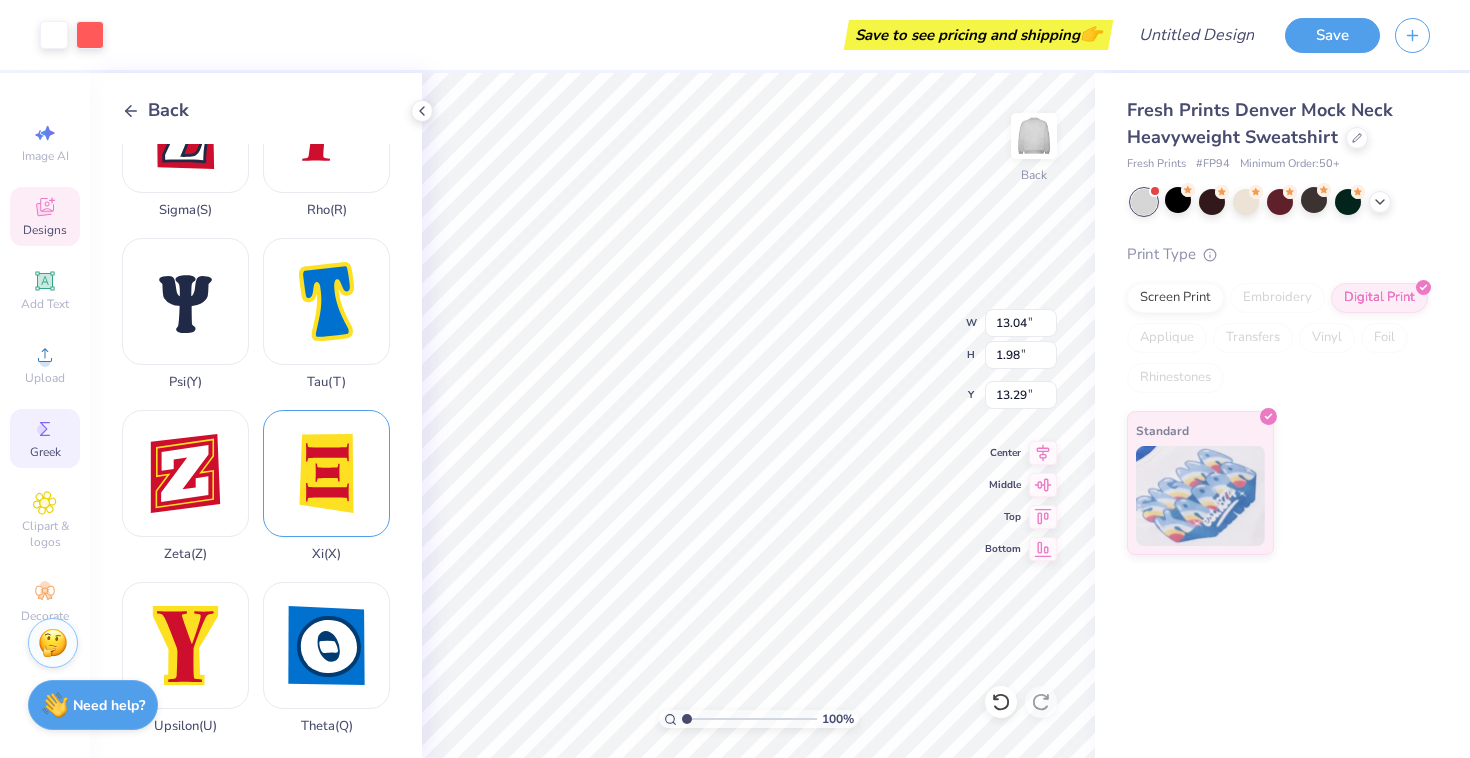 type on "2.01" 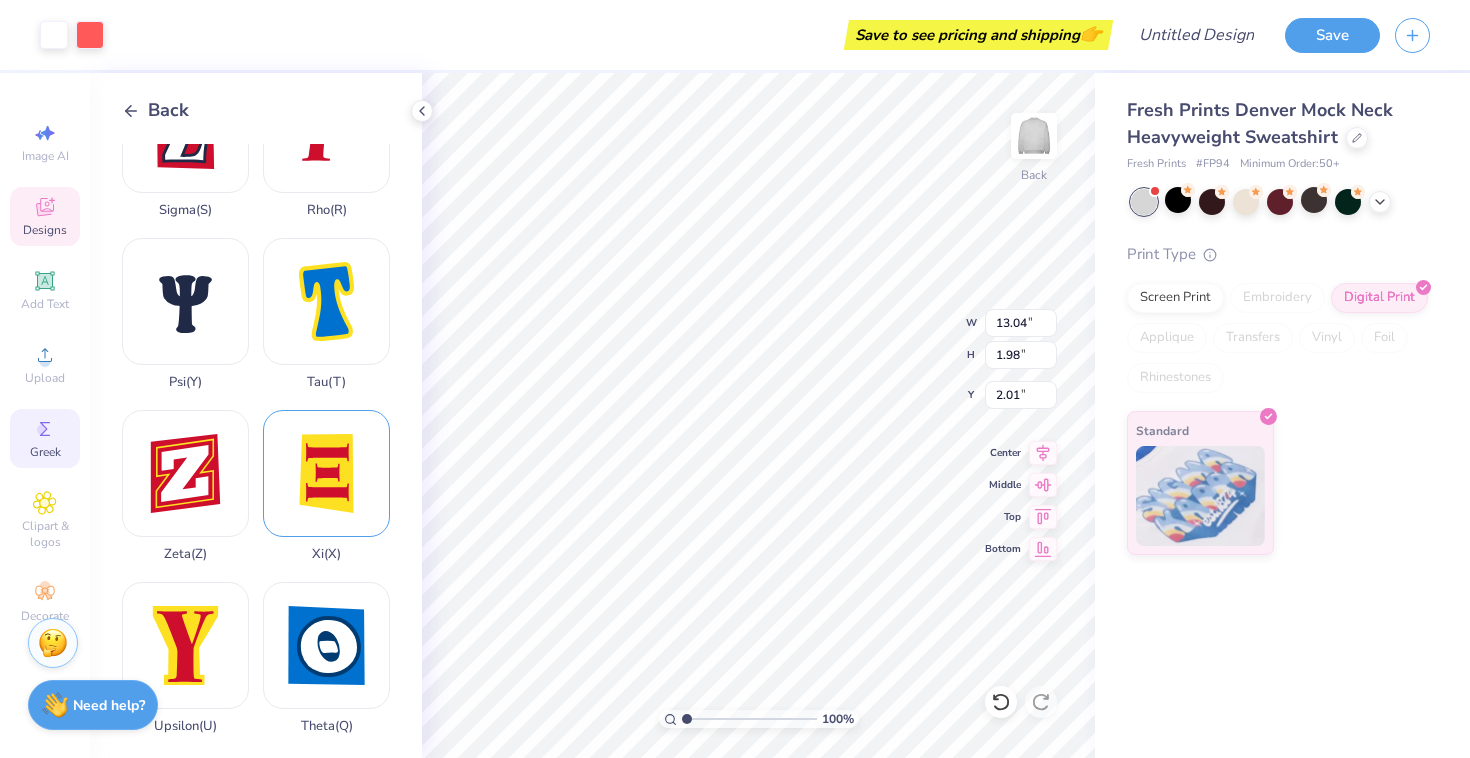 type on "13.99" 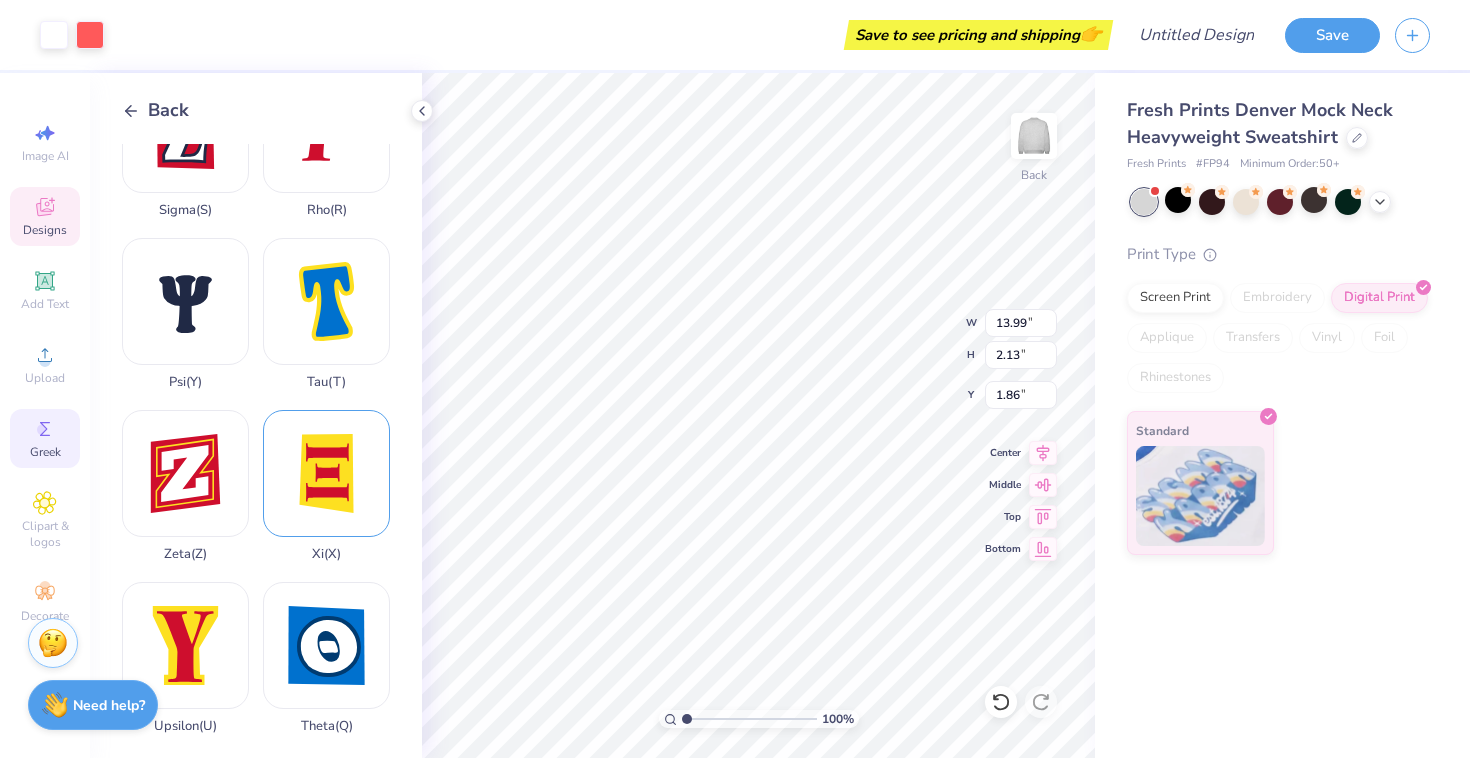 type on "1.94" 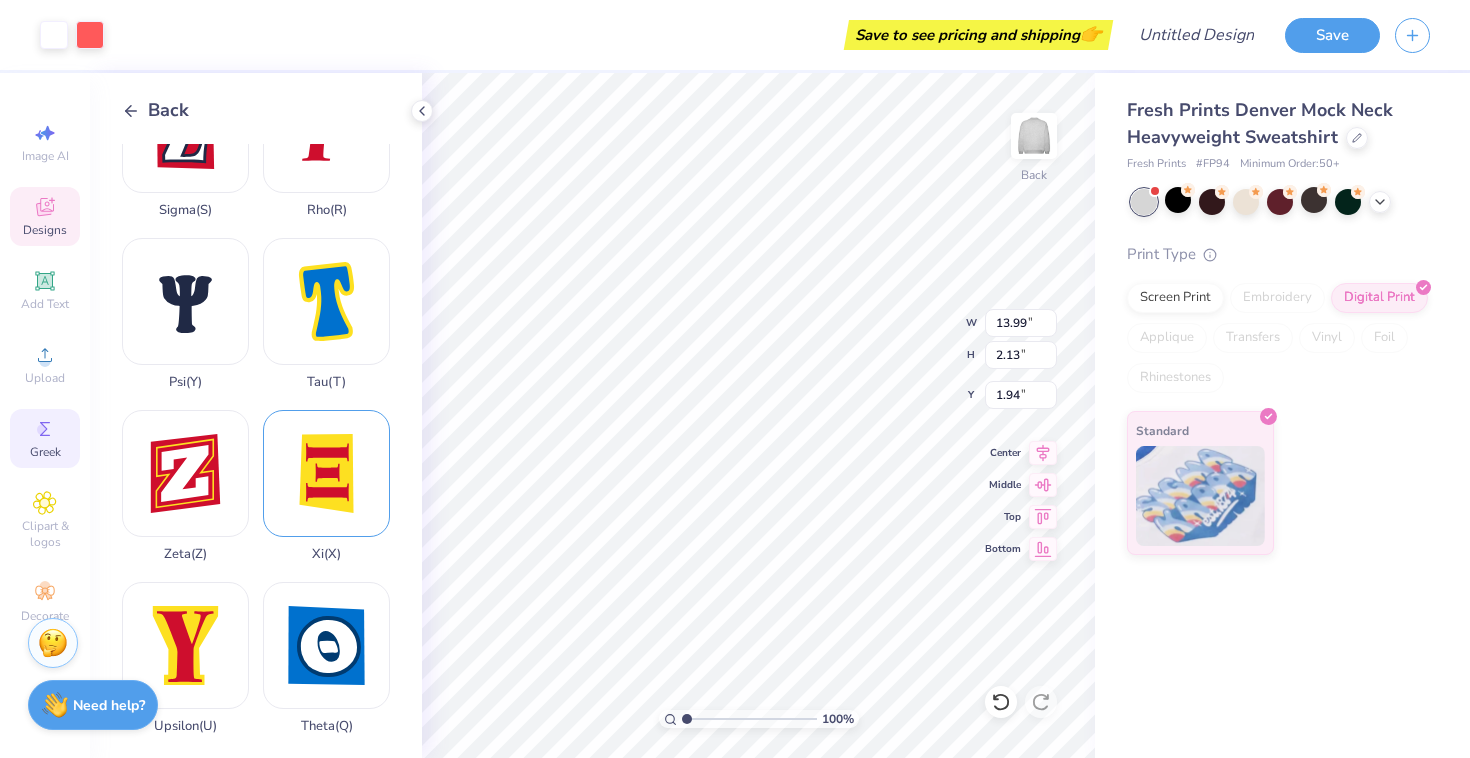 type on "3.14" 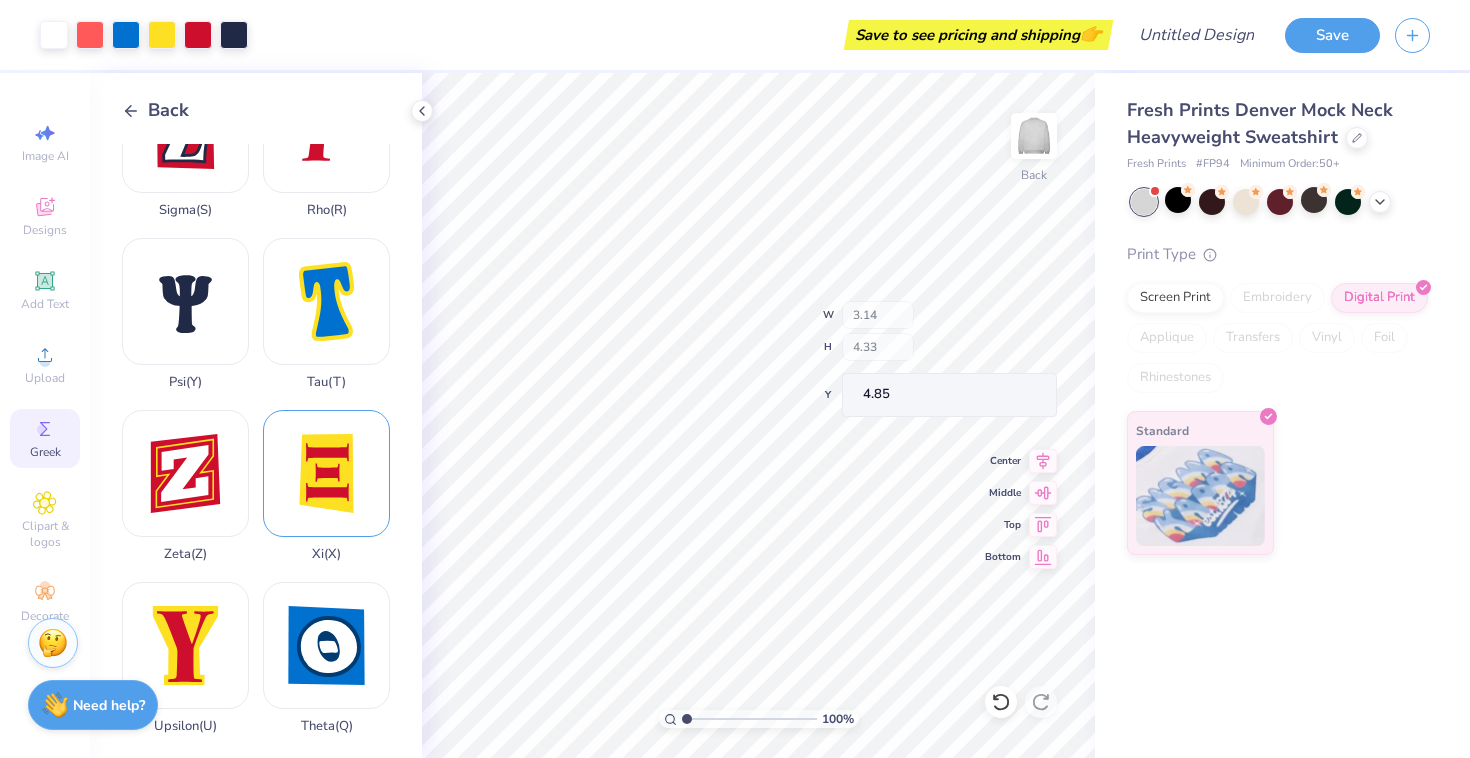 type on "2.72" 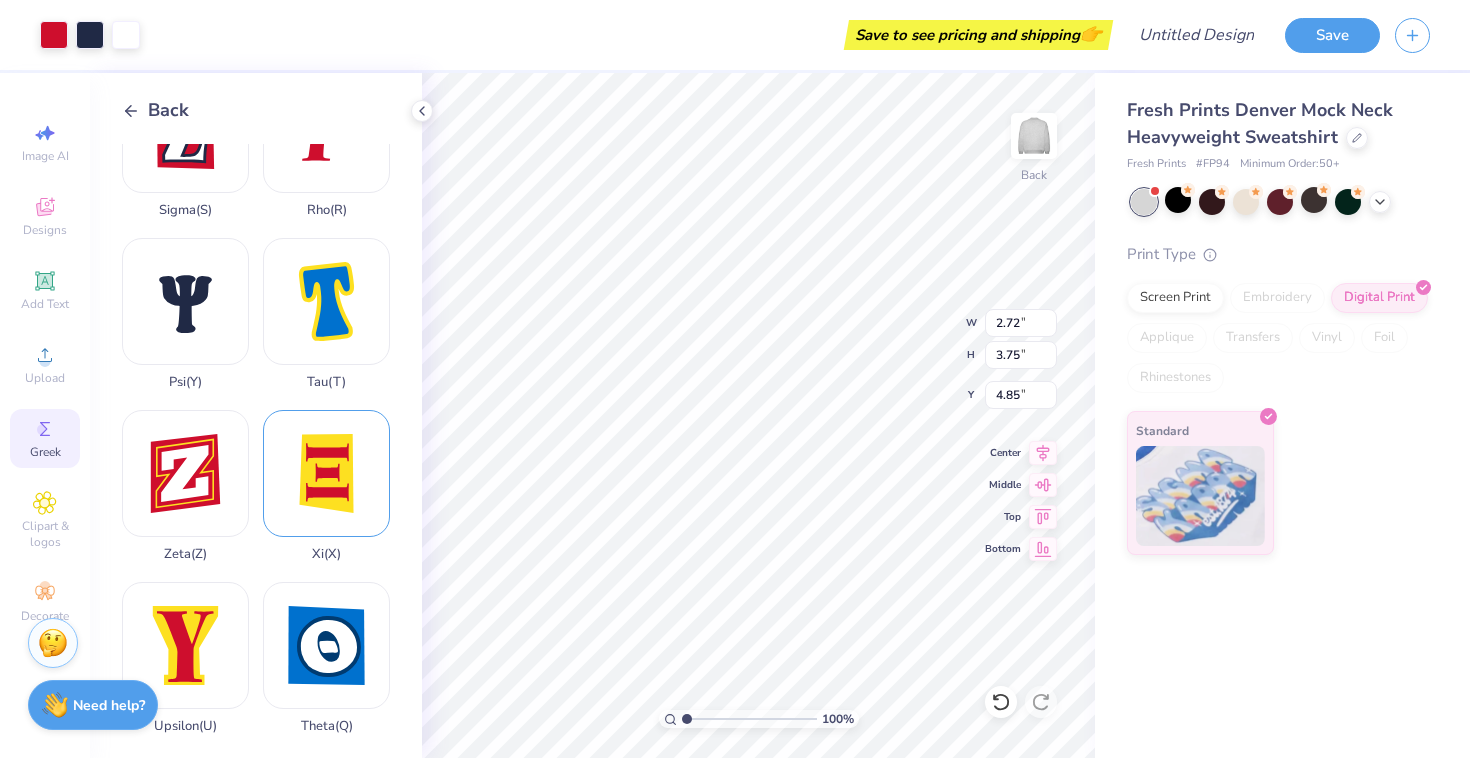 type on "3.37" 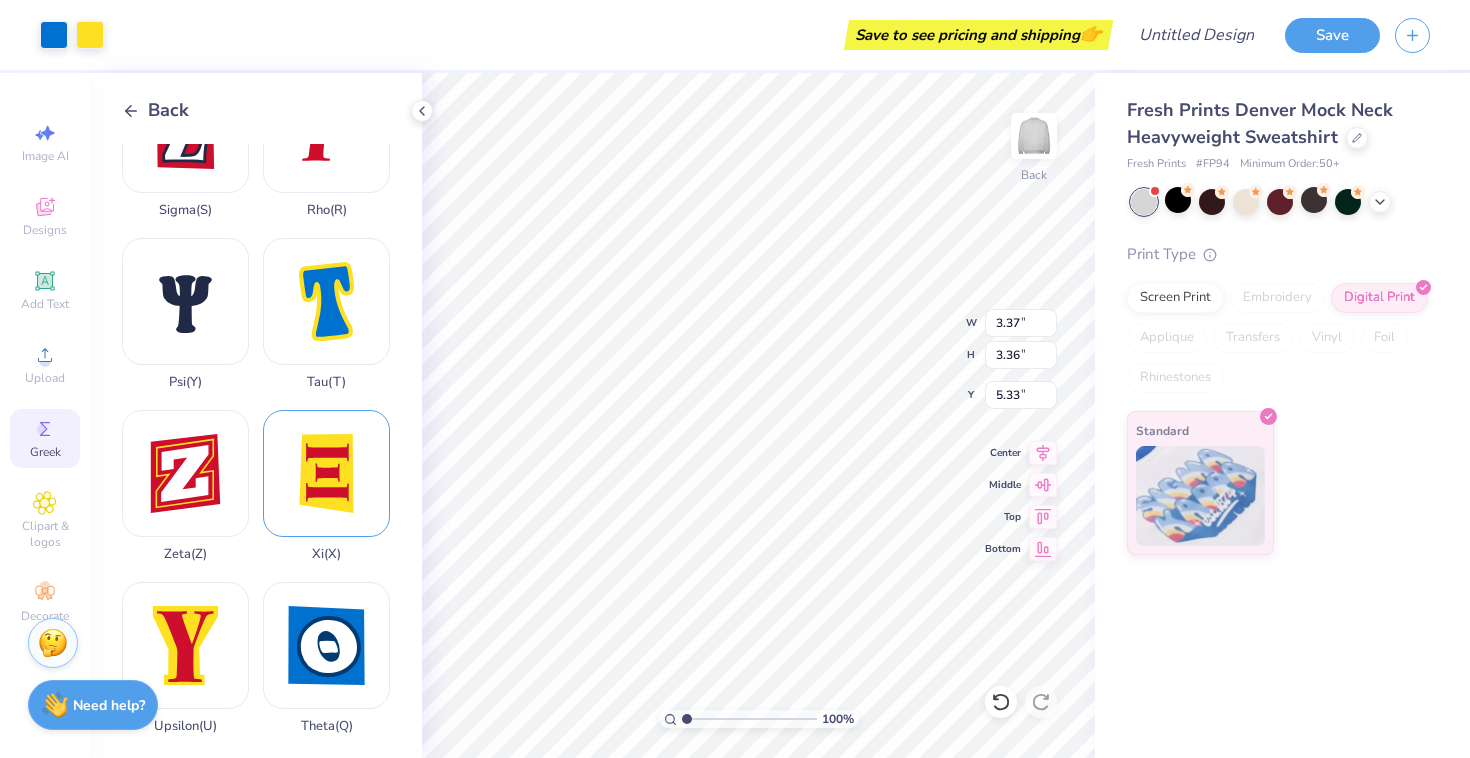 type on "2.62" 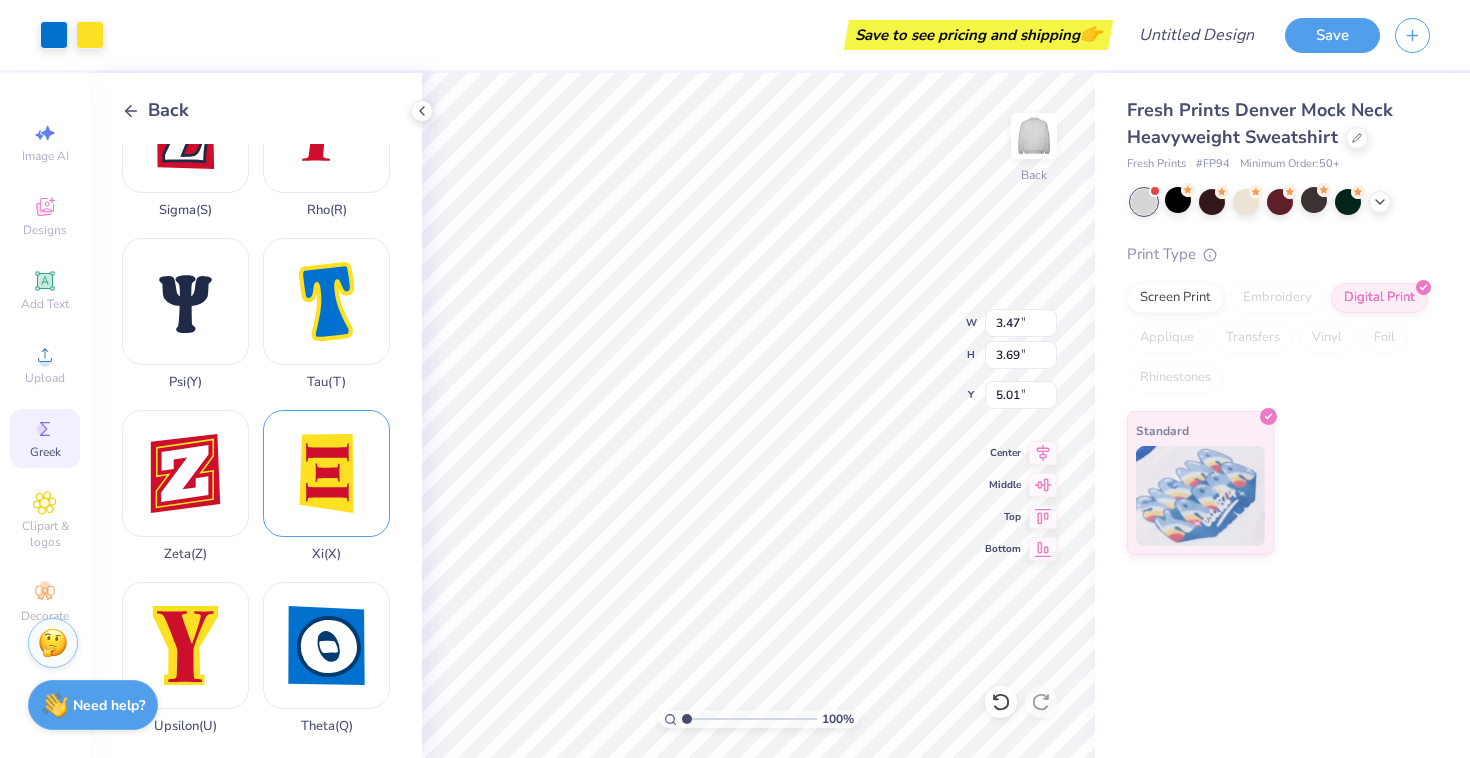 type on "2.71" 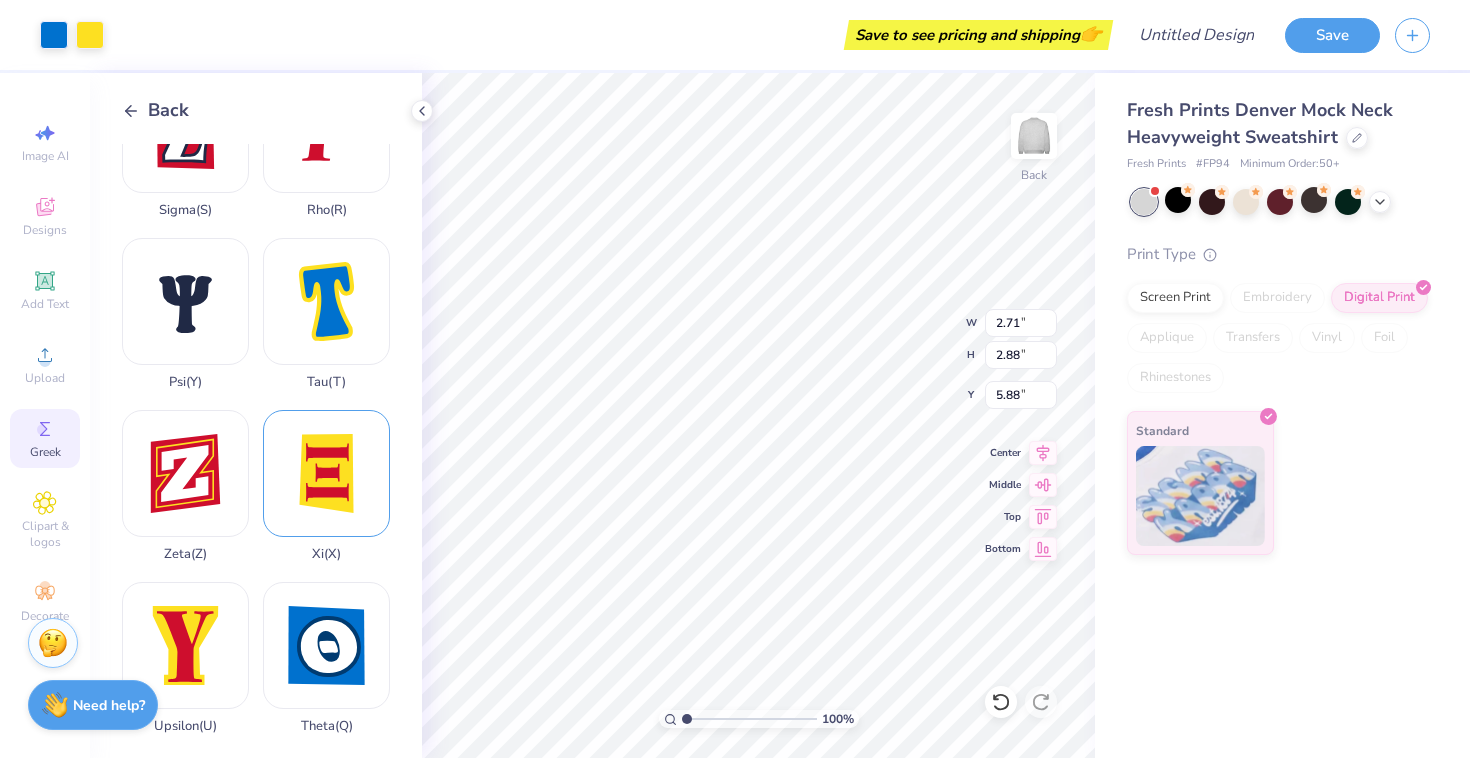 type on "2.72" 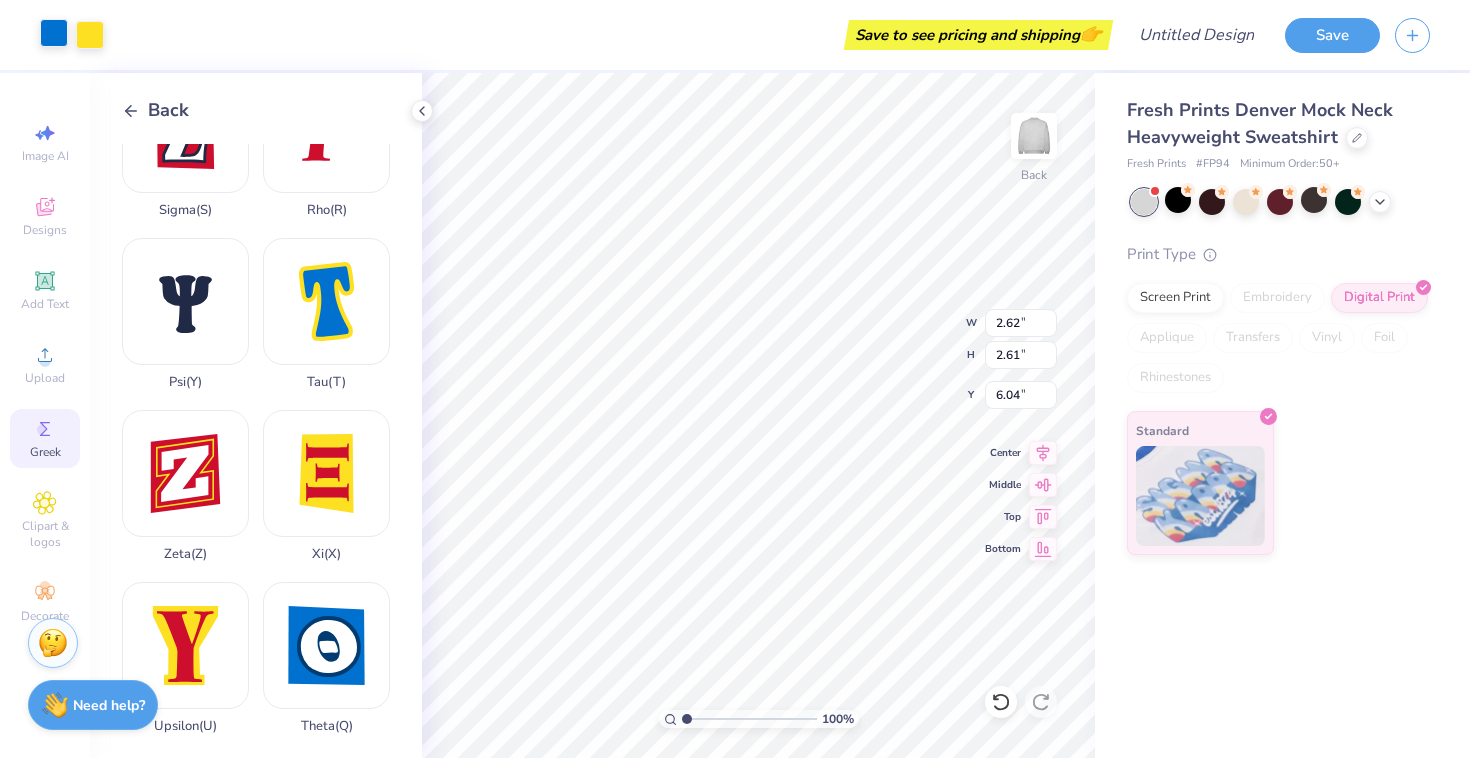 click at bounding box center [54, 33] 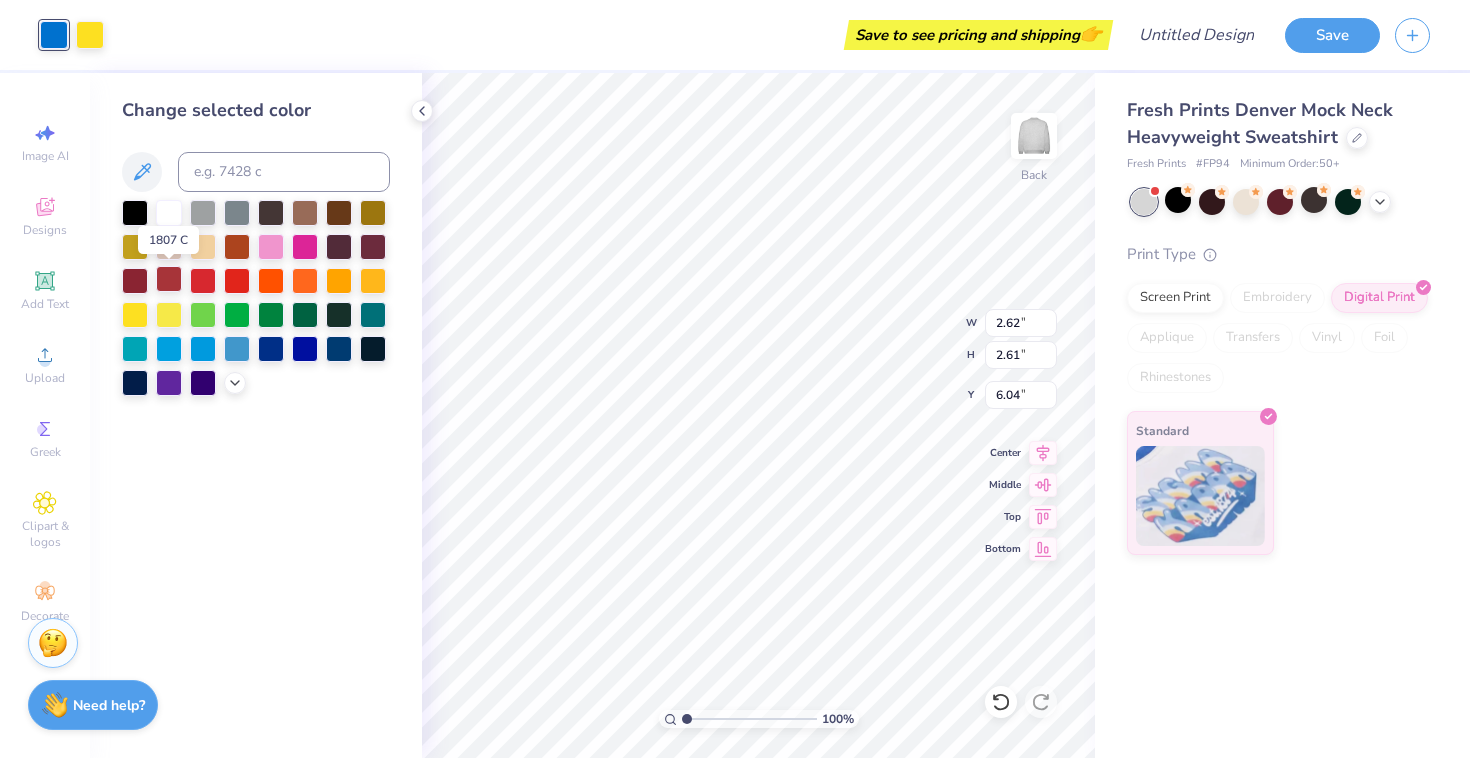 click at bounding box center [169, 279] 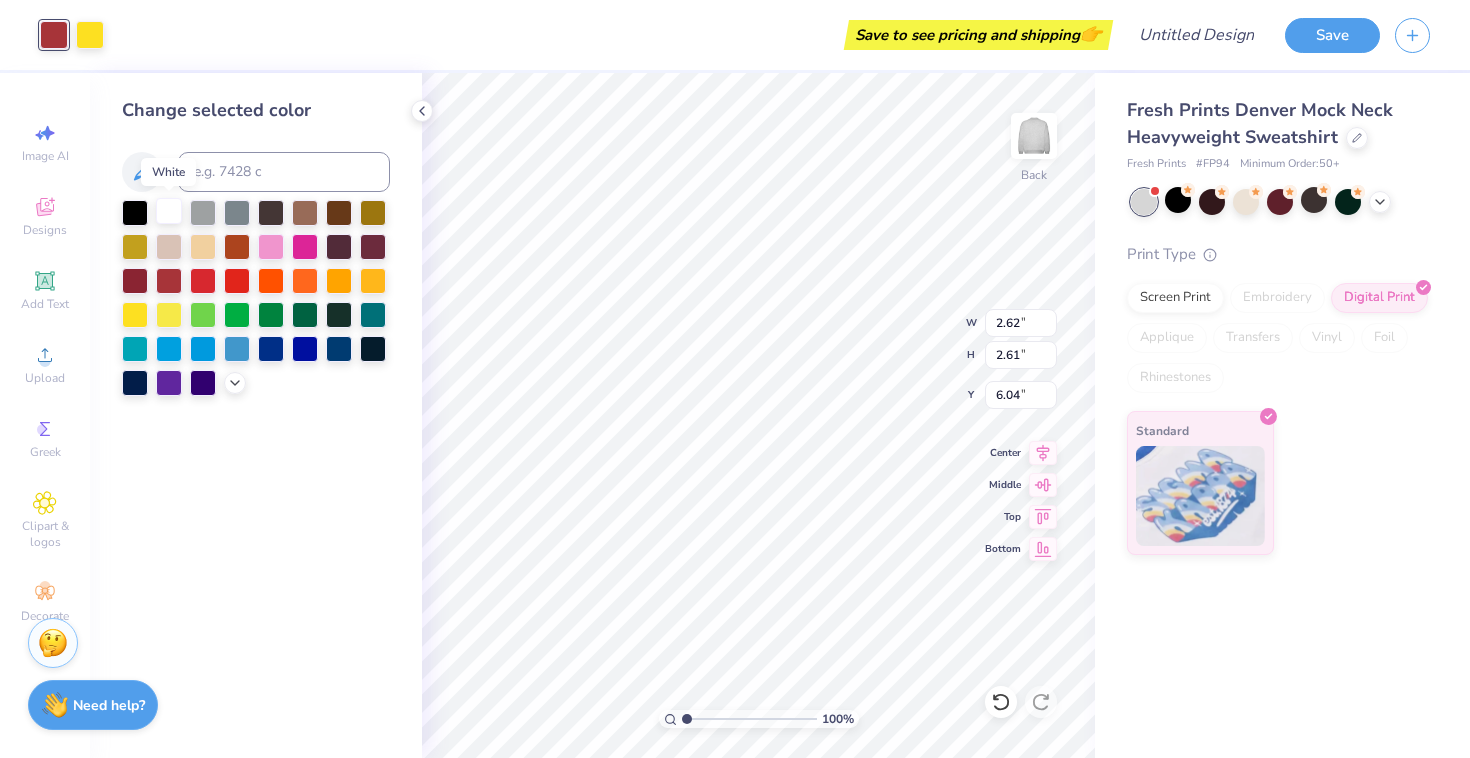 click at bounding box center [169, 211] 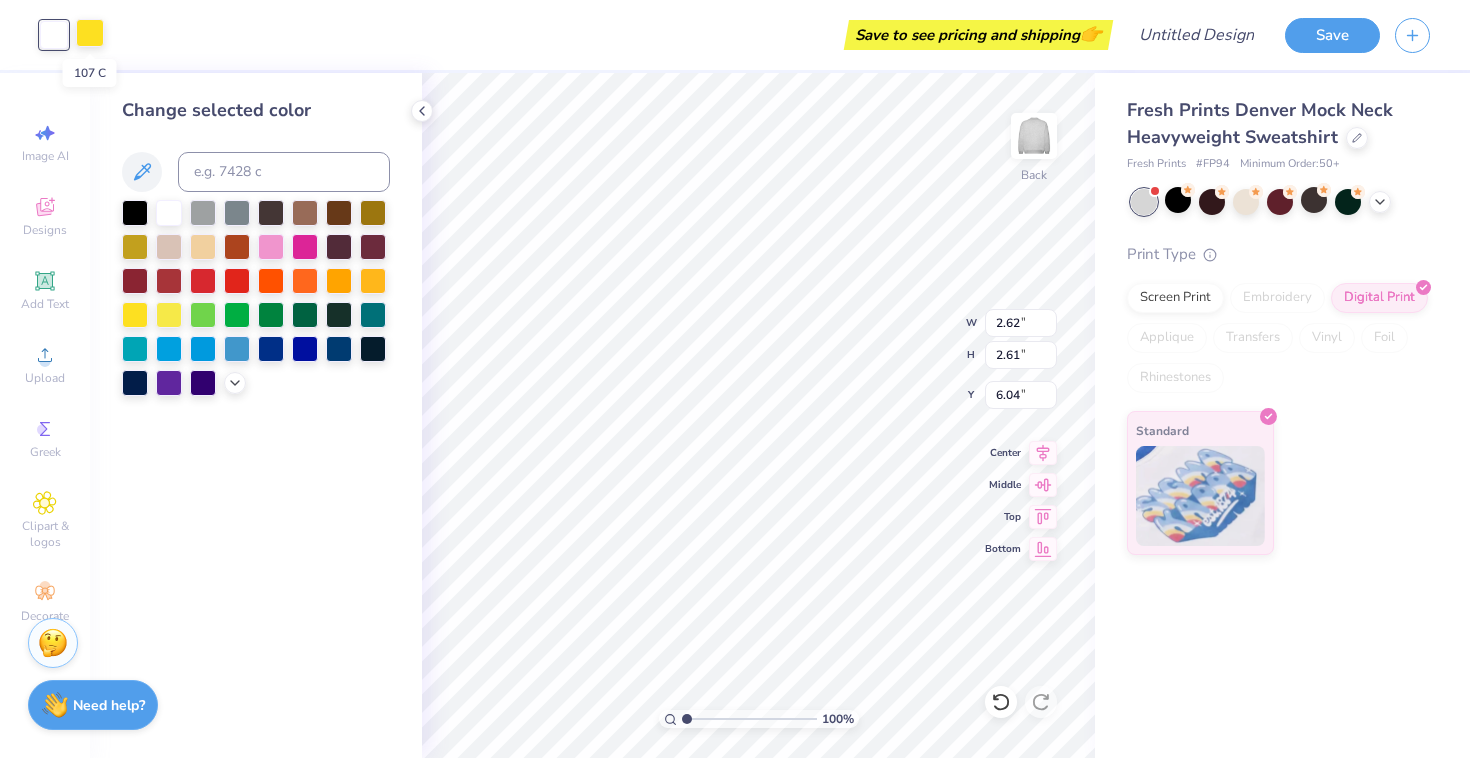 click at bounding box center (90, 33) 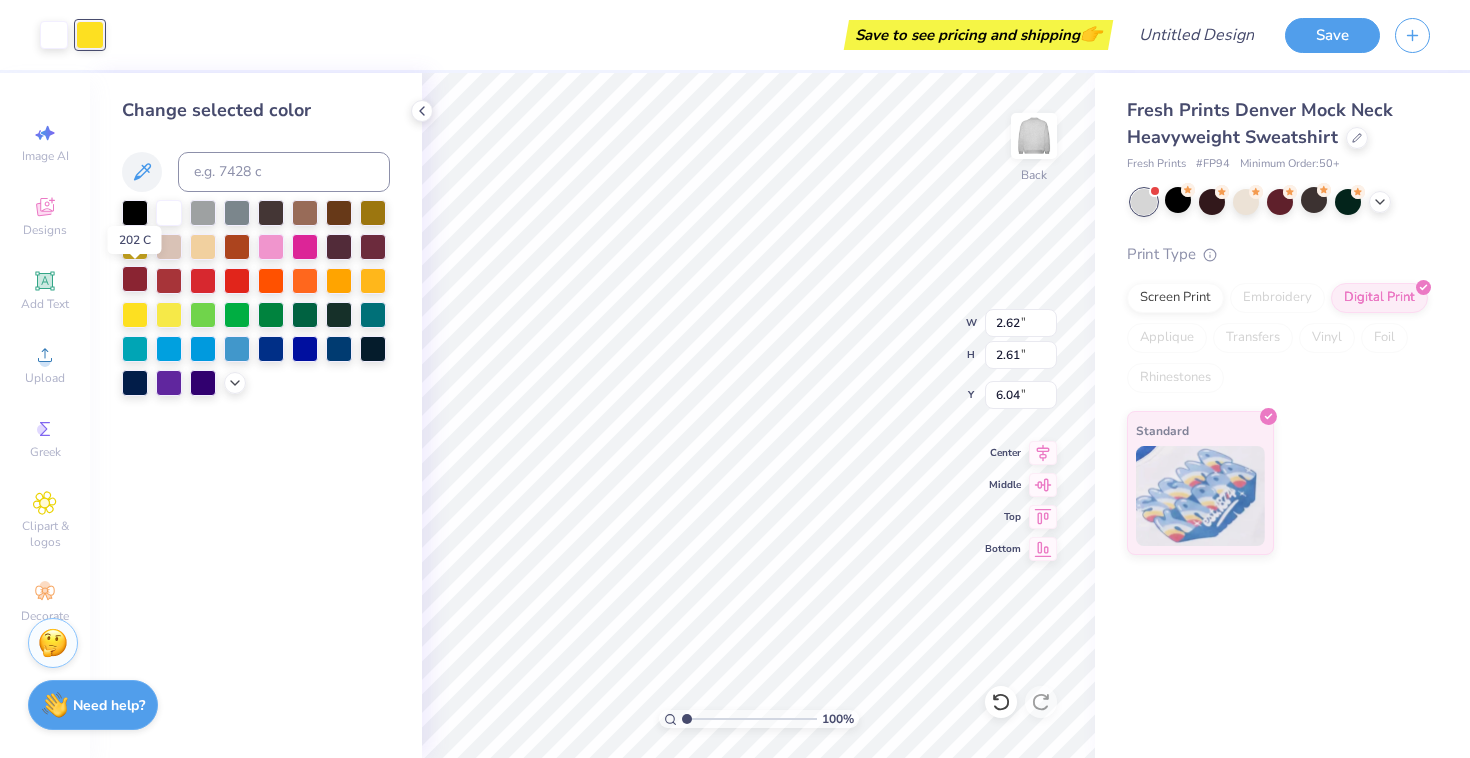 click at bounding box center (135, 279) 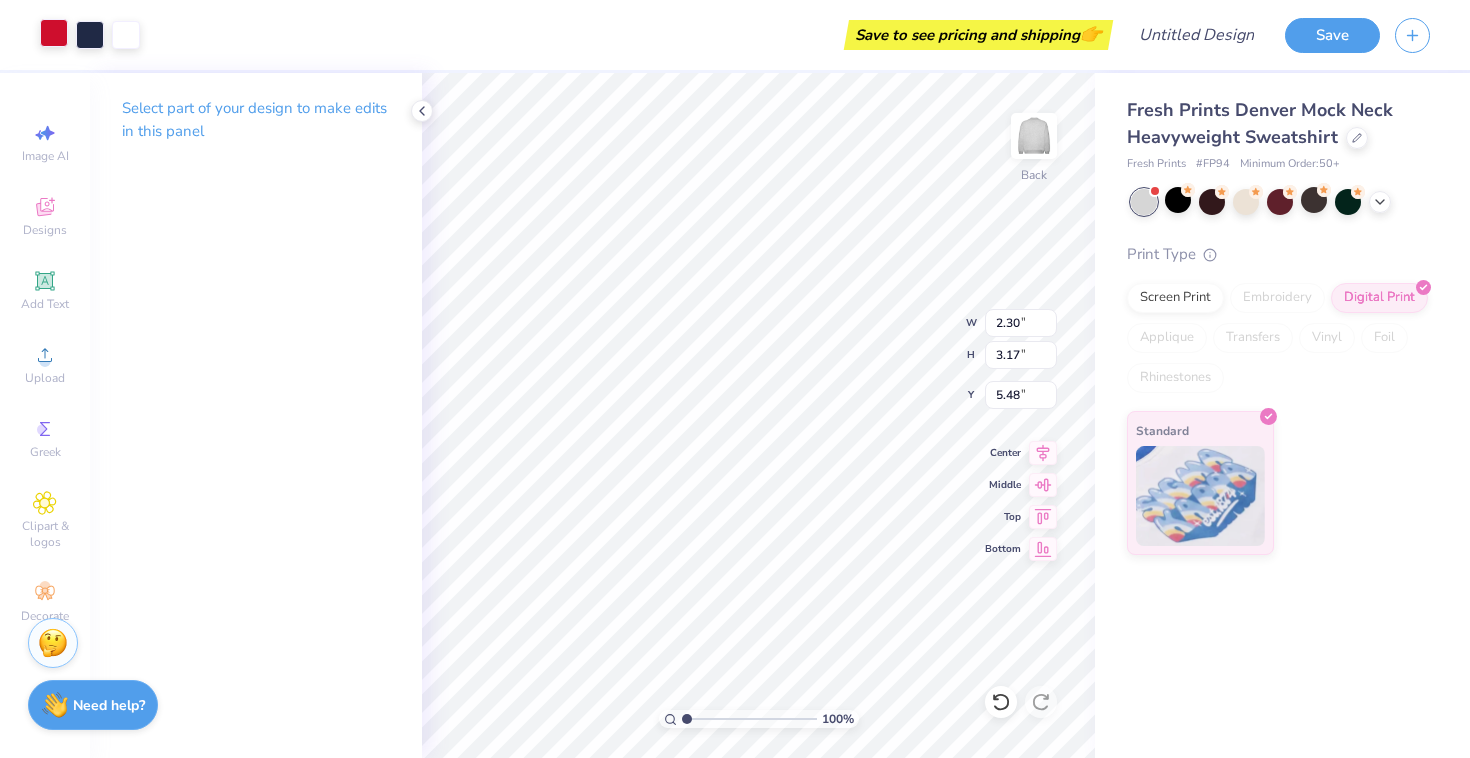 click at bounding box center (54, 33) 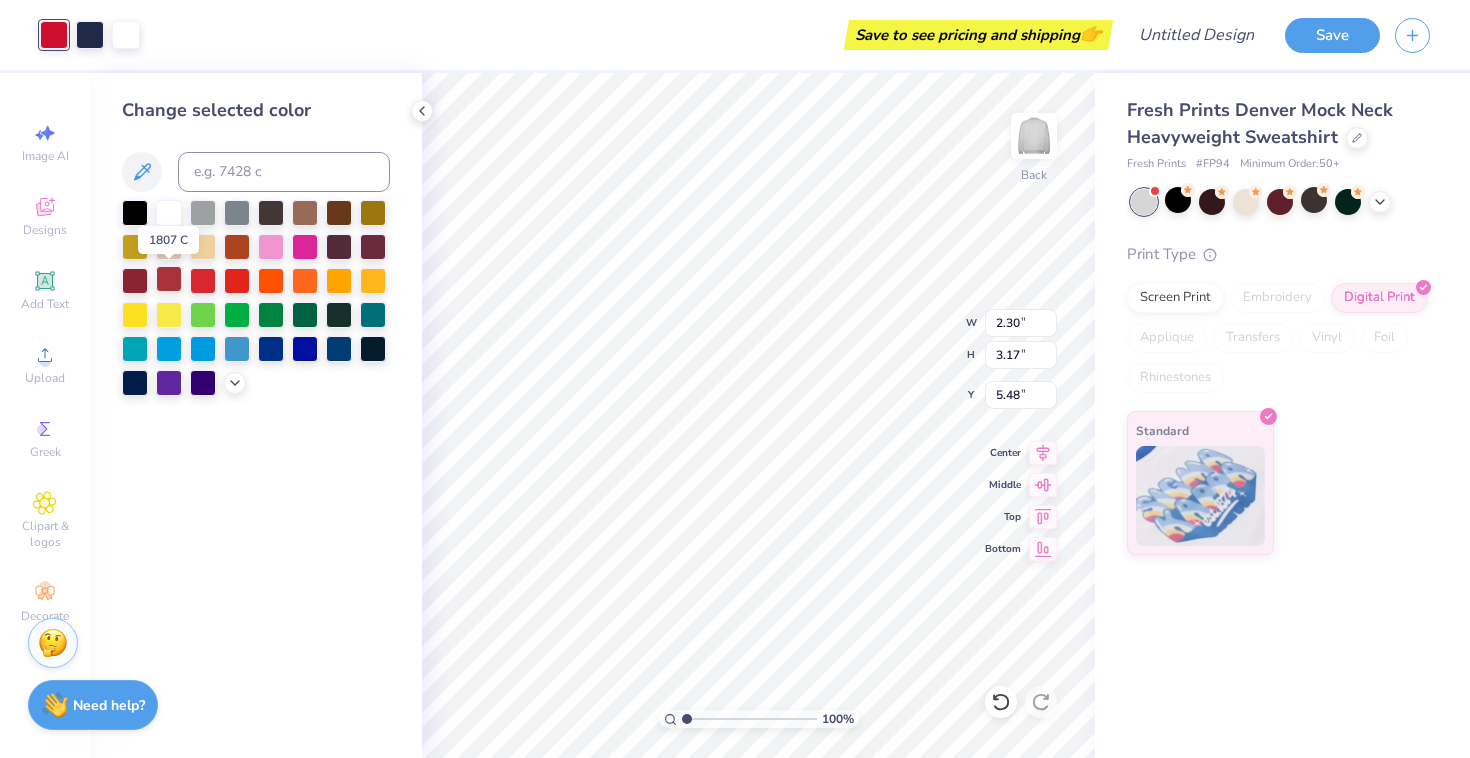 click at bounding box center [169, 279] 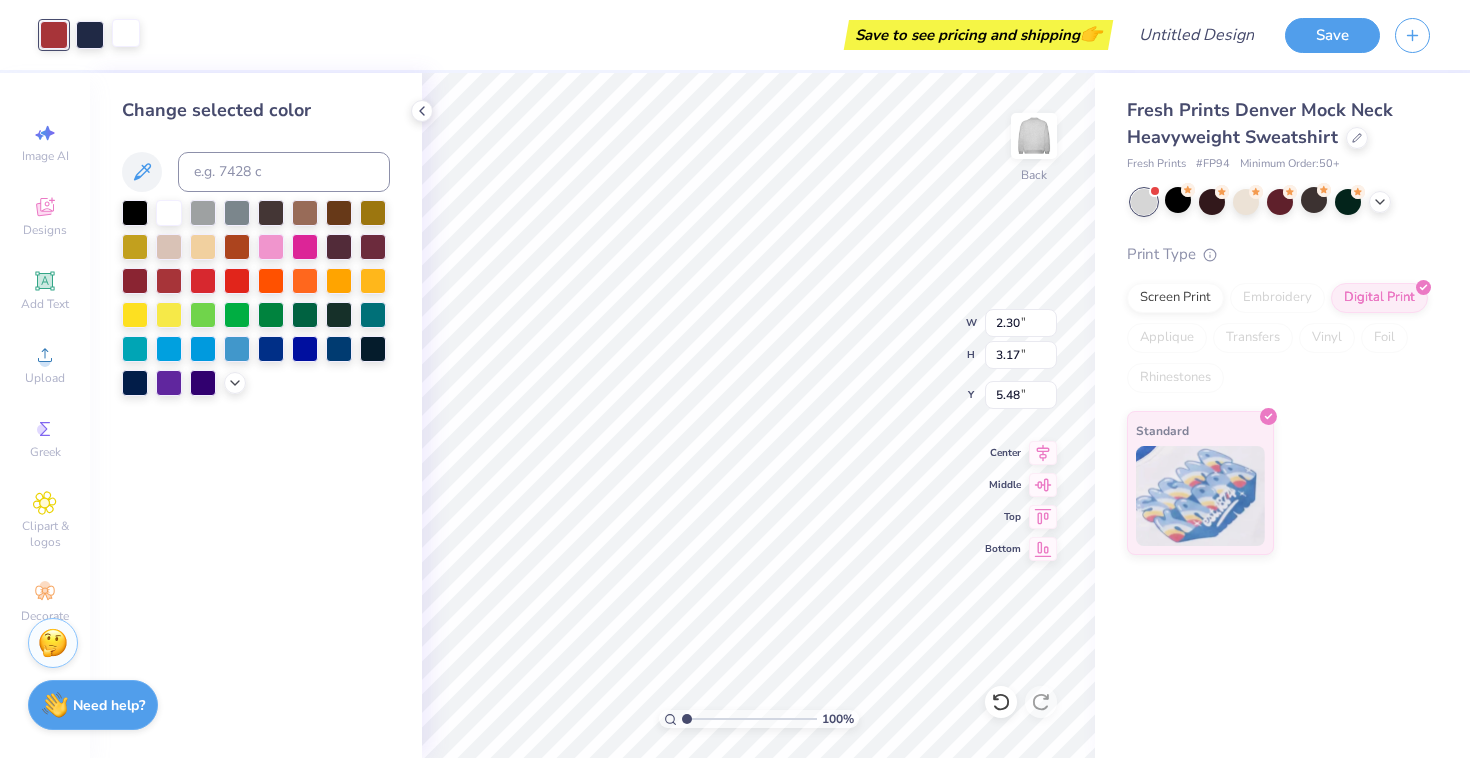 click at bounding box center [126, 33] 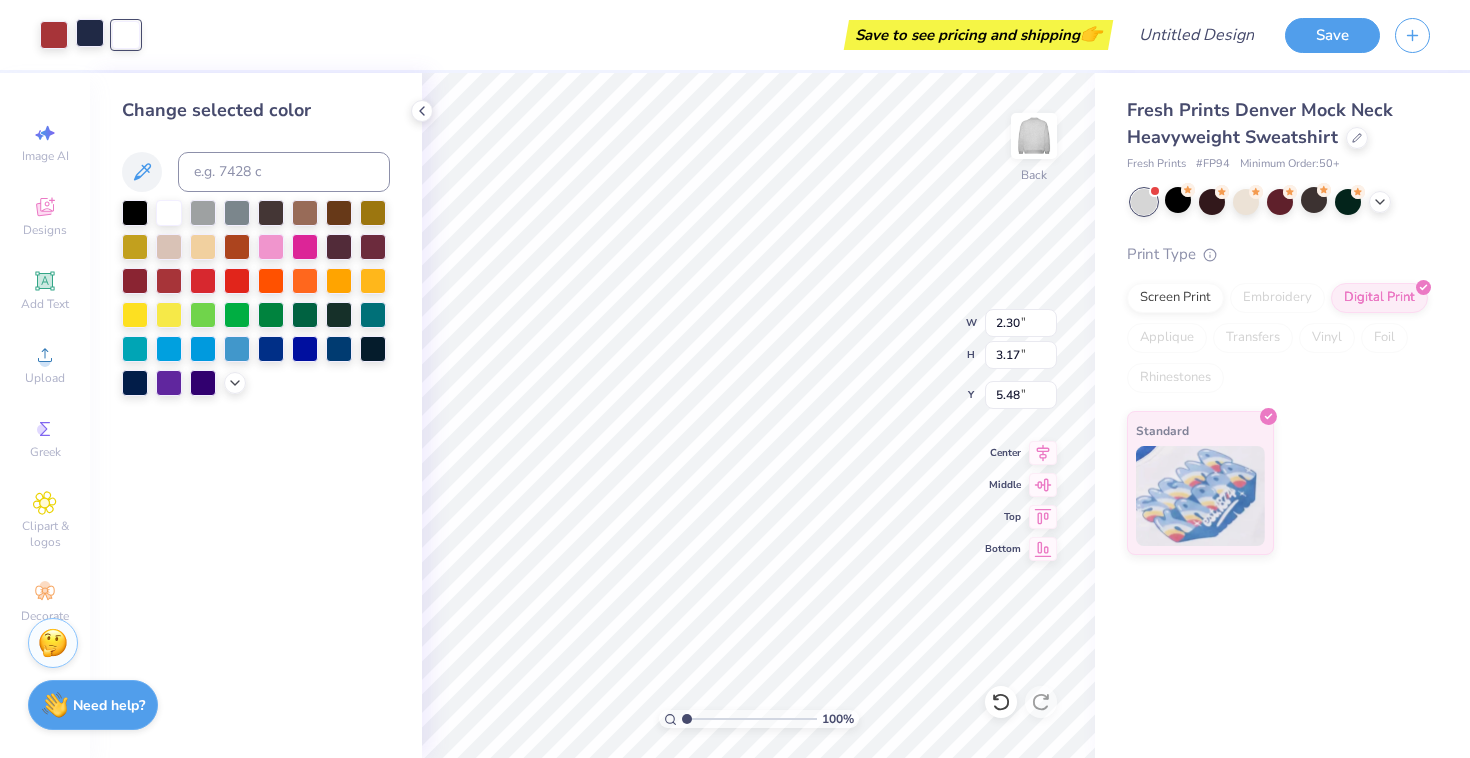 click at bounding box center (90, 33) 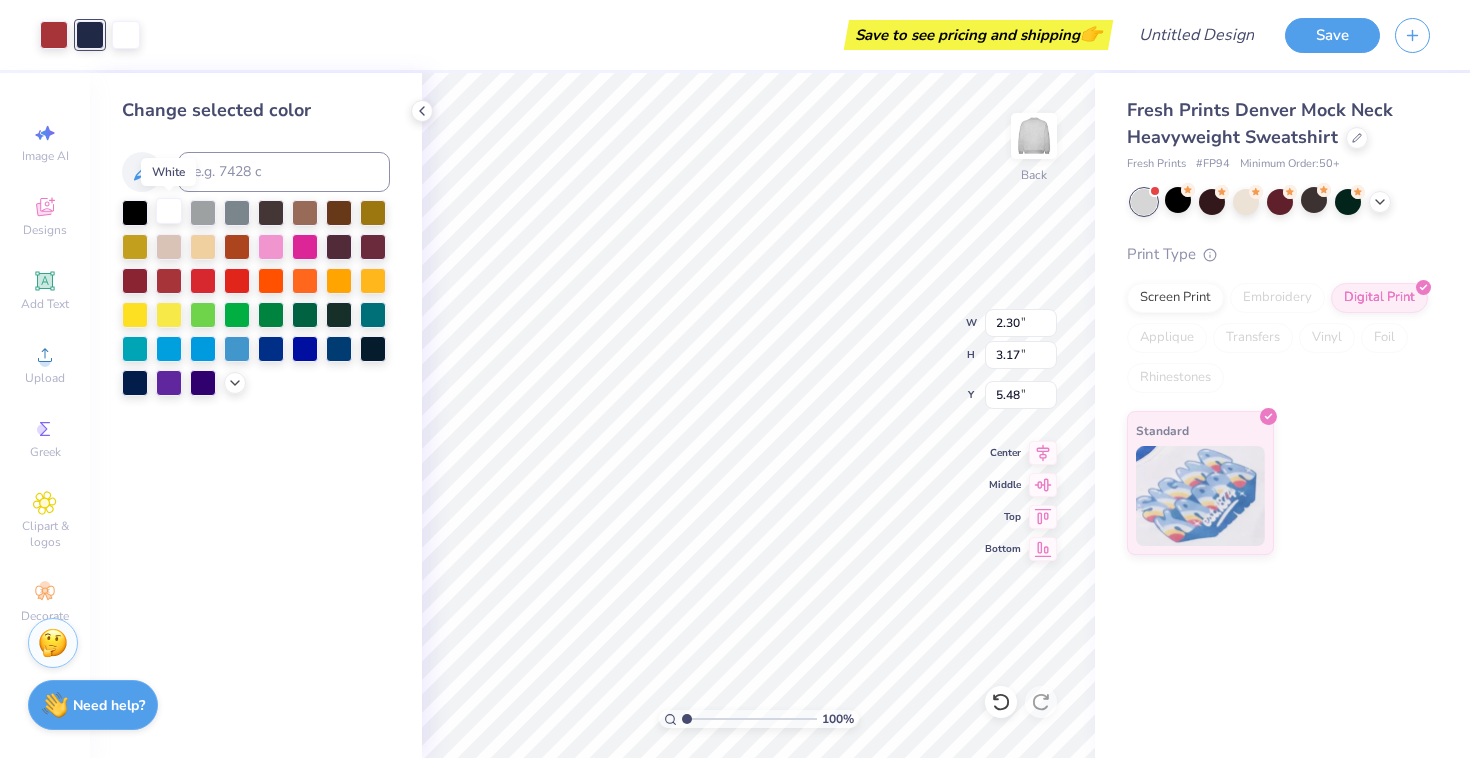 click at bounding box center (169, 211) 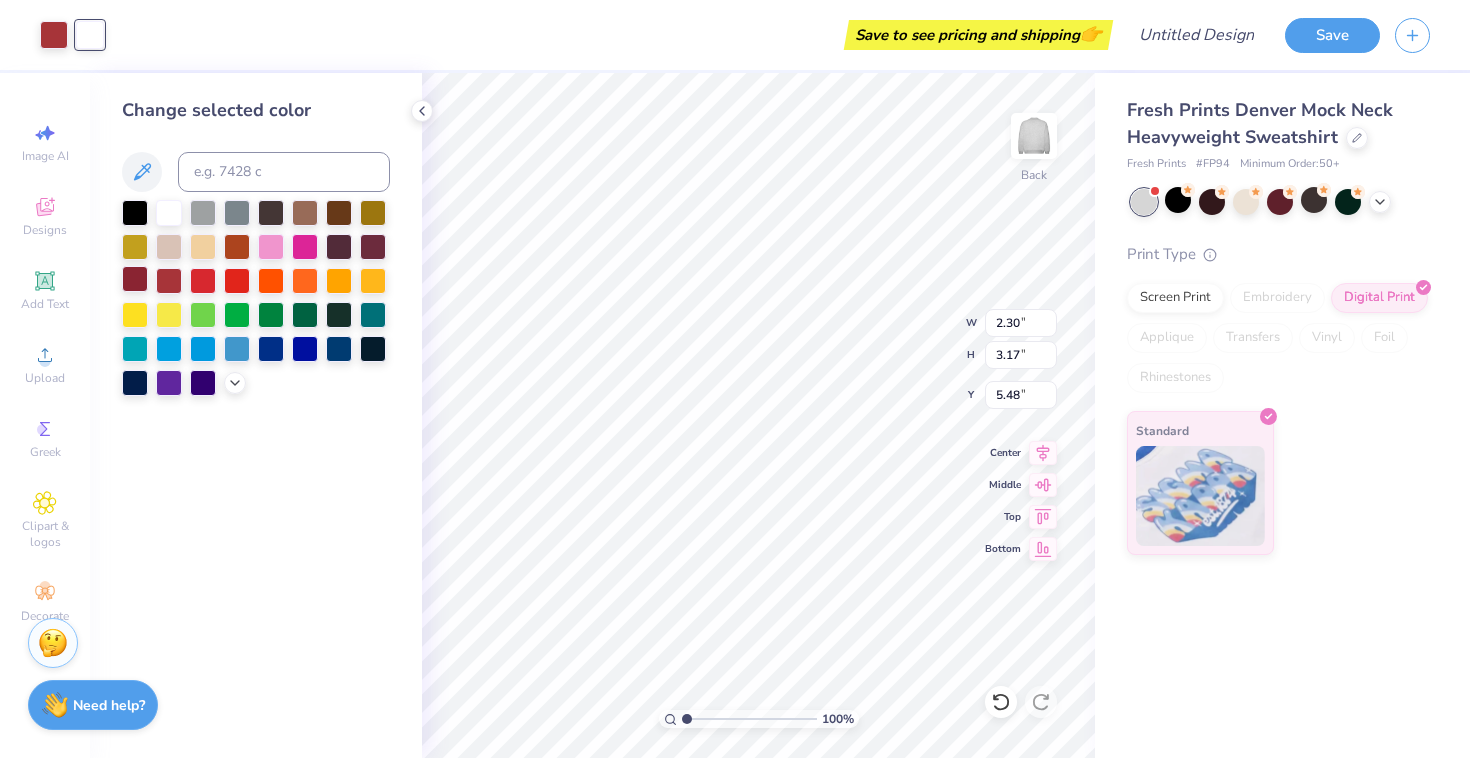 click at bounding box center (135, 279) 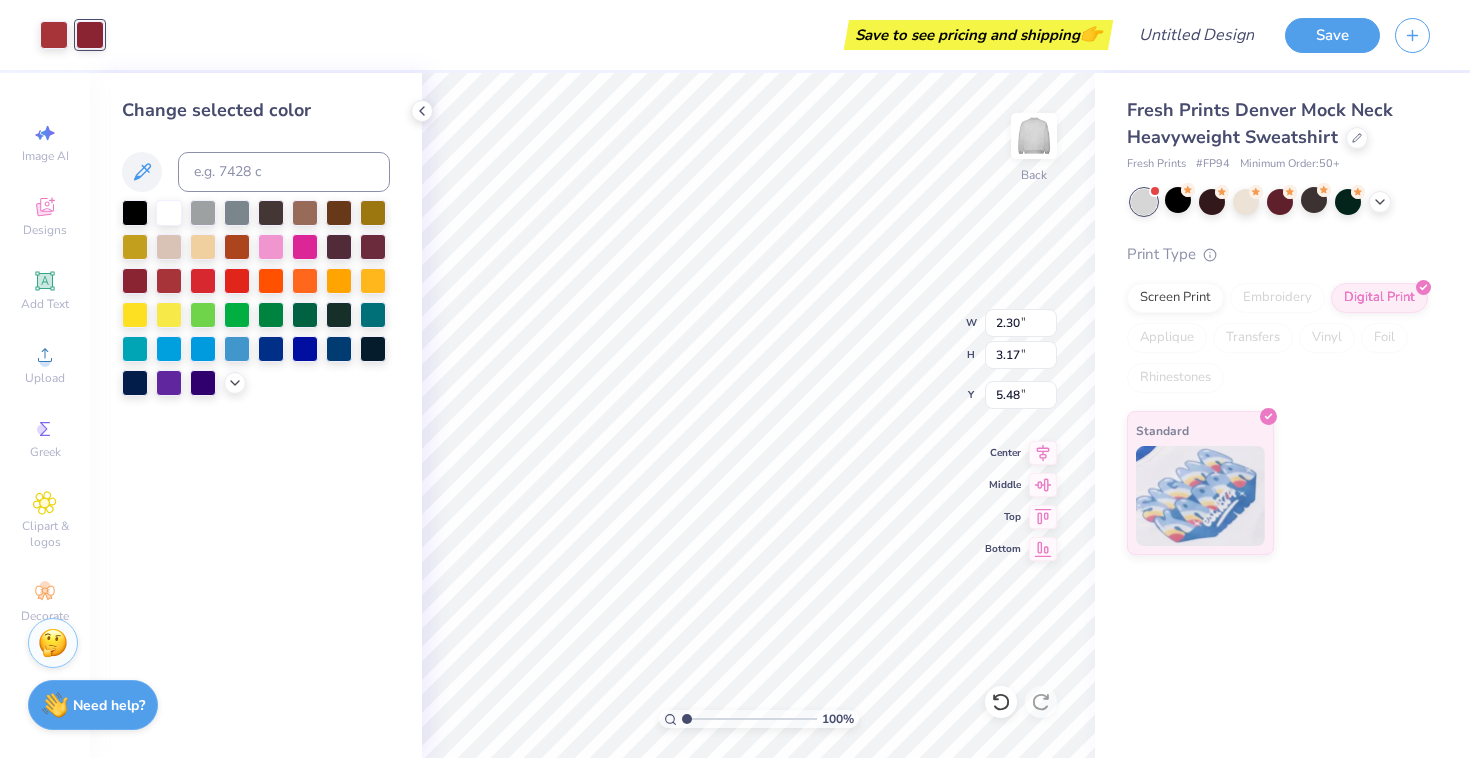 click on "Save to see pricing and shipping  👉" at bounding box center (613, 35) 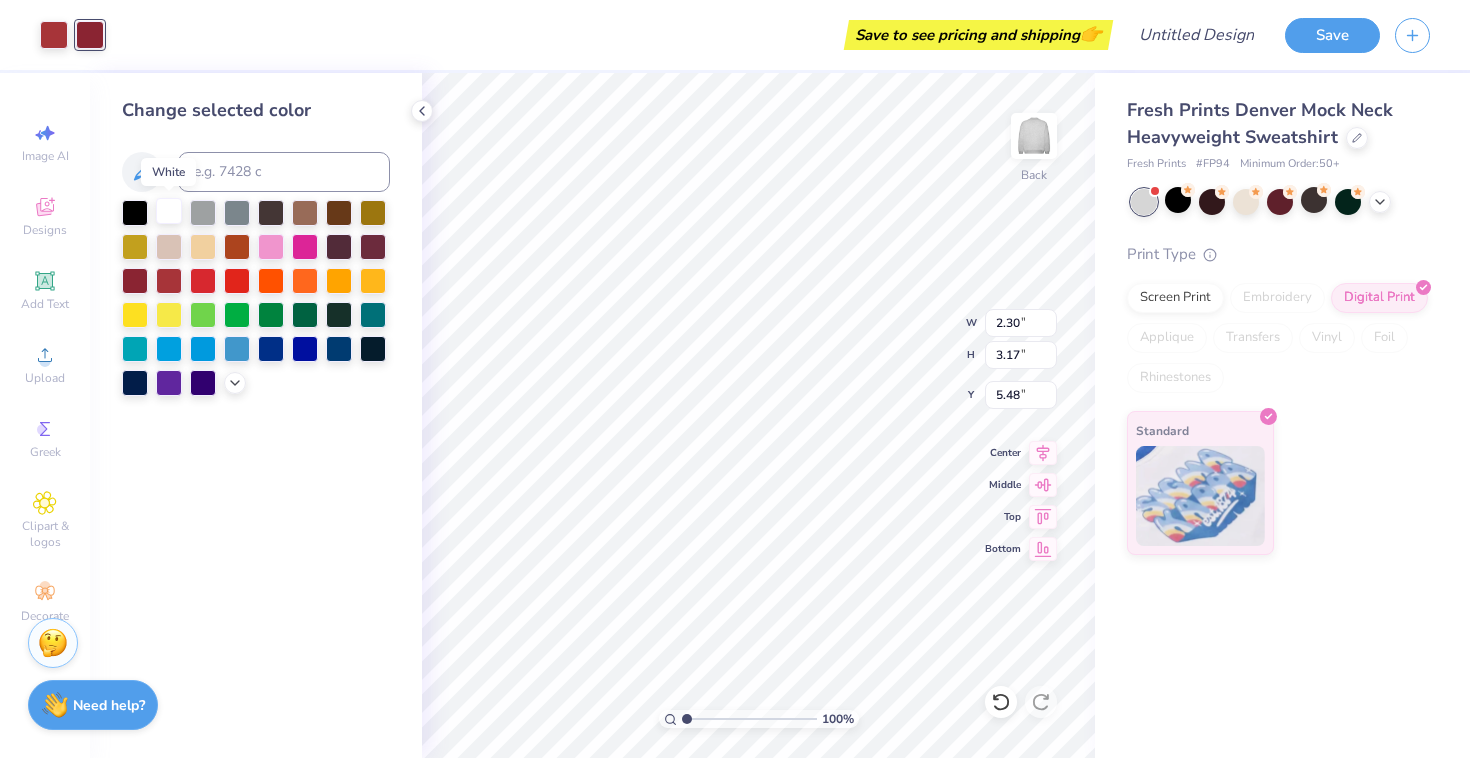 click at bounding box center [169, 211] 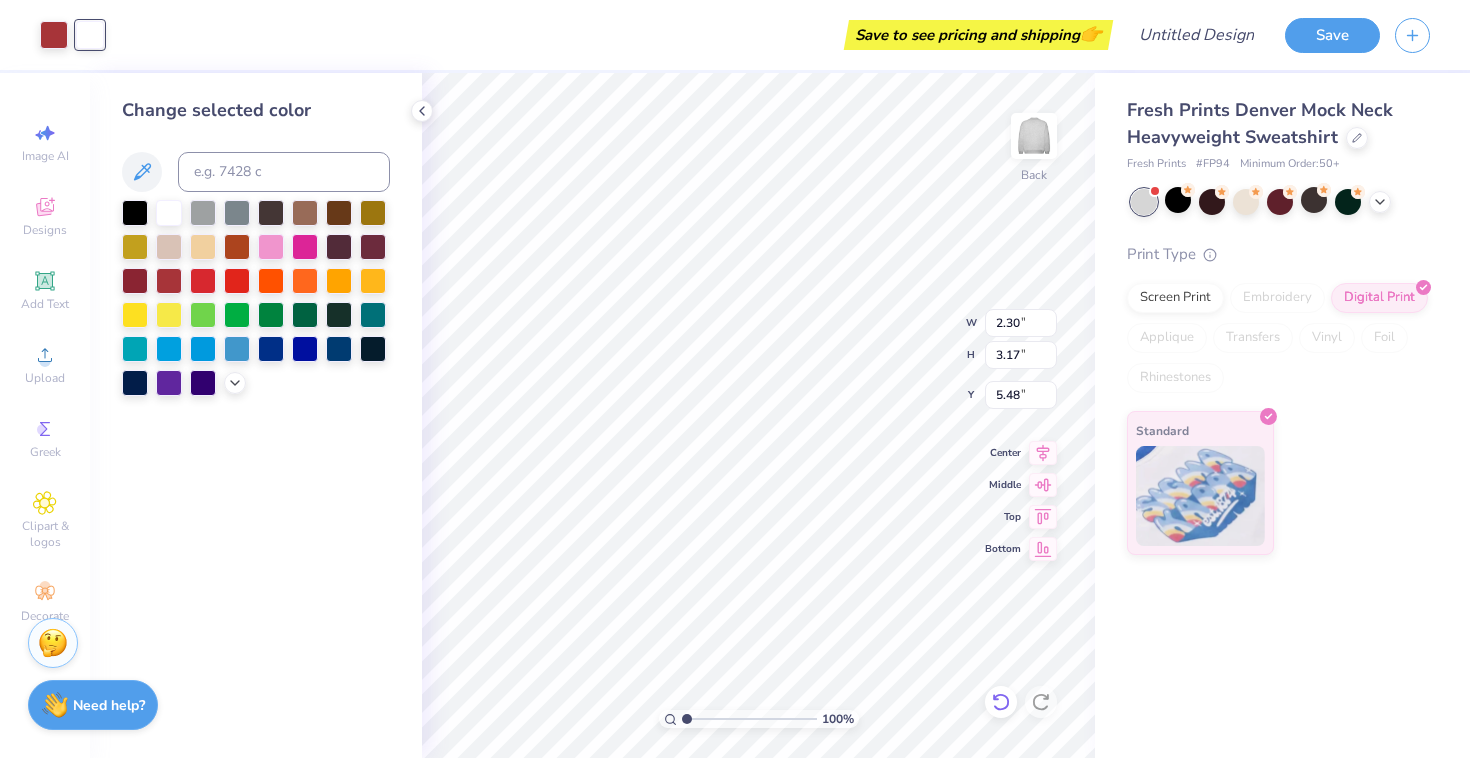 click 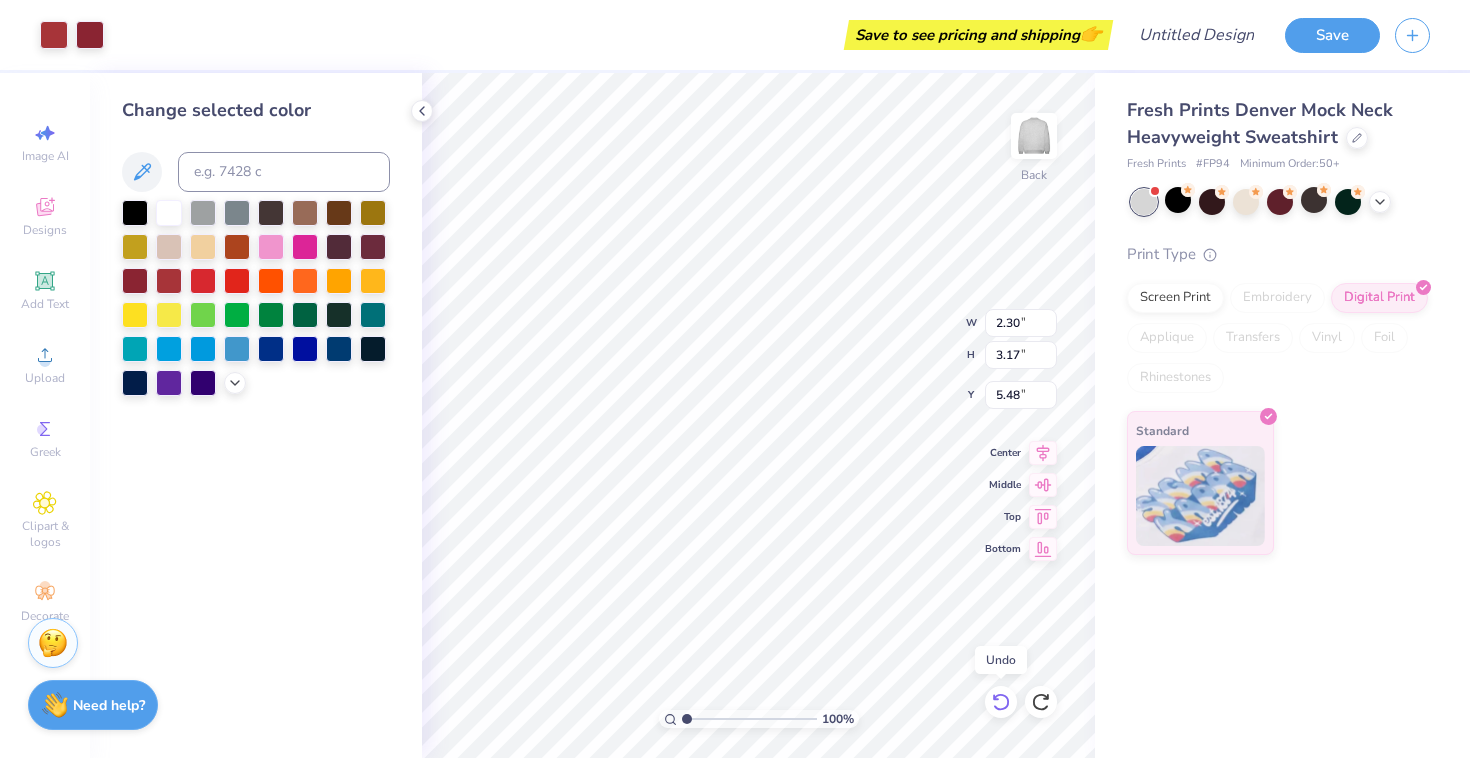 click 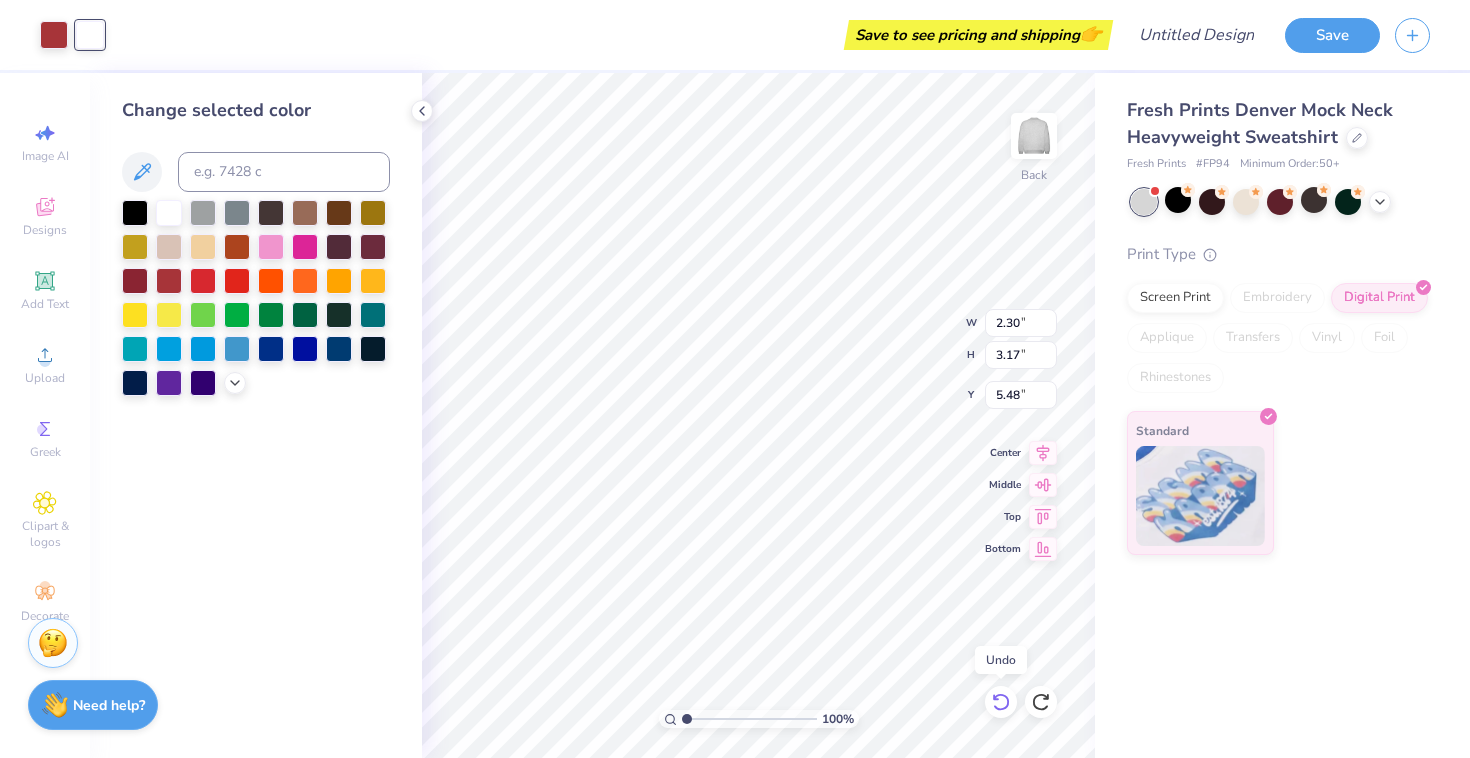 click 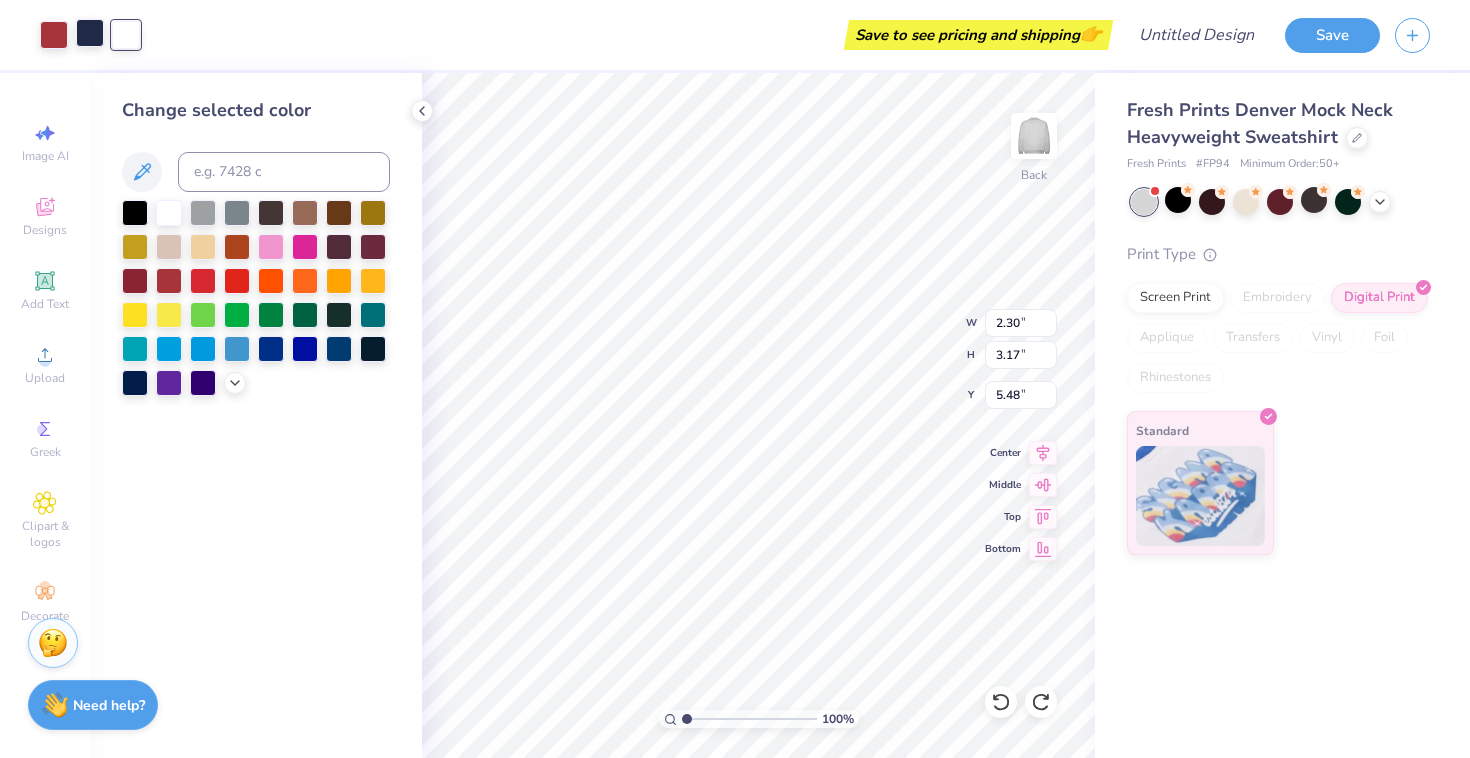 click at bounding box center (90, 33) 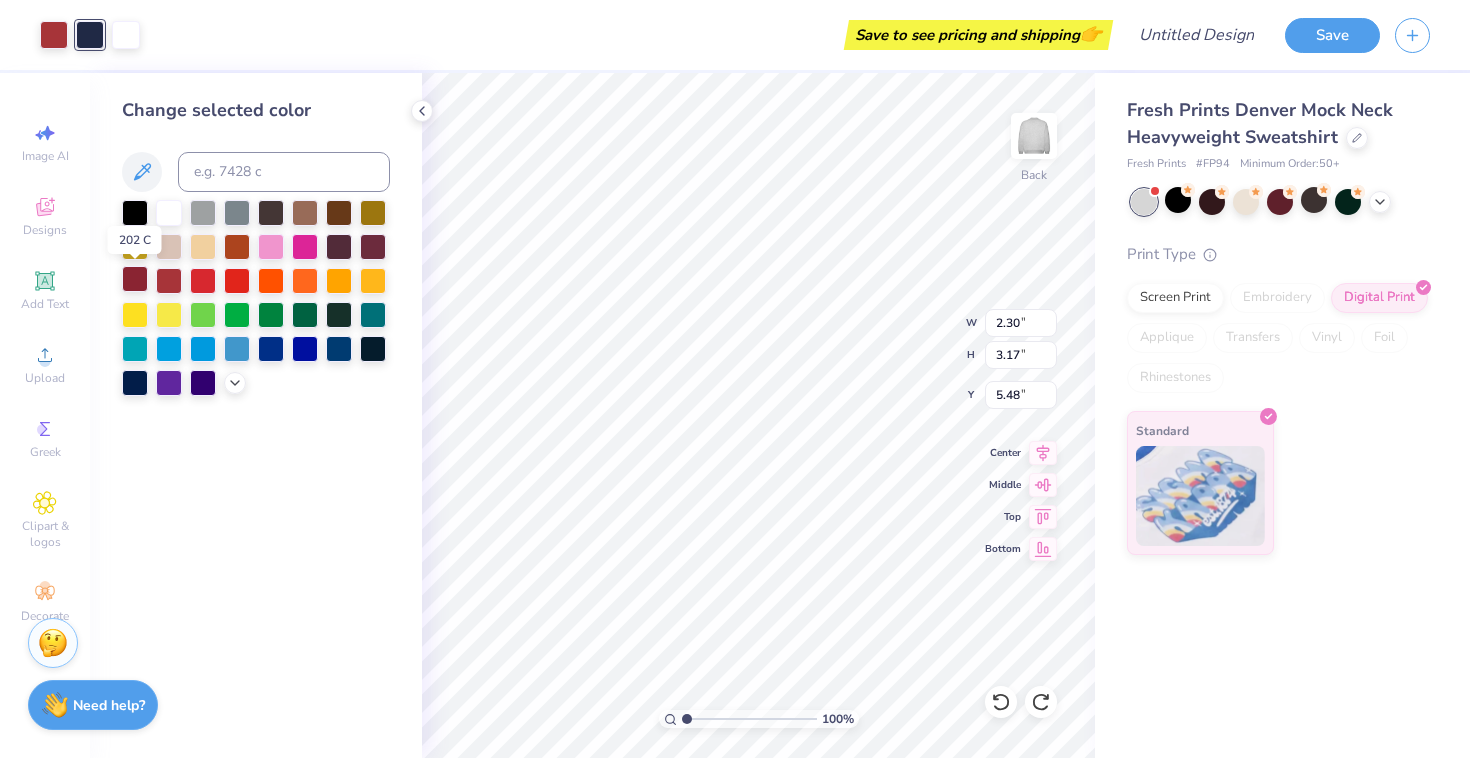 click at bounding box center (135, 279) 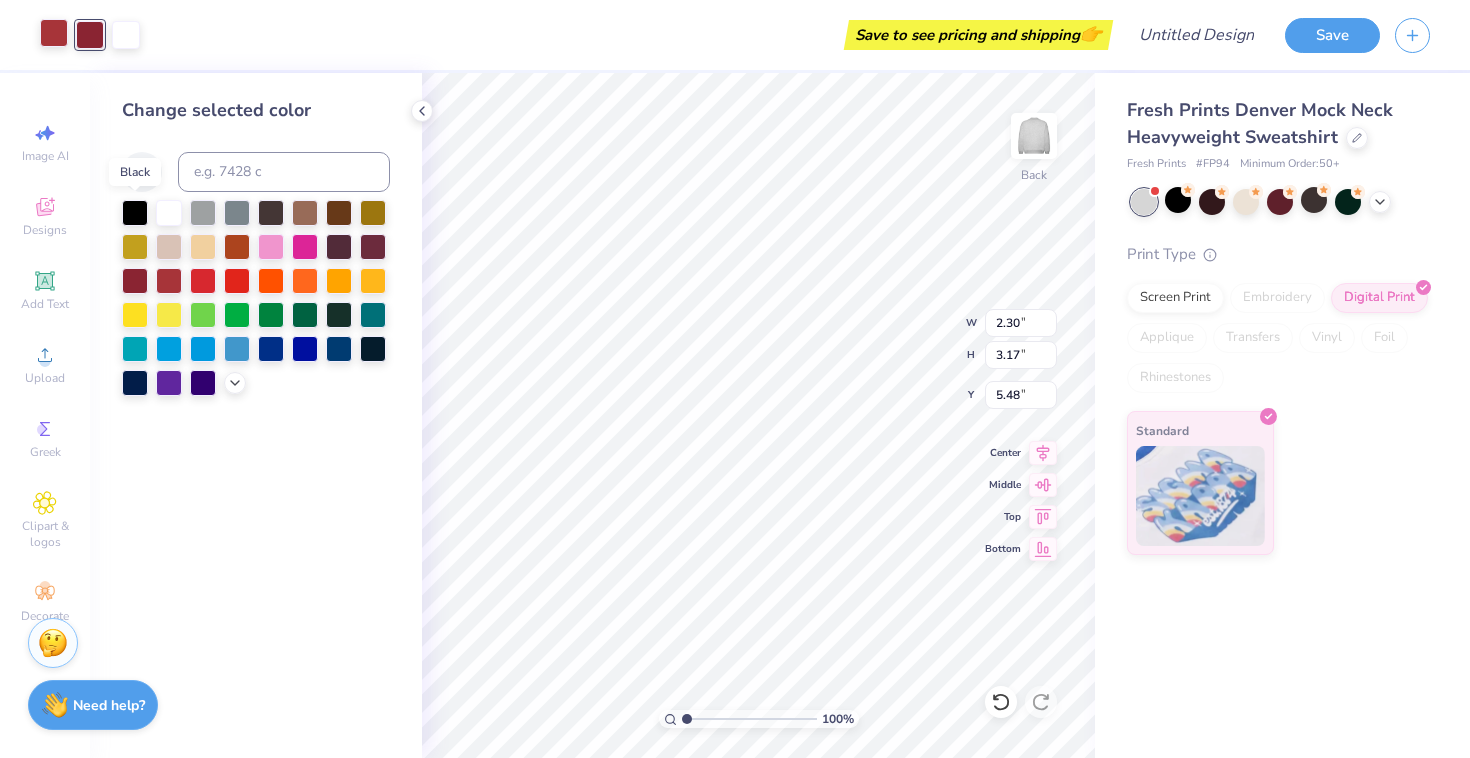 click at bounding box center [135, 213] 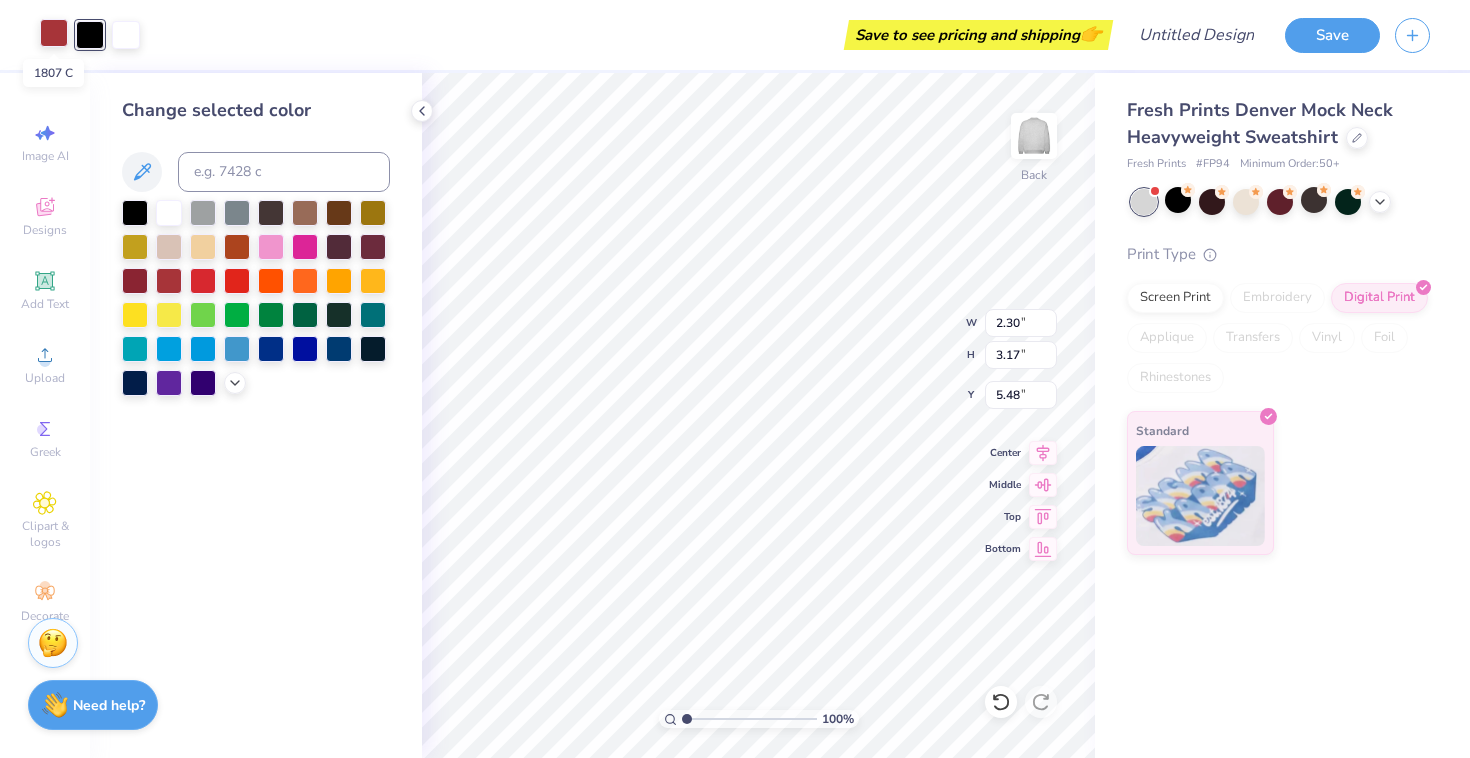 click at bounding box center [54, 33] 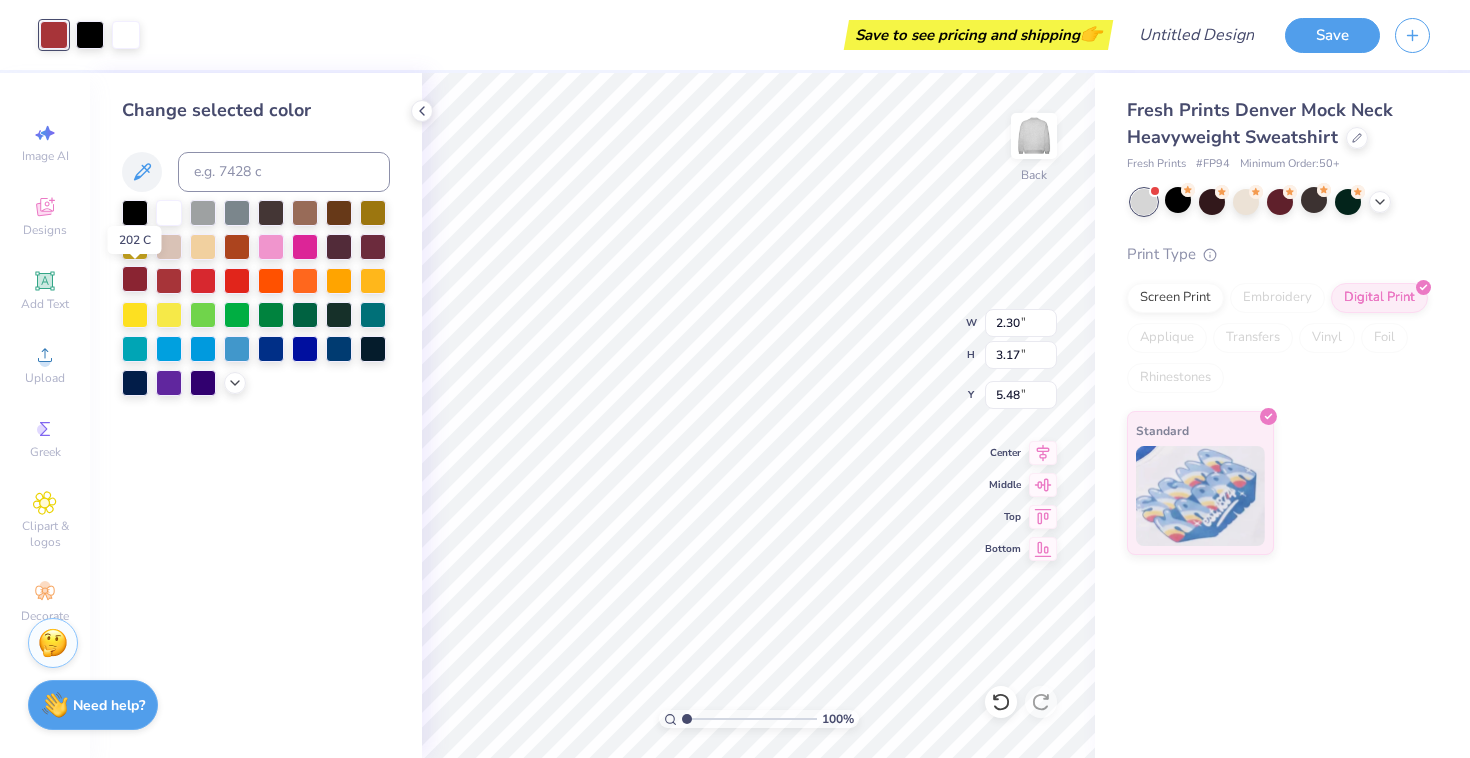 click at bounding box center (135, 279) 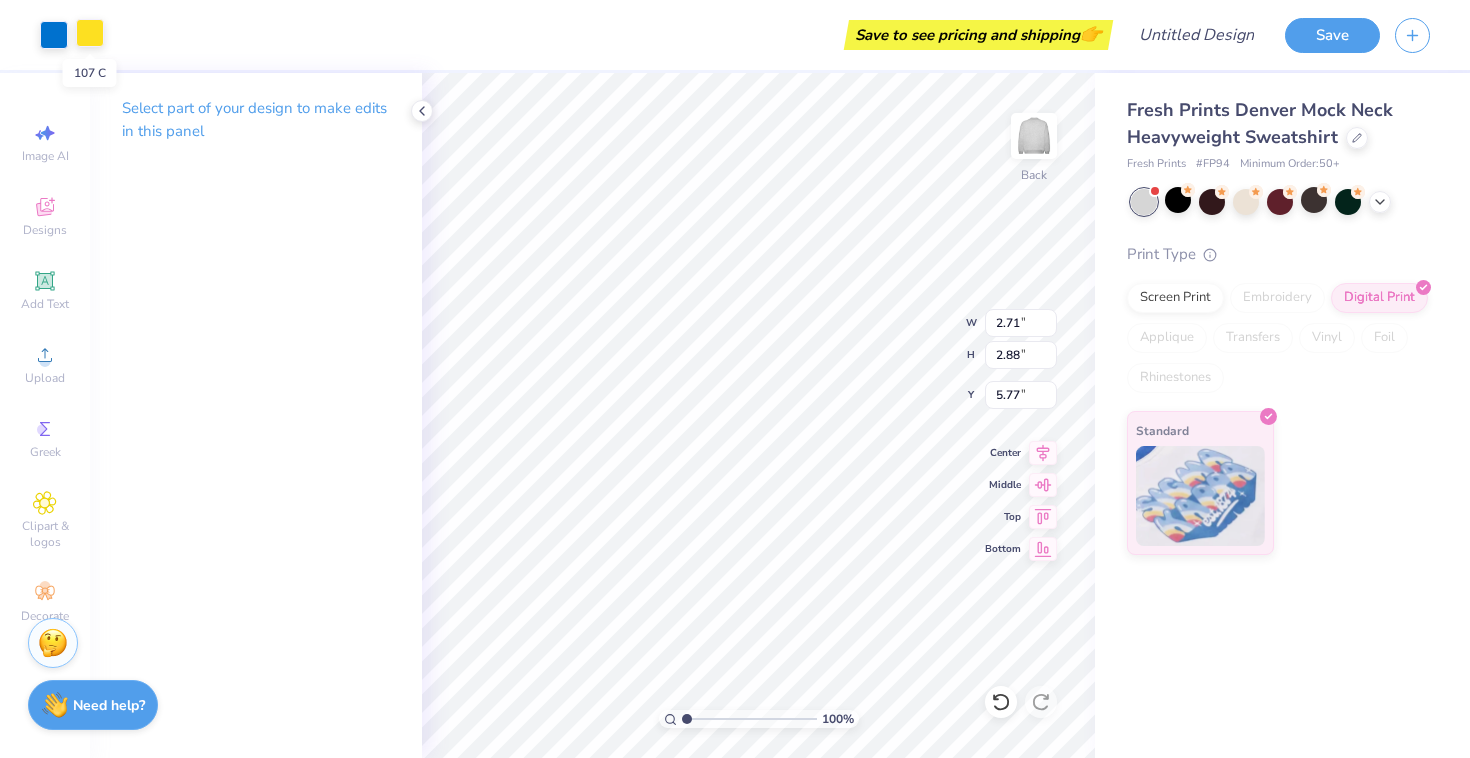 click at bounding box center [90, 33] 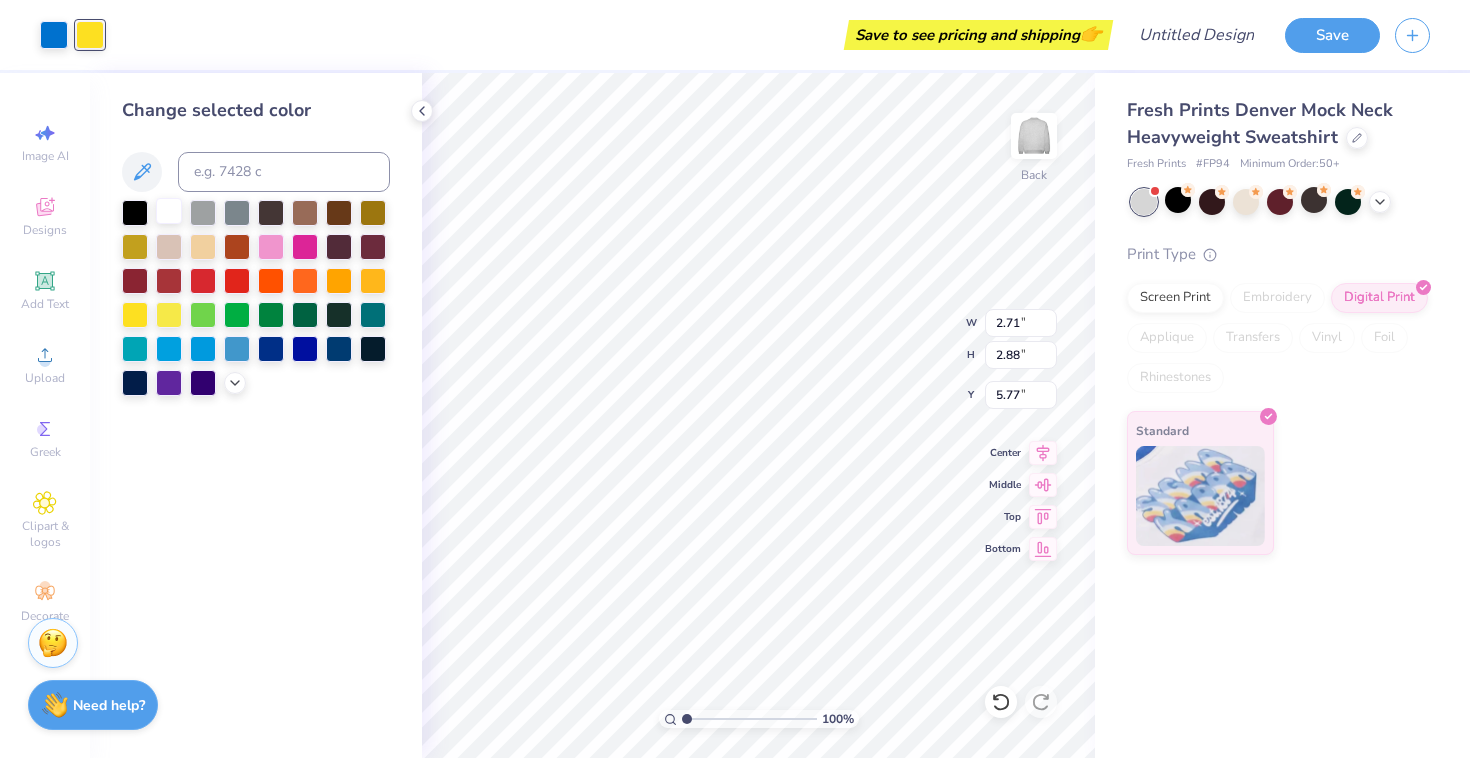 click at bounding box center [169, 211] 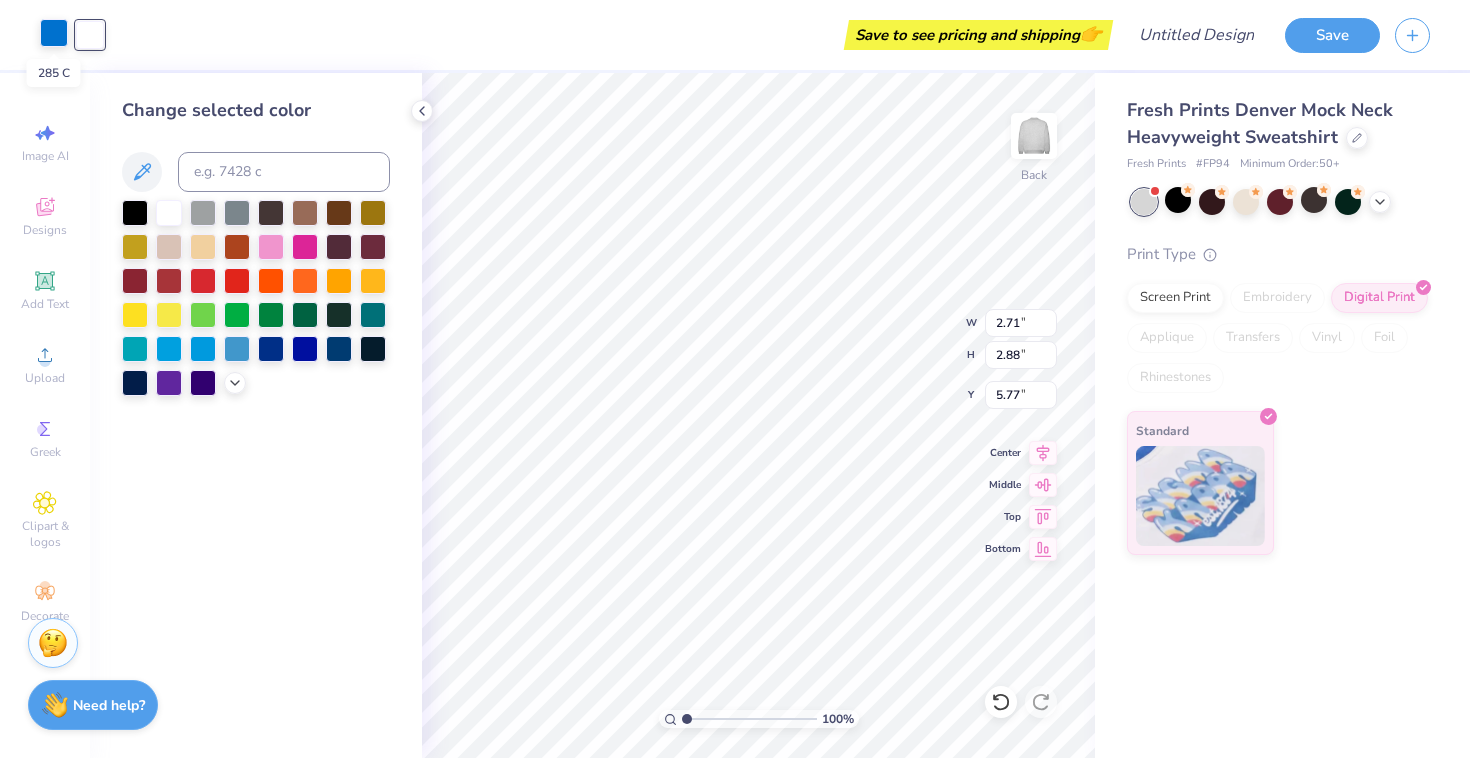 click at bounding box center (54, 33) 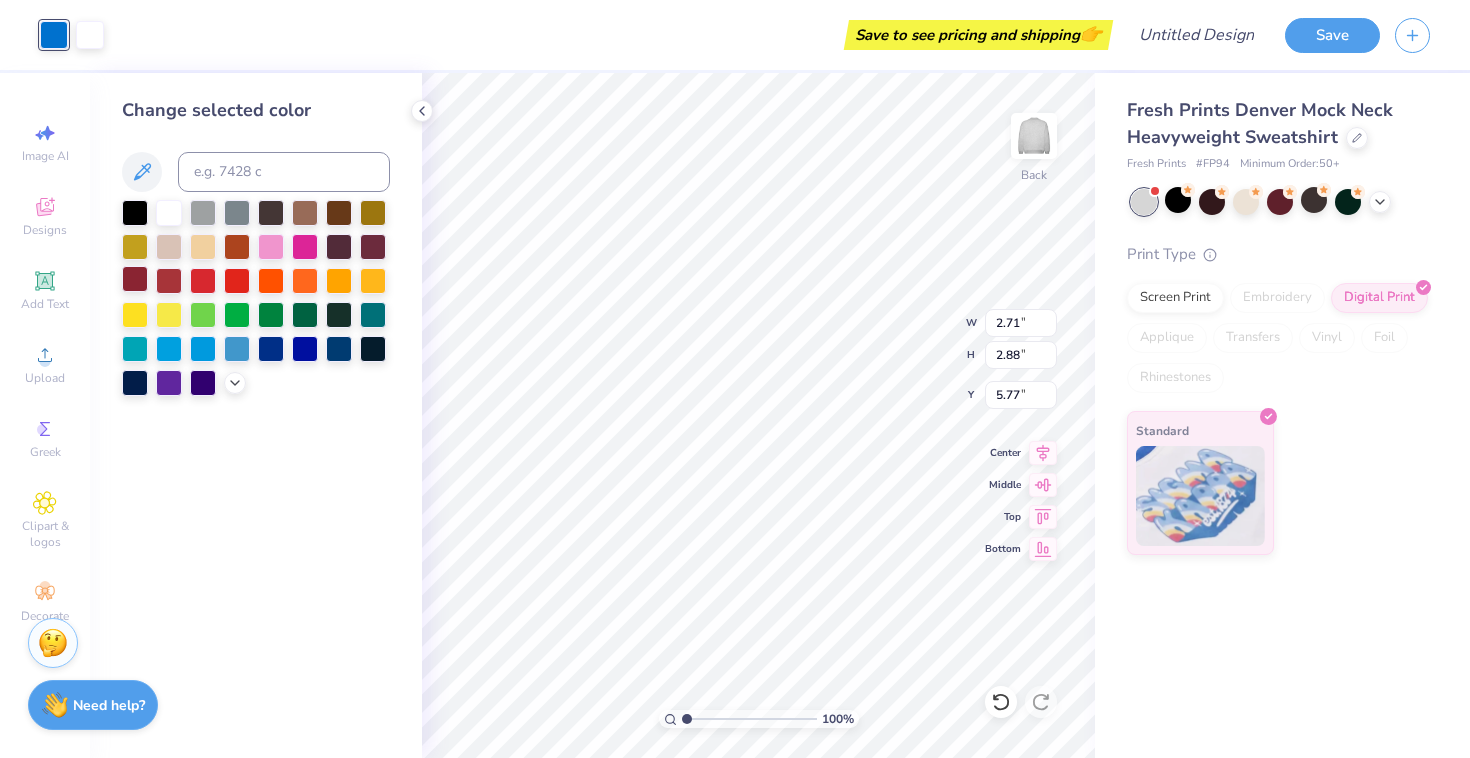 click at bounding box center [135, 279] 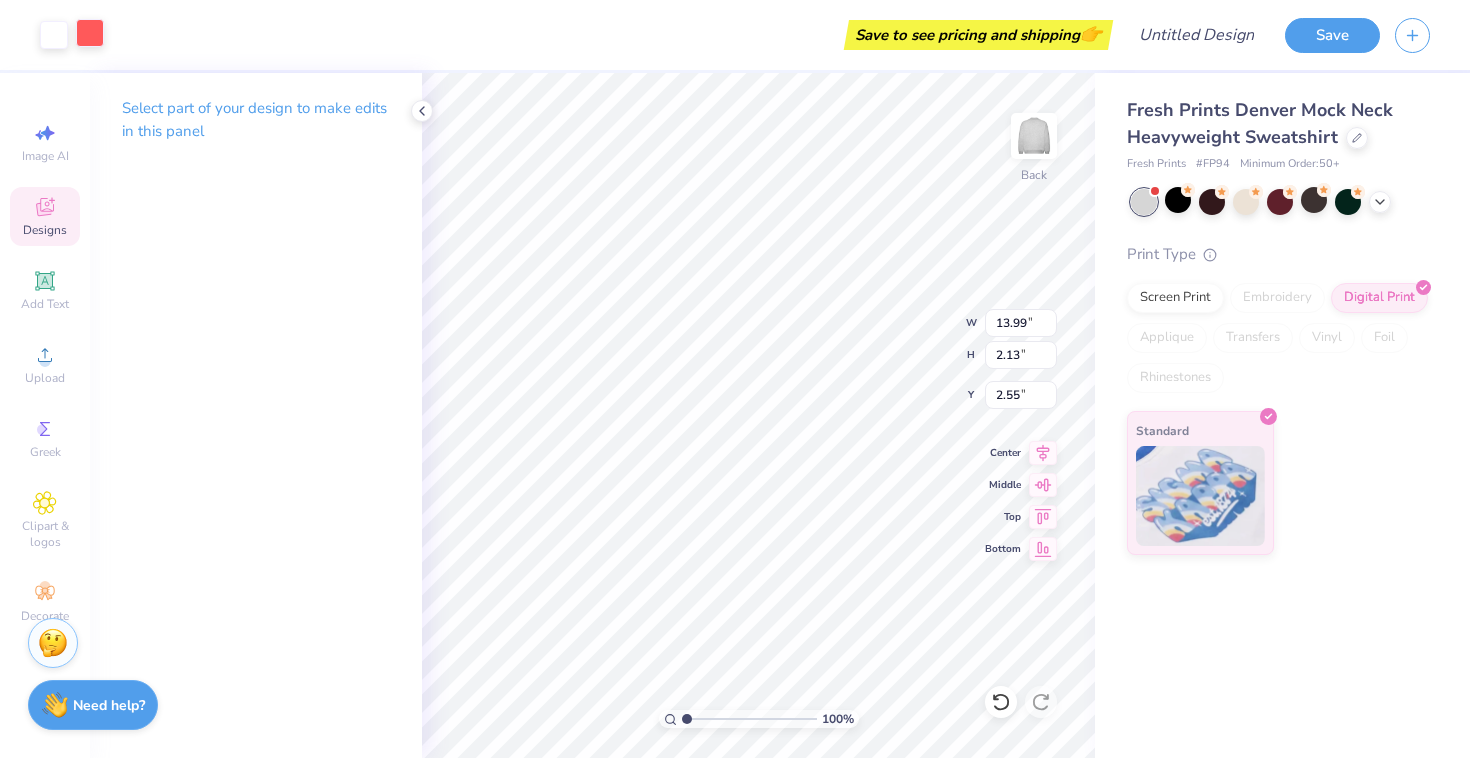 click at bounding box center [90, 33] 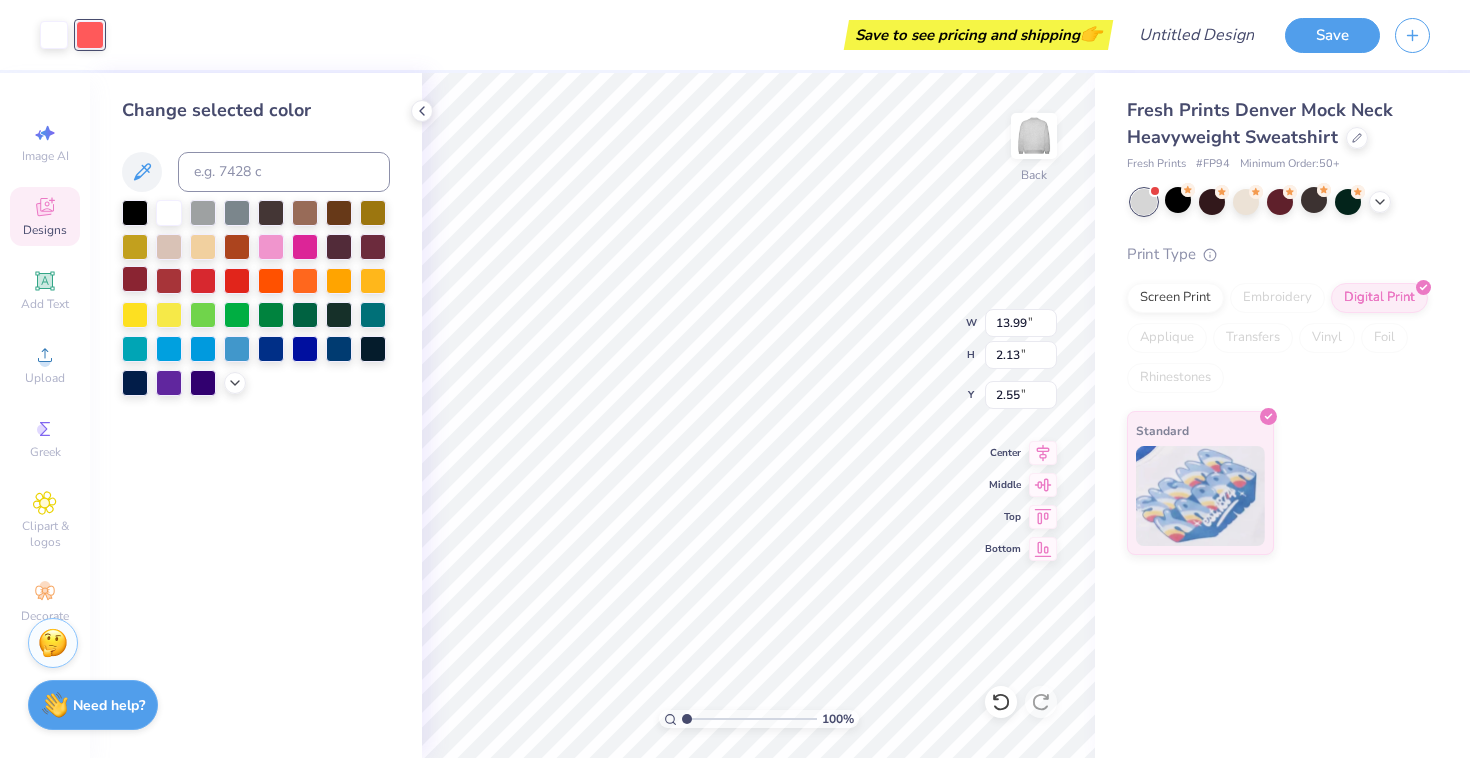 click at bounding box center [135, 279] 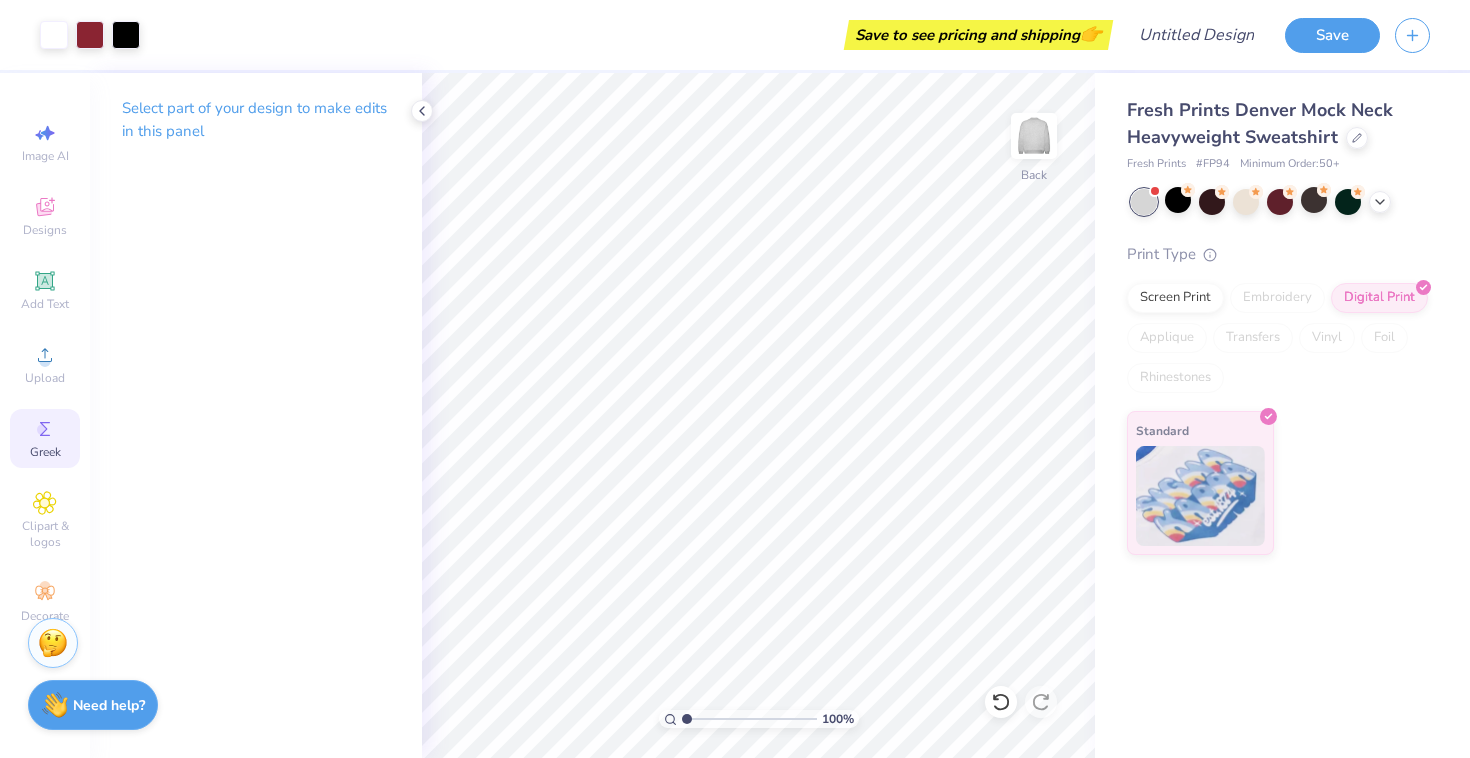 click on "Greek" at bounding box center [45, 452] 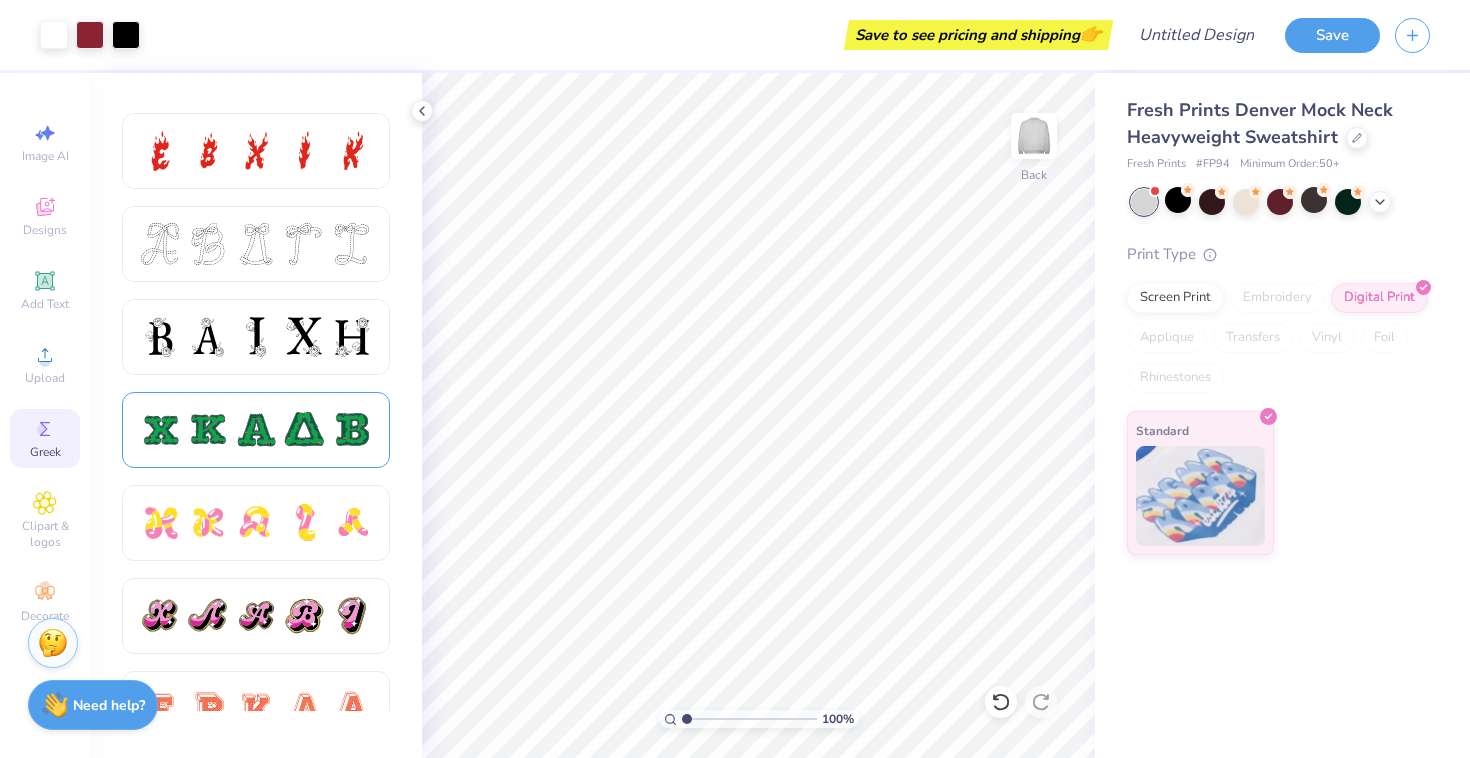 scroll, scrollTop: 745, scrollLeft: 0, axis: vertical 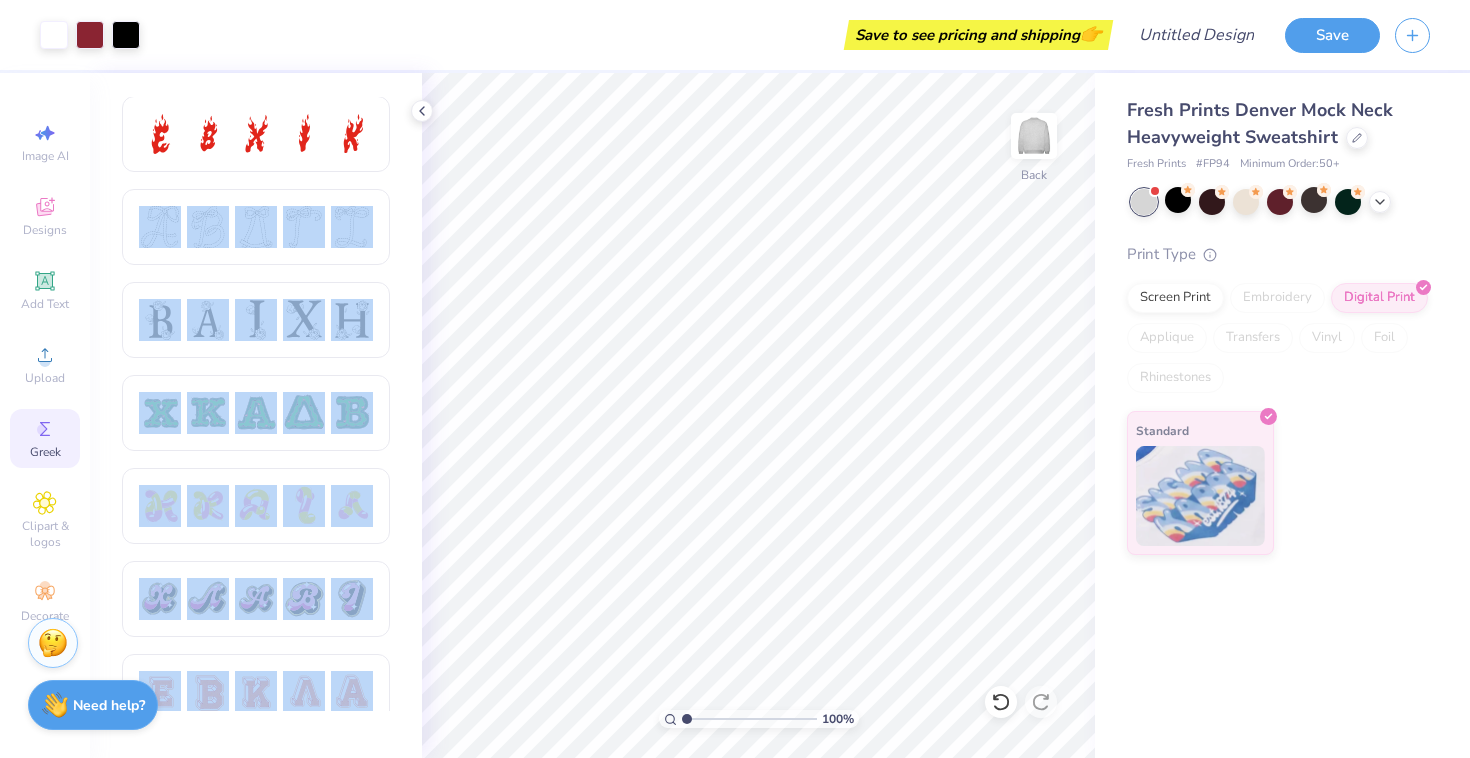 click on "Art colors Save to see pricing and shipping  👉 Design Title Save Image AI Designs Add Text Upload Greek Clipart & logos Decorate 100  % Back Fresh Prints Denver Mock Neck Heavyweight Sweatshirt Fresh Prints # FP94 Minimum Order:  50 +   Print Type Screen Print Embroidery Digital Print Applique Transfers Vinyl Foil Rhinestones Standard Stuck?  Our Art team will finish your design for free. Need help?  Chat with us." at bounding box center (735, 379) 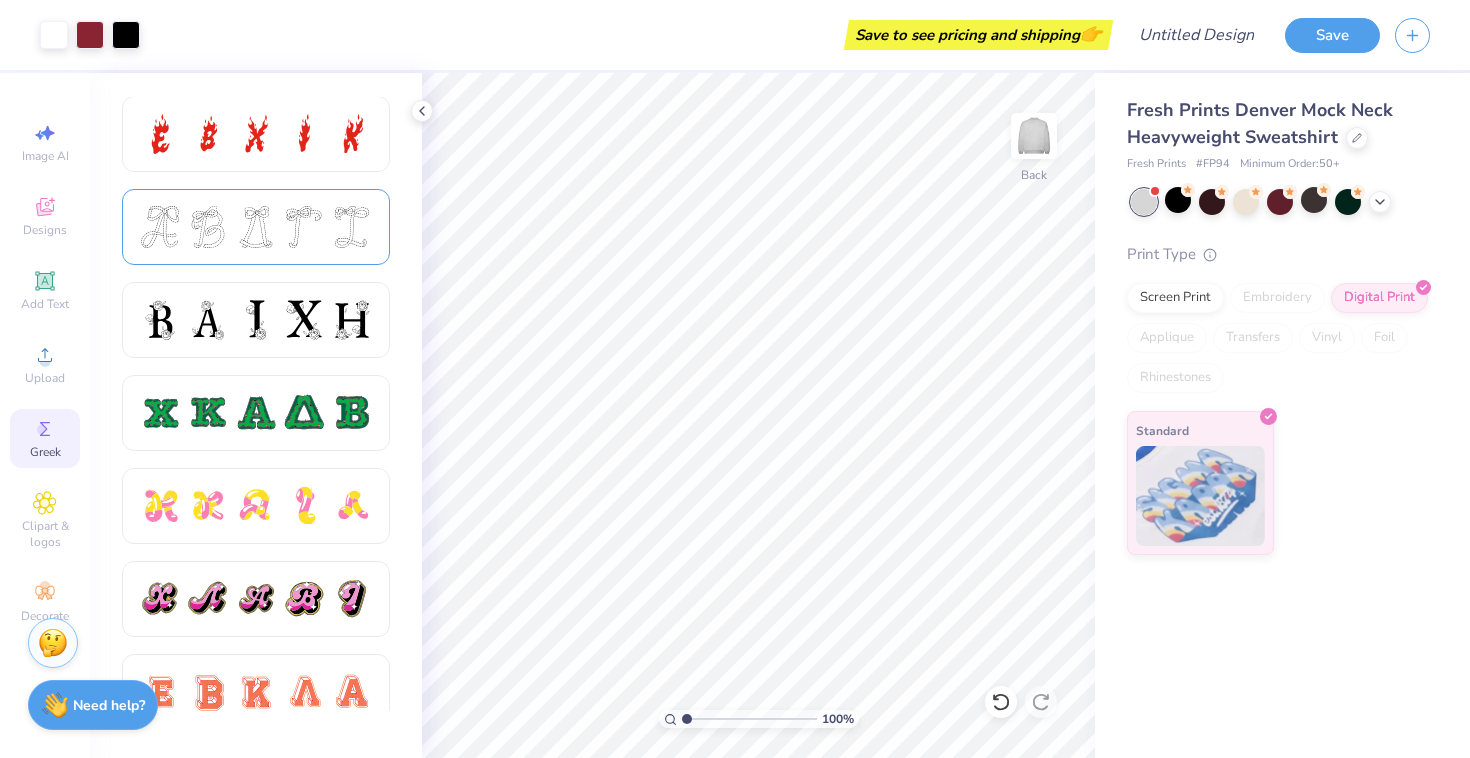 click at bounding box center (304, 227) 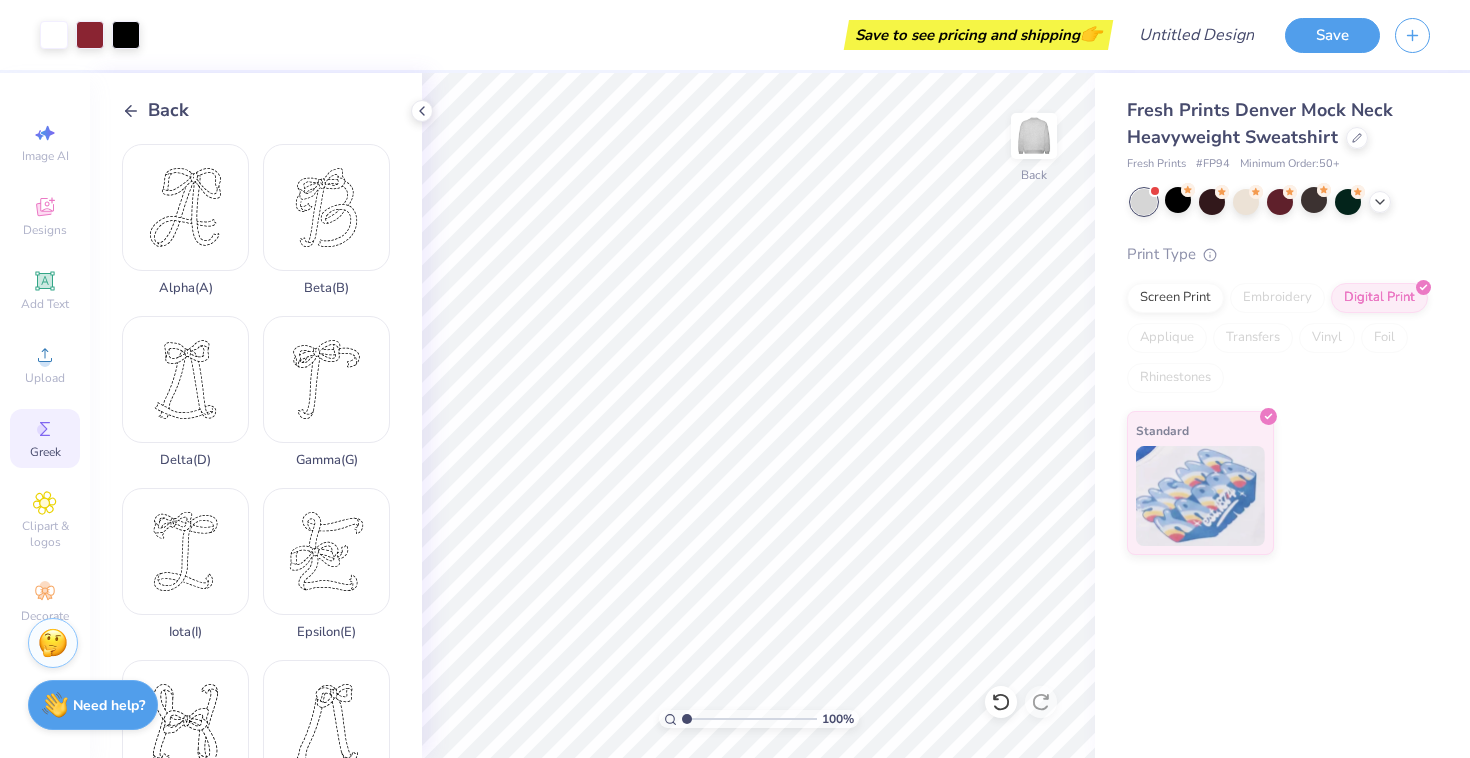 click on "Greek" at bounding box center [45, 438] 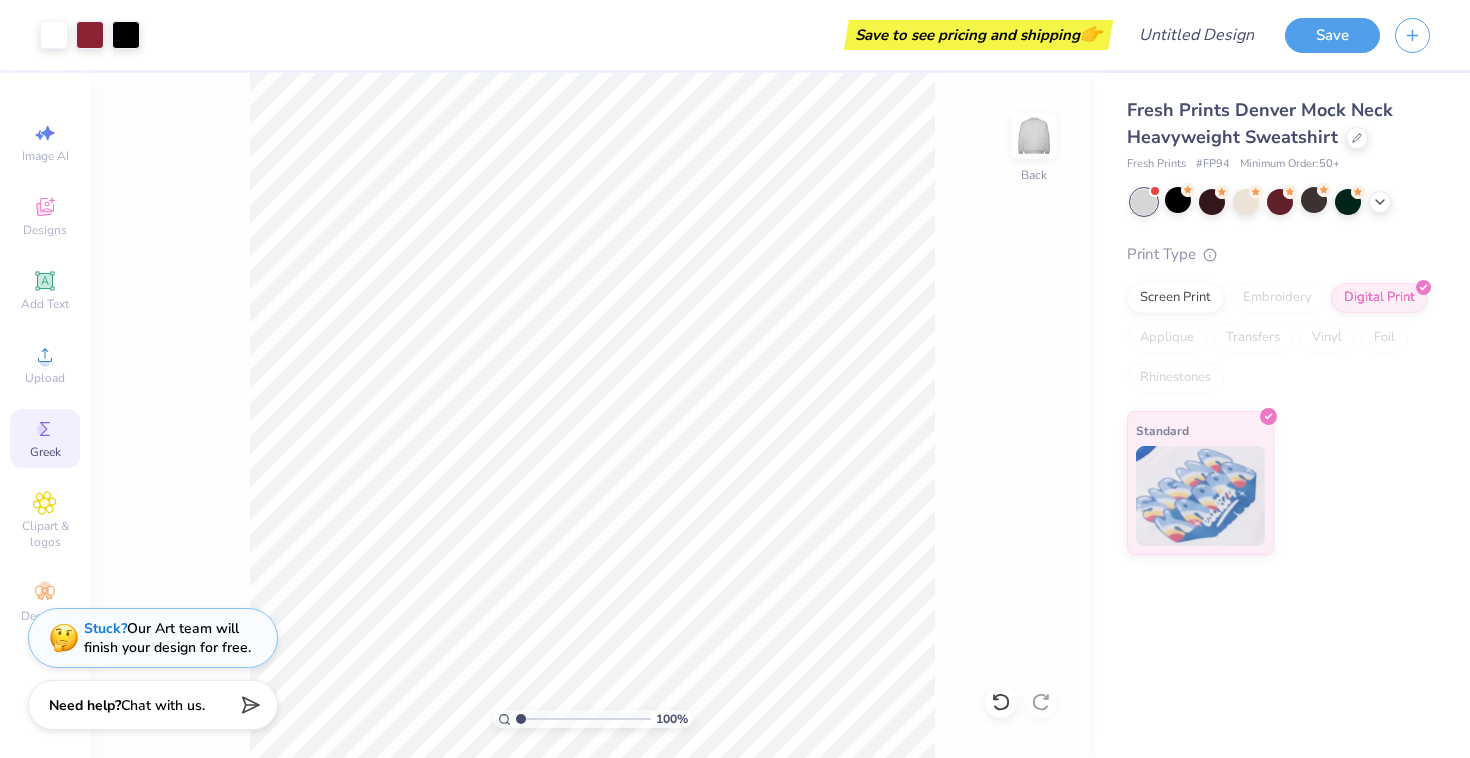 click on "Greek" at bounding box center [45, 438] 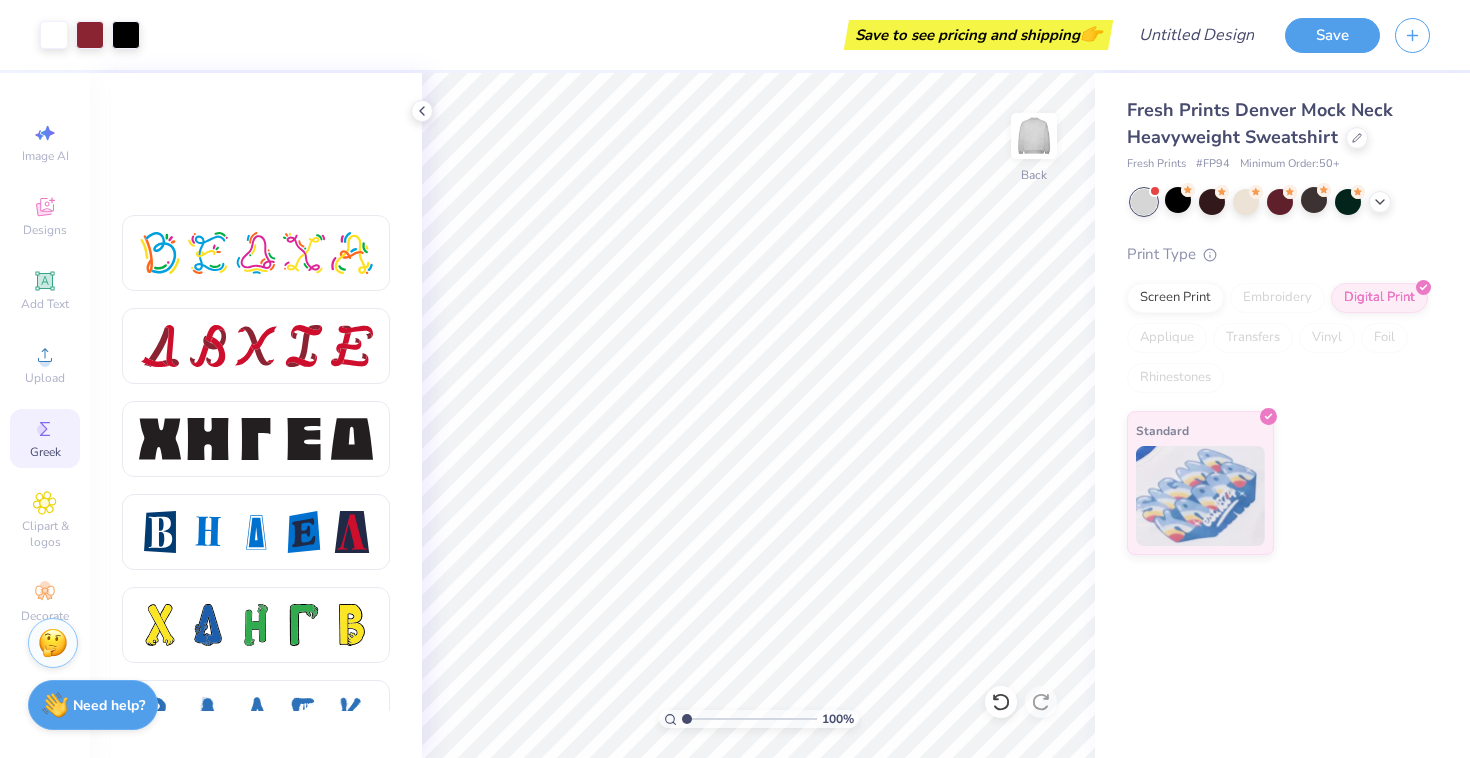 scroll, scrollTop: 2580, scrollLeft: 0, axis: vertical 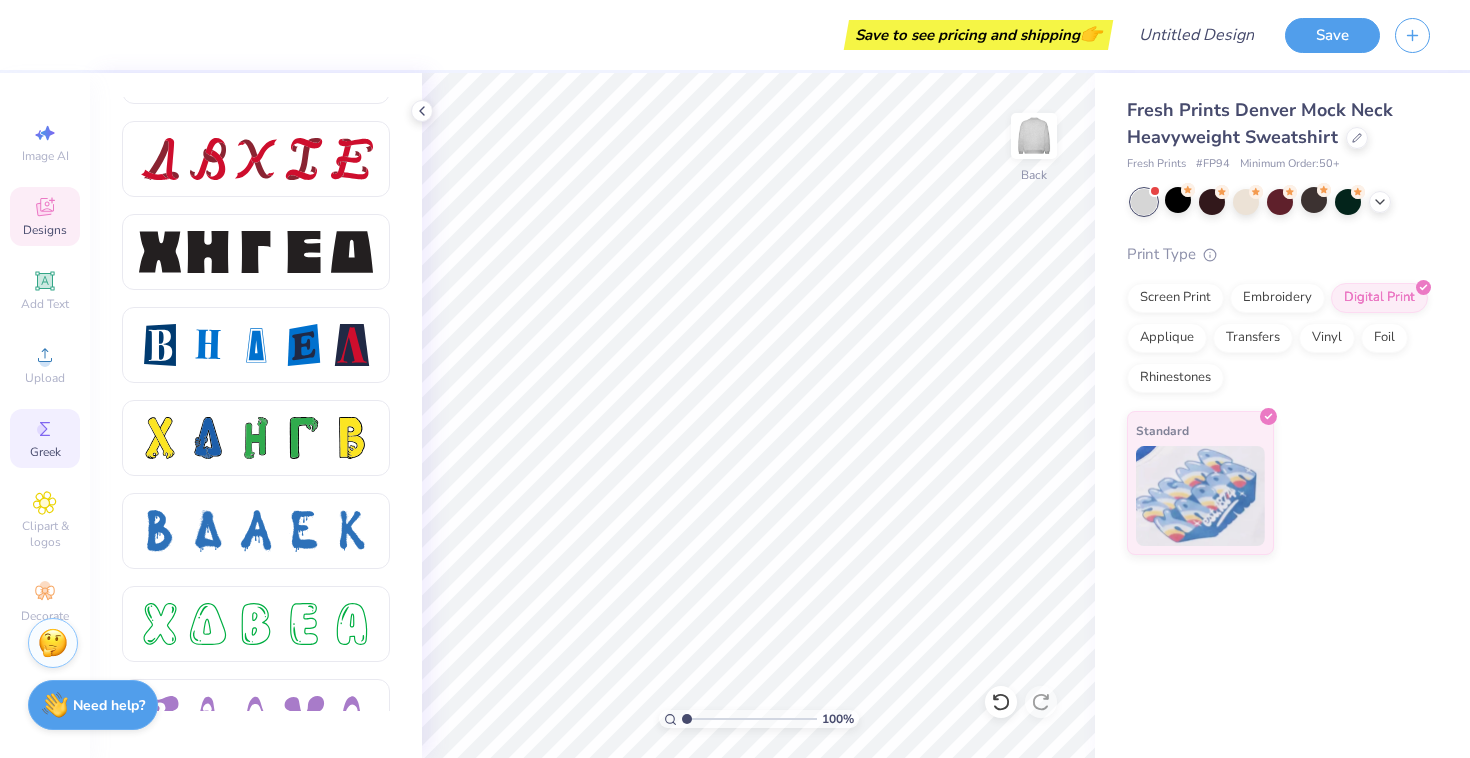 click on "Designs" at bounding box center (45, 216) 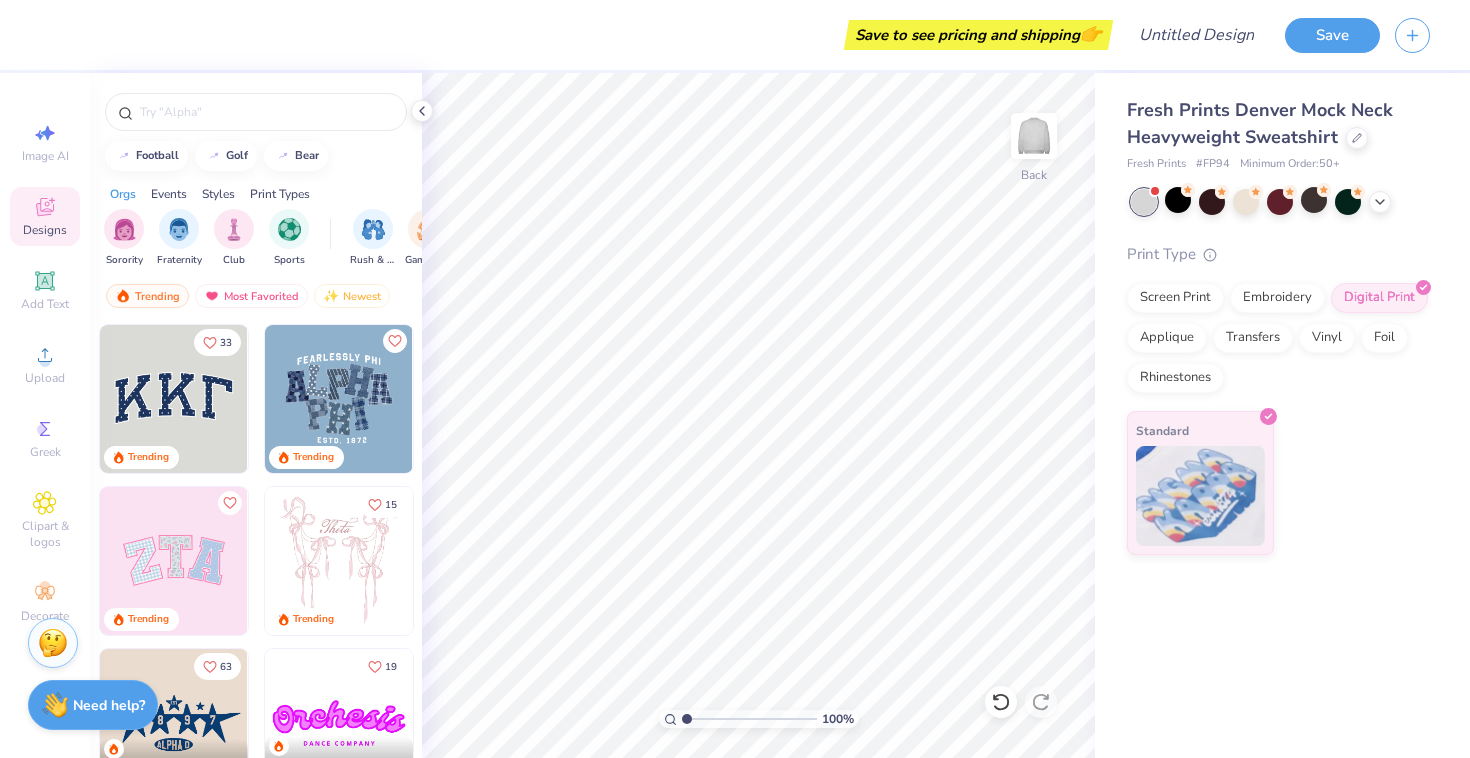 click at bounding box center (174, 561) 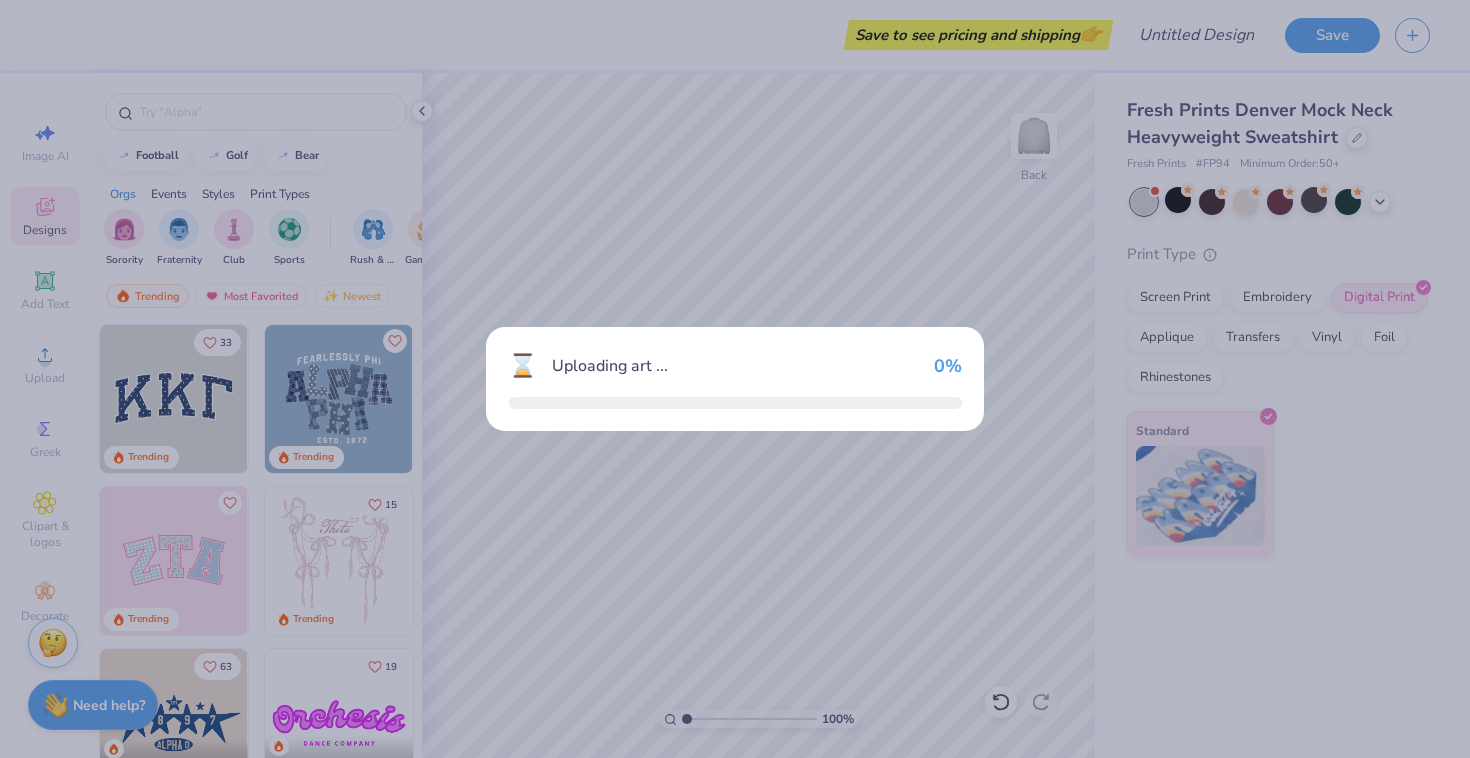 click on "⌛ Uploading art ... 0 %" at bounding box center (735, 379) 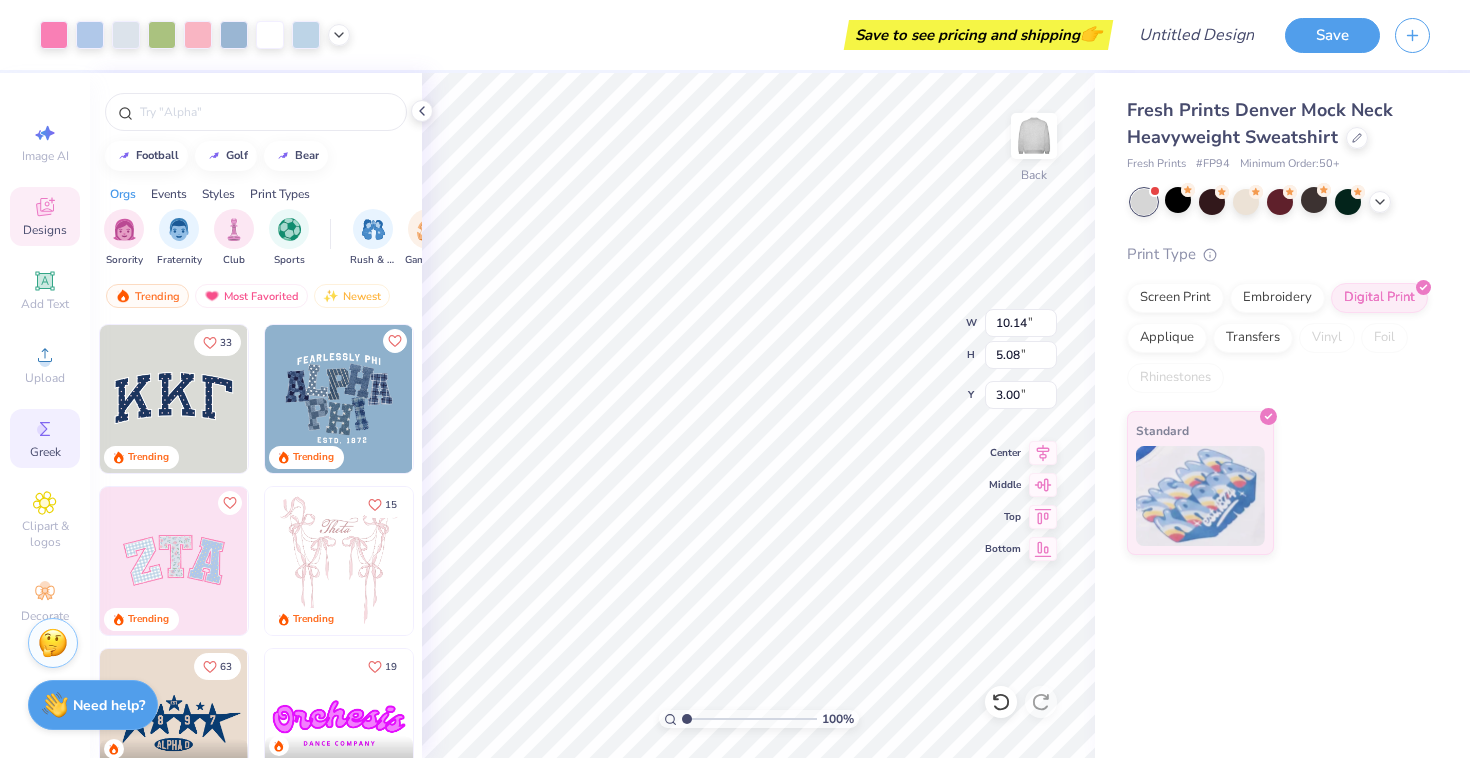 click 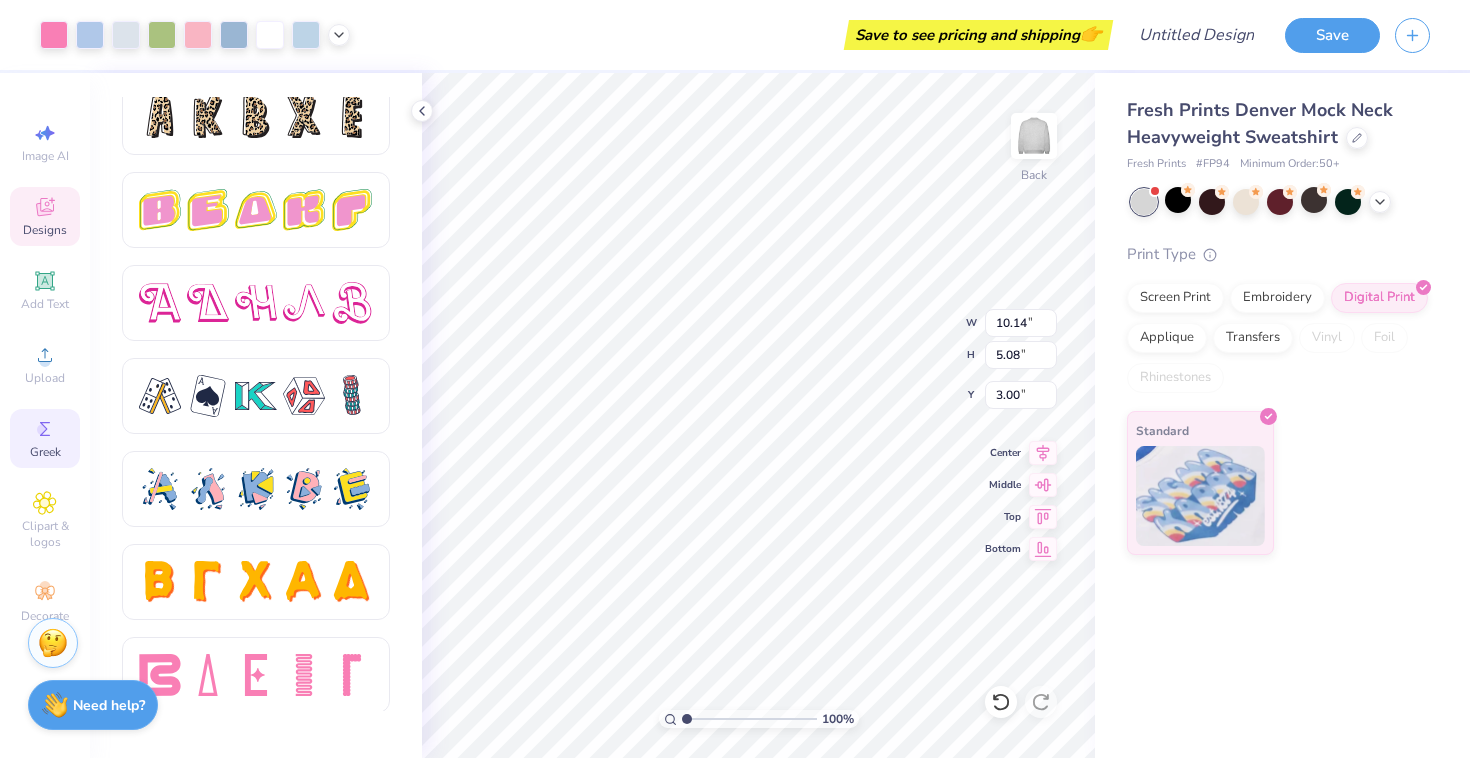 scroll, scrollTop: 3384, scrollLeft: 0, axis: vertical 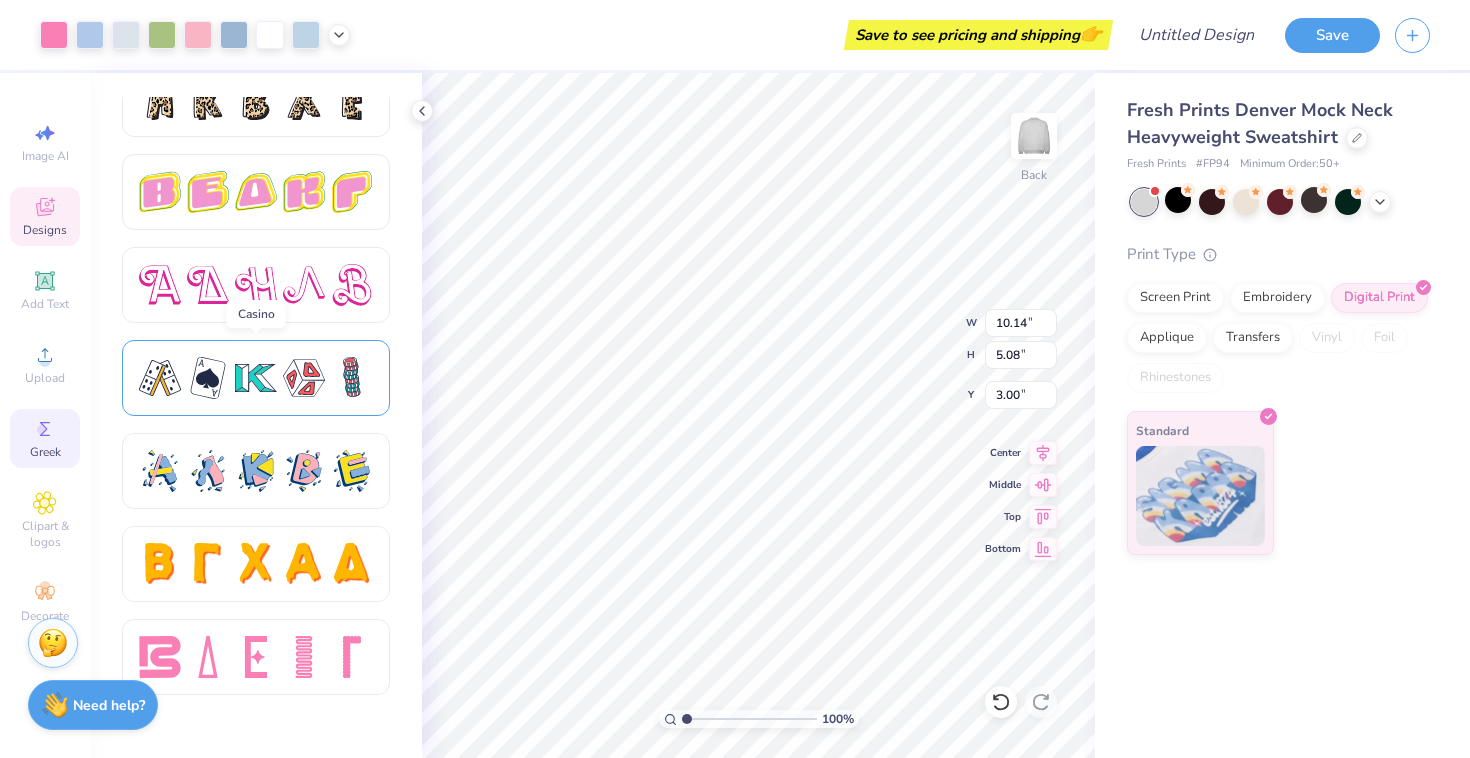 click at bounding box center [208, 378] 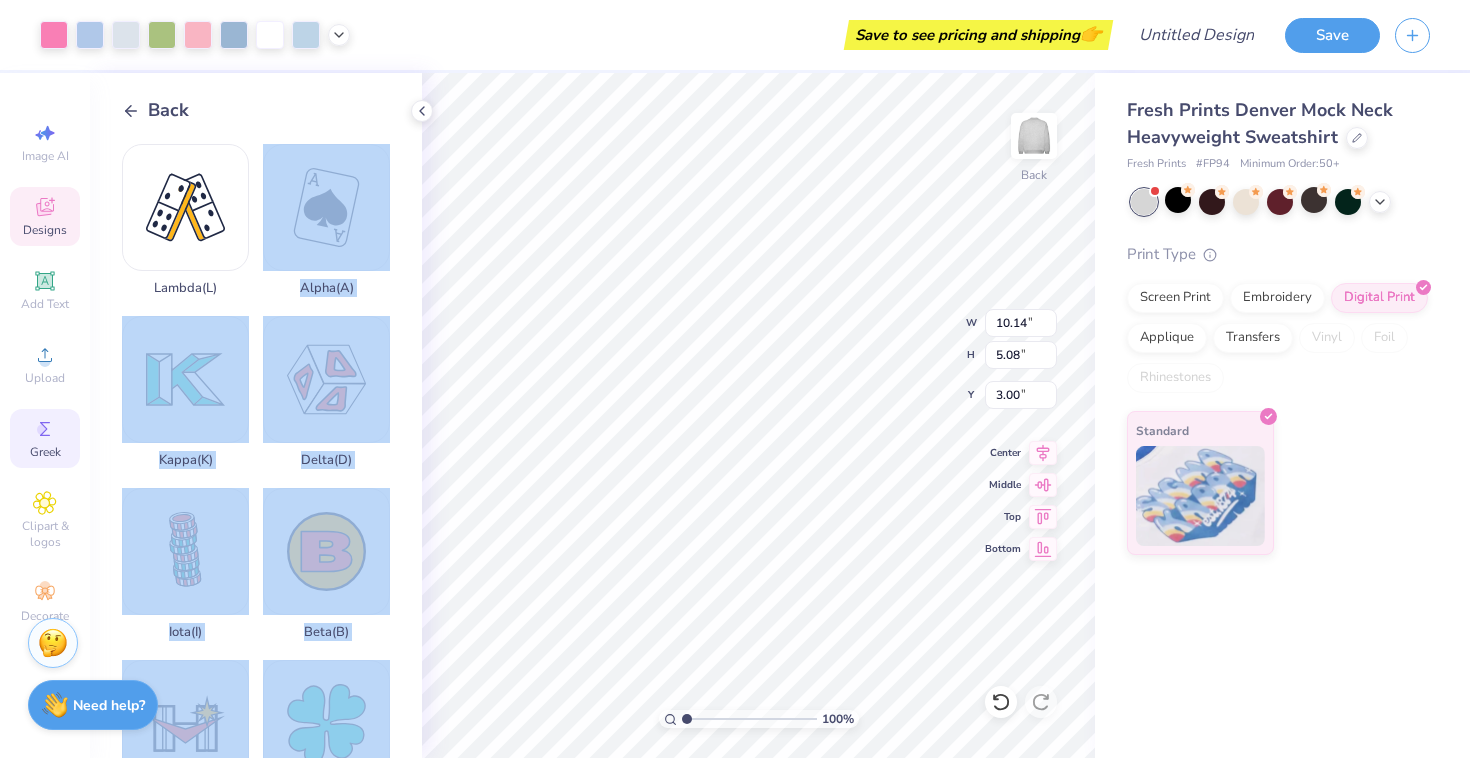 click on "Art colors Save to see pricing and shipping  👉 Design Title Save Image AI Designs Add Text Upload Greek Clipart & logos Decorate Back Lambda  ( L ) Alpha  ( A ) Kappa  ( K ) Delta  ( D ) Iota  ( I ) Beta  ( B ) Eta  ( H ) Chi  ( C ) Gamma  ( G ) Epsilon  ( E ) Omicron  ( O ) Psi  ( Y ) Pi  ( P ) Tau  ( T ) Omega  ( W ) Rho  ( R ) Mu  ( M ) Phi  ( F ) Sigma  ( S ) Nu  ( N ) Zeta  ( Z ) Theta  ( Q ) Xi  ( X ) Upsilon  ( U ) 100  % Back W 10.14 10.14 " H 5.08 5.08 " Y 3.00 3.00 " Center Middle Top Bottom Fresh Prints Denver Mock Neck Heavyweight Sweatshirt Fresh Prints # FP94 Minimum Order:  50 +   Print Type Screen Print Embroidery Digital Print Applique Transfers Vinyl Foil Rhinestones Standard Stuck?  Our Art team will finish your design for free. Need help?  Chat with us." at bounding box center [735, 379] 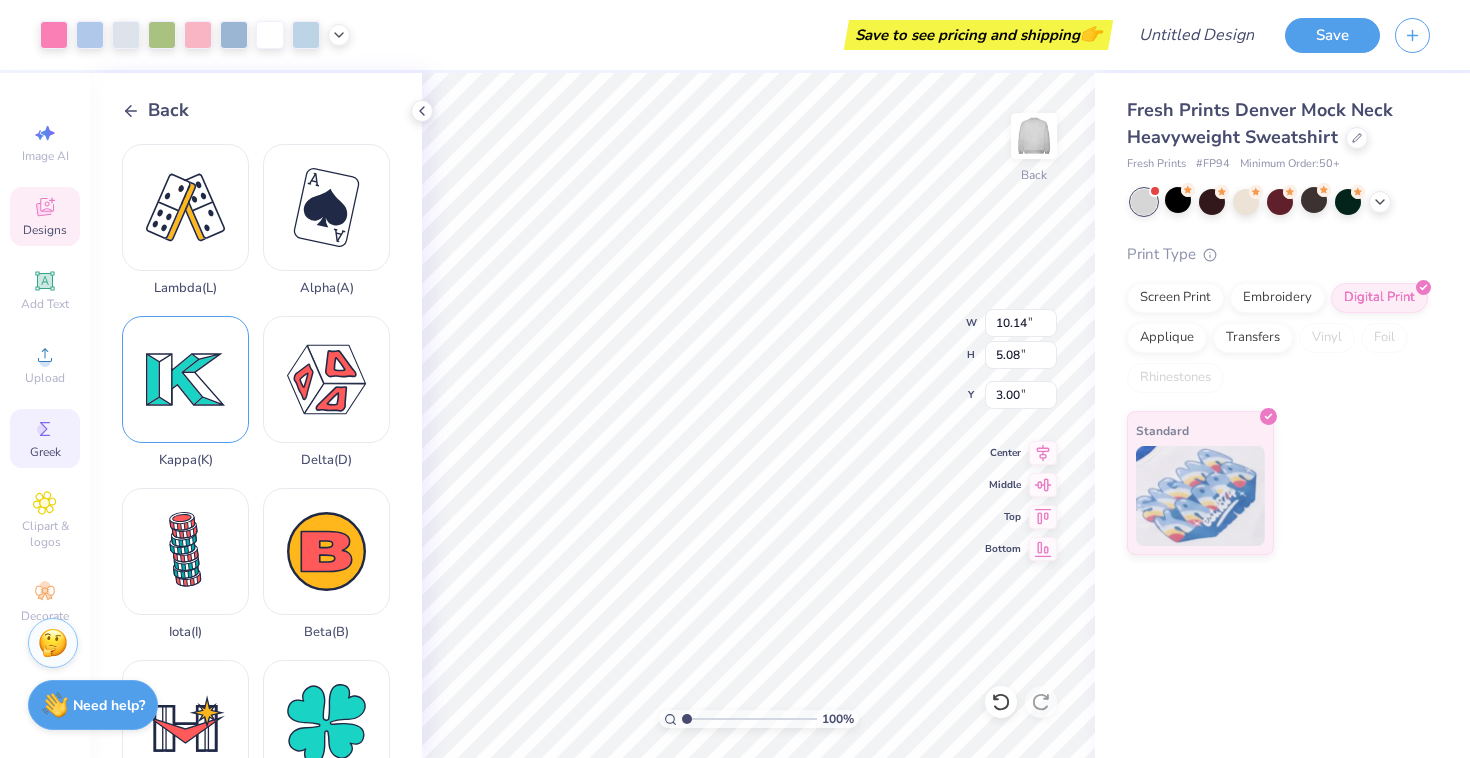 click on "Kappa  ( K )" at bounding box center [186, 460] 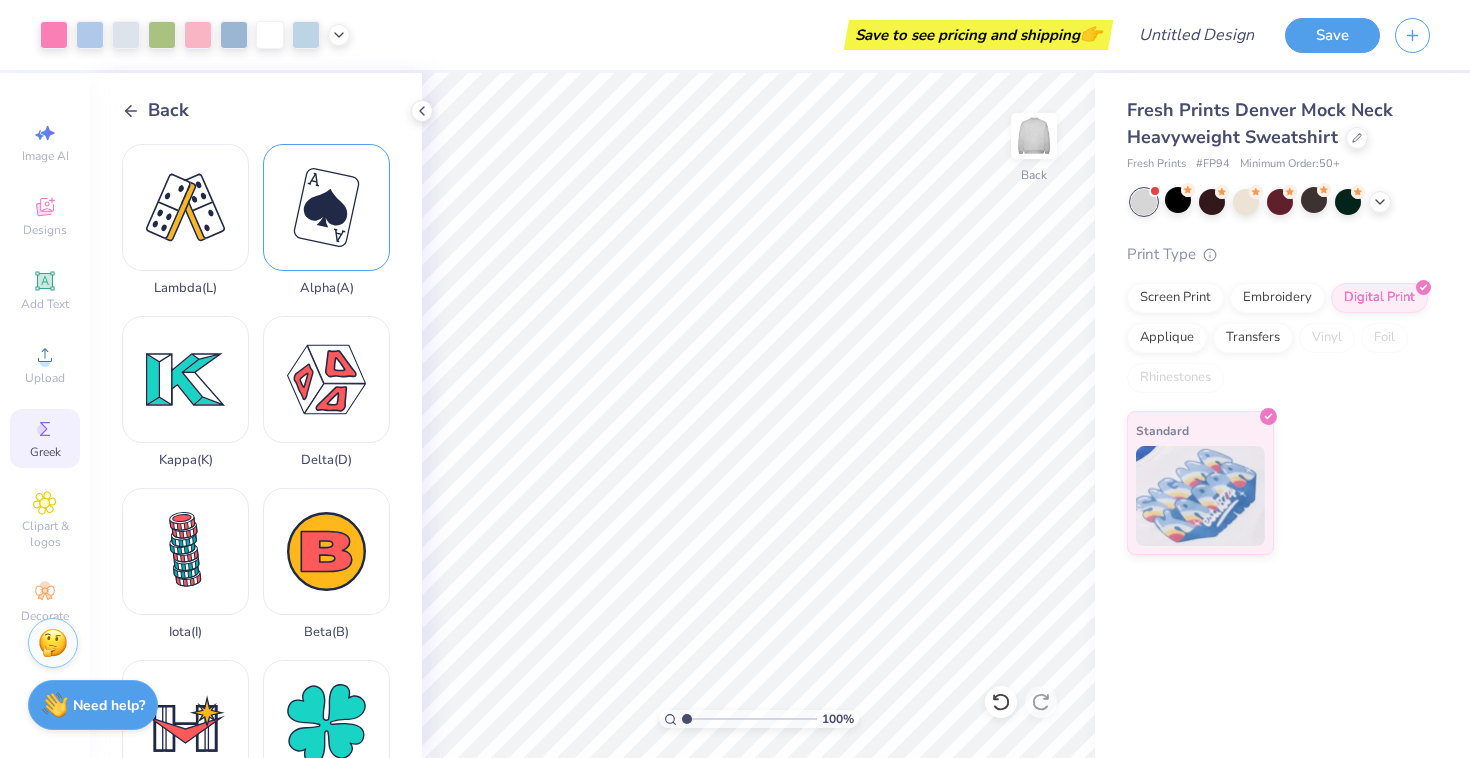 click on "Alpha  ( A )" at bounding box center (326, 220) 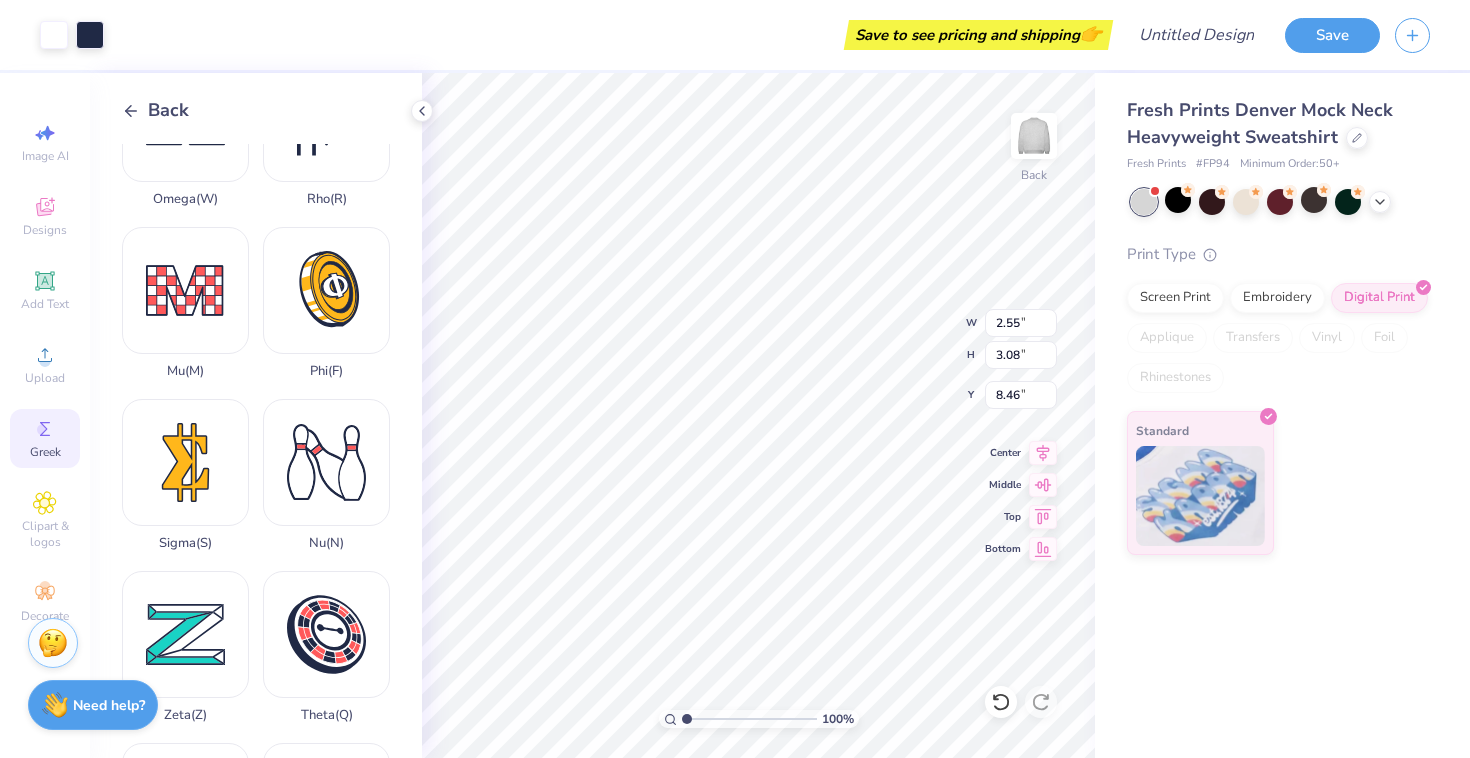 scroll, scrollTop: 1299, scrollLeft: 0, axis: vertical 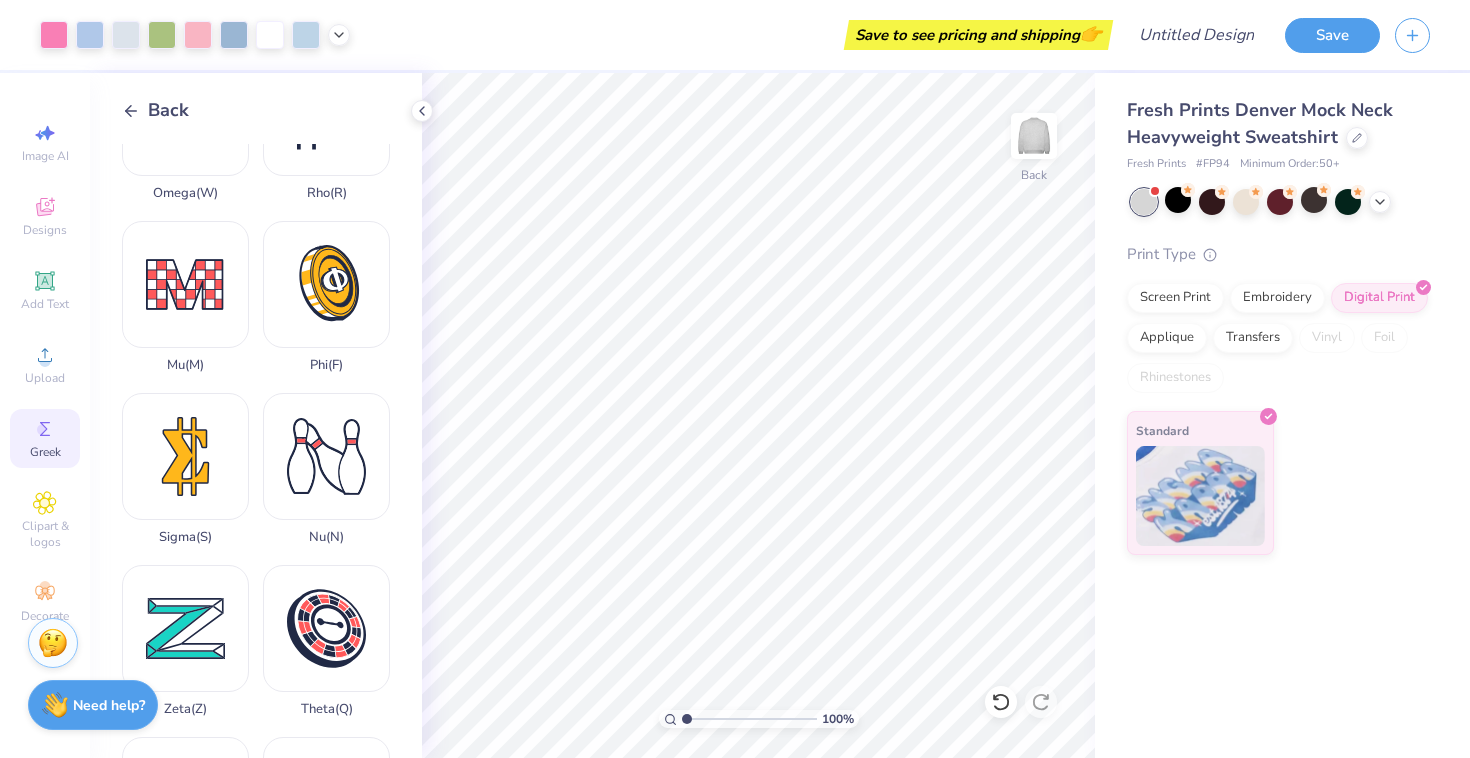 click on "Image AI Designs Add Text Upload Greek Clipart & logos Decorate" at bounding box center (45, 372) 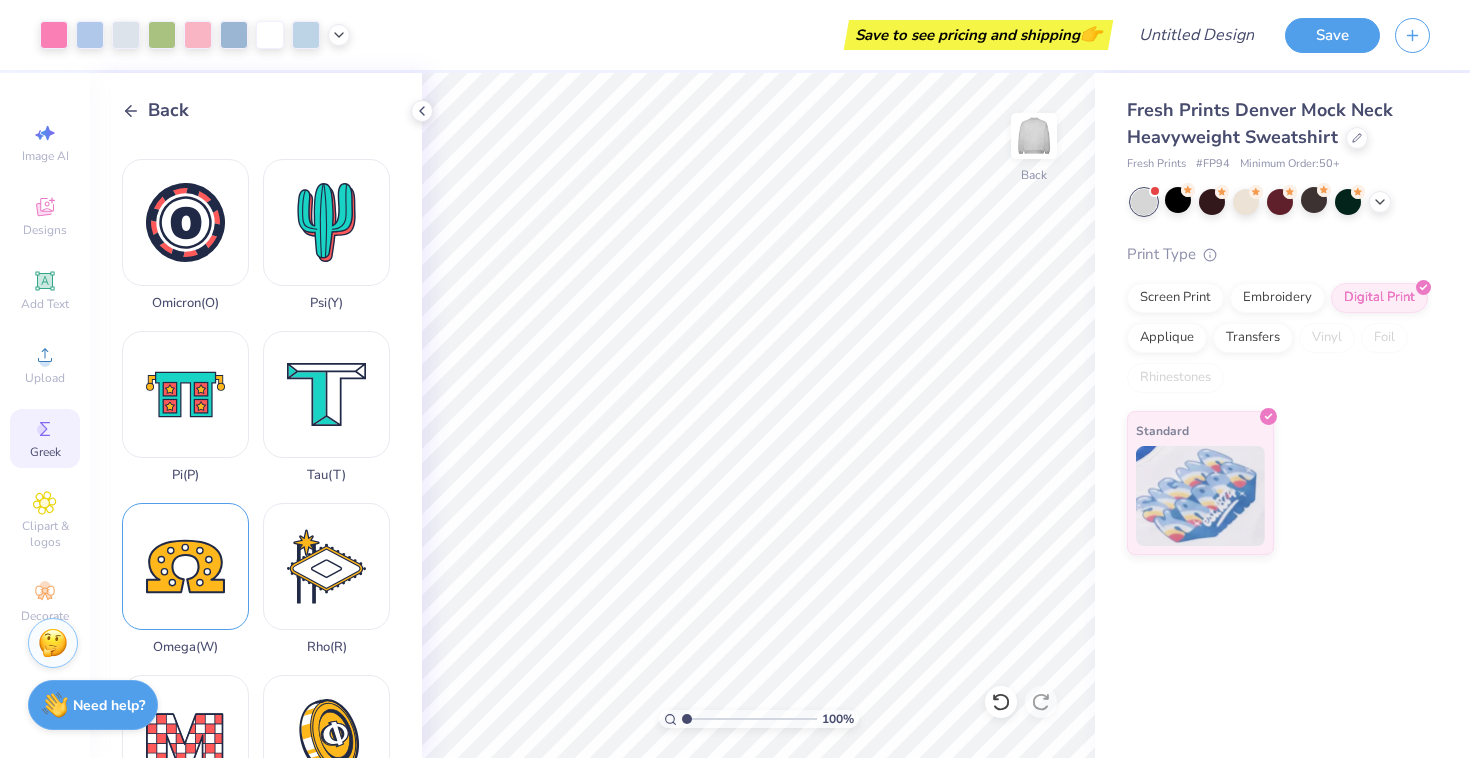 scroll, scrollTop: 136, scrollLeft: 0, axis: vertical 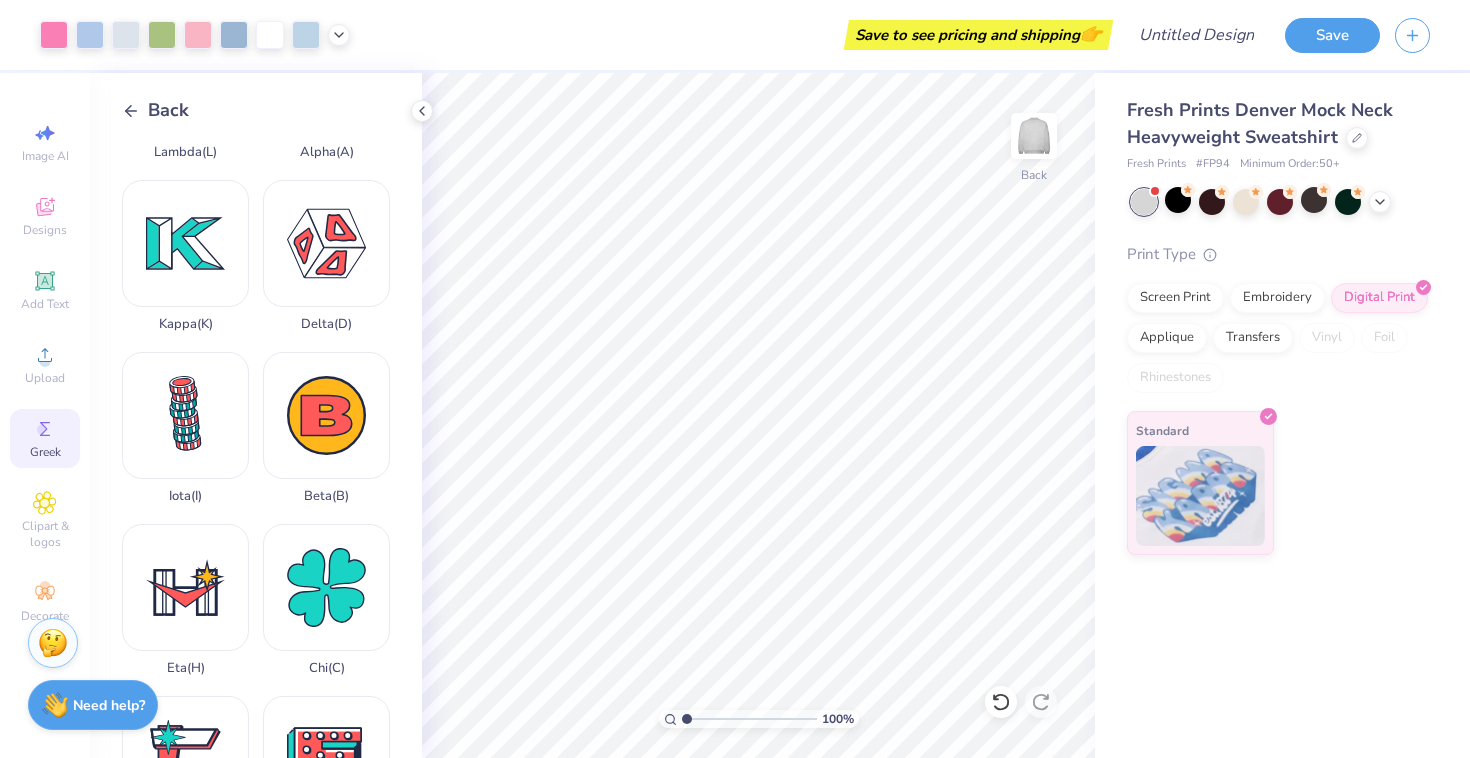 click on "Back Lambda  ( L ) Alpha  ( A ) Kappa  ( K ) Delta  ( D ) Iota  ( I ) Beta  ( B ) Eta  ( H ) Chi  ( C ) Gamma  ( G ) Epsilon  ( E ) Omicron  ( O ) Psi  ( Y ) Pi  ( P ) Tau  ( T ) Omega  ( W ) Rho  ( R ) Mu  ( M ) Phi  ( F ) Sigma  ( S ) Nu  ( N ) Zeta  ( Z ) Theta  ( Q ) Xi  ( X ) Upsilon  ( U )" at bounding box center (256, 415) 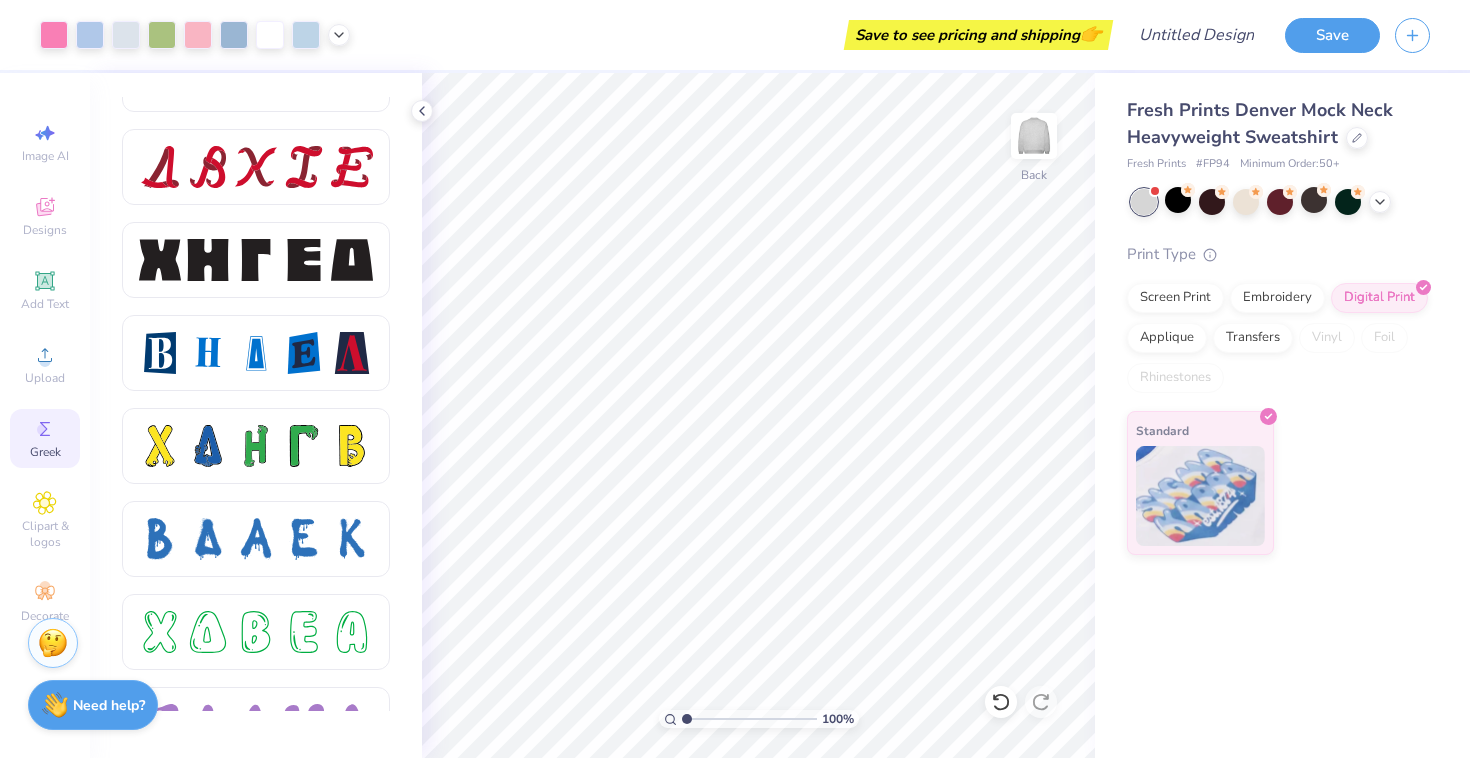 scroll, scrollTop: 2479, scrollLeft: 0, axis: vertical 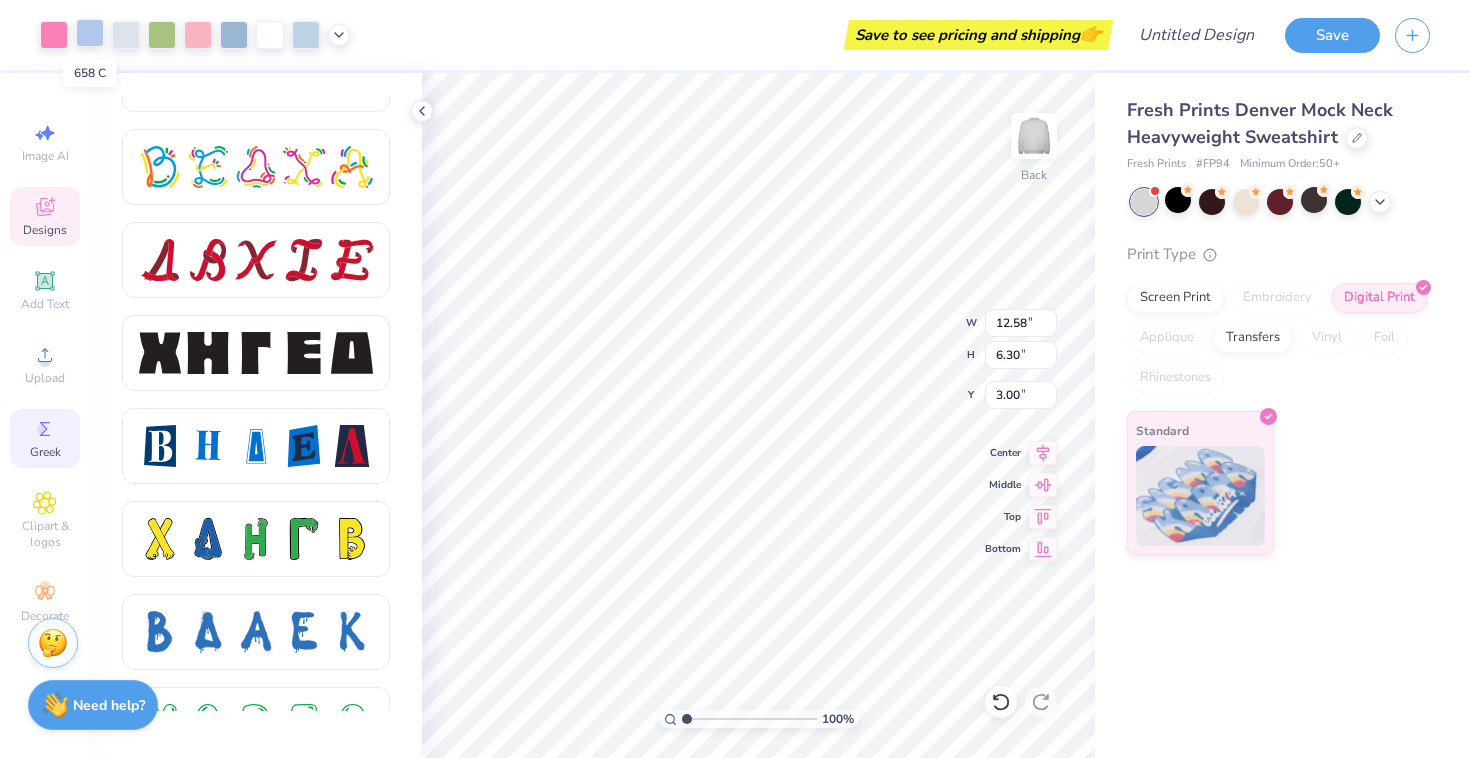 click at bounding box center (90, 33) 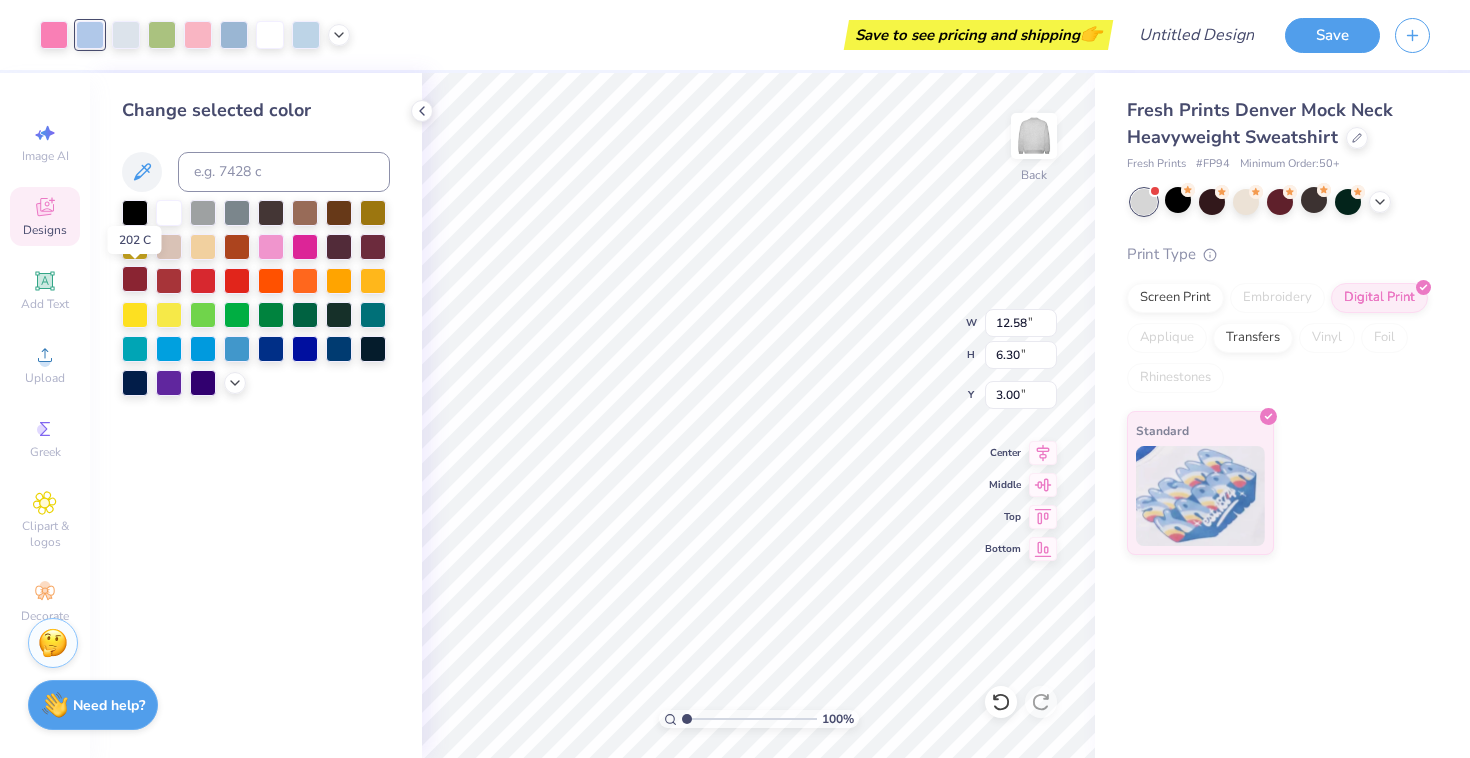 click at bounding box center (135, 279) 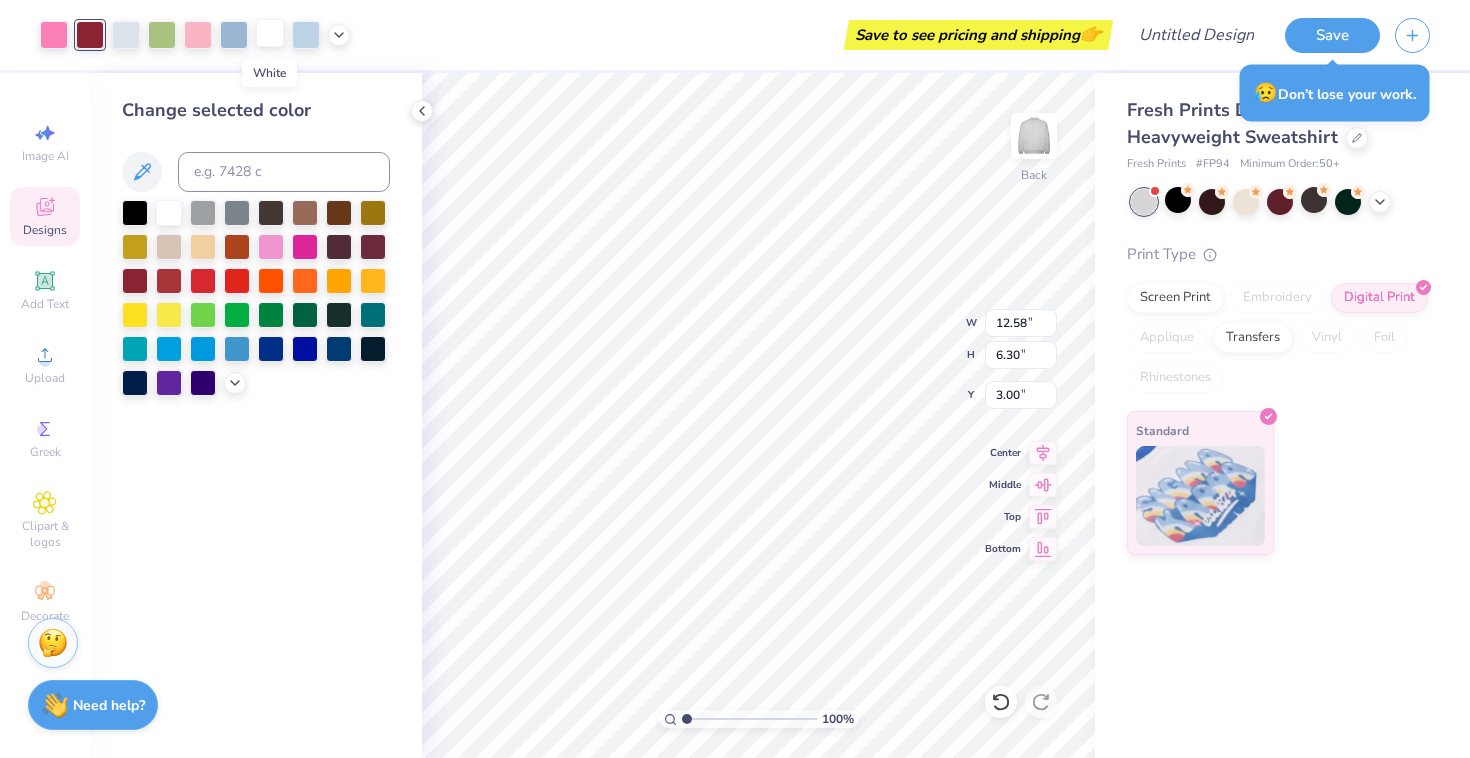 click at bounding box center [270, 33] 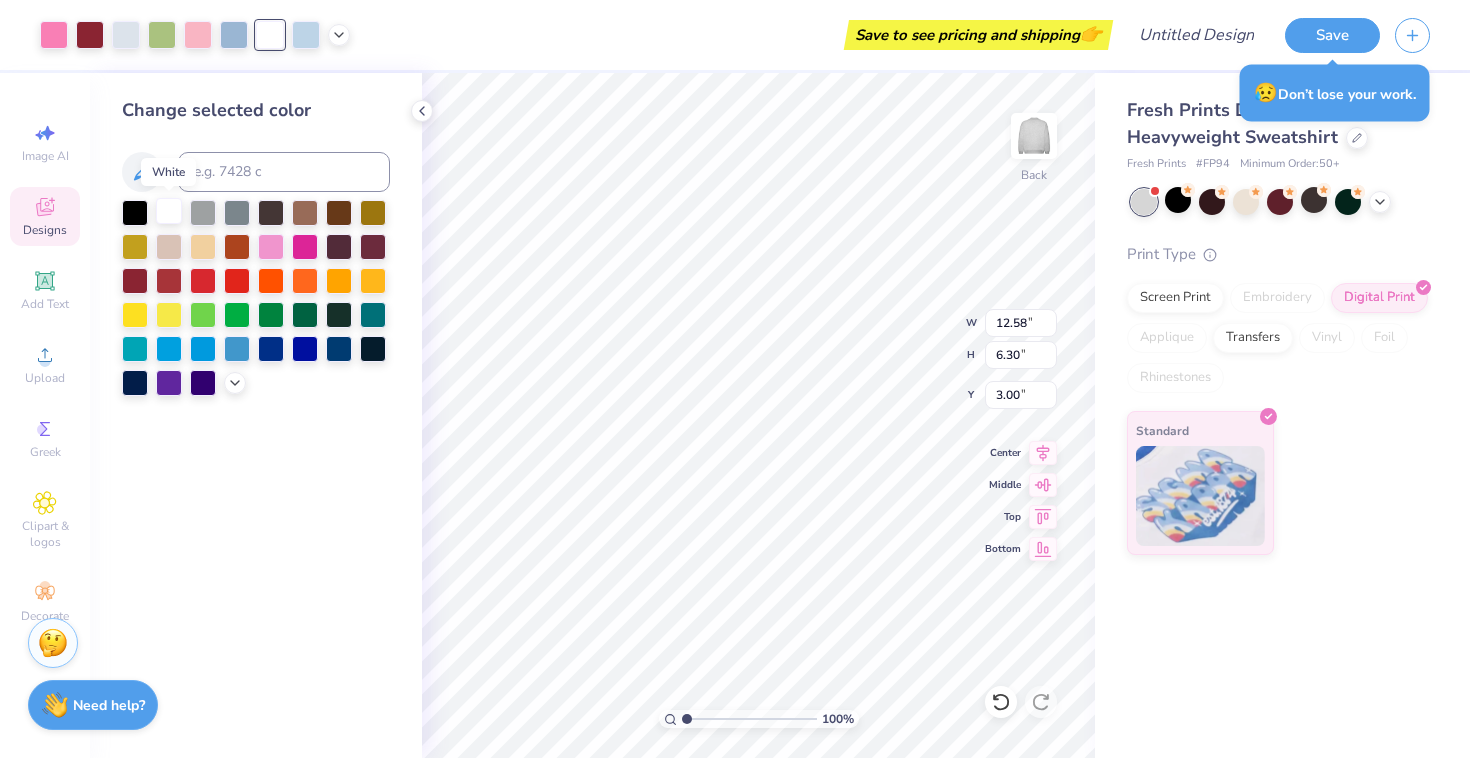 click at bounding box center (169, 211) 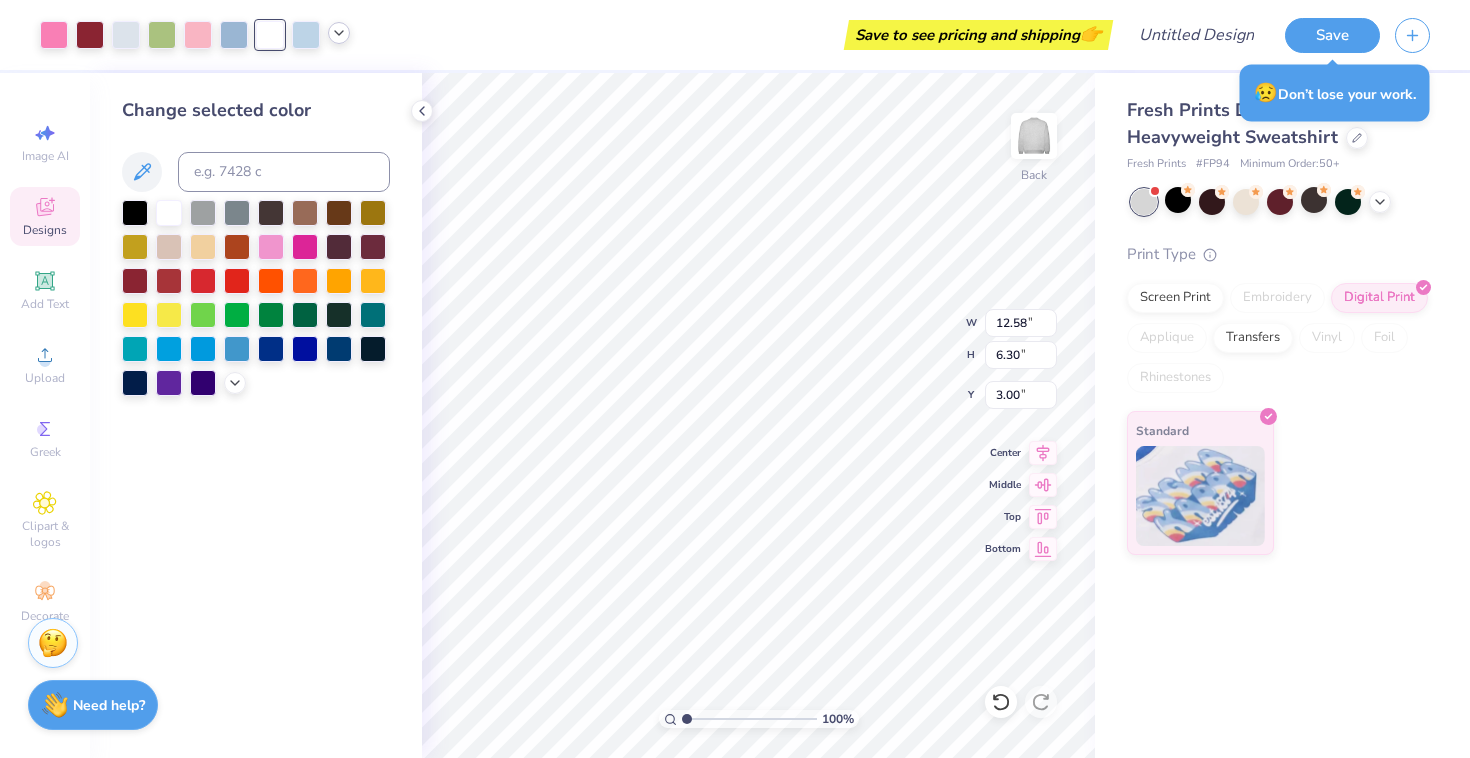 click 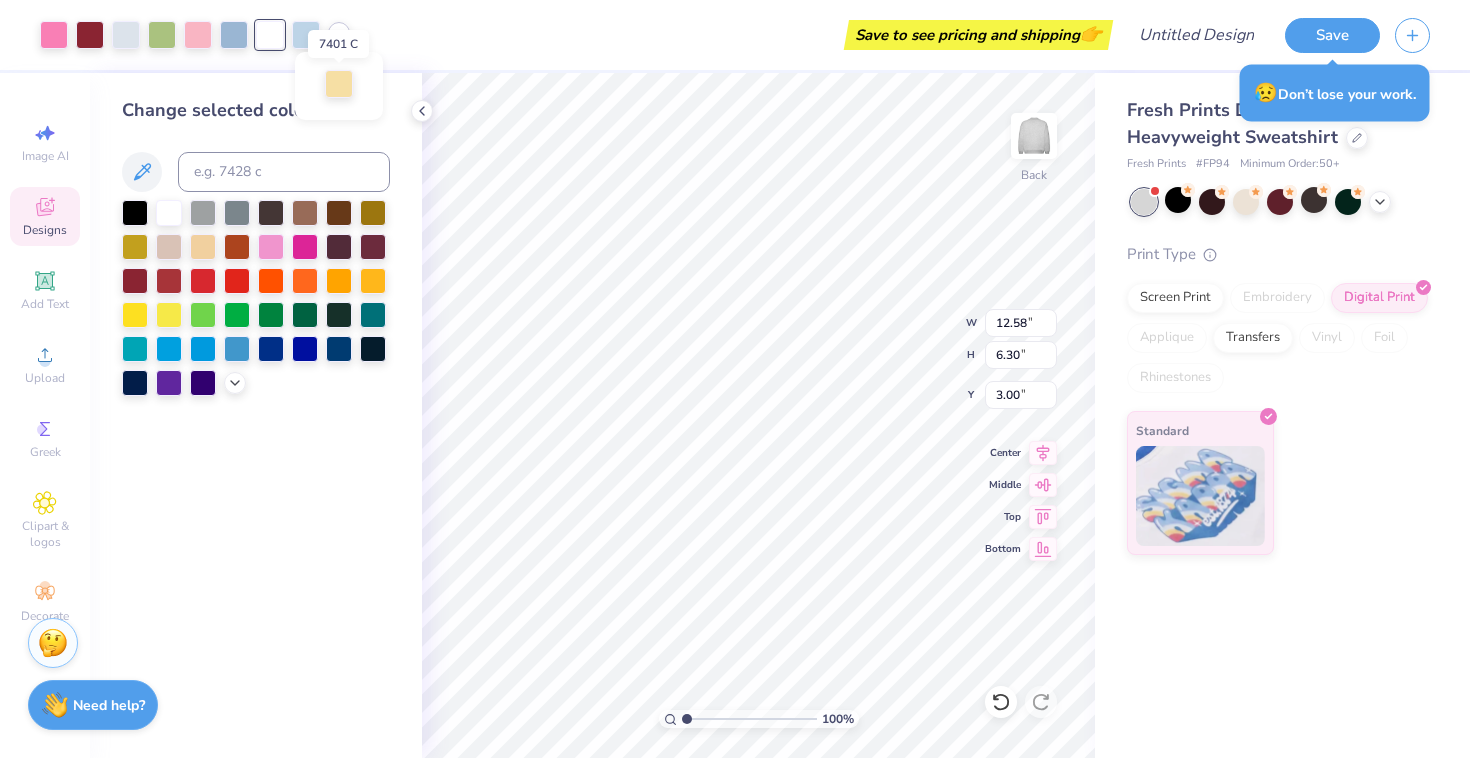 click at bounding box center [339, 84] 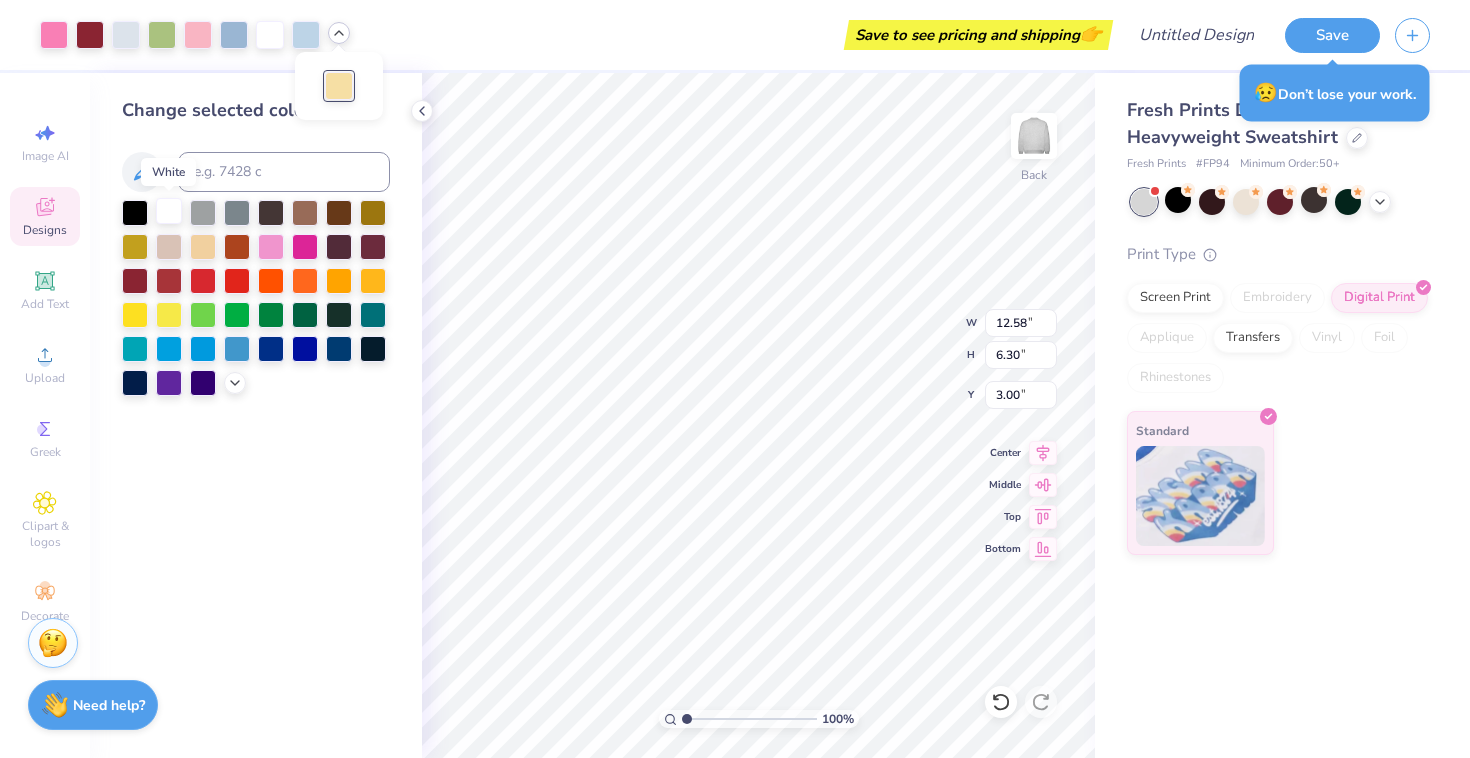 click at bounding box center (169, 211) 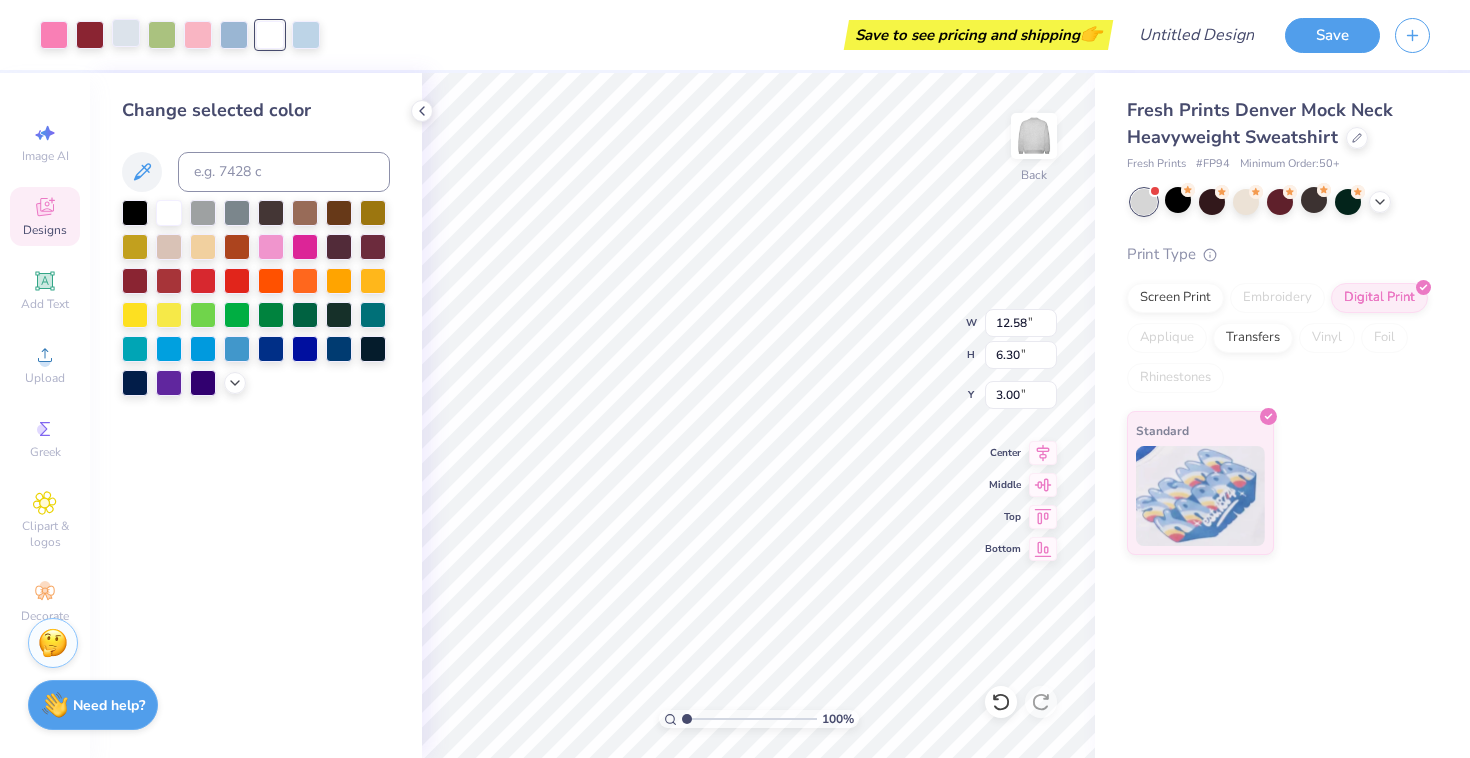 click at bounding box center [126, 33] 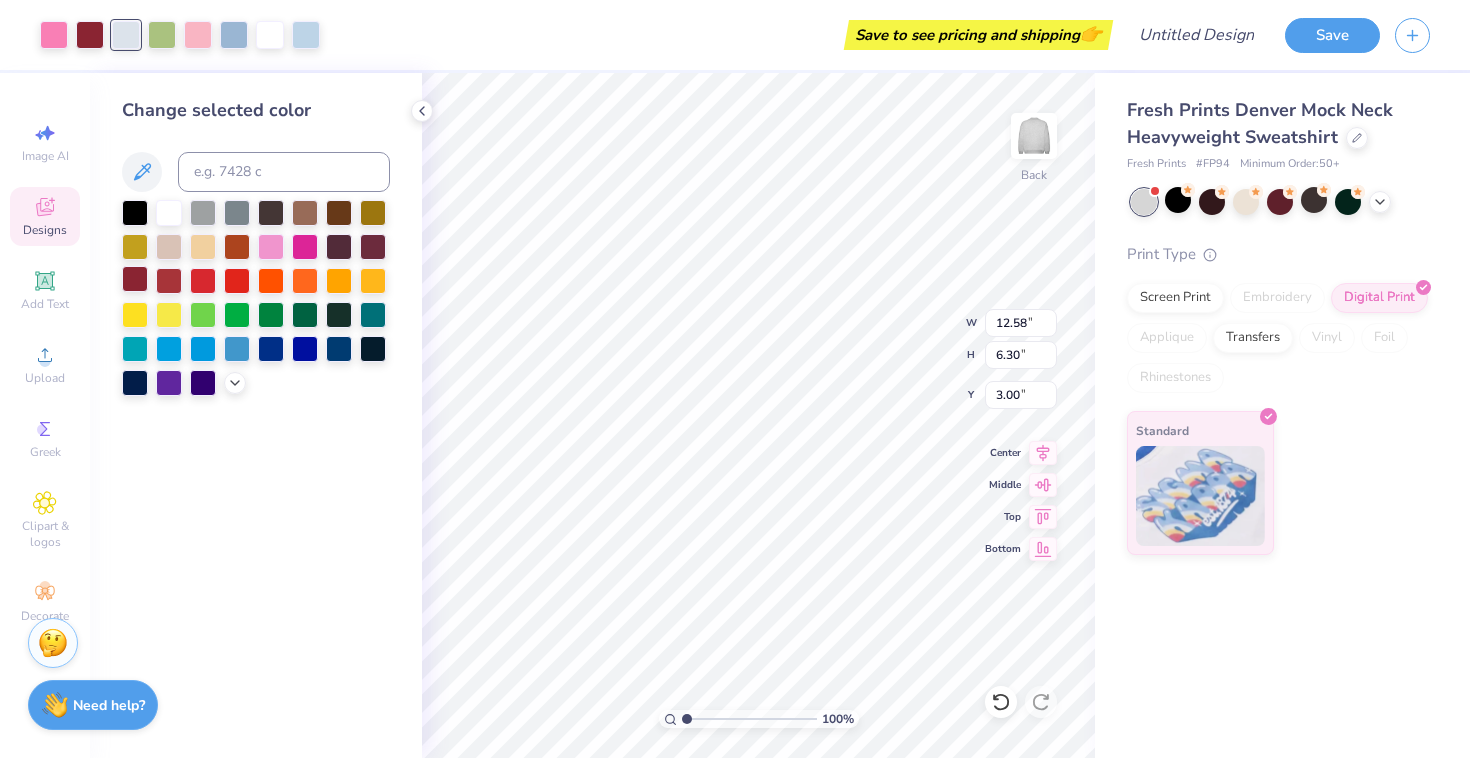 click at bounding box center (135, 279) 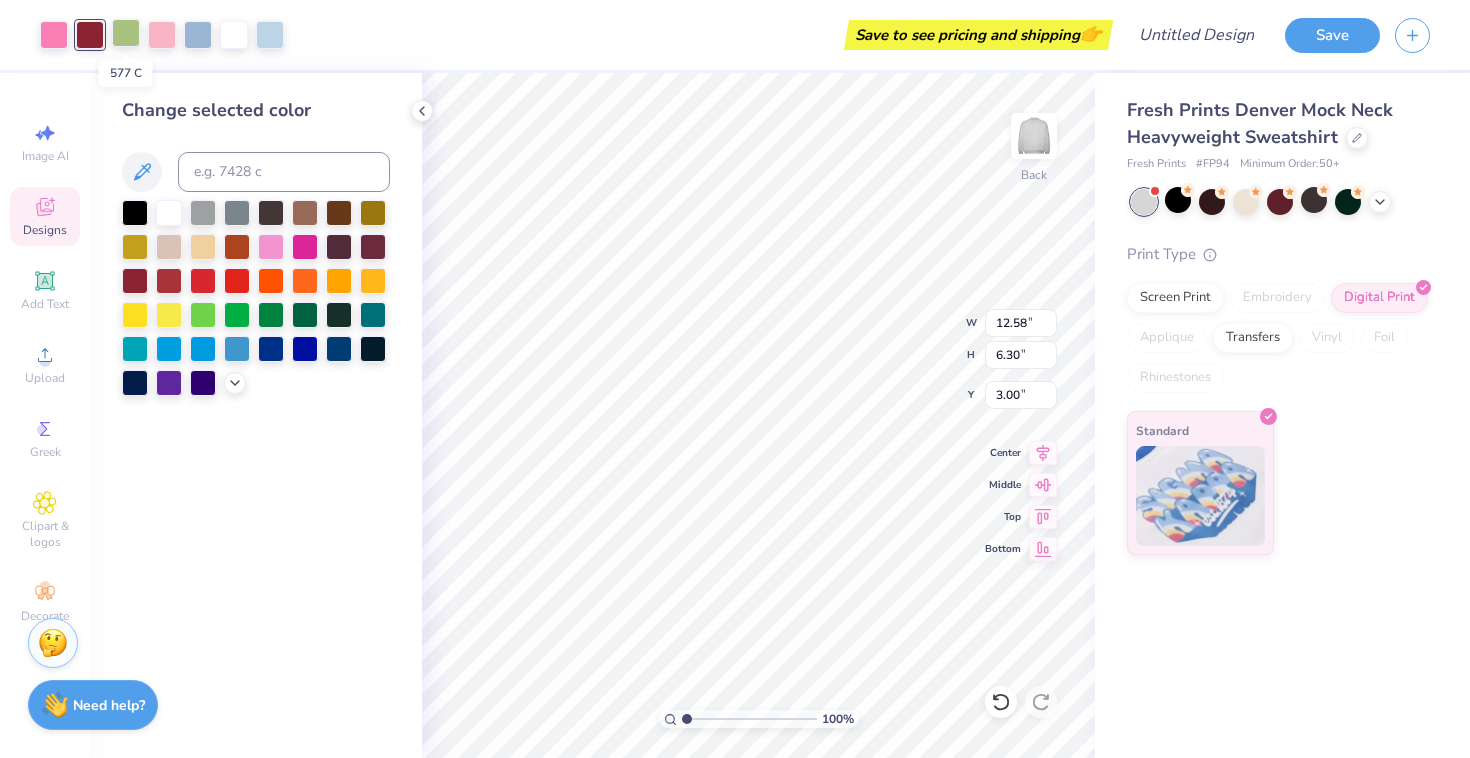 click at bounding box center [126, 33] 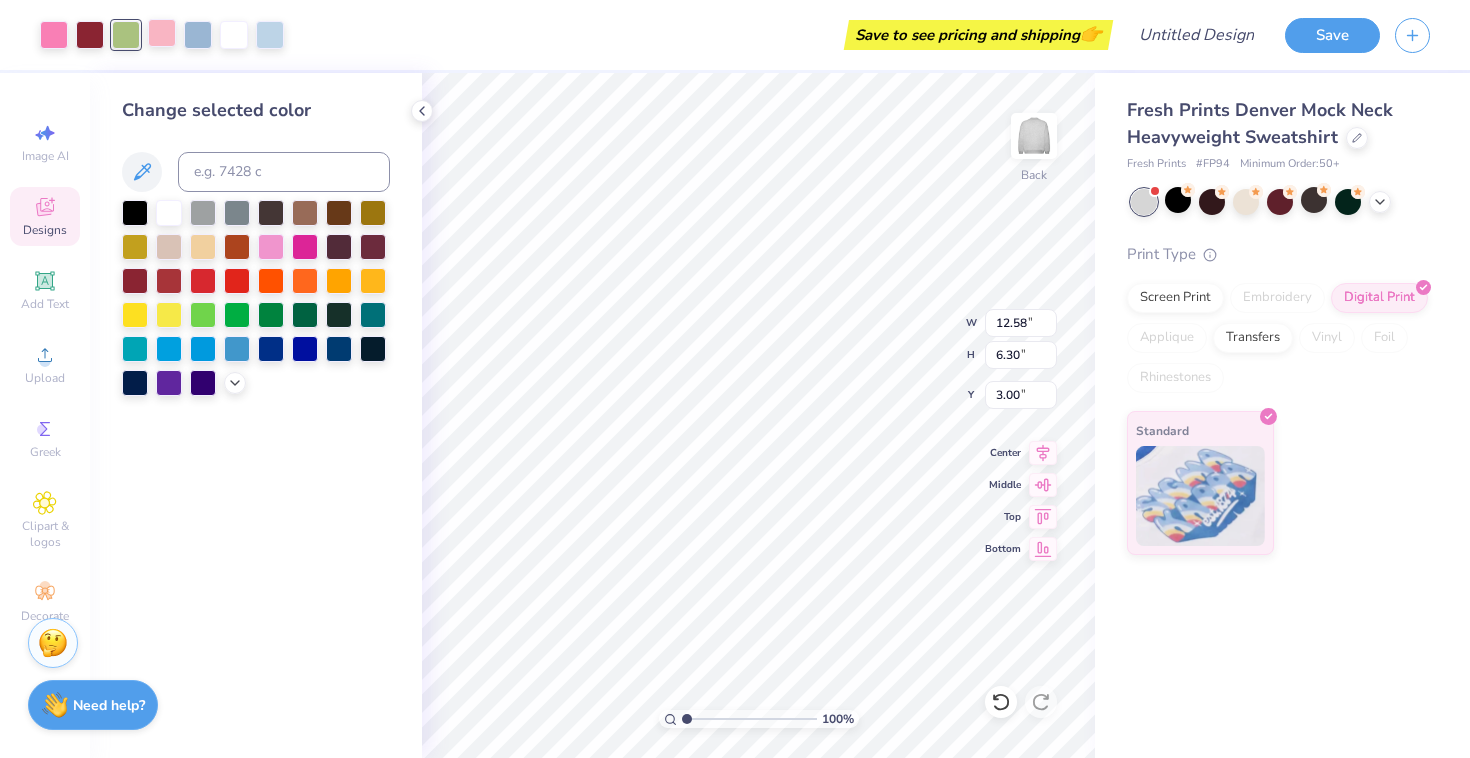 click at bounding box center (162, 33) 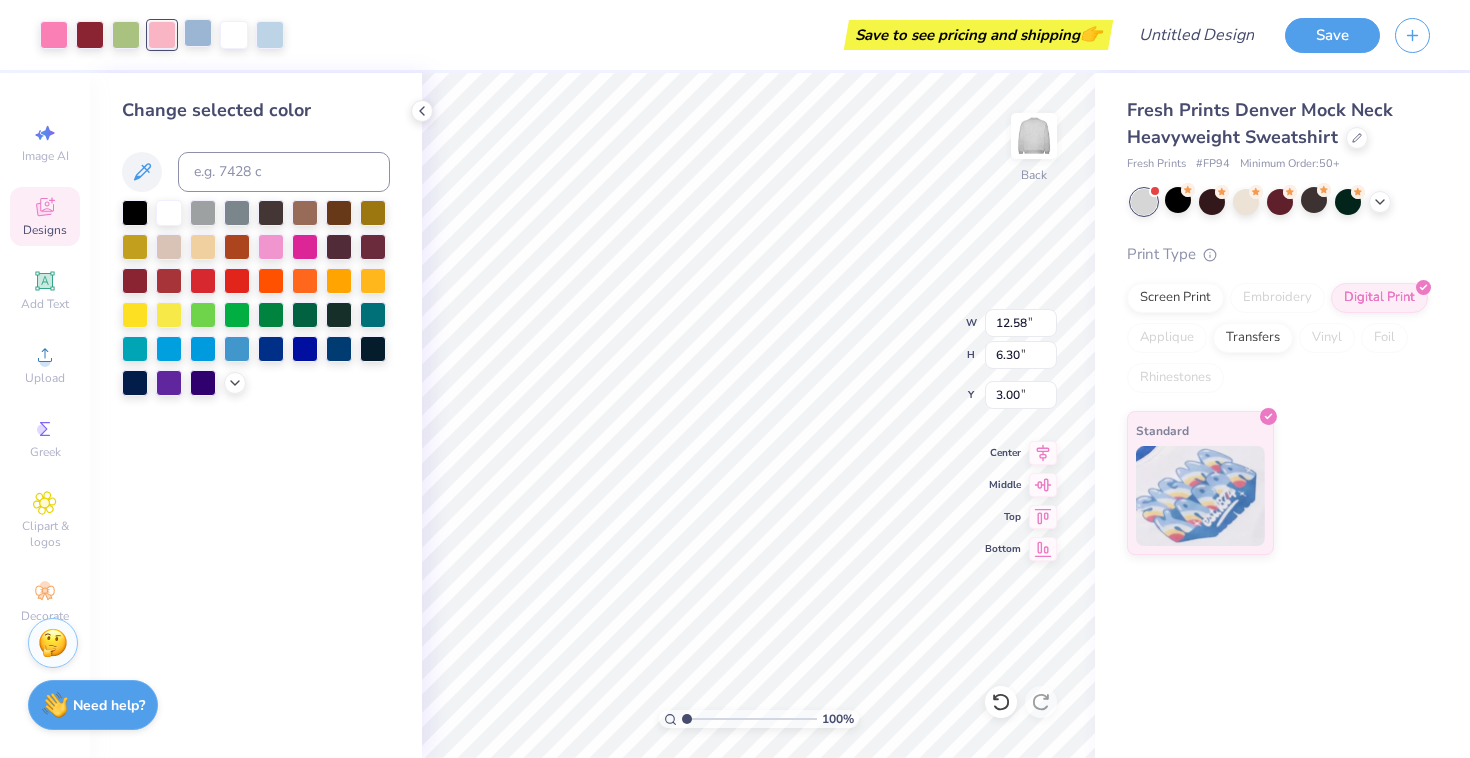 click at bounding box center [198, 33] 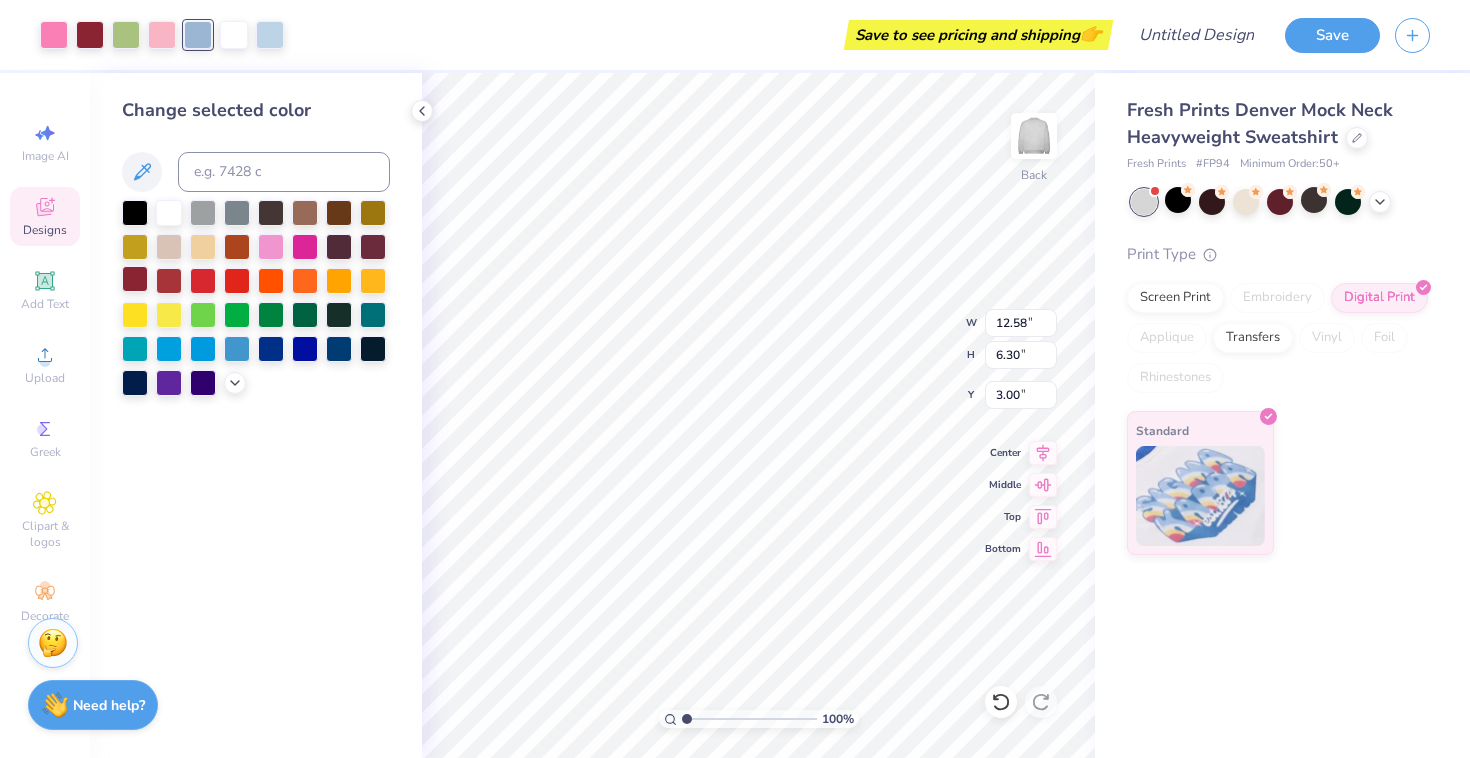 click at bounding box center [135, 279] 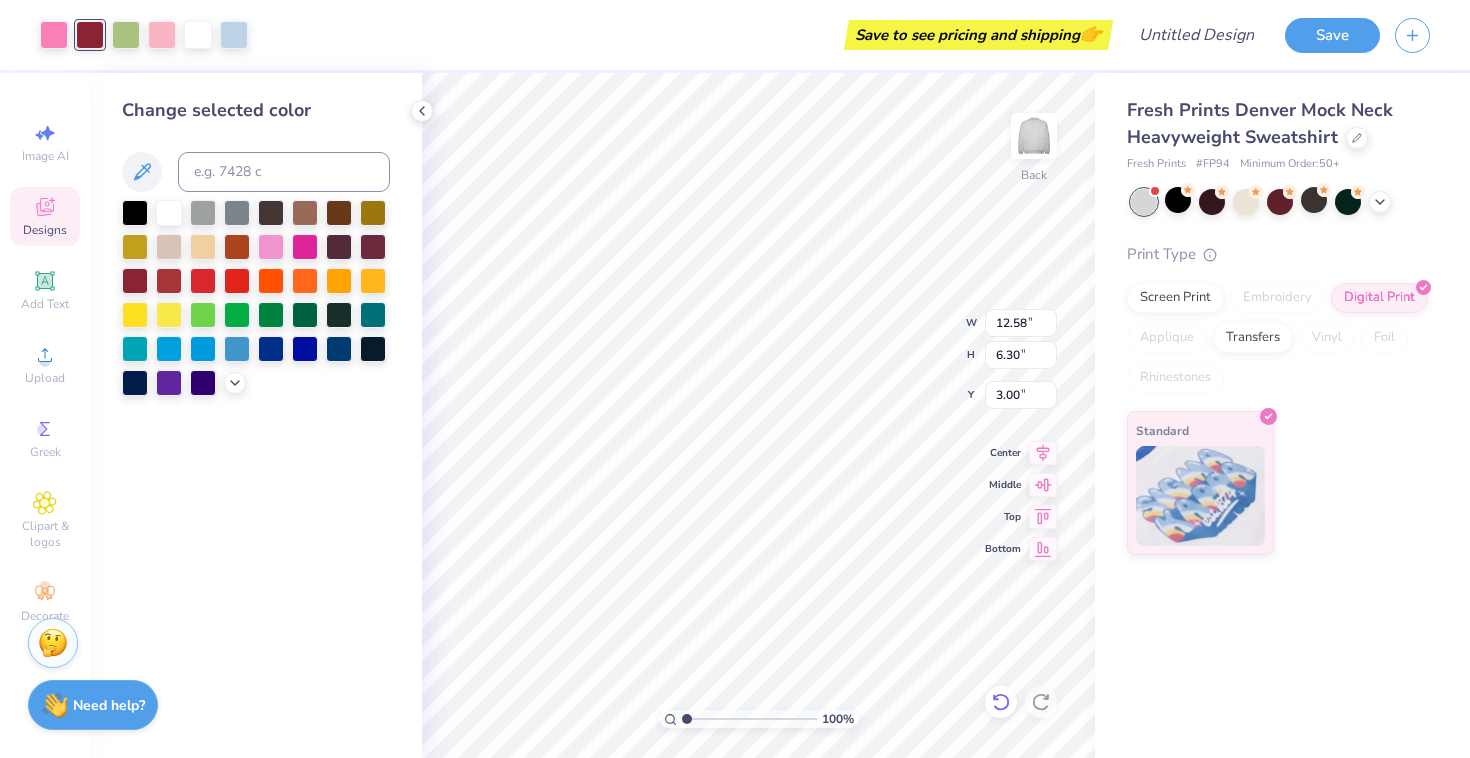 click 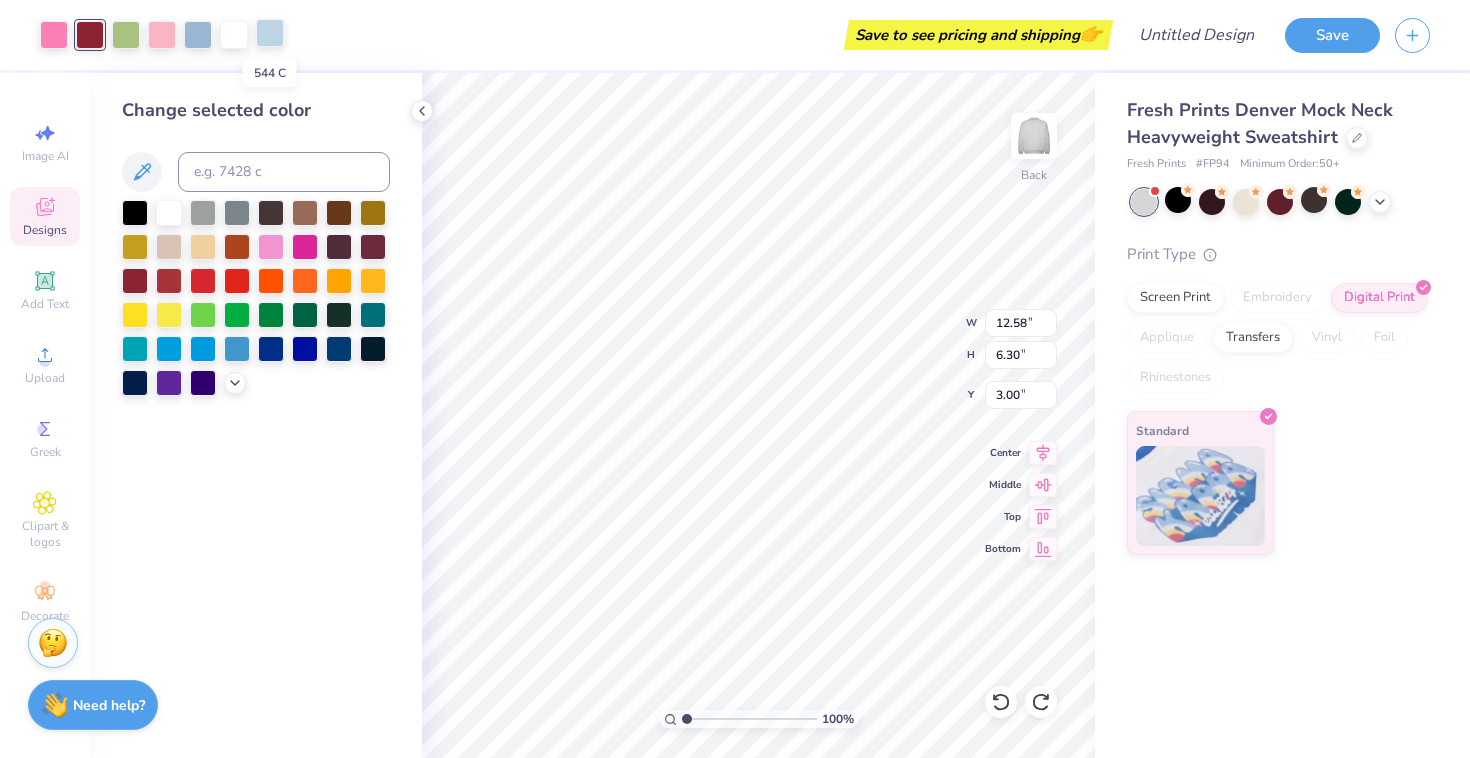 click at bounding box center [270, 33] 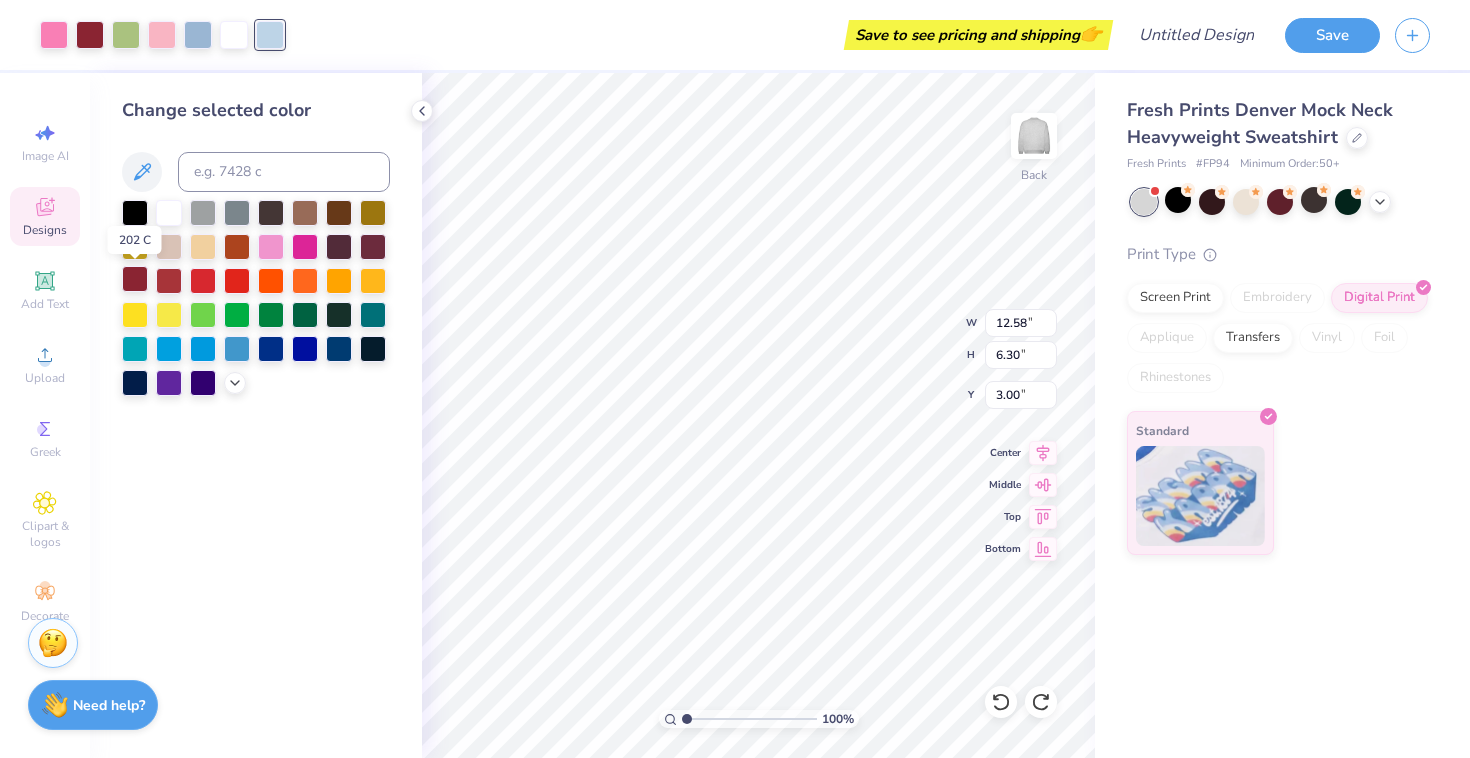 click at bounding box center [135, 279] 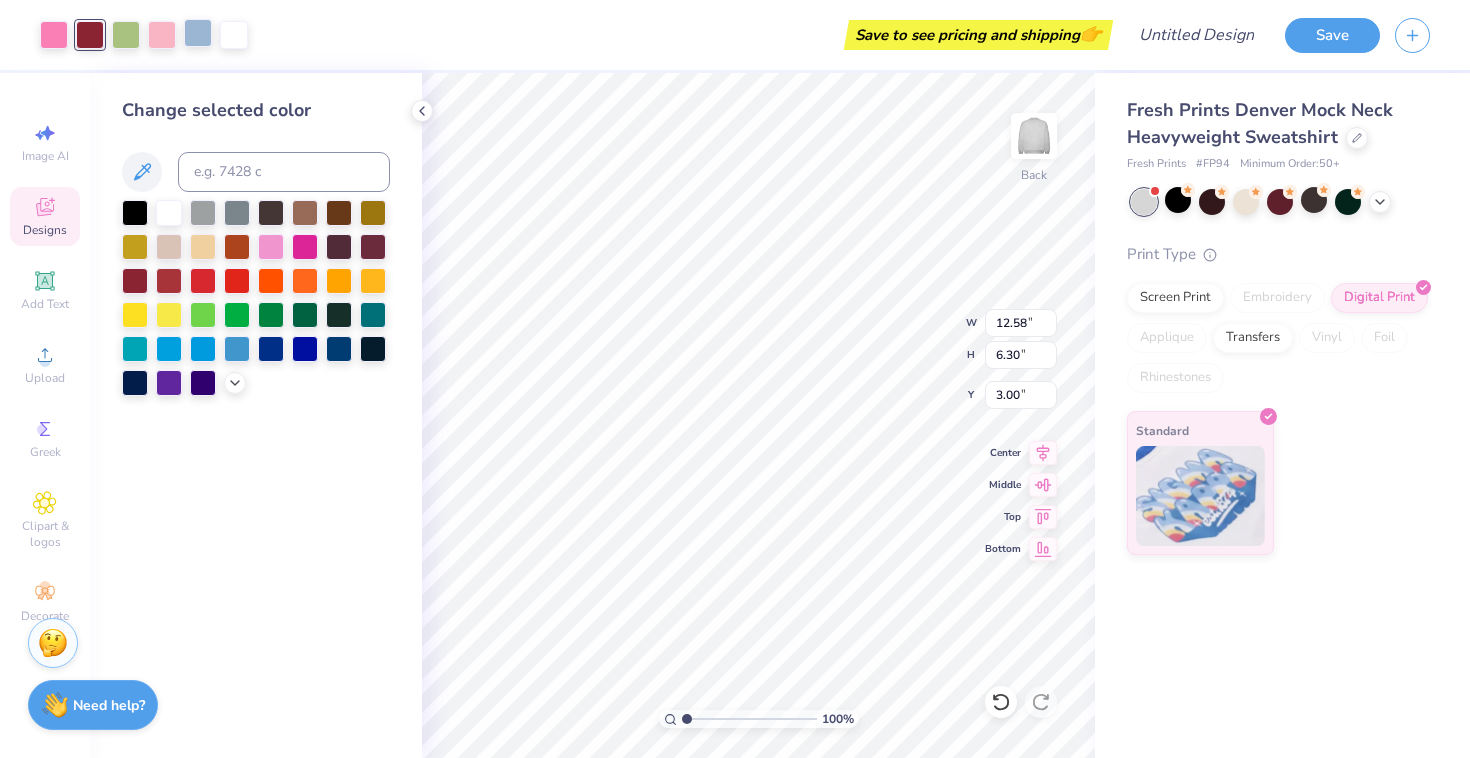 click at bounding box center [198, 33] 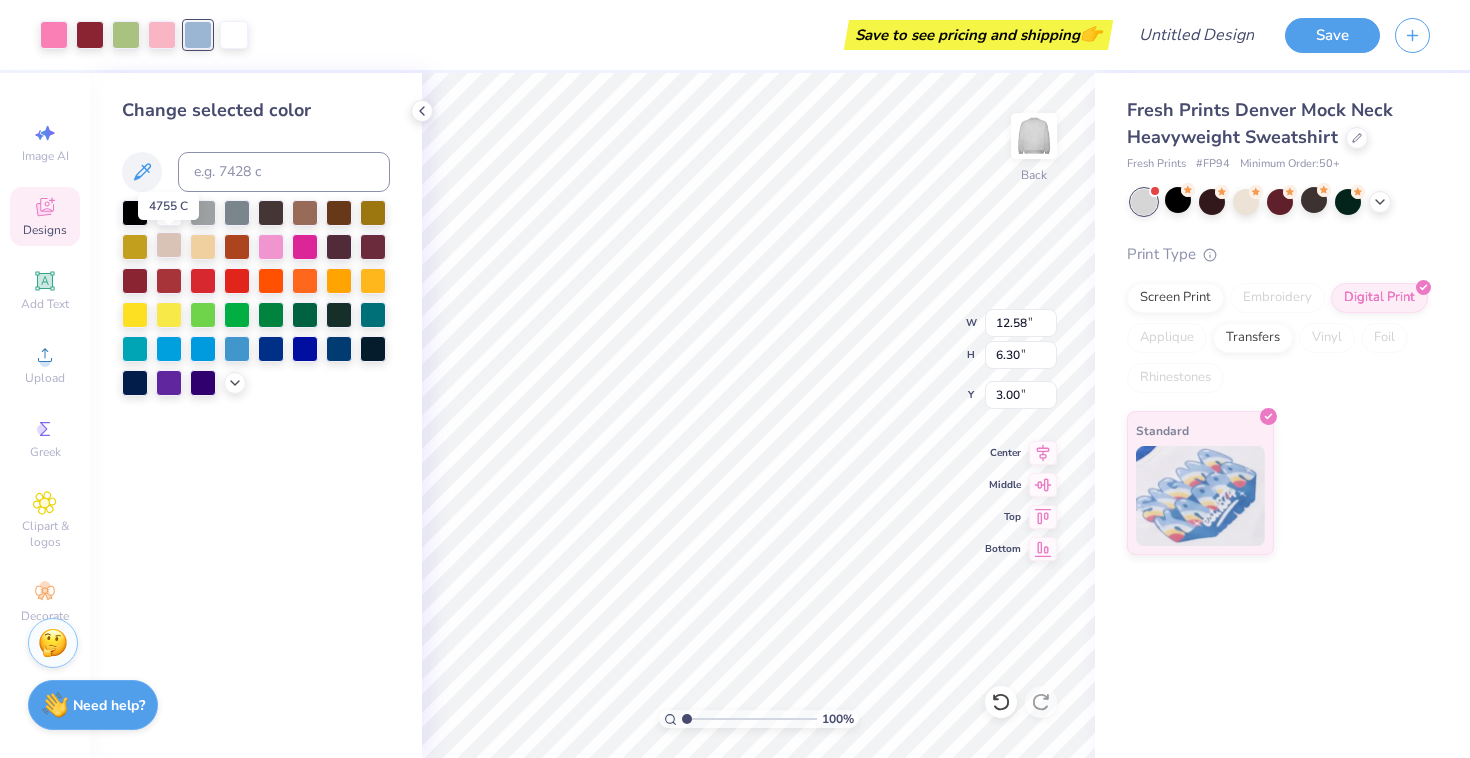 click at bounding box center [169, 245] 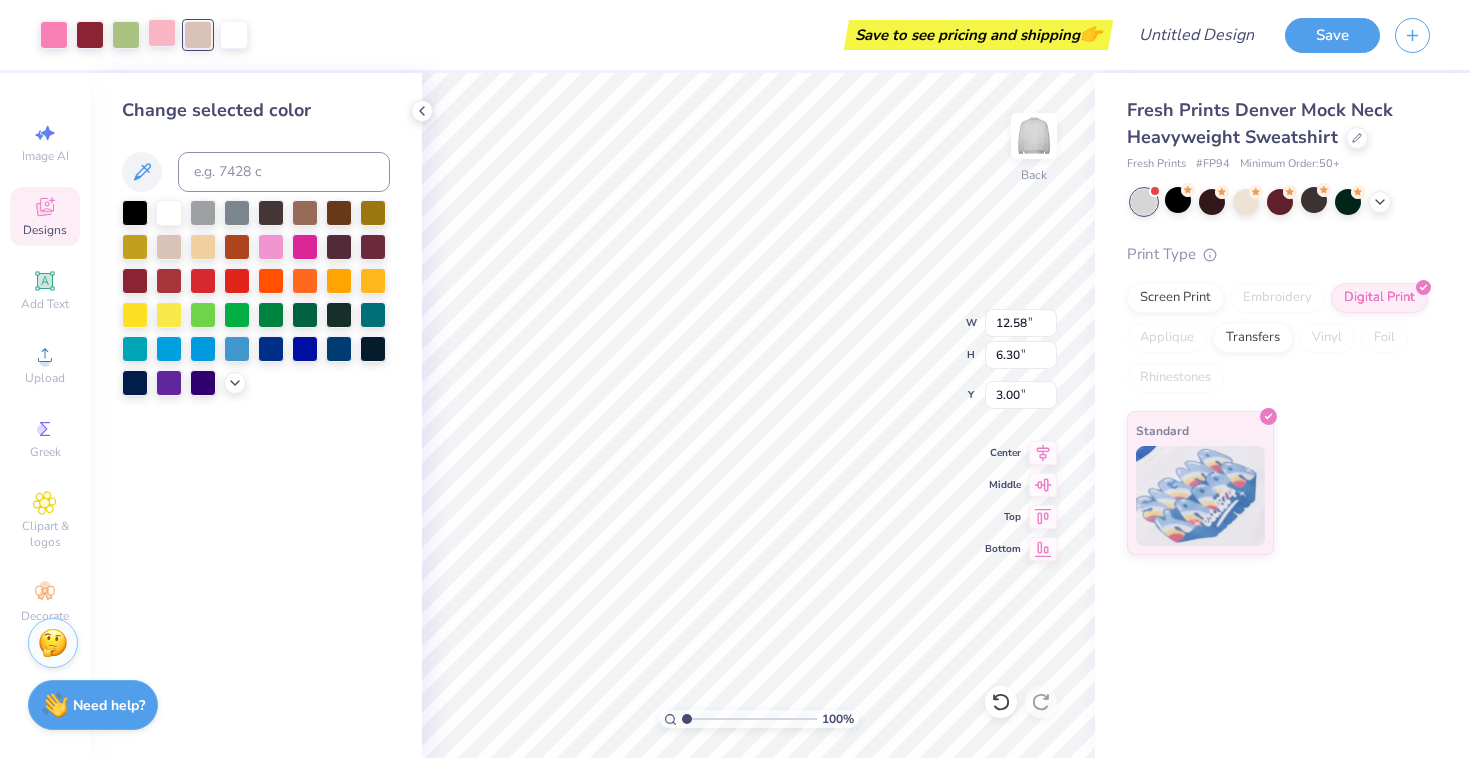 click at bounding box center [162, 33] 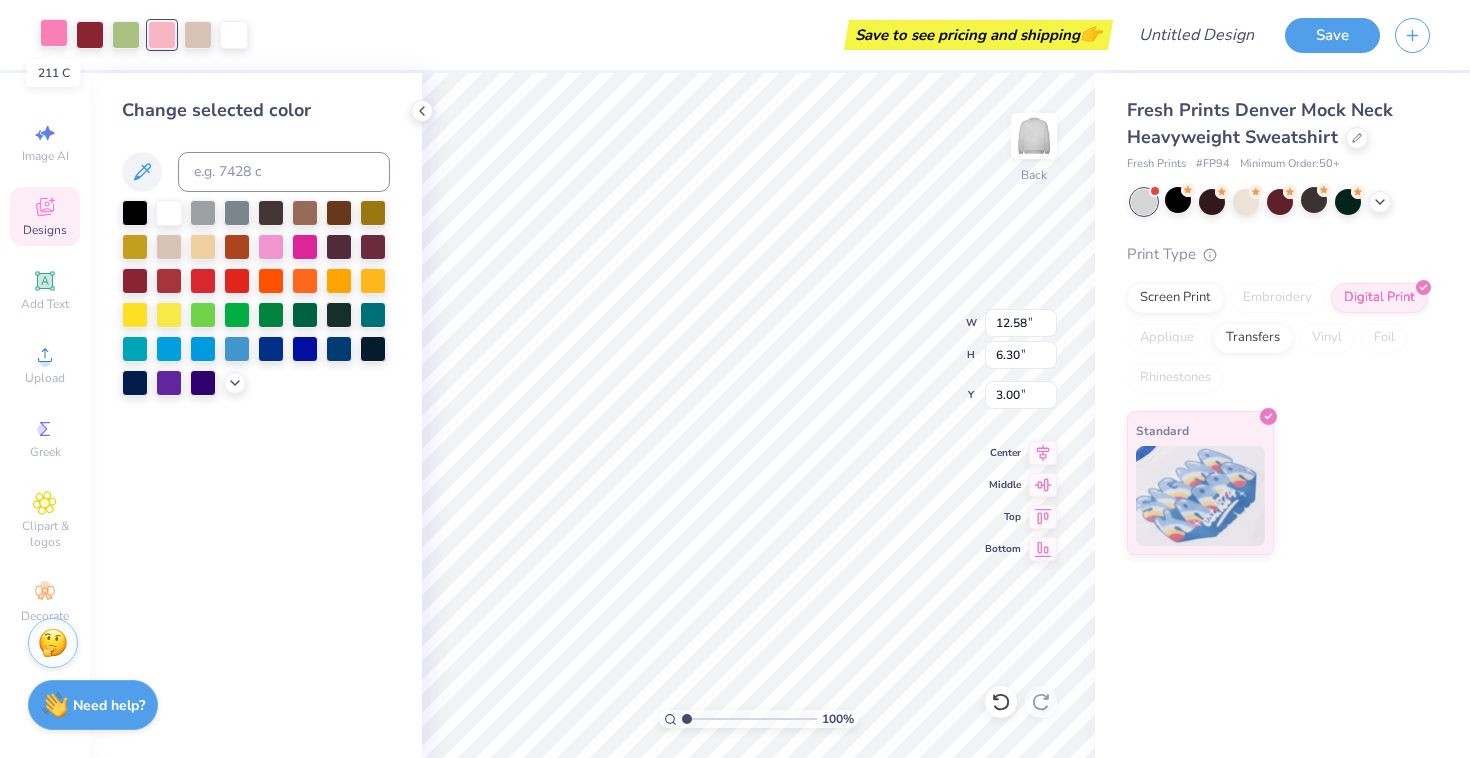 click at bounding box center (54, 33) 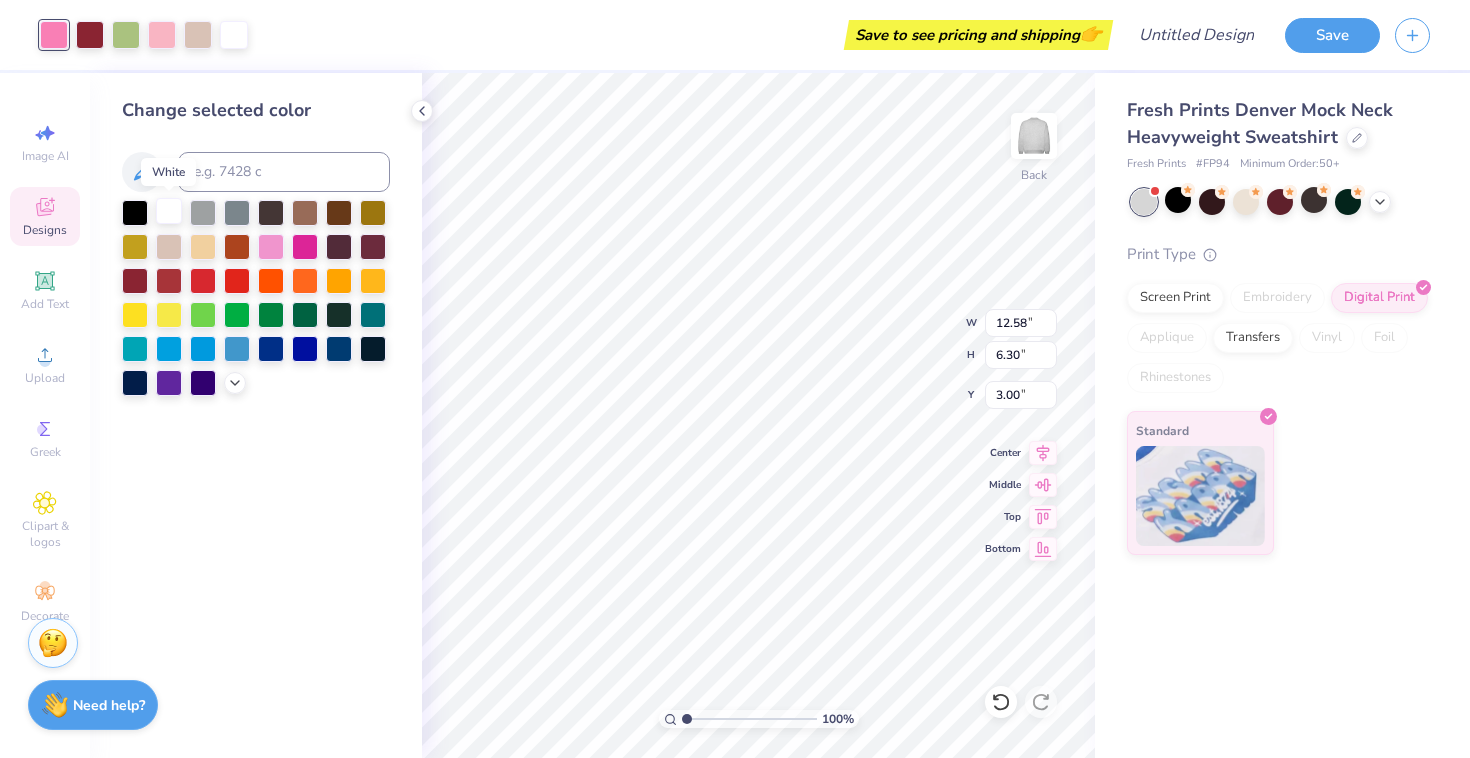 click at bounding box center [169, 211] 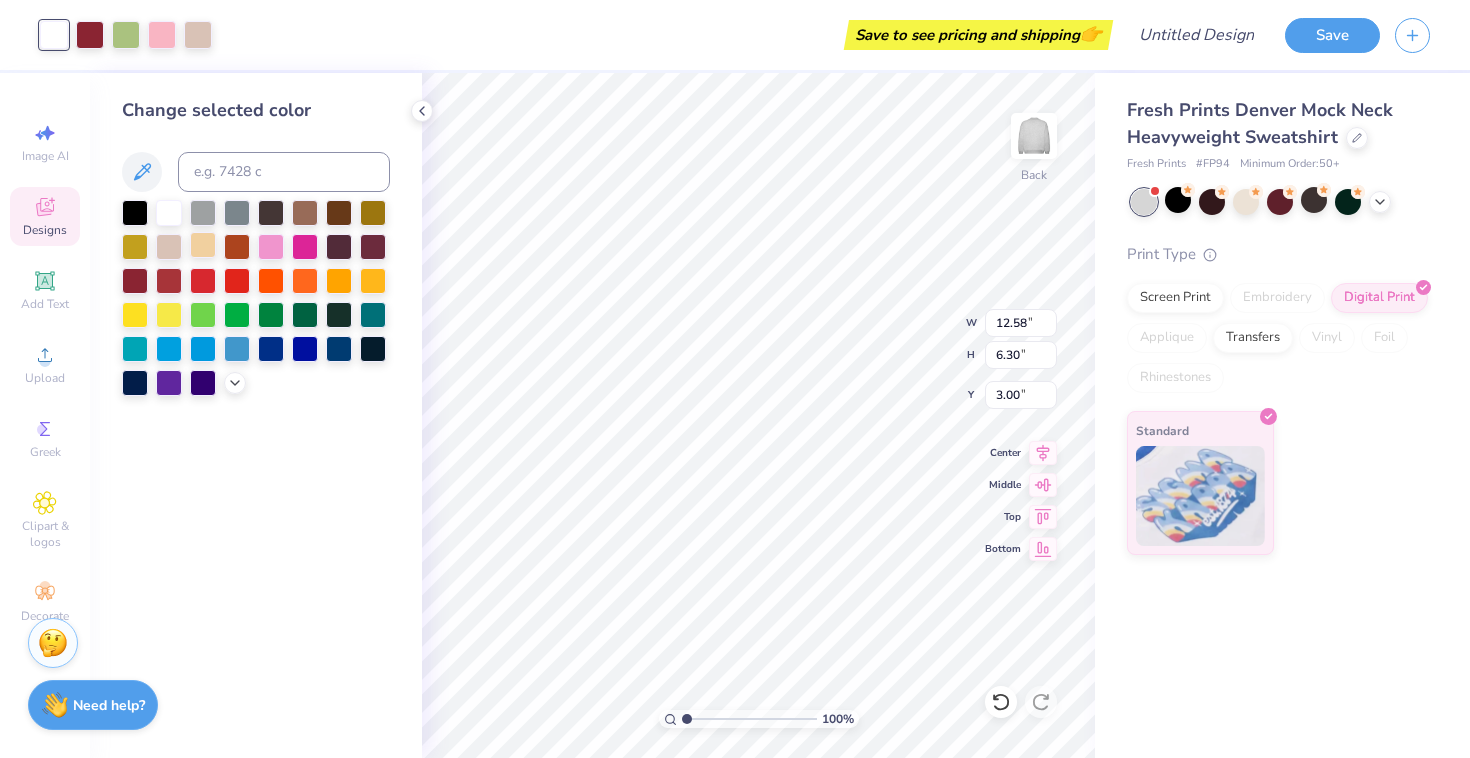click at bounding box center [203, 245] 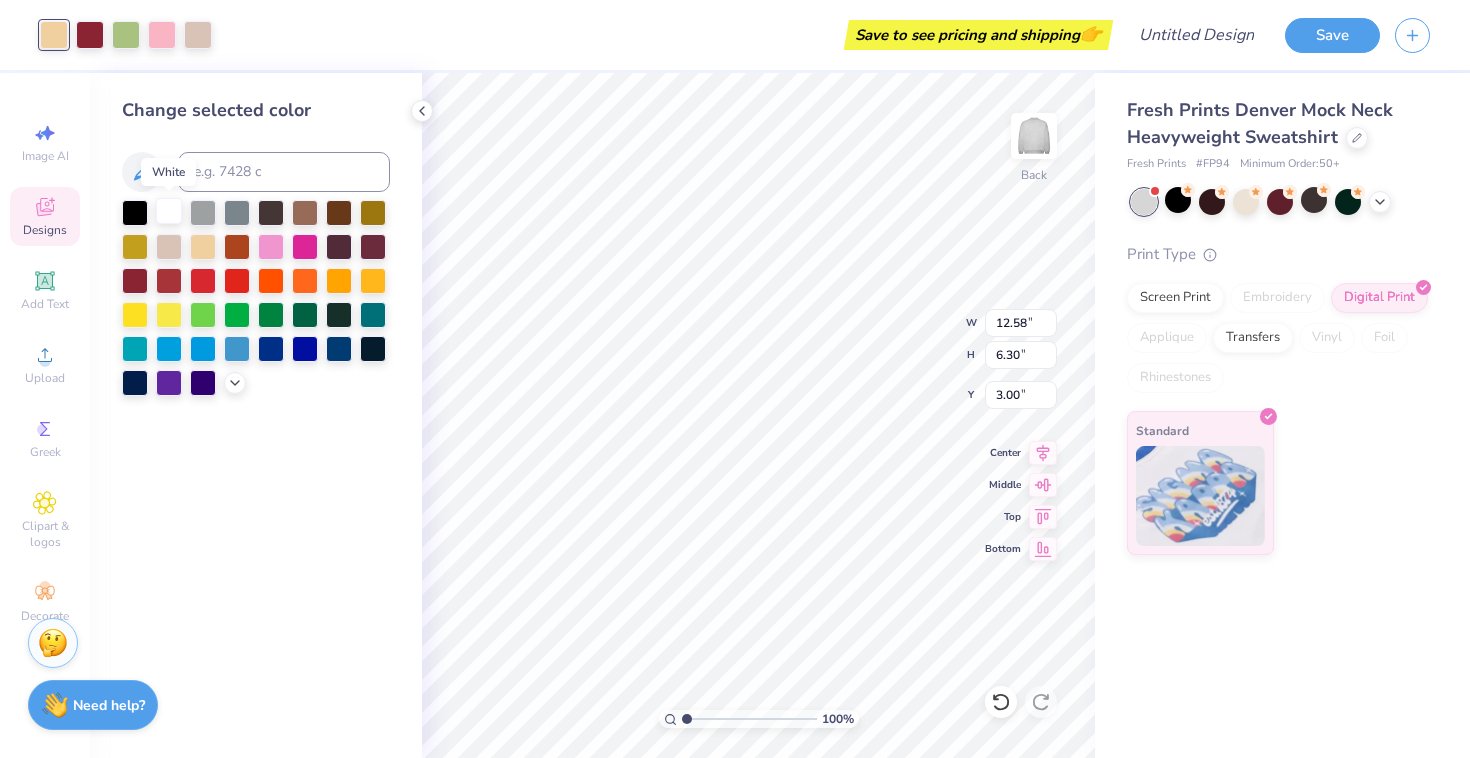 click at bounding box center [169, 211] 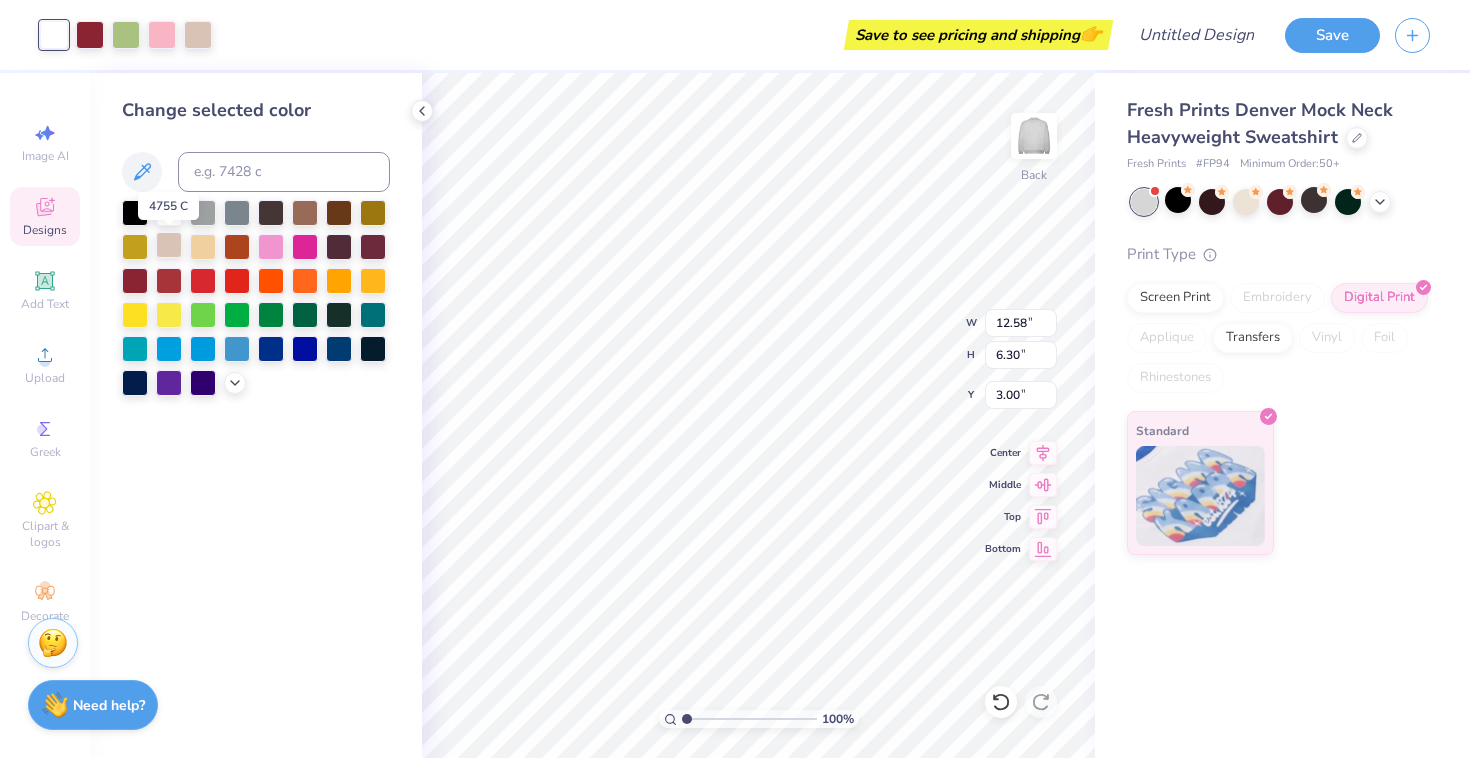 click at bounding box center [169, 245] 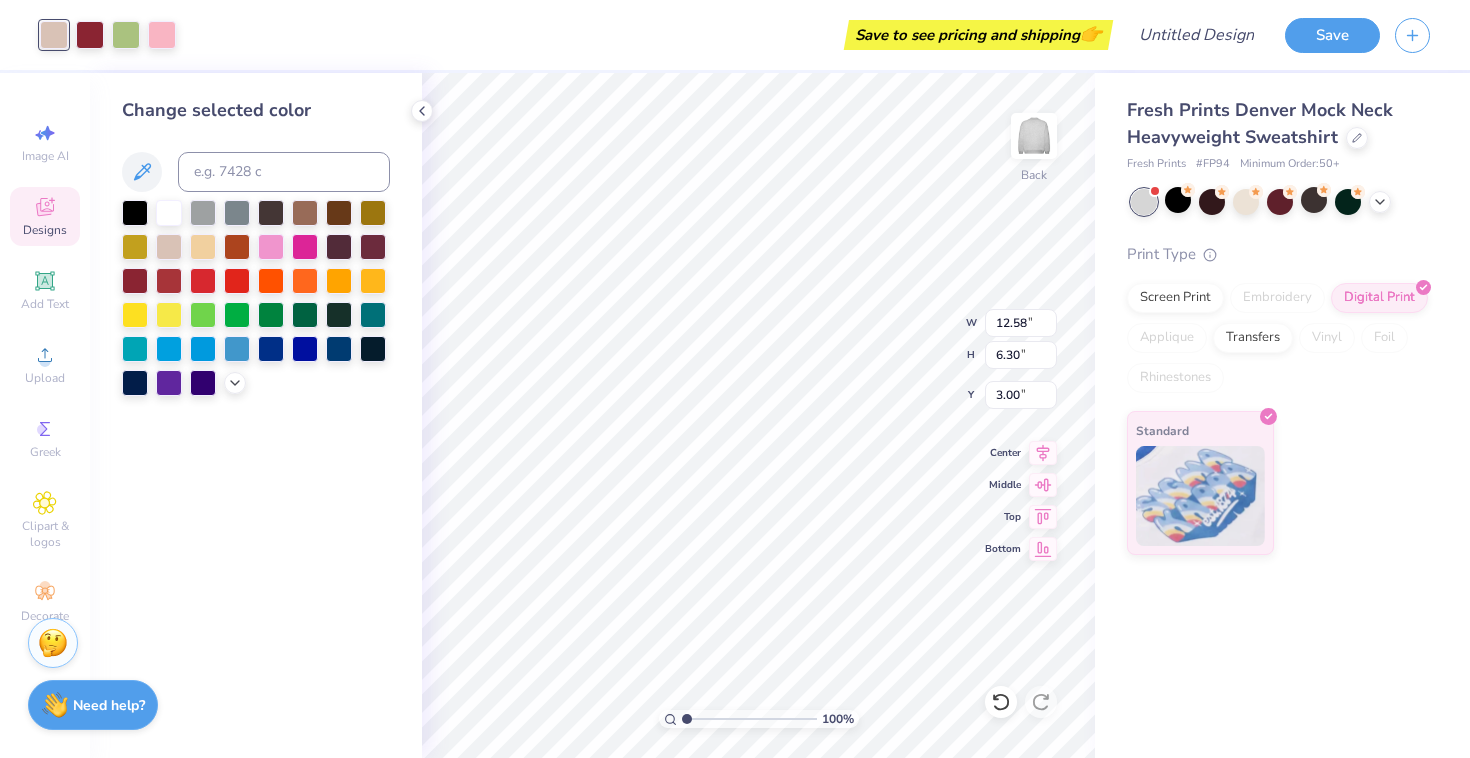 click at bounding box center (169, 213) 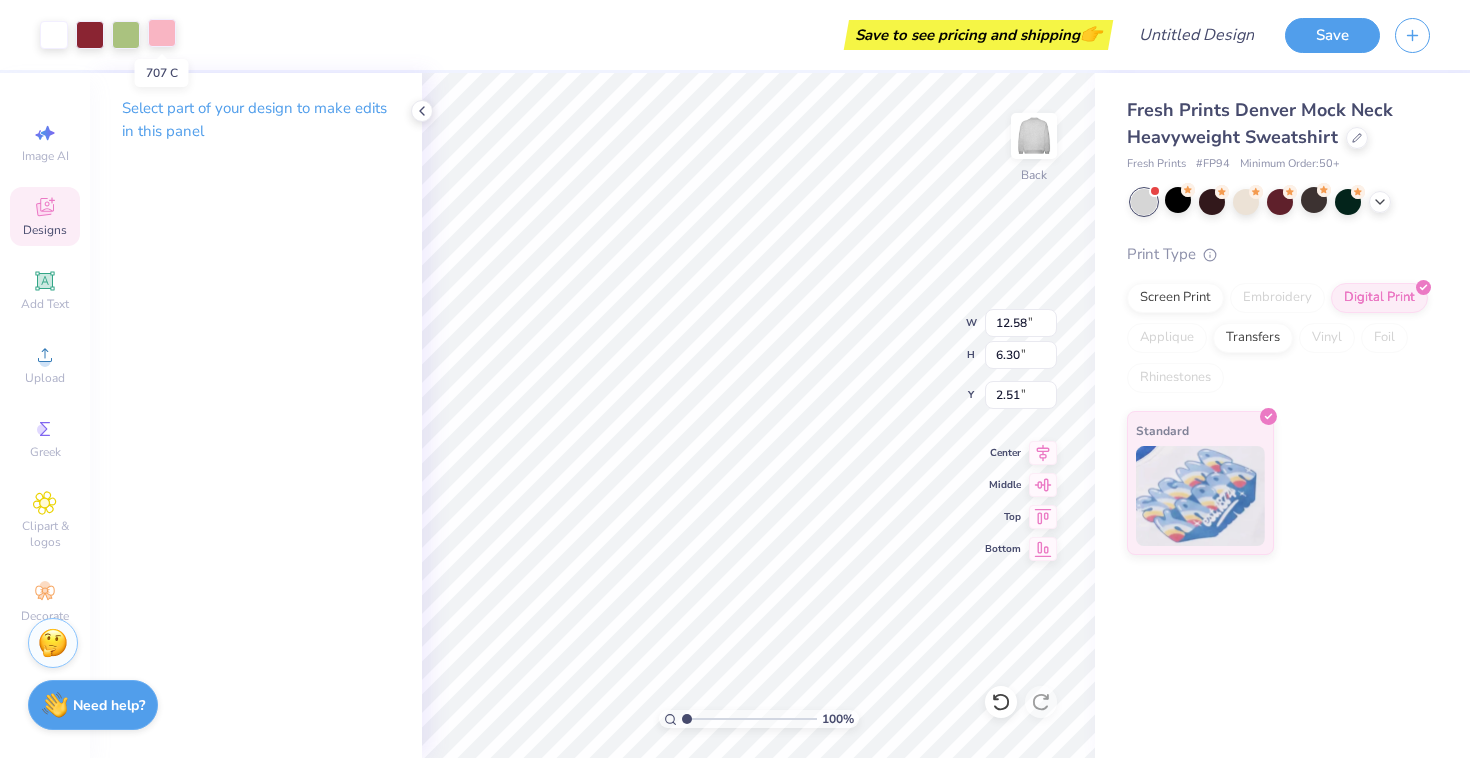 click at bounding box center (162, 33) 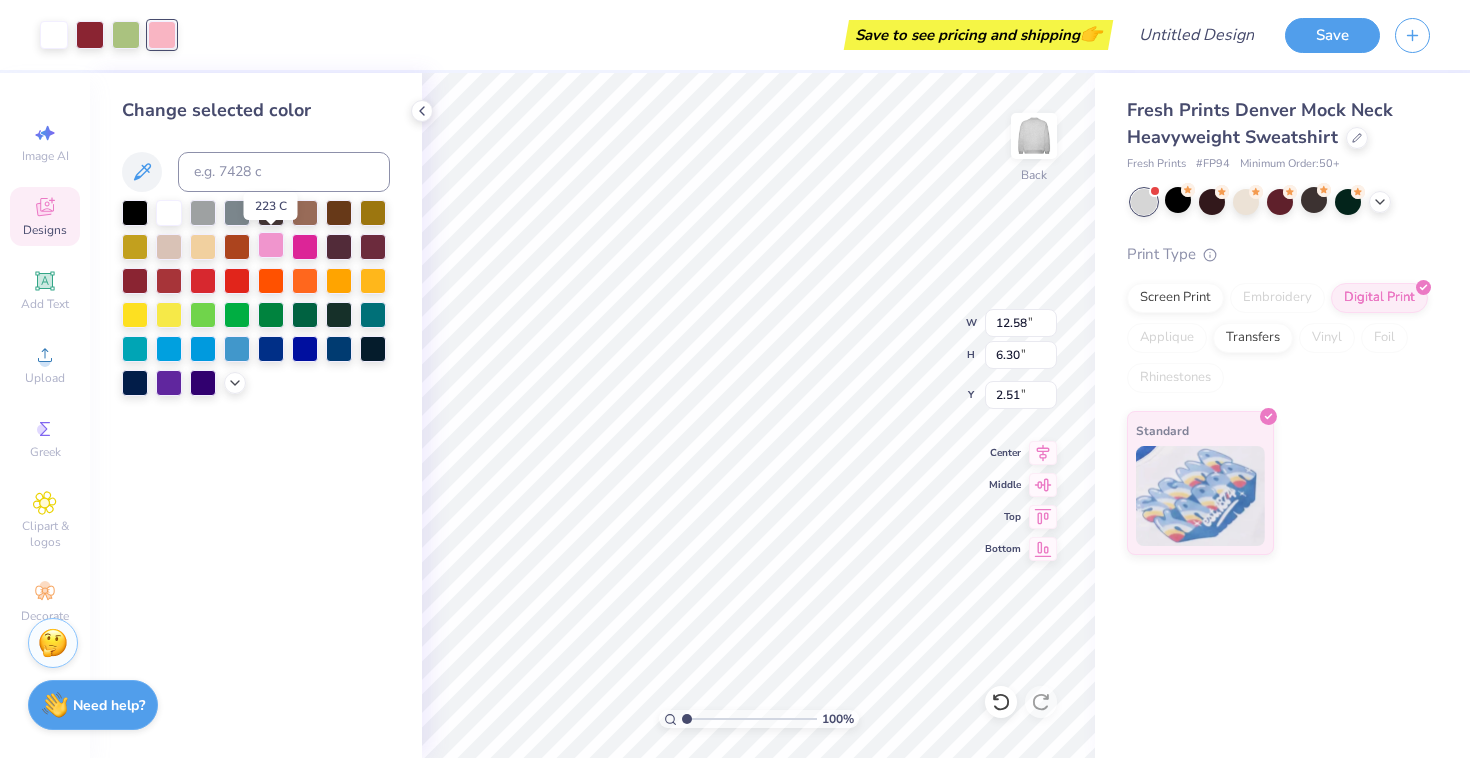 click at bounding box center (271, 245) 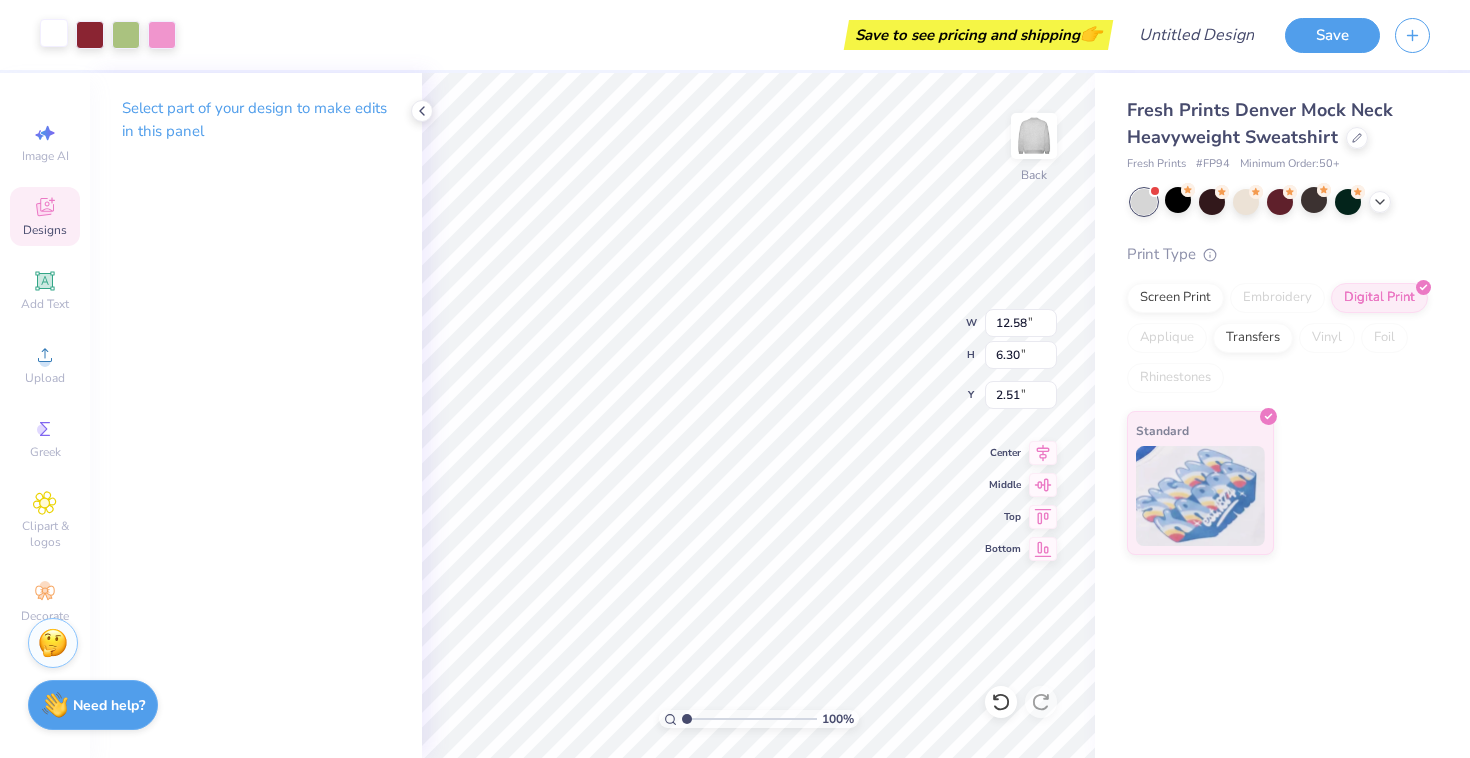 click at bounding box center [54, 33] 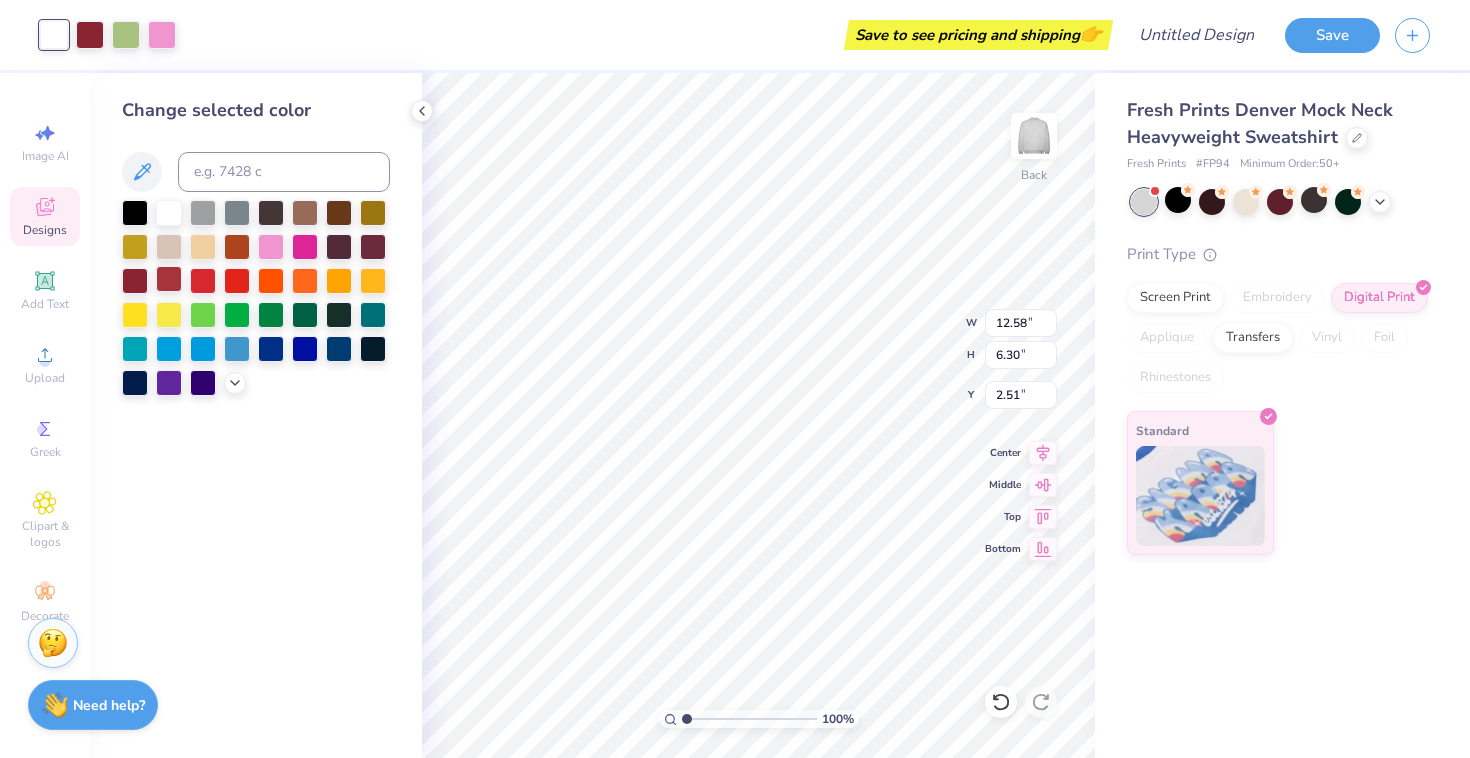 click at bounding box center [169, 279] 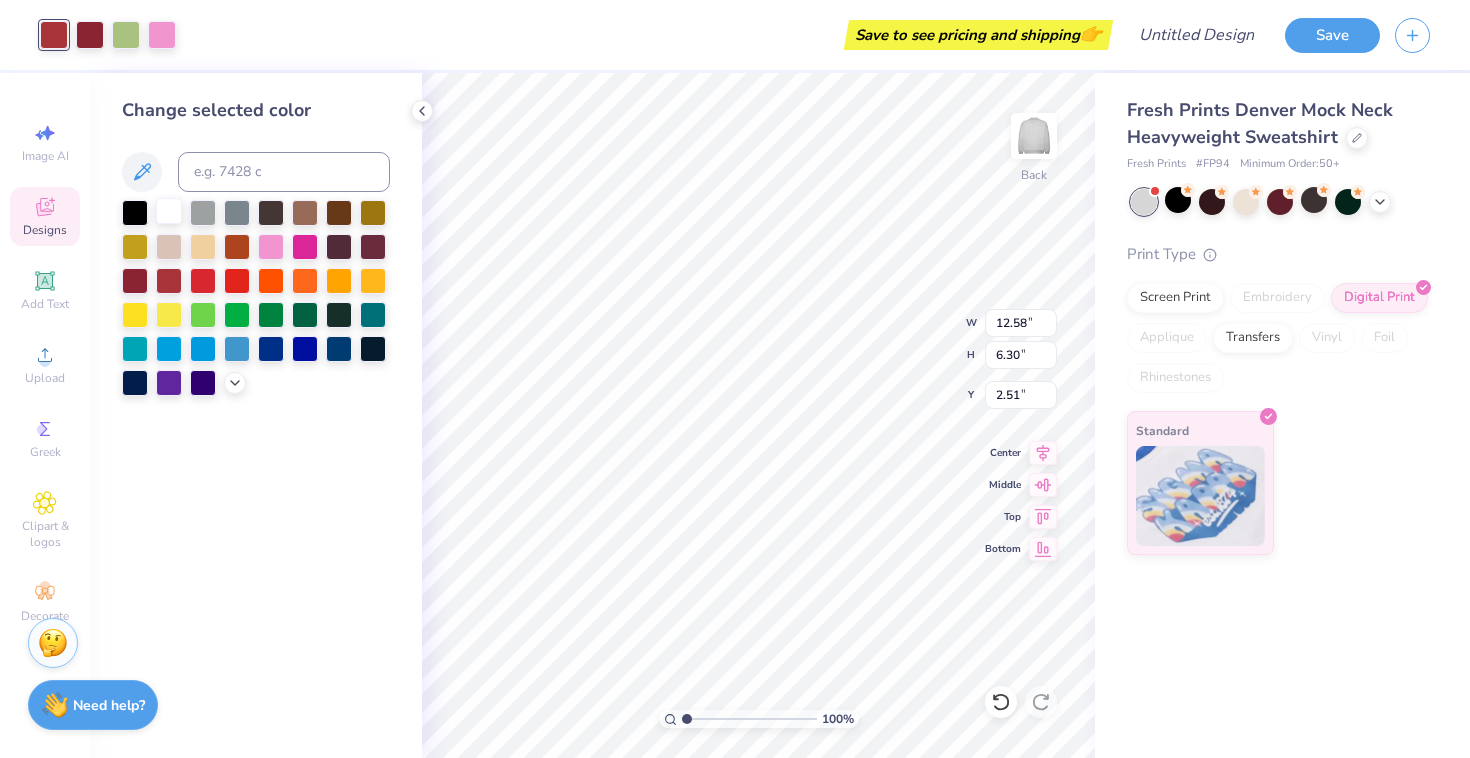 click at bounding box center [169, 211] 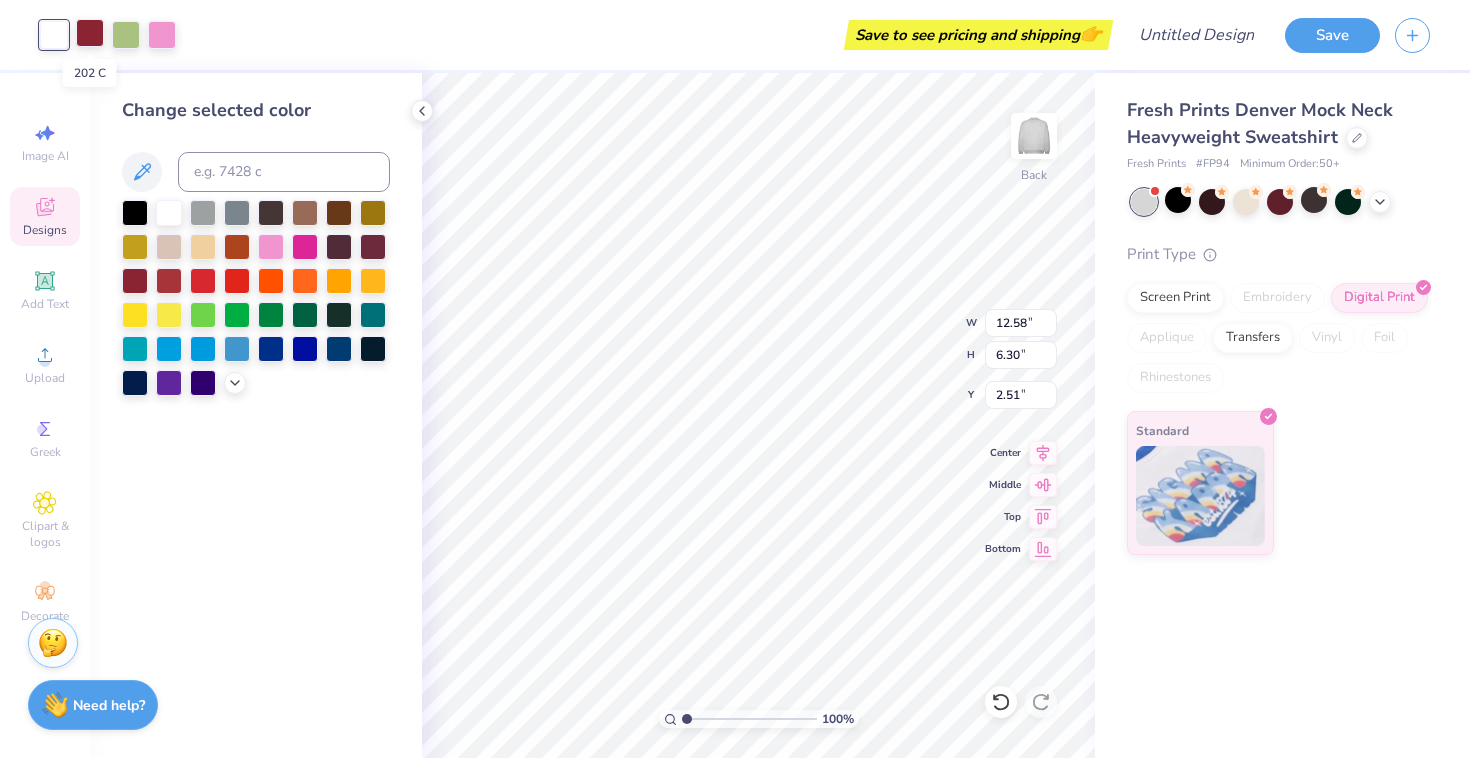 click at bounding box center [90, 33] 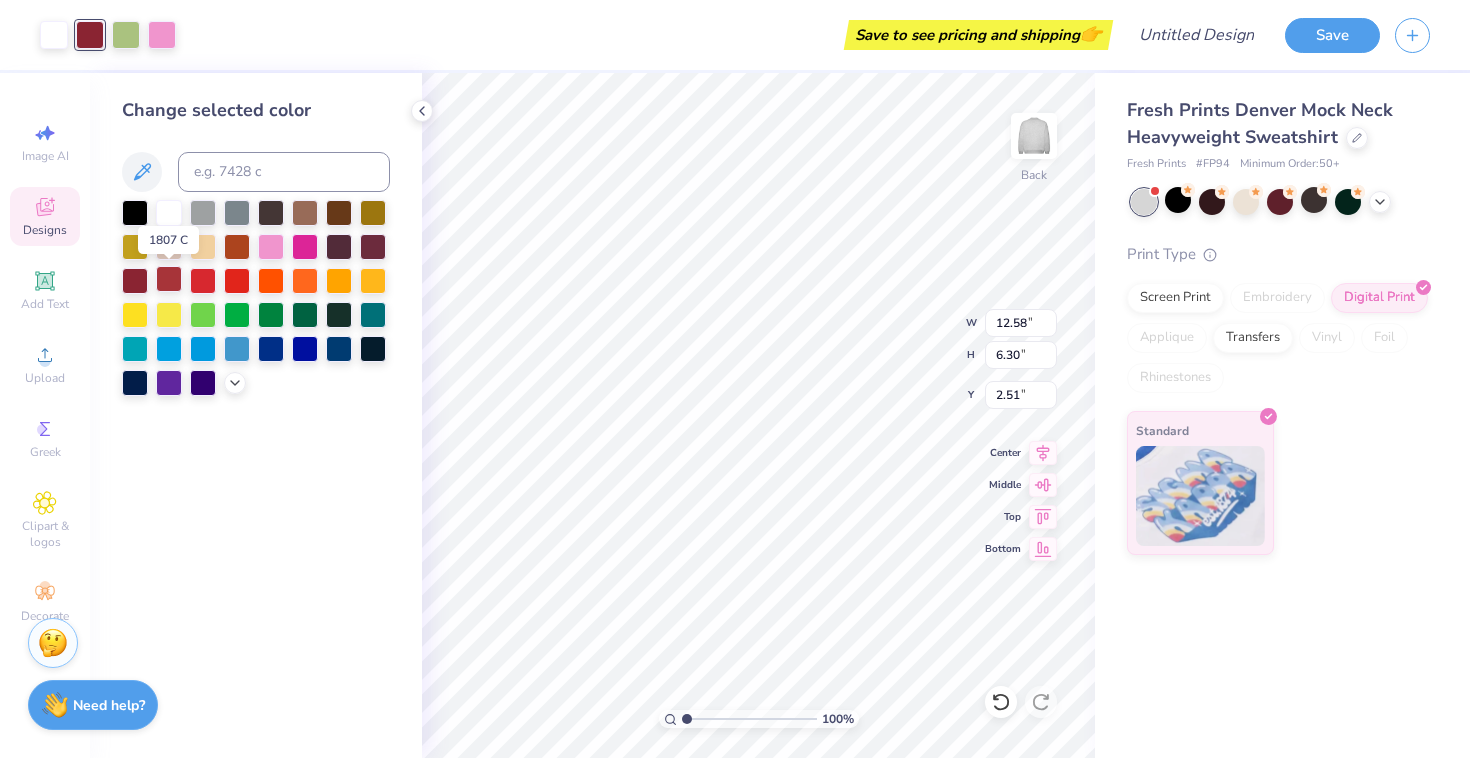 click at bounding box center [169, 279] 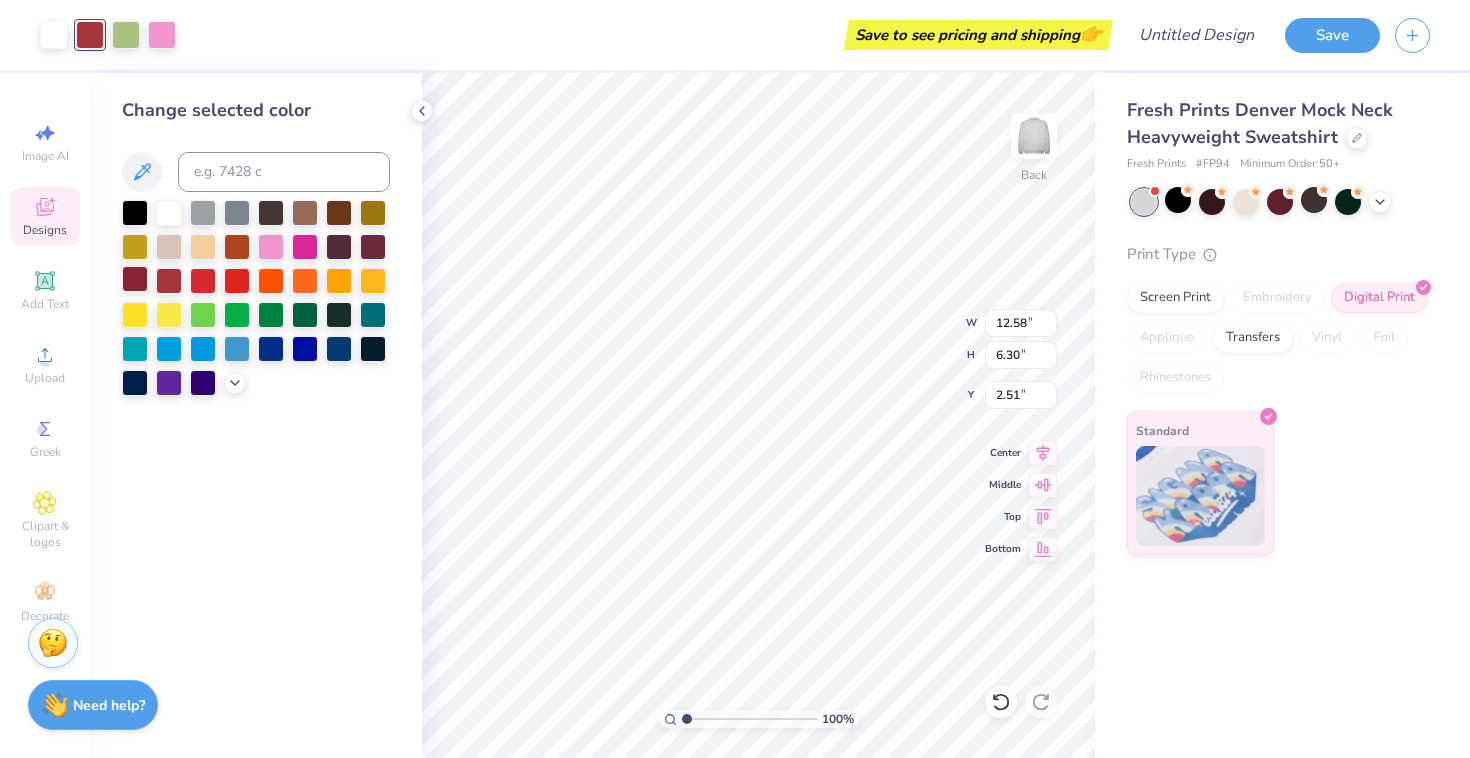 click at bounding box center (135, 279) 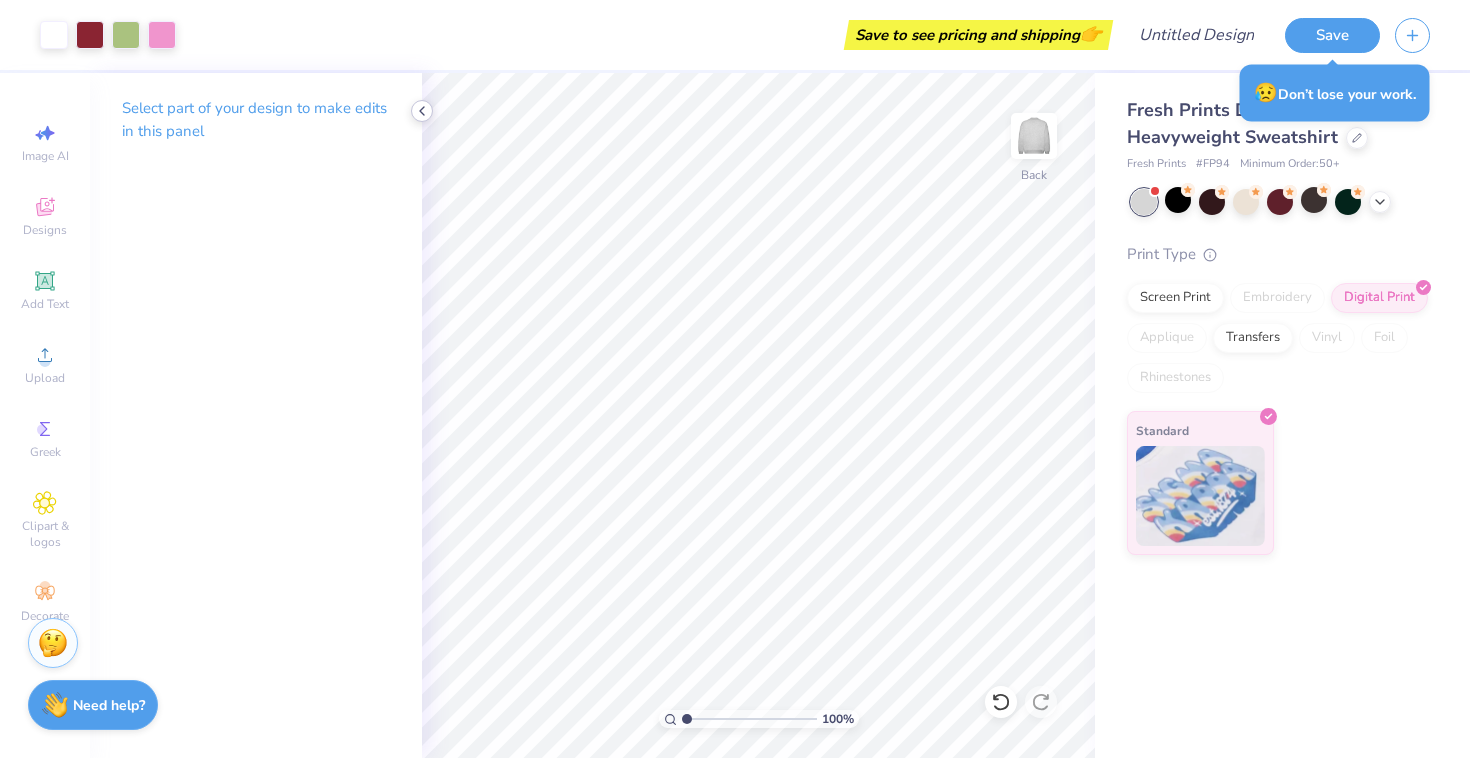 click 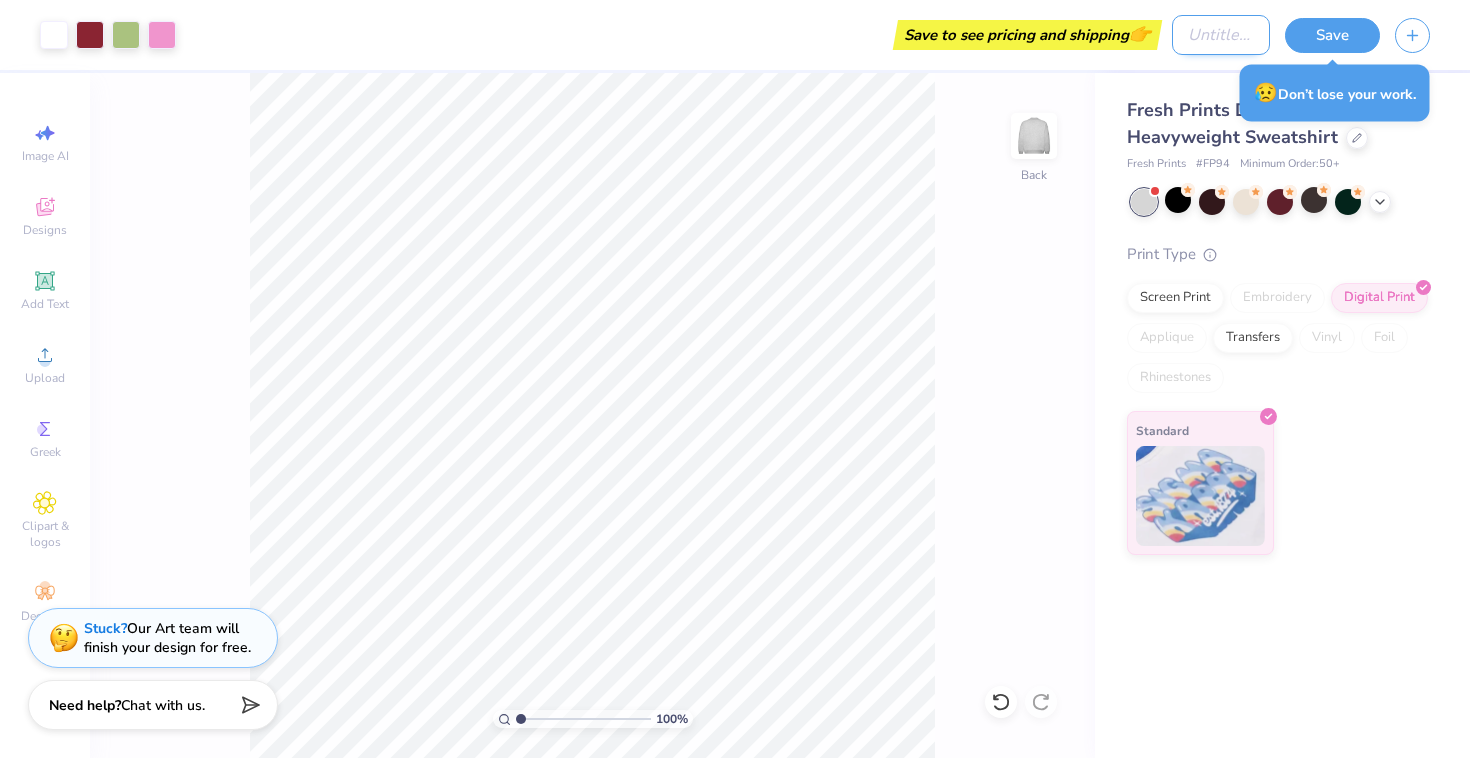 click on "Design Title" at bounding box center [1221, 35] 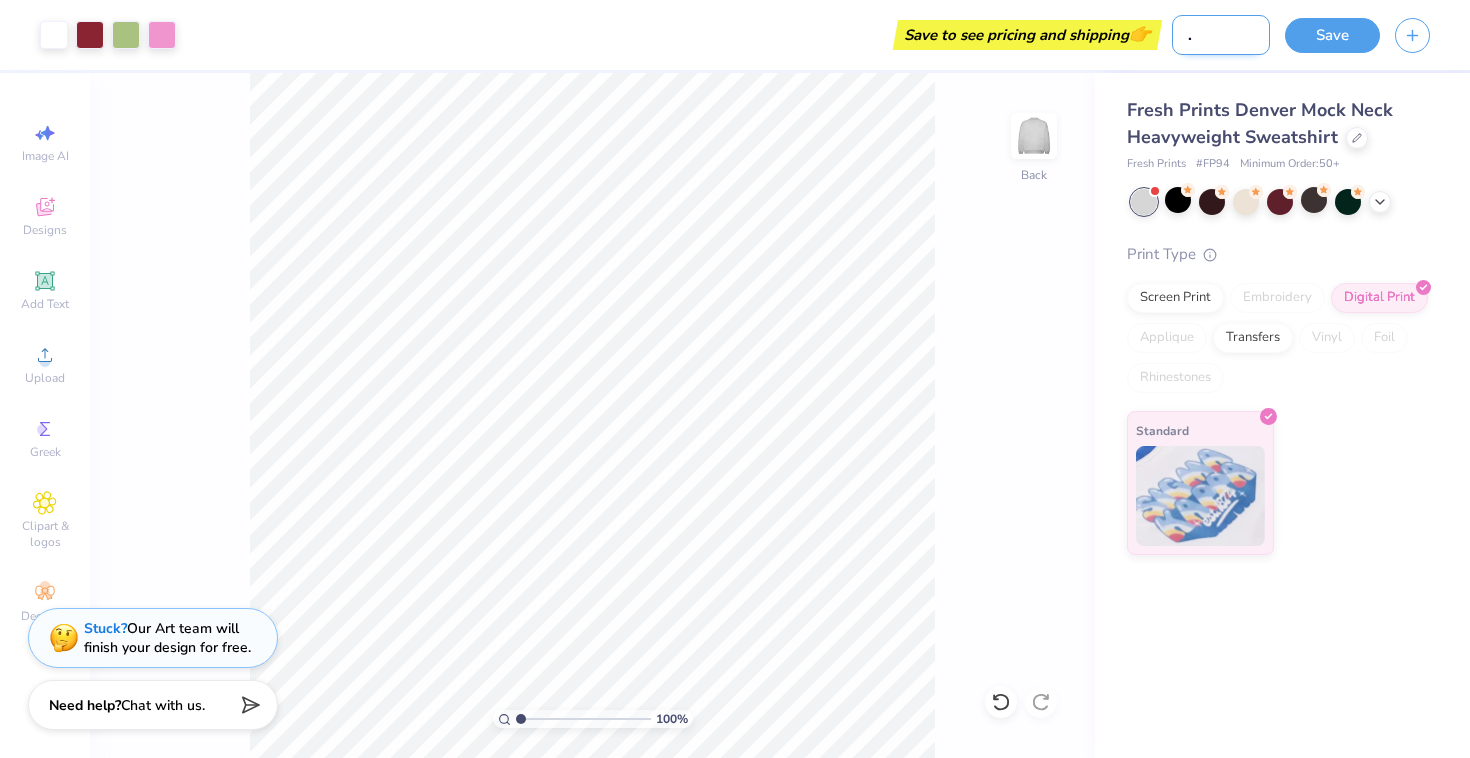 scroll, scrollTop: 0, scrollLeft: 74, axis: horizontal 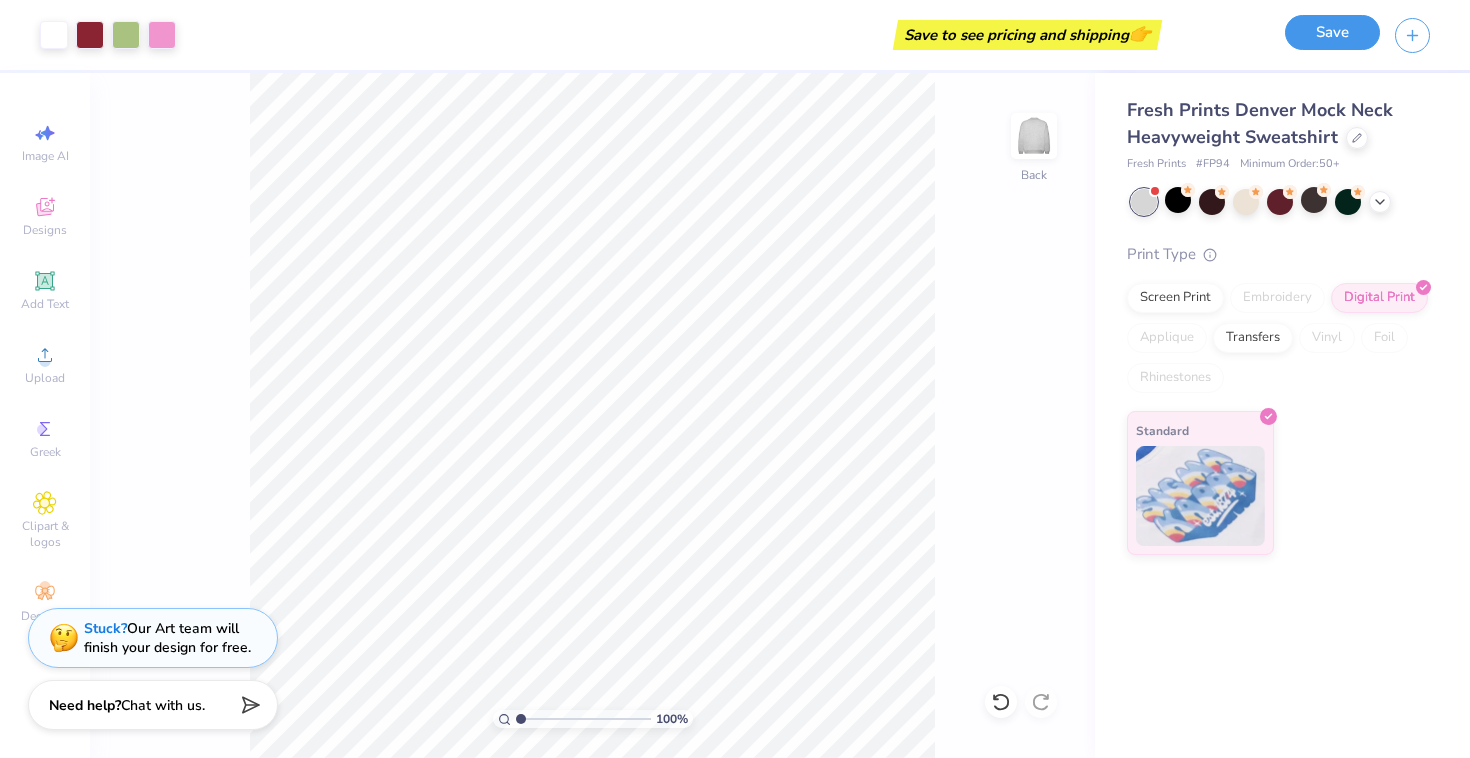 click on "Save" at bounding box center (1332, 32) 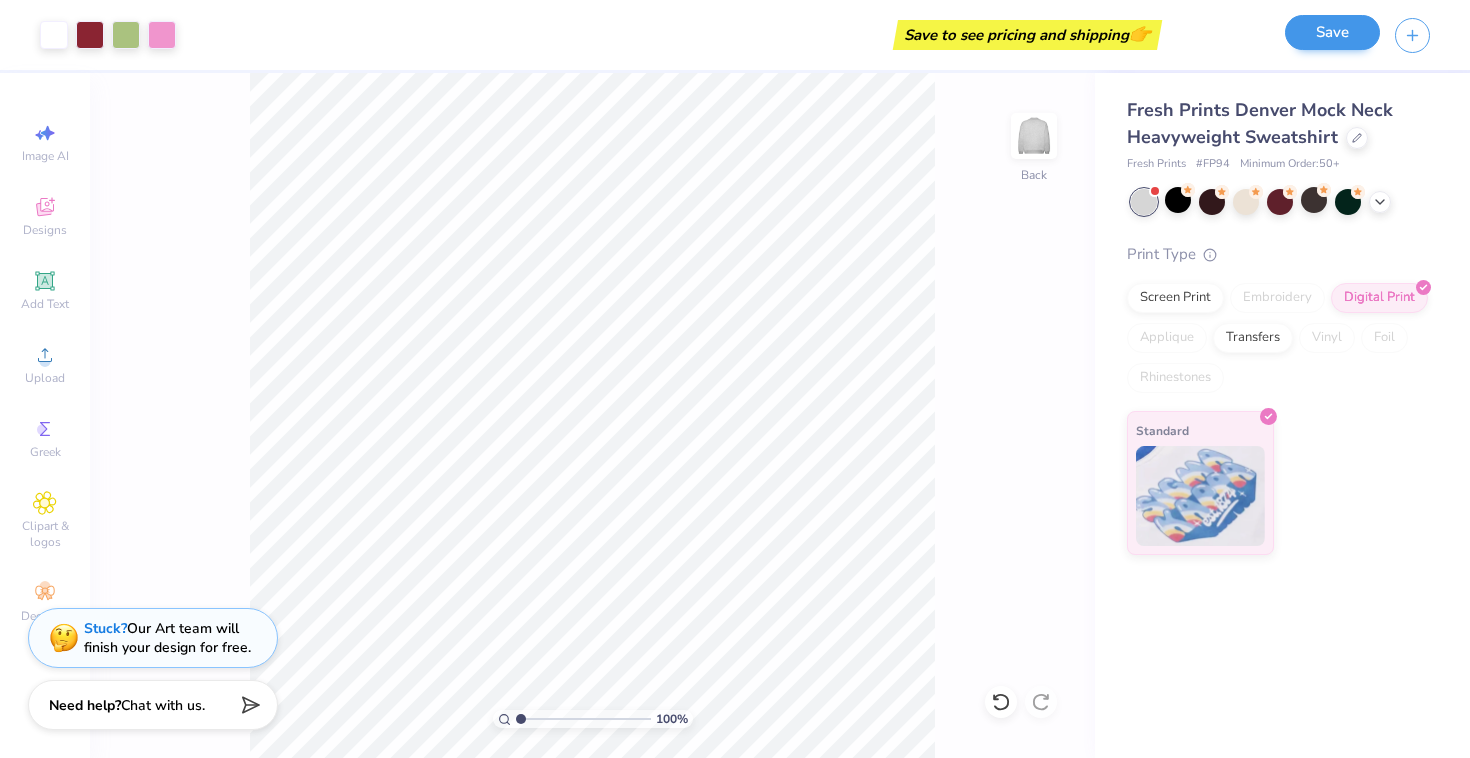 scroll, scrollTop: 0, scrollLeft: 0, axis: both 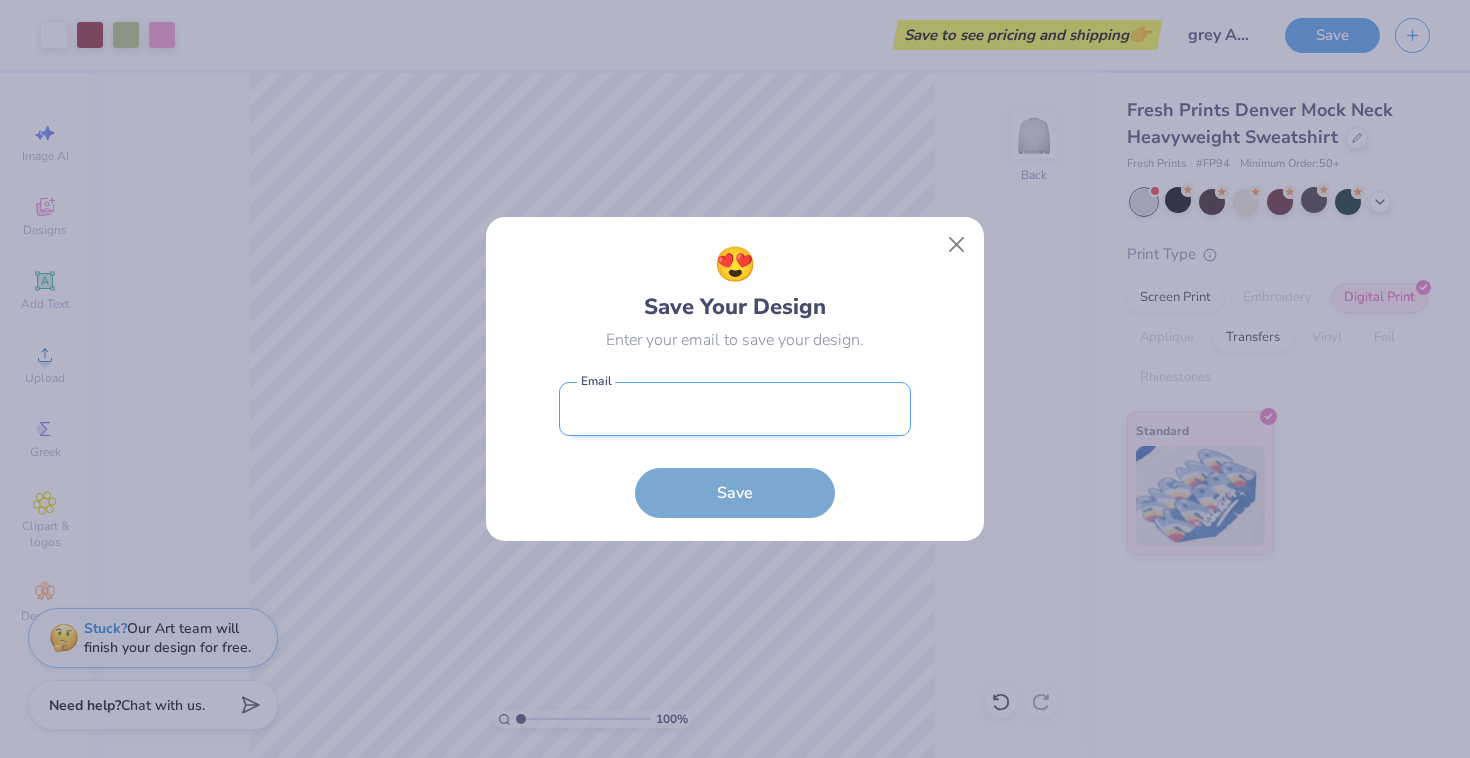 click at bounding box center [735, 409] 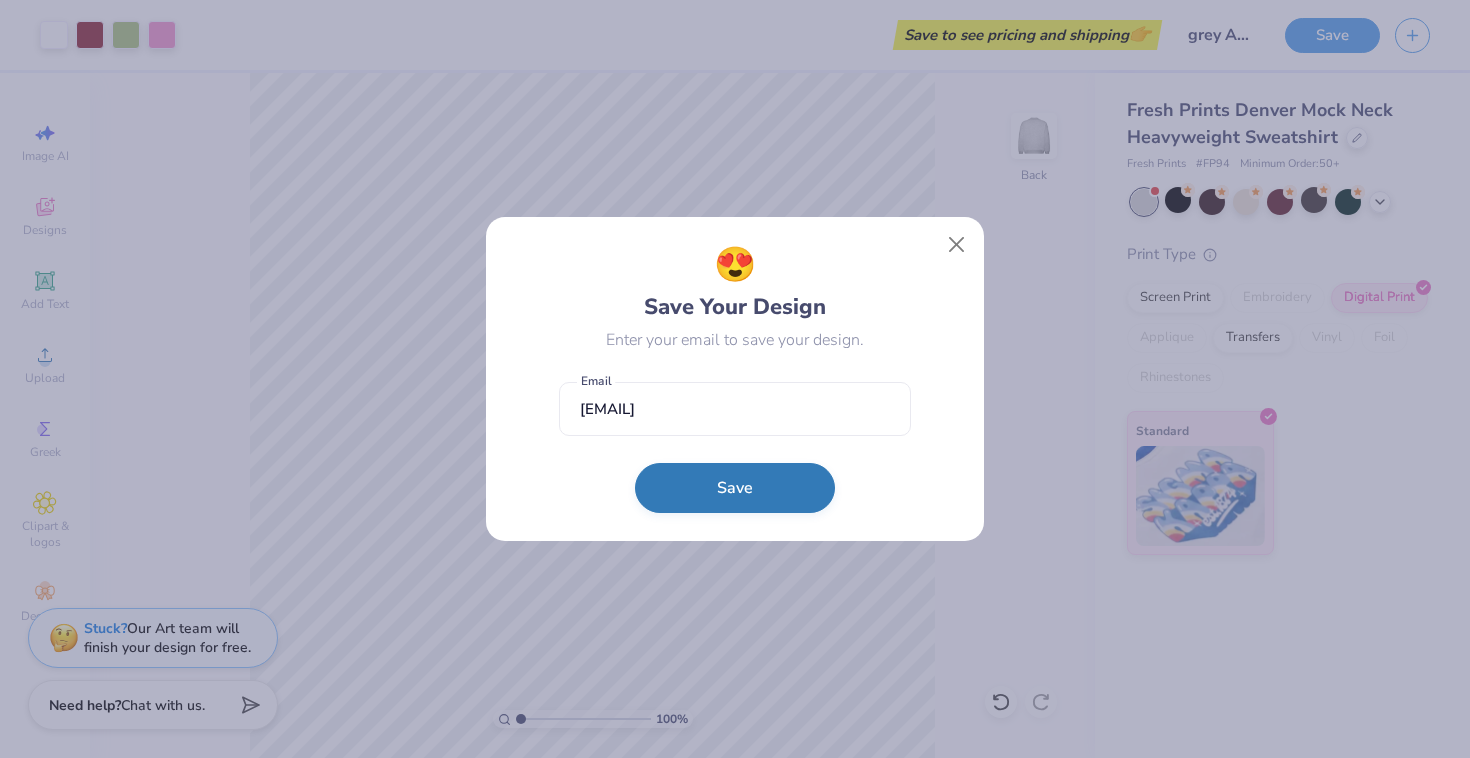 click on "Save" at bounding box center (735, 488) 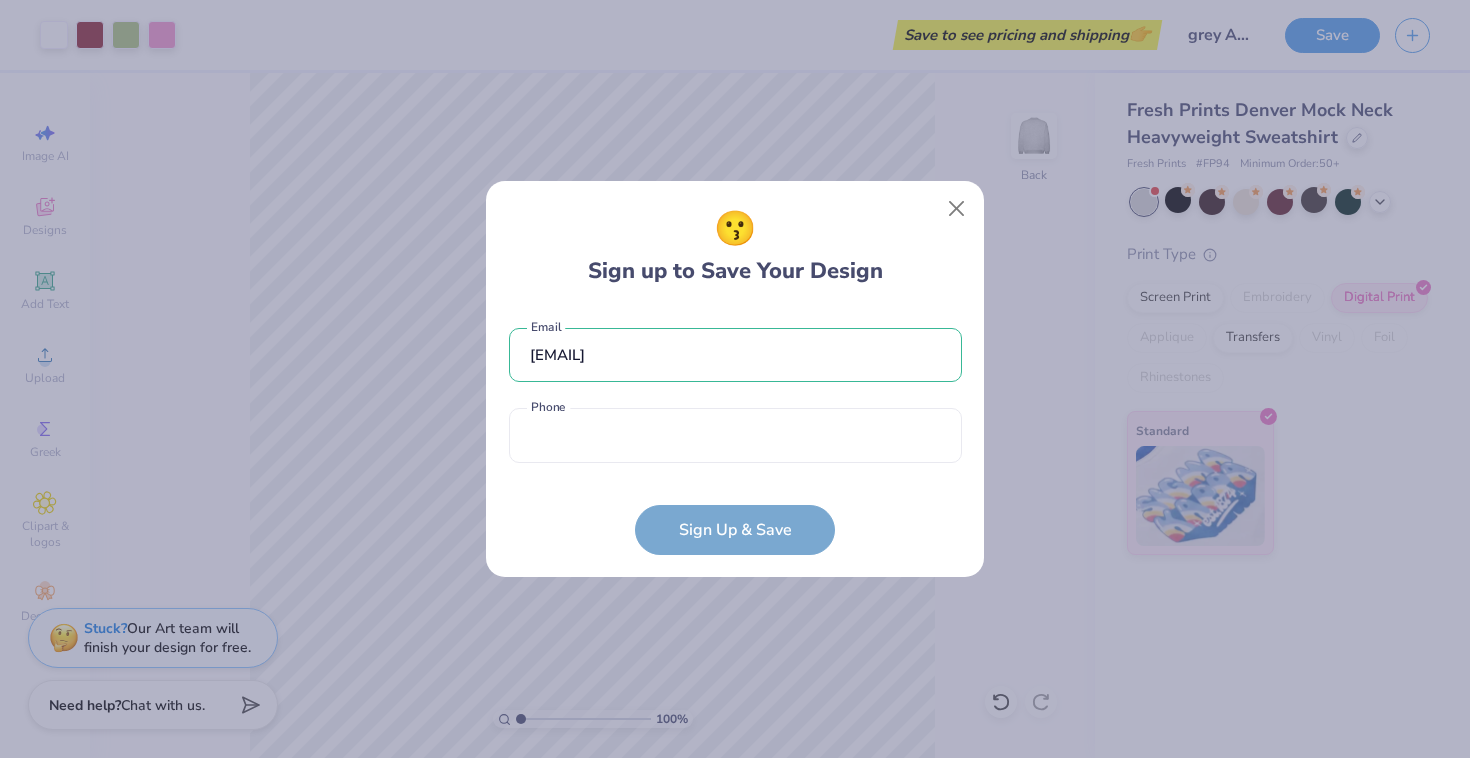 click on "[EMAIL] Email Phone is a required field Phone" at bounding box center [735, 390] 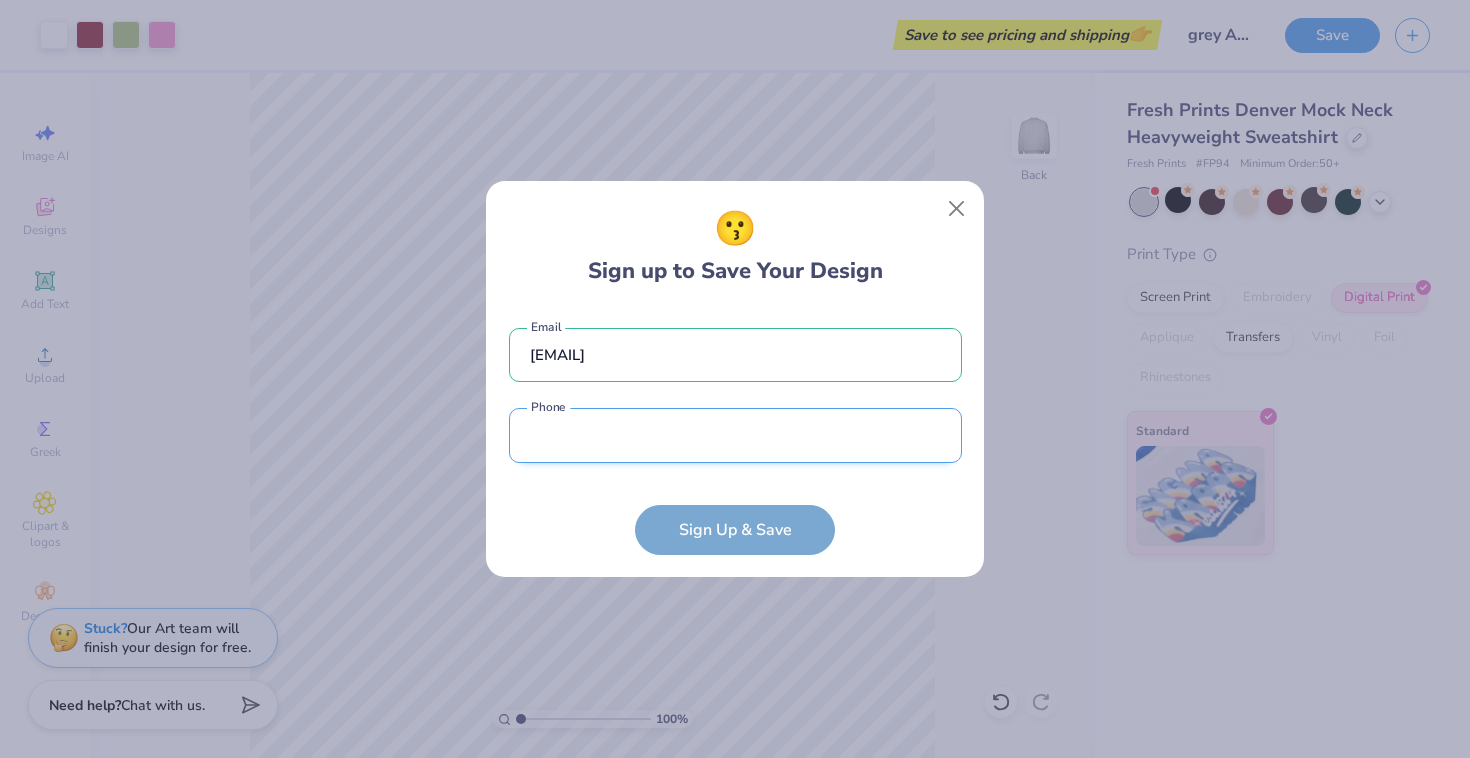 click at bounding box center [735, 435] 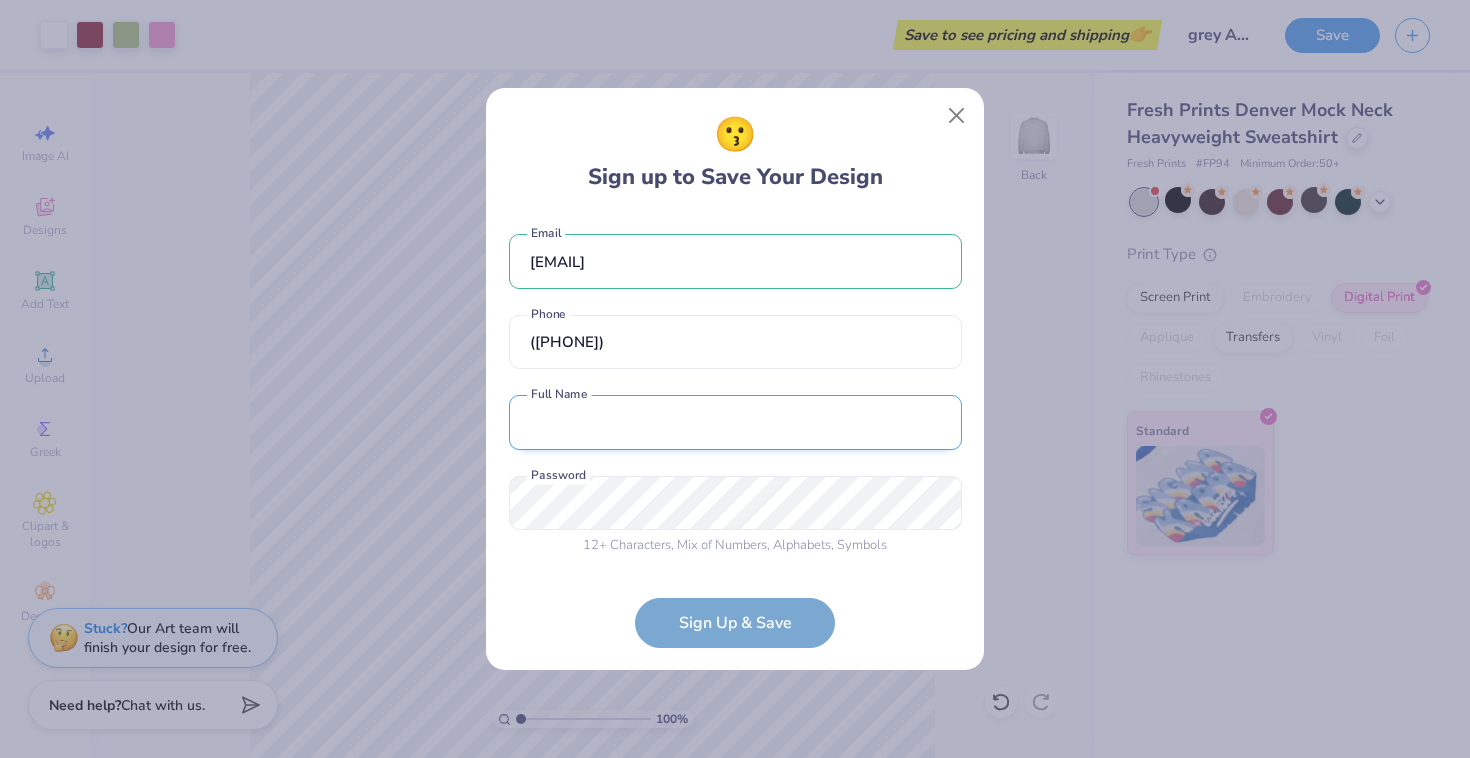 click at bounding box center [735, 422] 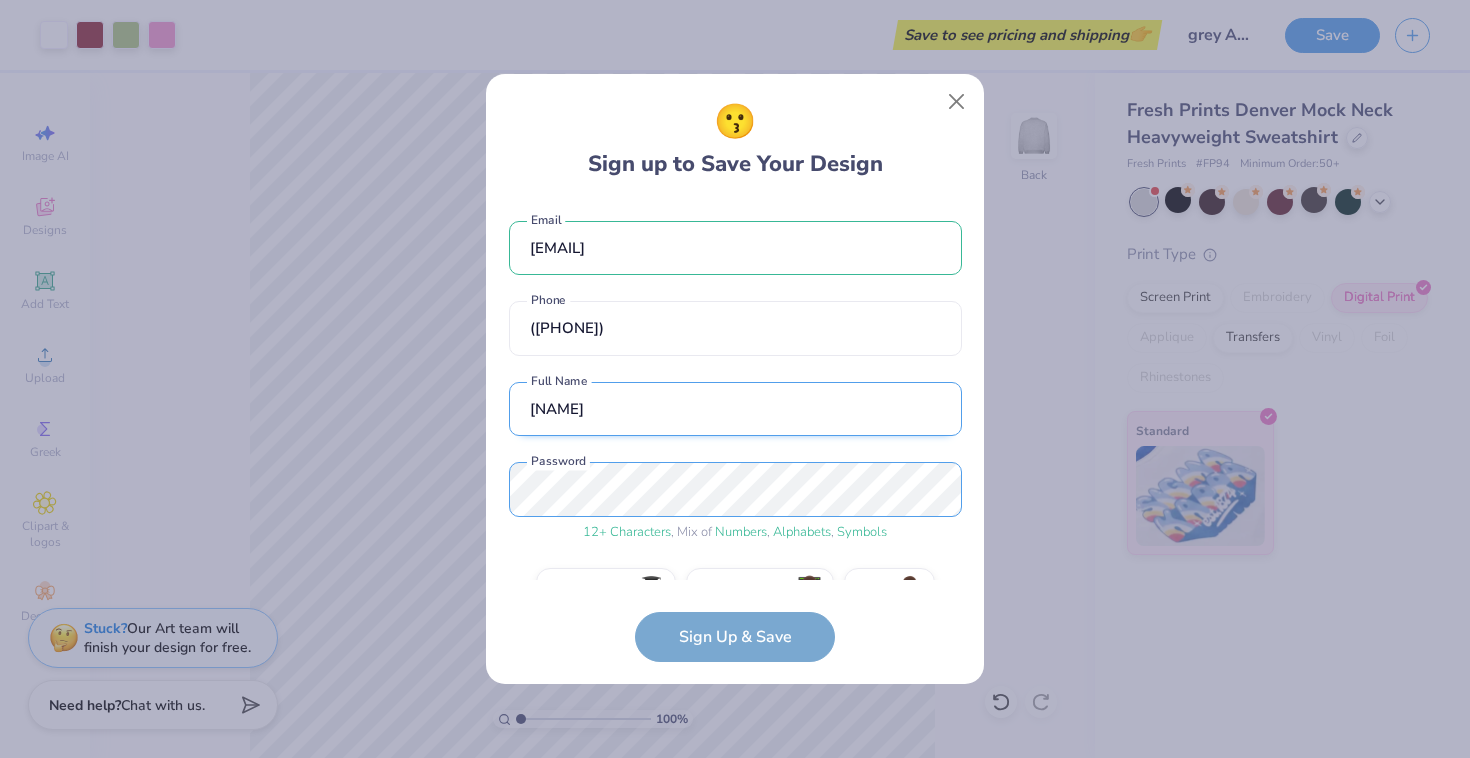scroll, scrollTop: 48, scrollLeft: 0, axis: vertical 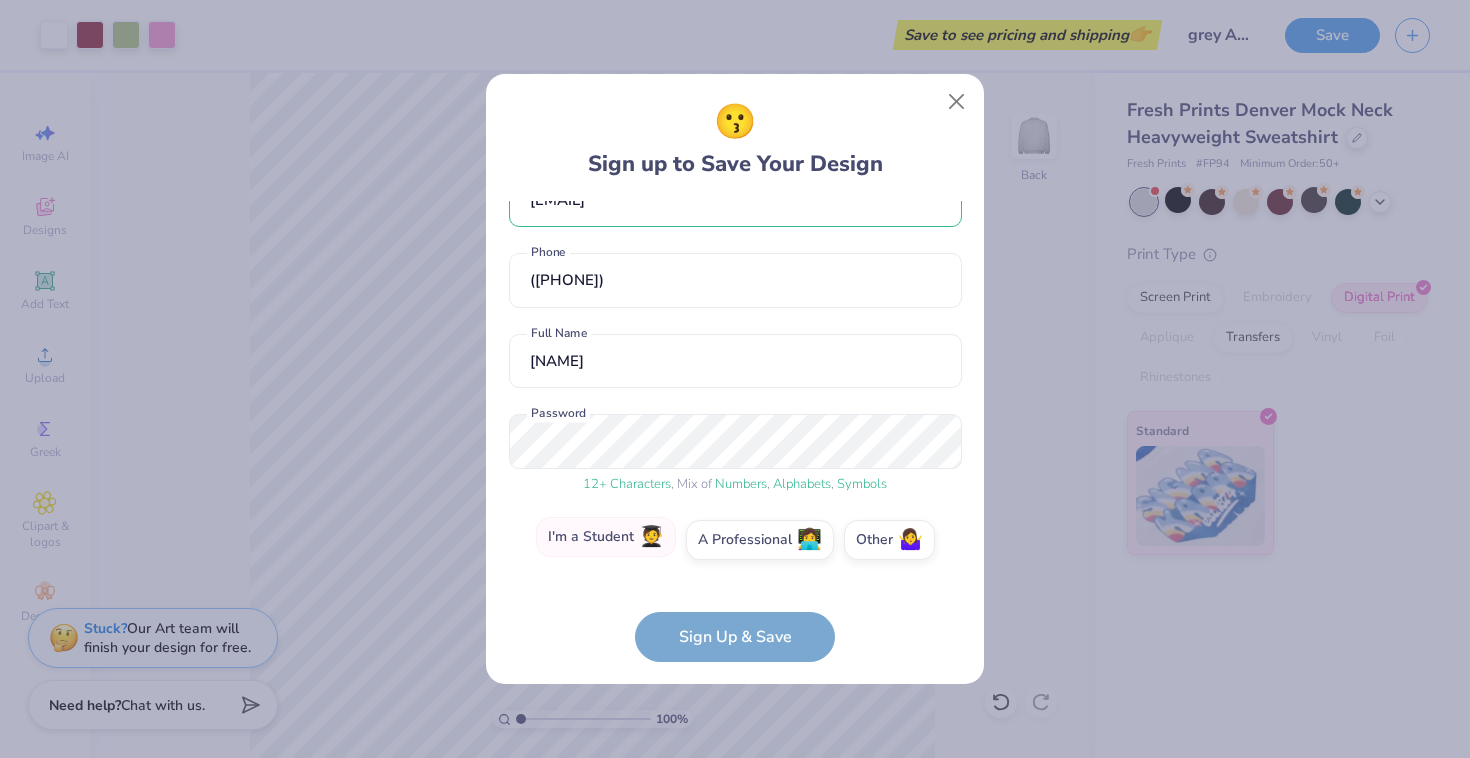 click on "I'm a Student 🧑‍🎓" at bounding box center (606, 537) 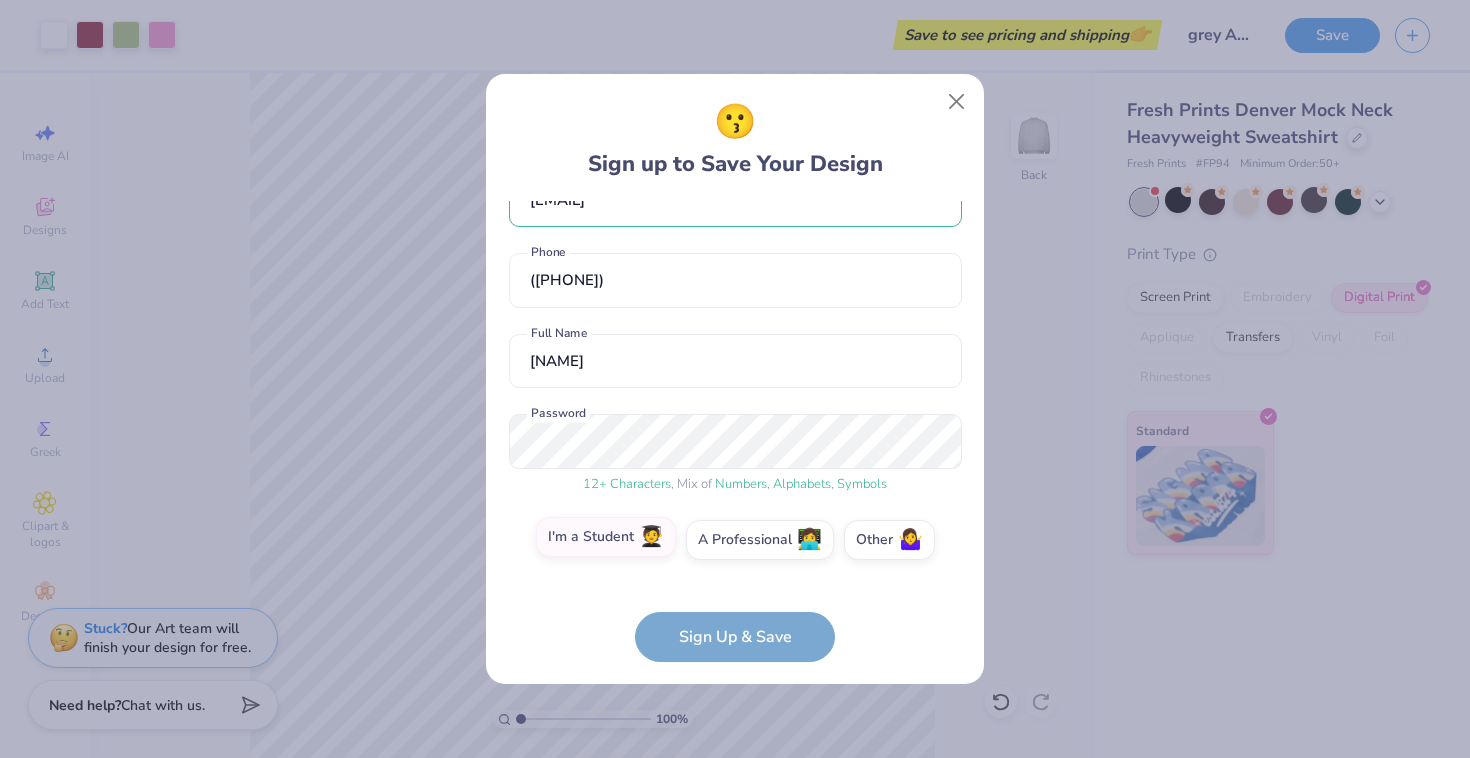 click on "I'm a Student 🧑‍🎓" at bounding box center [735, 593] 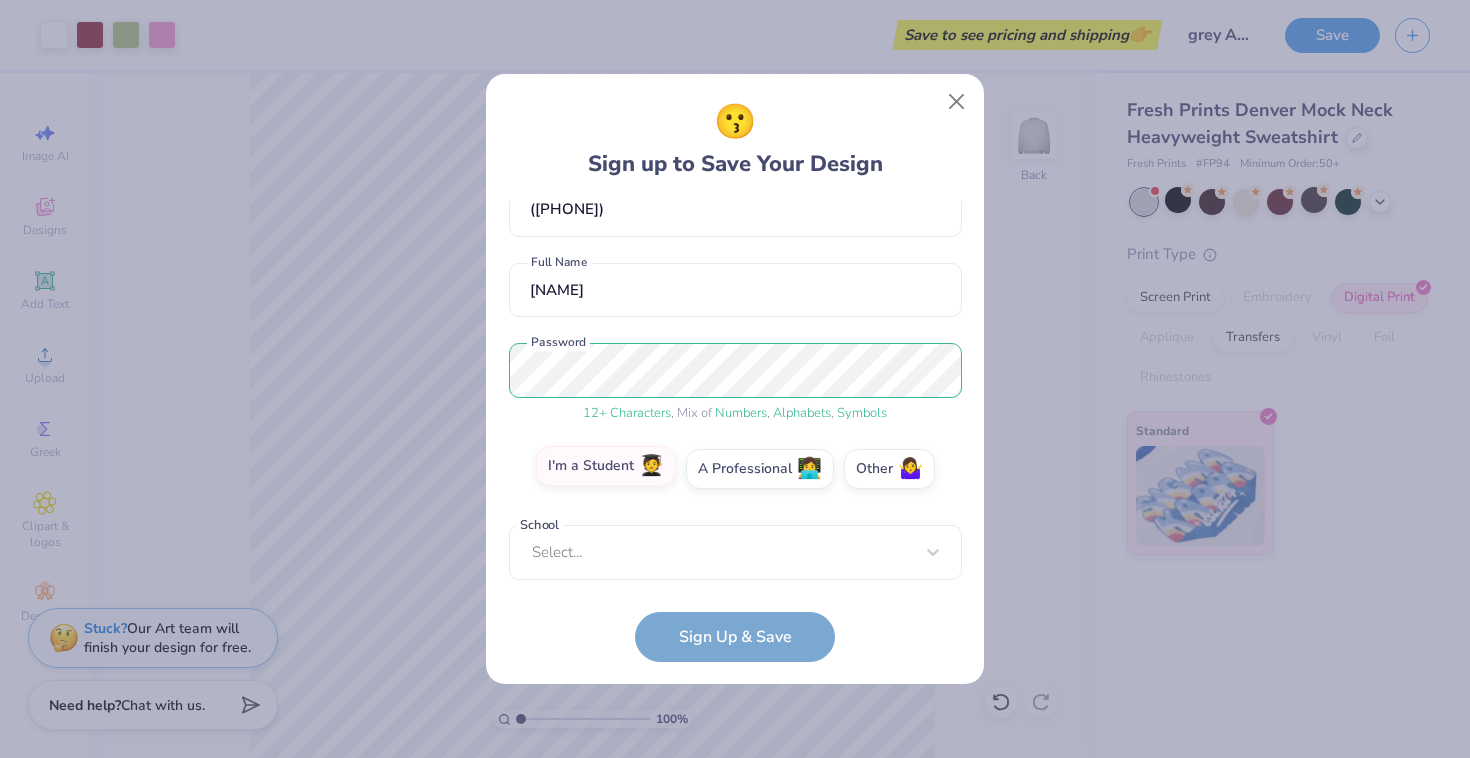 click on "Select..." at bounding box center (735, 552) 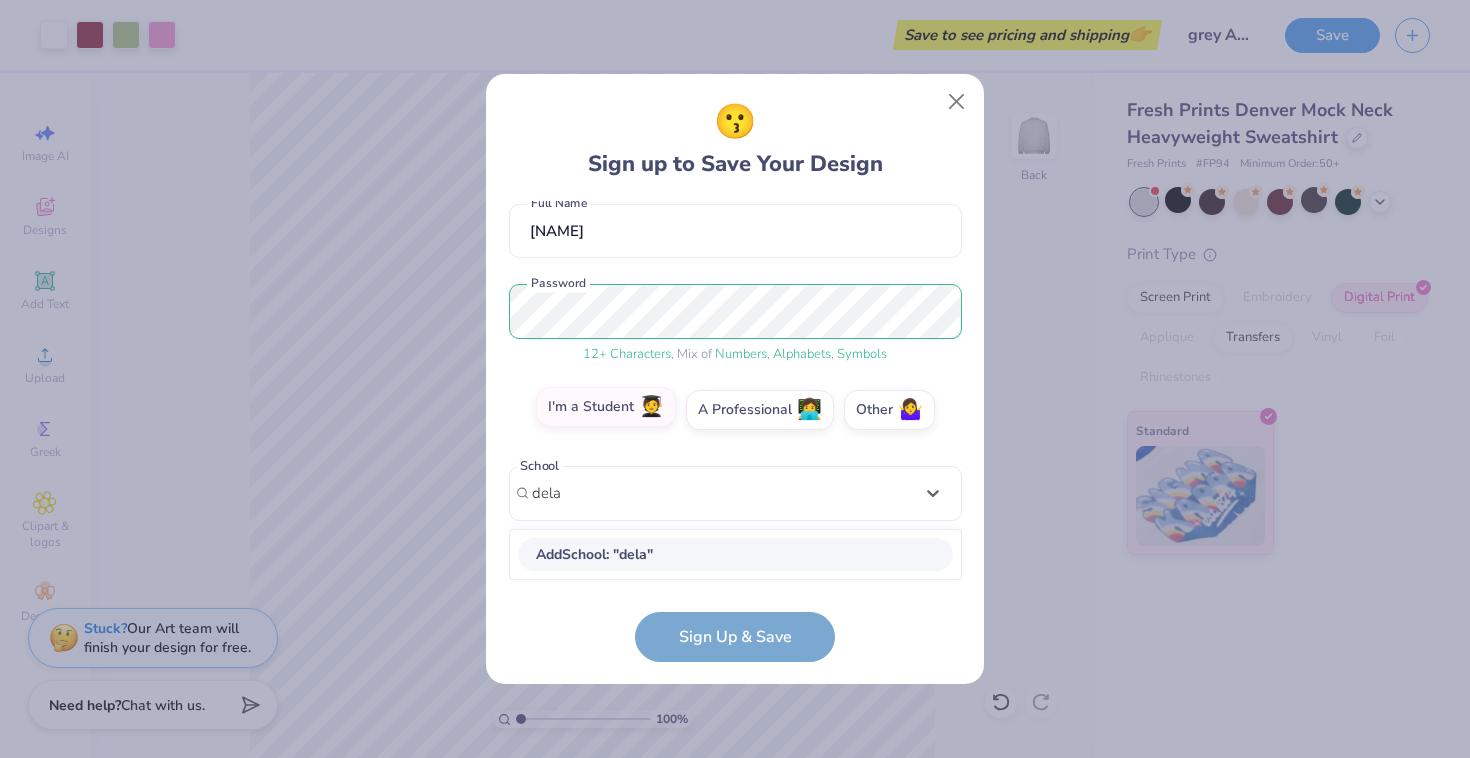 scroll, scrollTop: 429, scrollLeft: 0, axis: vertical 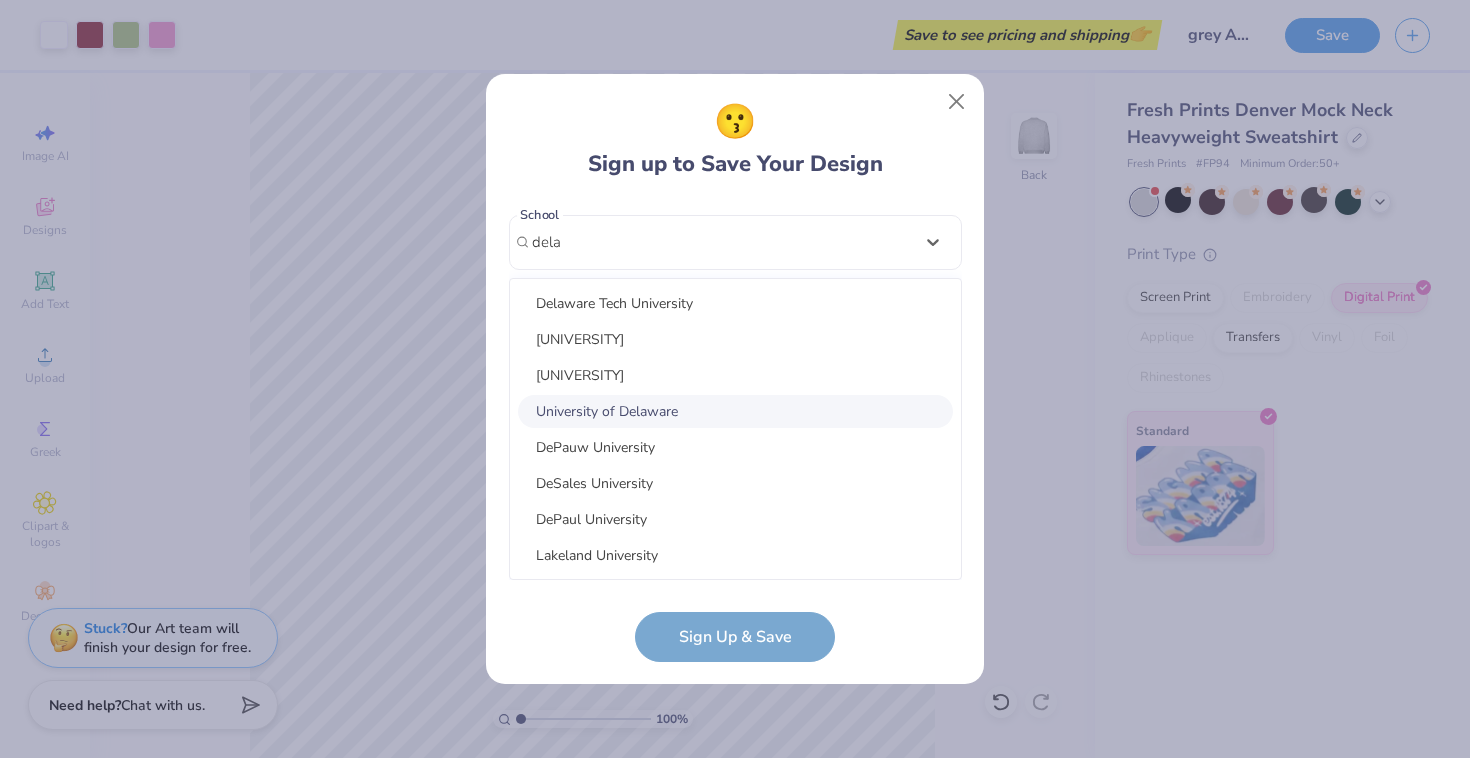 click on "University of Delaware" at bounding box center [735, 411] 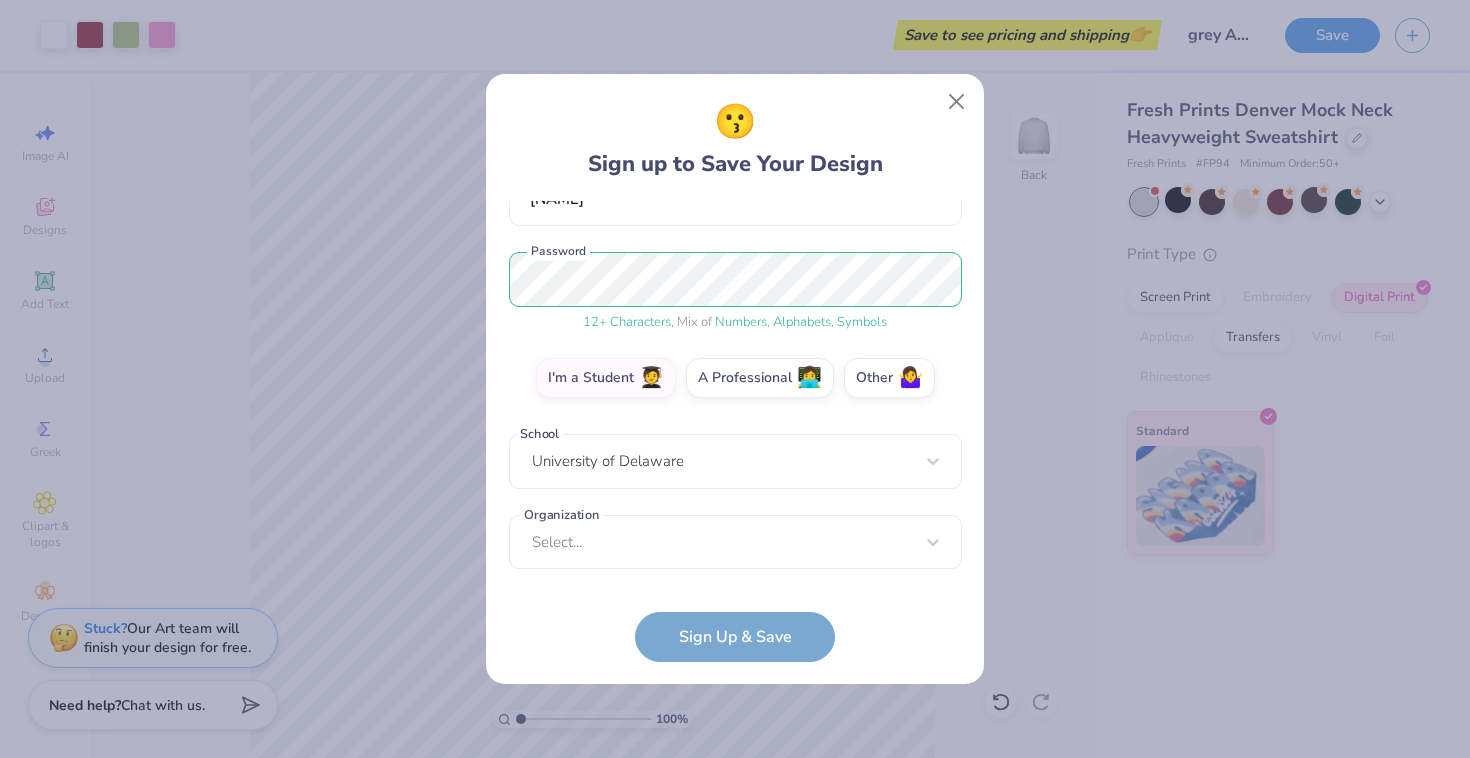 scroll, scrollTop: 209, scrollLeft: 0, axis: vertical 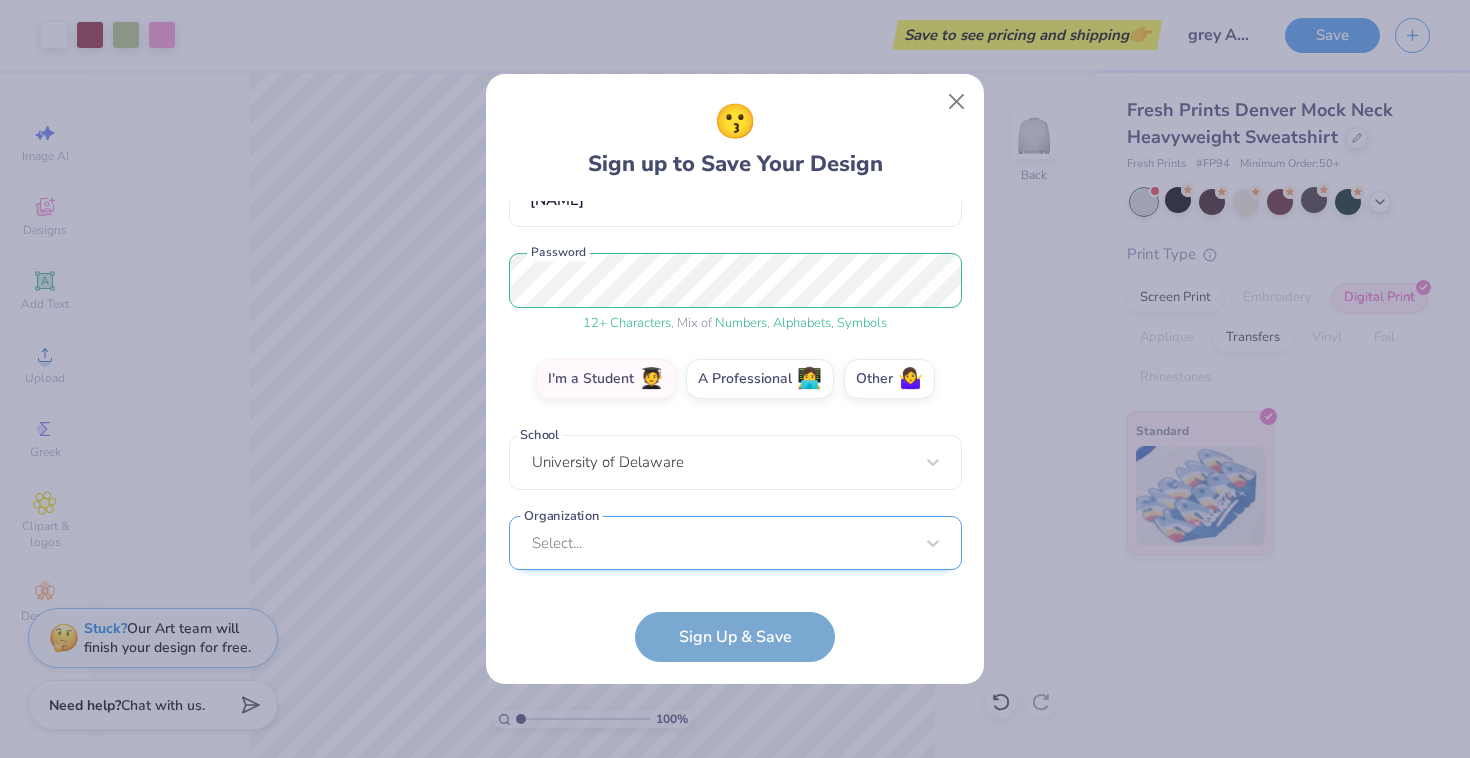 click on "Select..." at bounding box center [735, 543] 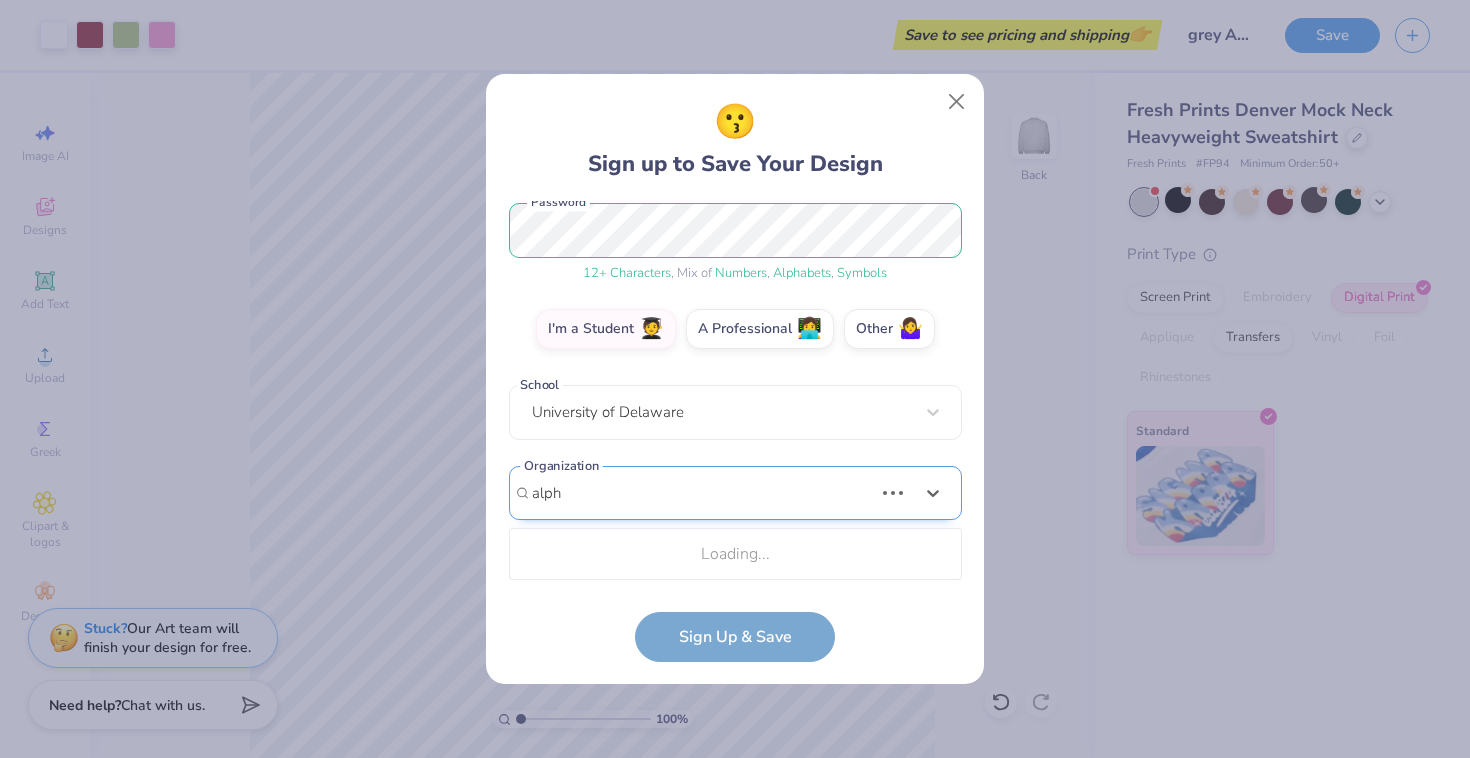 scroll, scrollTop: 509, scrollLeft: 0, axis: vertical 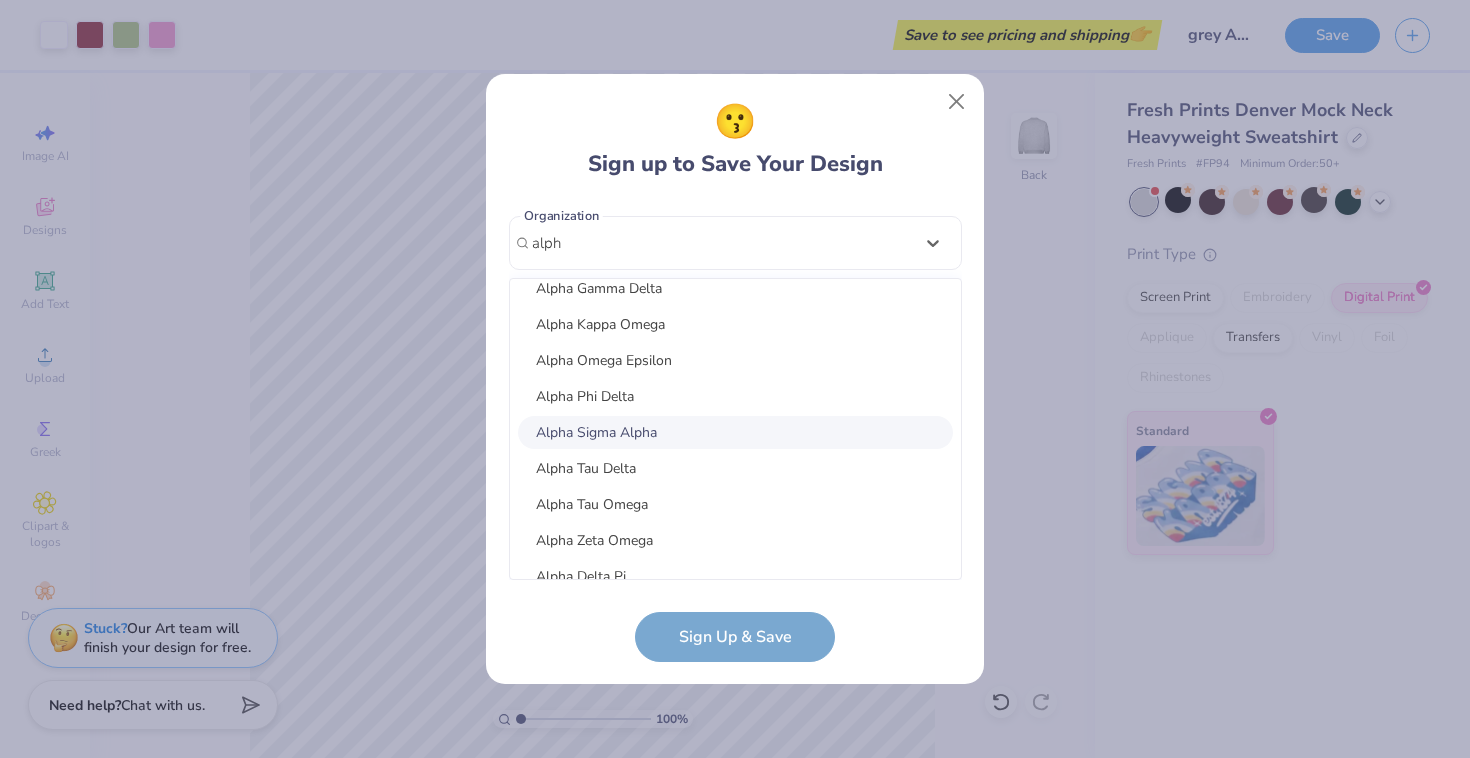 click on "Alpha Sigma Alpha" at bounding box center [735, 432] 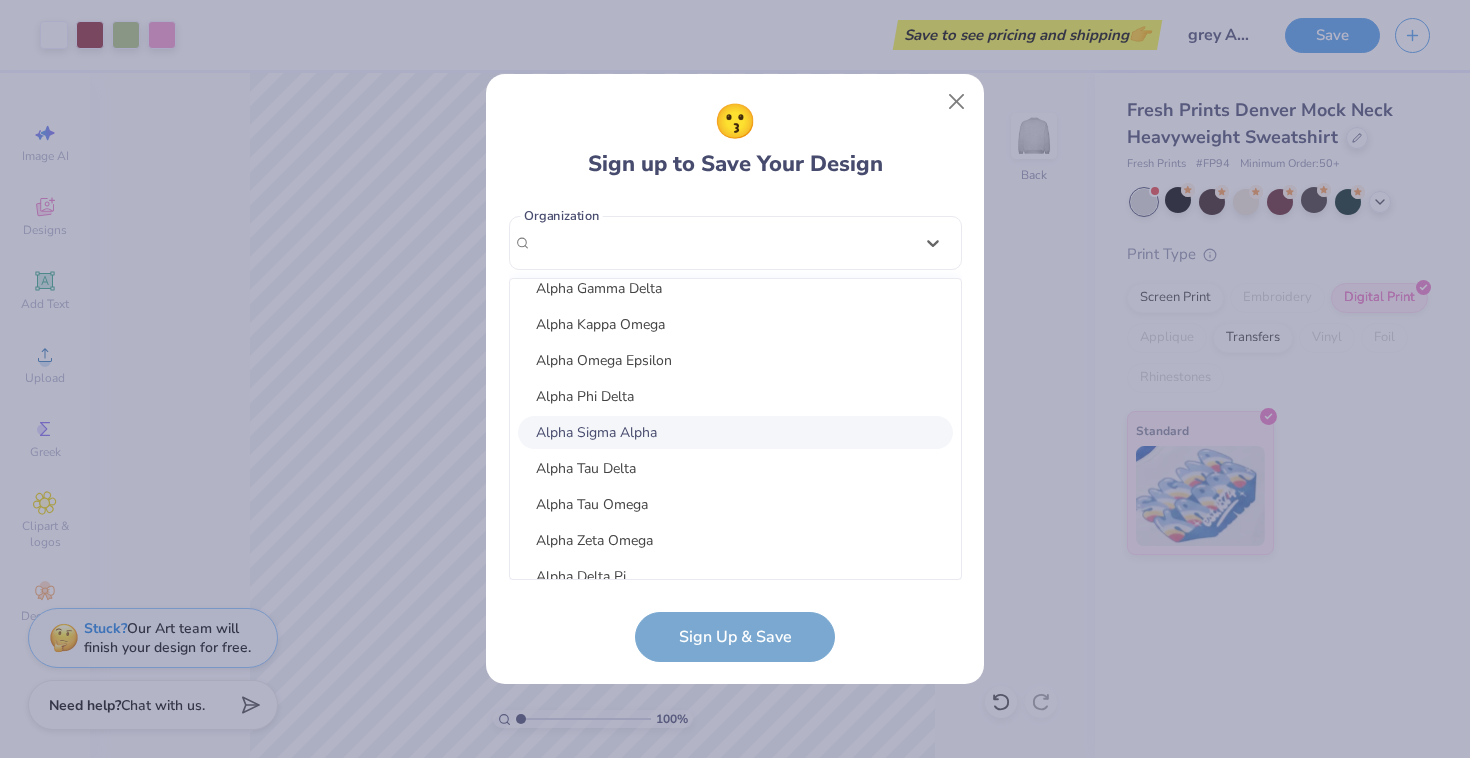 scroll, scrollTop: 291, scrollLeft: 0, axis: vertical 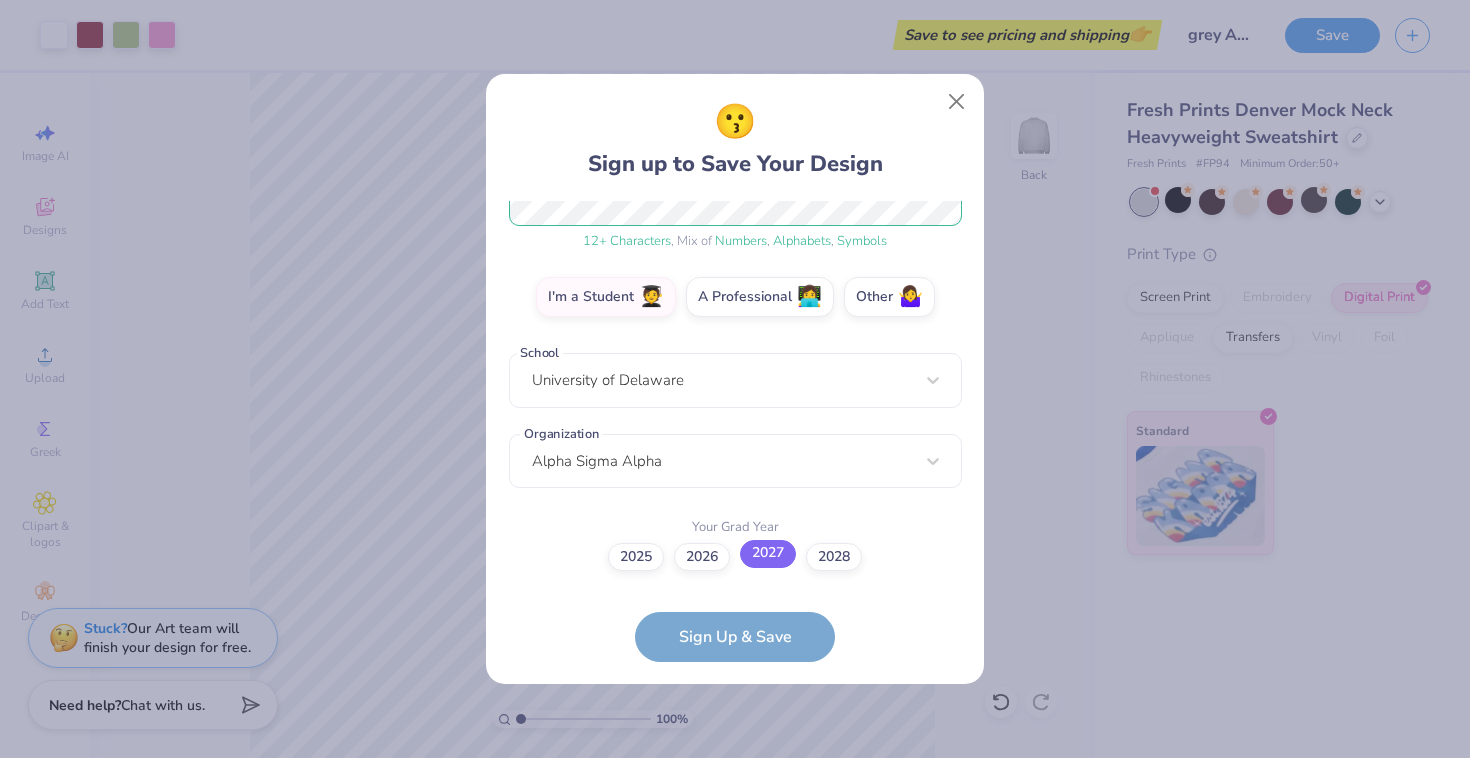 click on "2027" at bounding box center (768, 554) 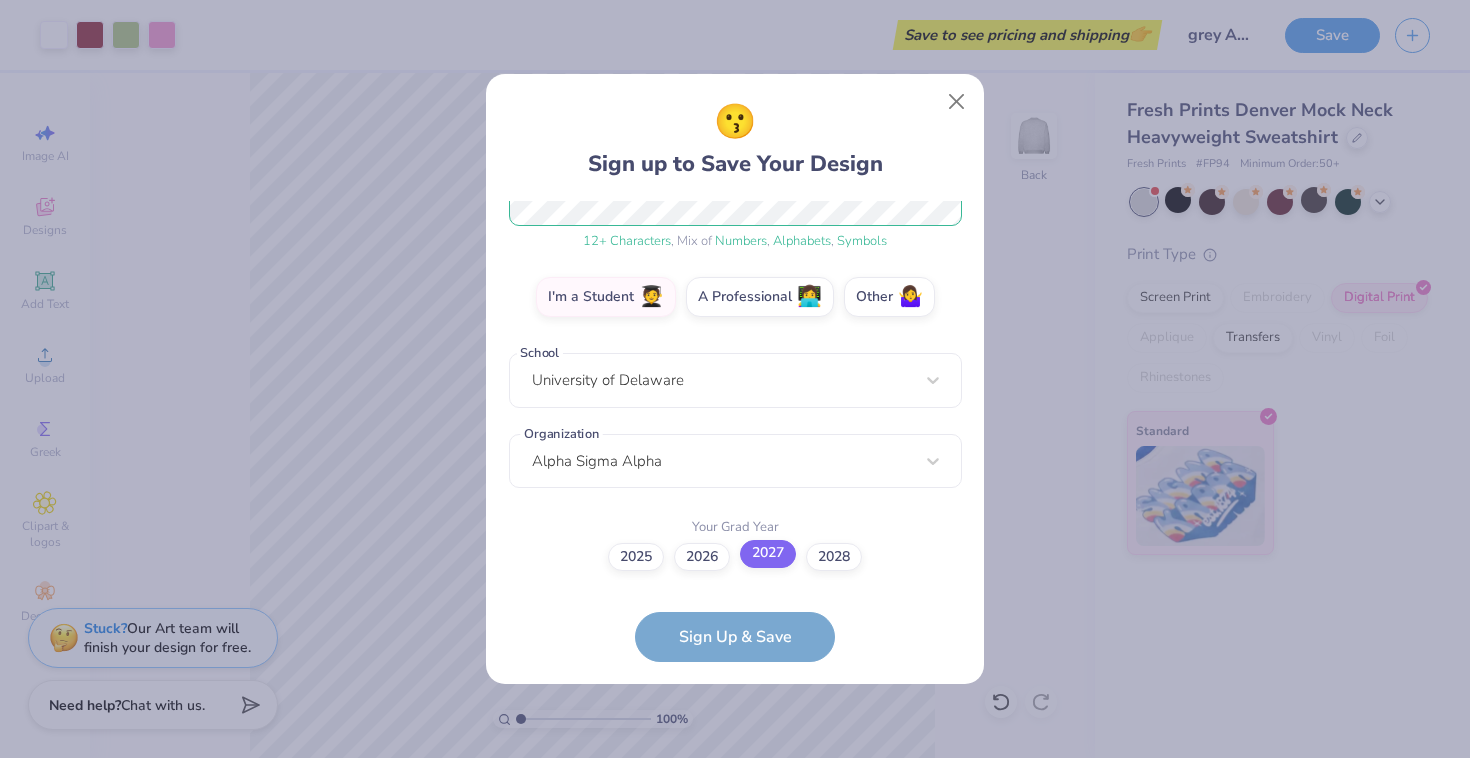click on "2027" at bounding box center (735, 847) 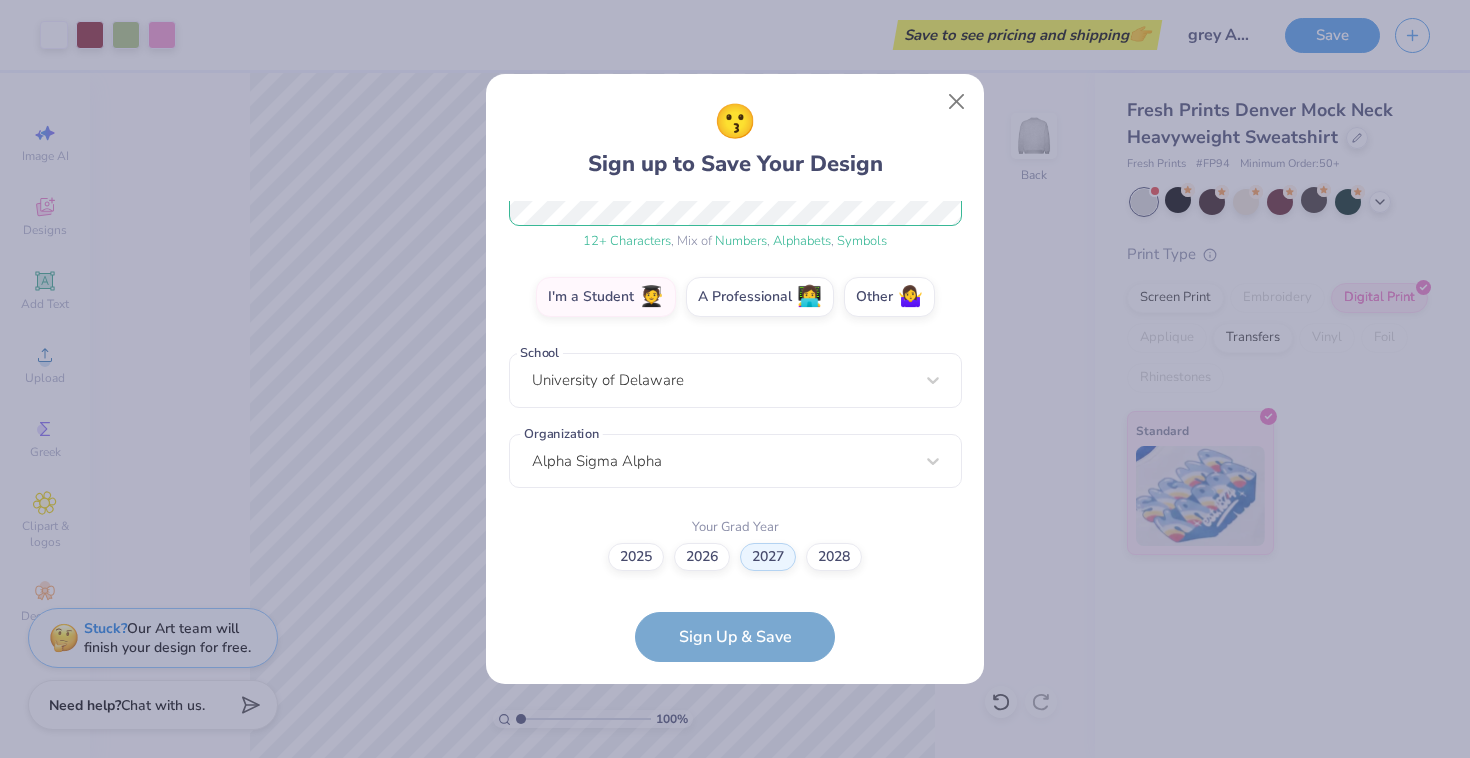 scroll, scrollTop: 169, scrollLeft: 0, axis: vertical 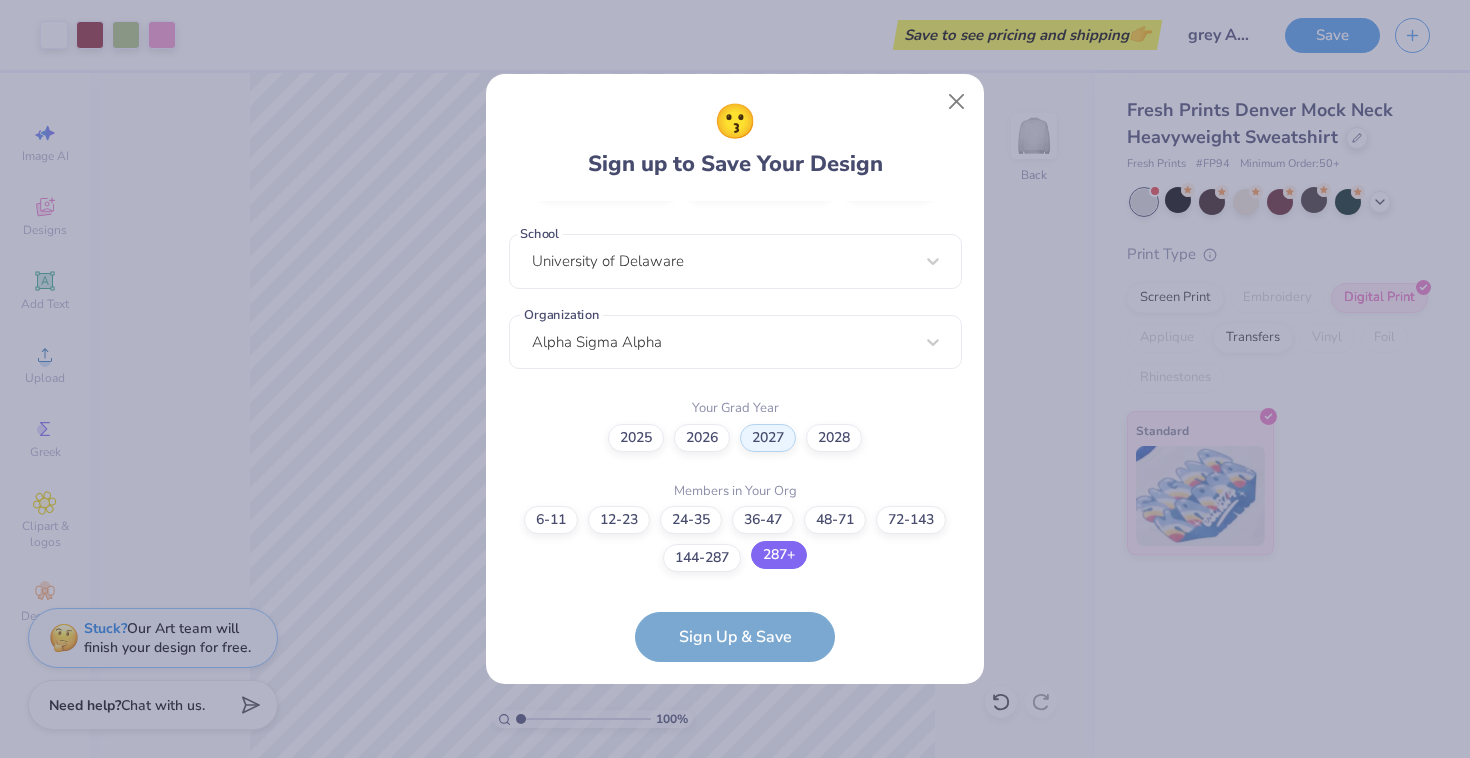 click on "287+" at bounding box center [779, 555] 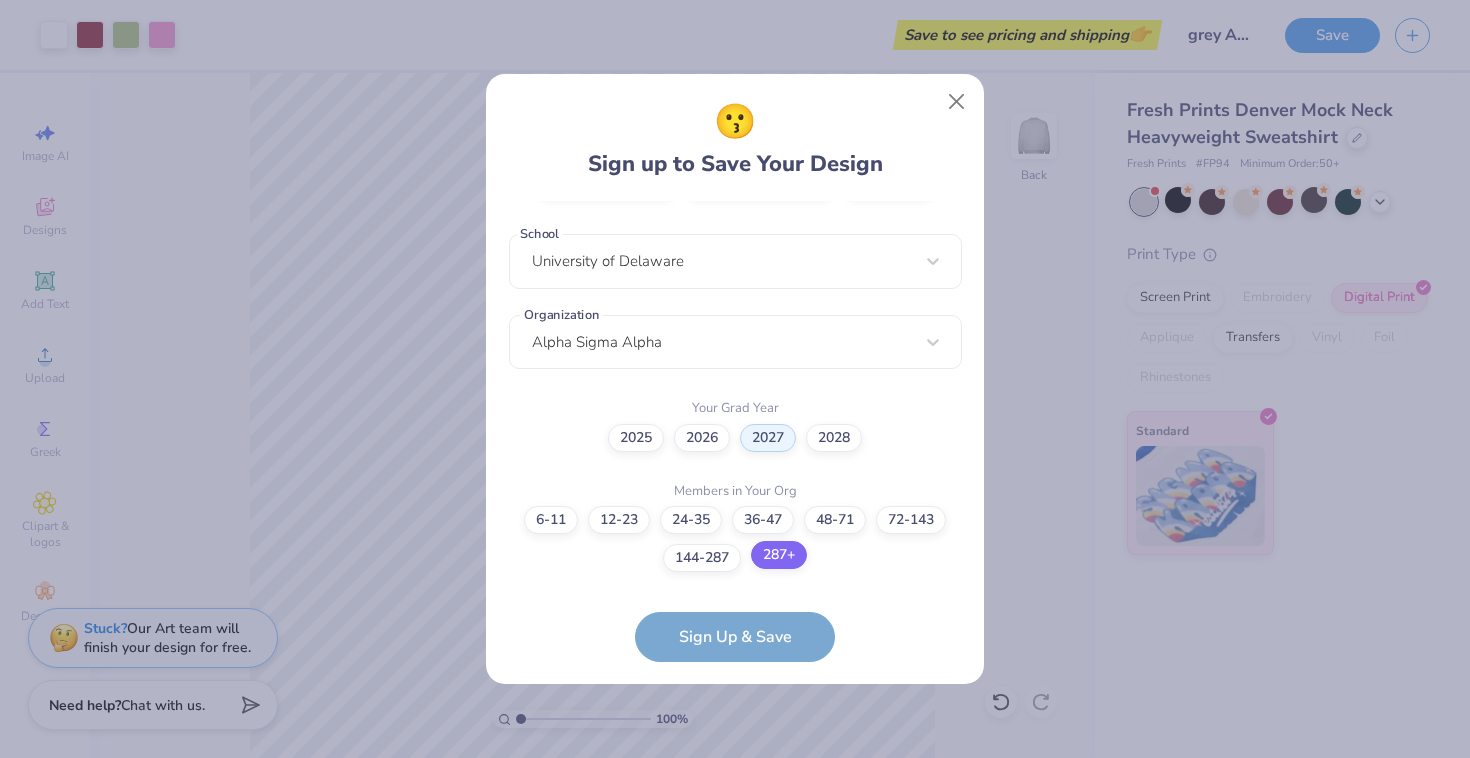 click on "287+" at bounding box center (735, 949) 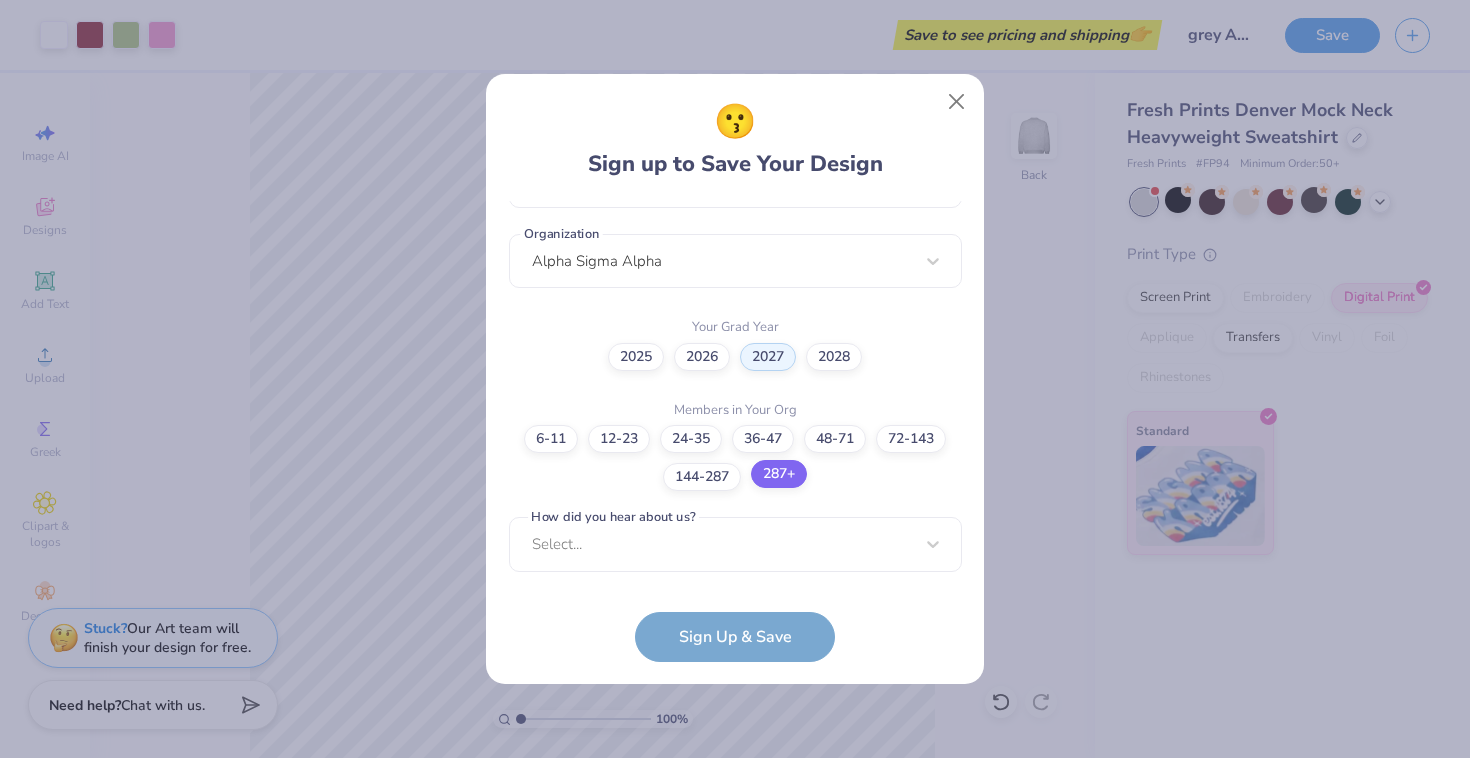 scroll, scrollTop: 791, scrollLeft: 0, axis: vertical 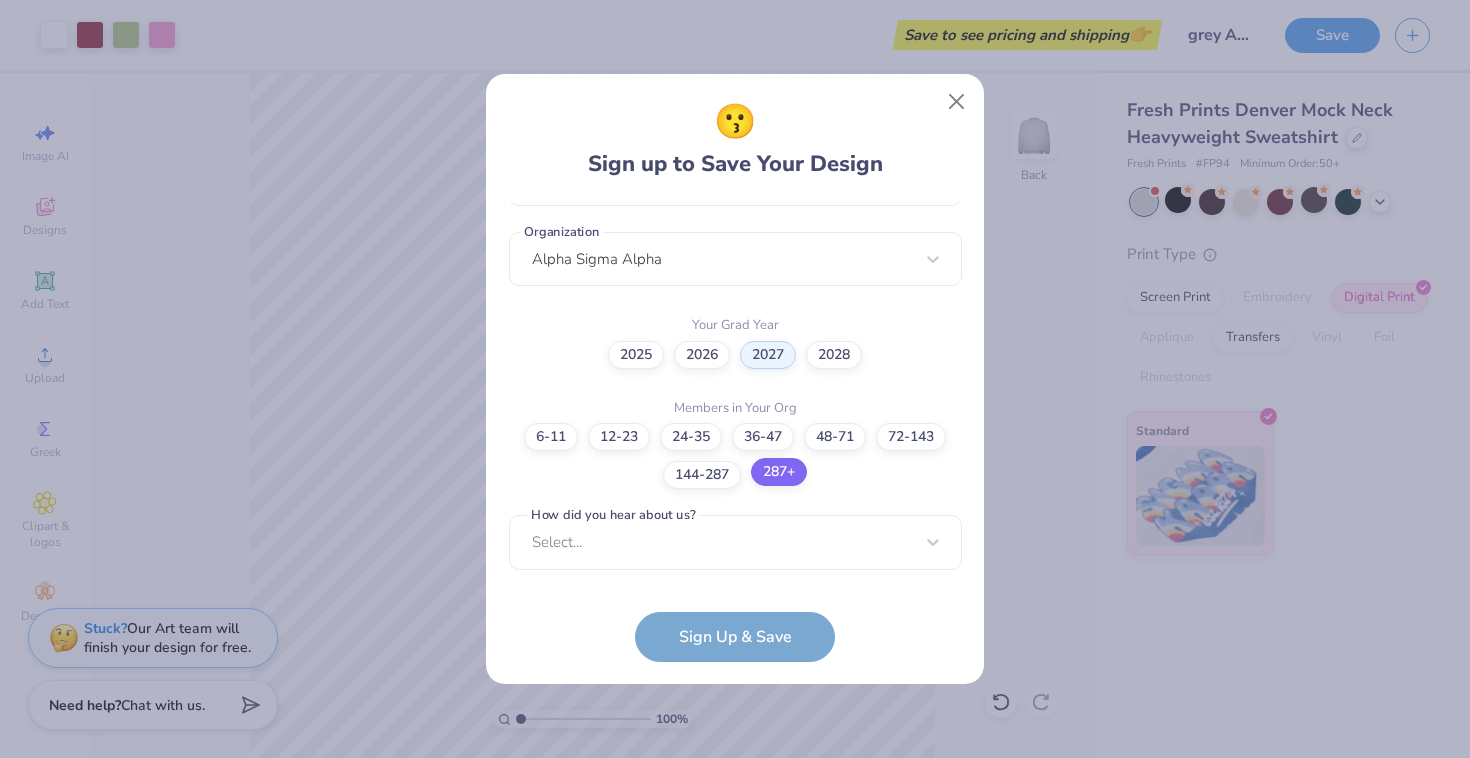 click on "Select..." at bounding box center (735, 542) 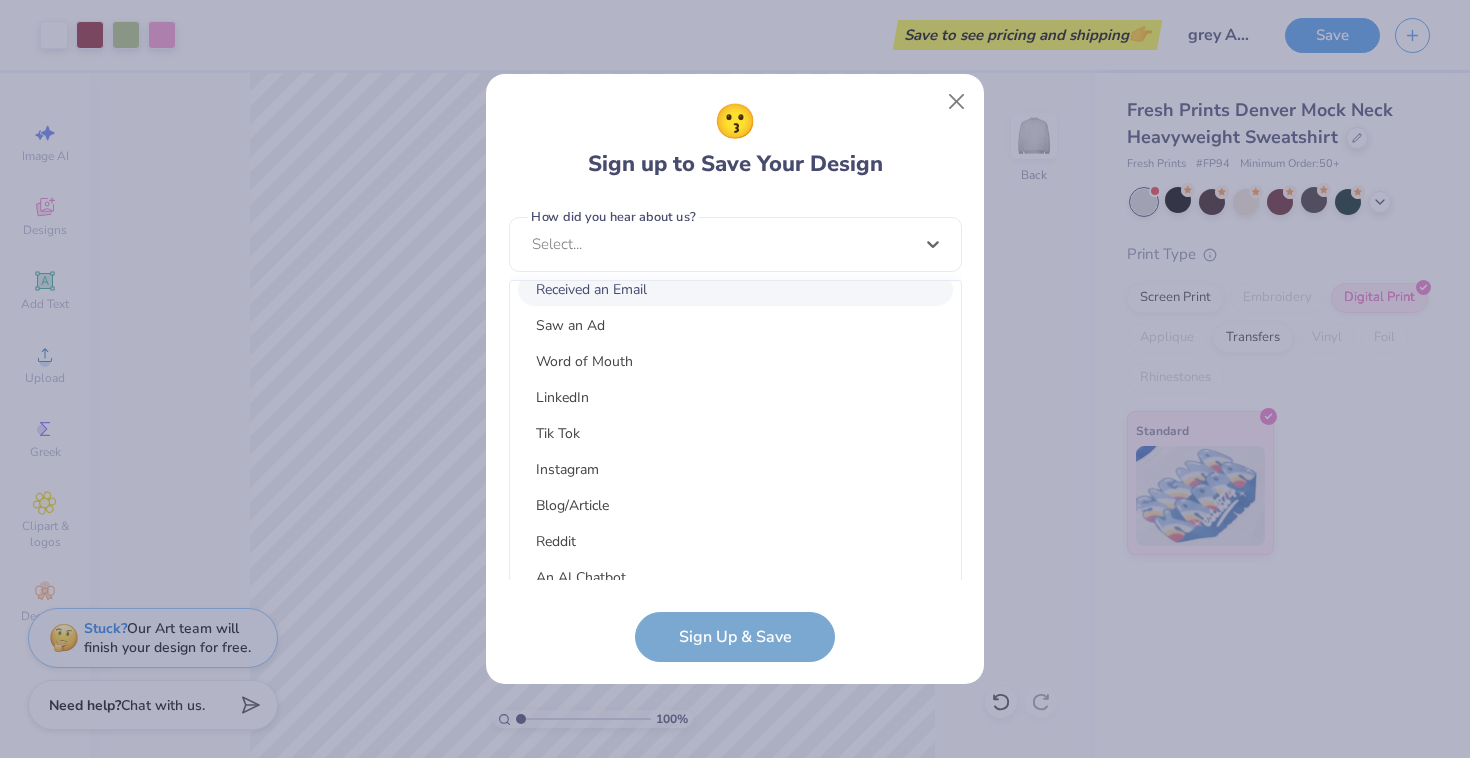 scroll, scrollTop: 197, scrollLeft: 0, axis: vertical 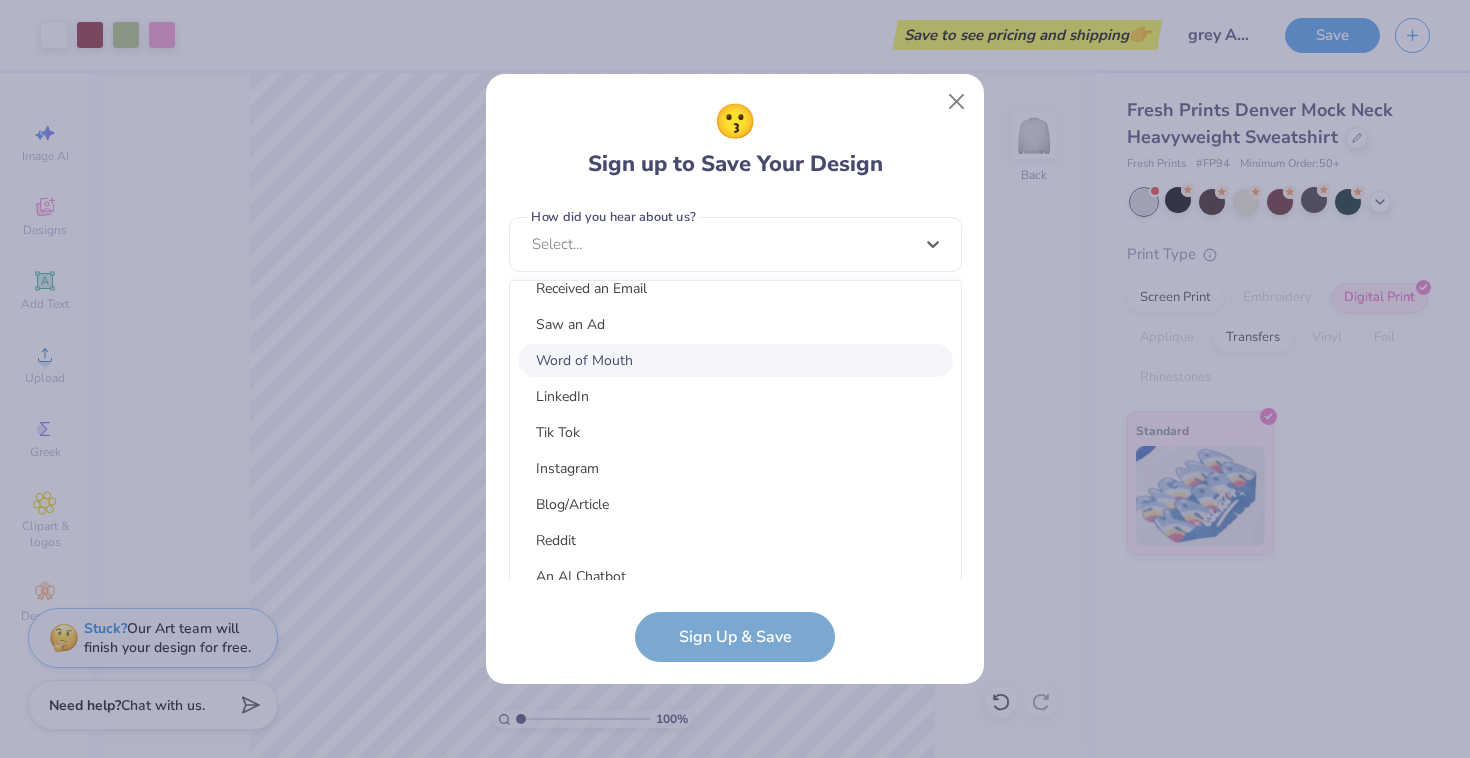 click on "Word of Mouth" at bounding box center (735, 360) 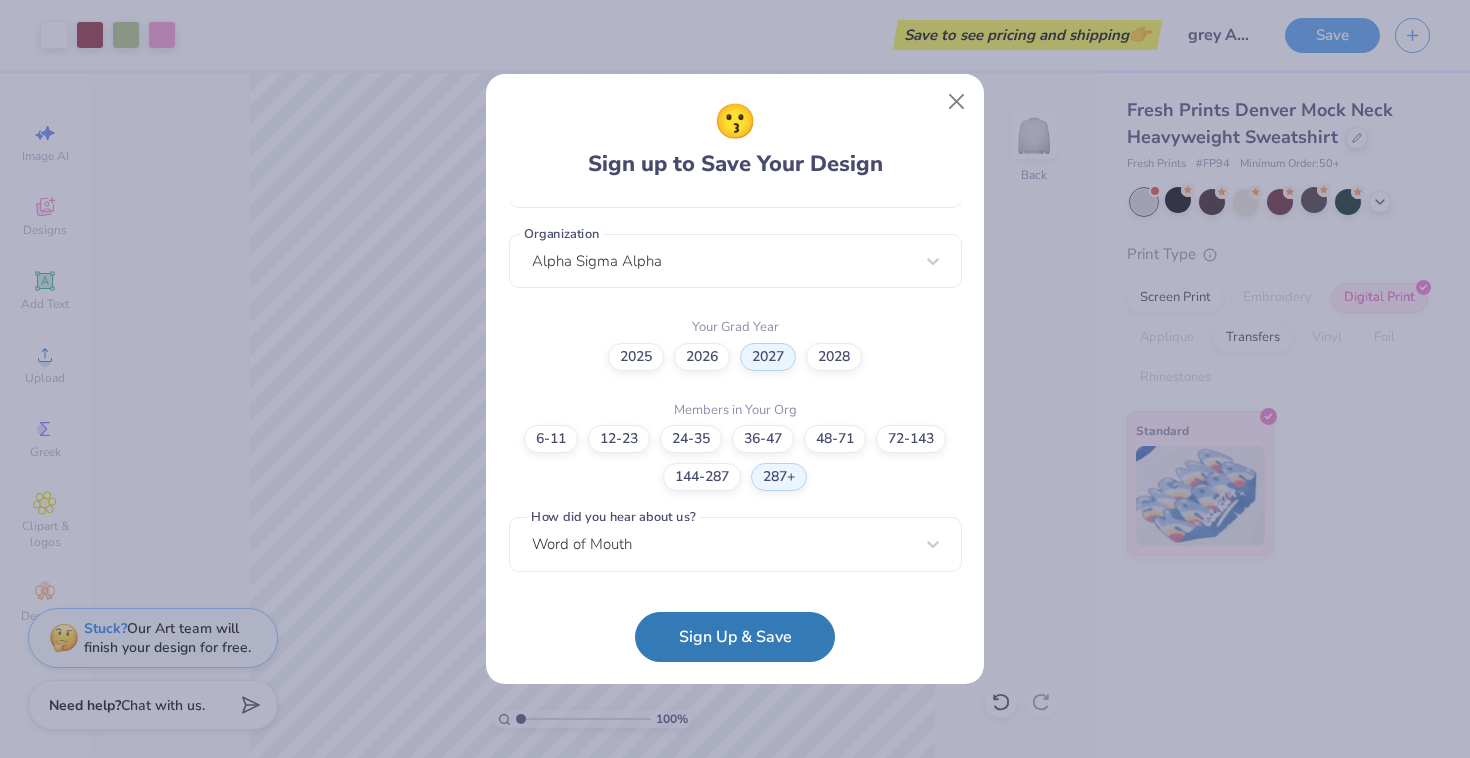 click on "Sign Up & Save" at bounding box center [735, 637] 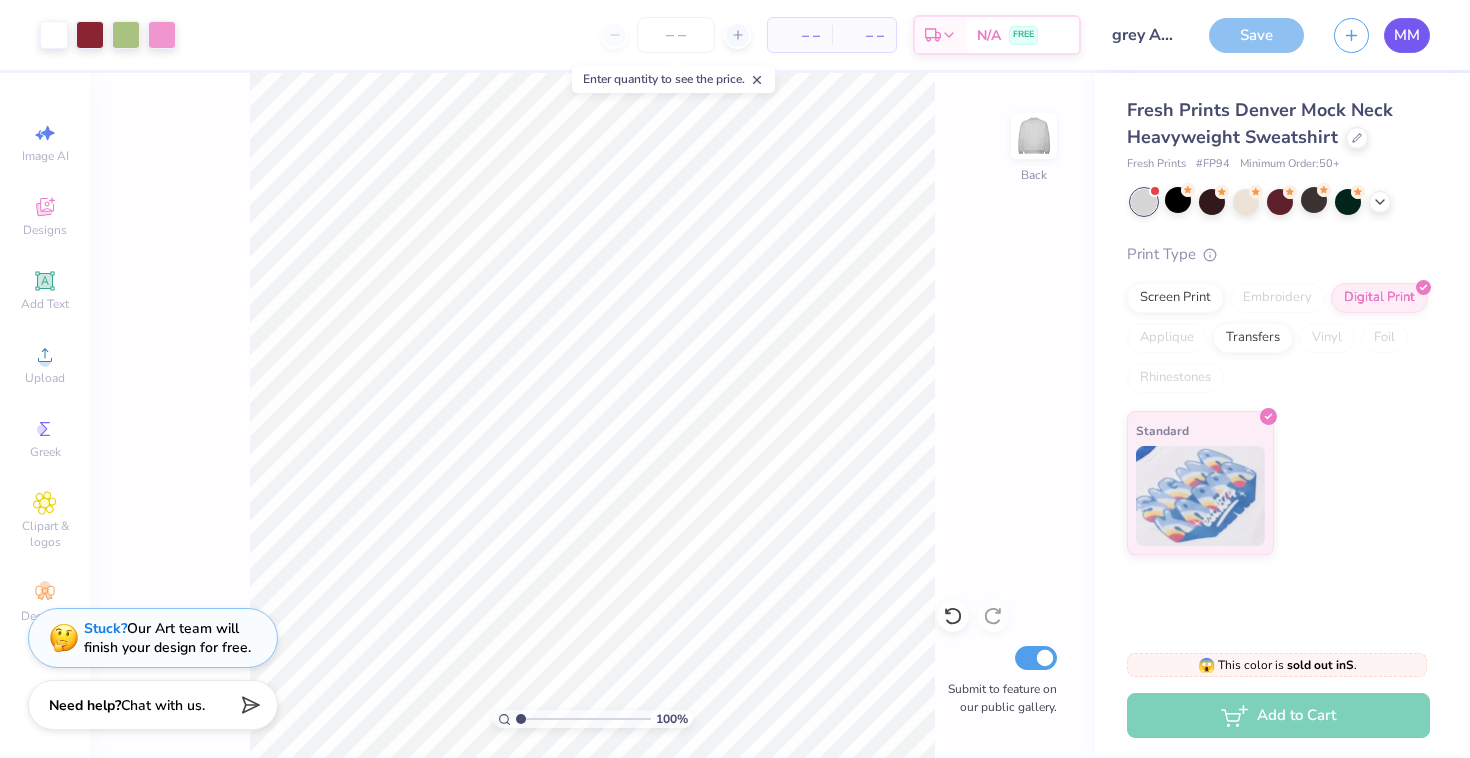 click on "MM" at bounding box center (1407, 35) 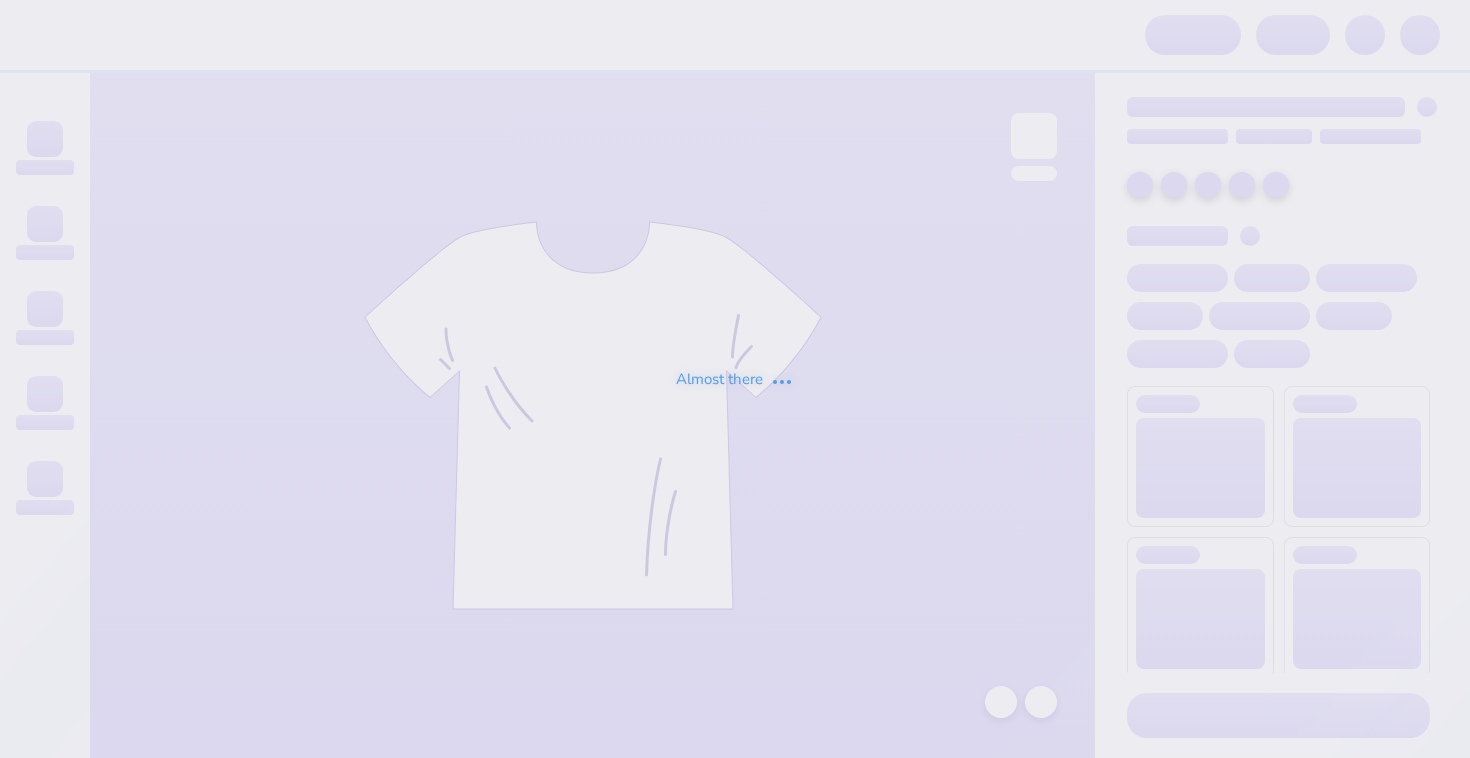 scroll, scrollTop: 0, scrollLeft: 0, axis: both 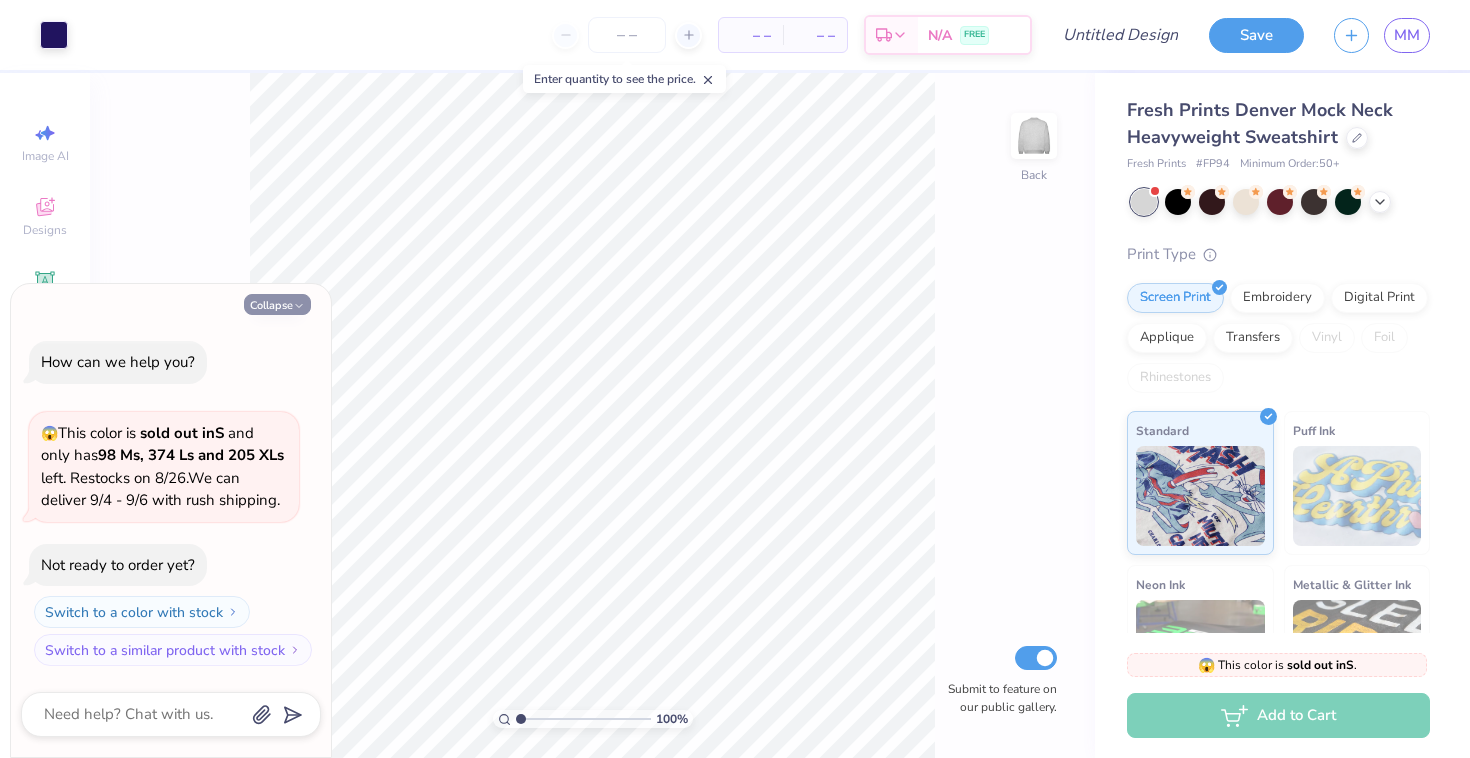 click on "Collapse" at bounding box center (277, 304) 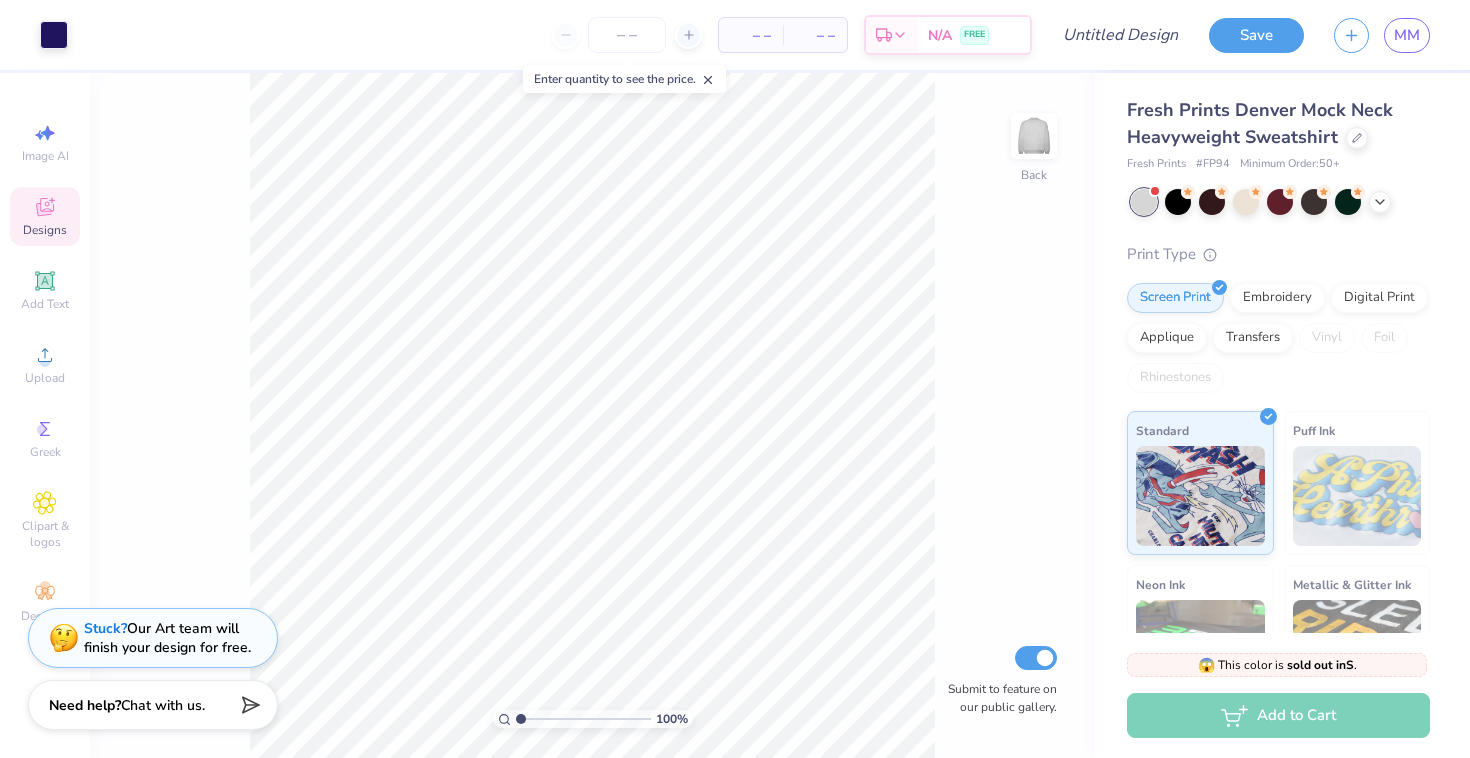click 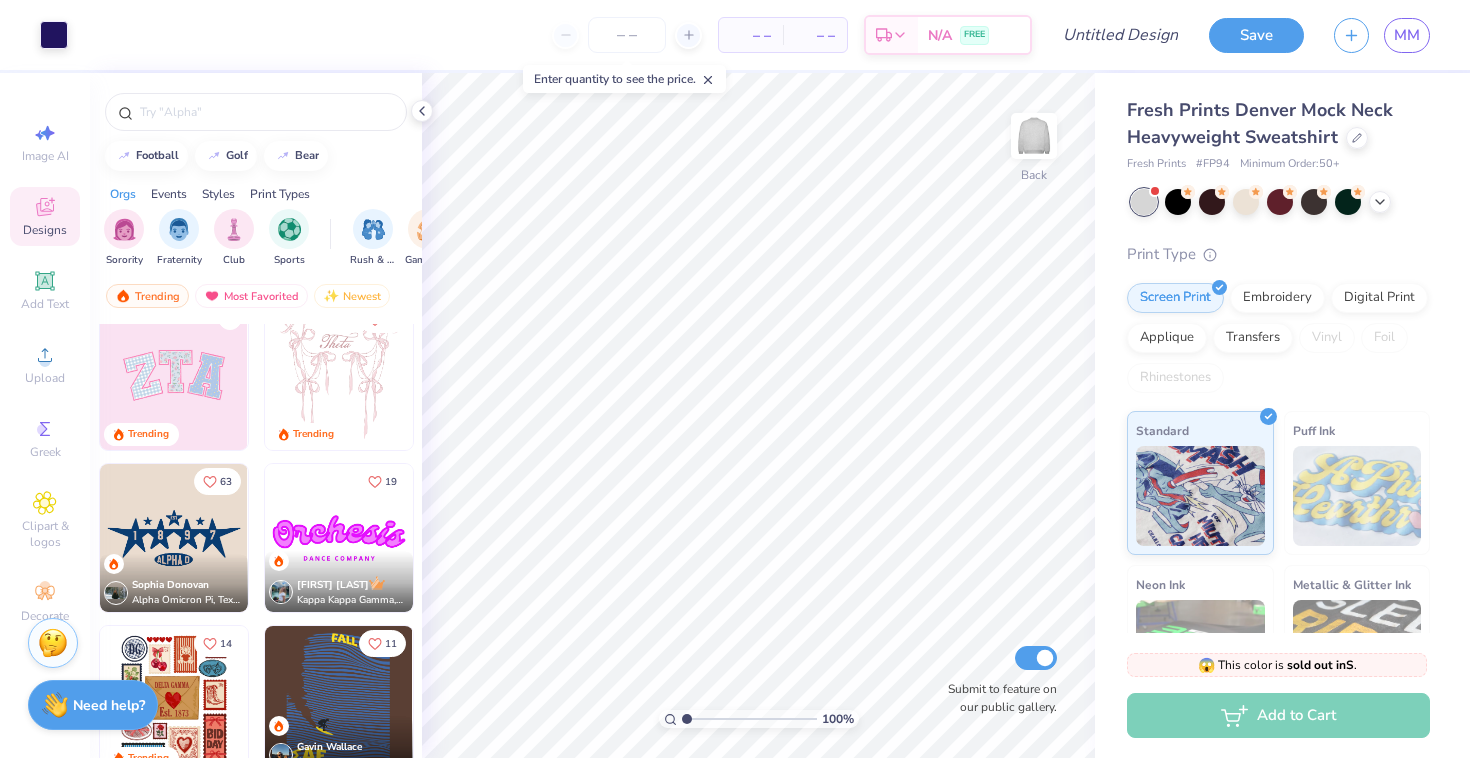scroll, scrollTop: 0, scrollLeft: 0, axis: both 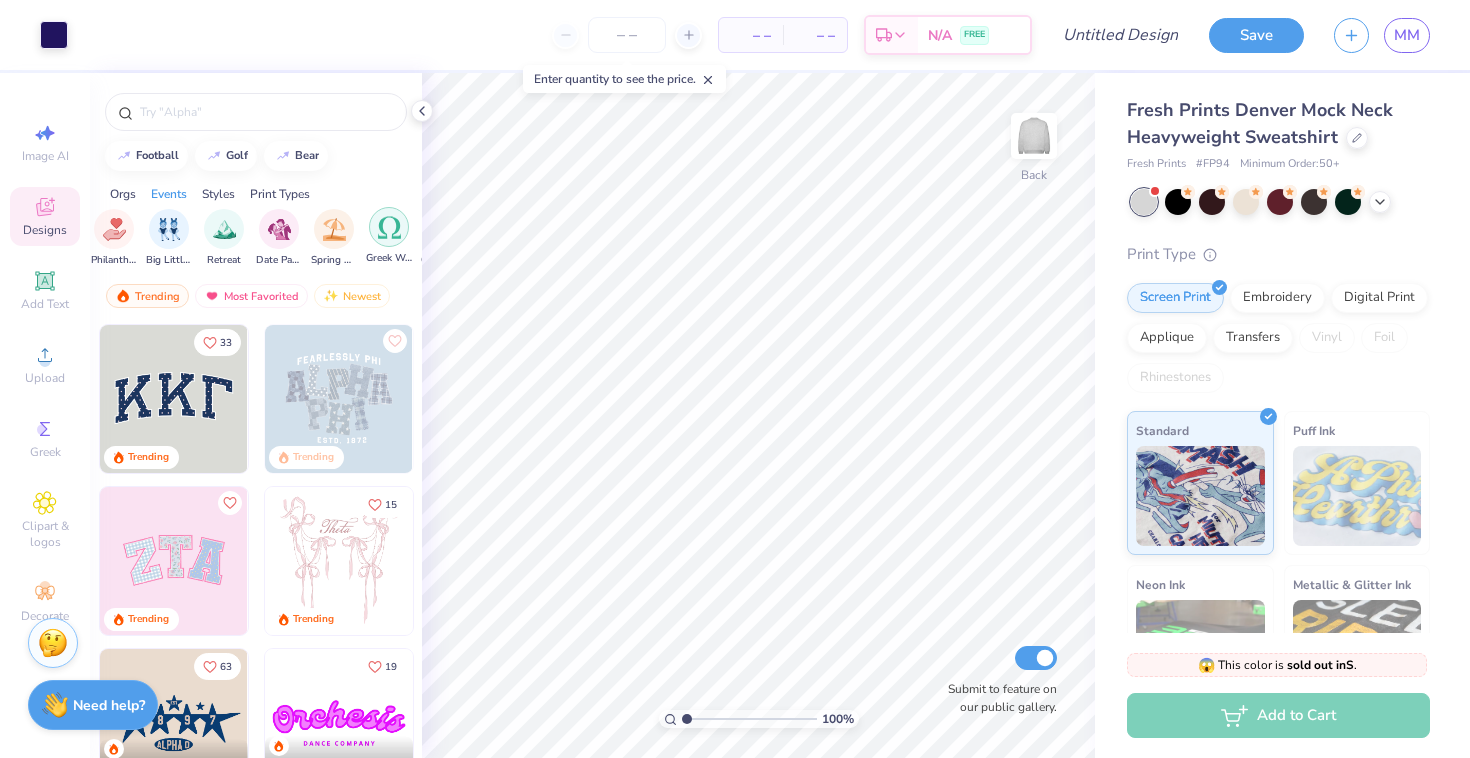 click at bounding box center (389, 227) 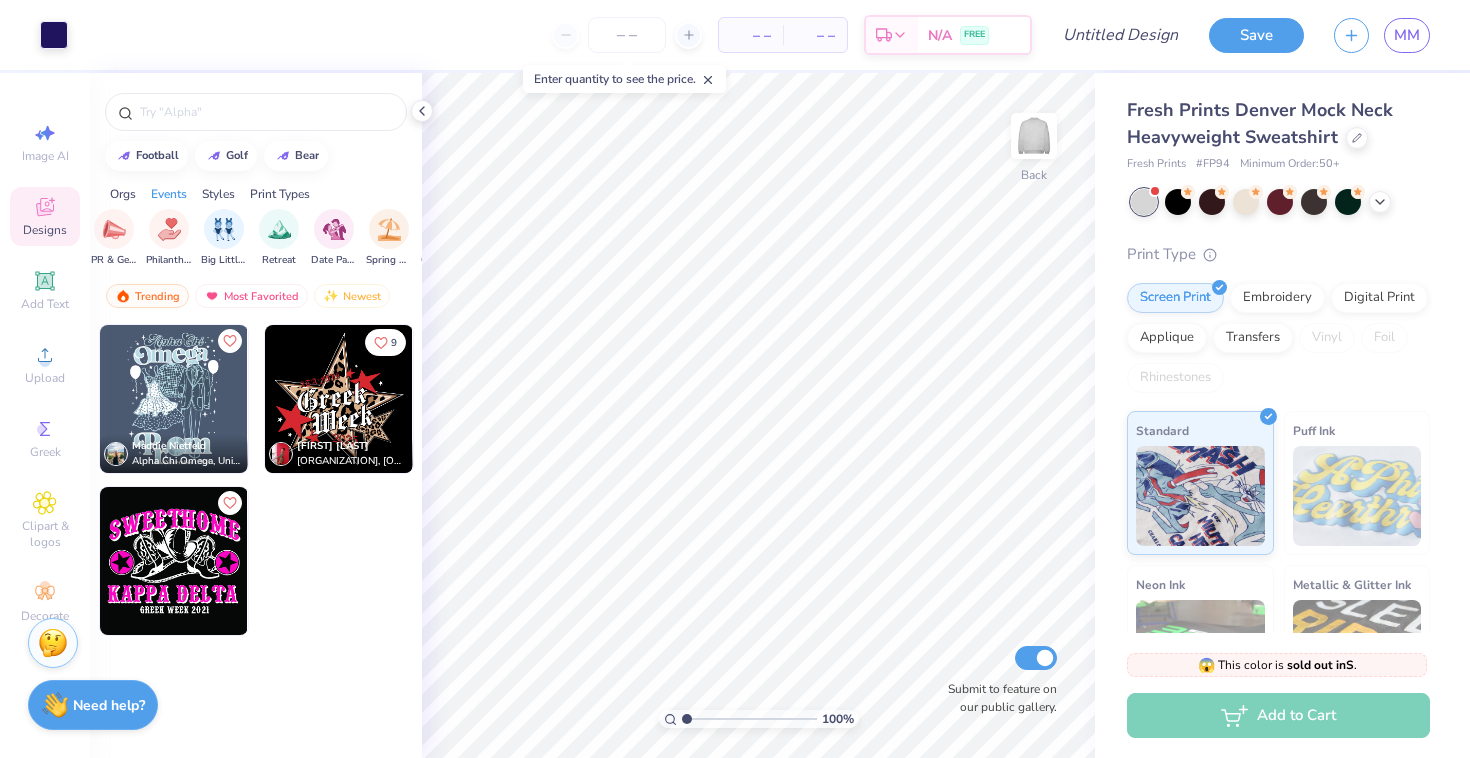 scroll, scrollTop: 0, scrollLeft: 0, axis: both 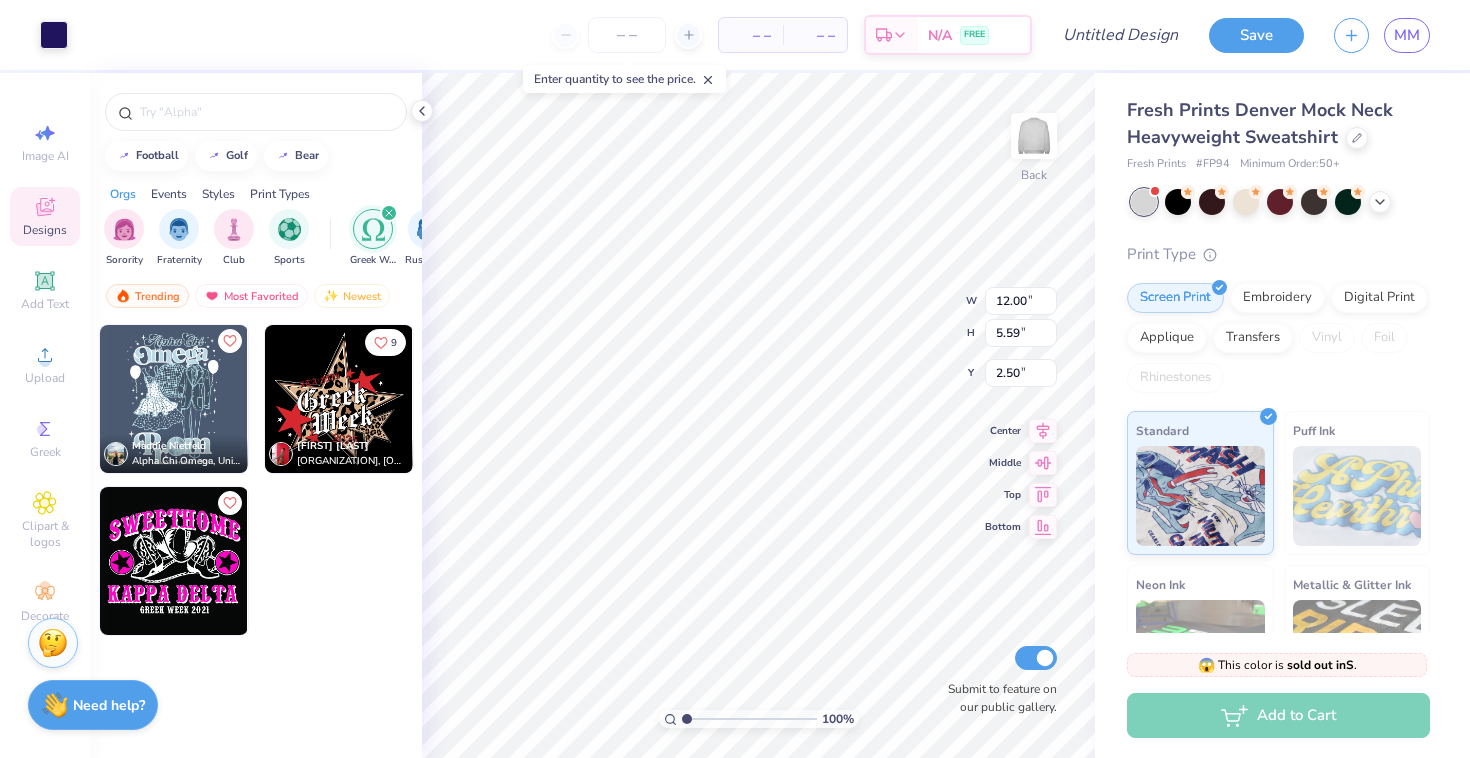 type on "3.40" 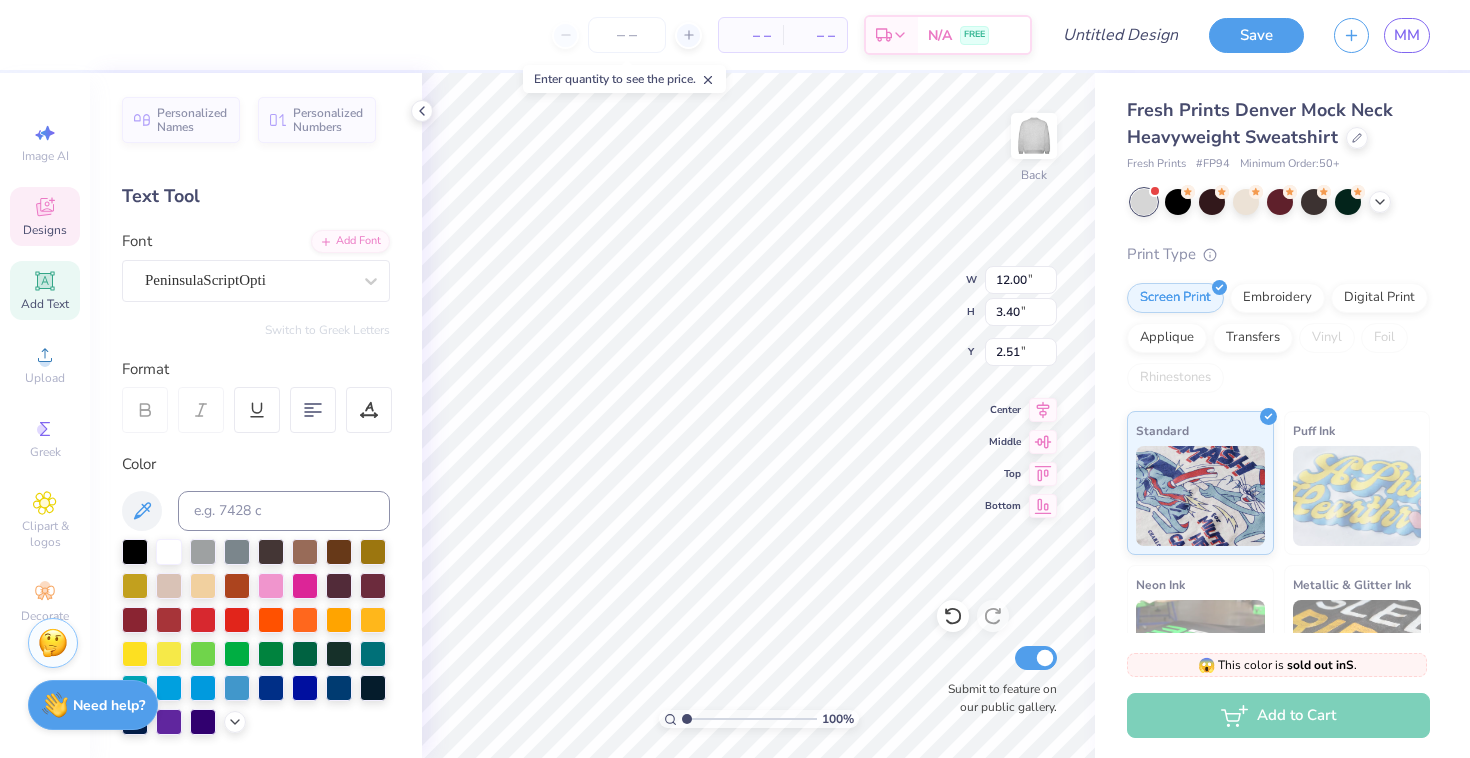 type on "2.51" 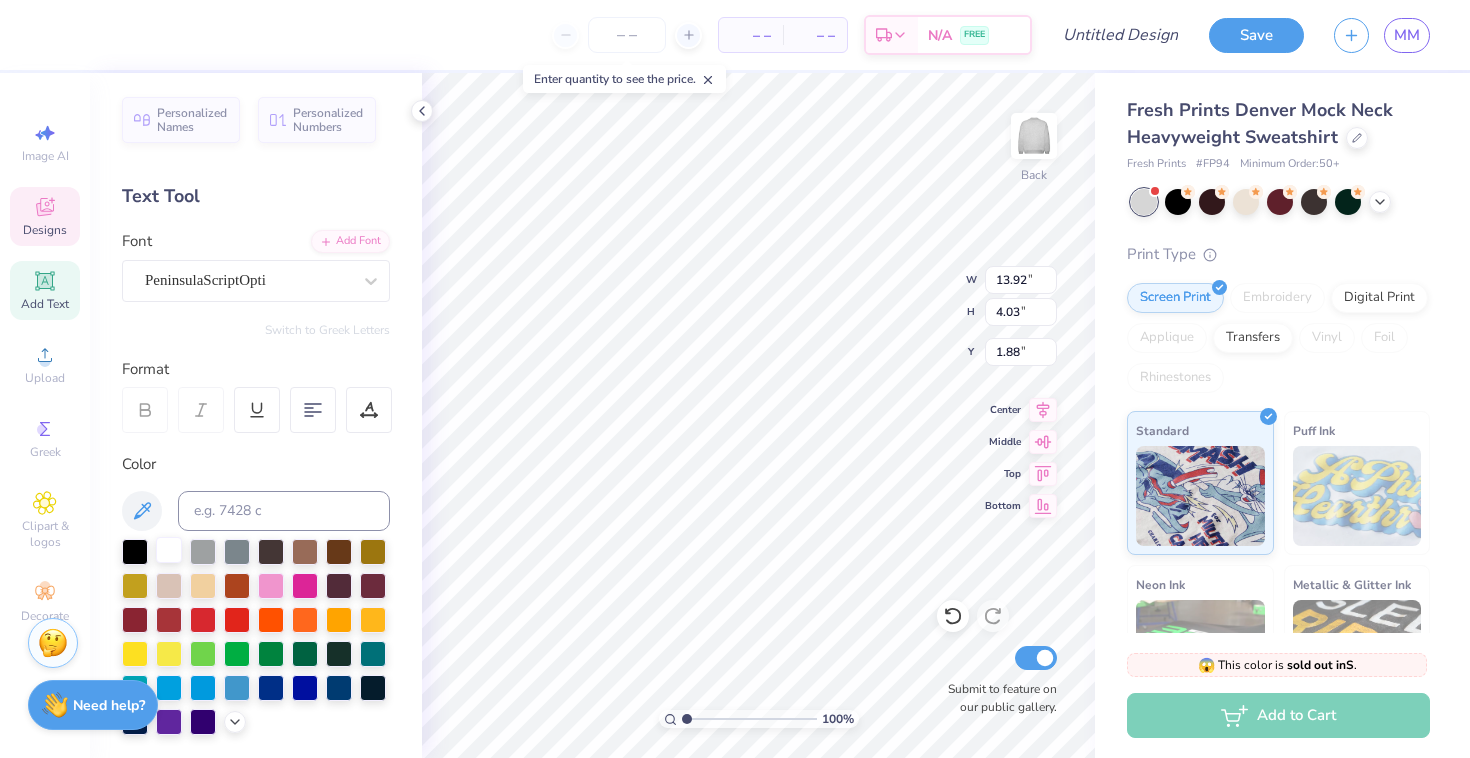 click at bounding box center [169, 550] 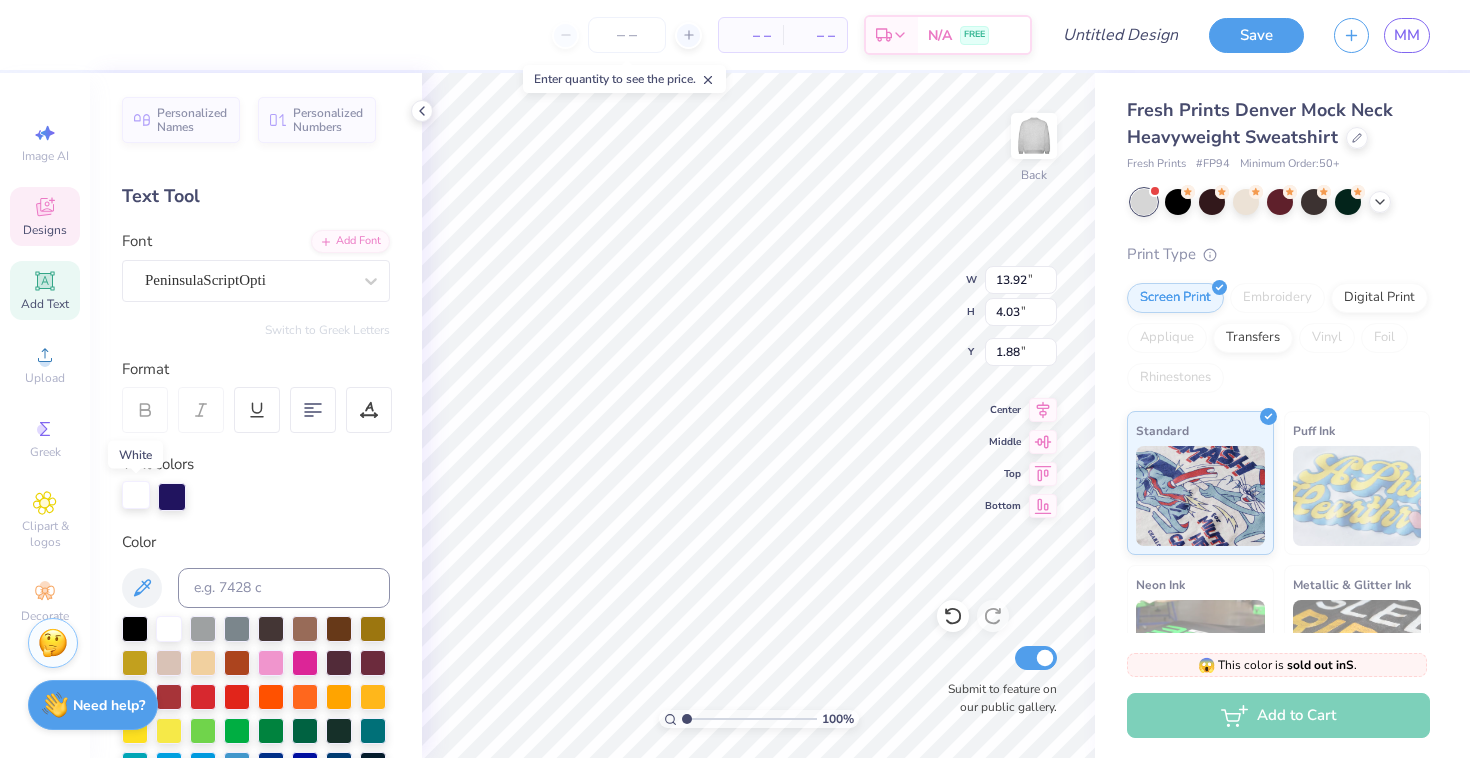 click at bounding box center (136, 495) 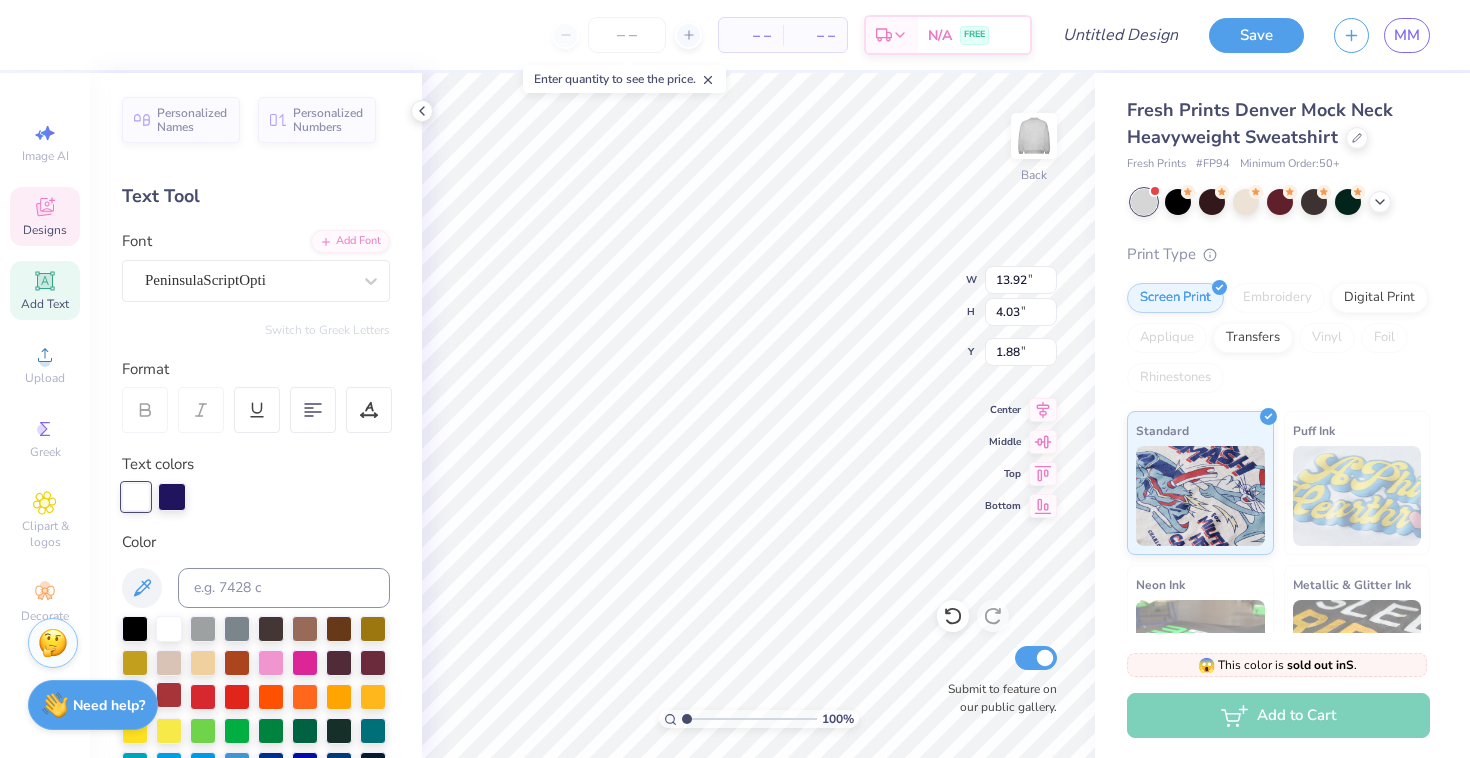 click at bounding box center (169, 695) 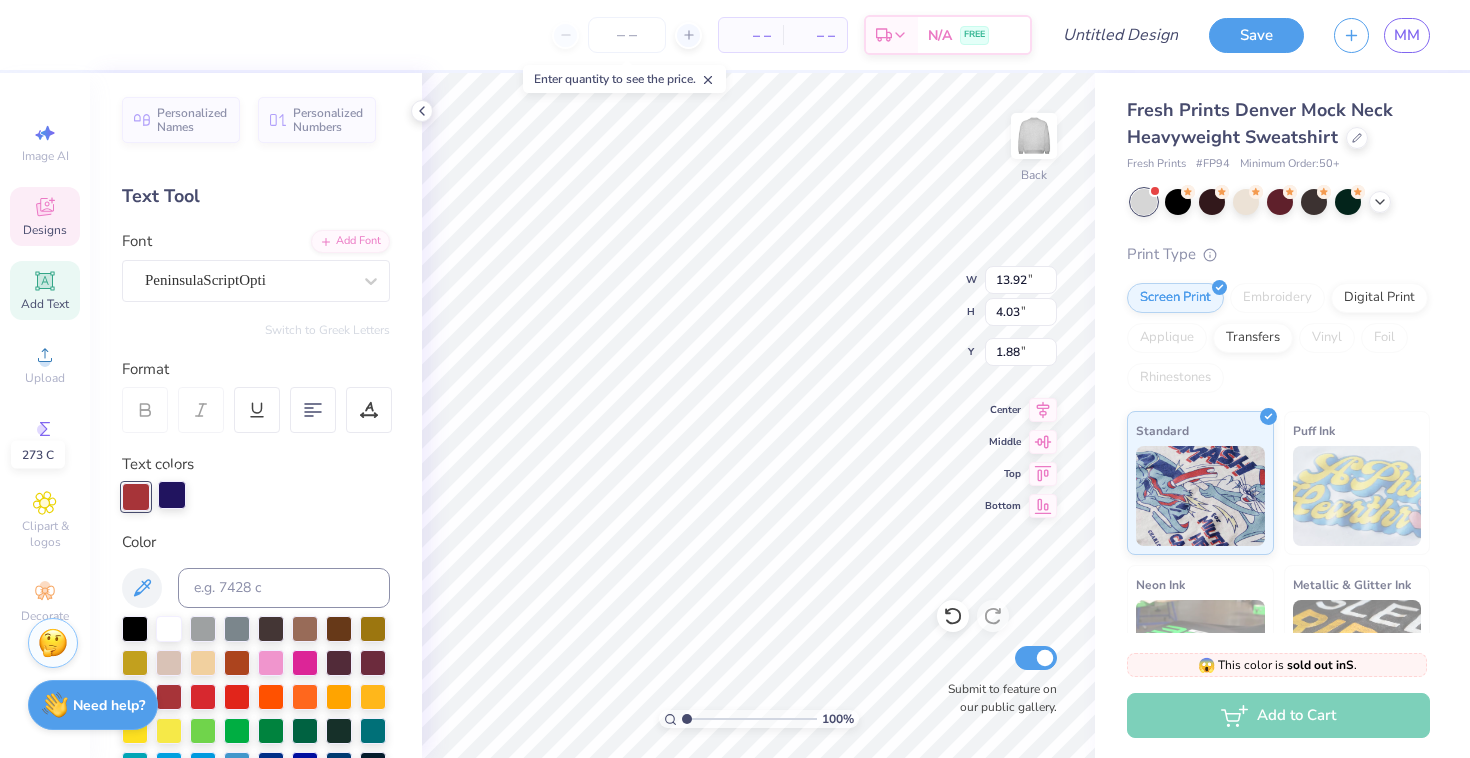 click at bounding box center (172, 495) 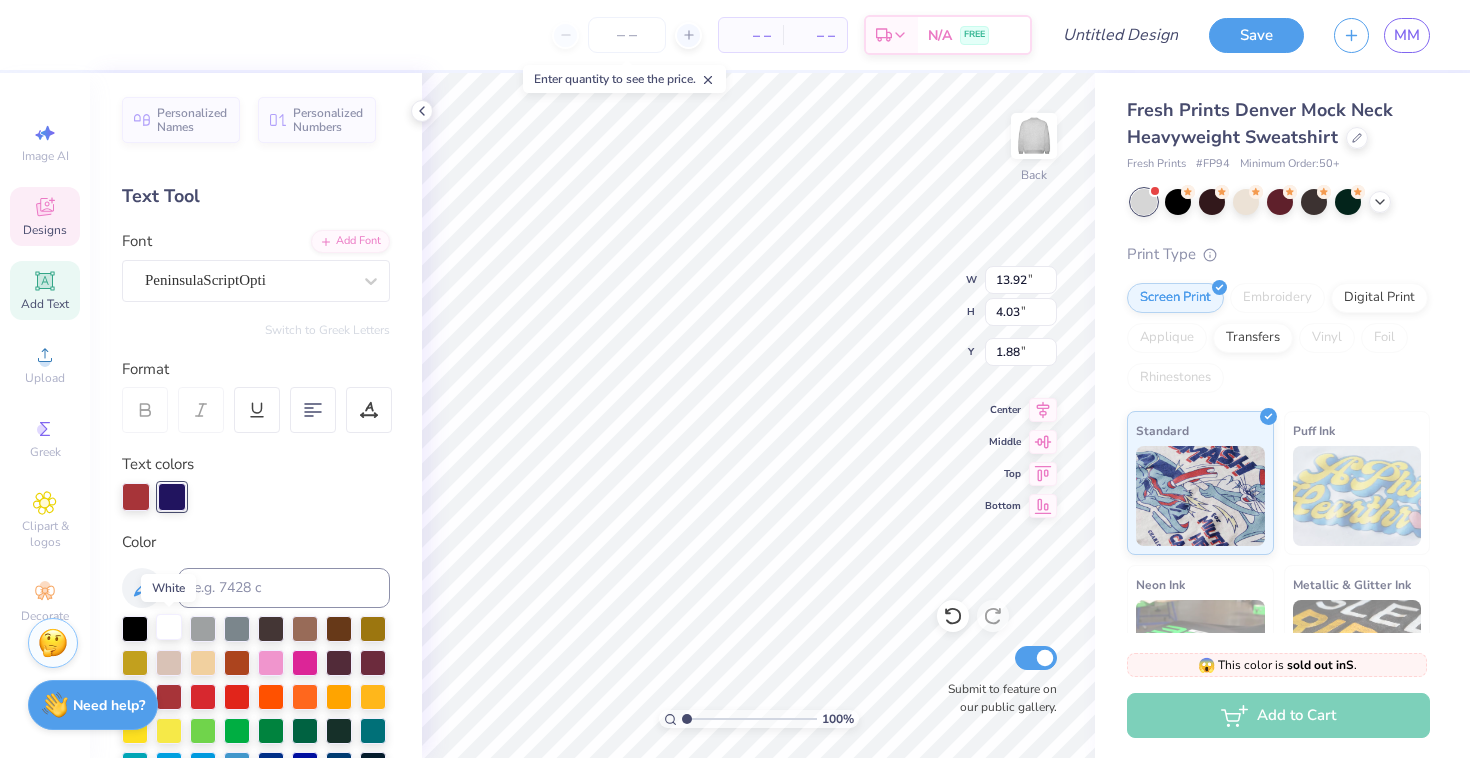 click at bounding box center (169, 627) 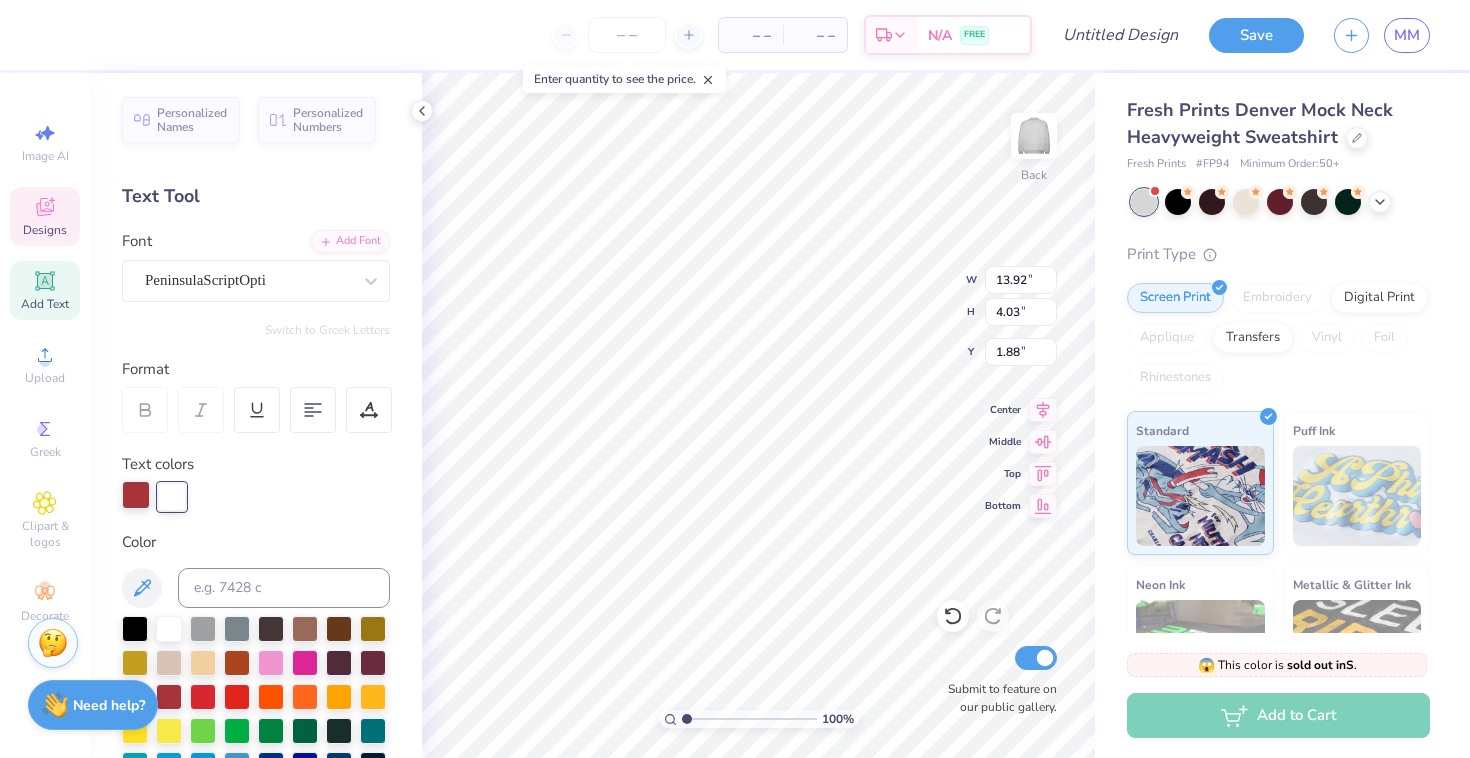 click at bounding box center (136, 495) 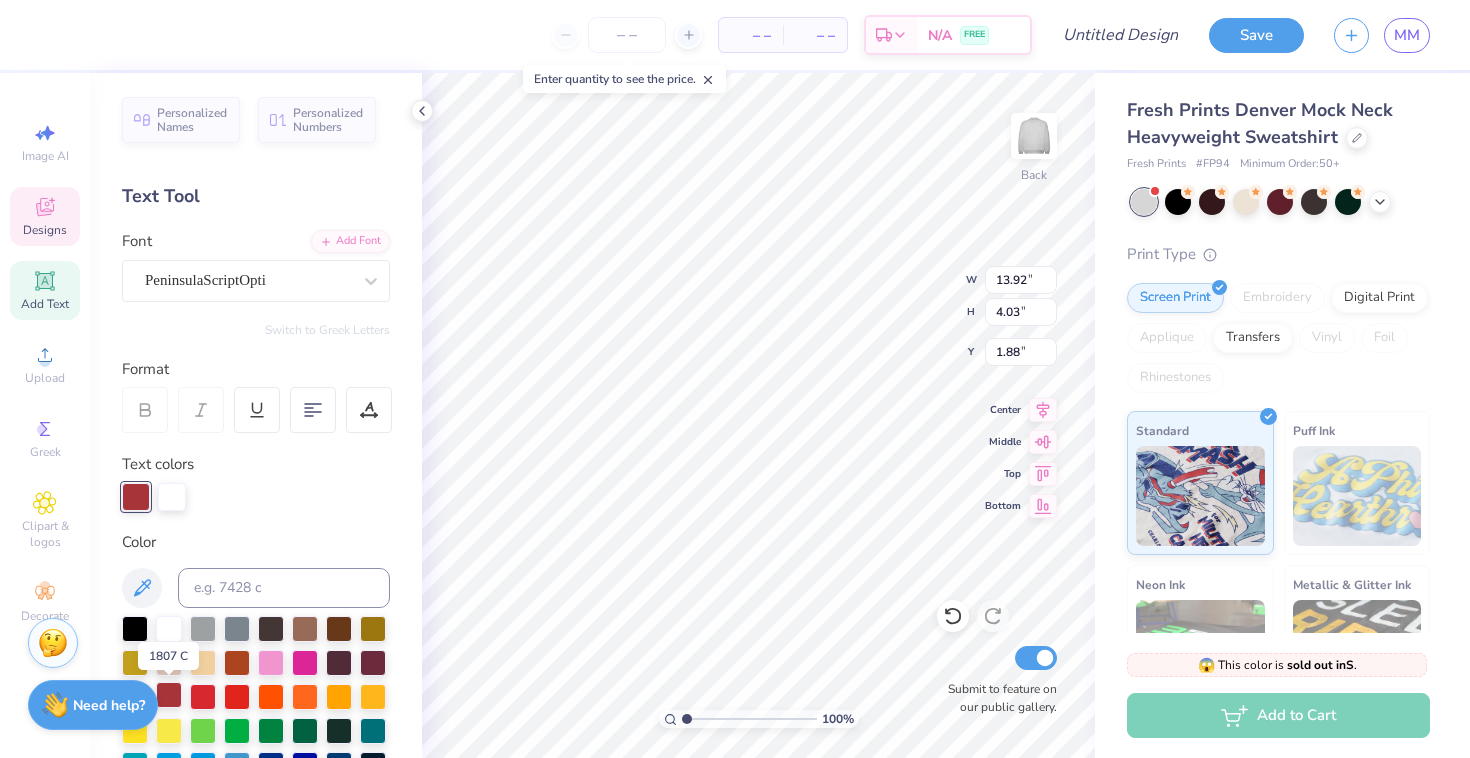 click at bounding box center (169, 695) 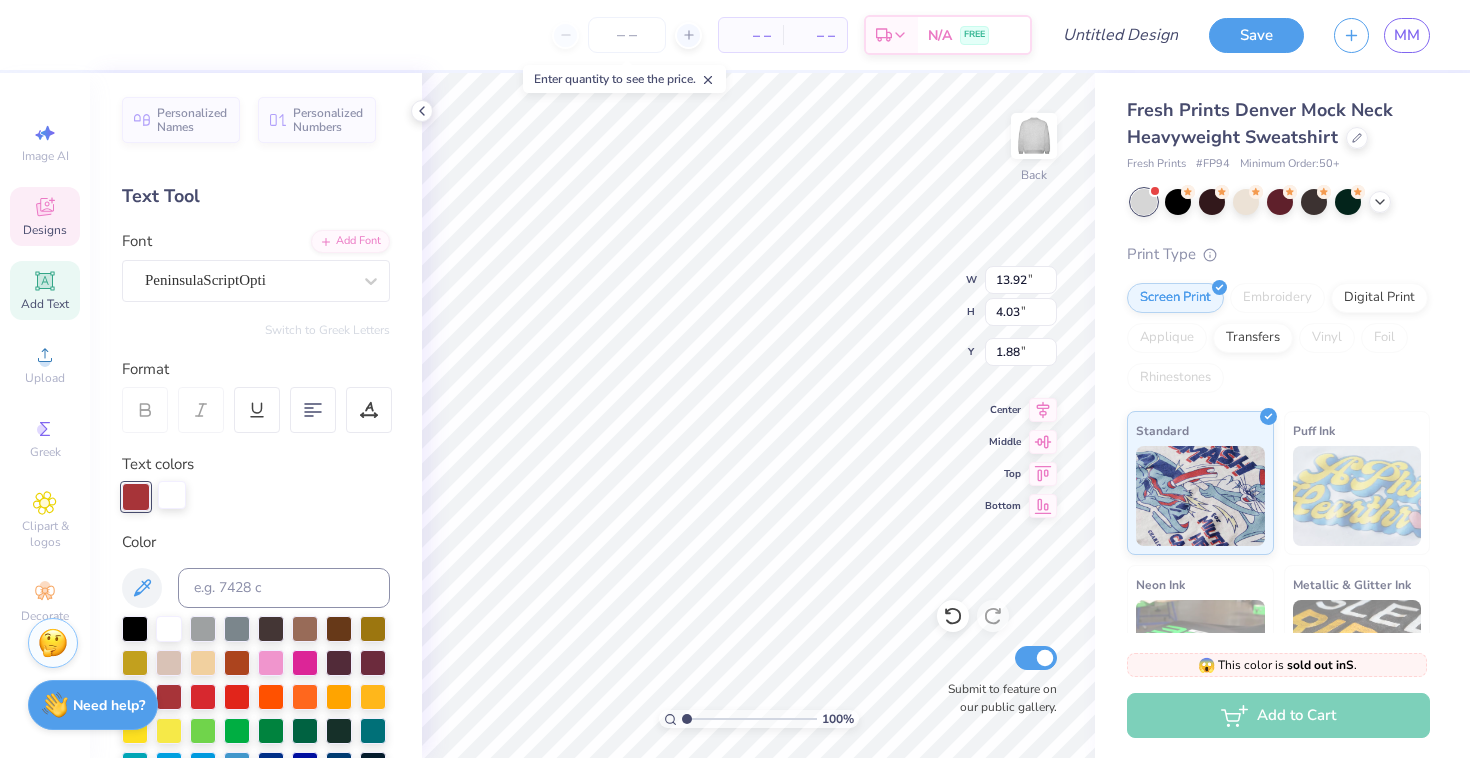 click at bounding box center [172, 495] 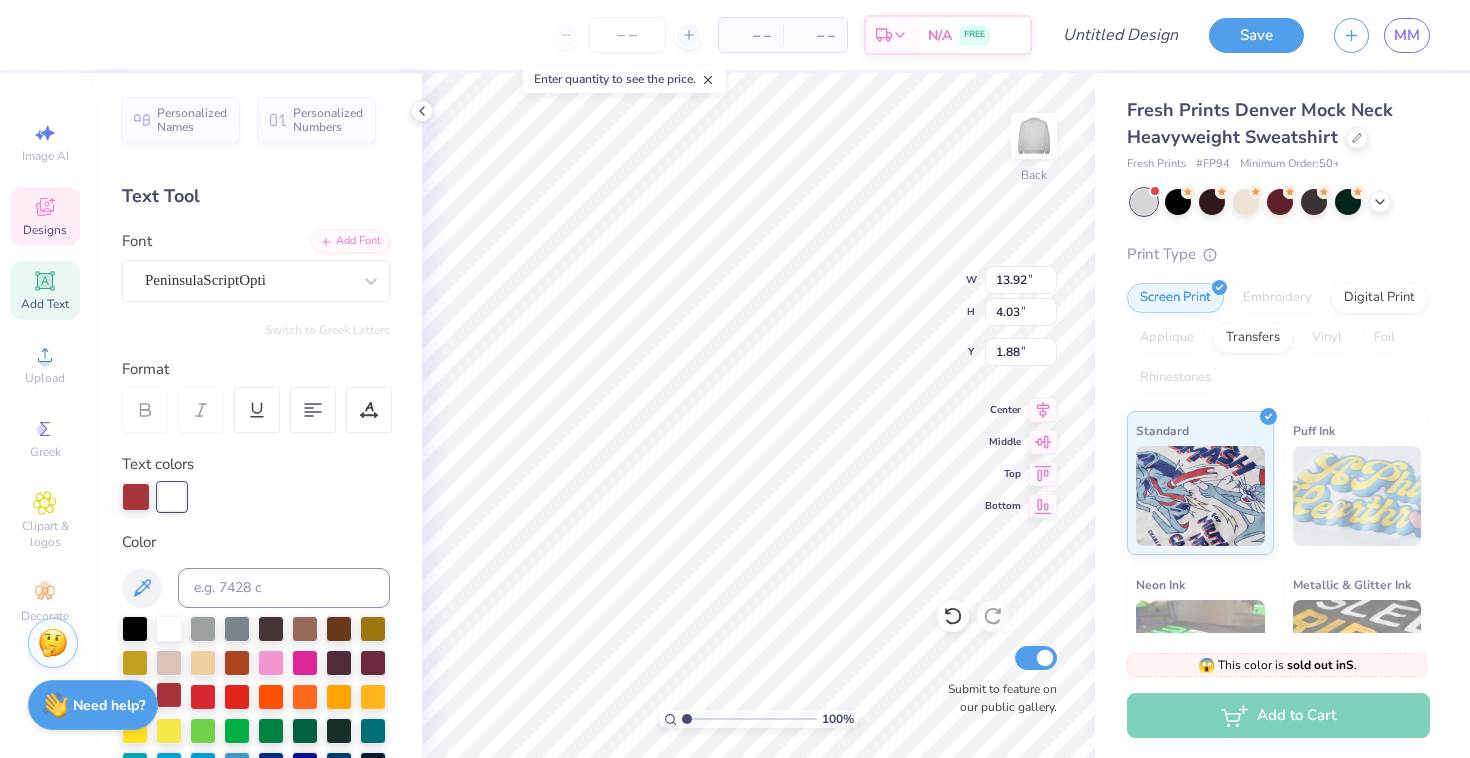 click at bounding box center (169, 695) 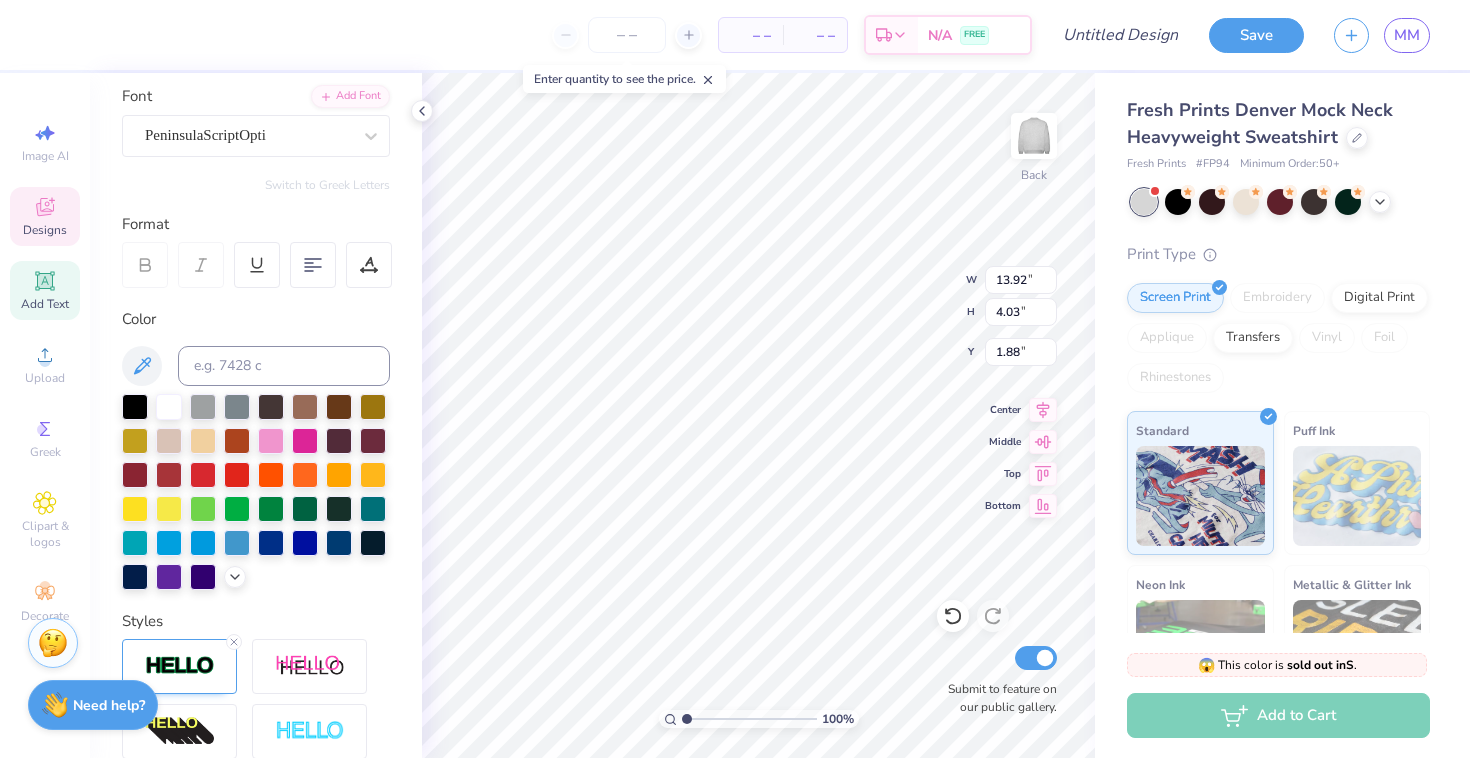 scroll, scrollTop: 404, scrollLeft: 0, axis: vertical 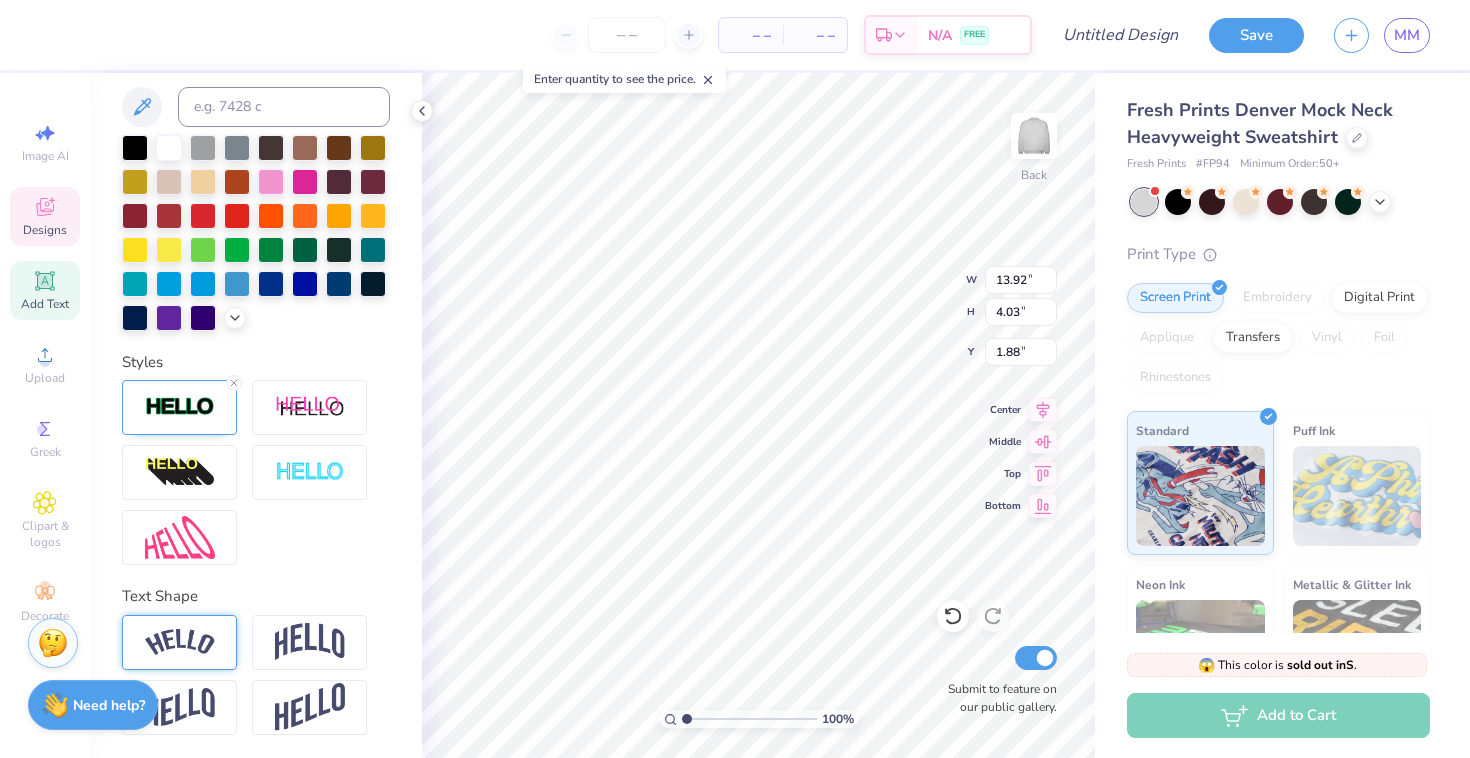 click at bounding box center (179, 642) 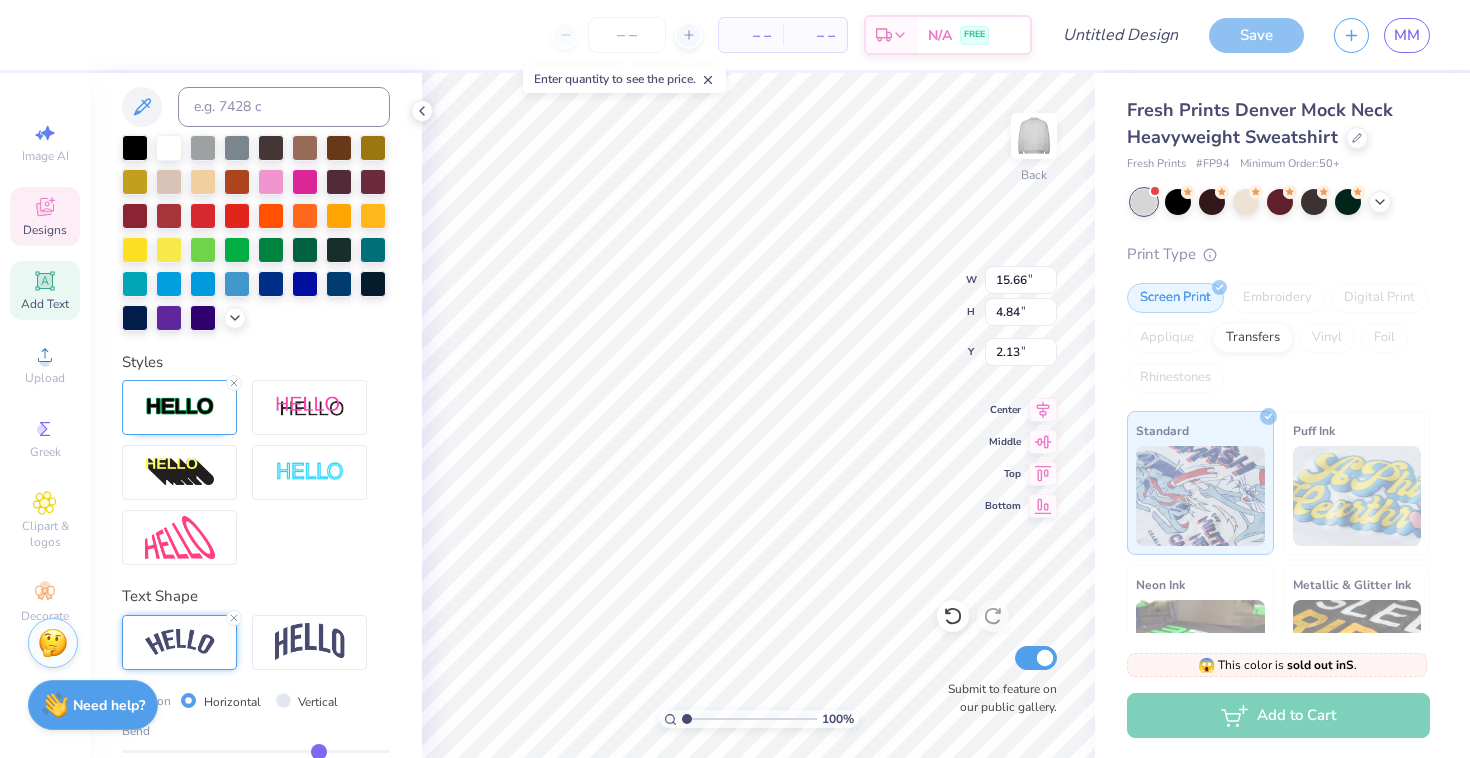 type on "15.66" 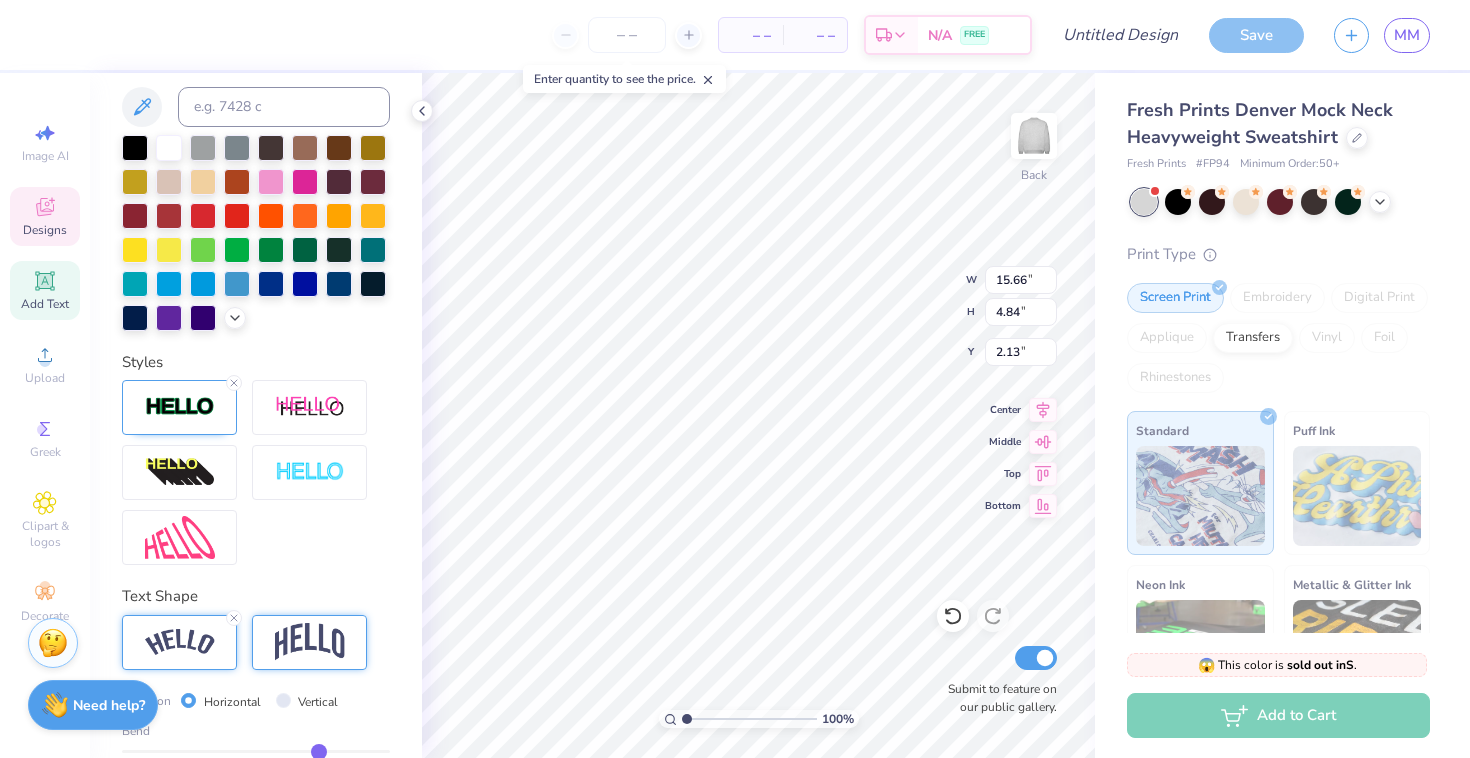 click at bounding box center [310, 642] 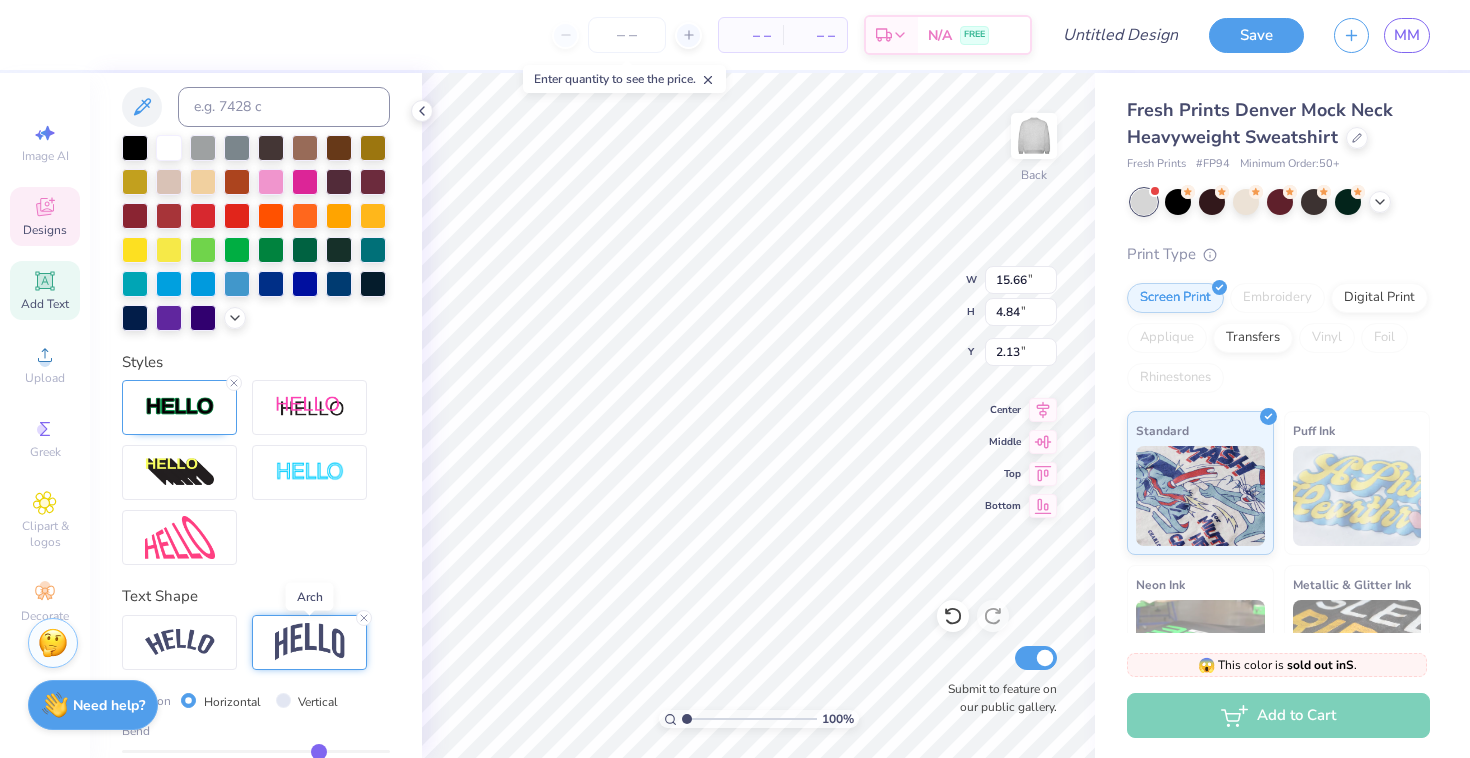type on "13.92" 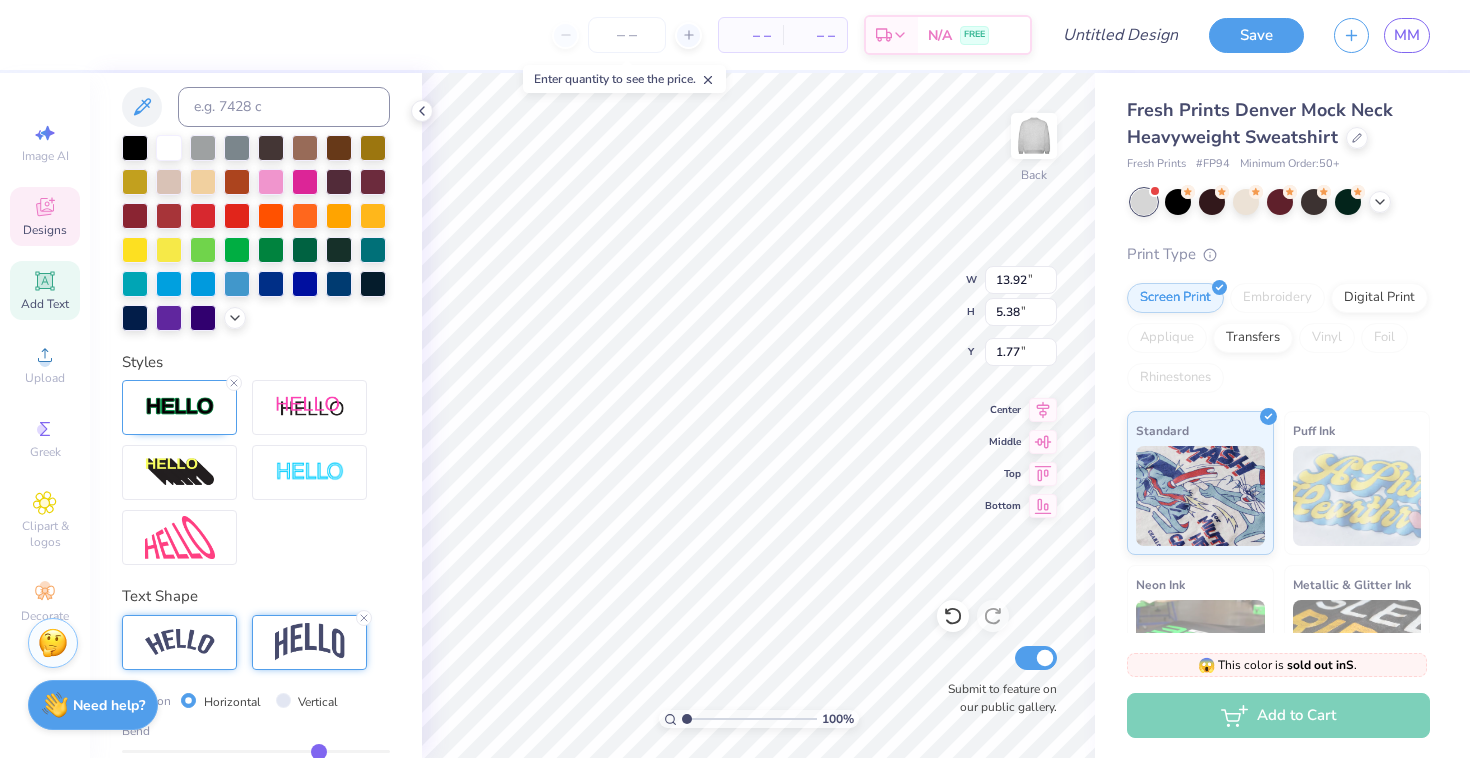 click at bounding box center [180, 642] 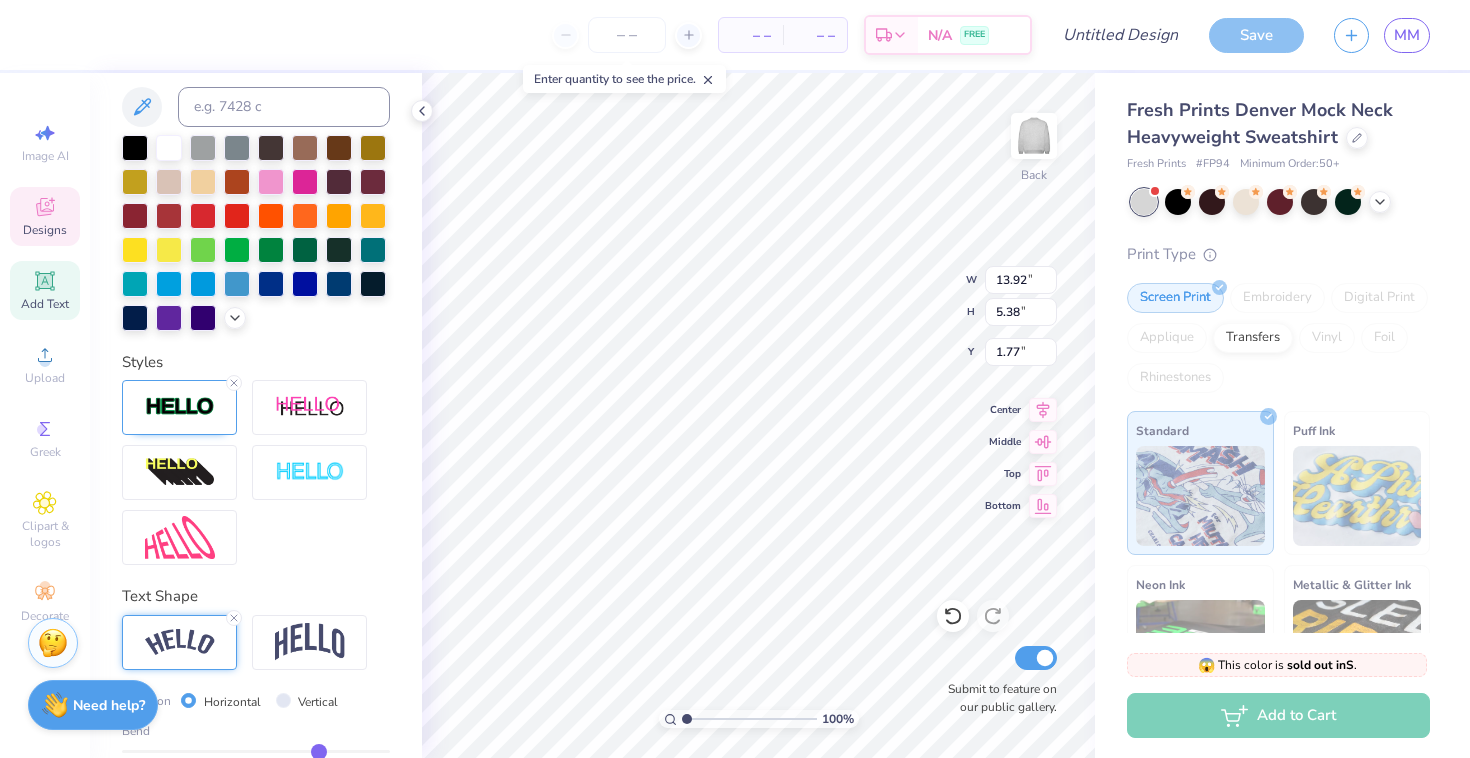 type on "15.66" 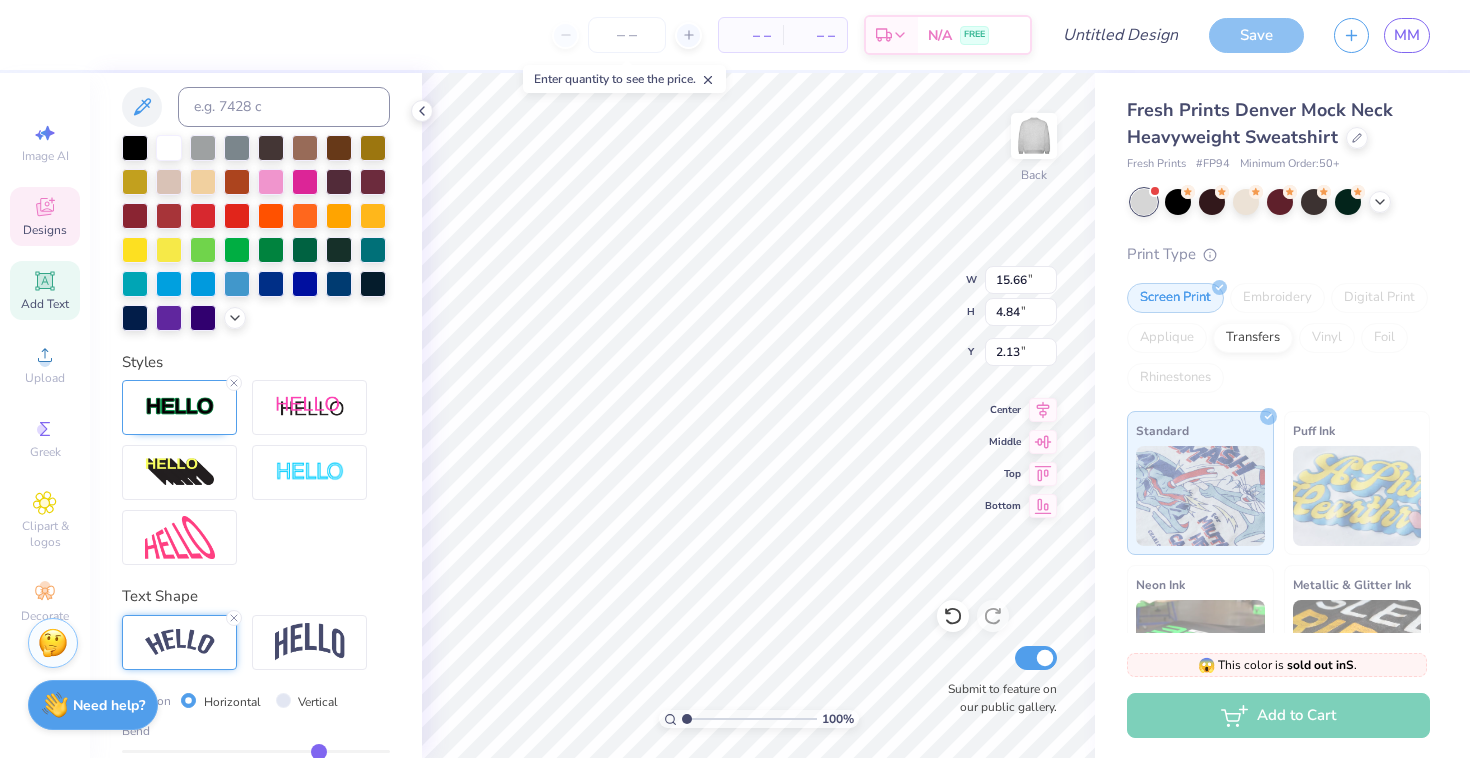type on "15.88" 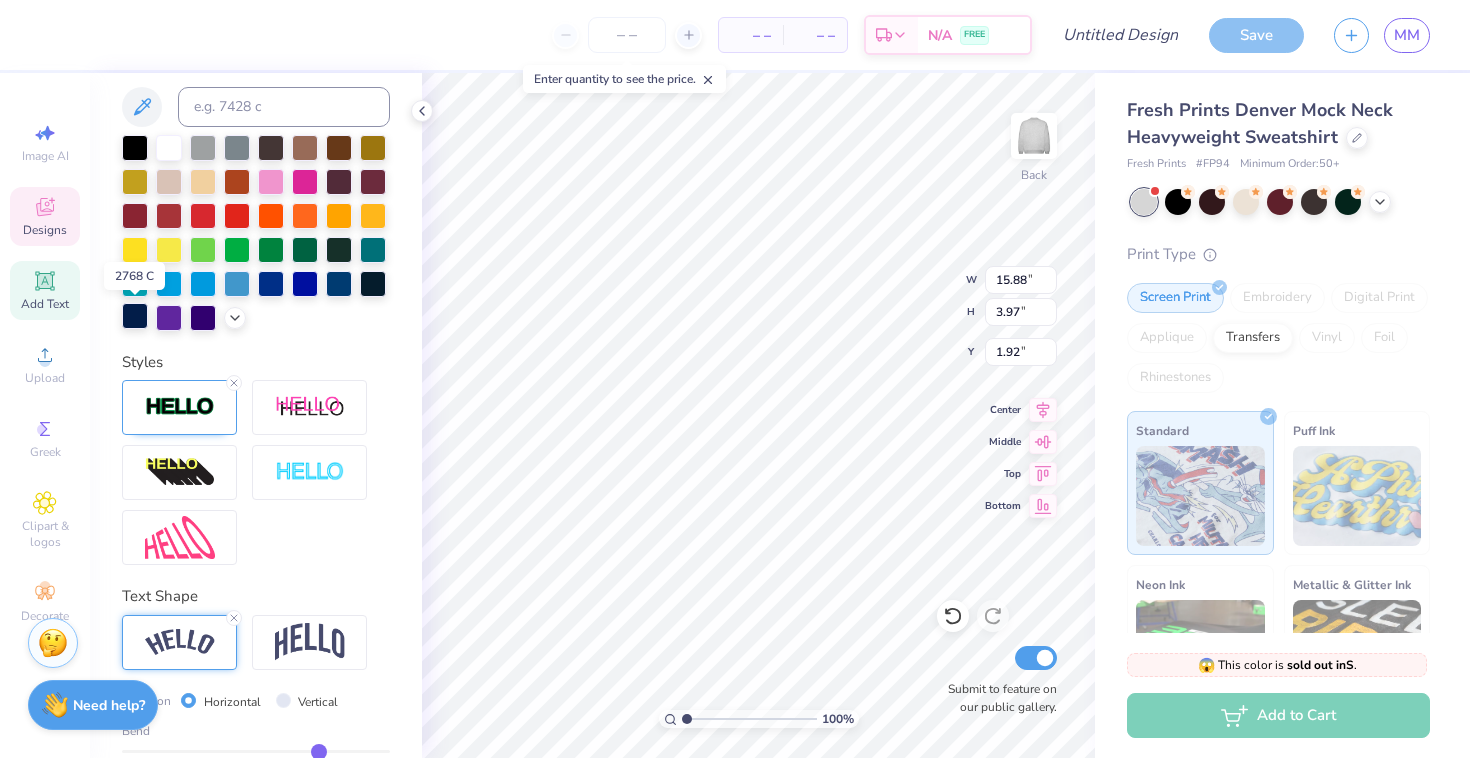 click at bounding box center [135, 316] 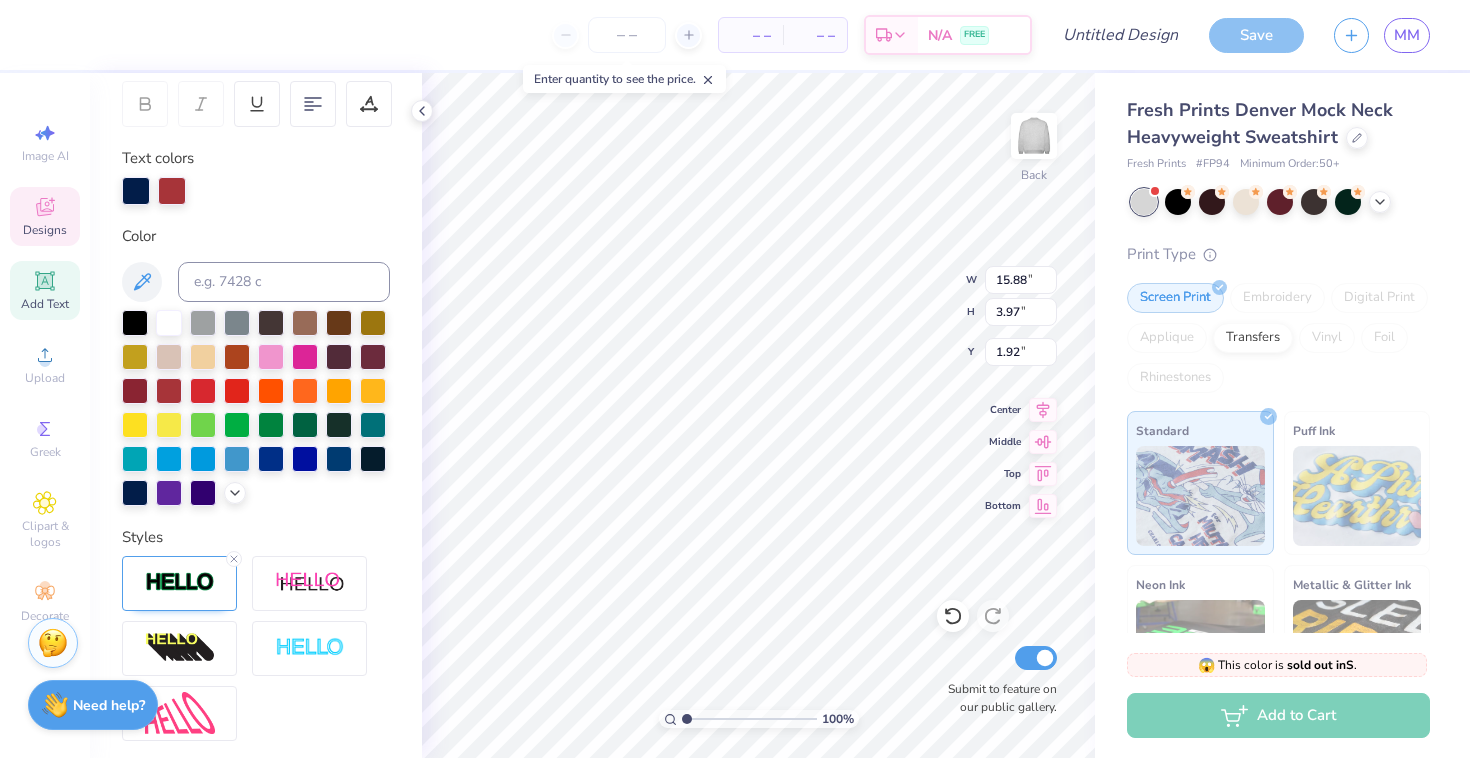 scroll, scrollTop: 305, scrollLeft: 0, axis: vertical 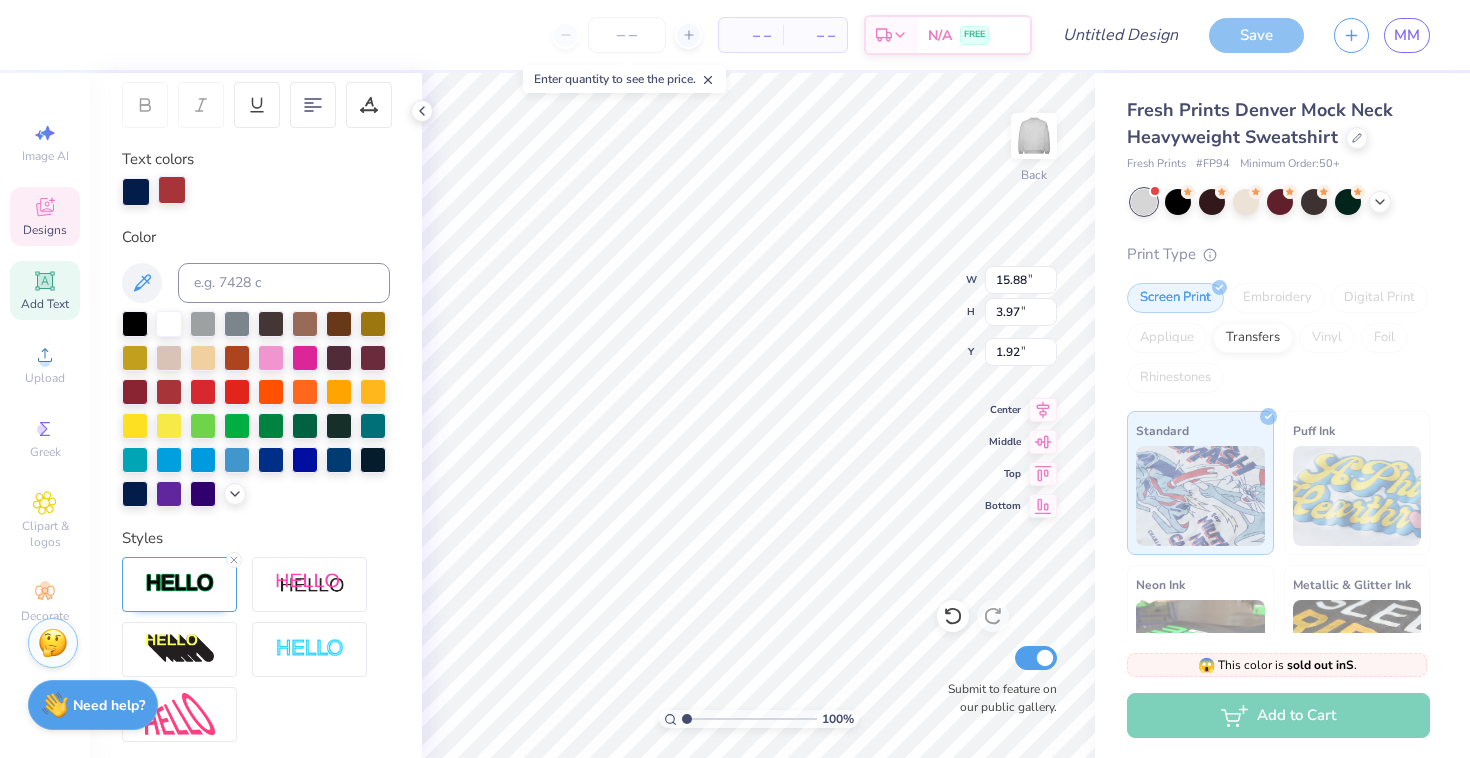 click at bounding box center [172, 190] 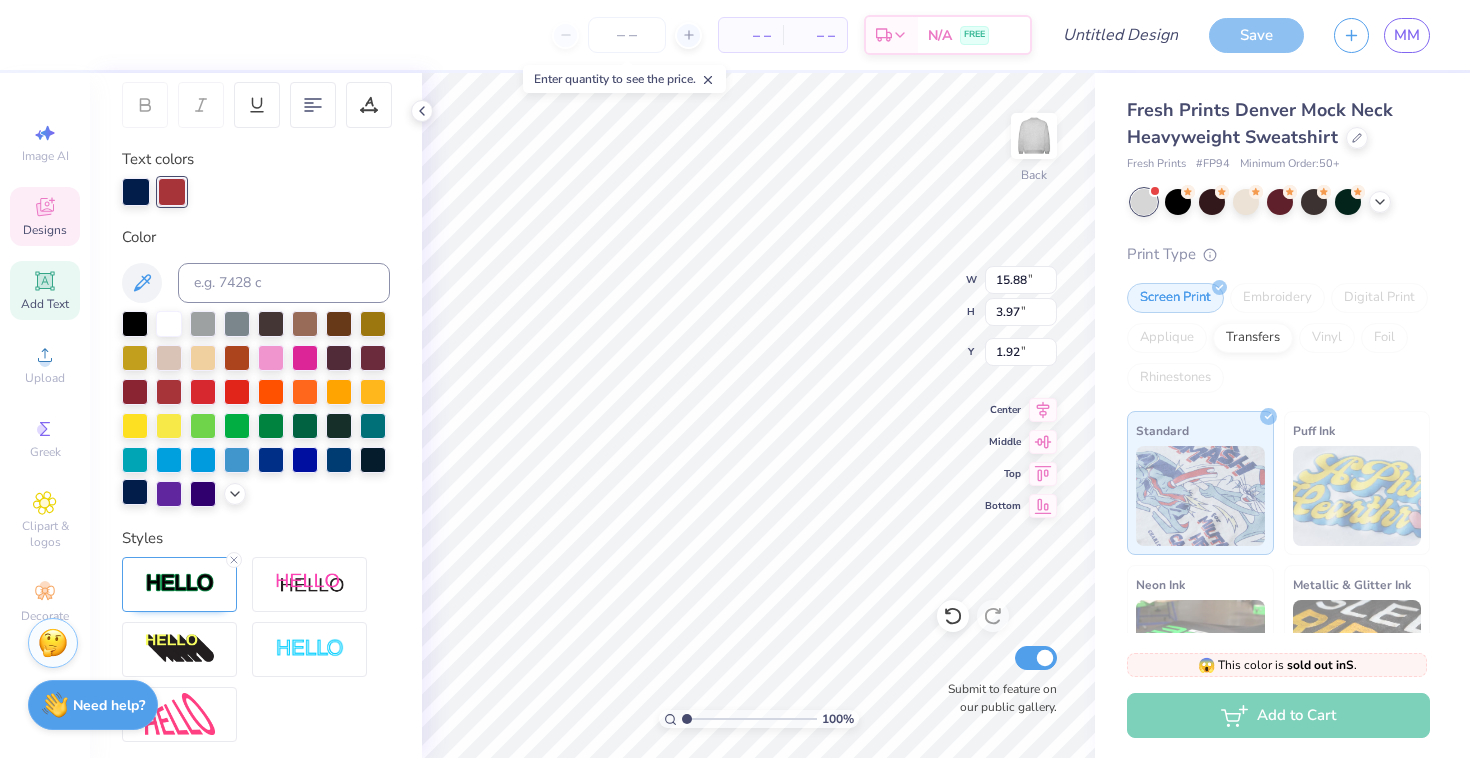 click at bounding box center [135, 492] 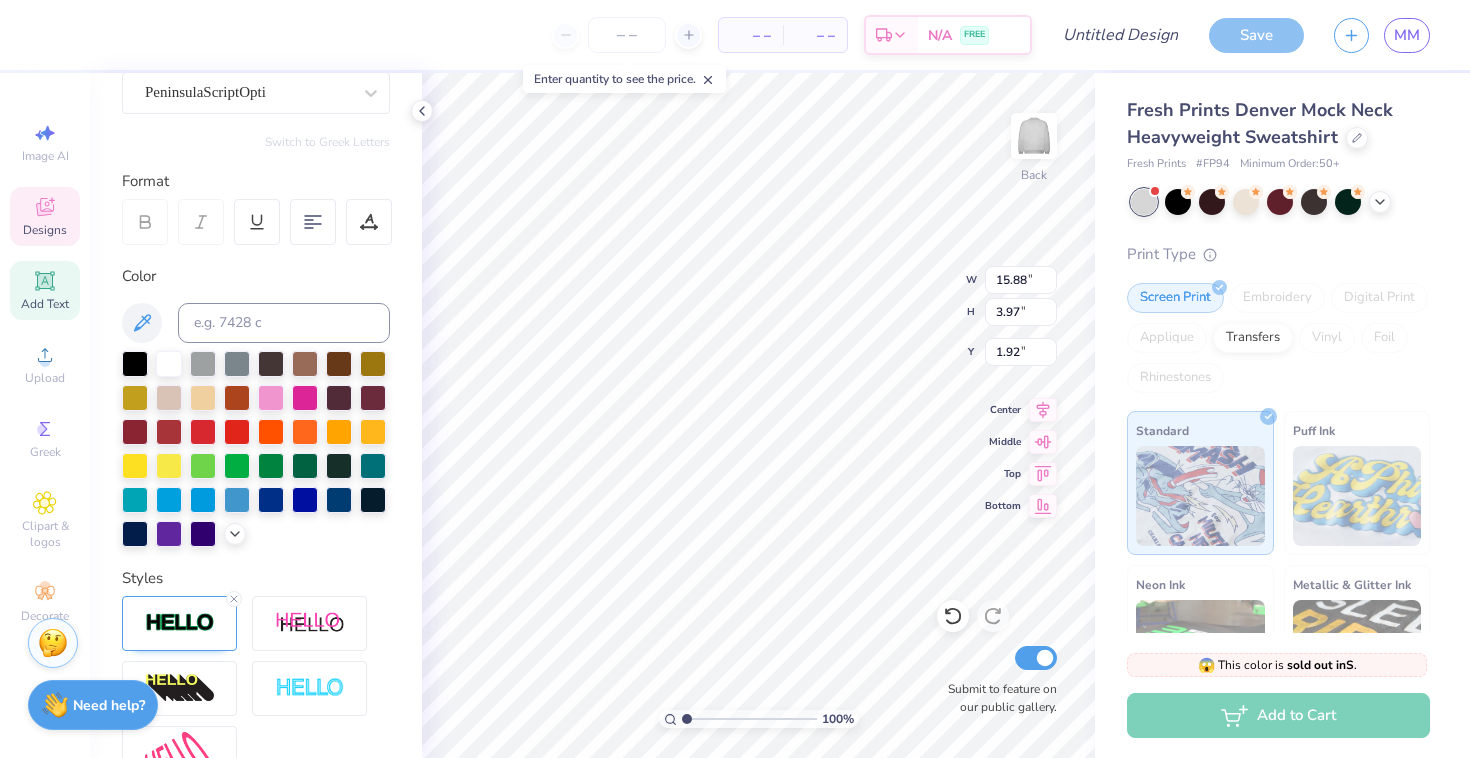 scroll, scrollTop: 180, scrollLeft: 0, axis: vertical 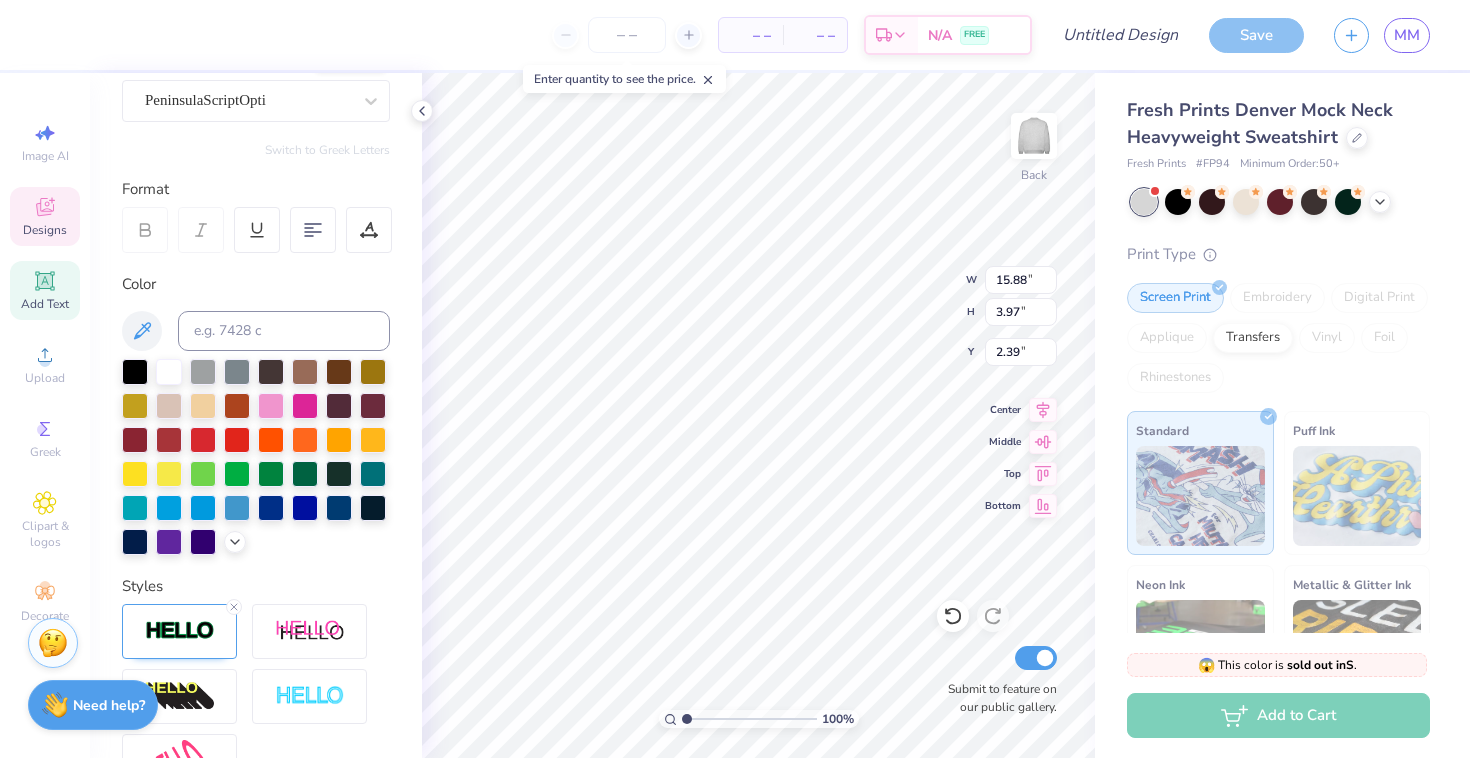 type on "2.39" 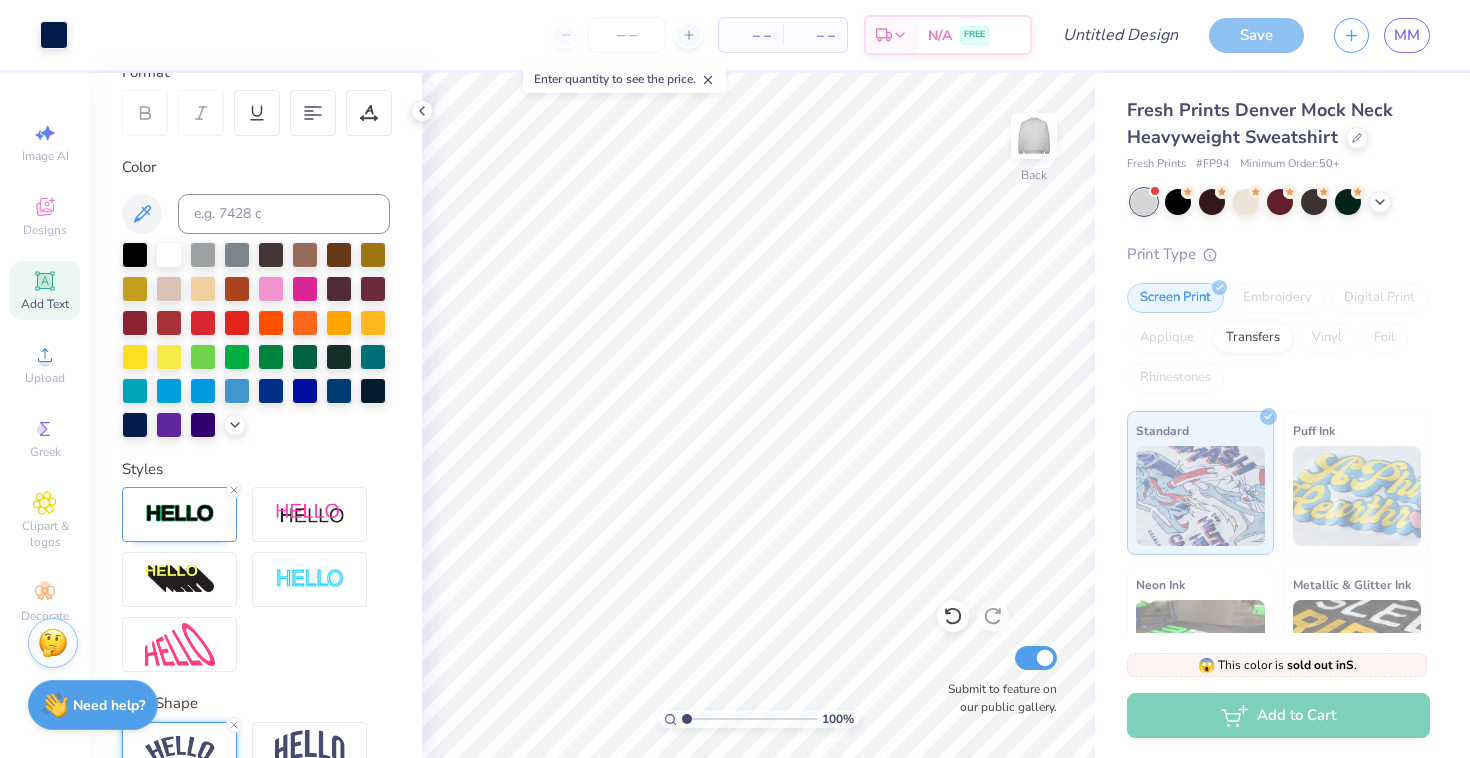 scroll, scrollTop: 0, scrollLeft: 0, axis: both 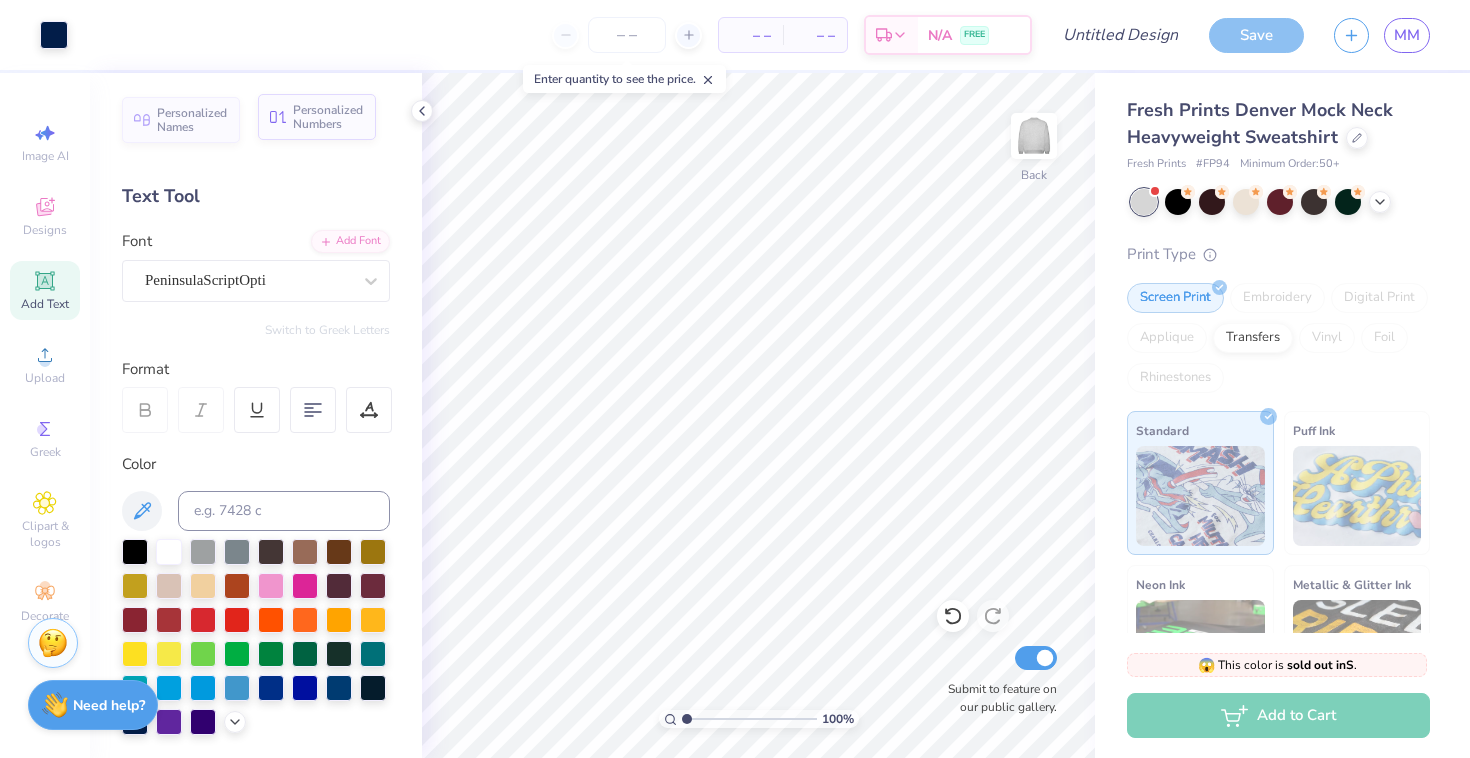 click on "Personalized Numbers" at bounding box center [328, 117] 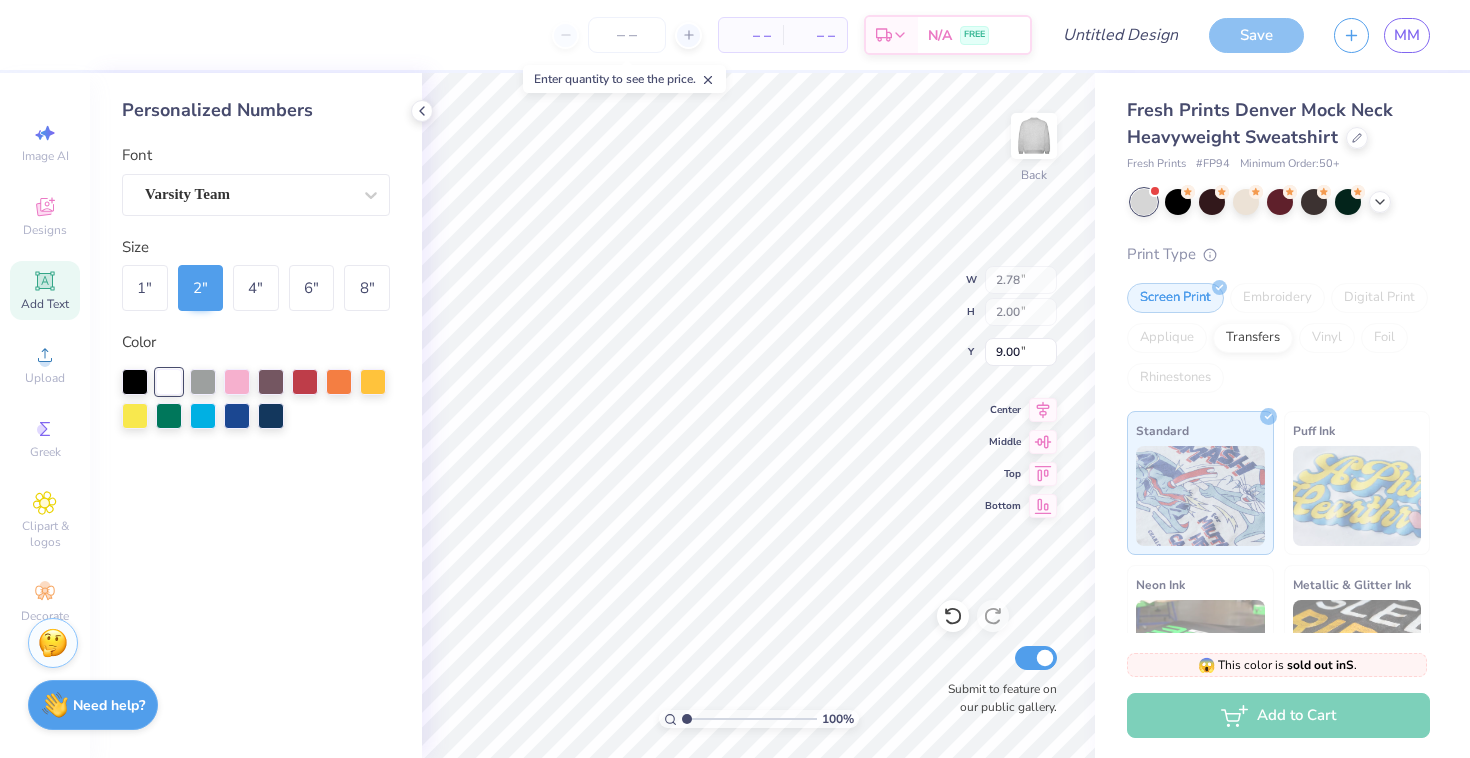type on "5.88" 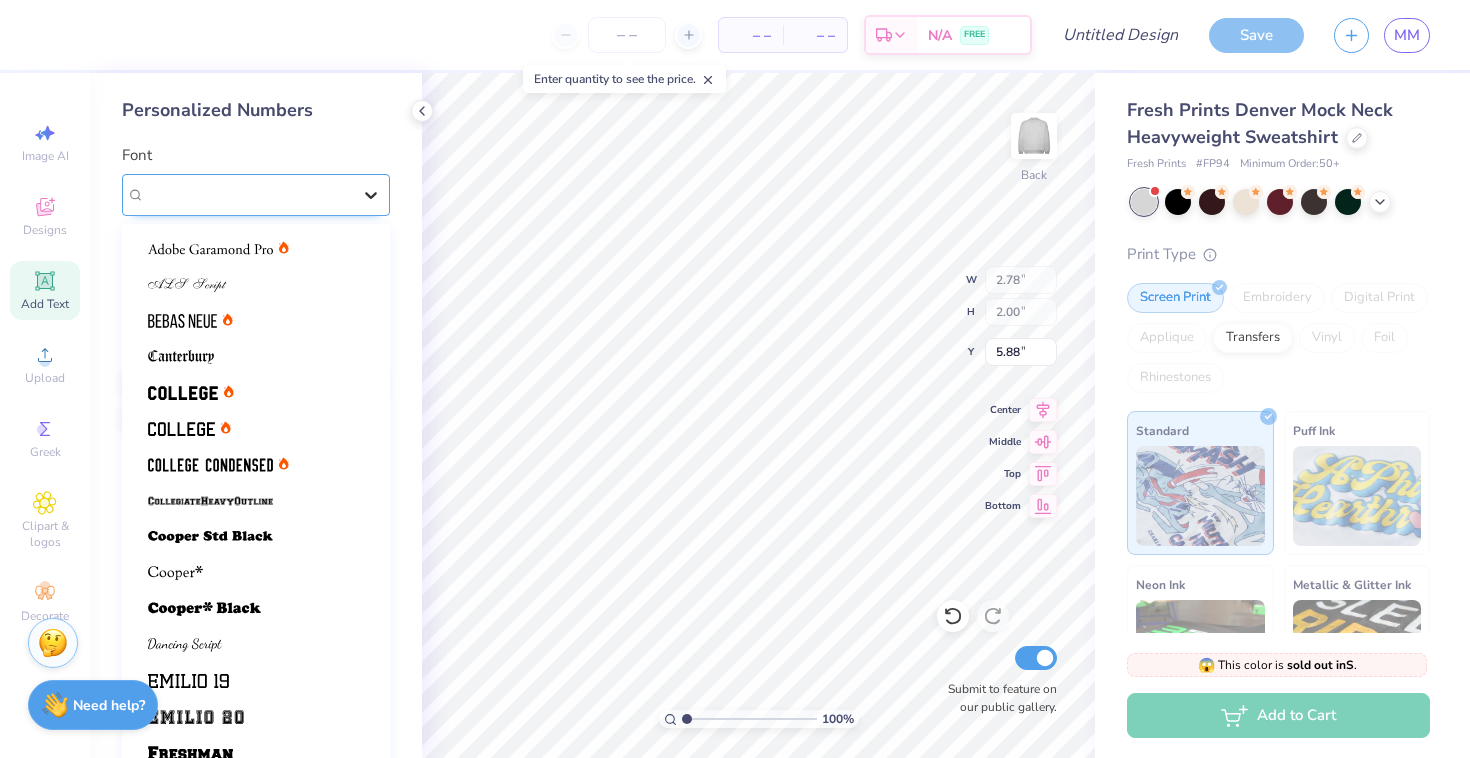 click 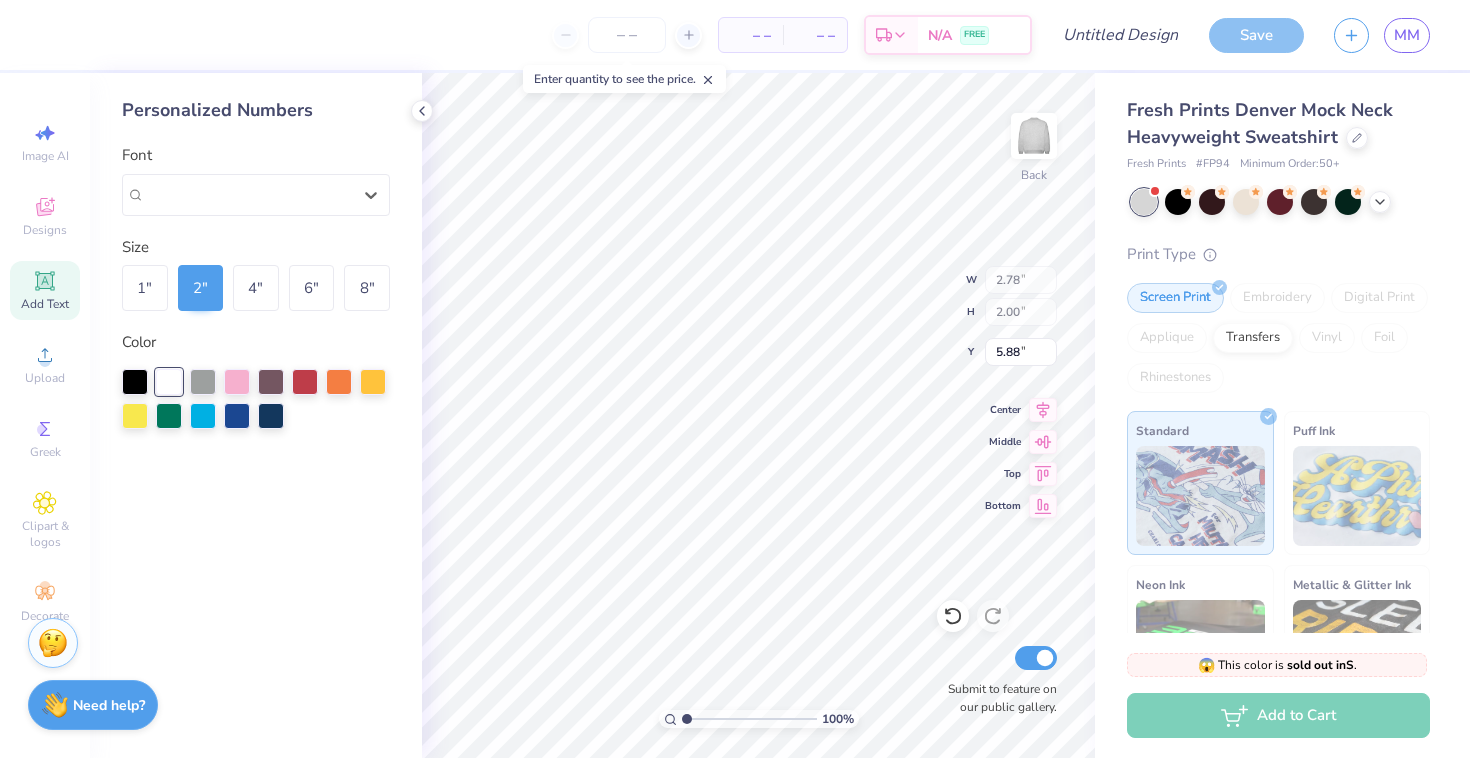 click on "Personalized Numbers Font   Select is focused ,type to refine list, press Down to open the menu,  Varsity Team Size 1 " 2 " 4 " 6 " 8 " Color" at bounding box center [256, 415] 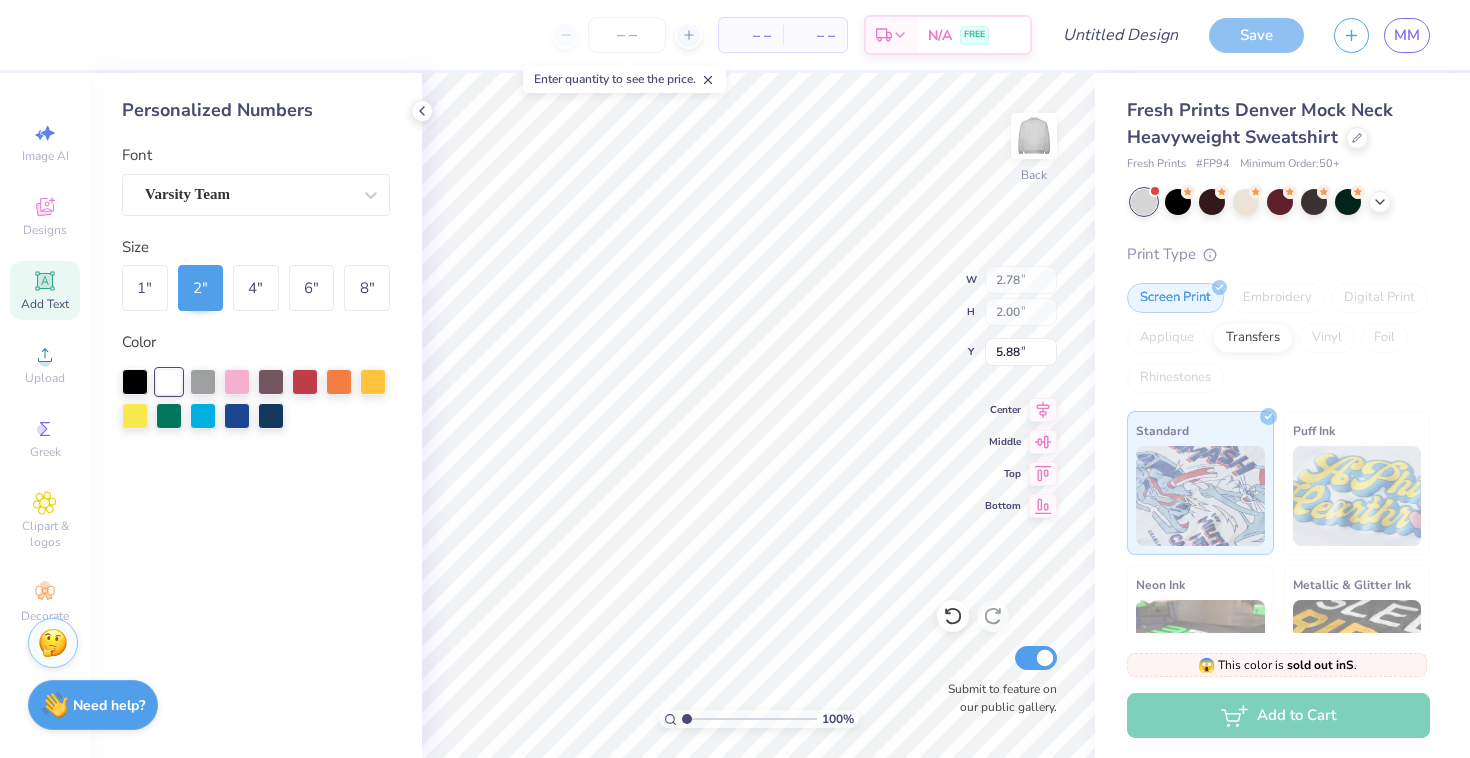 click on "– –" at bounding box center (751, 35) 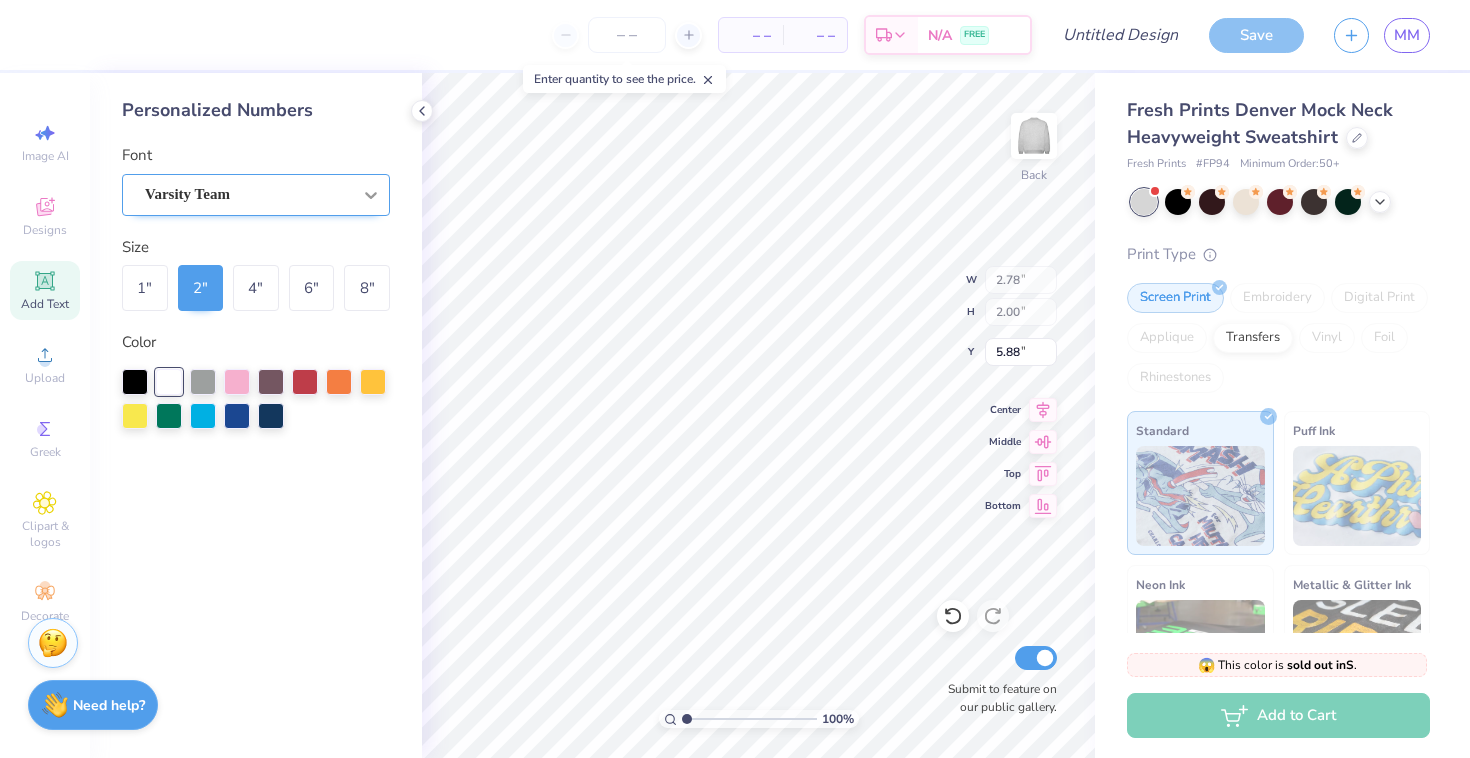 click 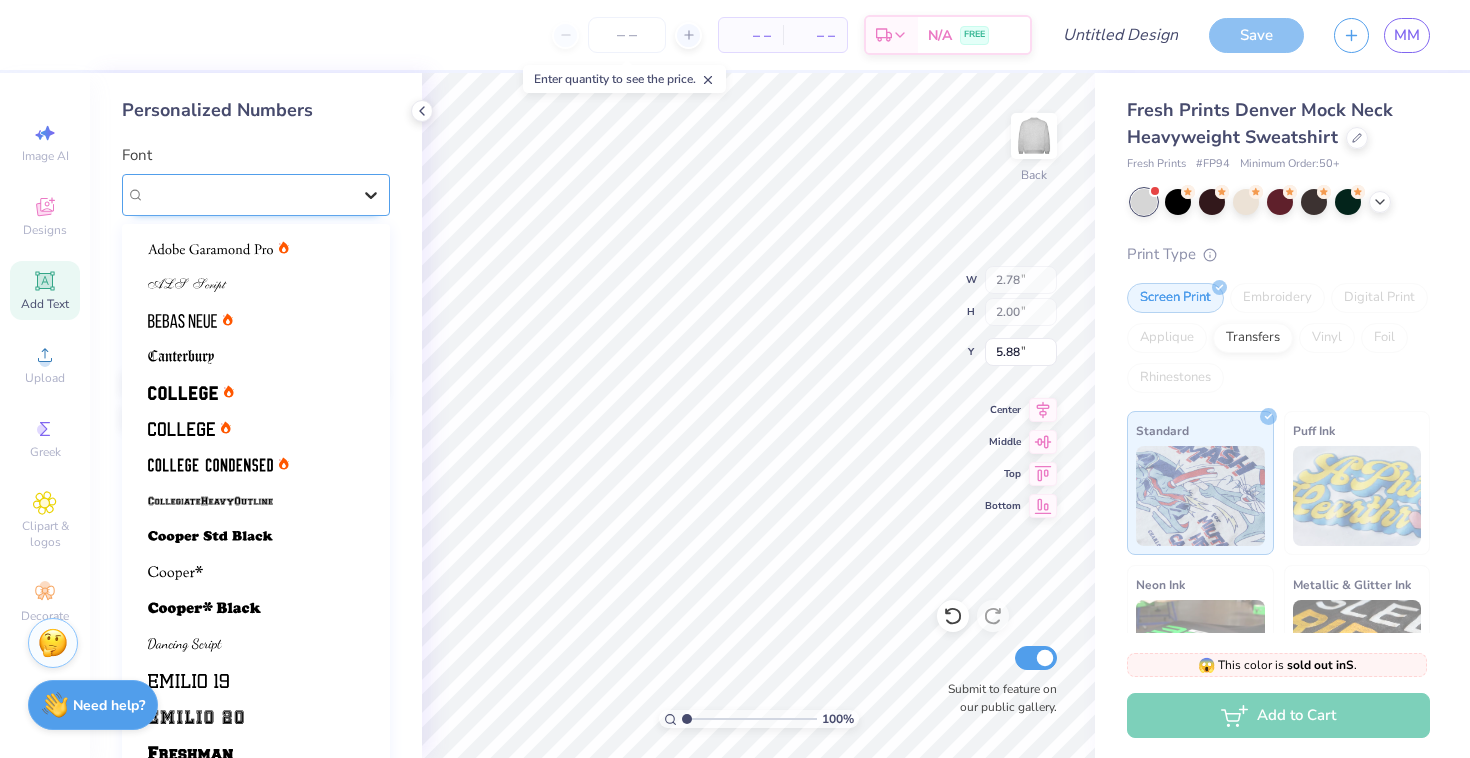 click 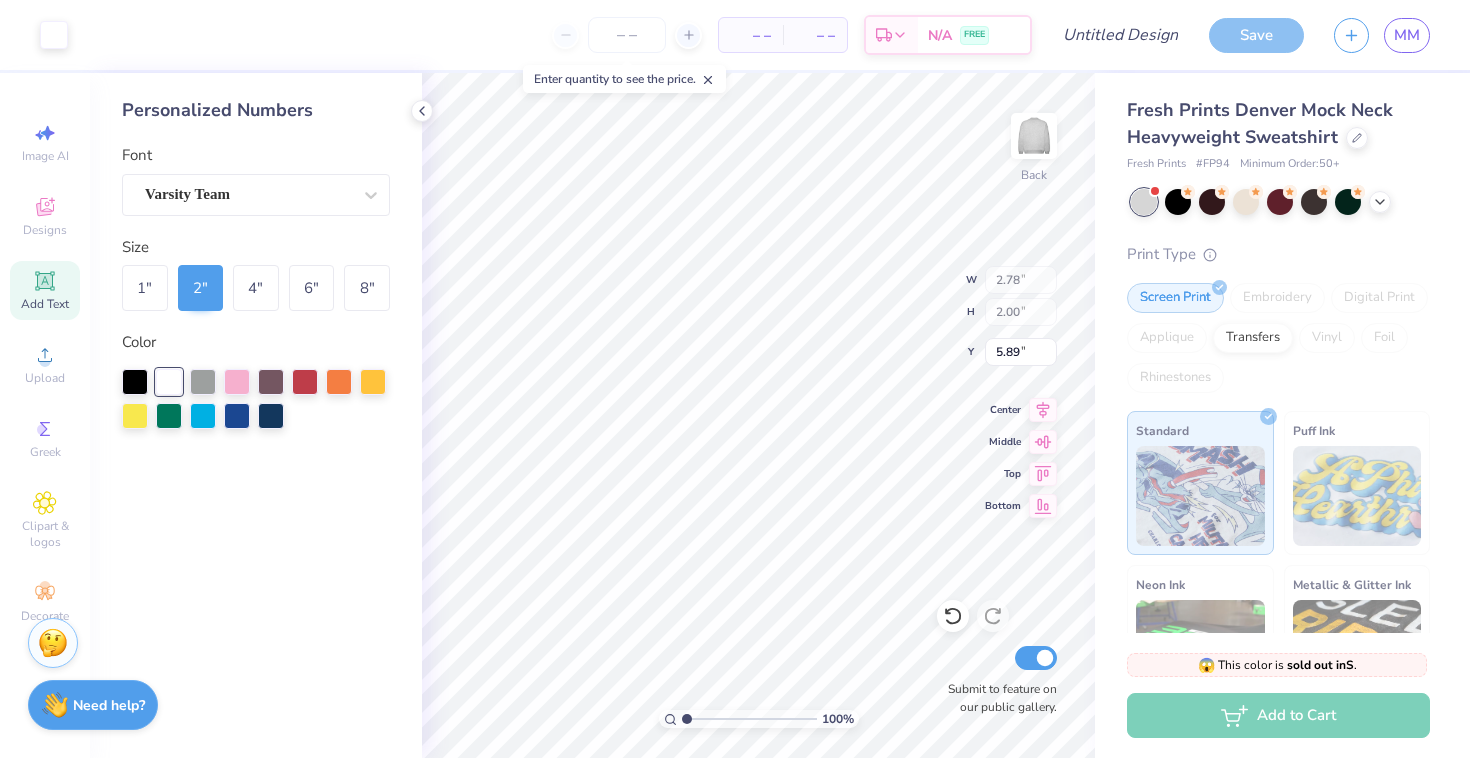 type on "5.89" 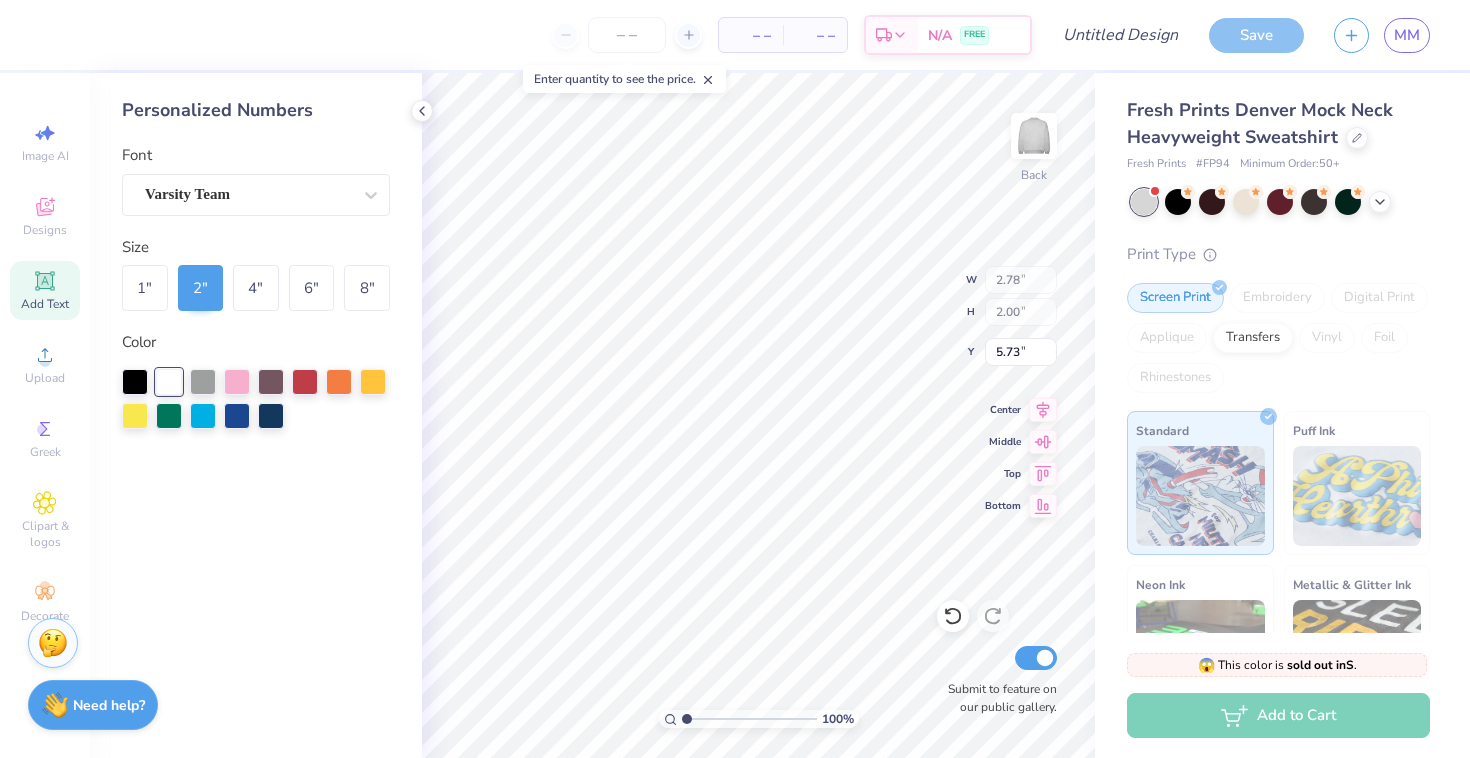 type on "5.37" 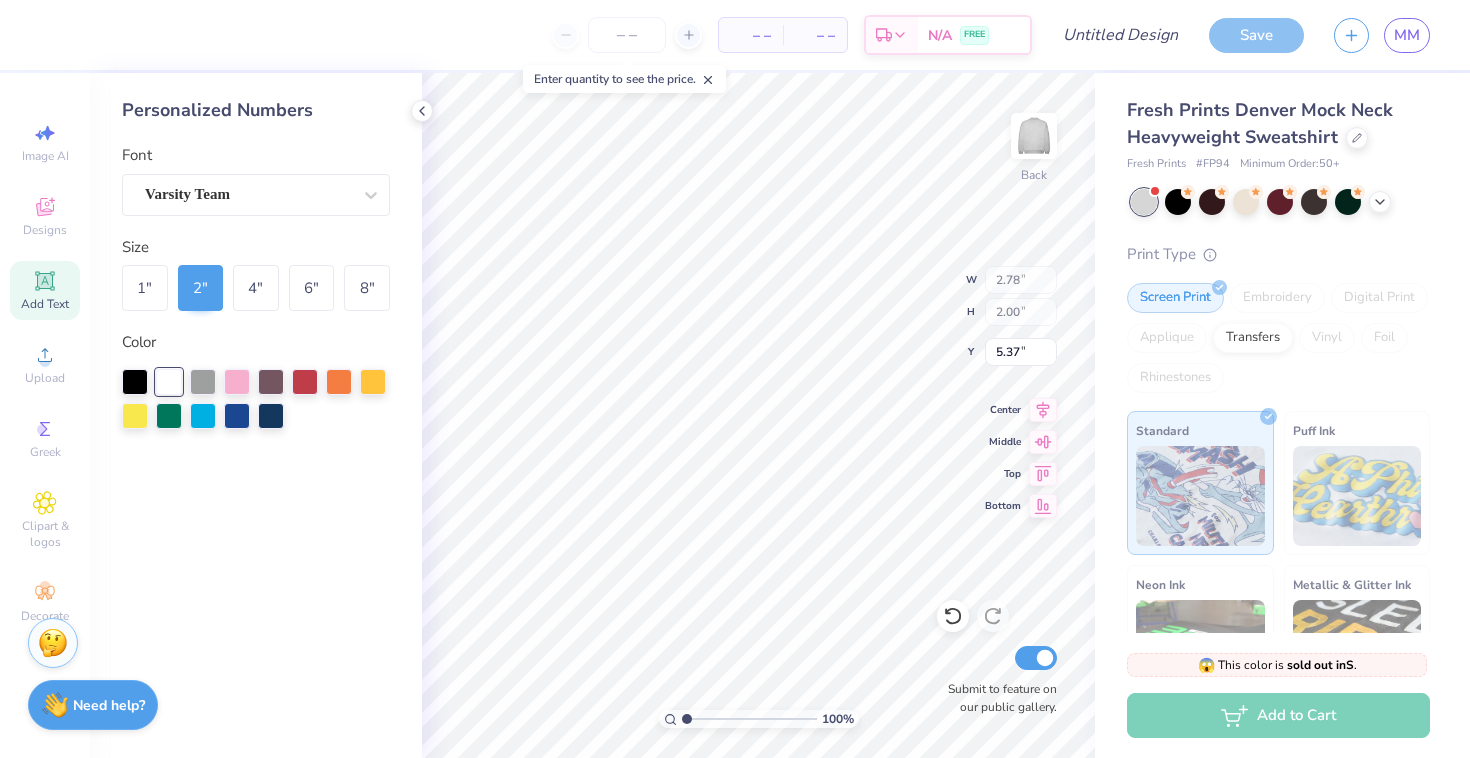 type on "5.93" 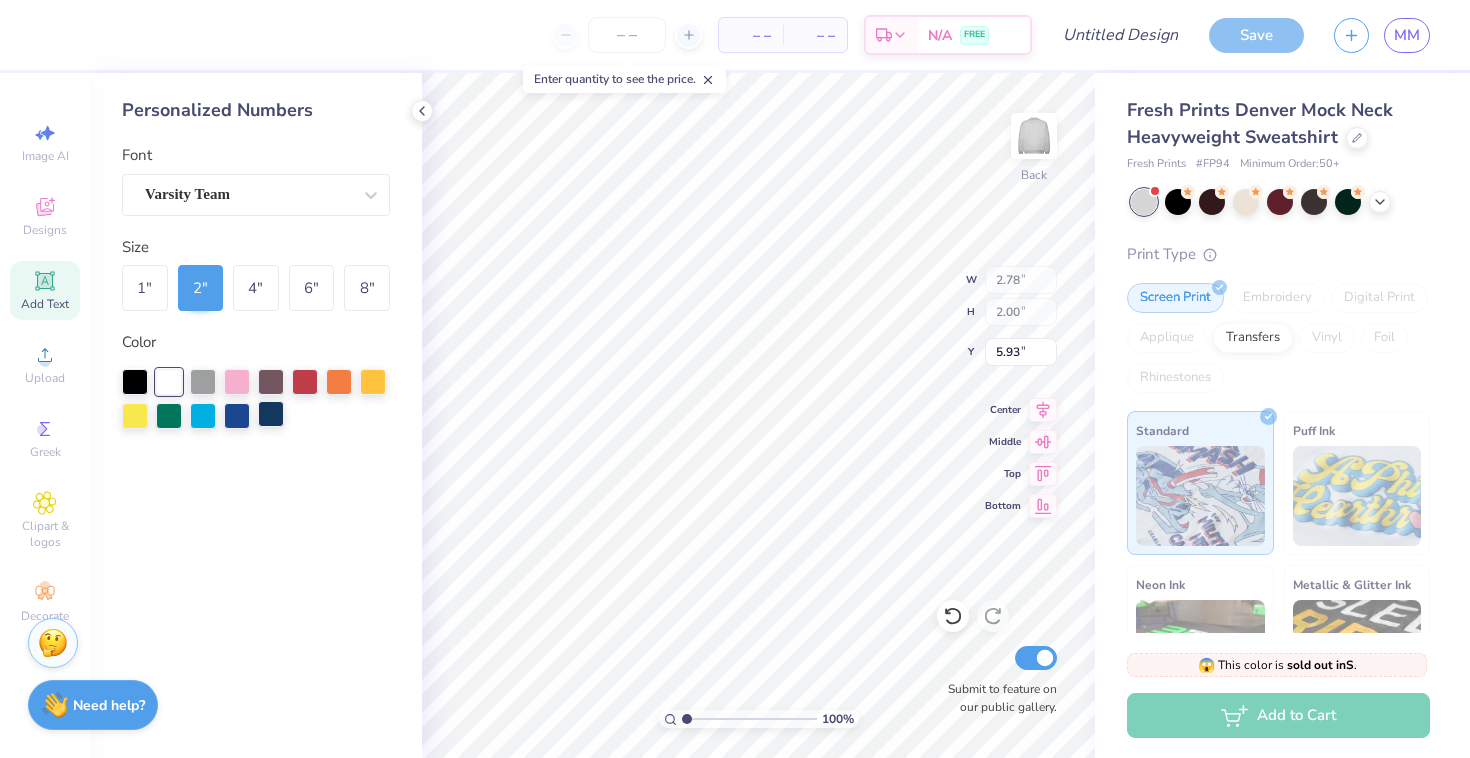 click at bounding box center (271, 414) 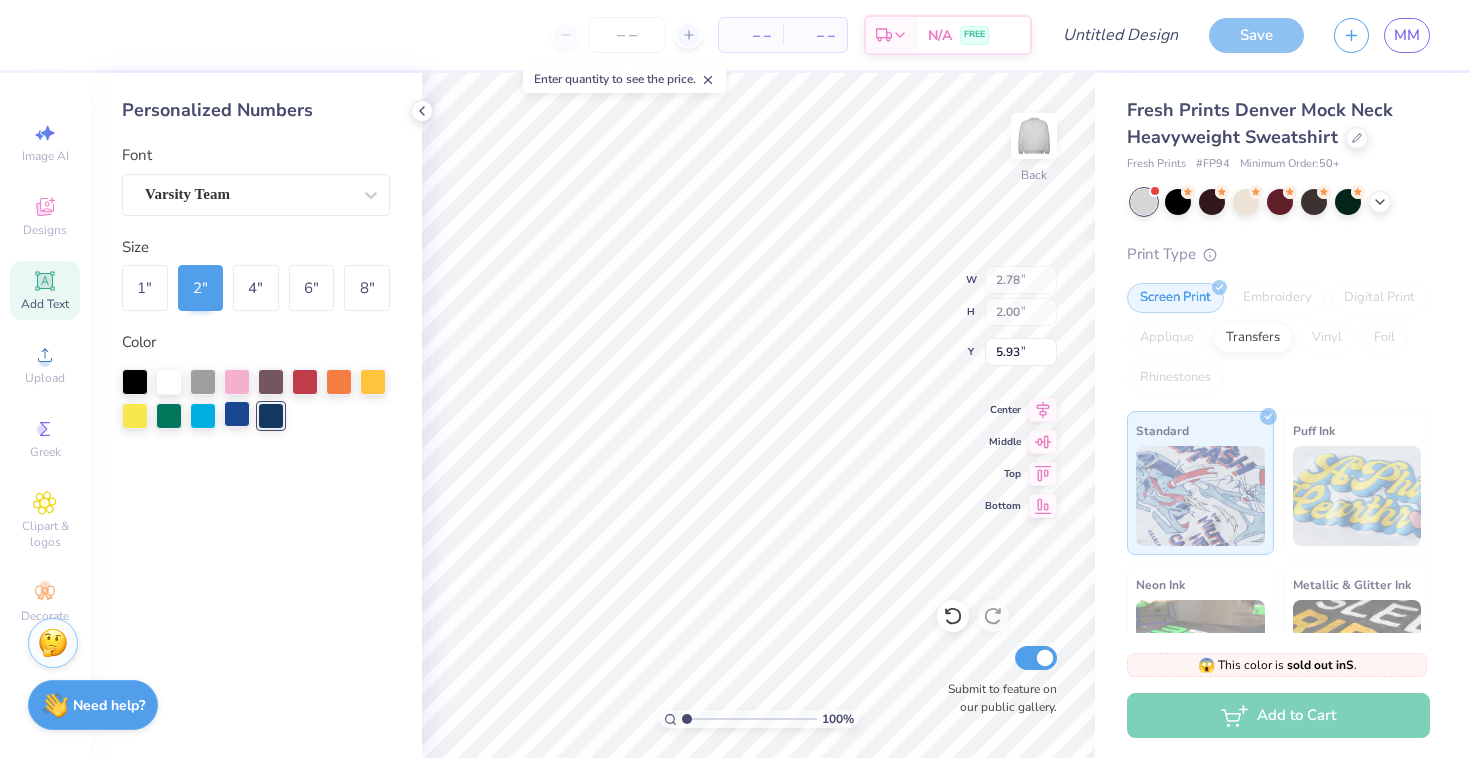 click at bounding box center [237, 414] 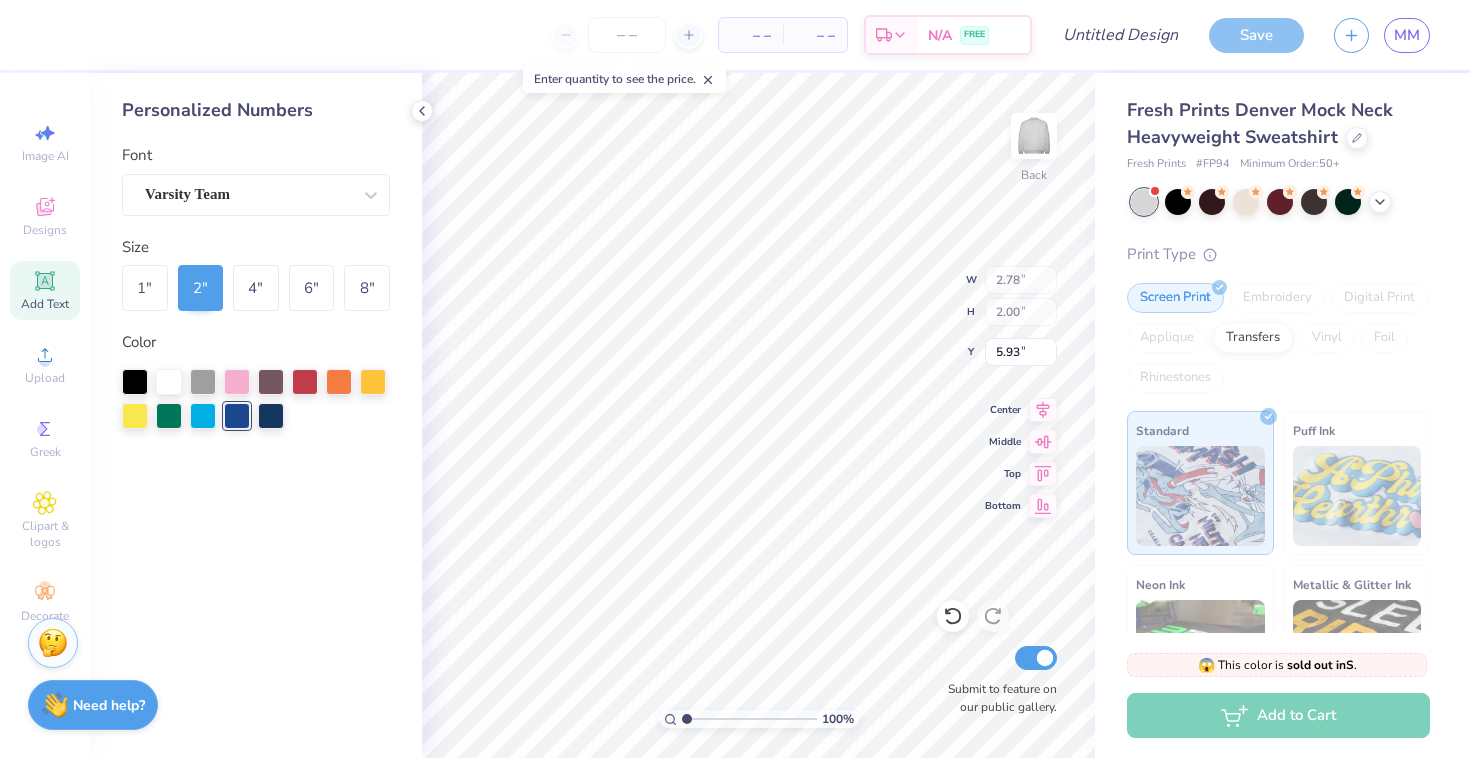 click at bounding box center [169, 382] 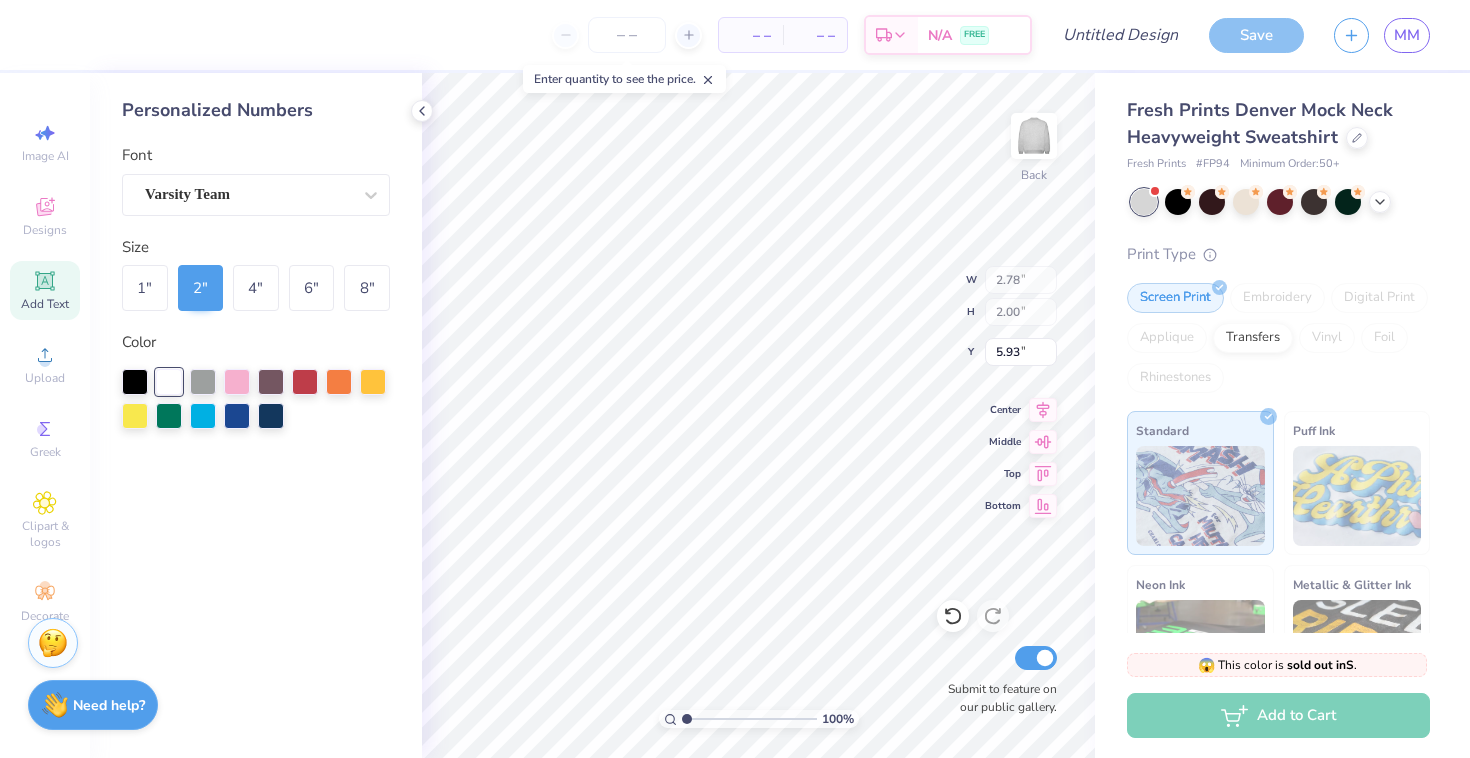 click on "Personalized Numbers Font Varsity Team Size 1 " 2 " 4 " 6 " 8 " Color" at bounding box center (256, 415) 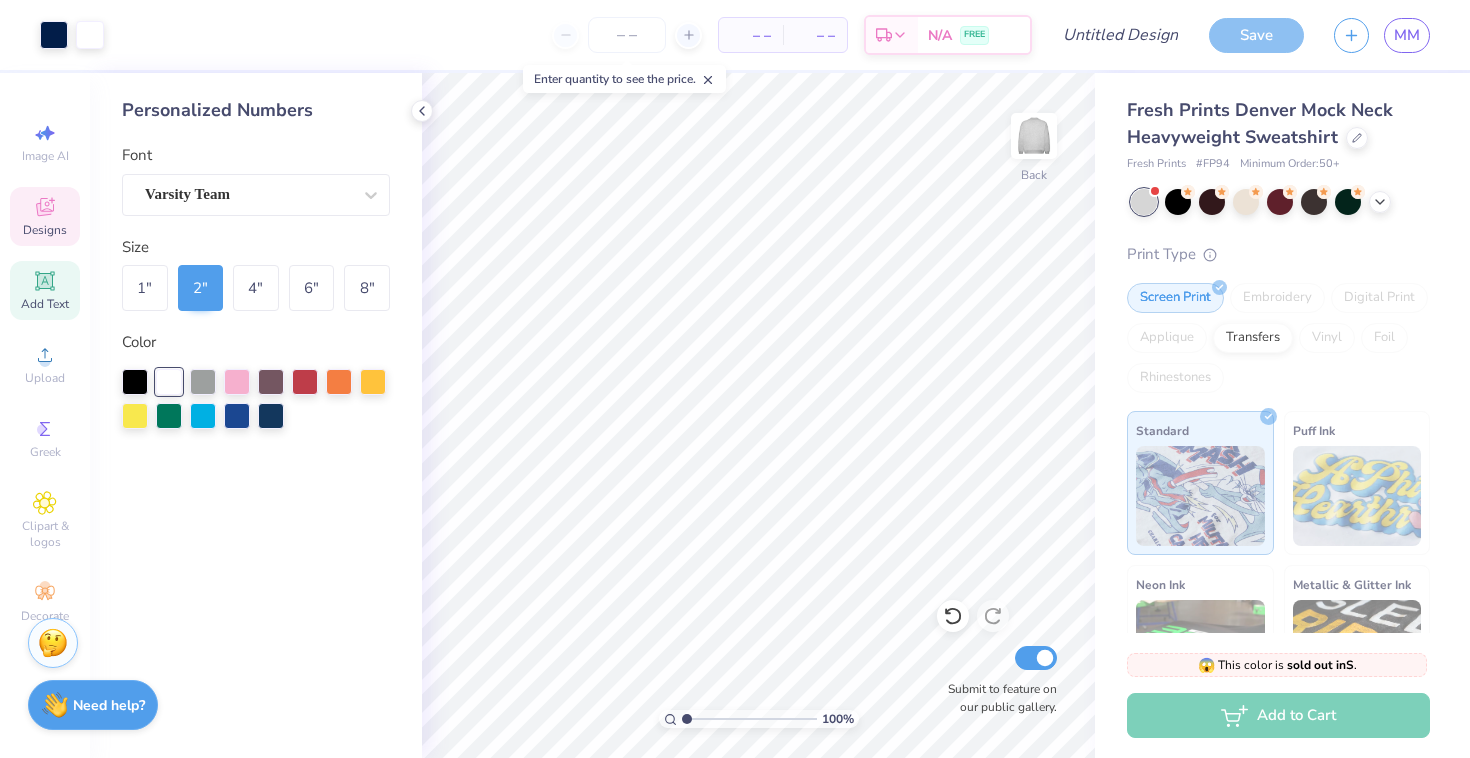 click on "Designs" at bounding box center [45, 230] 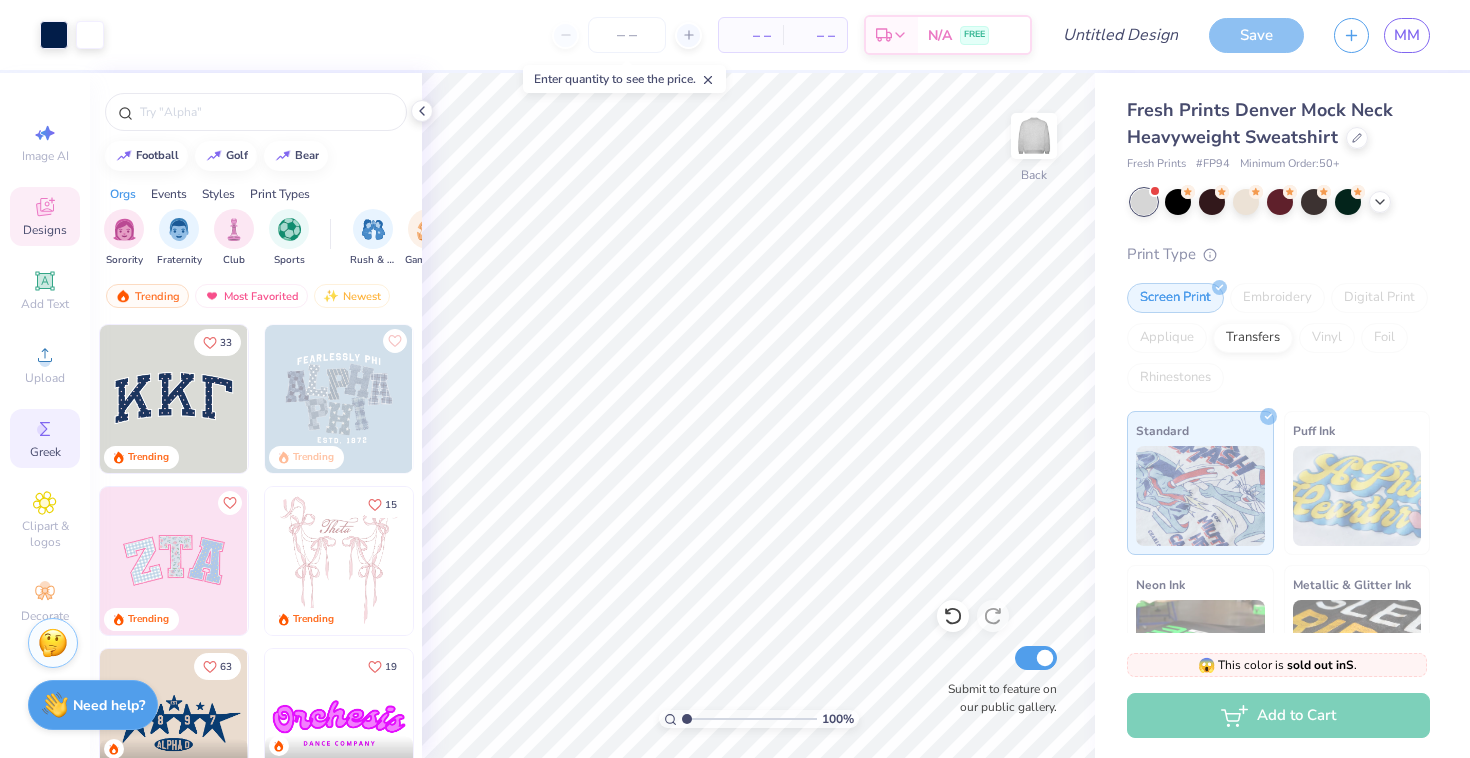 click 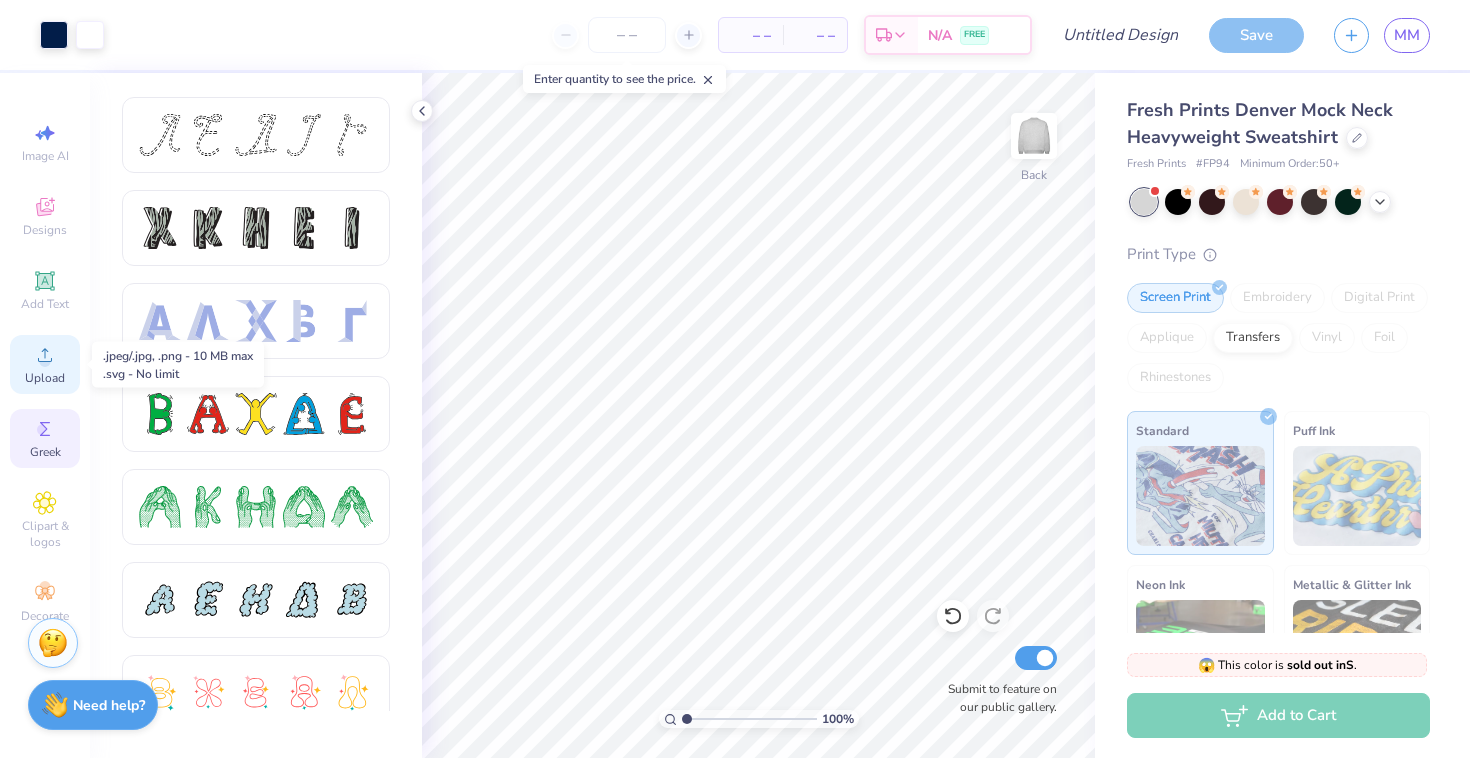 click 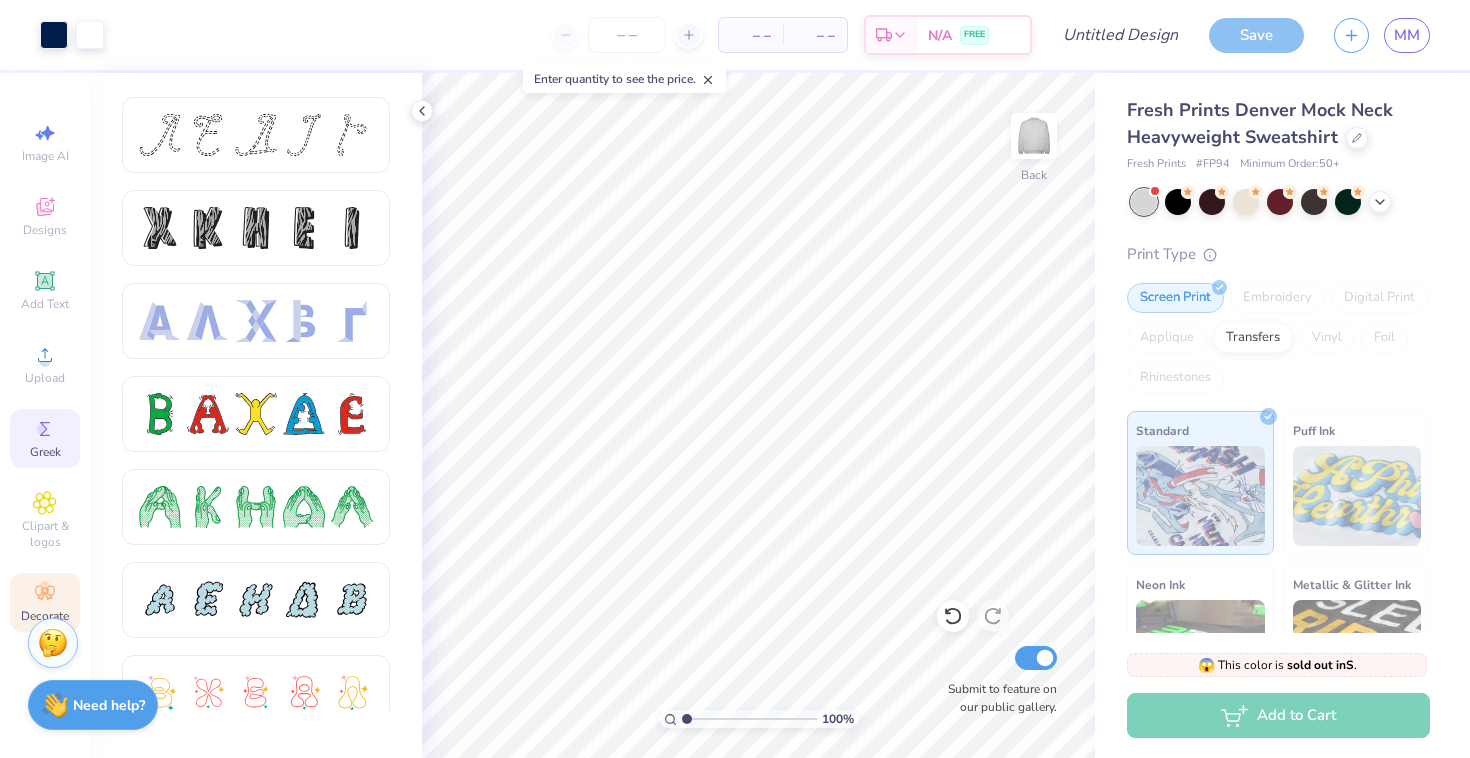 click 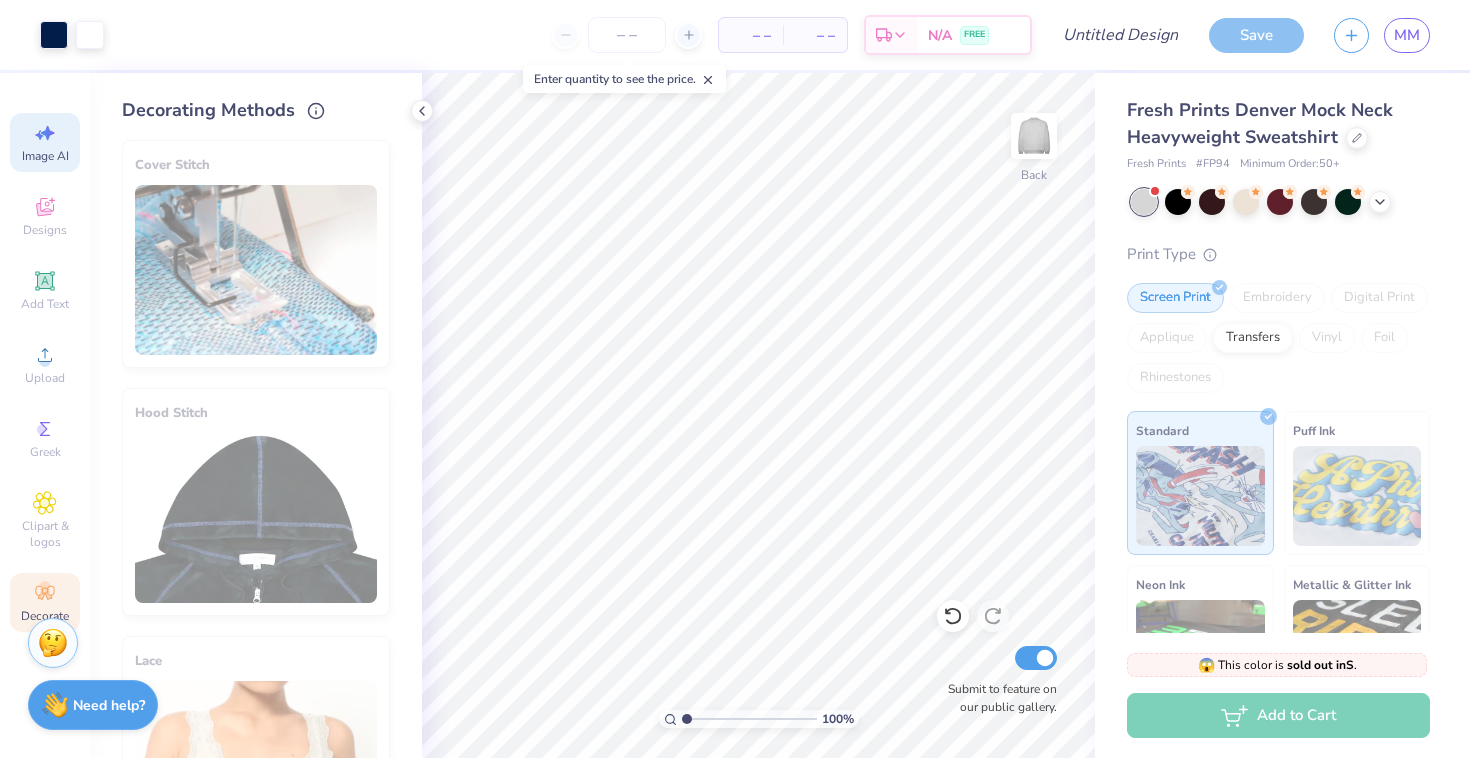 click on "Image AI" at bounding box center [45, 142] 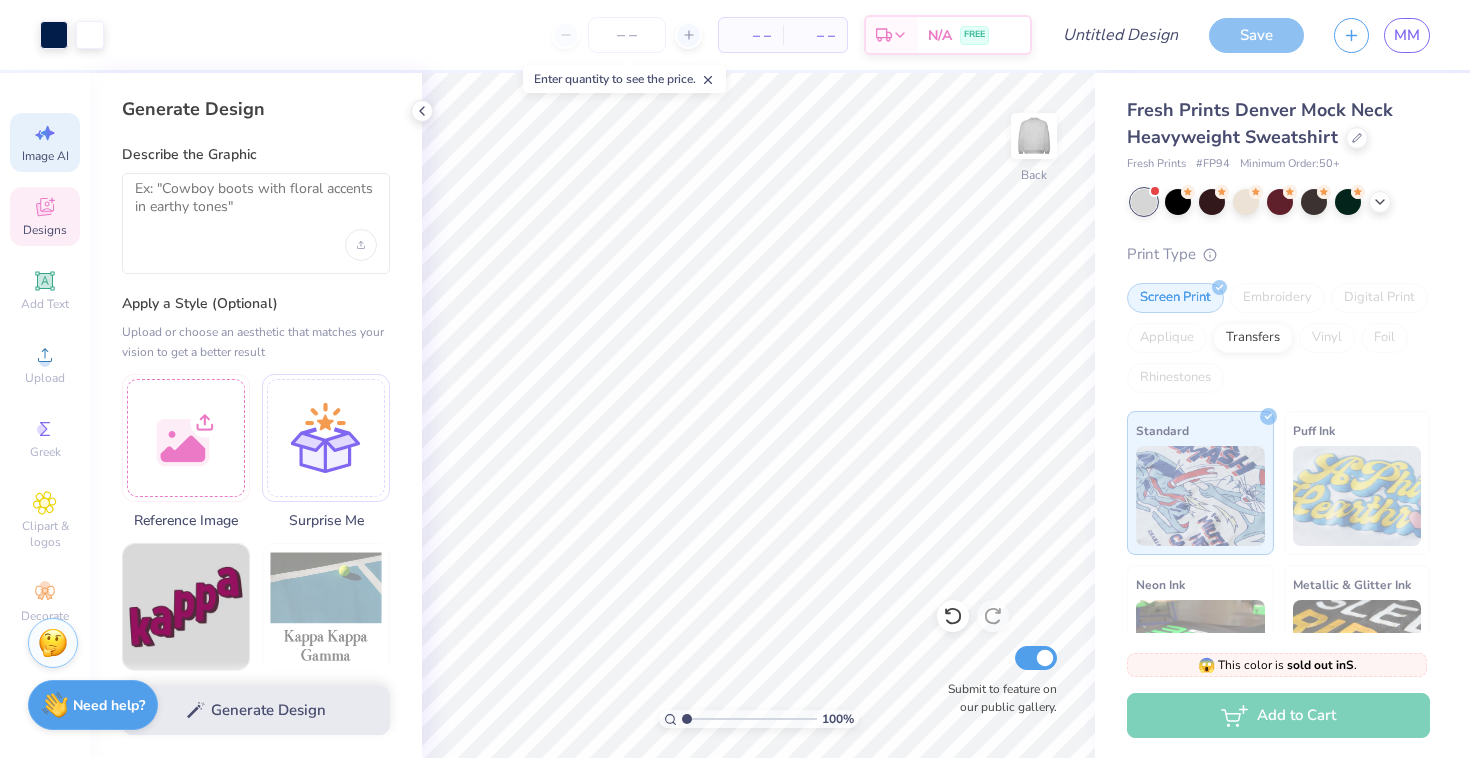 click 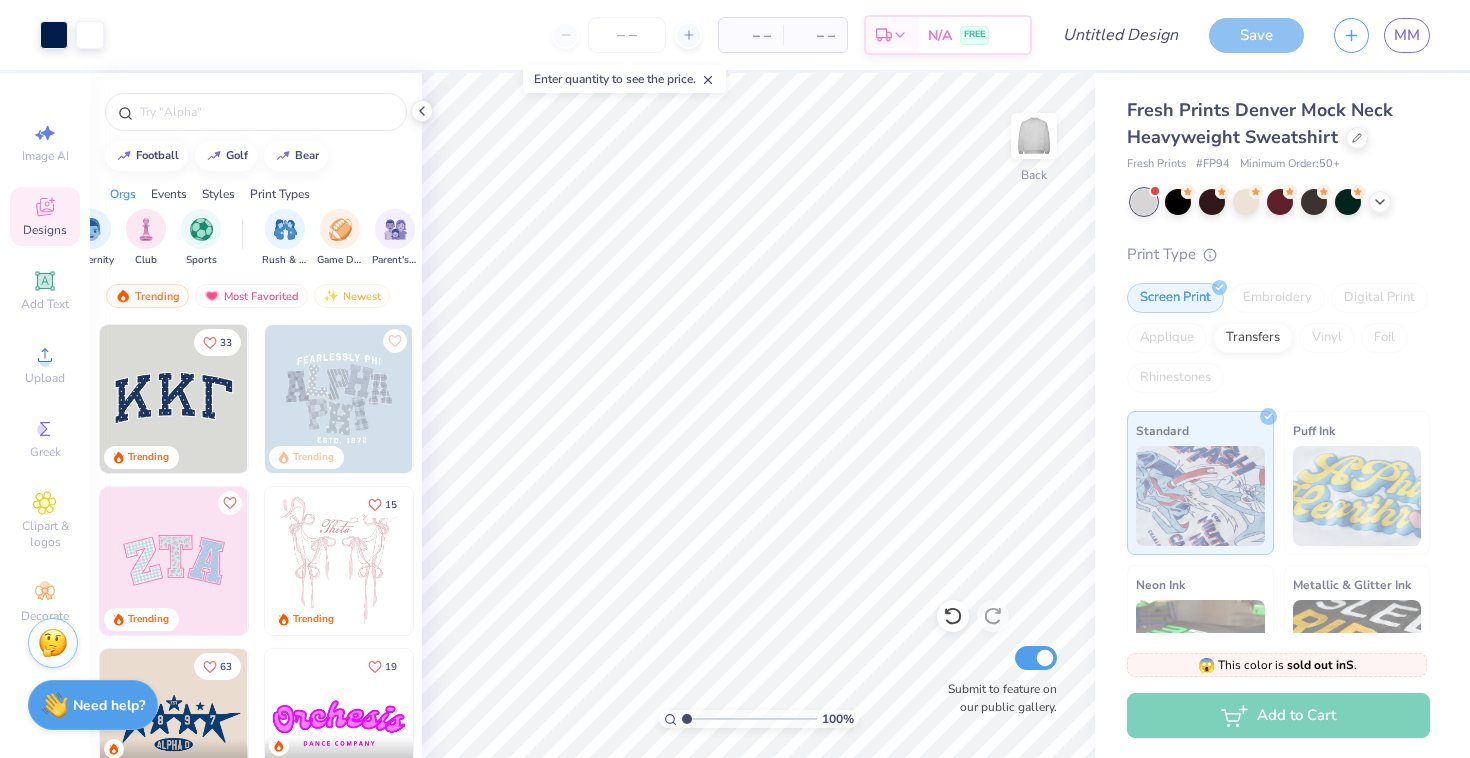 scroll, scrollTop: 0, scrollLeft: 0, axis: both 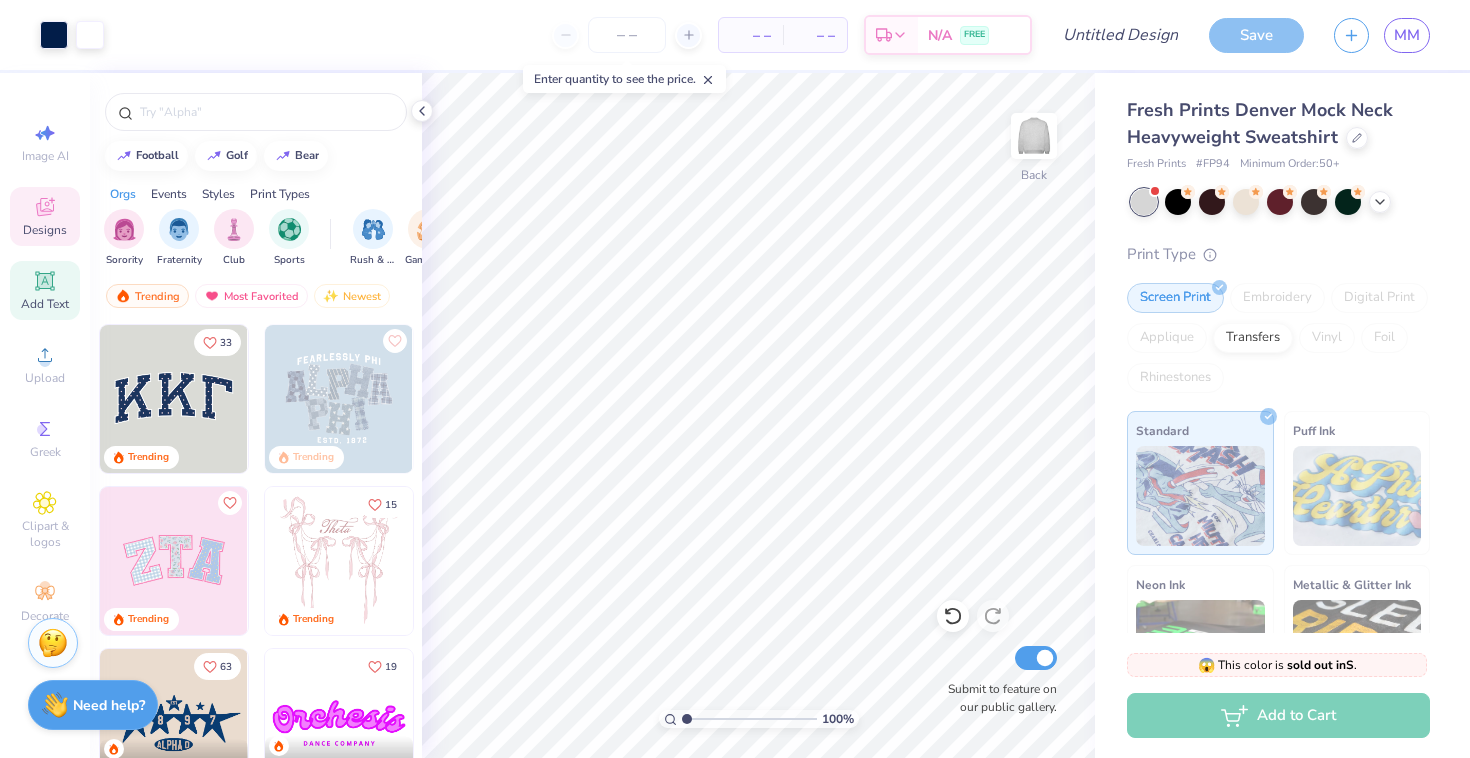click on "Add Text" at bounding box center [45, 290] 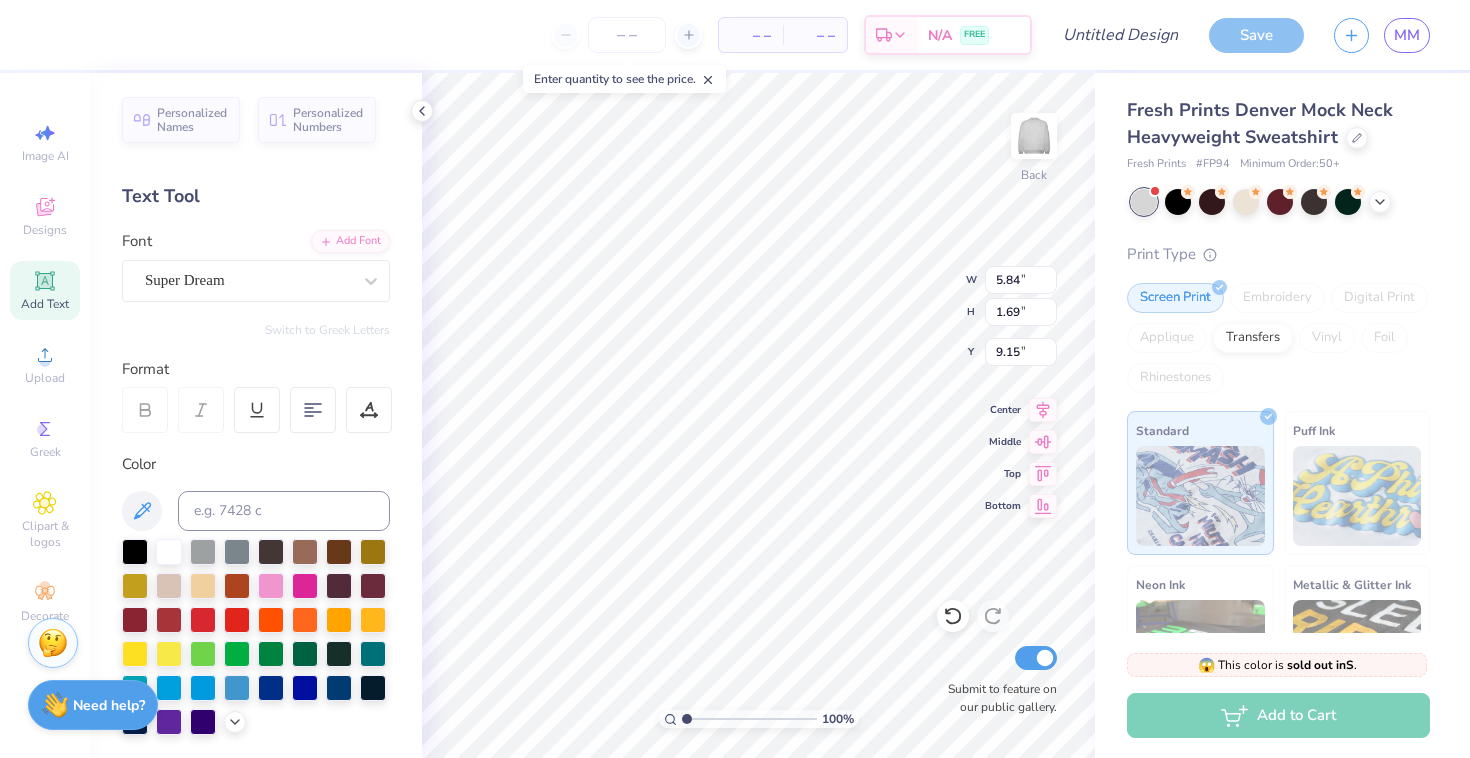 type on ")" 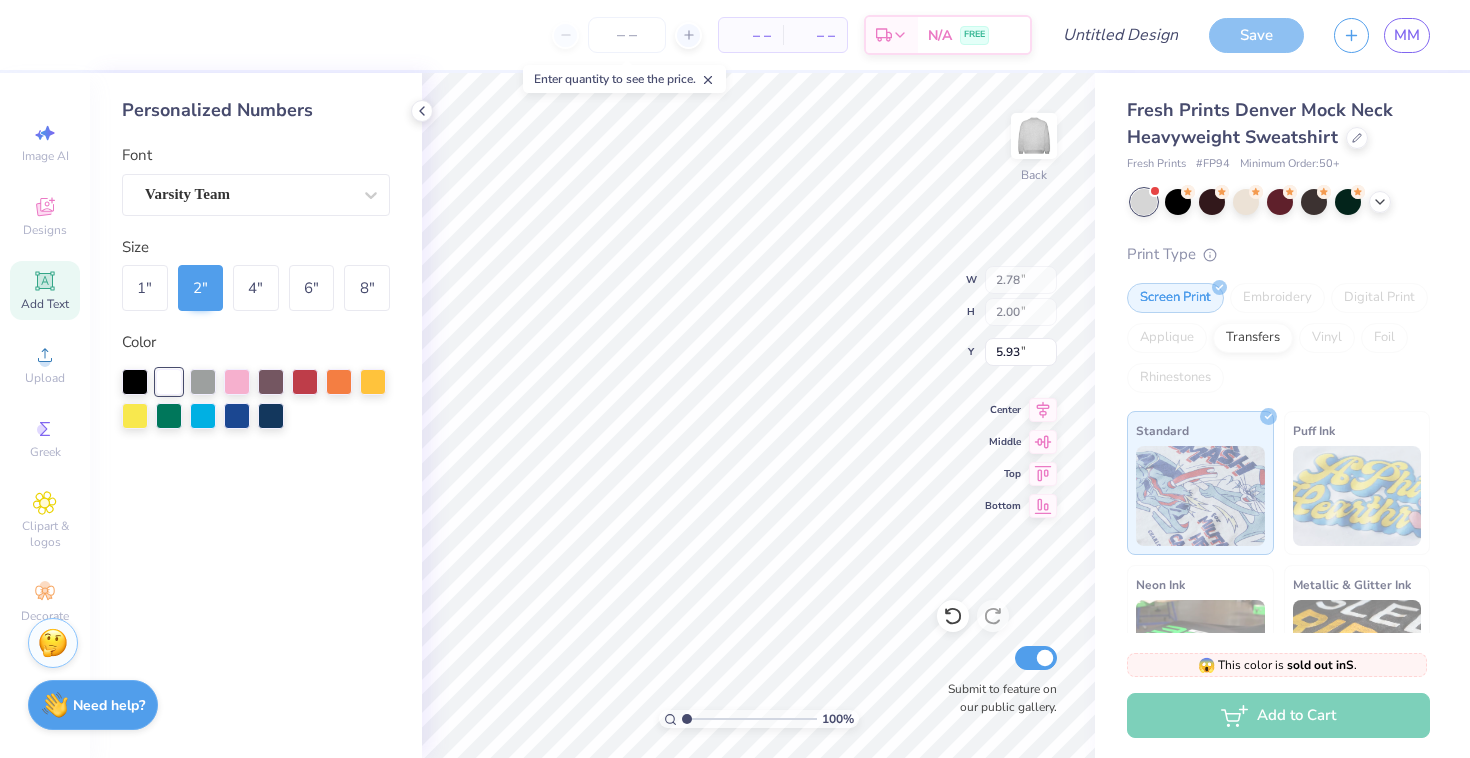 type on "2.78" 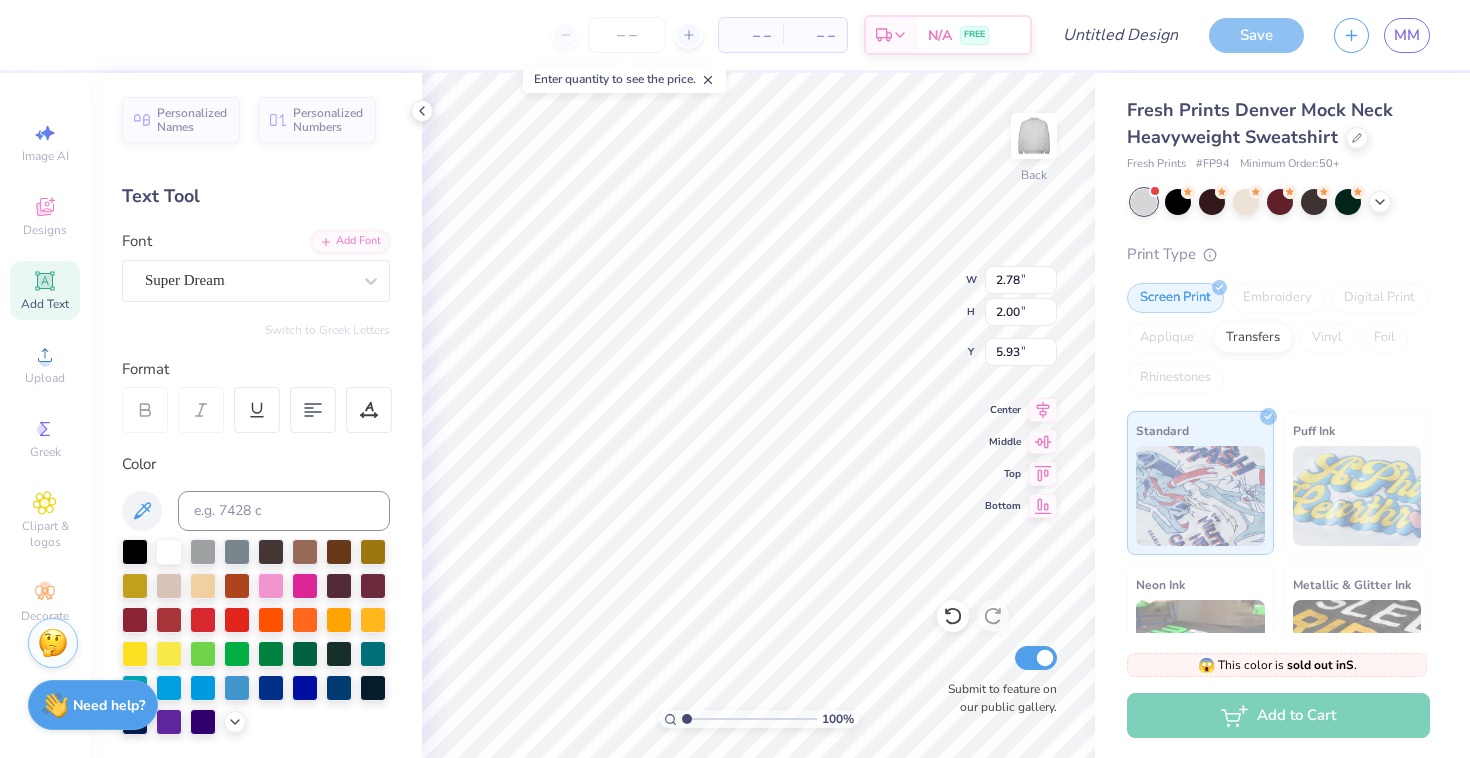 type on "2.56" 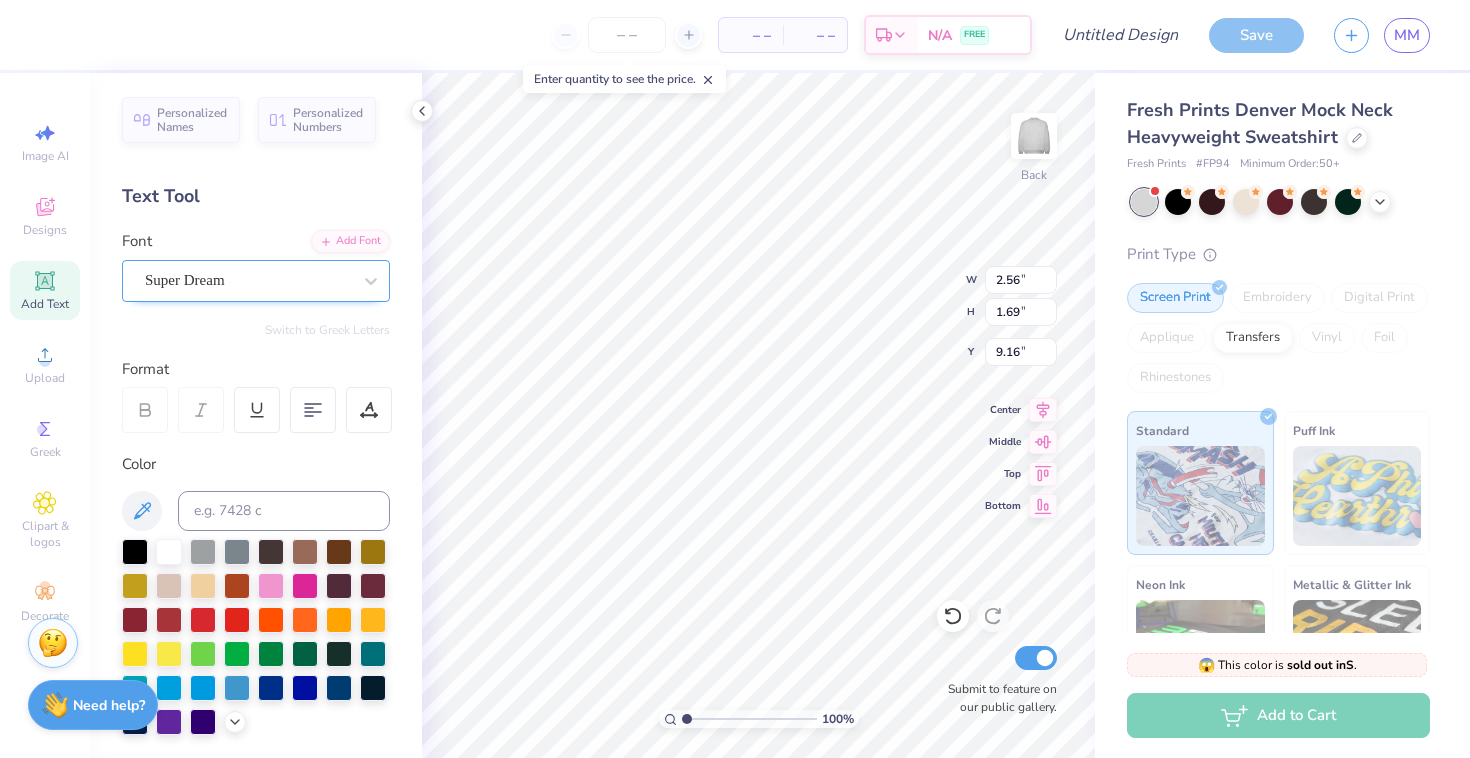 click on "Super Dream" at bounding box center (248, 280) 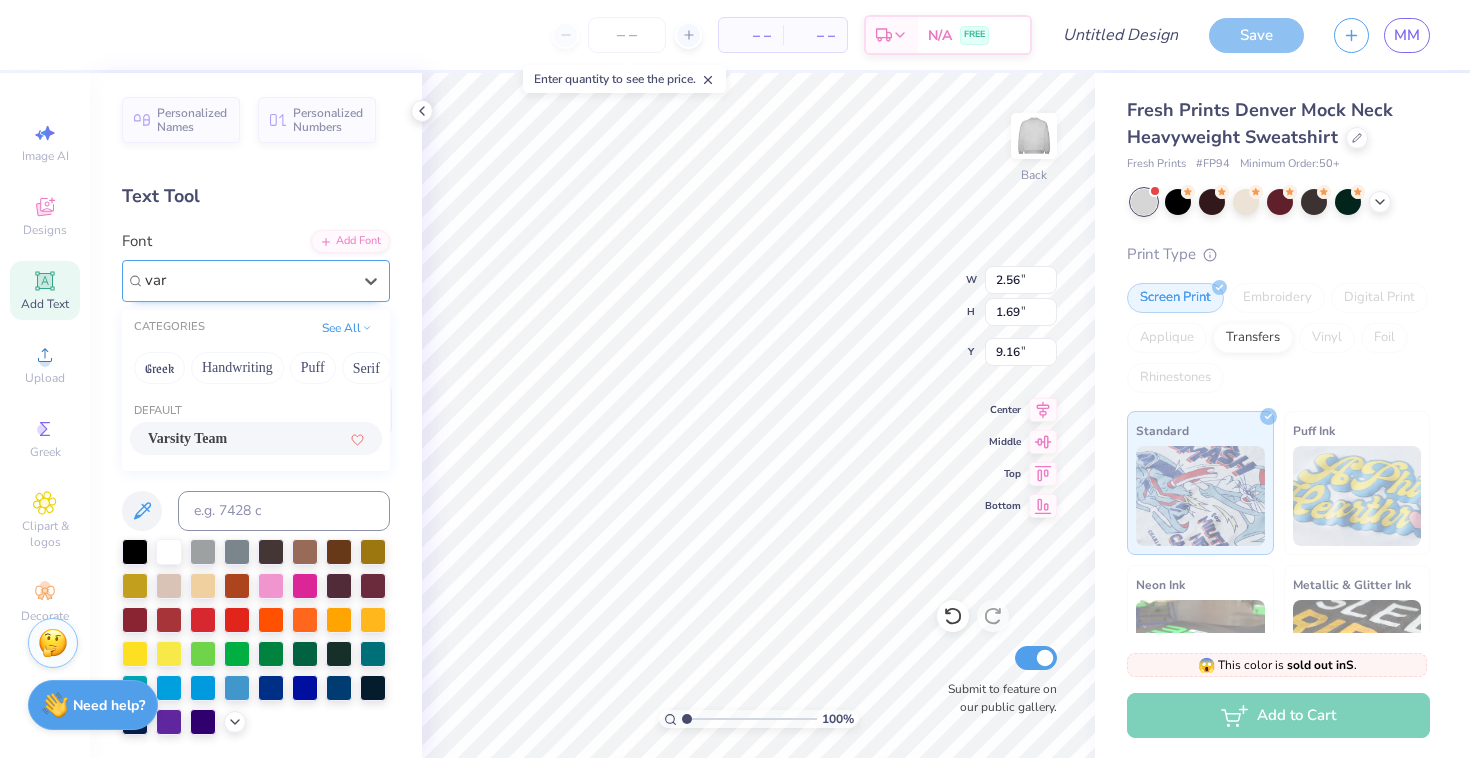 click on "Varsity Team" at bounding box center [187, 438] 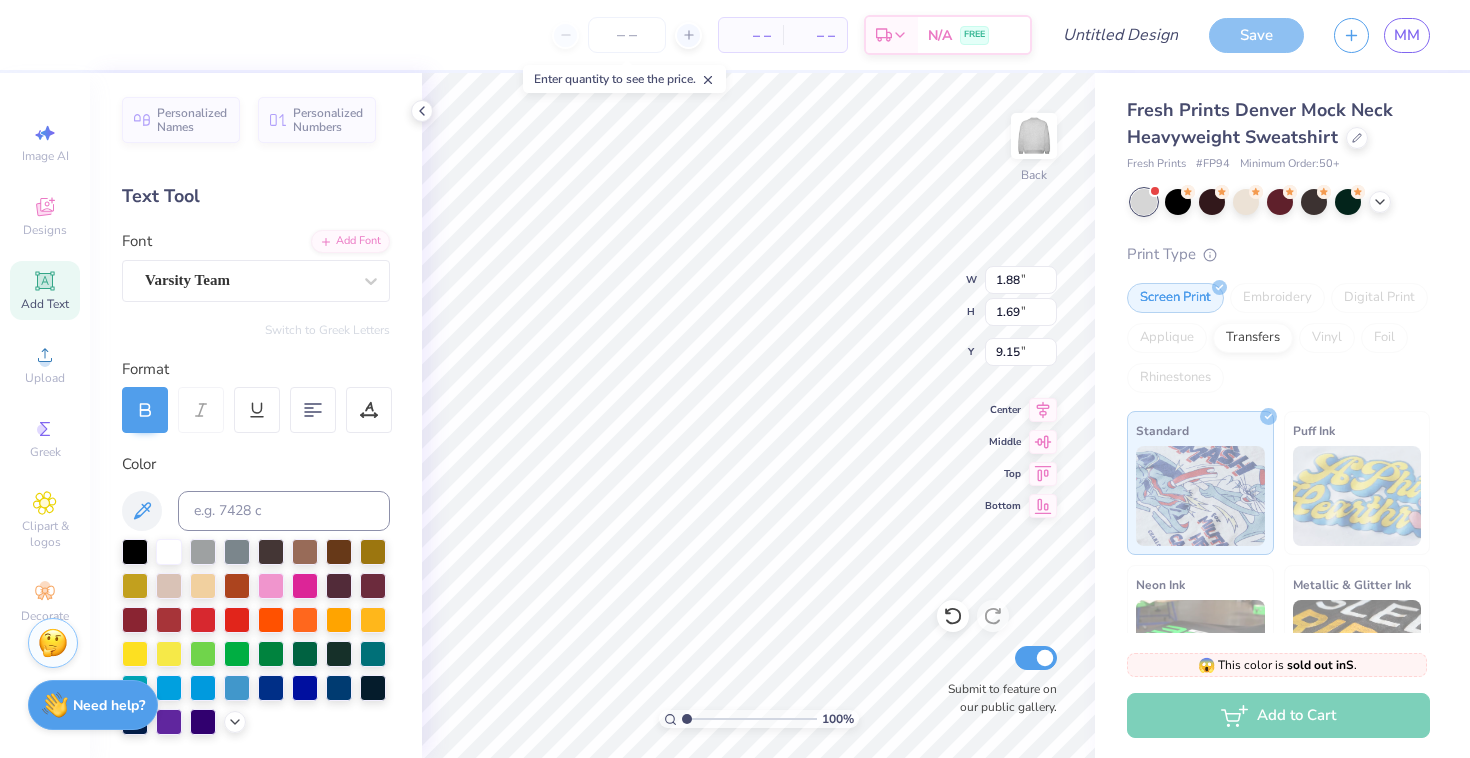 type on "3.04" 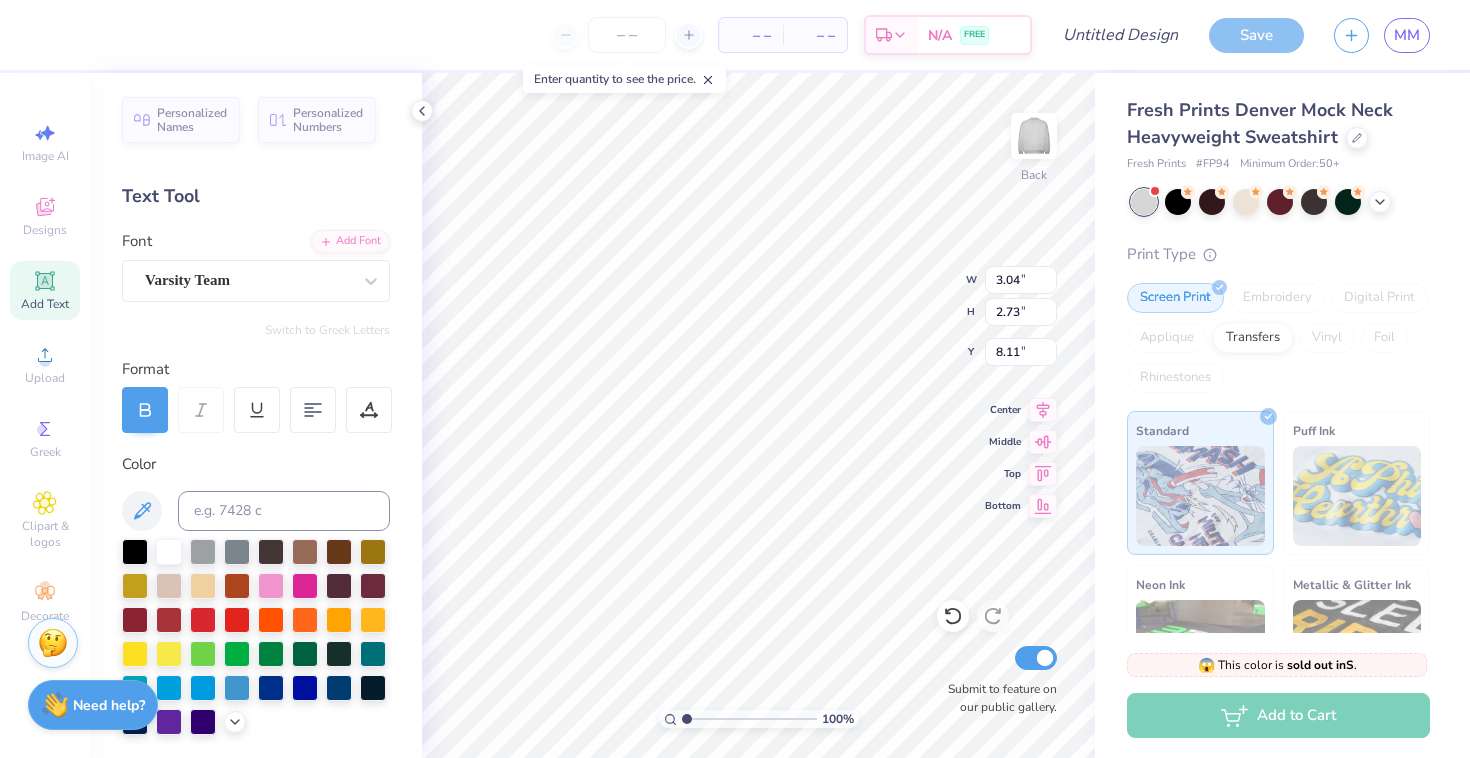 type on "6.06" 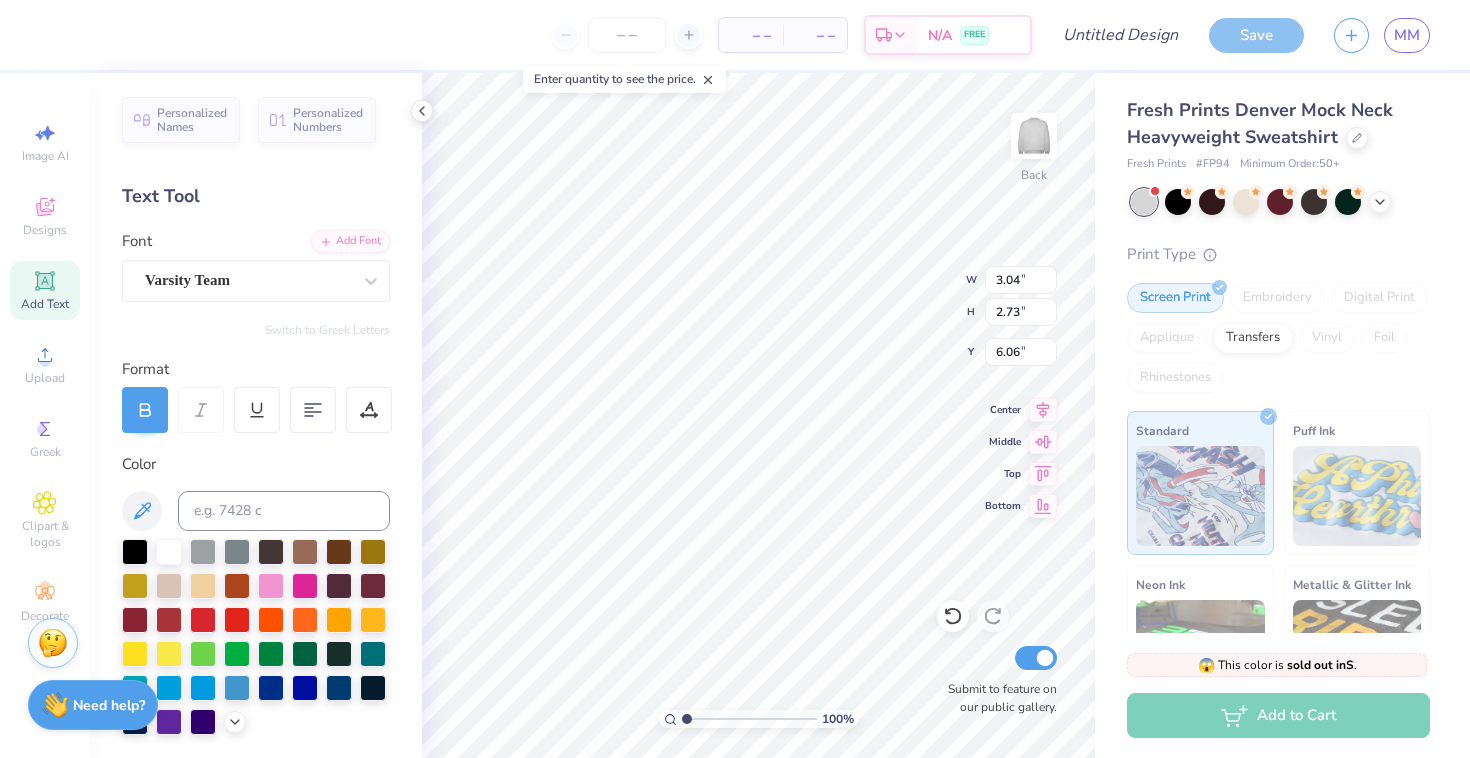 type on "1901" 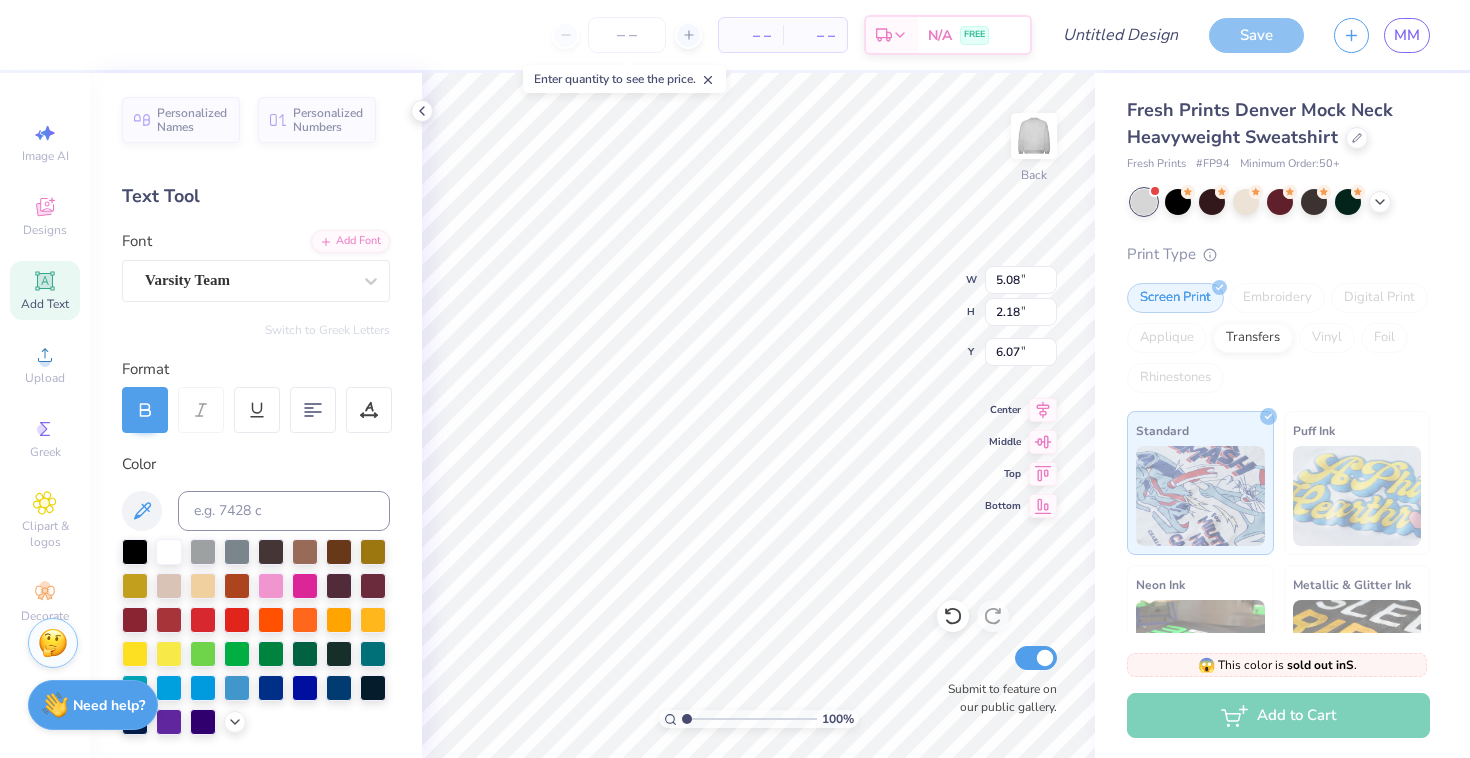 type on "5.08" 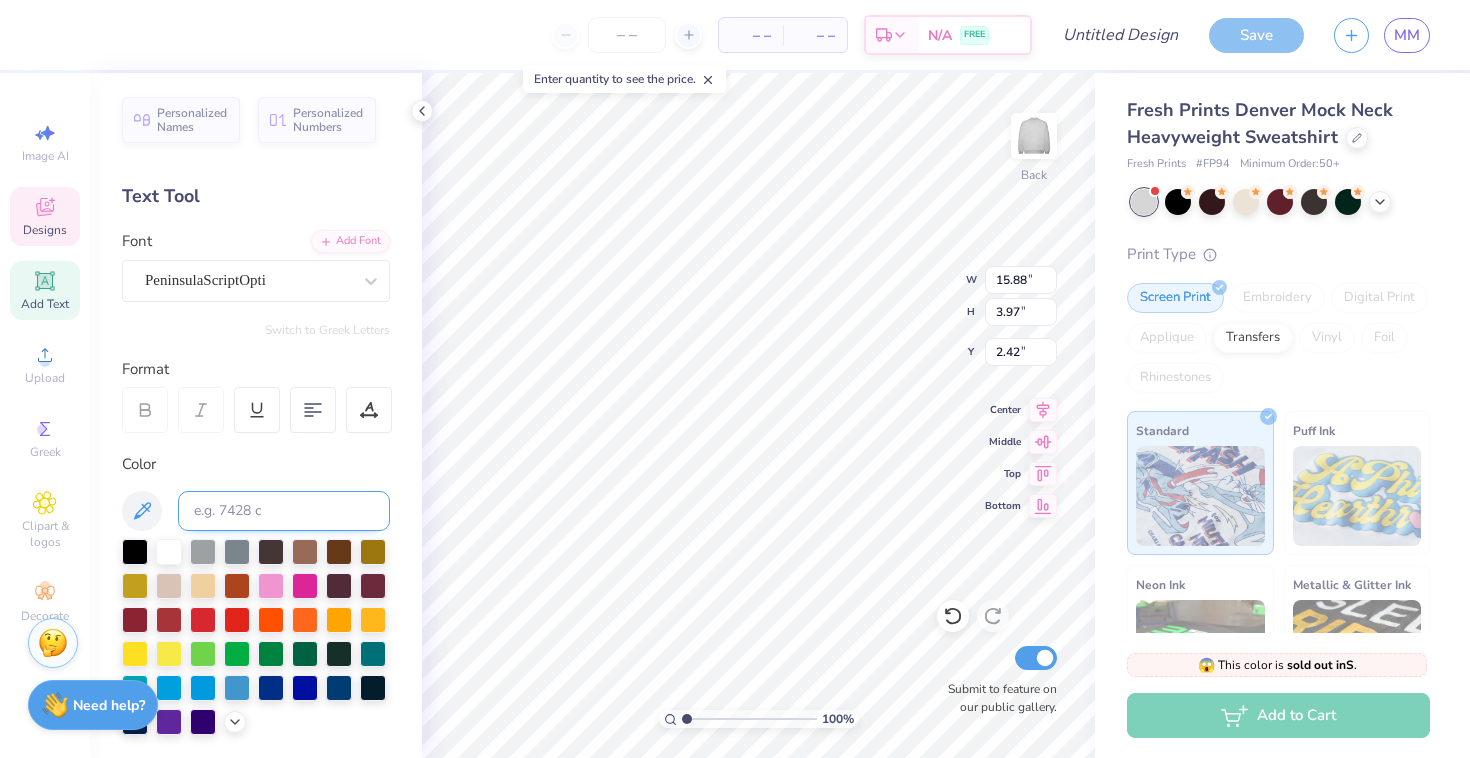 type on "15.88" 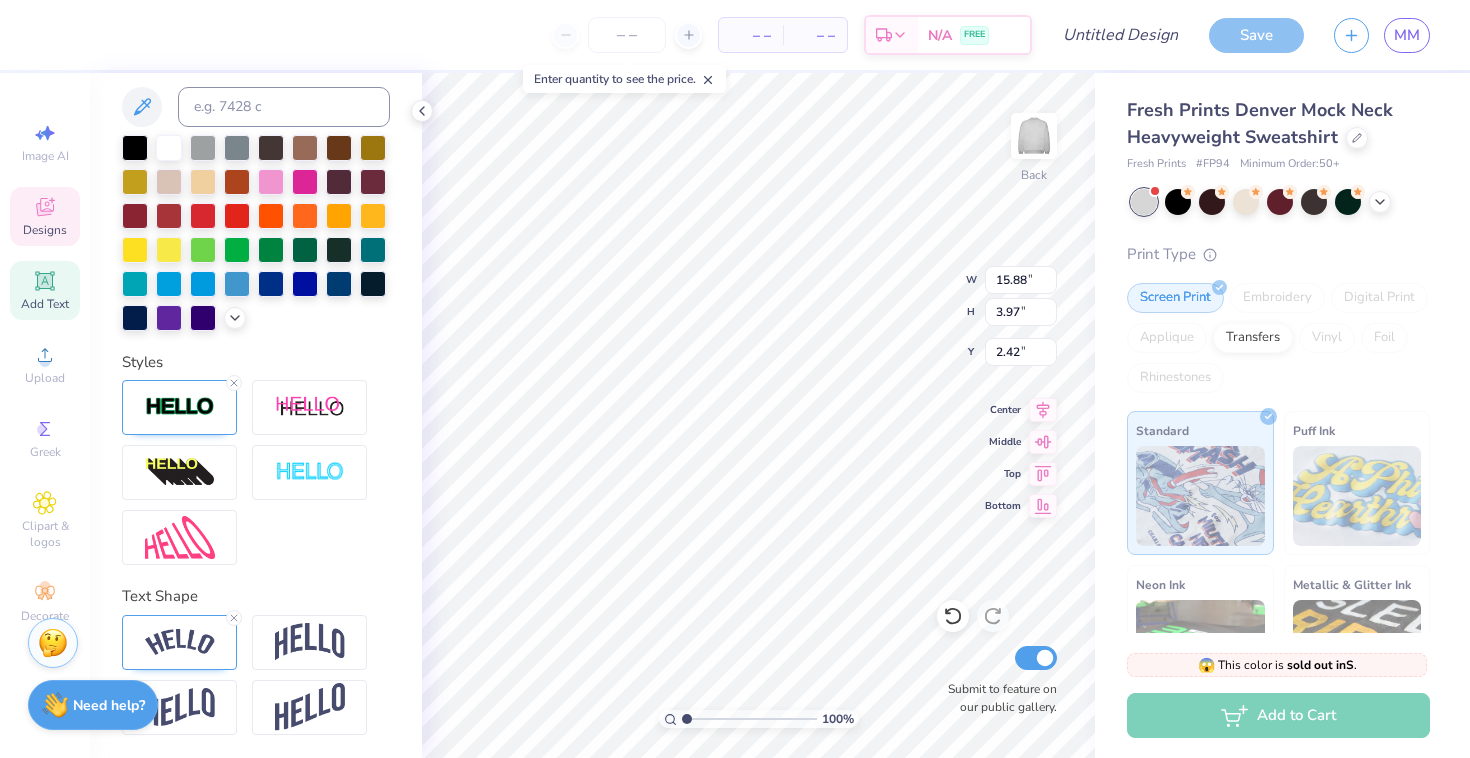 scroll, scrollTop: 335, scrollLeft: 0, axis: vertical 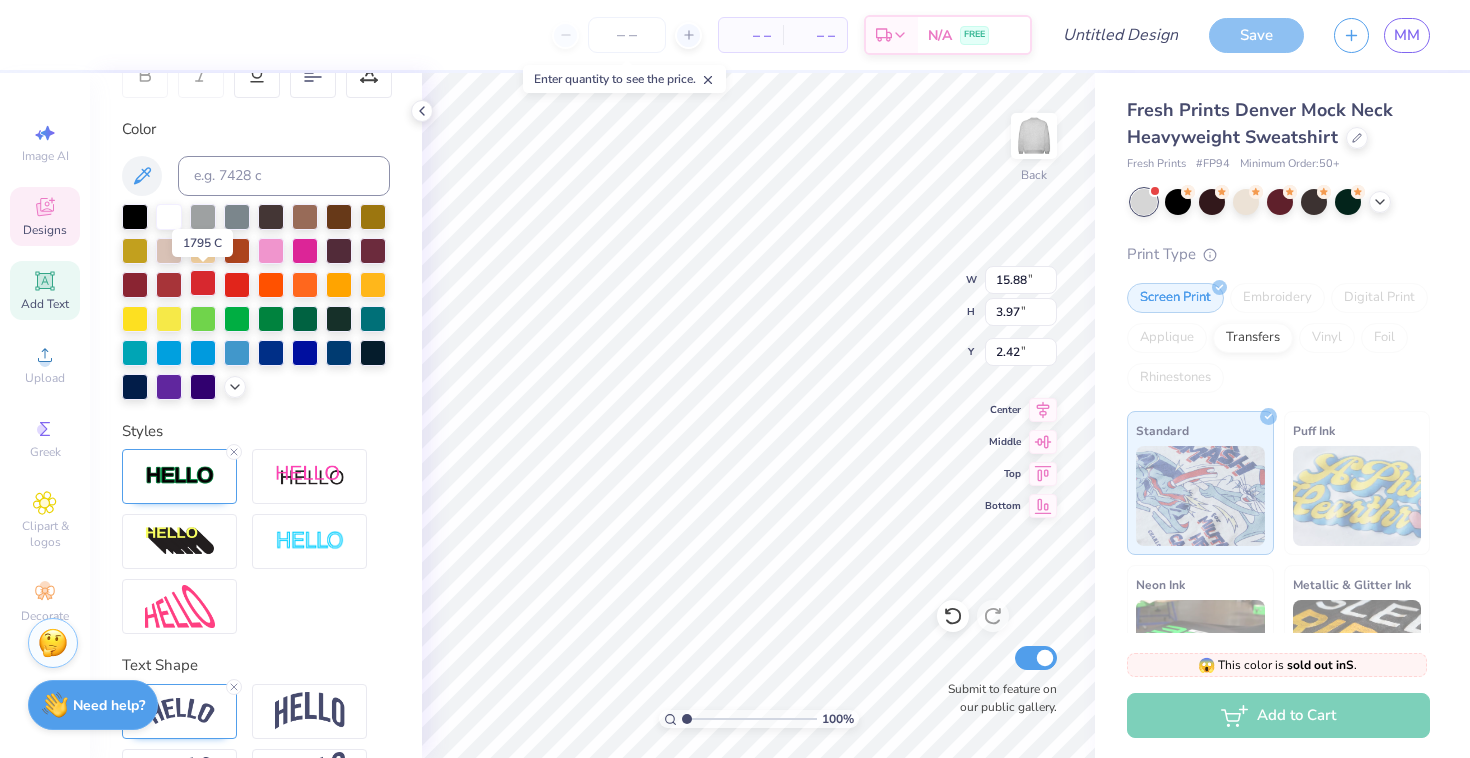 click at bounding box center (203, 283) 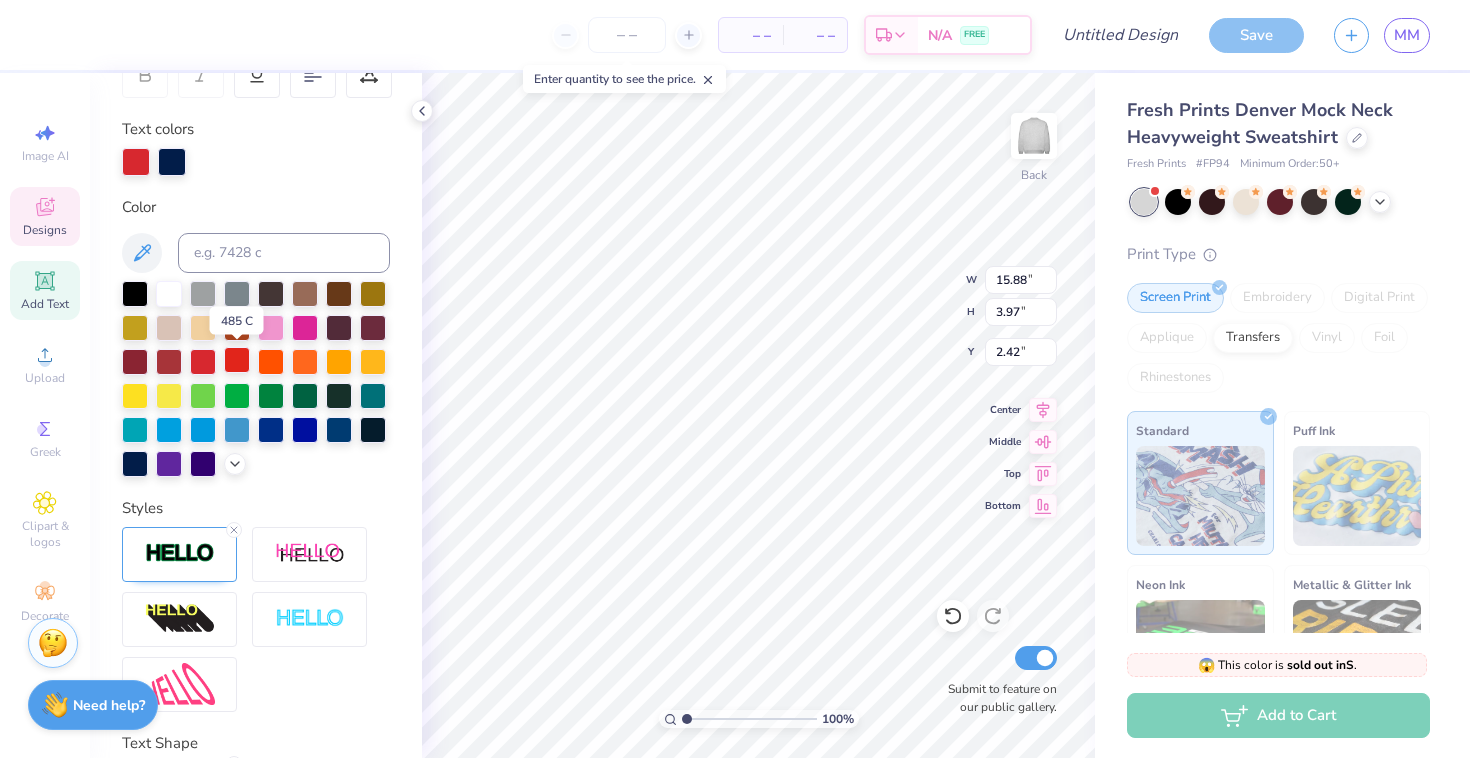 click at bounding box center [237, 360] 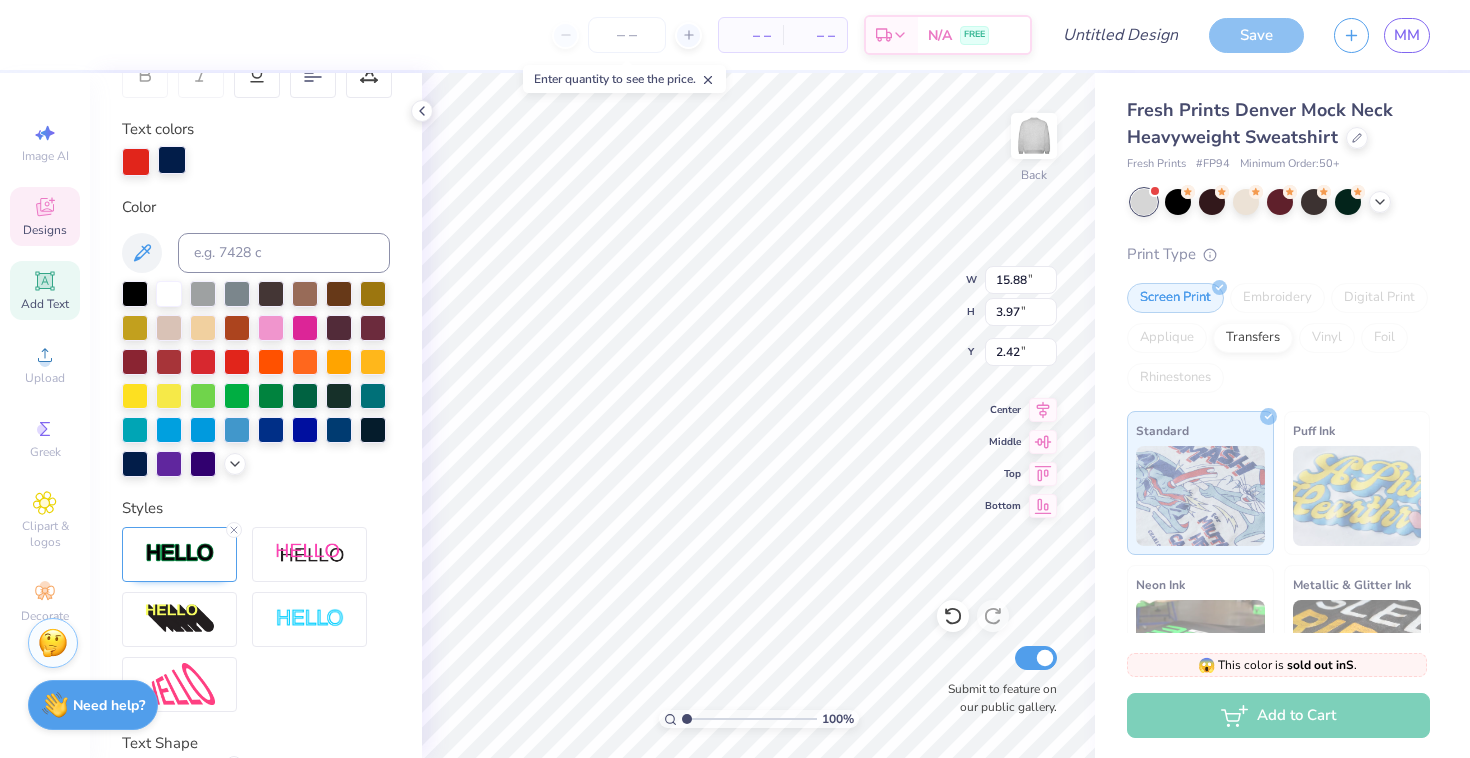 click at bounding box center (172, 160) 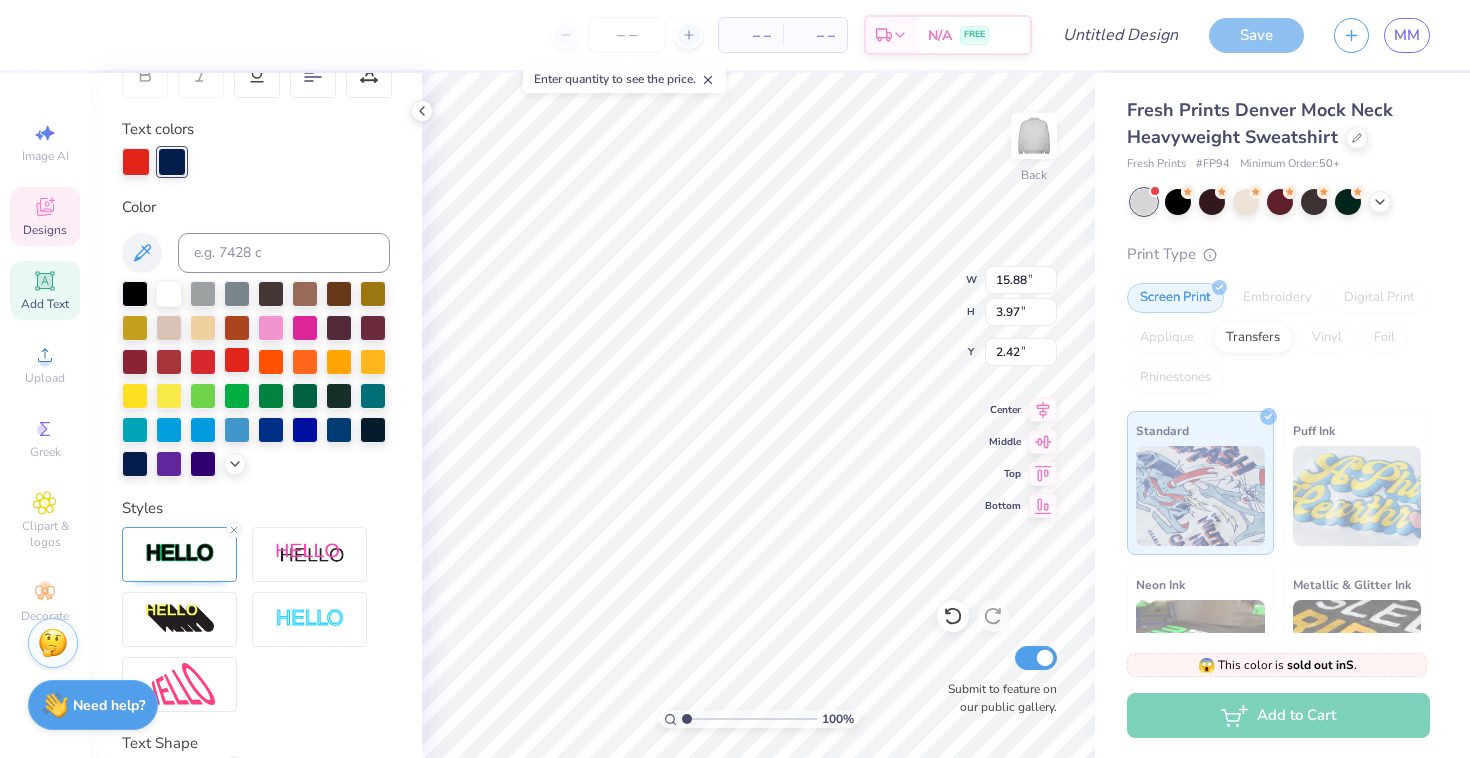 click at bounding box center [237, 360] 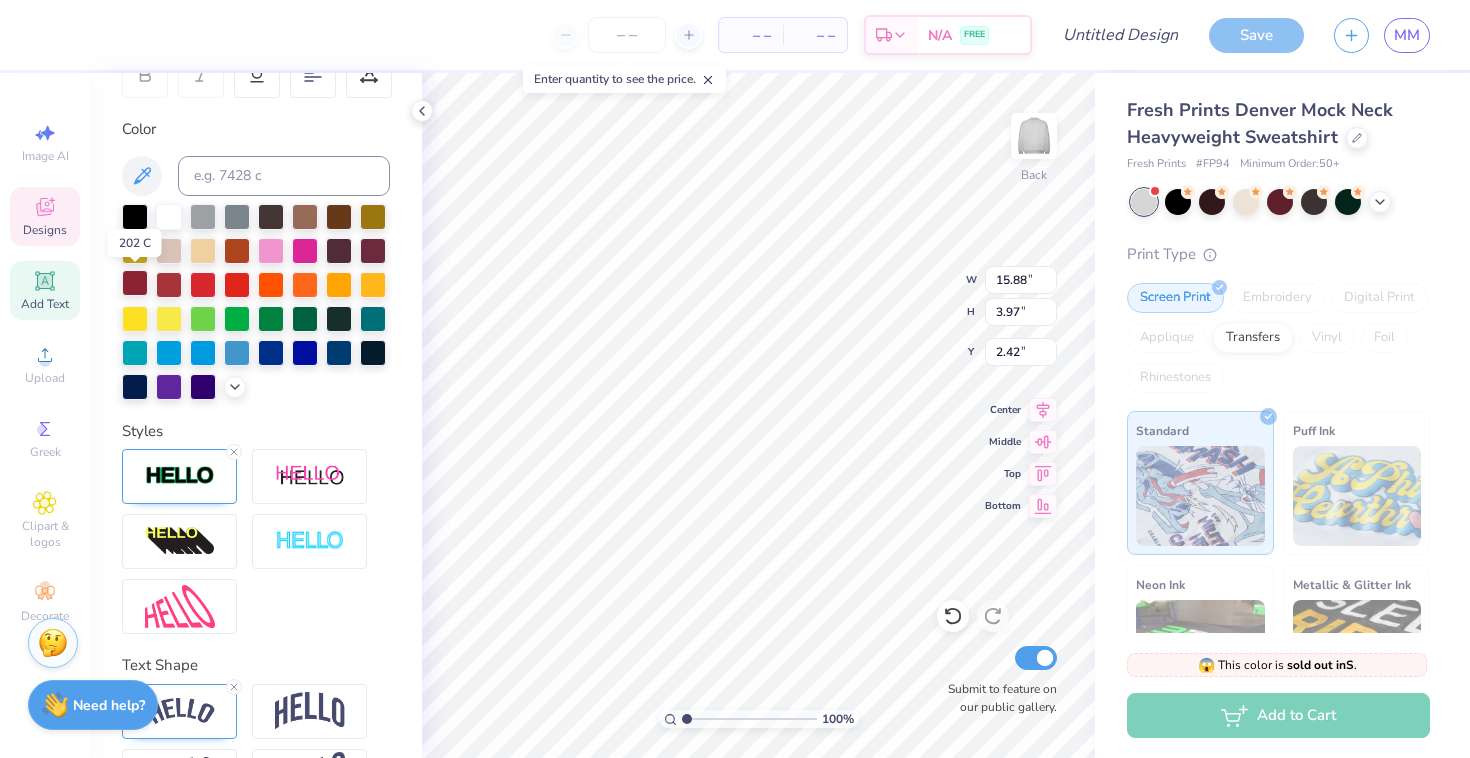 click at bounding box center (135, 283) 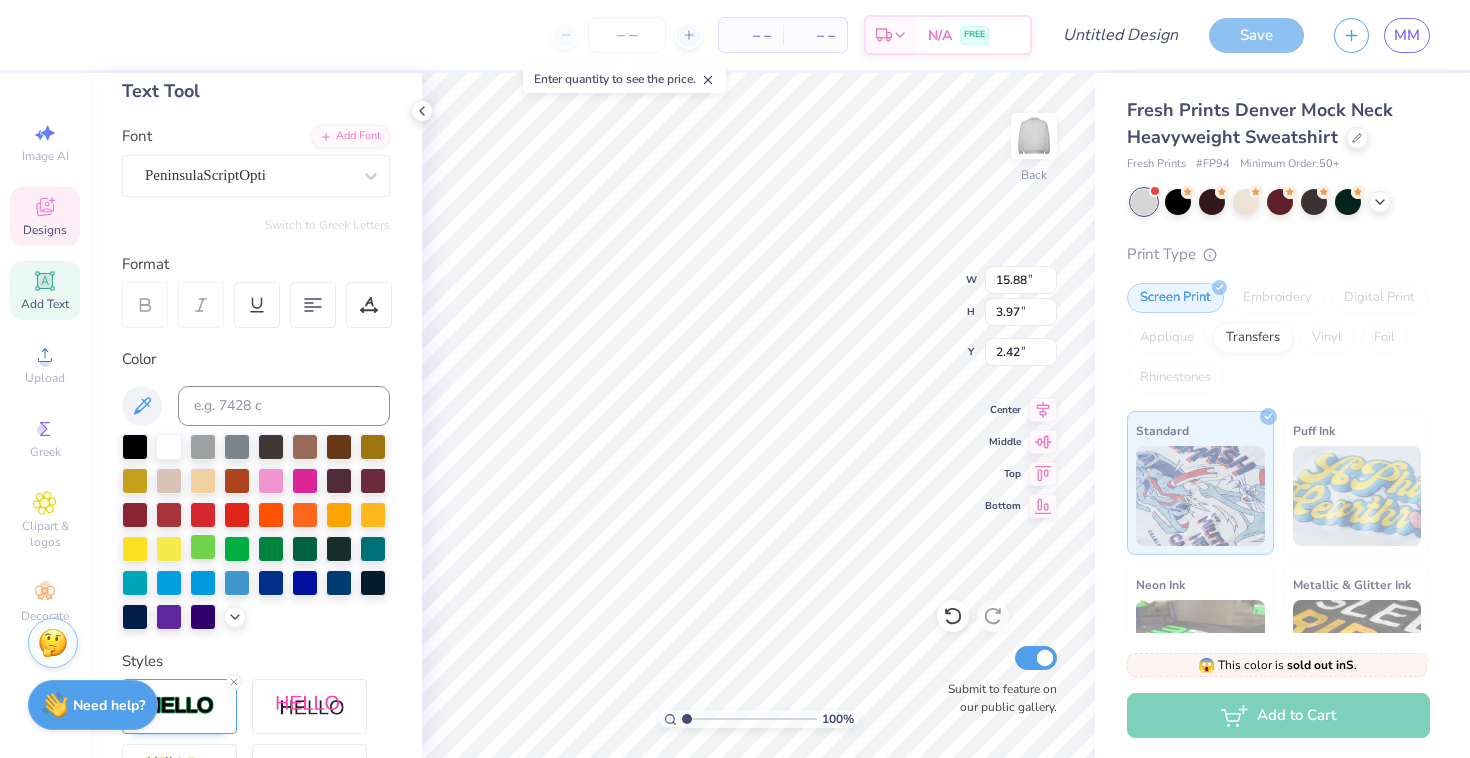 scroll, scrollTop: 102, scrollLeft: 0, axis: vertical 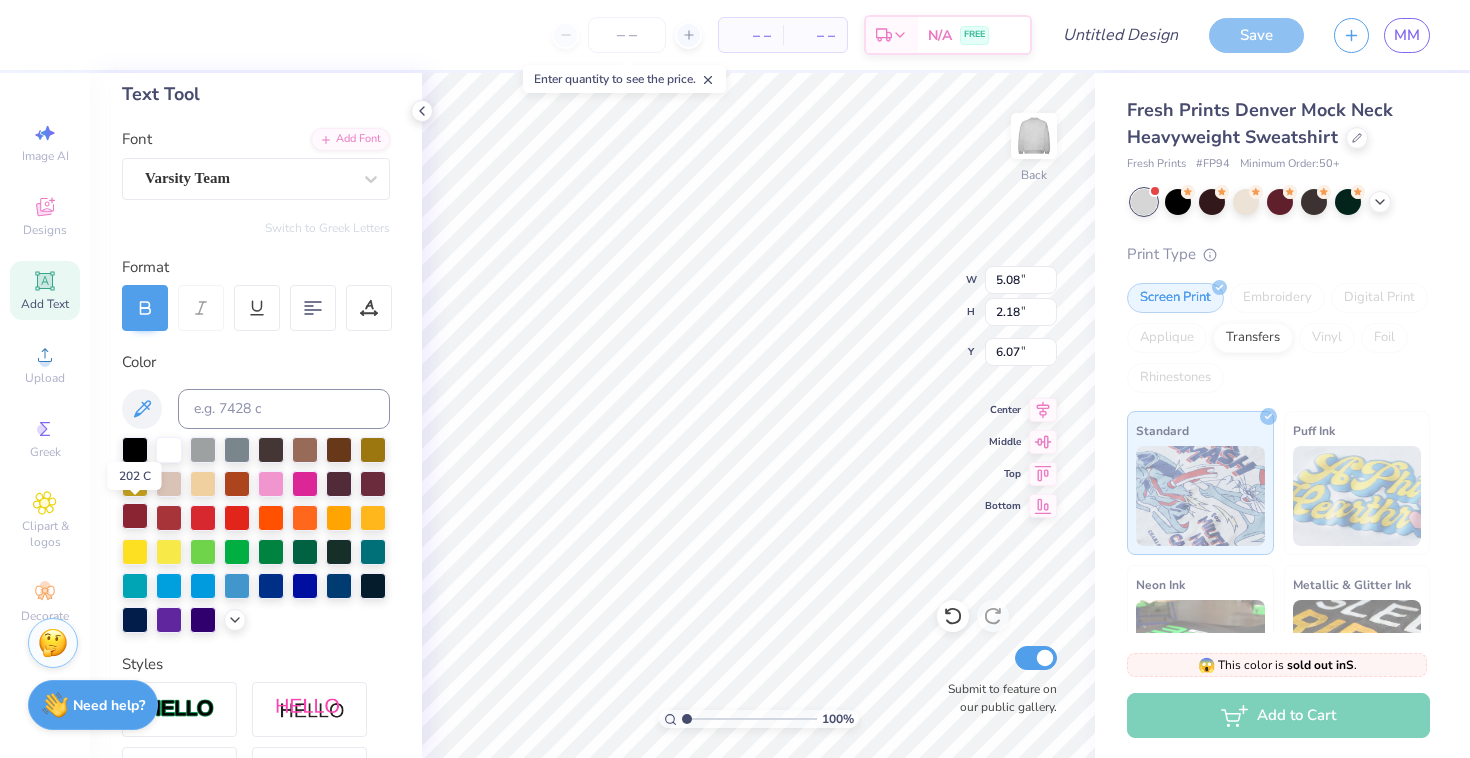 click at bounding box center (135, 516) 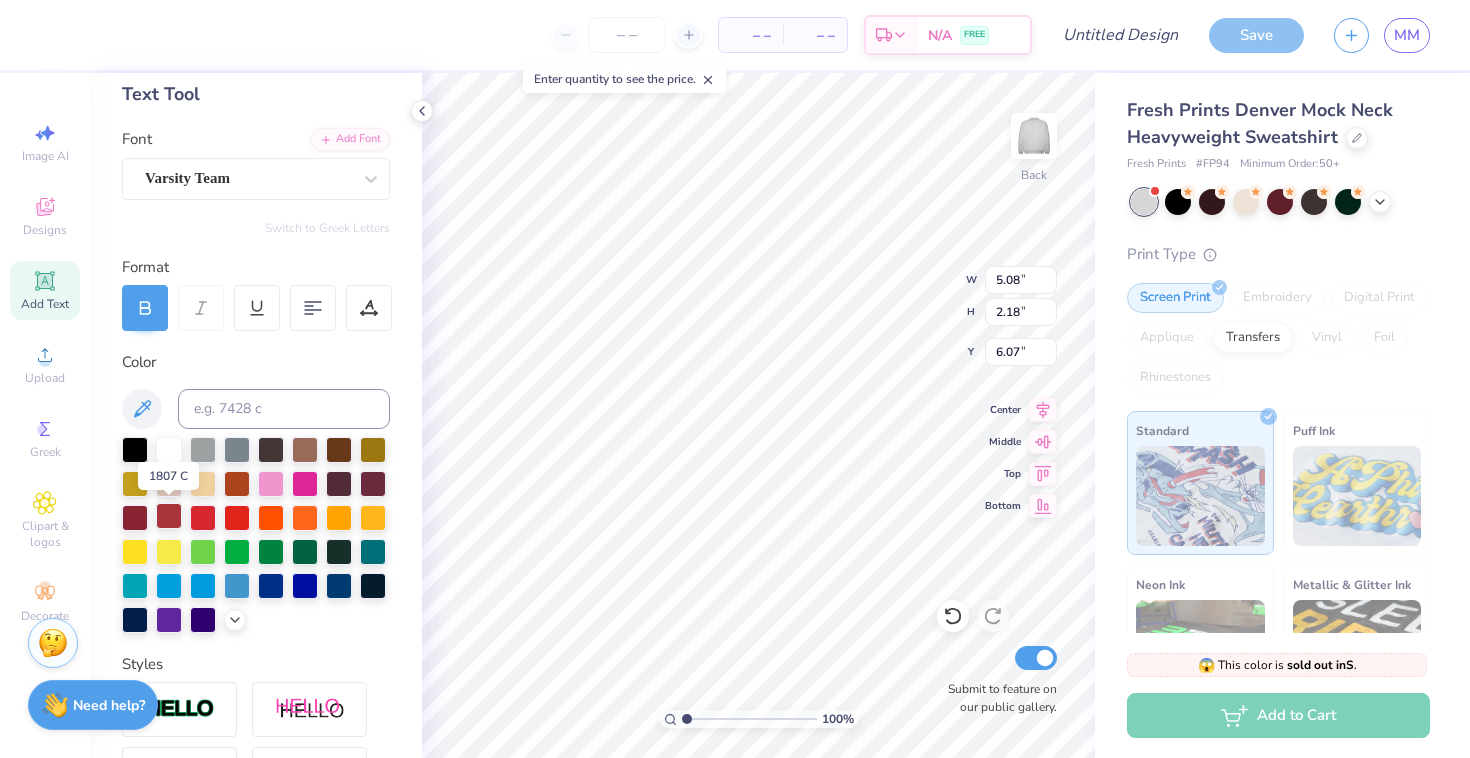 click at bounding box center (169, 516) 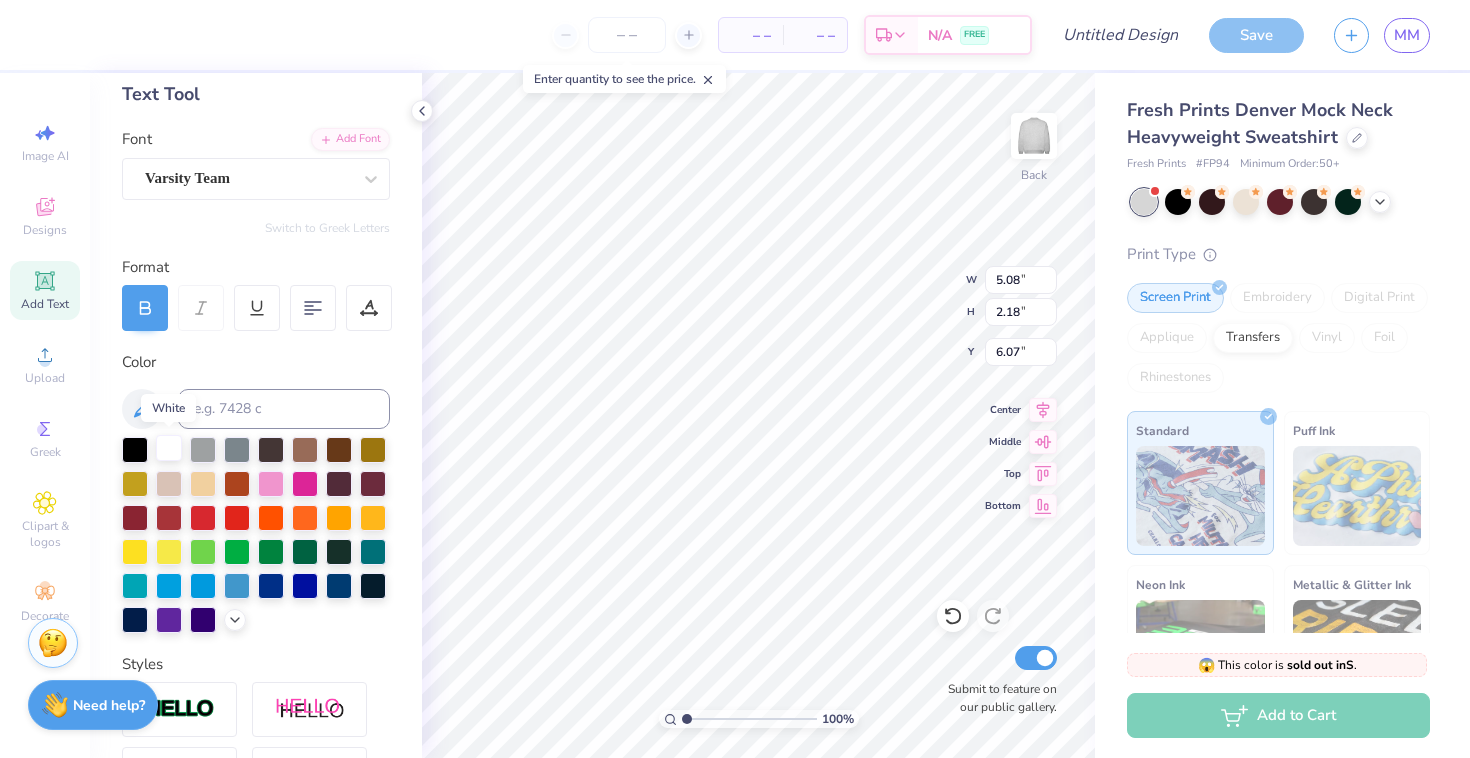 click at bounding box center [169, 448] 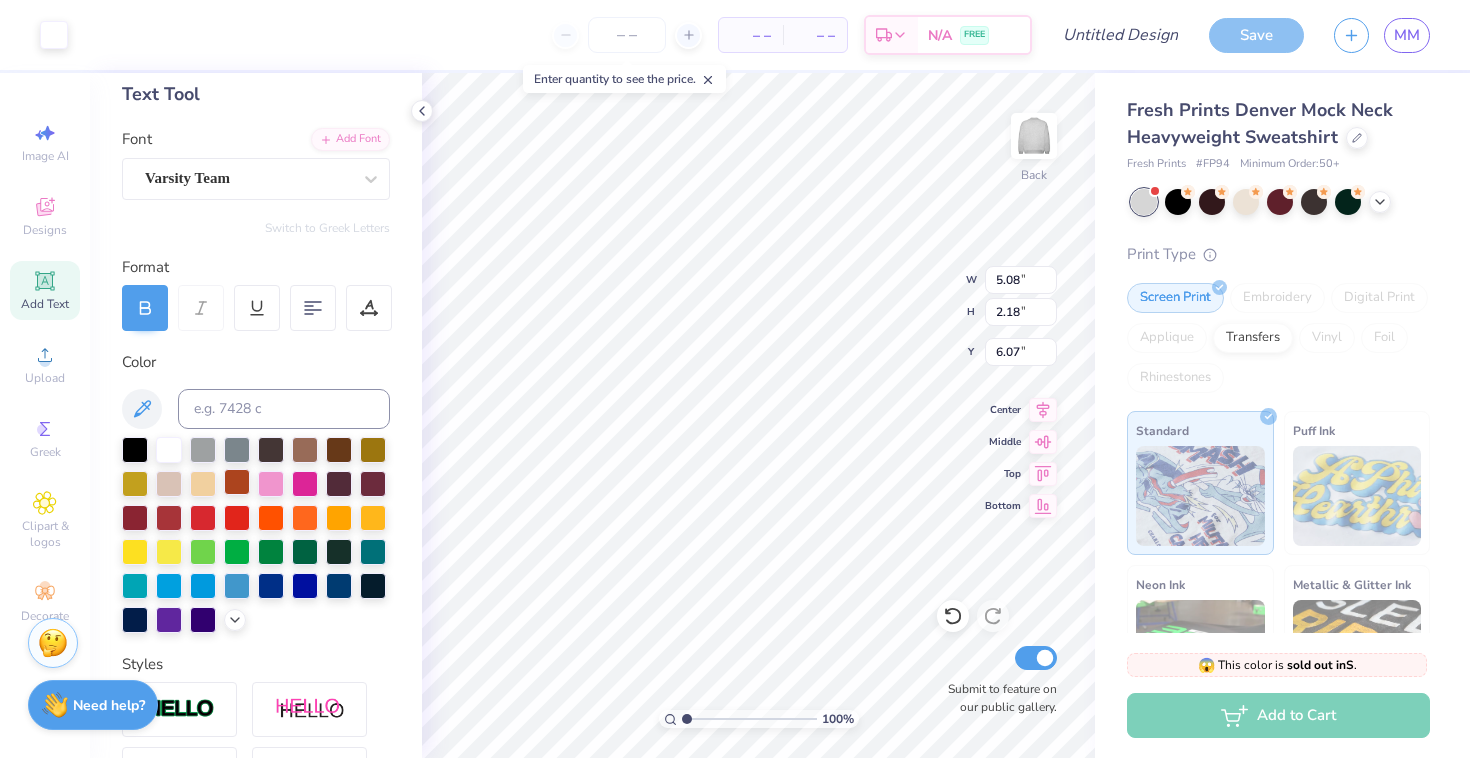 type on "6.08" 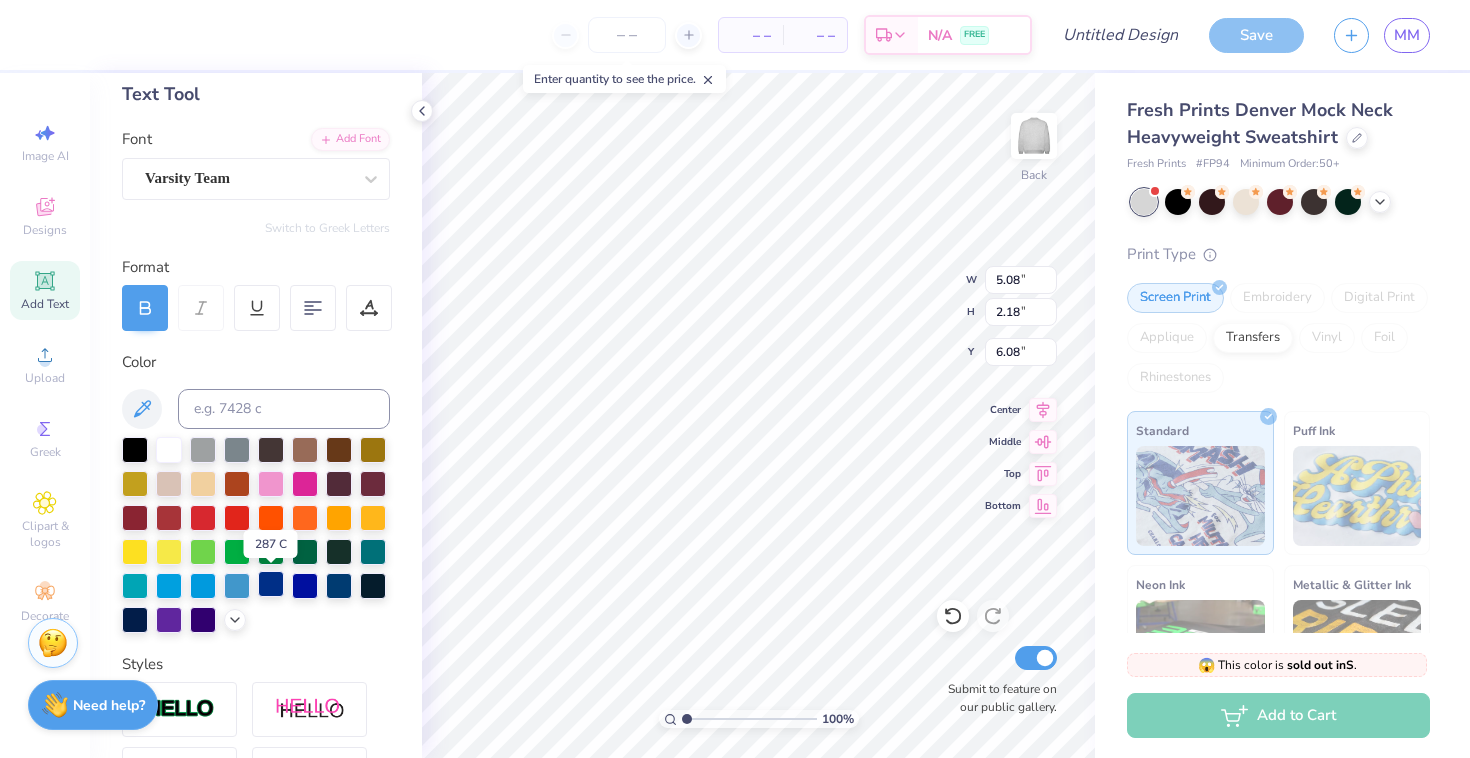click at bounding box center (271, 584) 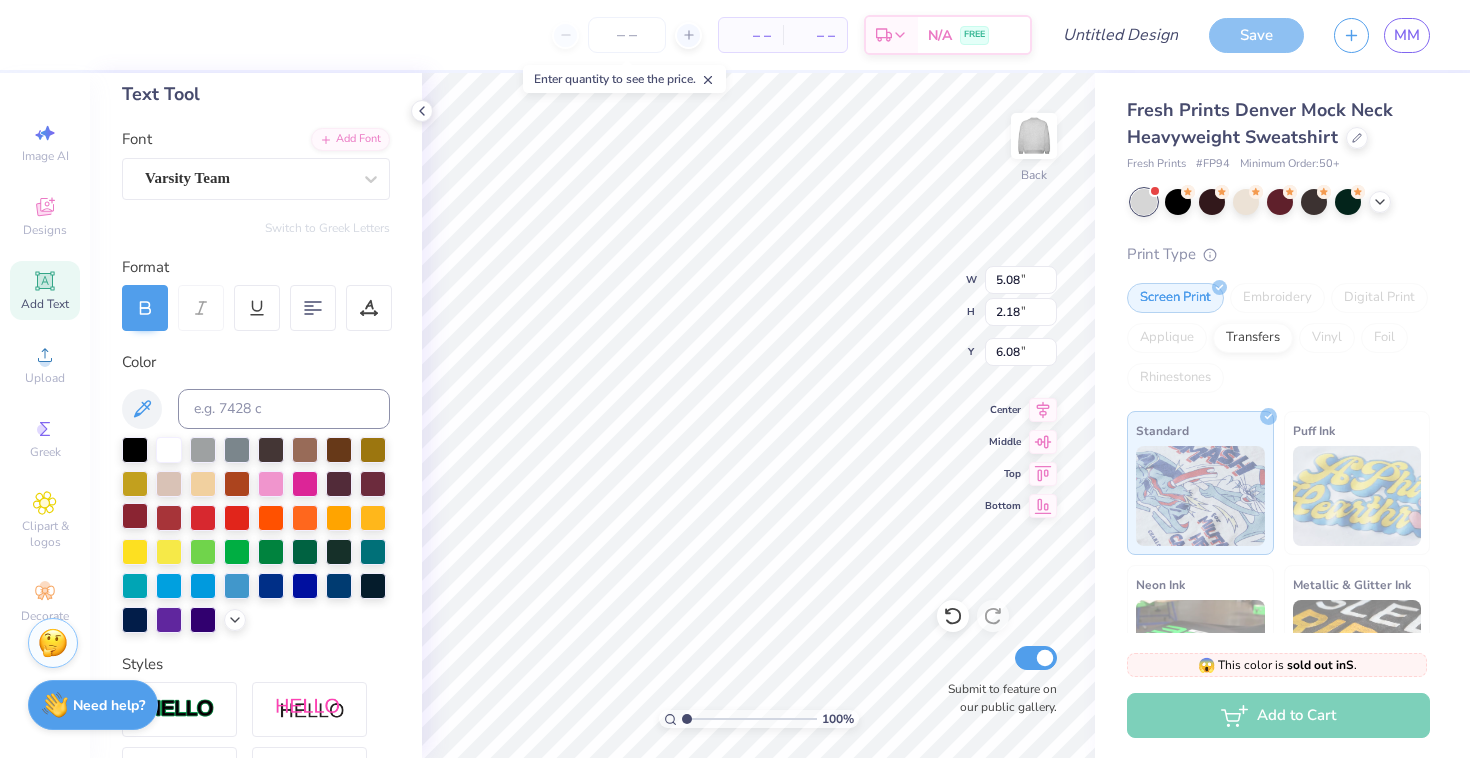 click at bounding box center [135, 516] 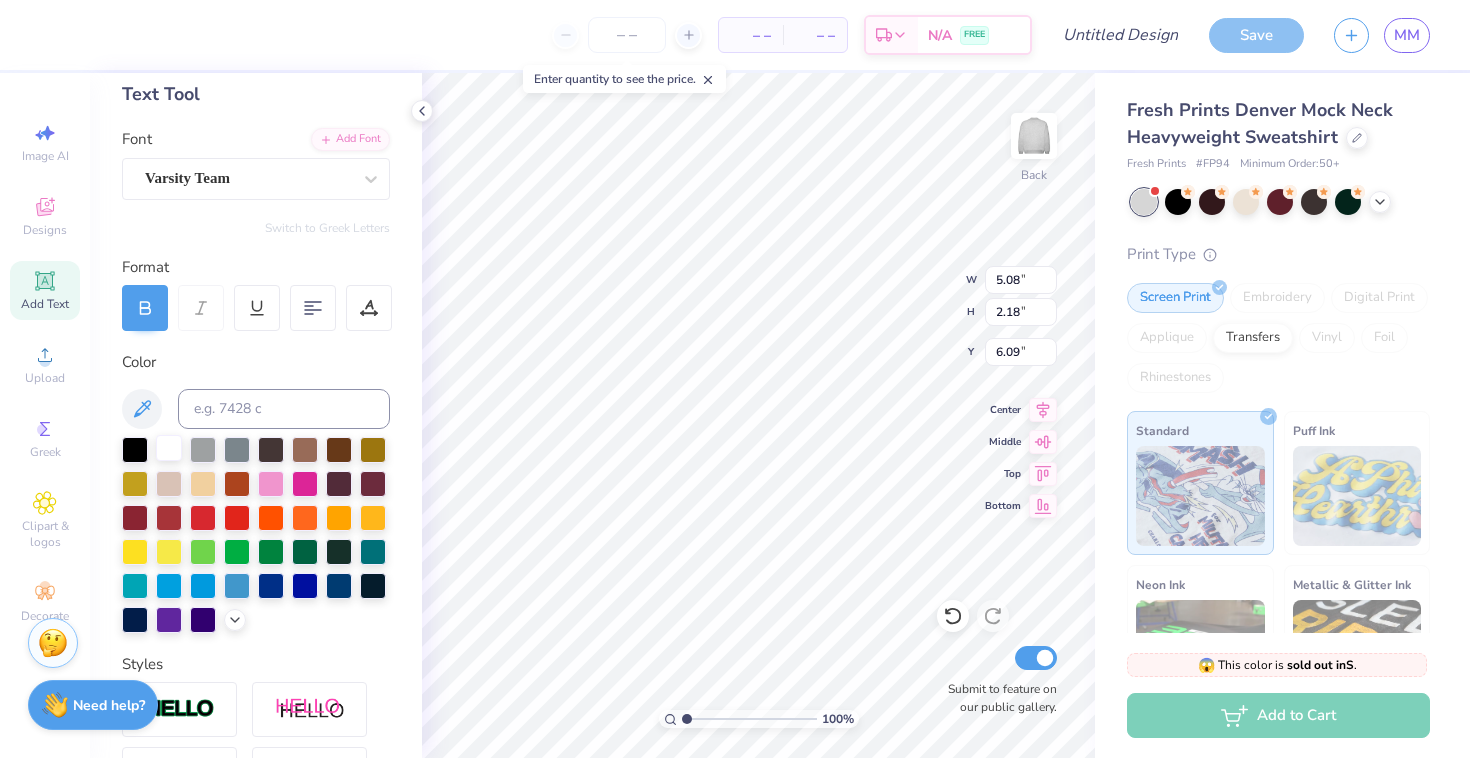 click at bounding box center (169, 448) 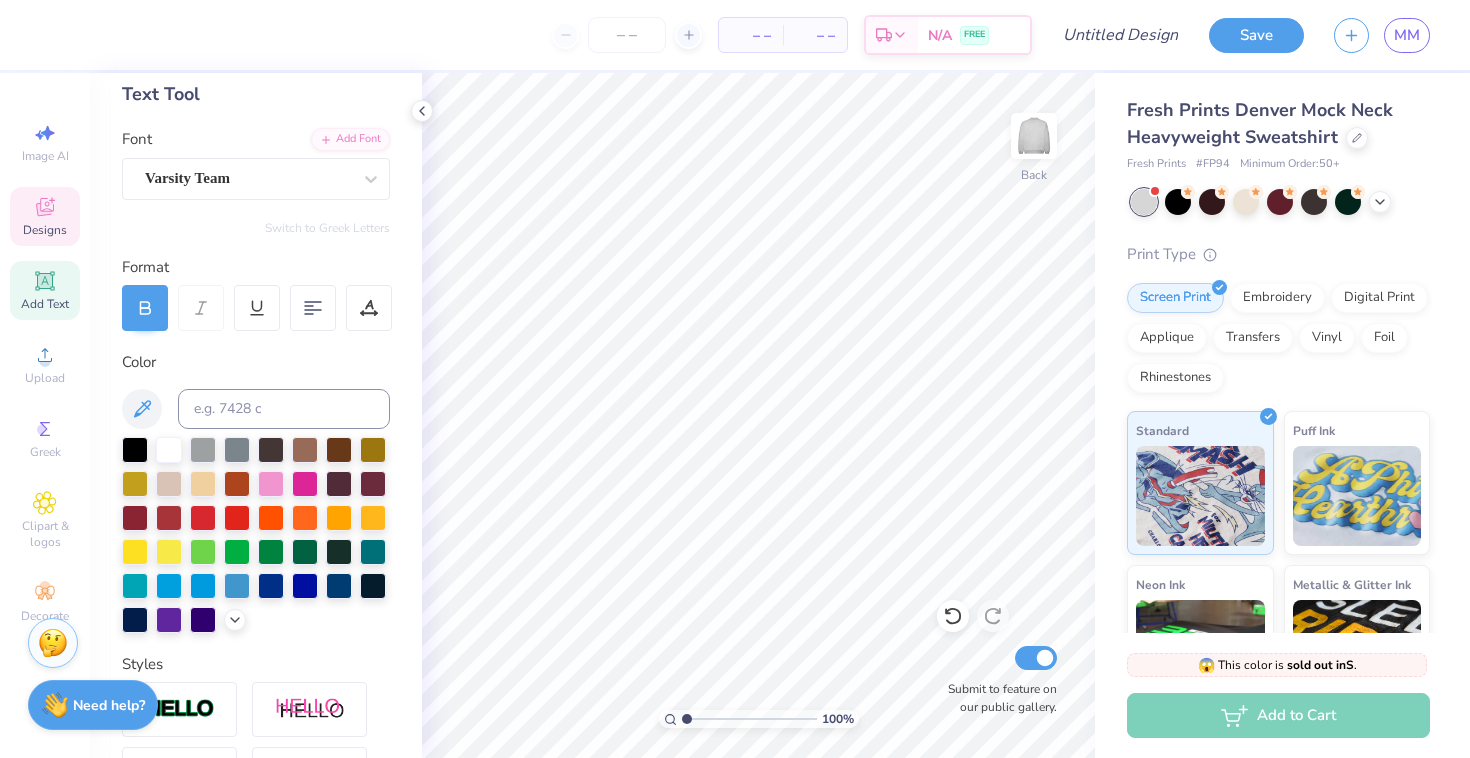 click 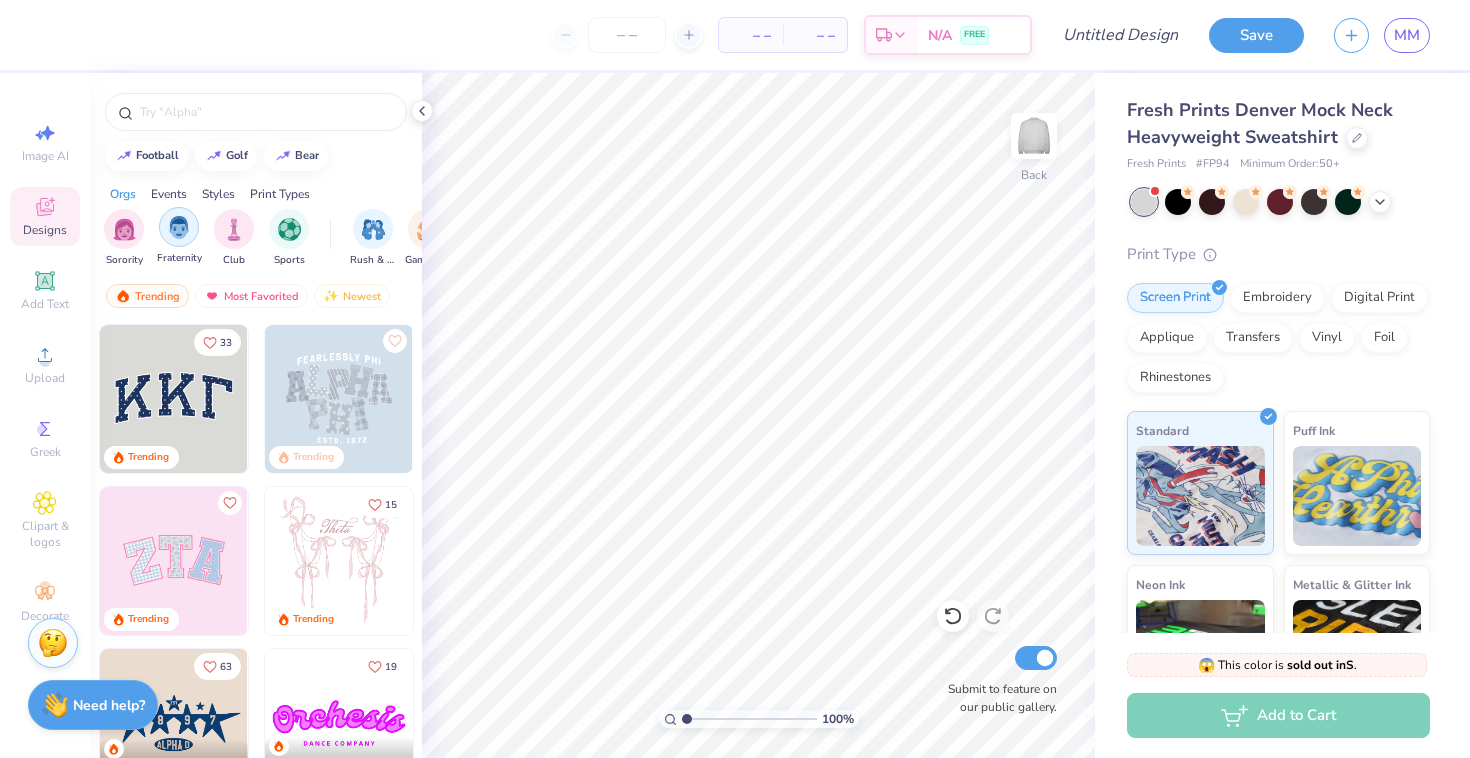 click at bounding box center [179, 227] 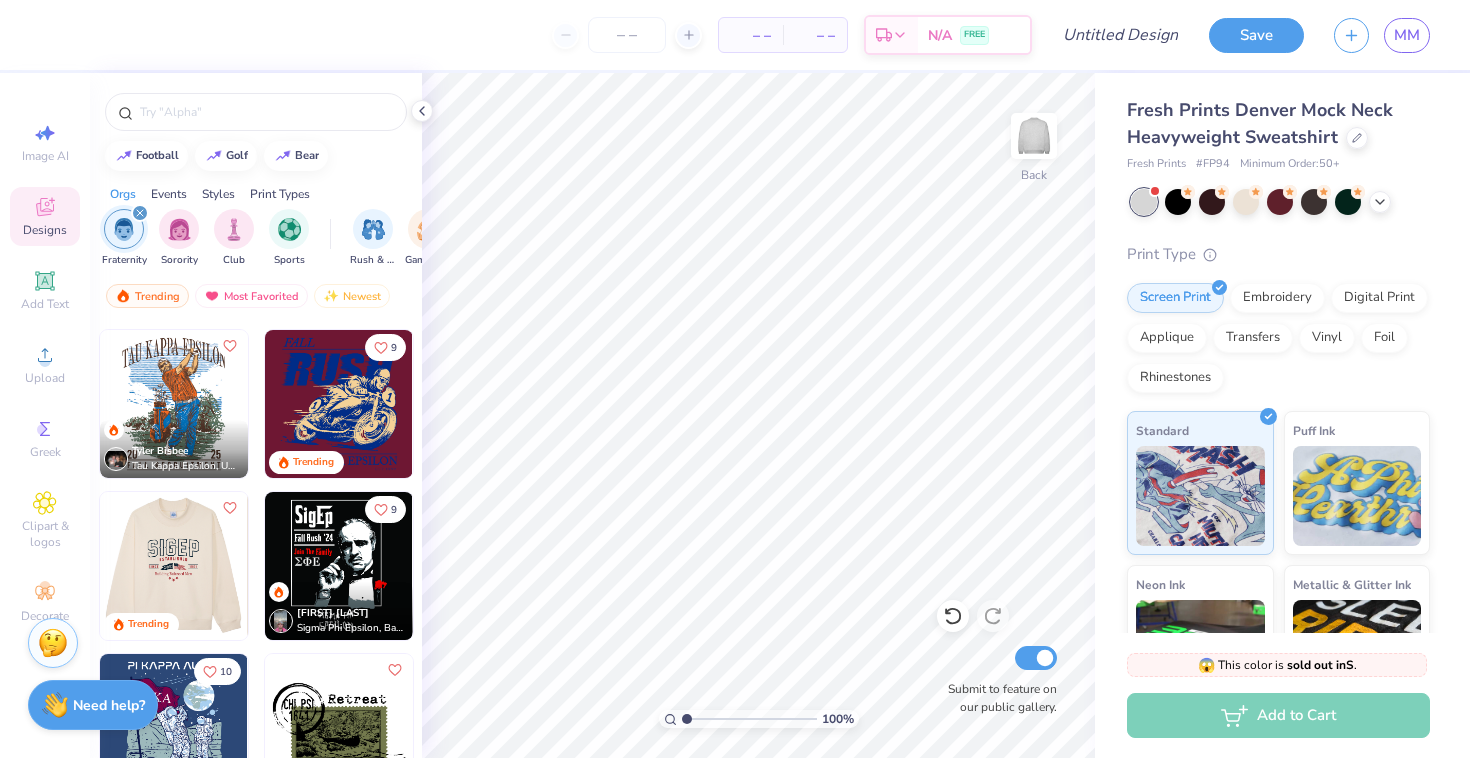 scroll, scrollTop: 313, scrollLeft: 0, axis: vertical 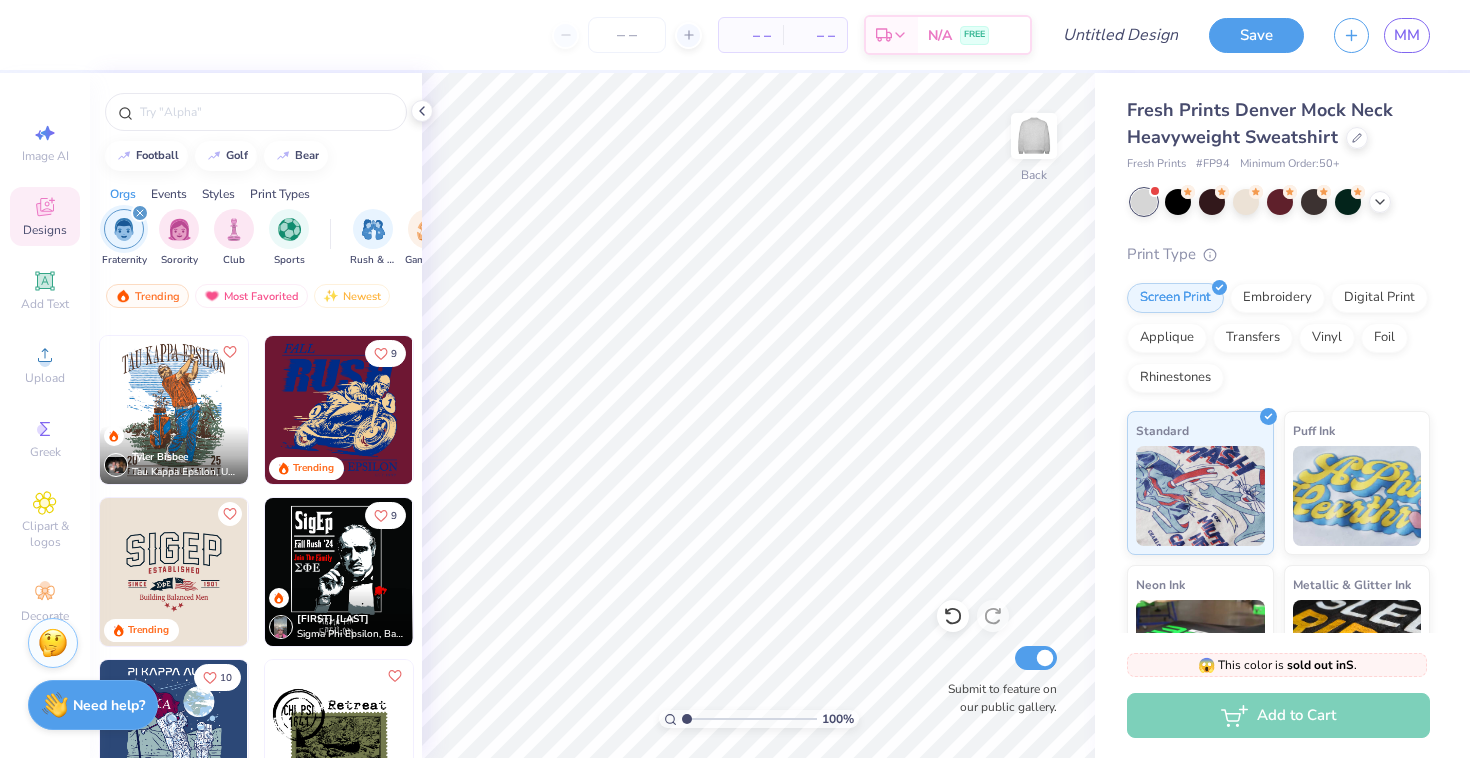 click at bounding box center (339, 410) 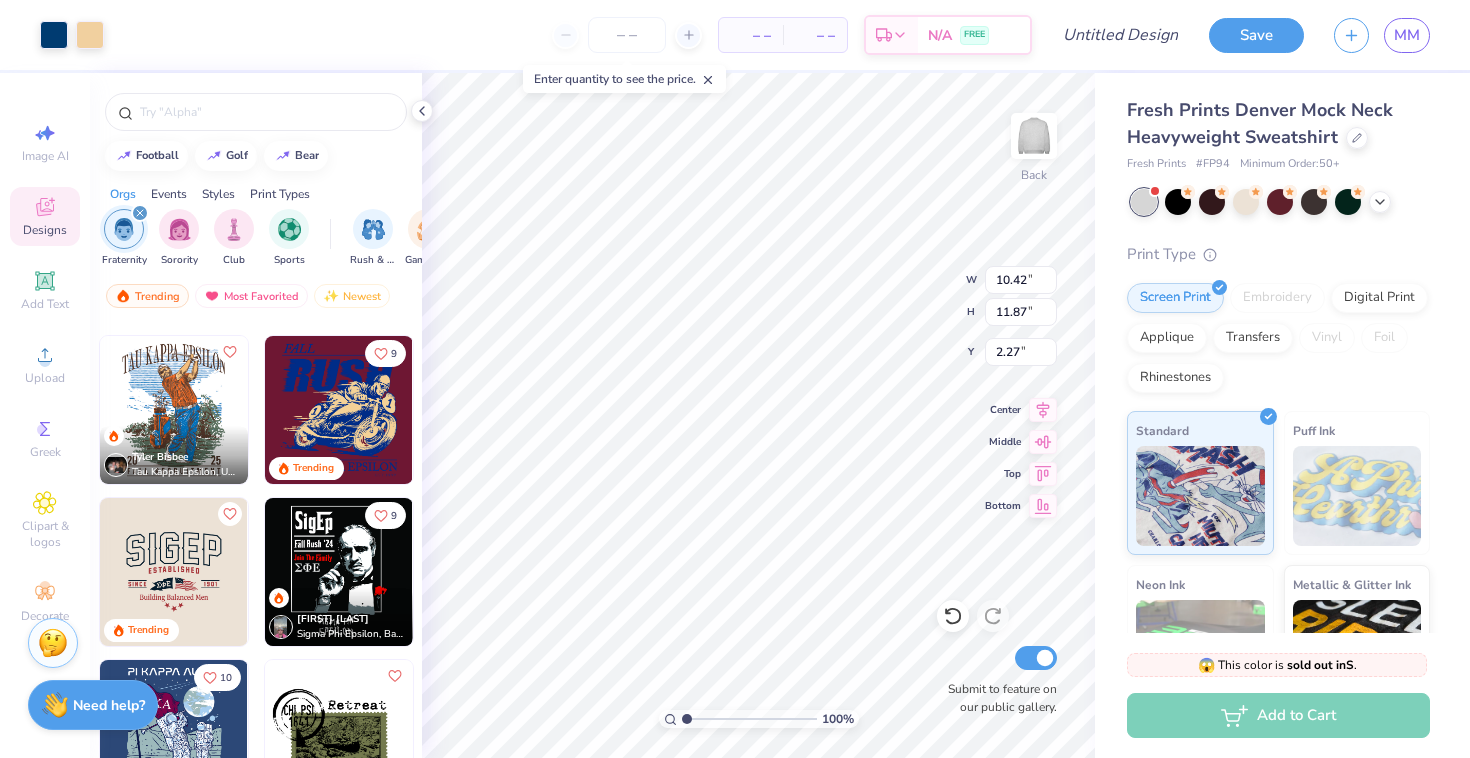 type on "2.27" 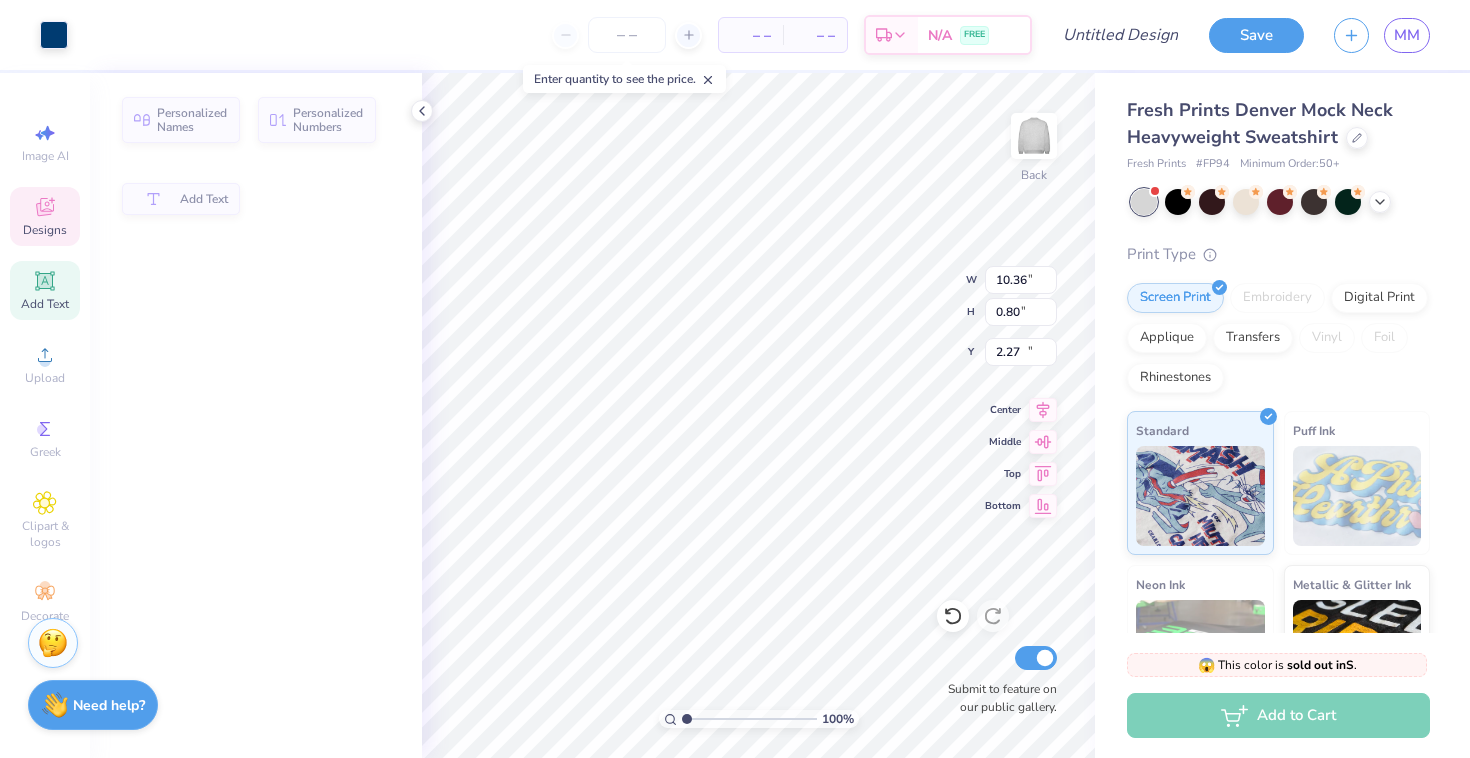 type on "10.36" 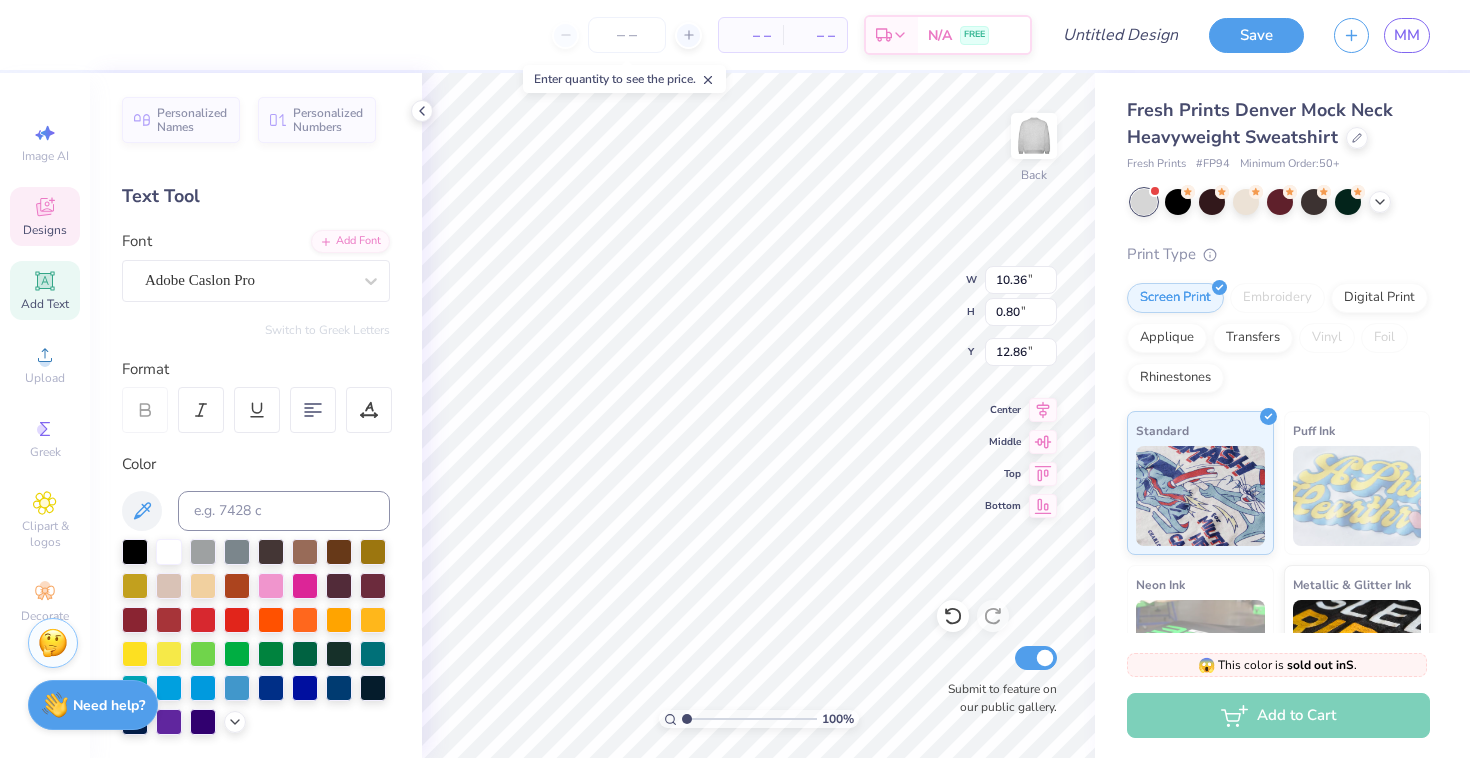 type on "DELTA" 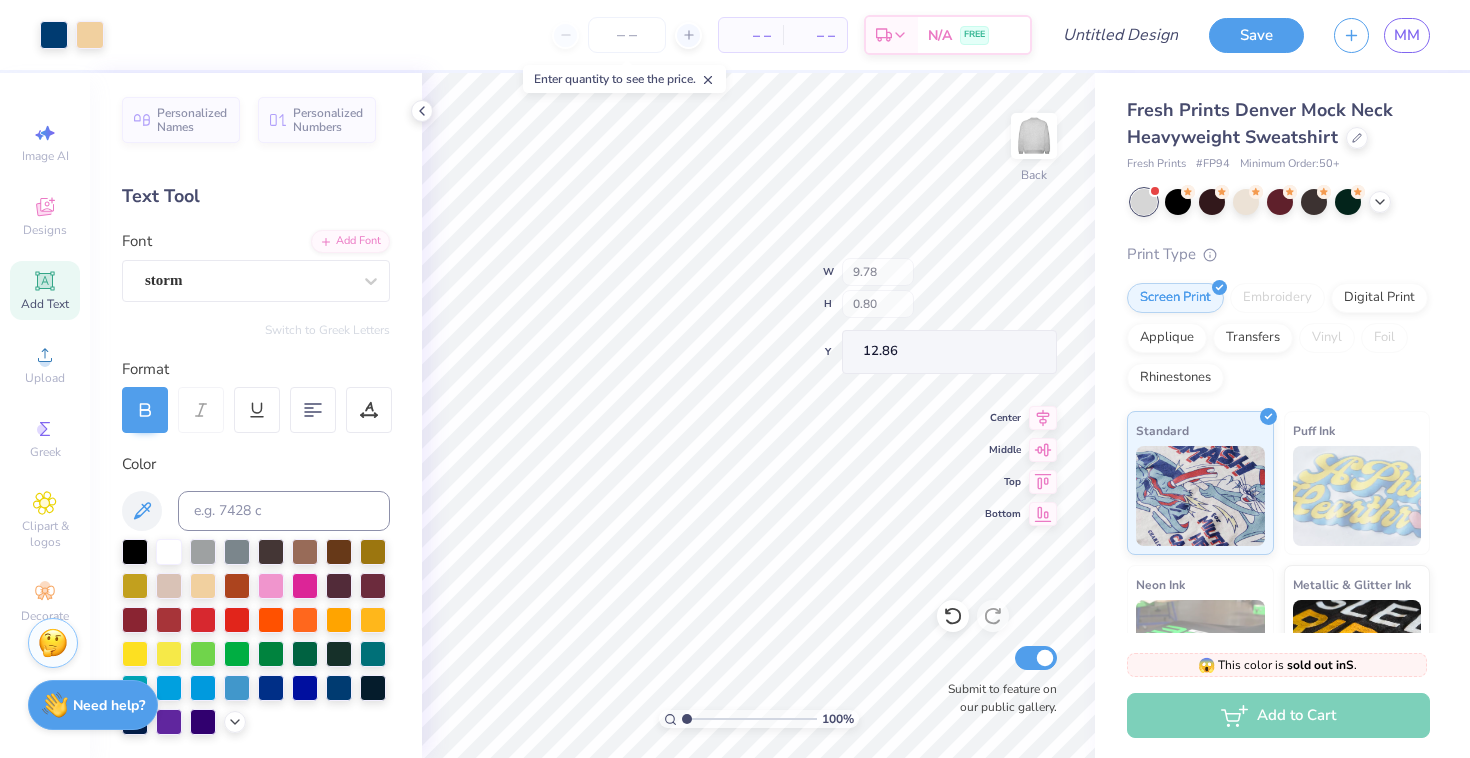 type on "2.94" 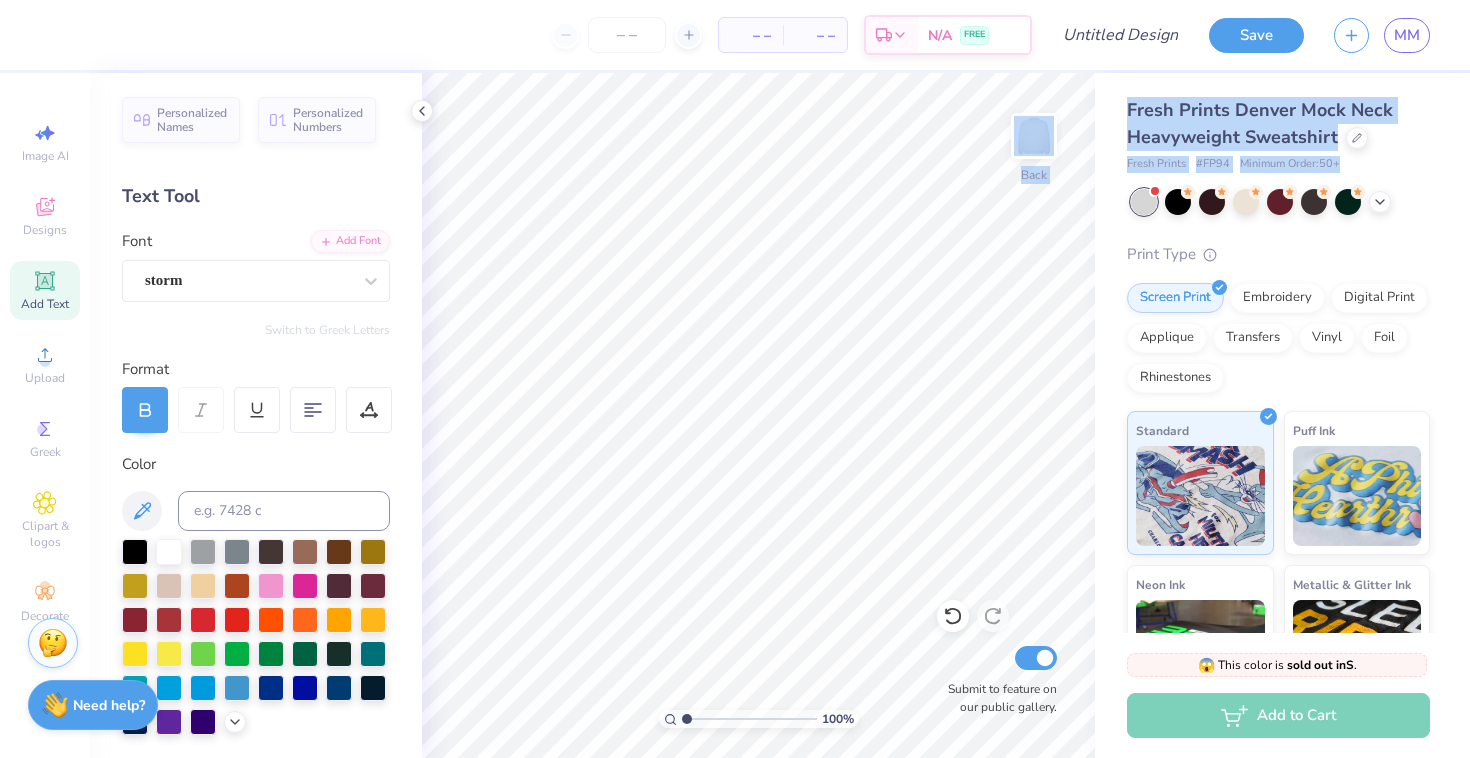click on "– – Per Item – – Total Est.  Delivery N/A FREE Design Title Save MM Image AI Designs Add Text Upload Greek Clipart & logos Decorate Personalized Names Personalized Numbers Text Tool  Add Font Font storm Switch to Greek Letters Format Color Styles Text Shape 100  % Back Submit to feature on our public gallery. Fresh Prints Denver Mock Neck Heavyweight Sweatshirt Fresh Prints # FP94 Minimum Order:  50 +   Print Type Screen Print Embroidery Digital Print Applique Transfers Vinyl Foil Rhinestones Standard Puff Ink Neon Ink Metallic & Glitter Ink Glow in the Dark Ink Water based Ink 😱   This color is   sold out in  S . 😱   This color is   sold out in  S   and only has  98 Ms, 374 Ls and 205 XLs   left . Restocks on 8/26.  We can deliver 9/4 - 9/6 with rush shipping. Not ready to order yet? Switch to a color with stock Add to Cart Stuck?  Our Art team will finish your design for free. Need help?  Chat with us." at bounding box center (735, 379) 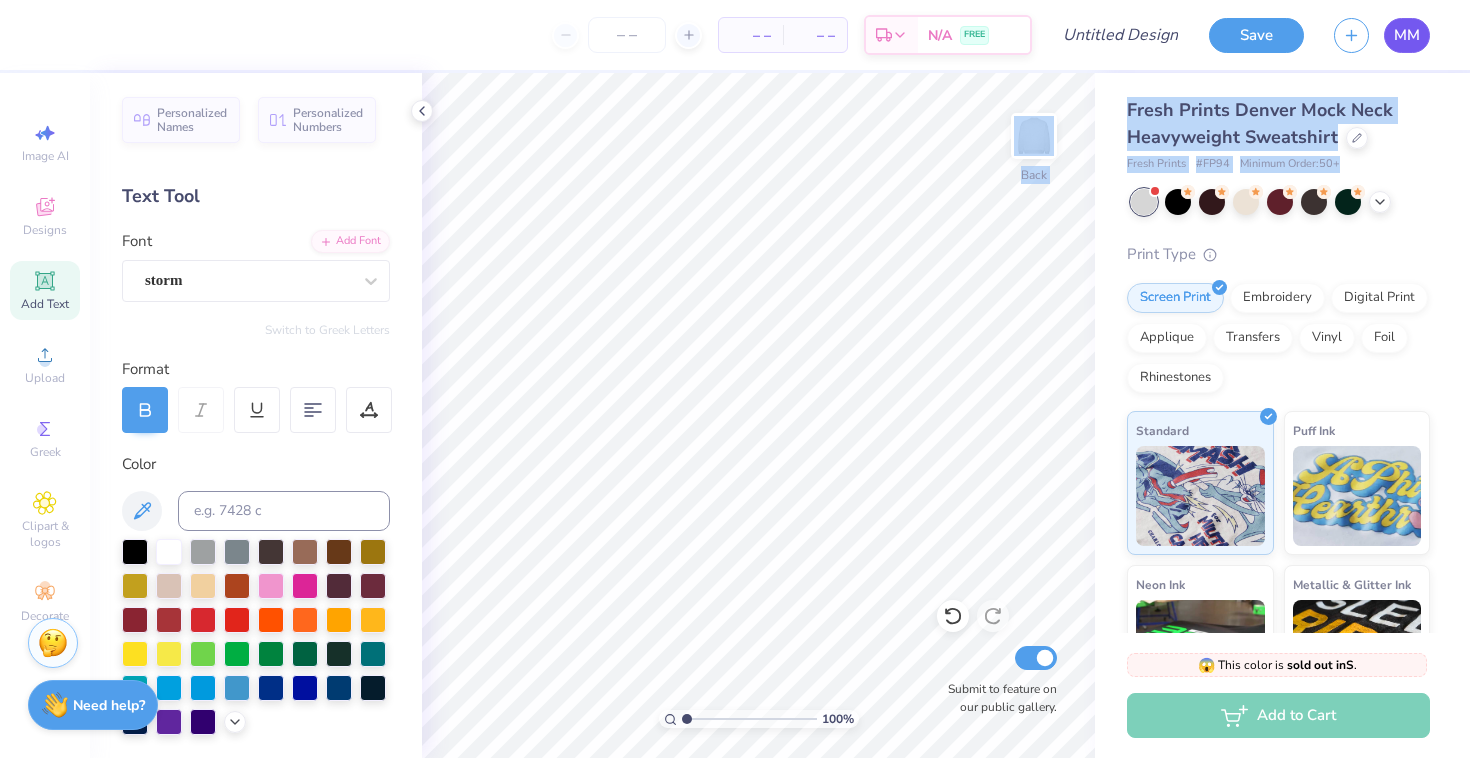 click on "MM" at bounding box center [1407, 35] 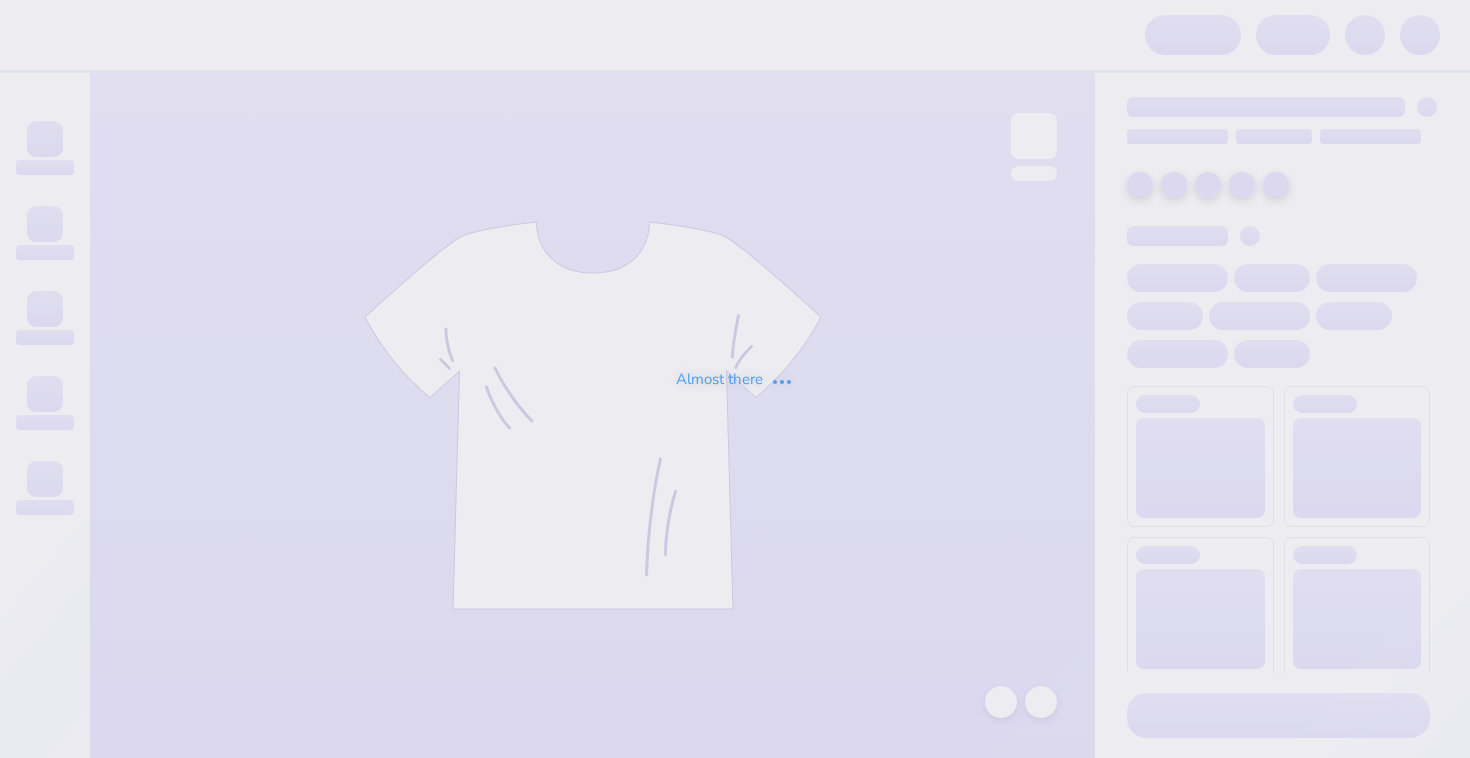 scroll, scrollTop: 0, scrollLeft: 0, axis: both 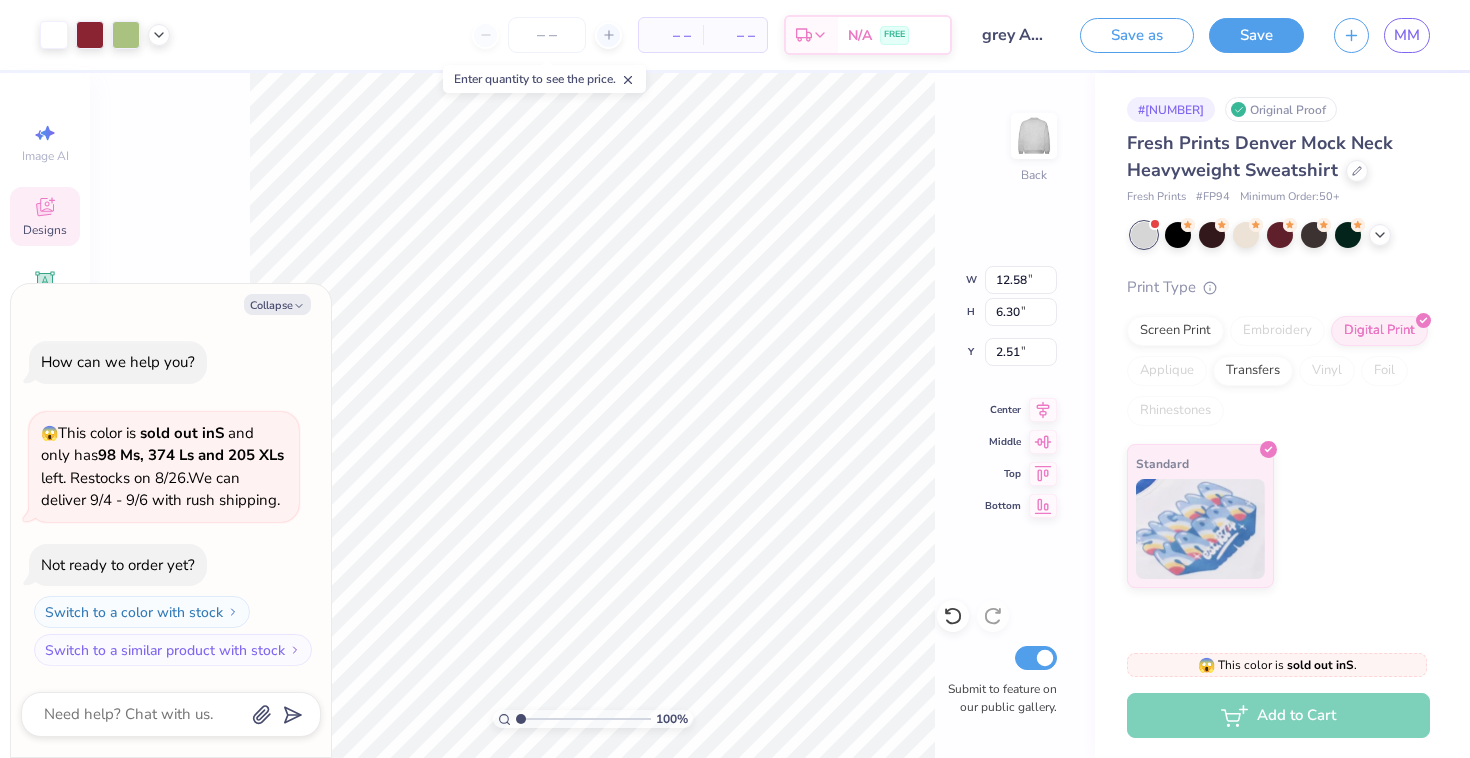type on "x" 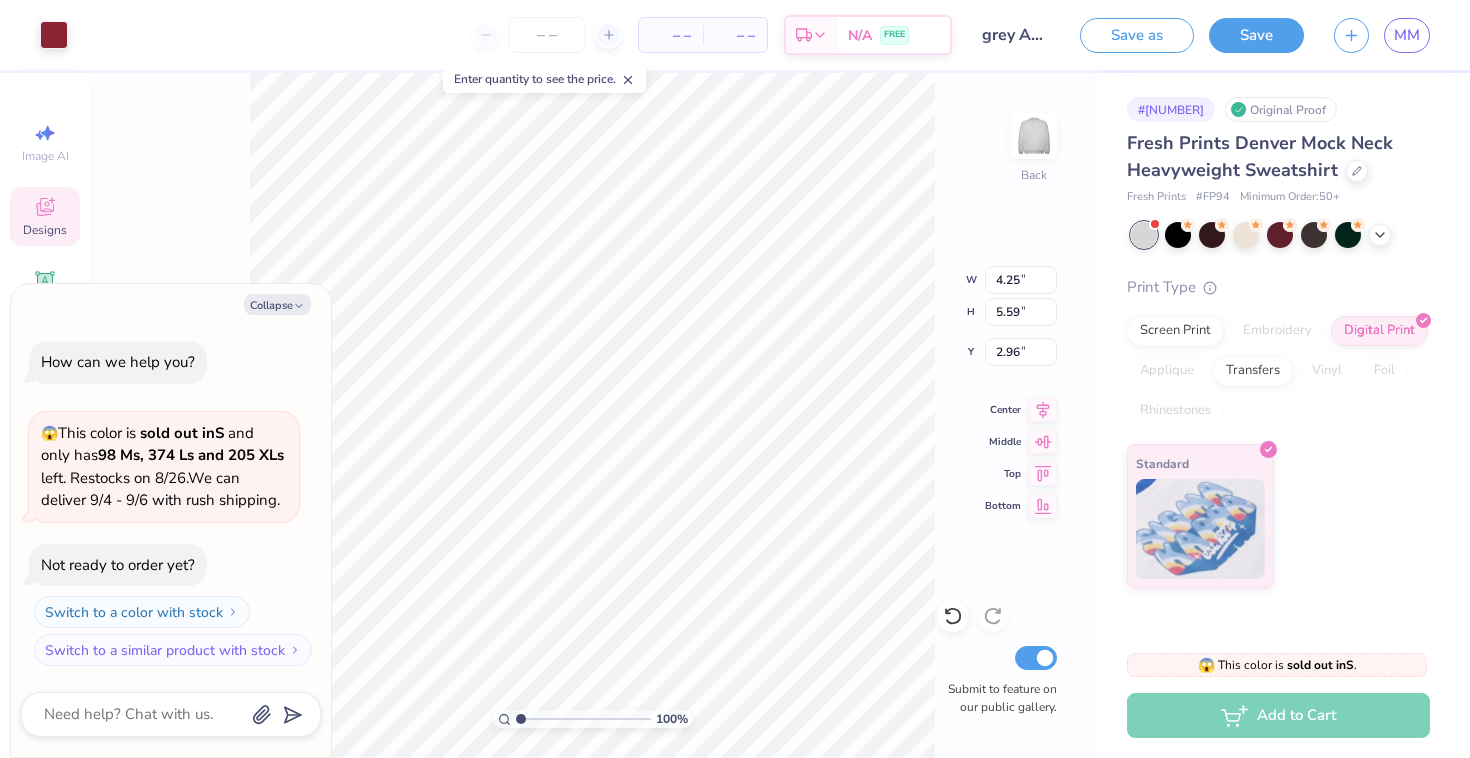 type on "x" 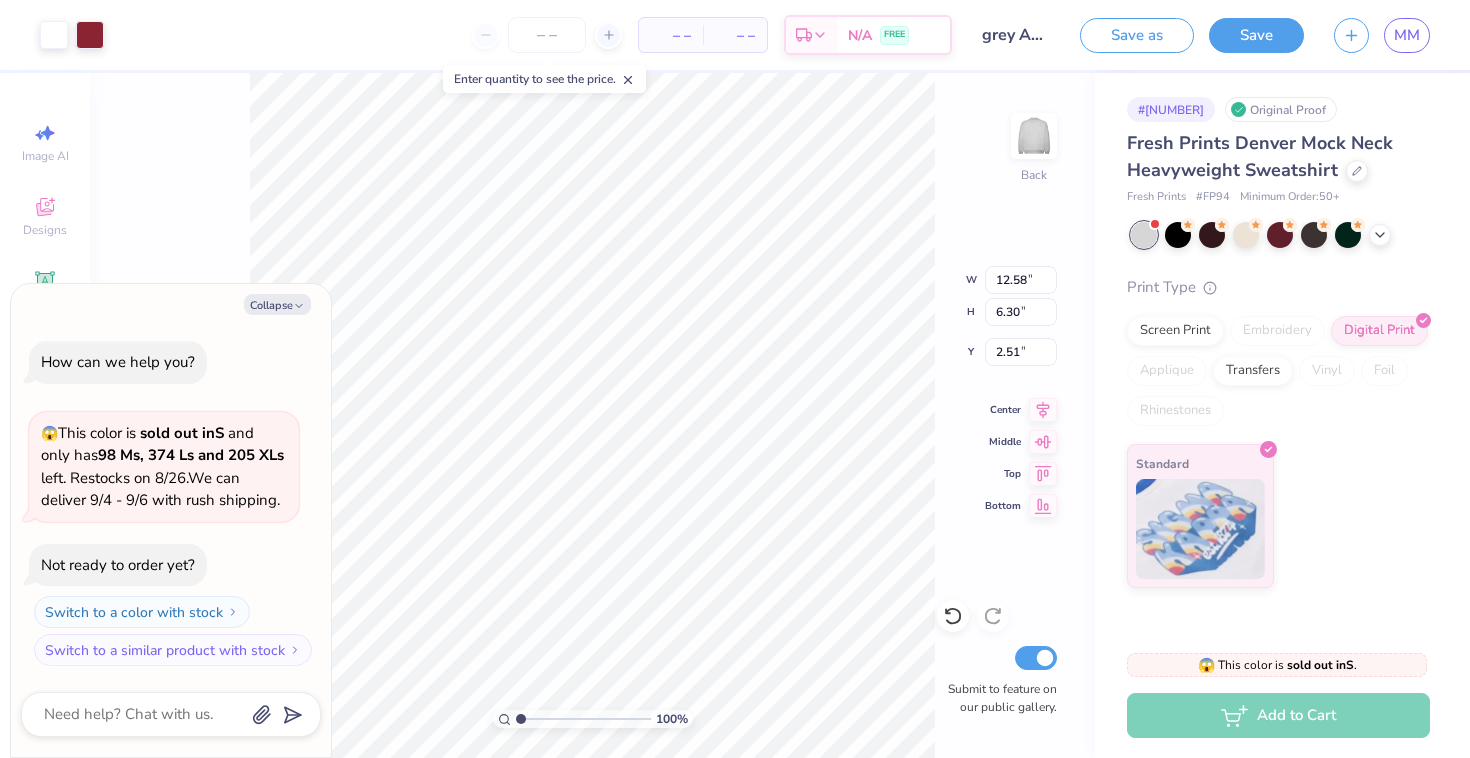 type on "x" 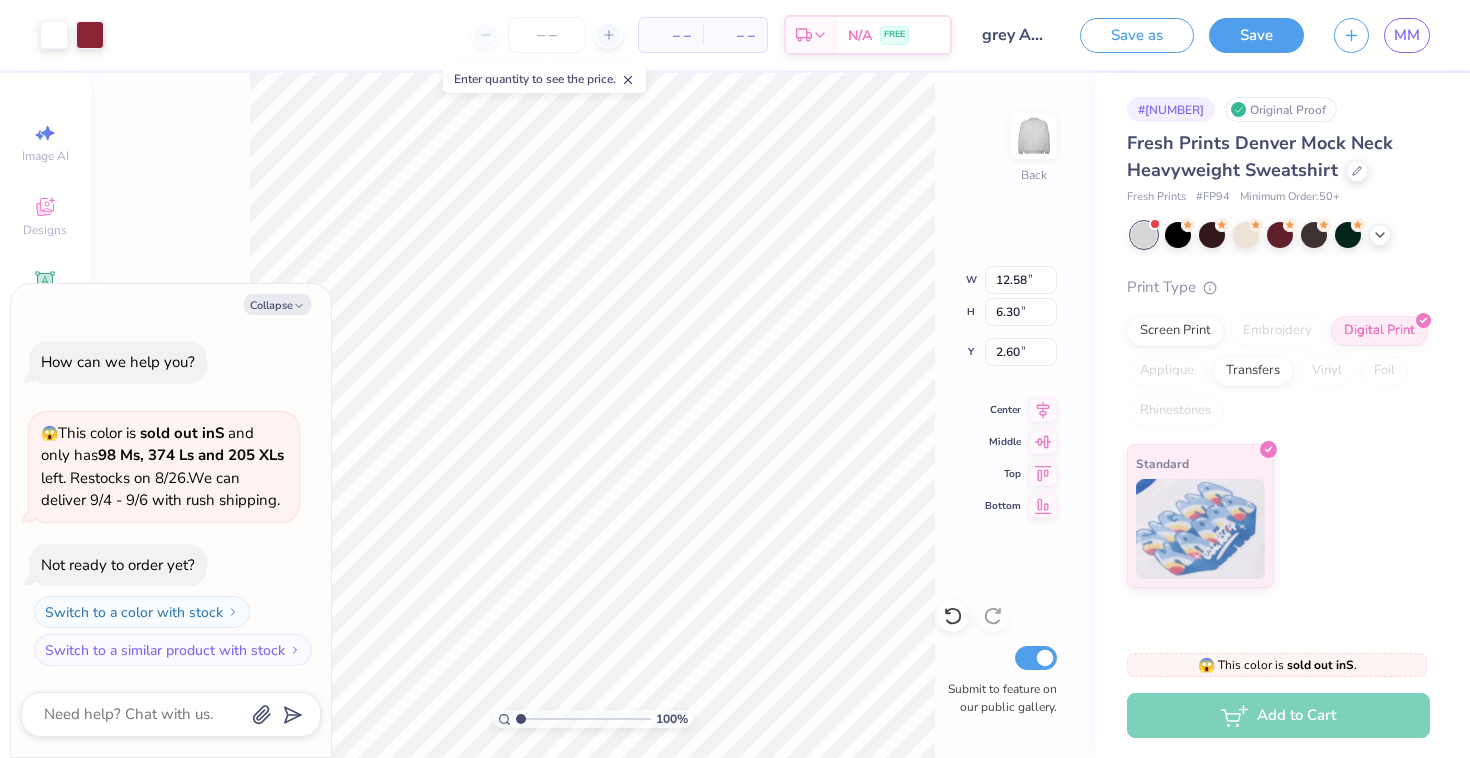 type on "x" 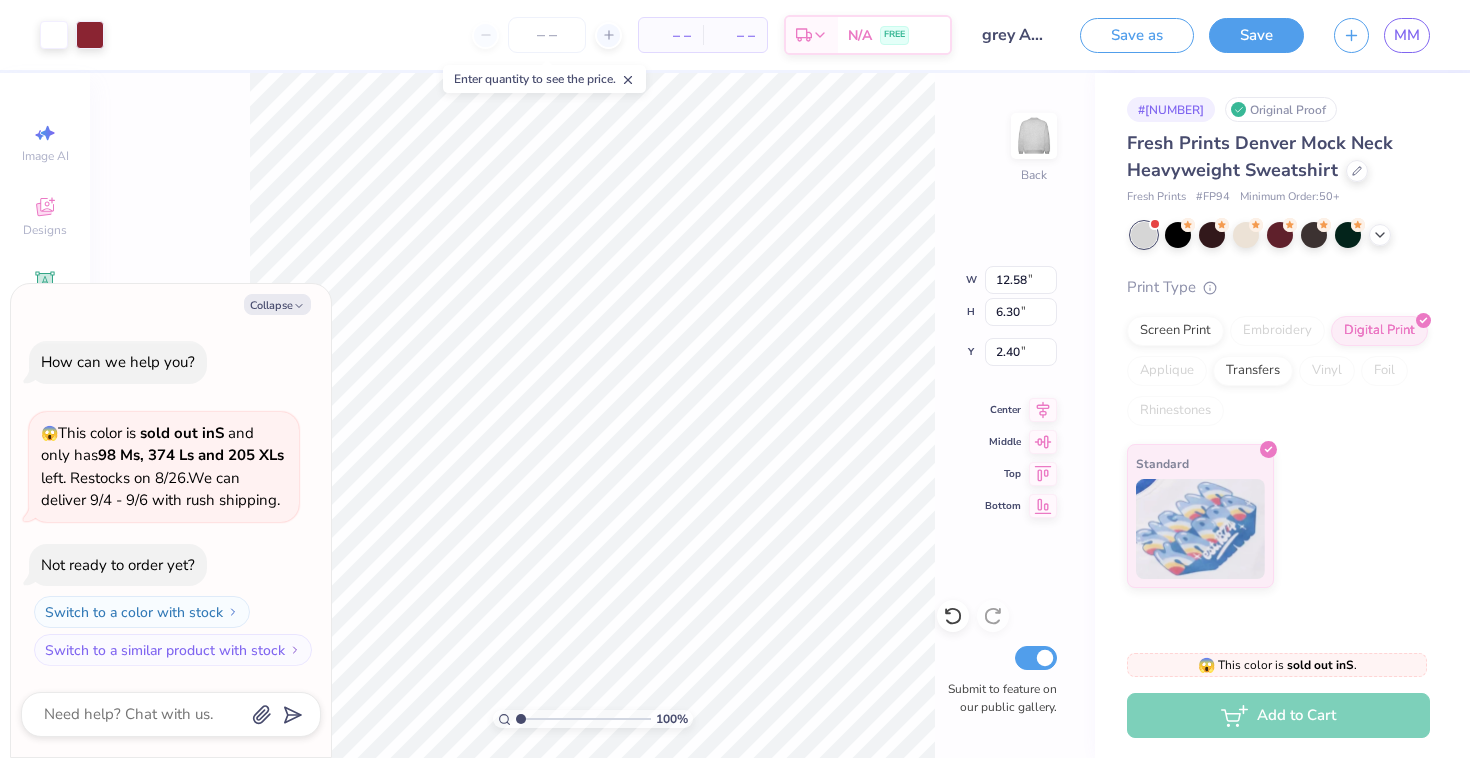 type on "x" 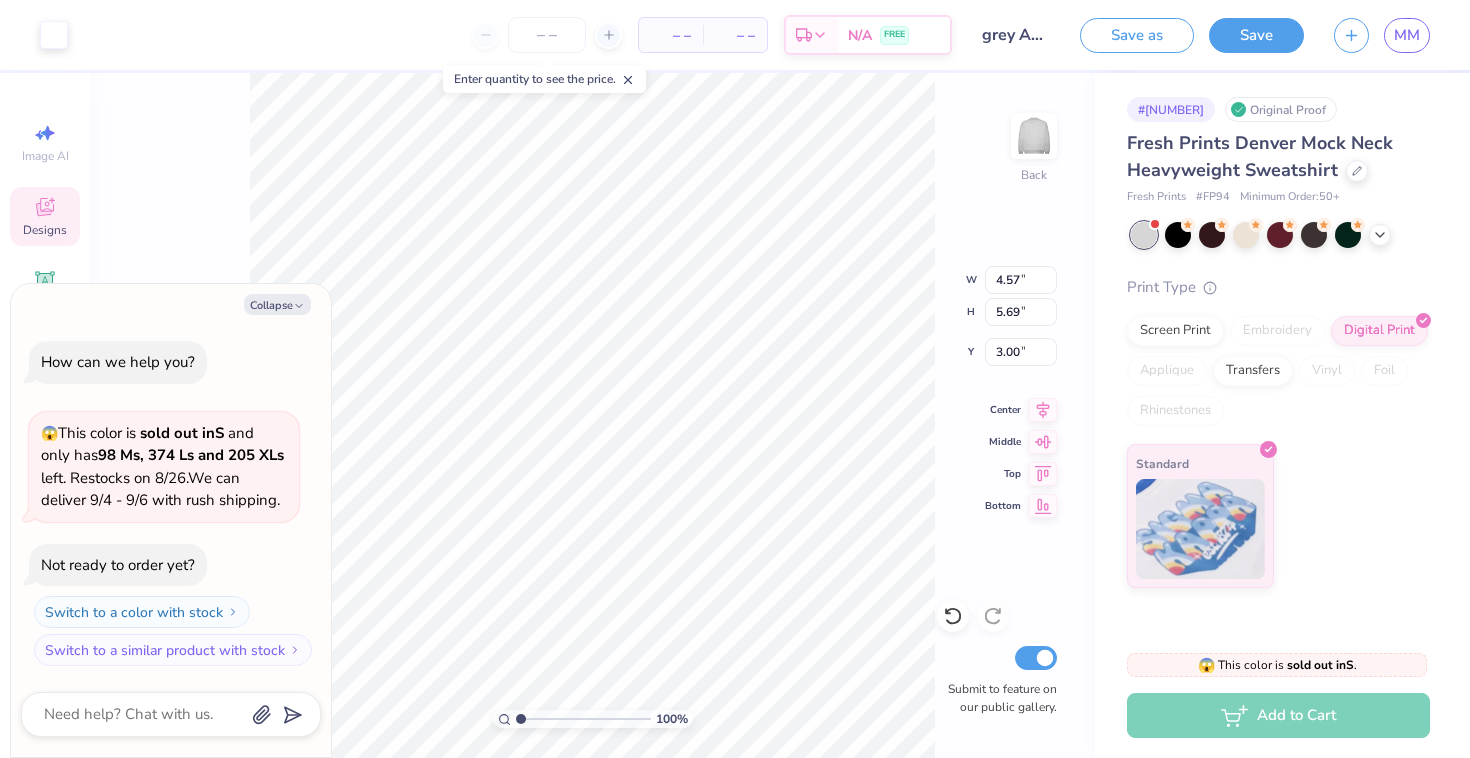 type on "x" 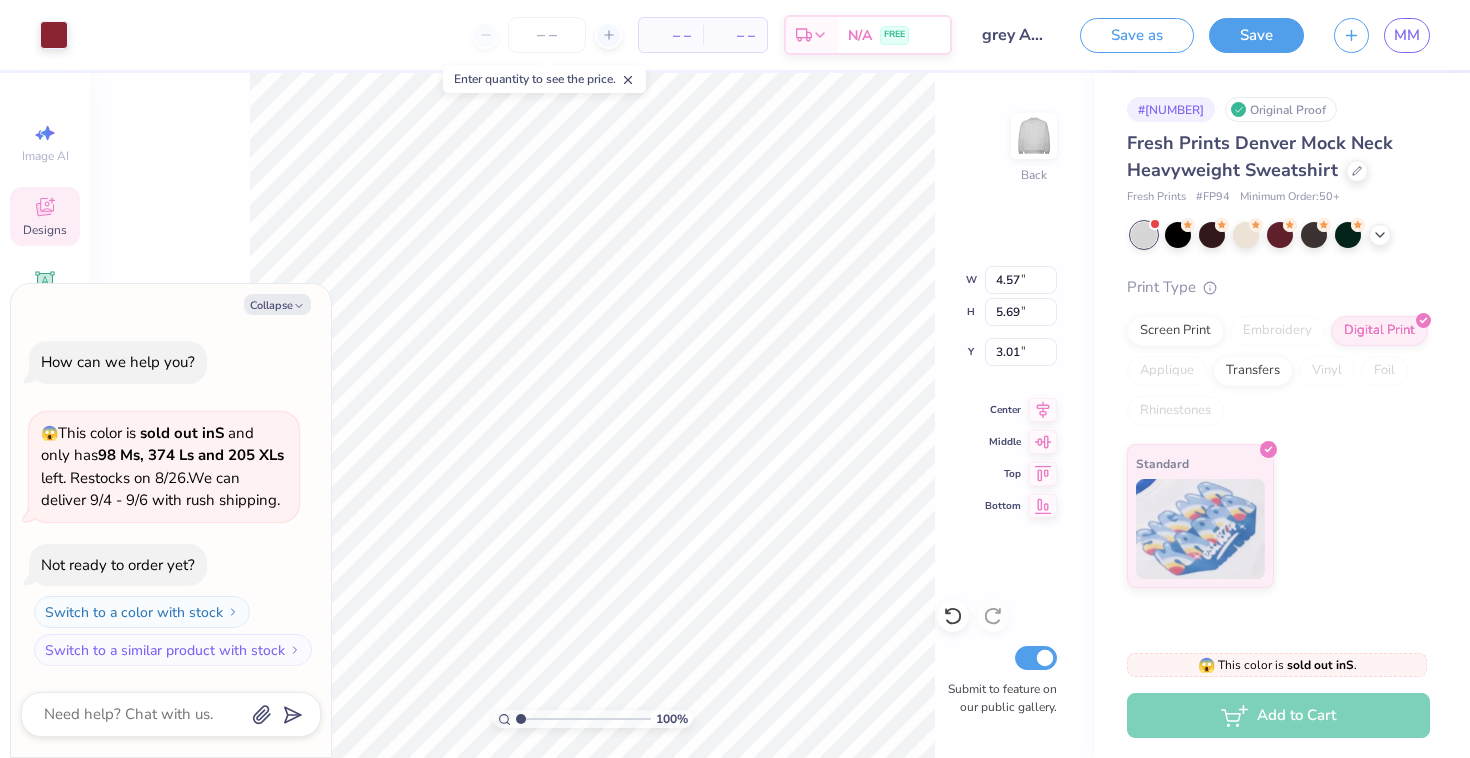 type on "x" 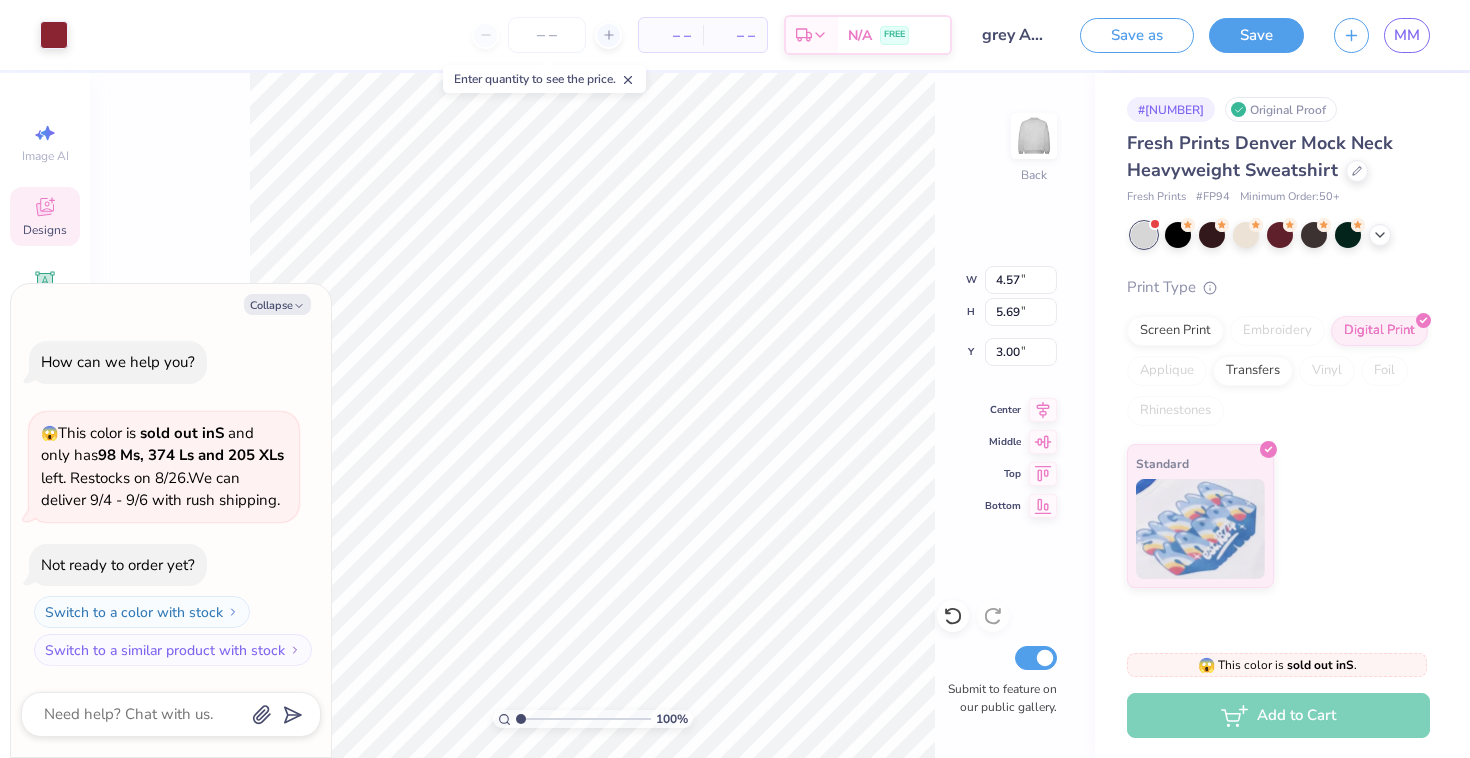 type on "x" 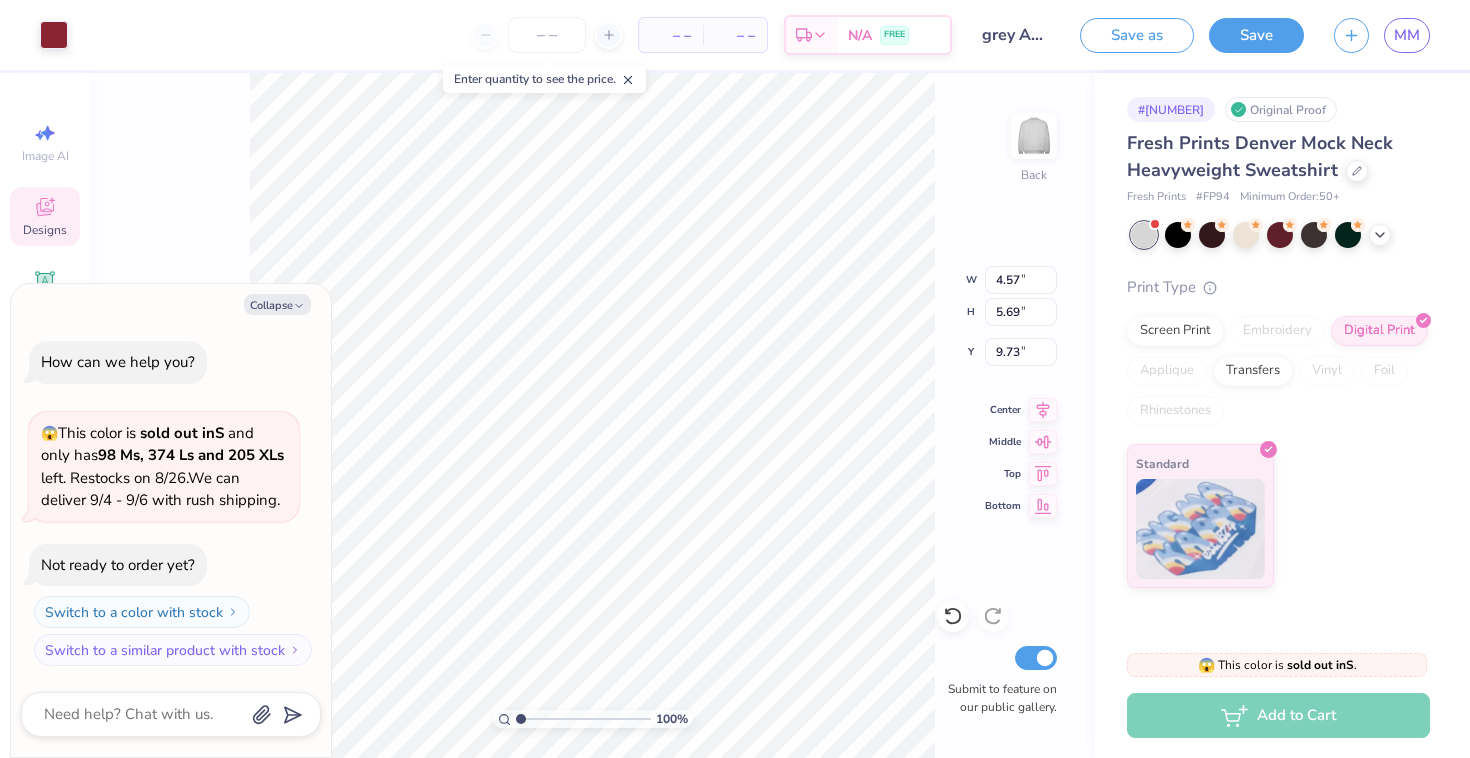 type on "x" 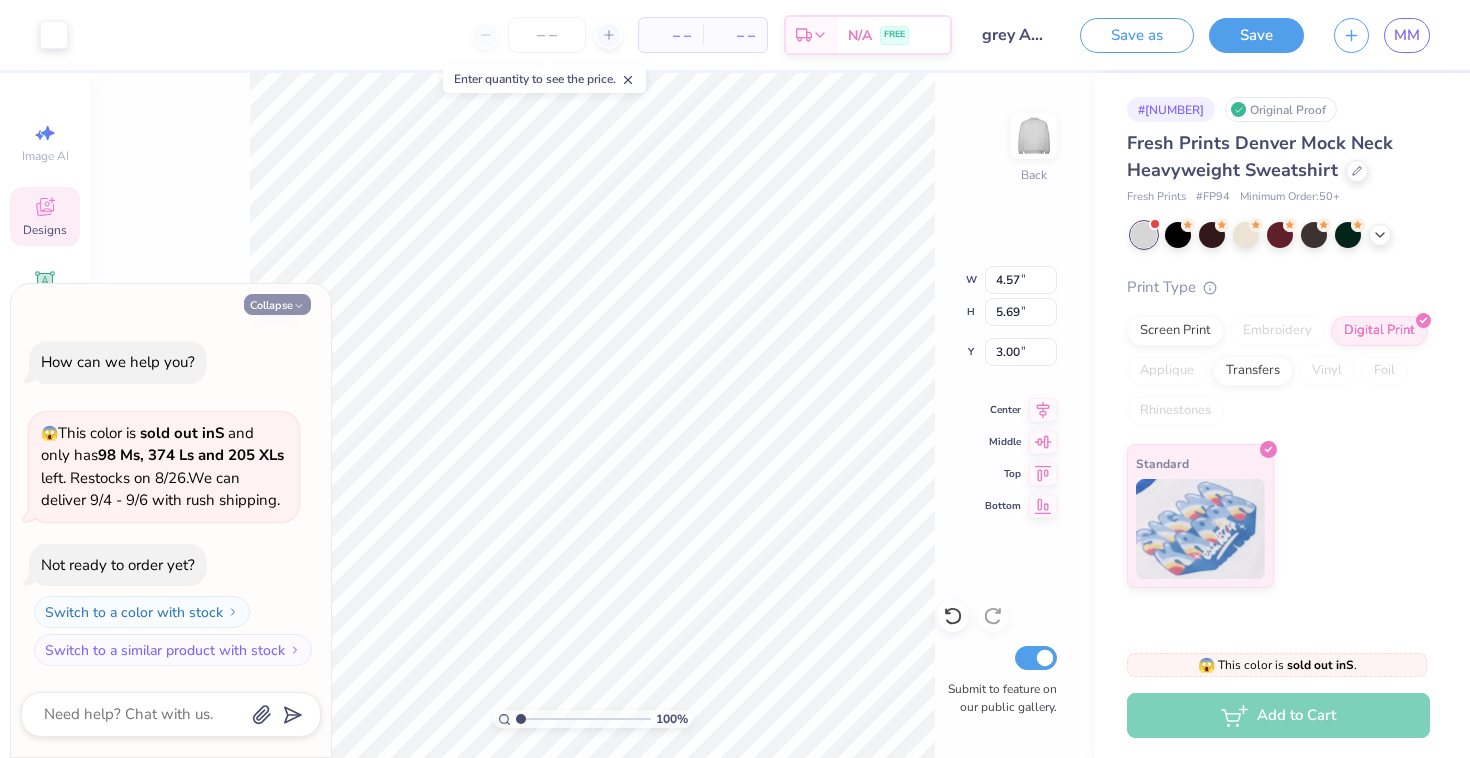 click on "Collapse" at bounding box center (277, 304) 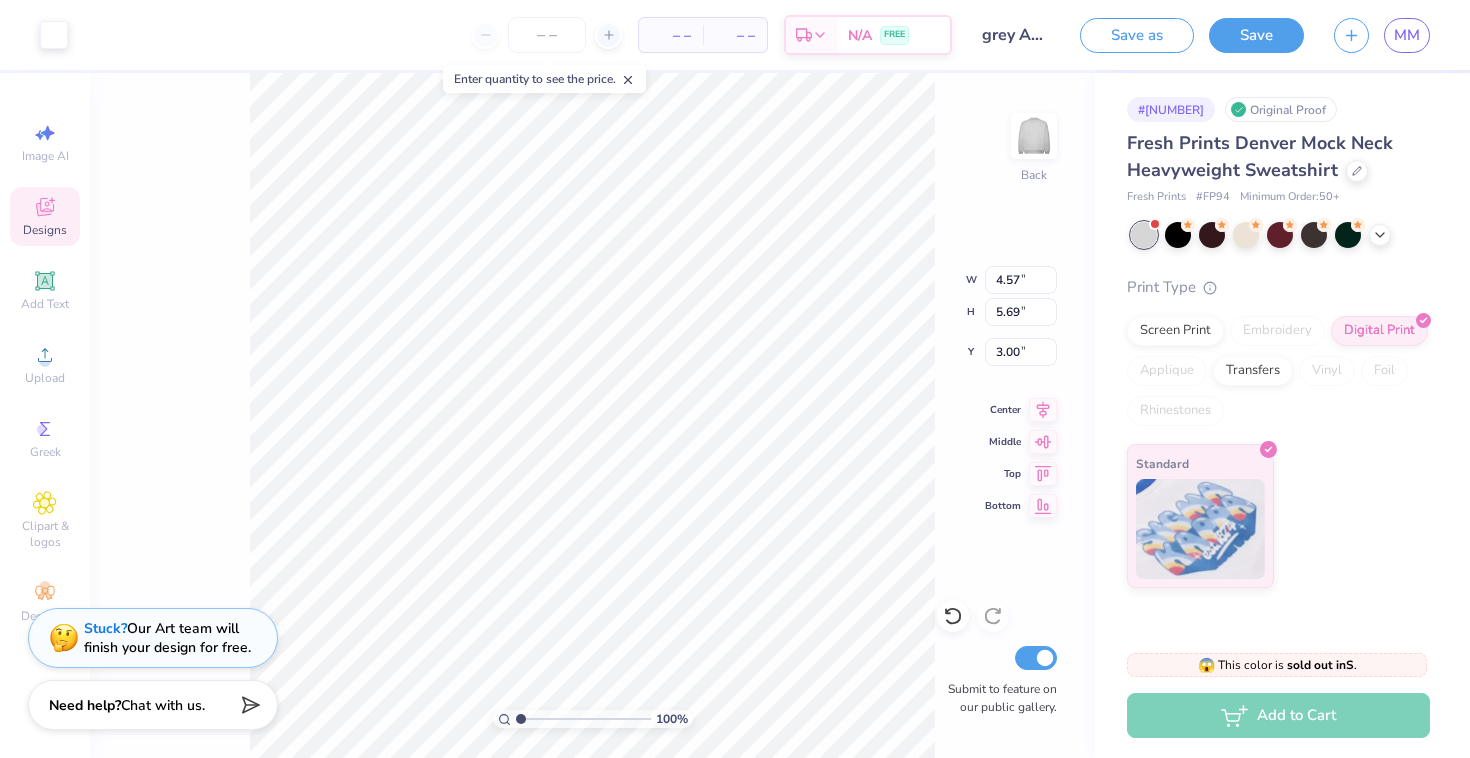 type on "12.36" 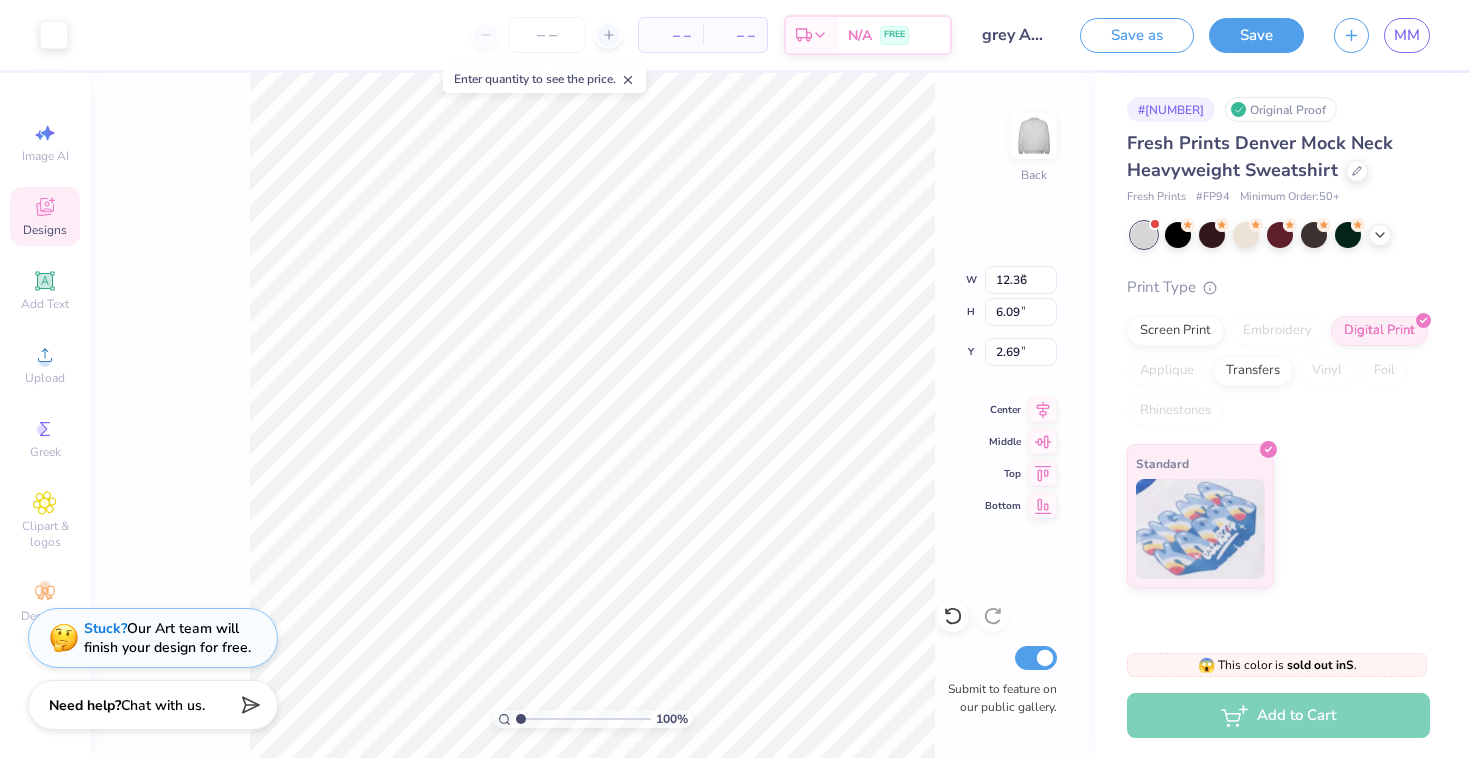 type on "2.70" 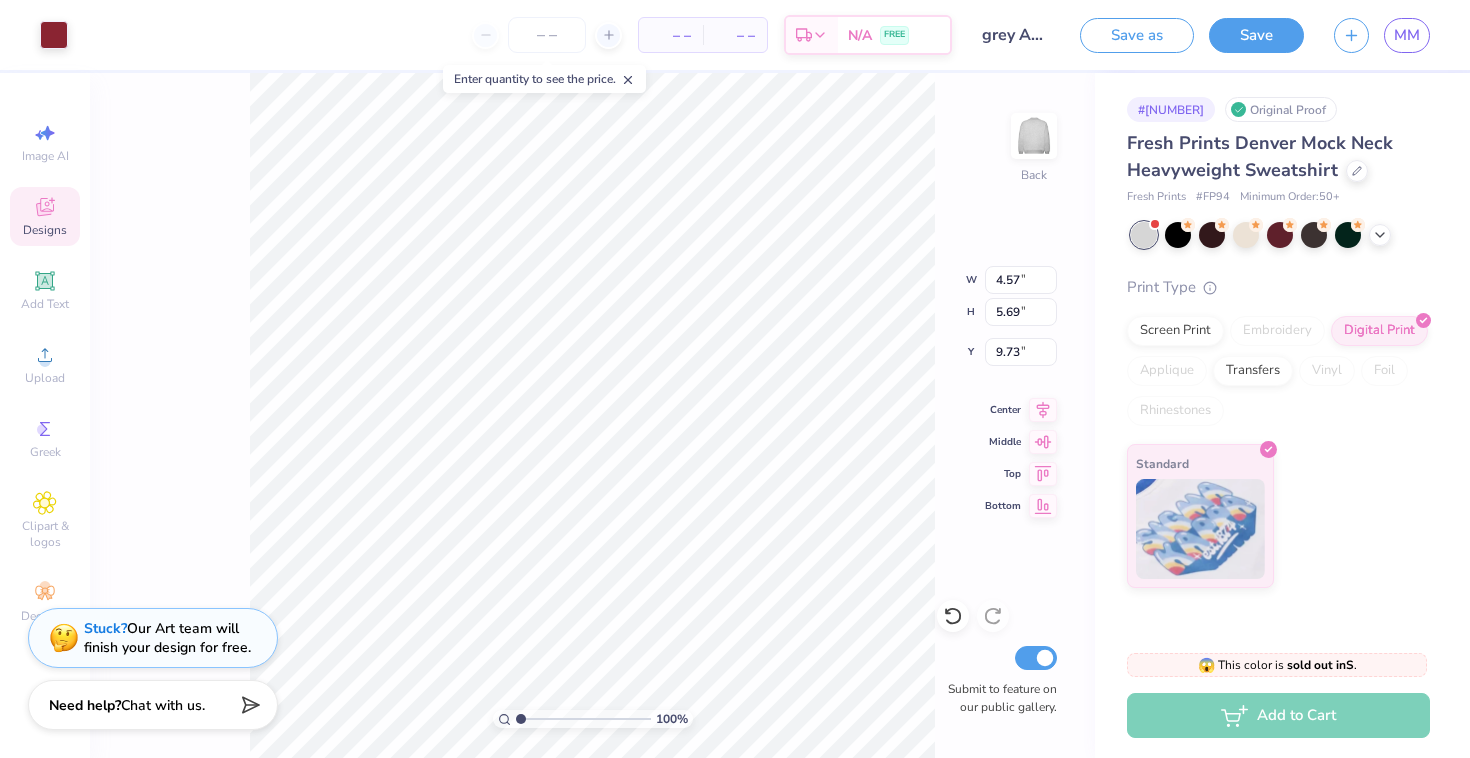 type on "3.00" 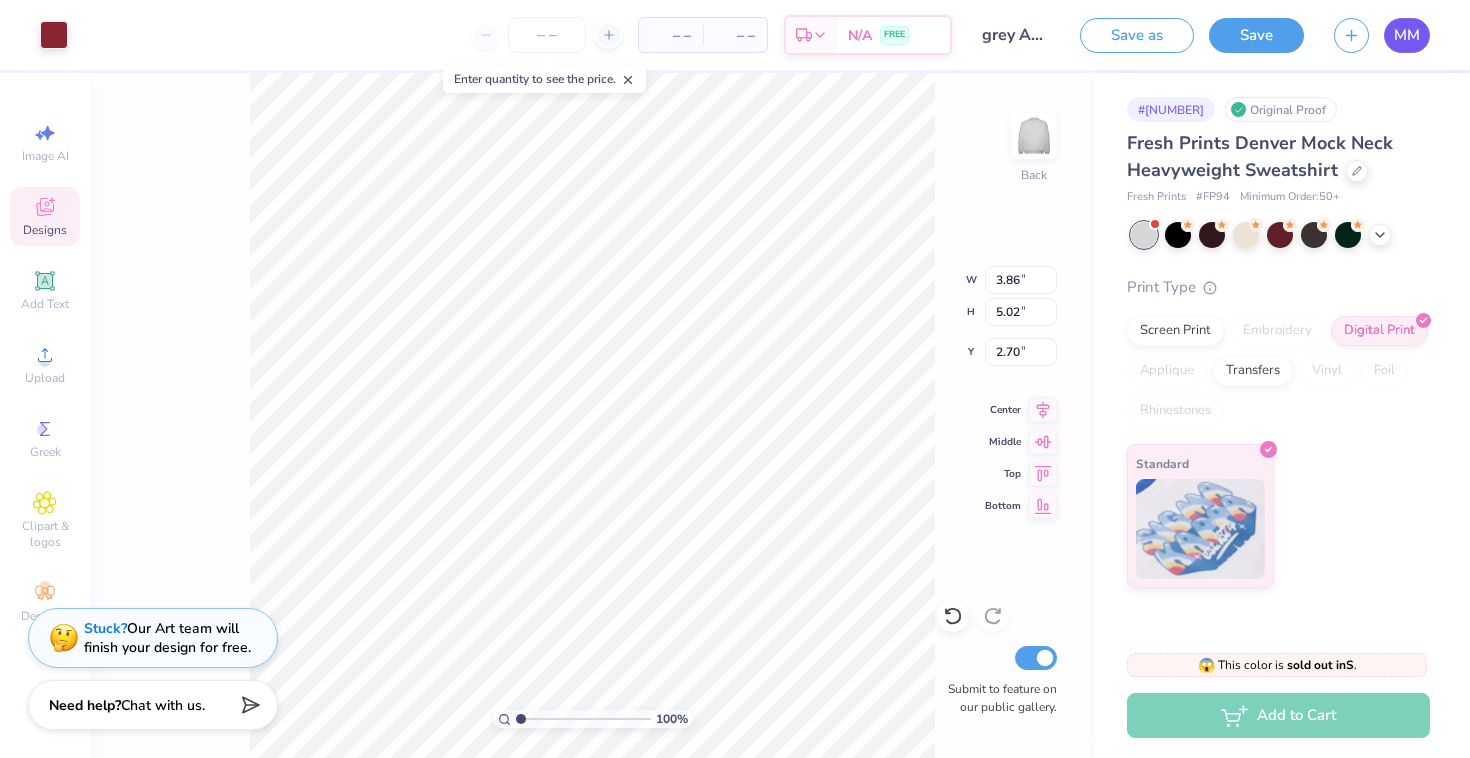 click on "MM" at bounding box center (1407, 35) 